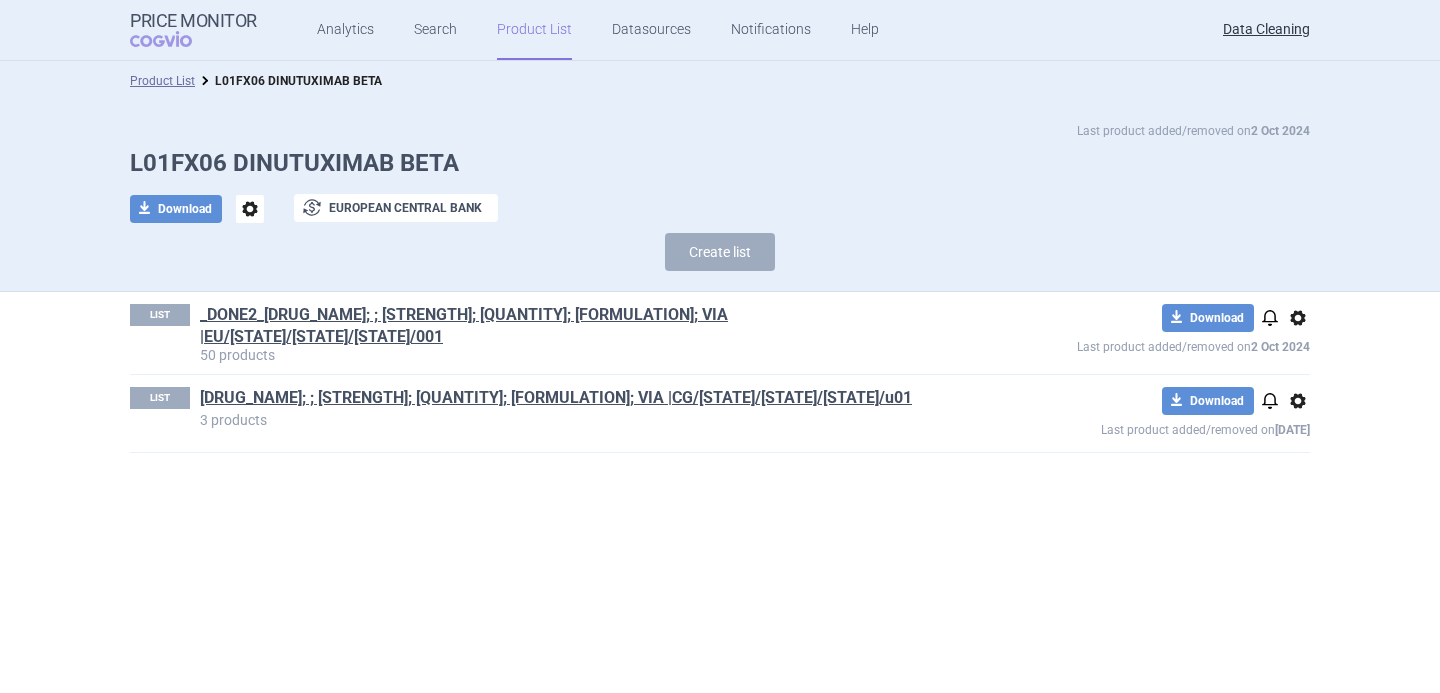 scroll, scrollTop: 0, scrollLeft: 0, axis: both 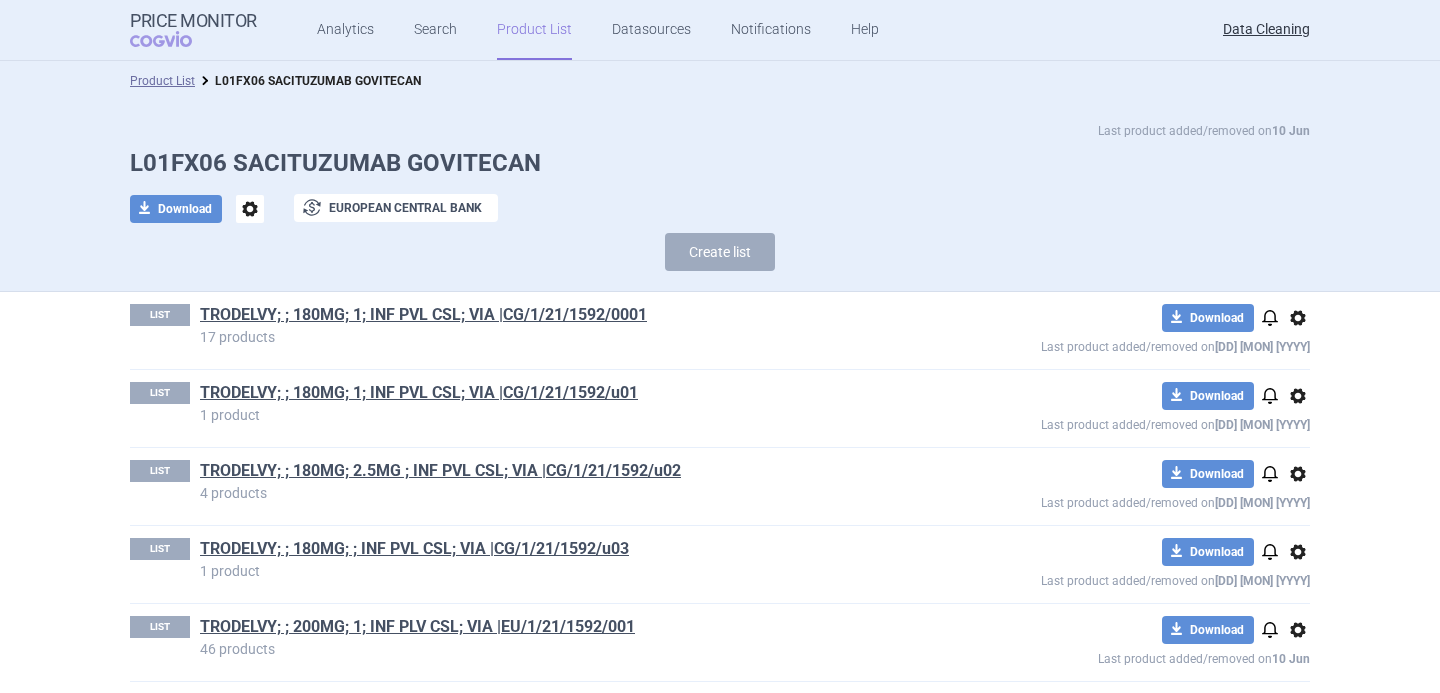 click on "options" at bounding box center (250, 209) 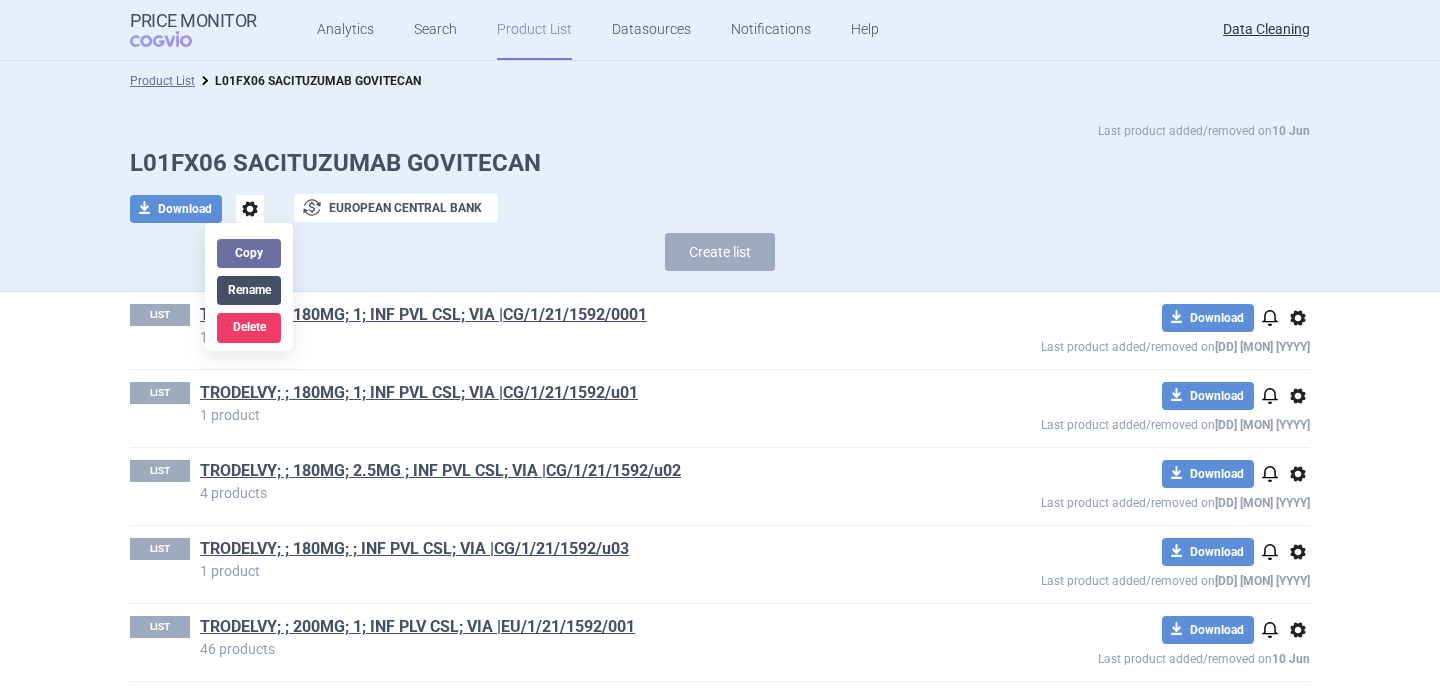 click on "Rename" at bounding box center (249, 290) 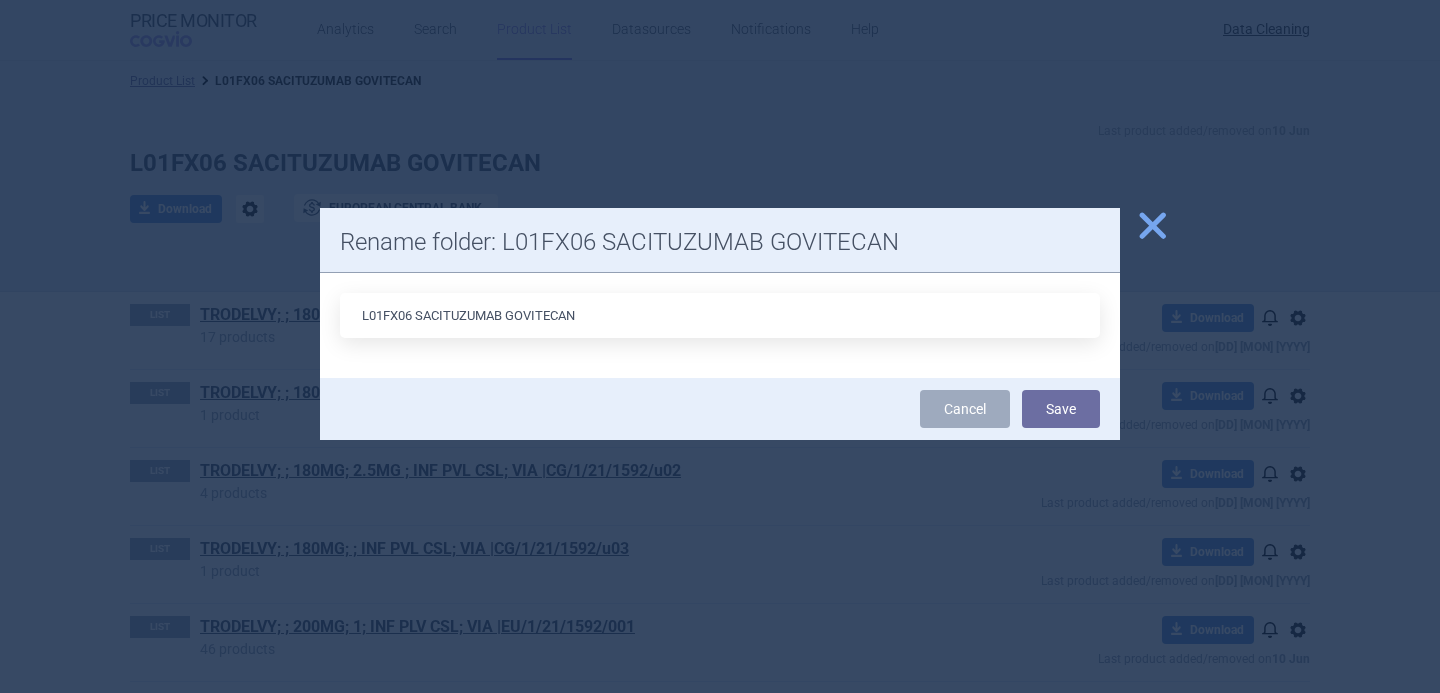 click on "L01FX06 SACITUZUMAB GOVITECAN" at bounding box center (720, 315) 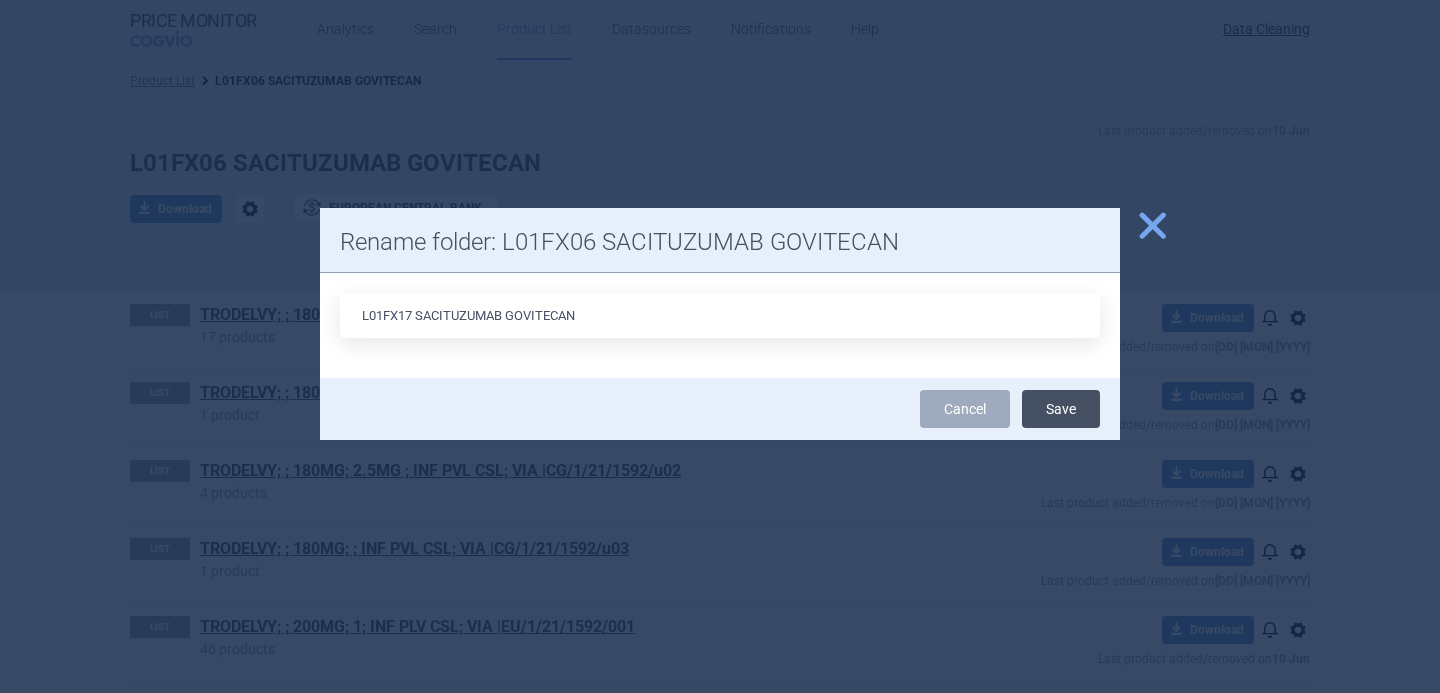 type on "L01FX17 SACITUZUMAB GOVITECAN" 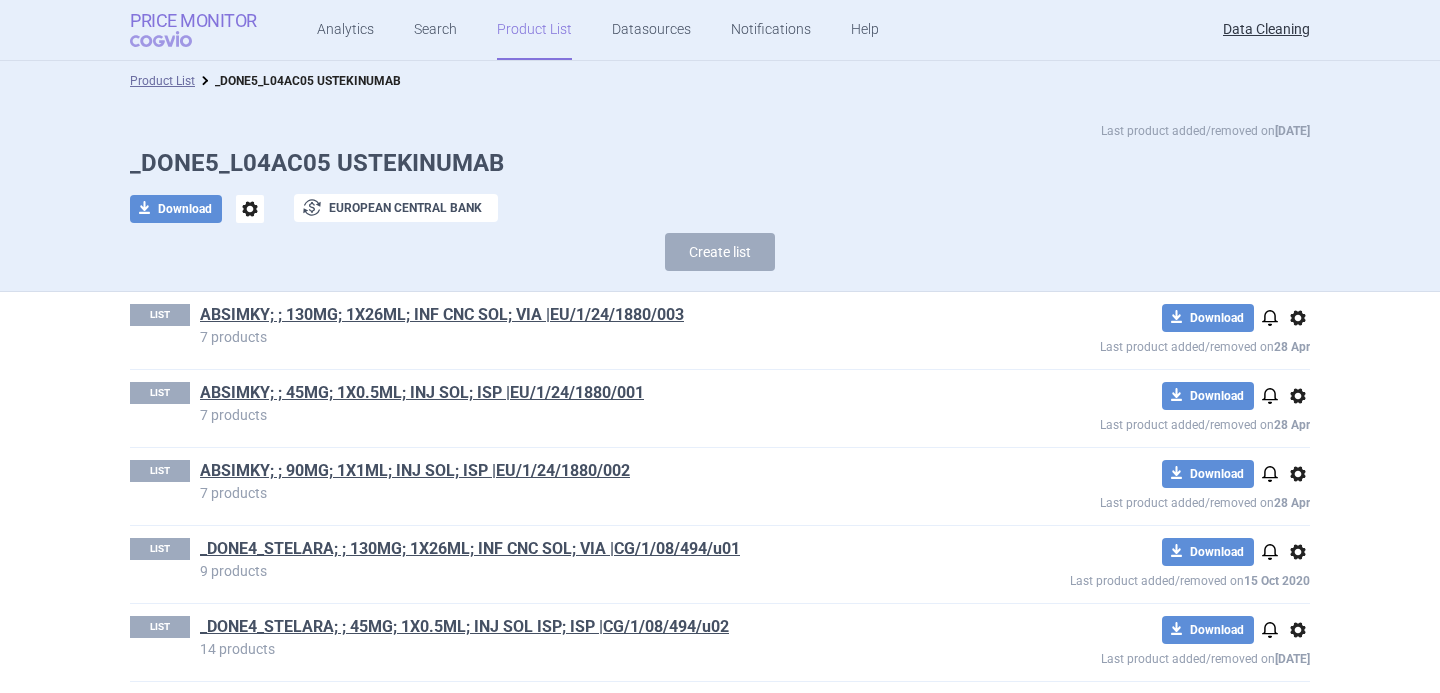 scroll, scrollTop: 0, scrollLeft: 0, axis: both 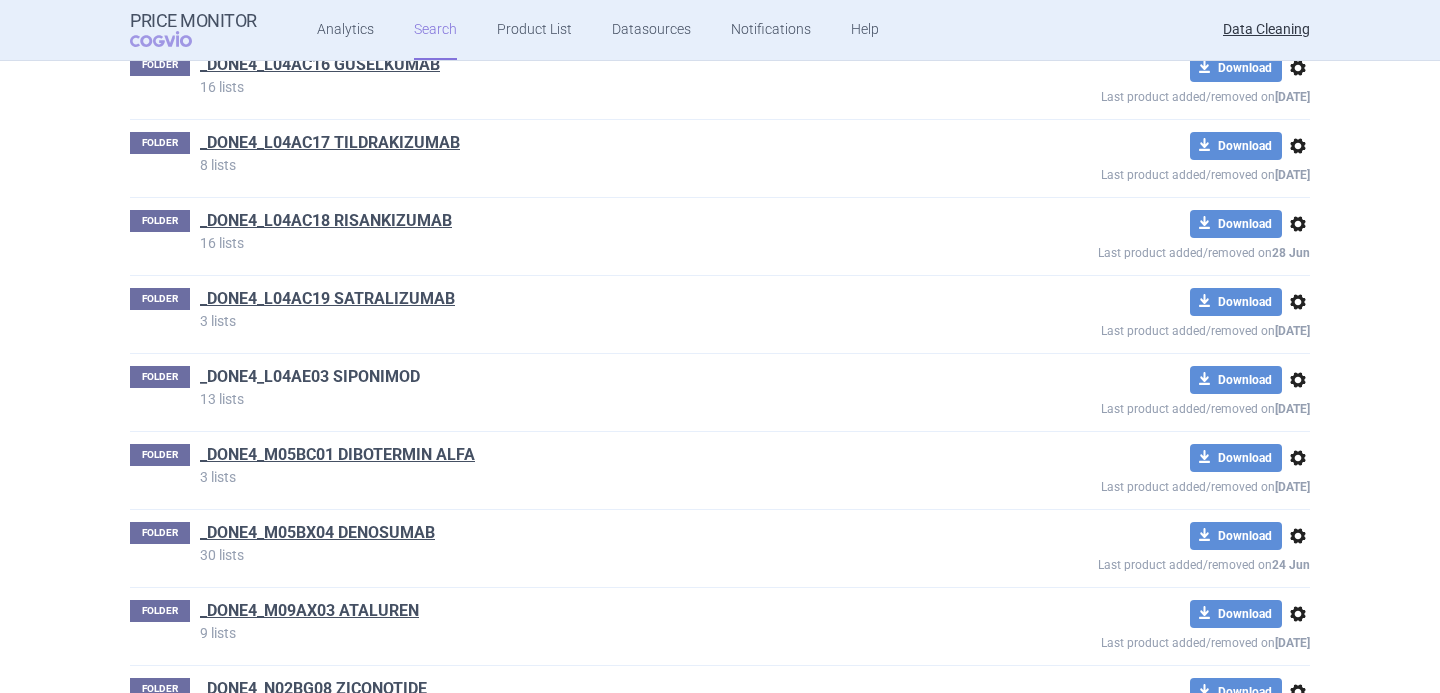 click on "_DONE4_L04AE03 SIPONIMOD" at bounding box center (310, 377) 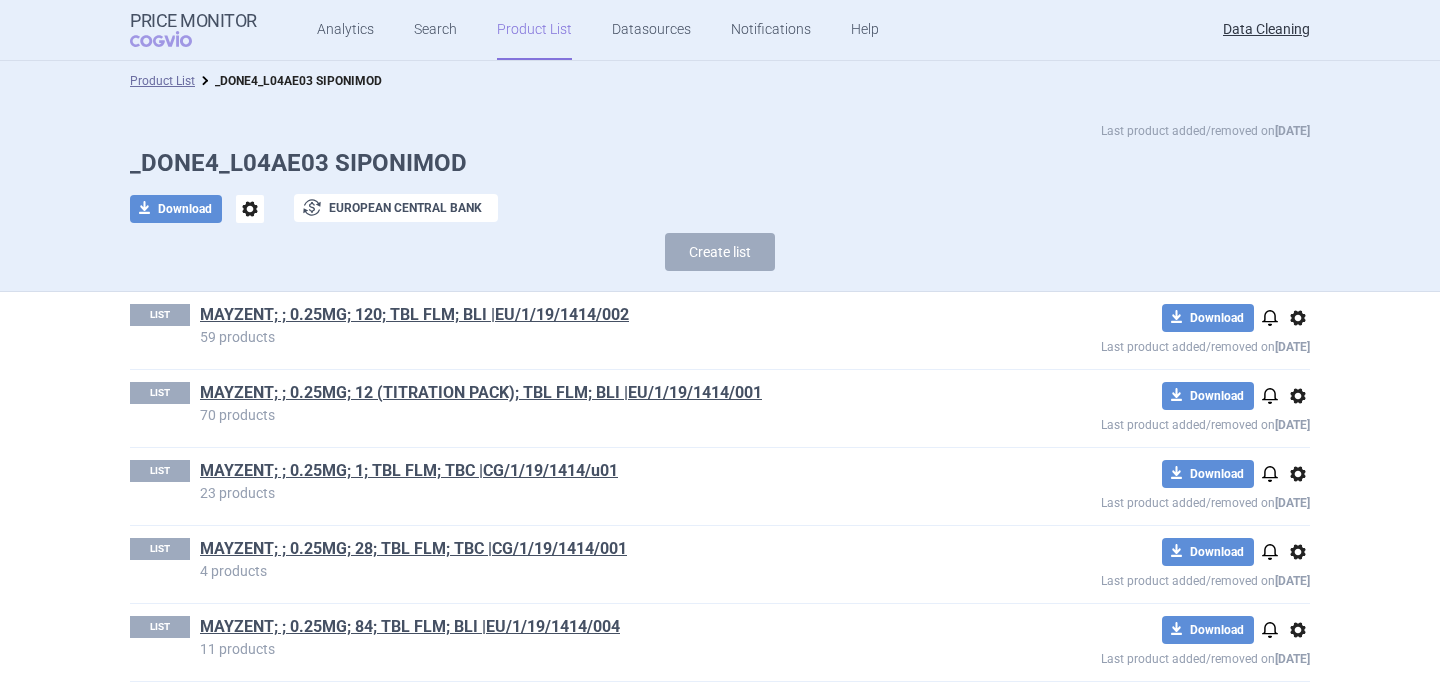 click on "_DONE4_L04AE03 SIPONIMOD" at bounding box center (720, 163) 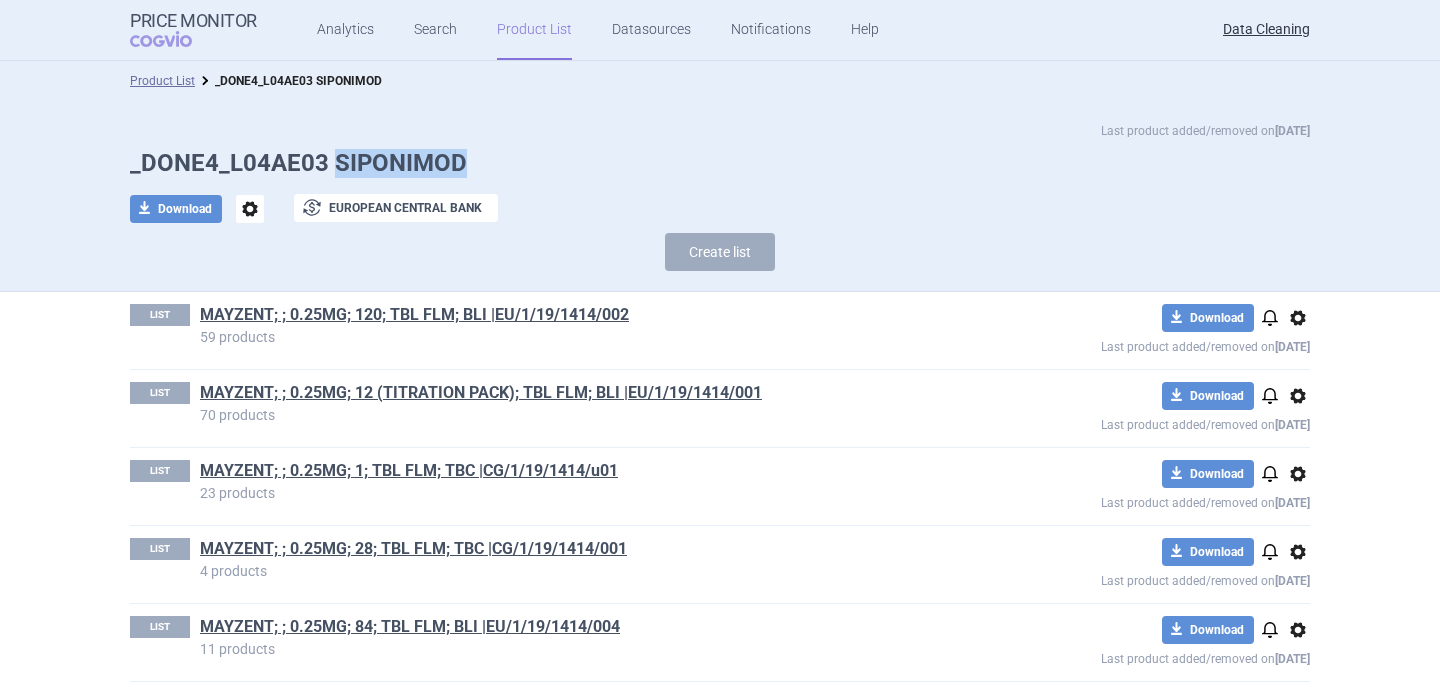 click on "_DONE4_L04AE03 SIPONIMOD" at bounding box center [720, 163] 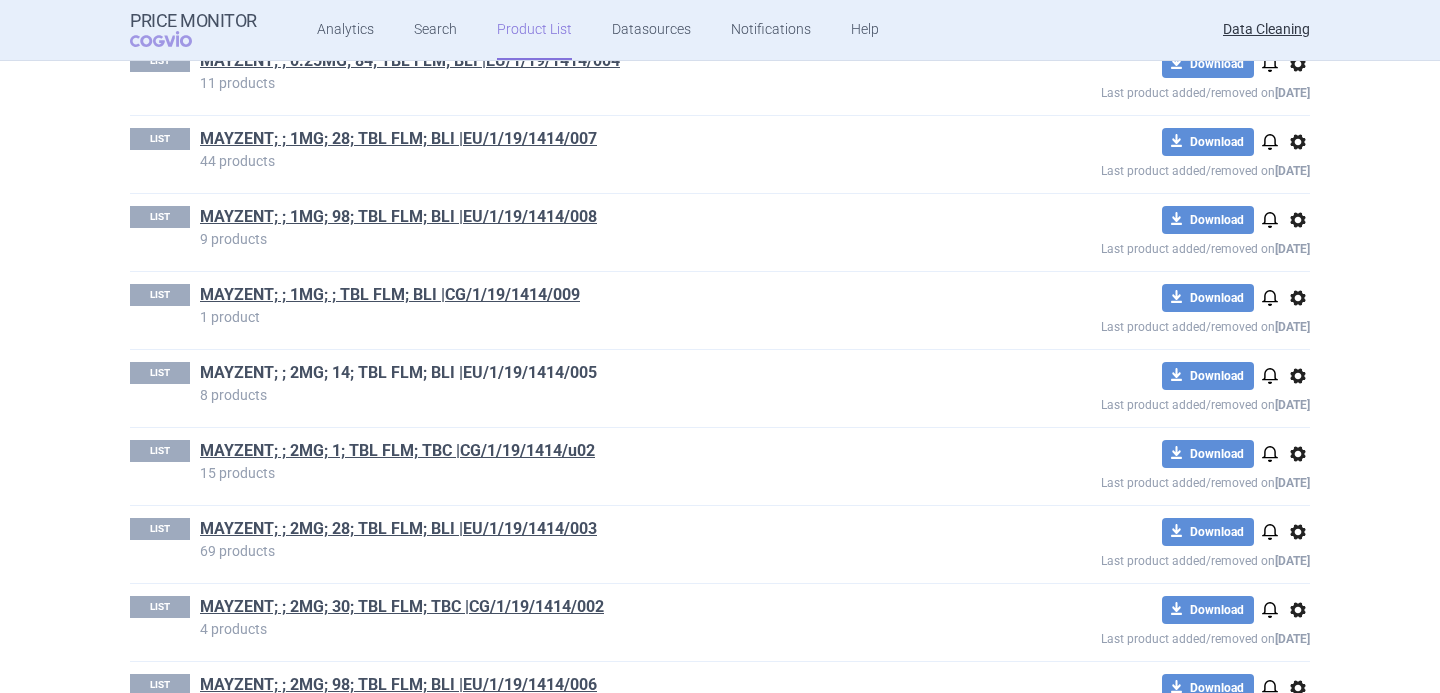 scroll, scrollTop: 633, scrollLeft: 0, axis: vertical 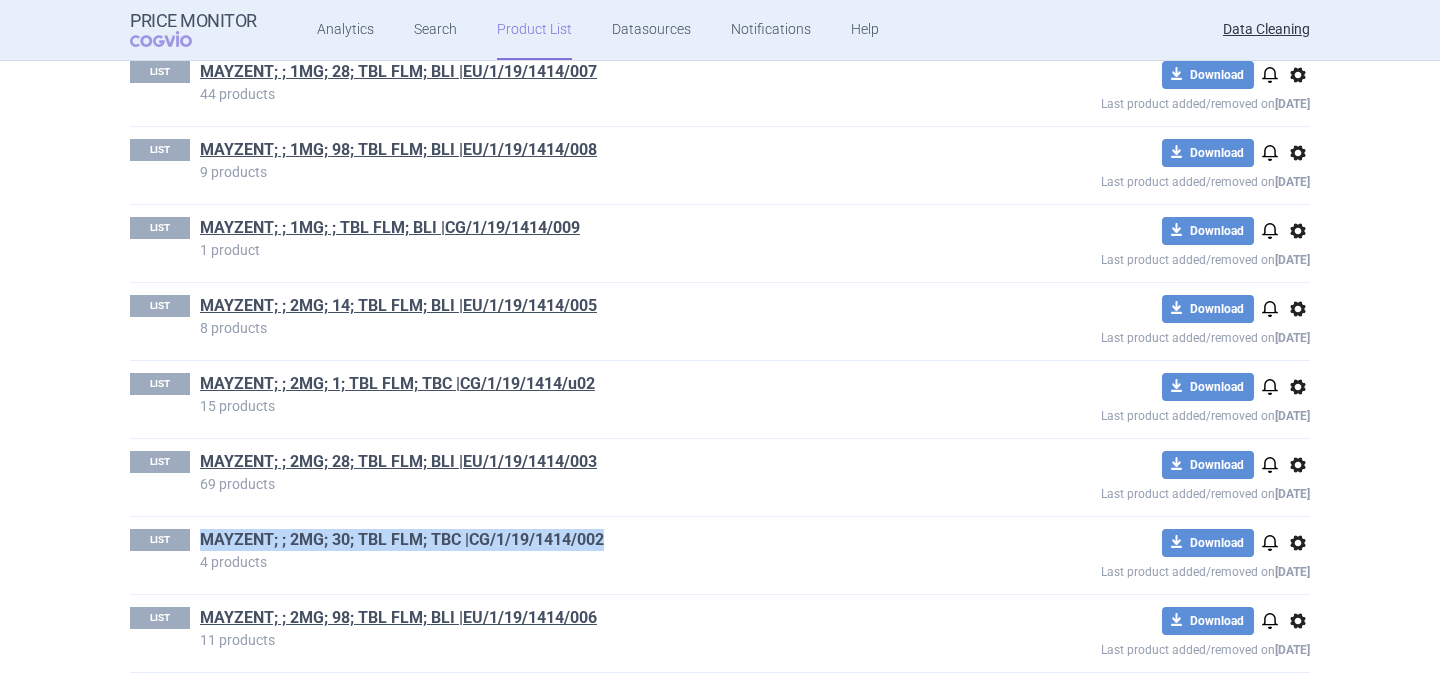 drag, startPoint x: 622, startPoint y: 536, endPoint x: 201, endPoint y: 539, distance: 421.01068 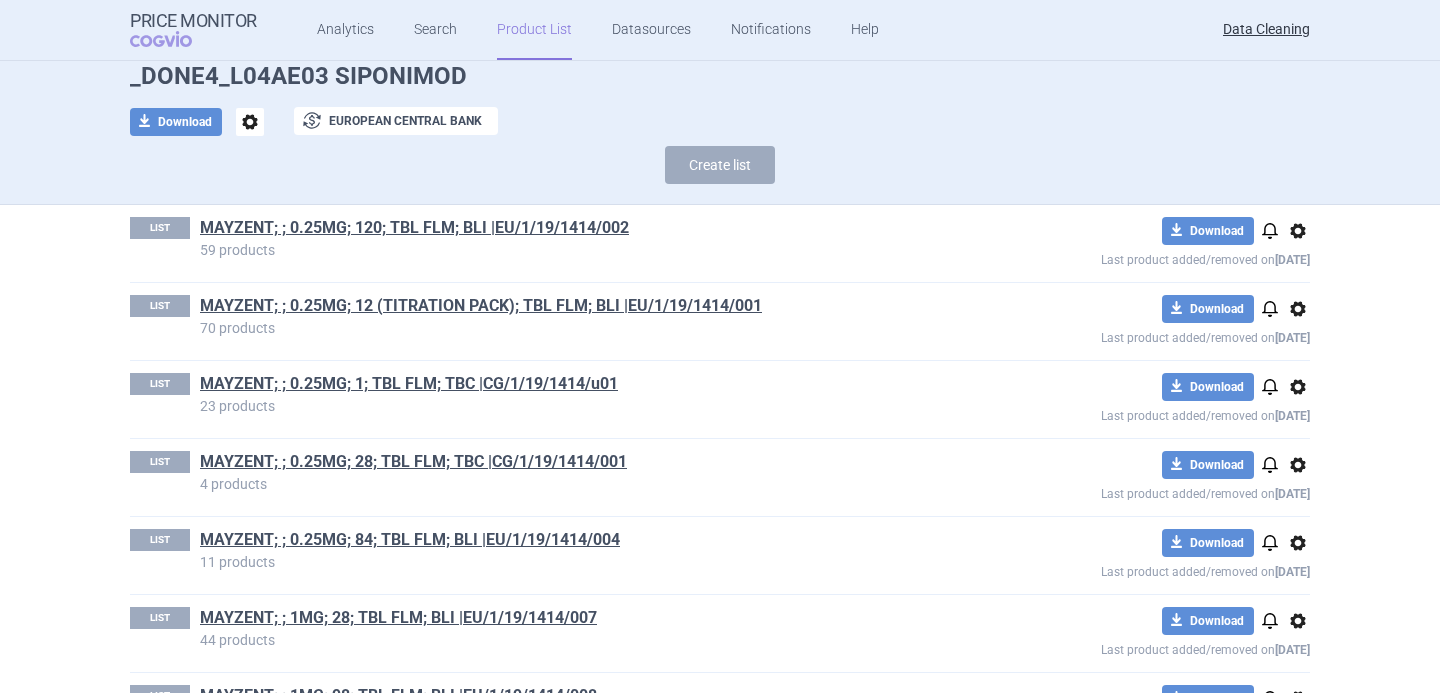 scroll, scrollTop: 71, scrollLeft: 0, axis: vertical 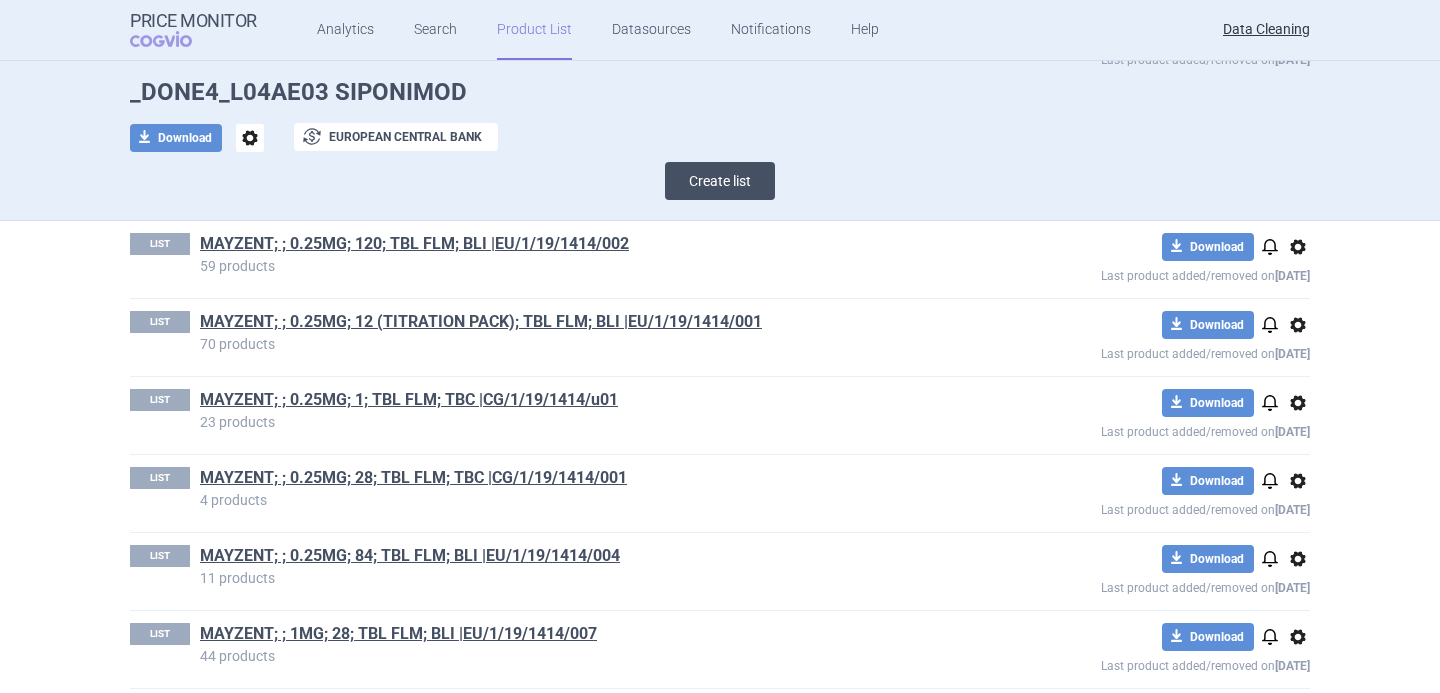click on "Create list" at bounding box center (720, 181) 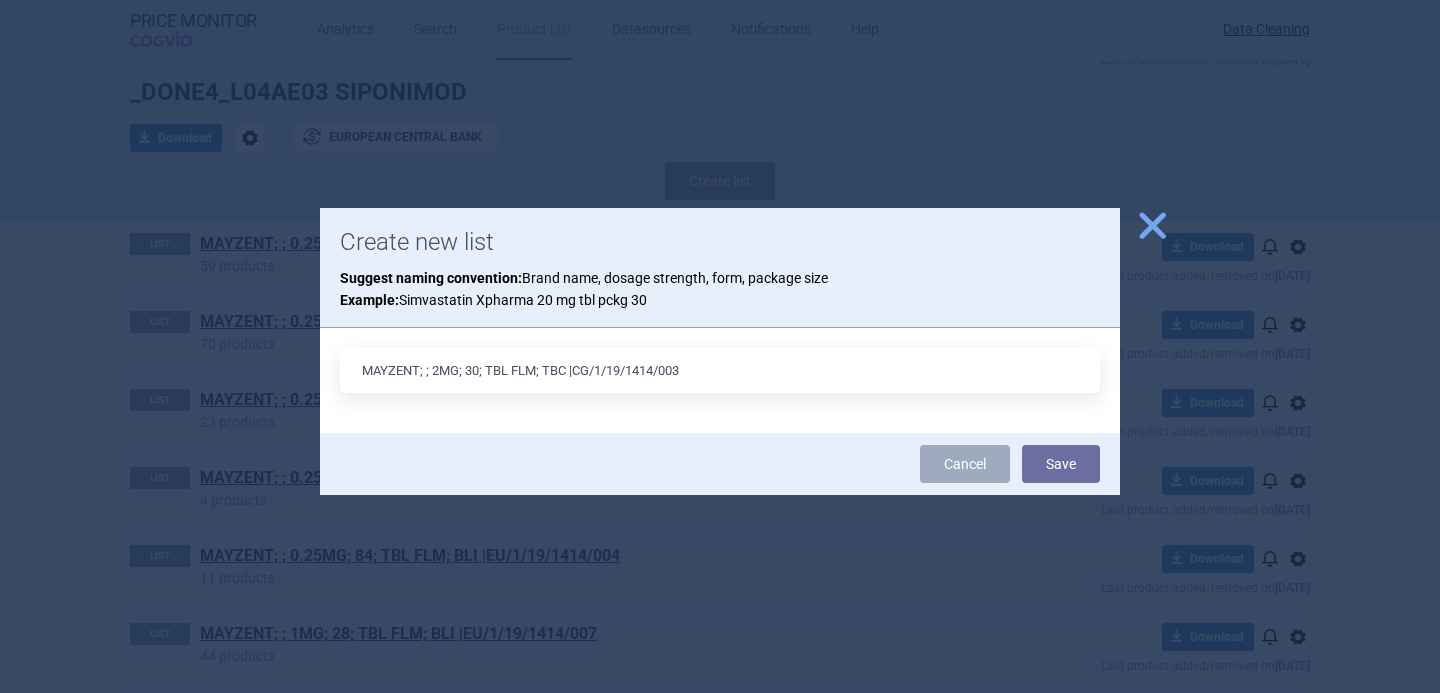 click on "MAYZENT; ; 2MG; 30; TBL FLM; TBC |CG/1/19/1414/003" at bounding box center [720, 370] 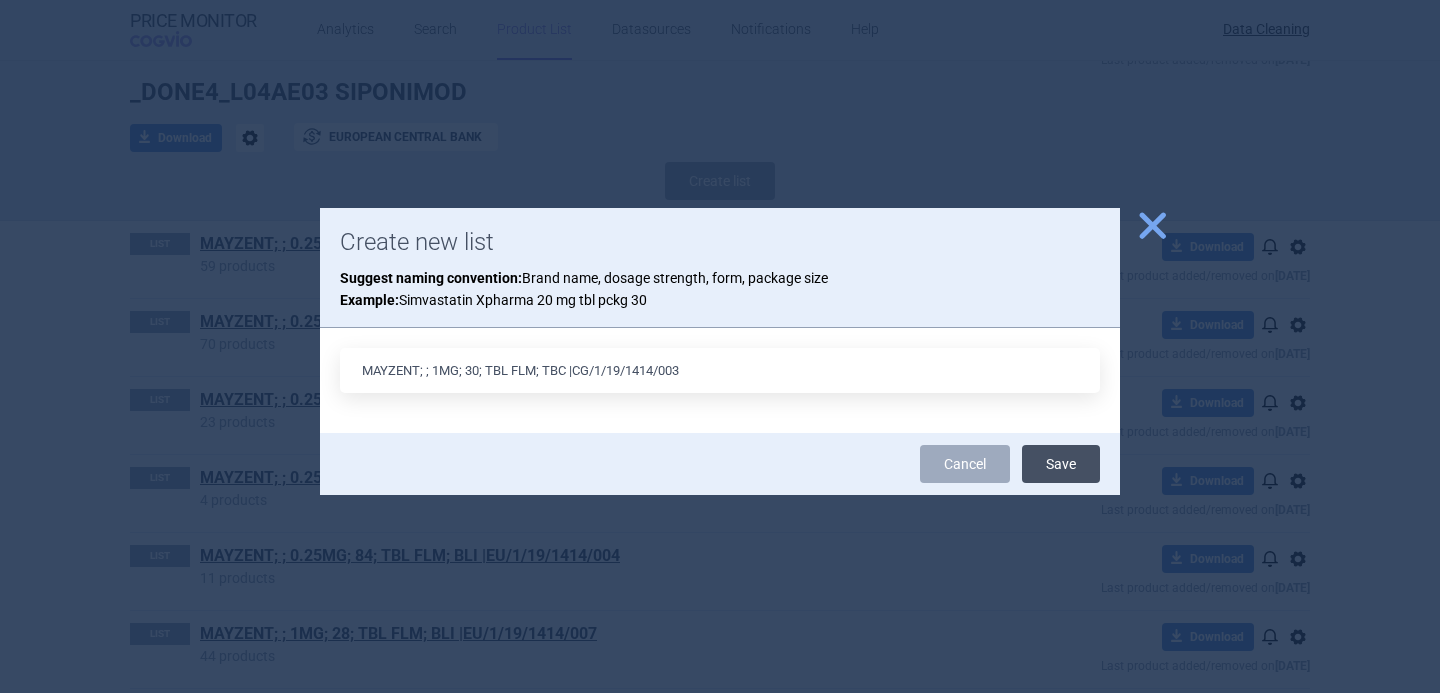 type on "MAYZENT; ; 1MG; 30; TBL FLM; TBC |CG/1/19/1414/003" 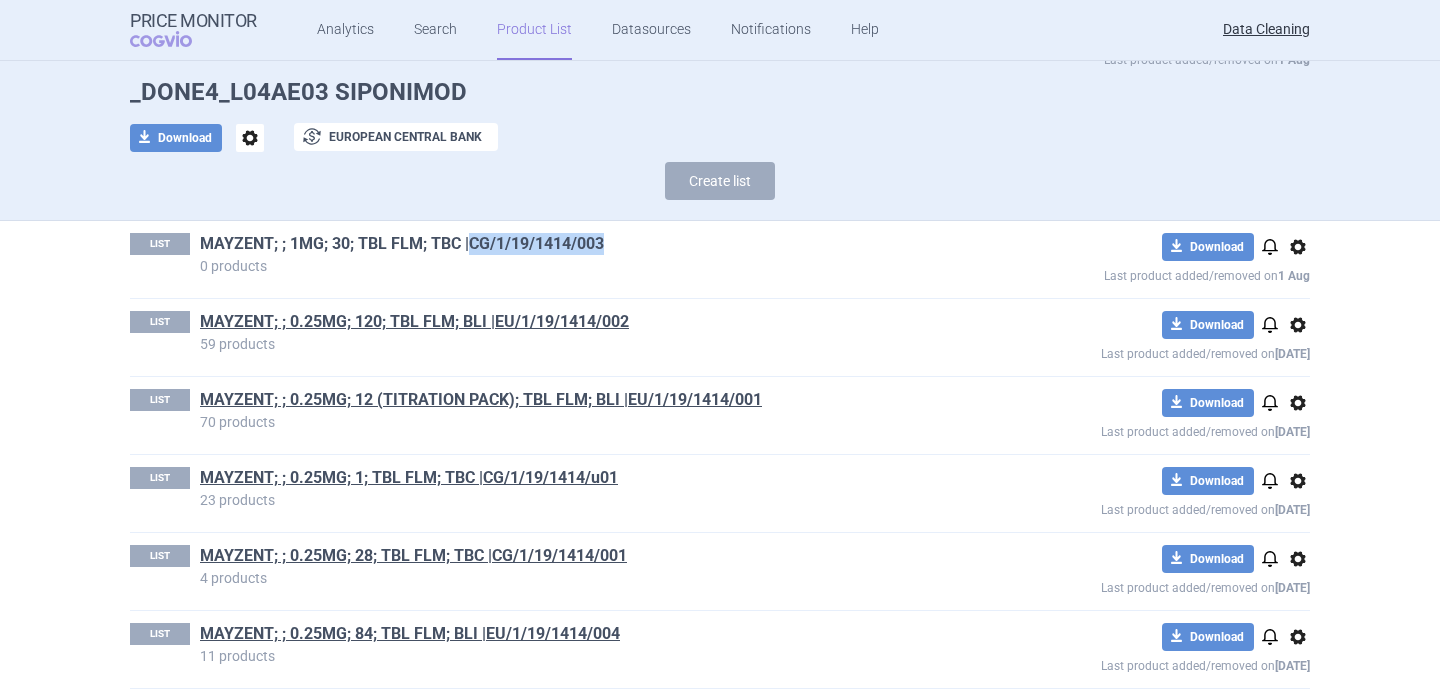 drag, startPoint x: 622, startPoint y: 240, endPoint x: 470, endPoint y: 245, distance: 152.08221 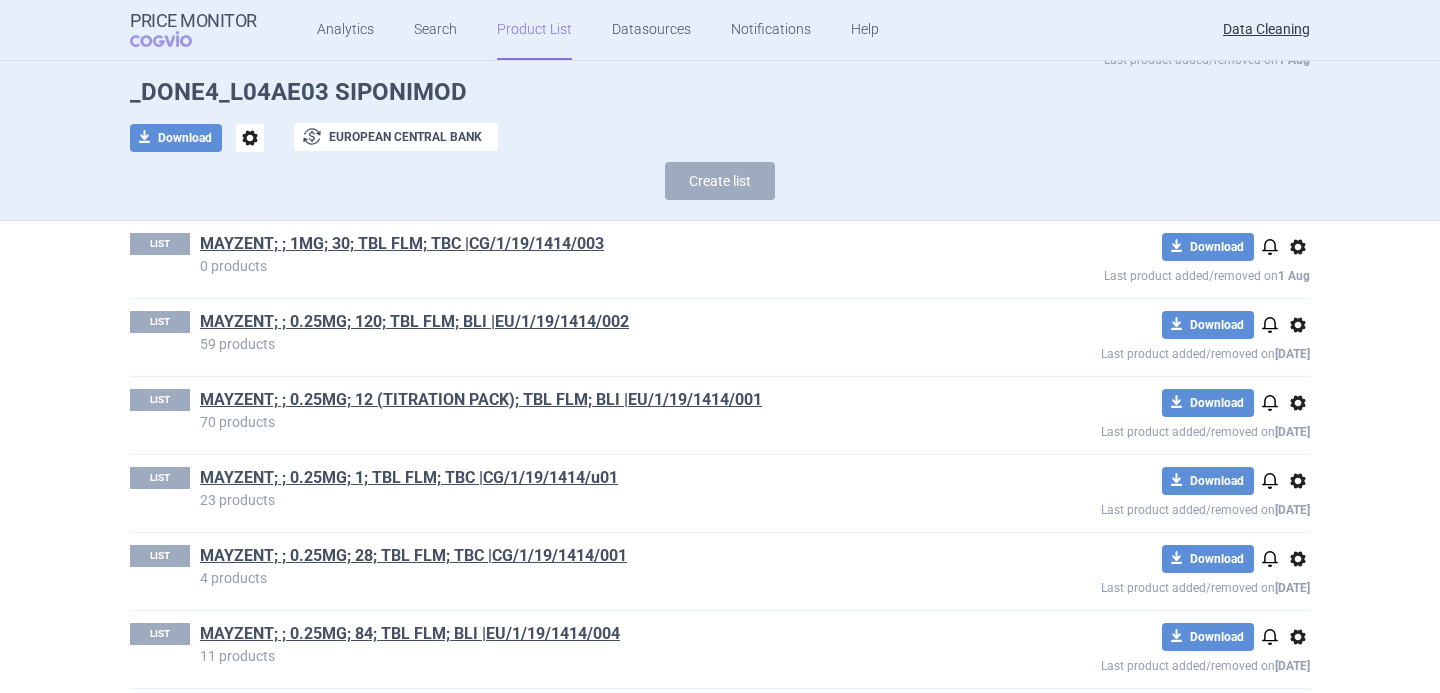 click on "Last product added/removed on  1 Aug _DONE4_L04AE03 SIPONIMOD download  Download options exchange European Central Bank Create list" at bounding box center [720, 130] 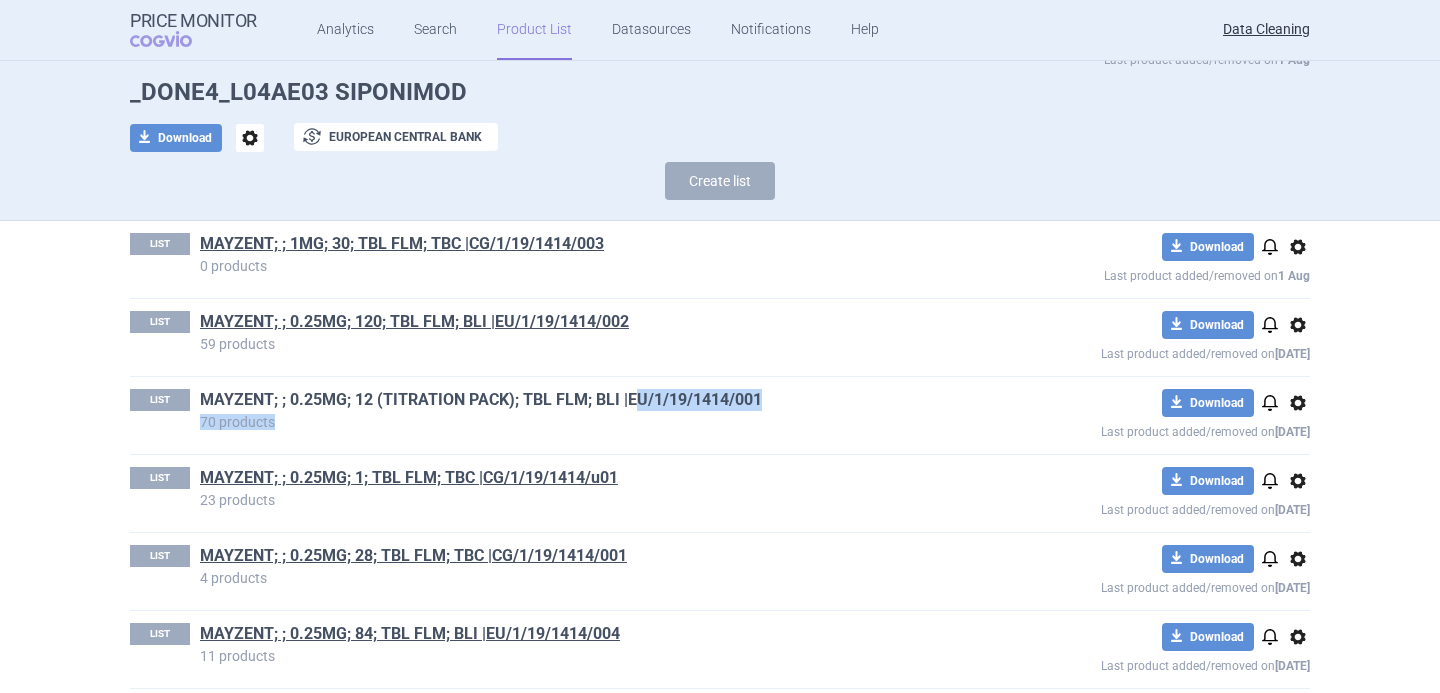 drag, startPoint x: 818, startPoint y: 416, endPoint x: 634, endPoint y: 405, distance: 184.3285 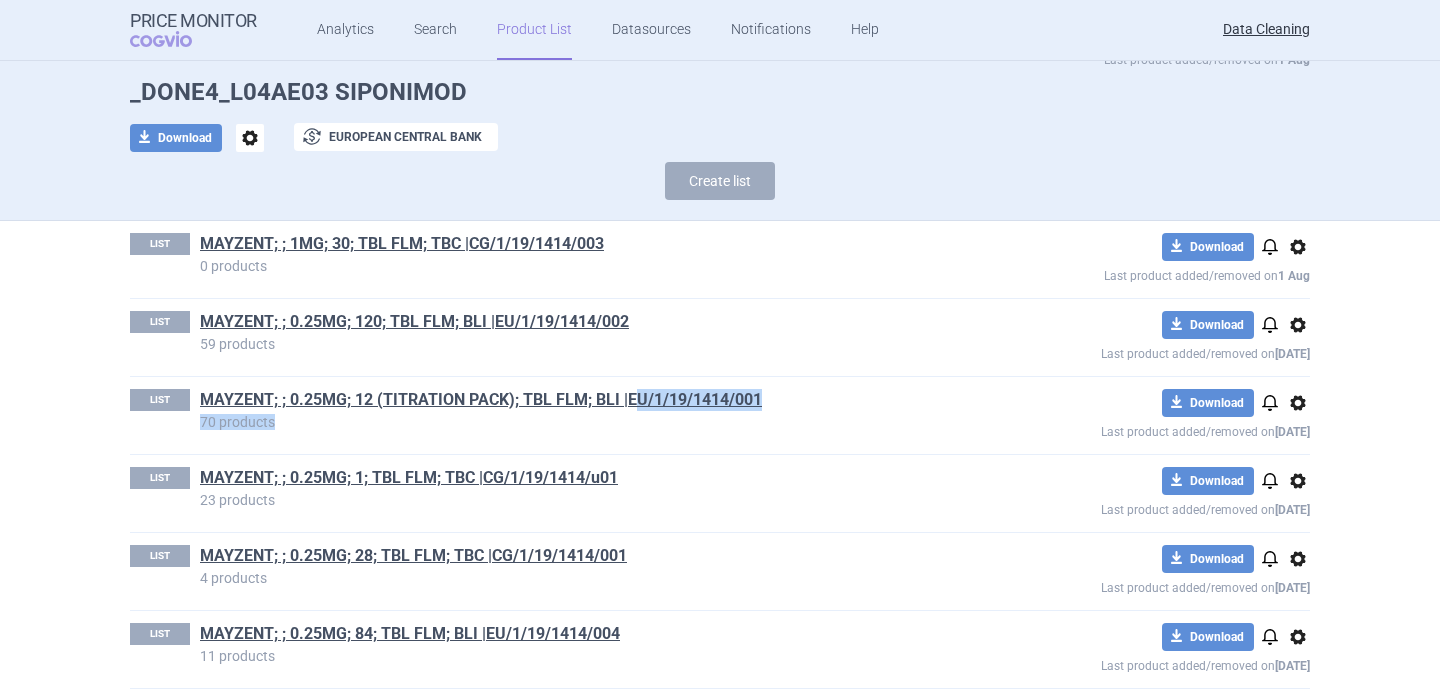 click on "MAYZENT; ; 0.25MG; 12 (TITRATION PACK); TBL FLM; BLI |EU/1/19/1414/001" at bounding box center [578, 402] 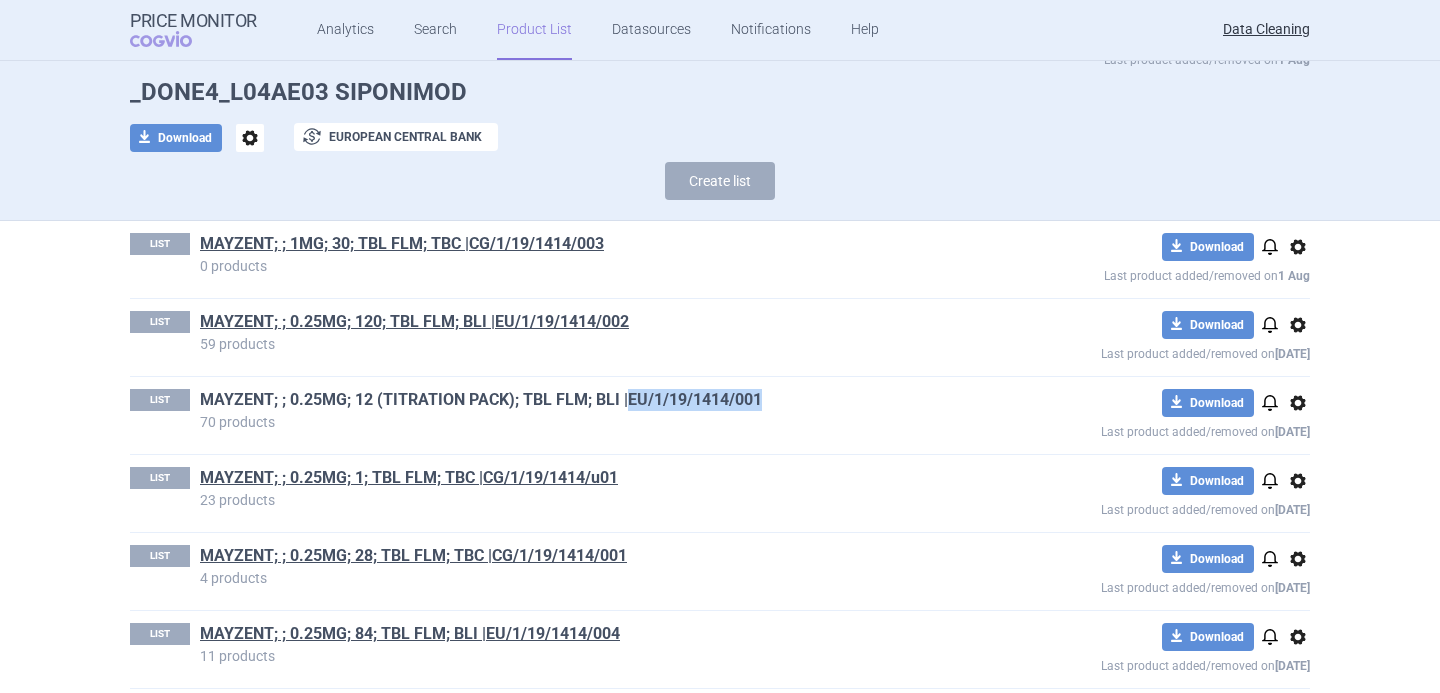 drag, startPoint x: 798, startPoint y: 396, endPoint x: 627, endPoint y: 395, distance: 171.00293 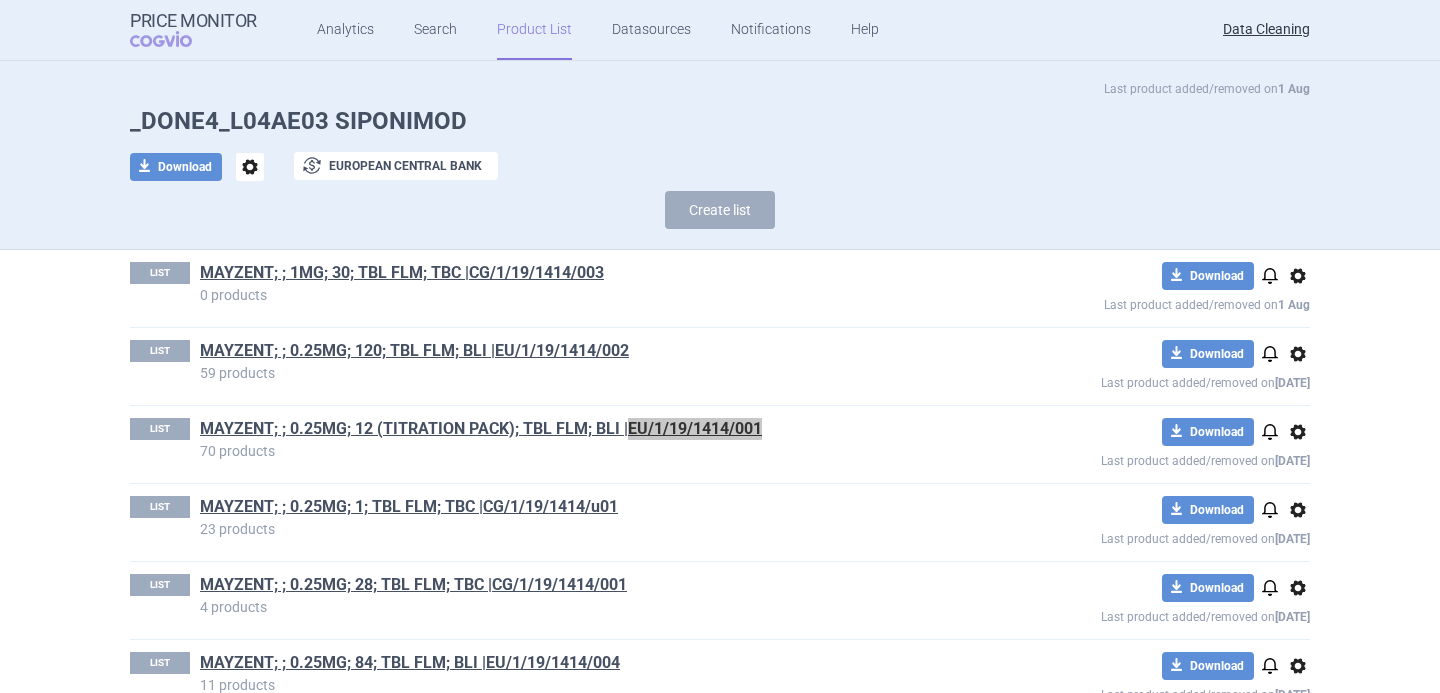 scroll, scrollTop: 19, scrollLeft: 0, axis: vertical 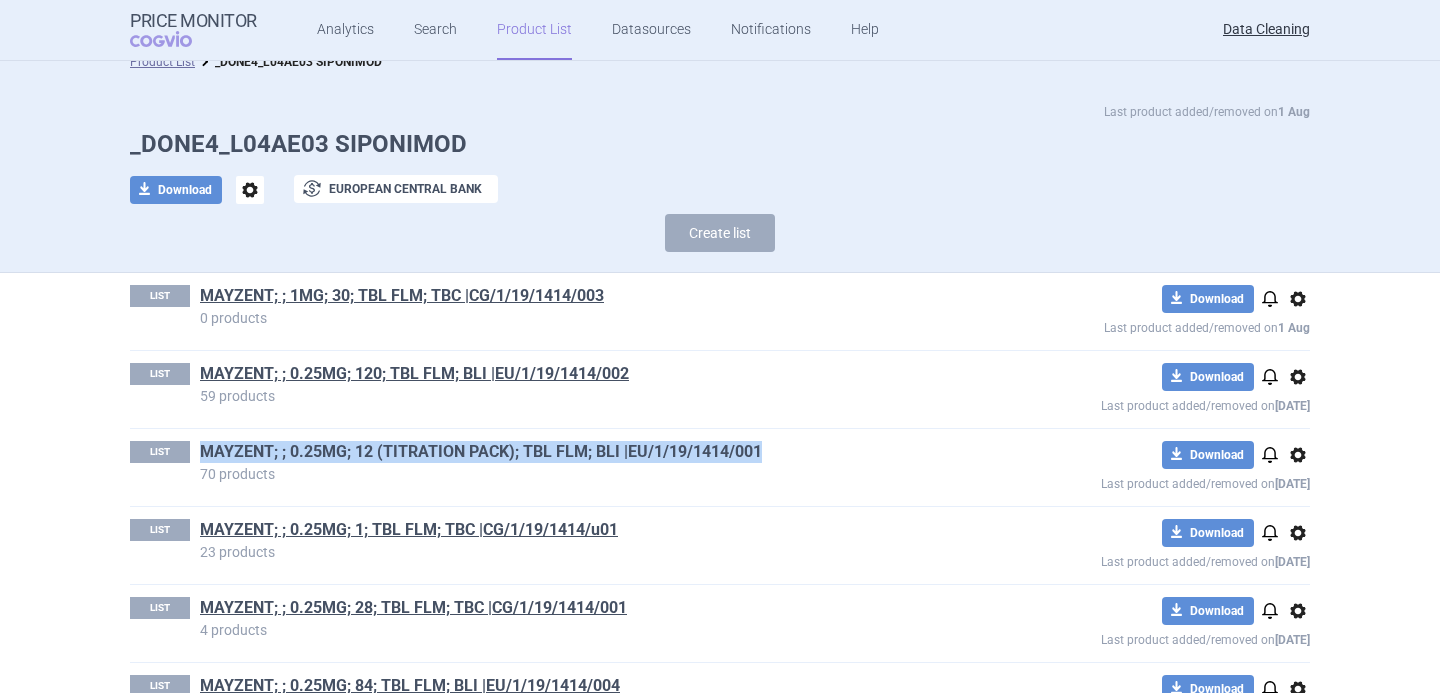 drag, startPoint x: 801, startPoint y: 458, endPoint x: 204, endPoint y: 451, distance: 597.041 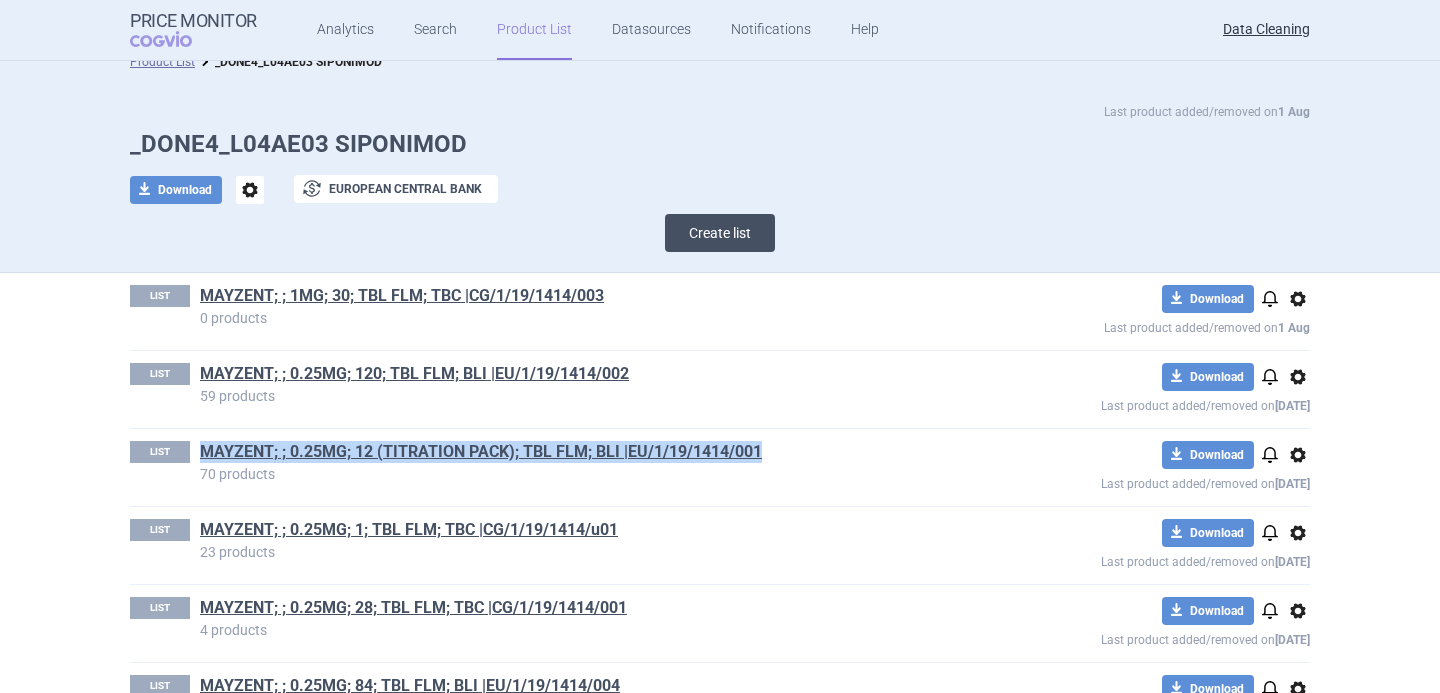 click on "Create list" at bounding box center (720, 233) 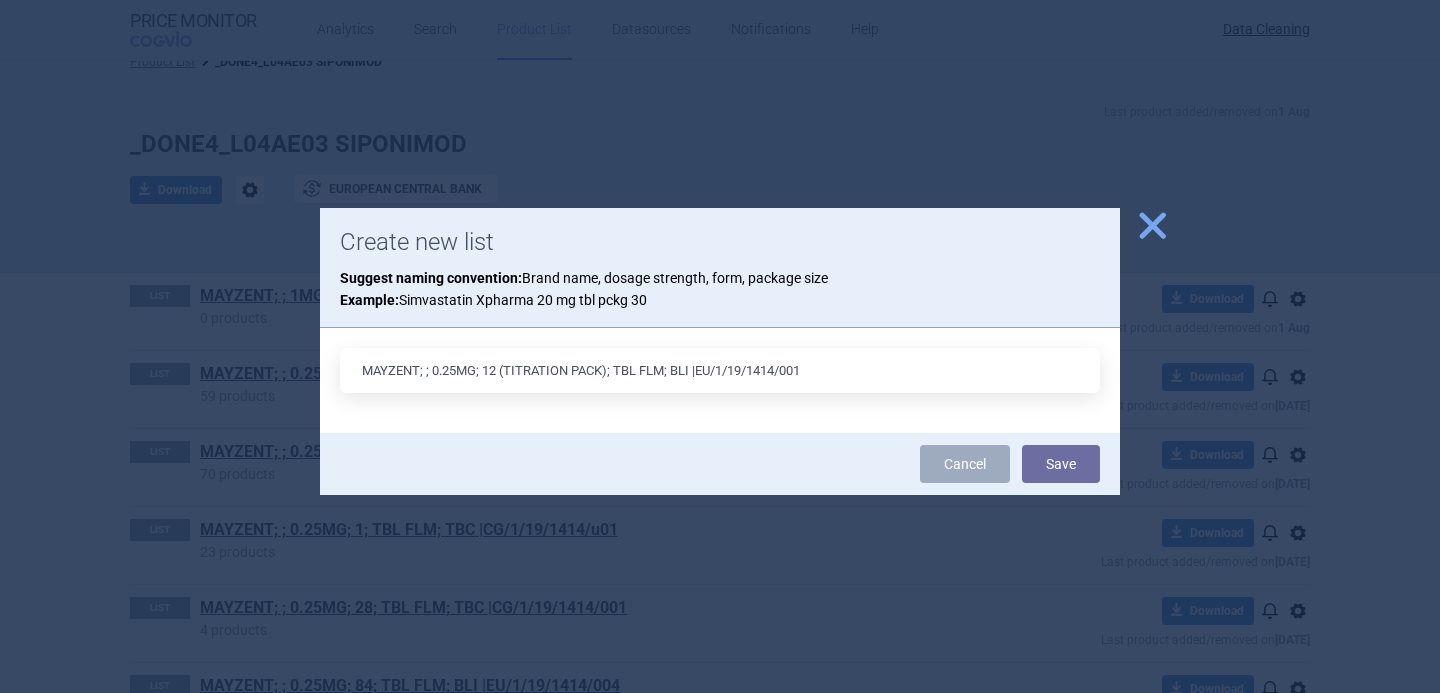 click on "MAYZENT; ; 0.25MG; 12 (TITRATION PACK); TBL FLM; BLI |EU/1/19/1414/001" at bounding box center (720, 370) 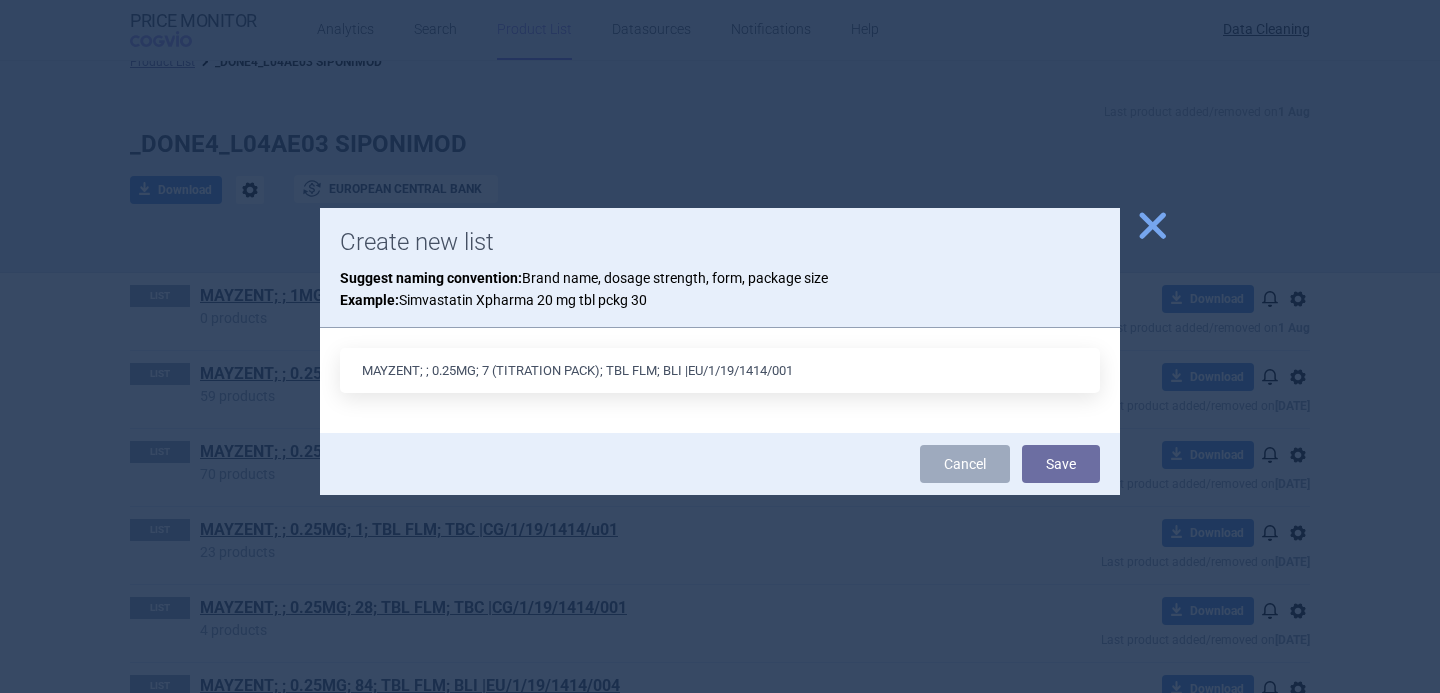 click on "MAYZENT; ; 0.25MG; 7 (TITRATION PACK); TBL FLM; BLI |EU/1/19/1414/001" at bounding box center (720, 370) 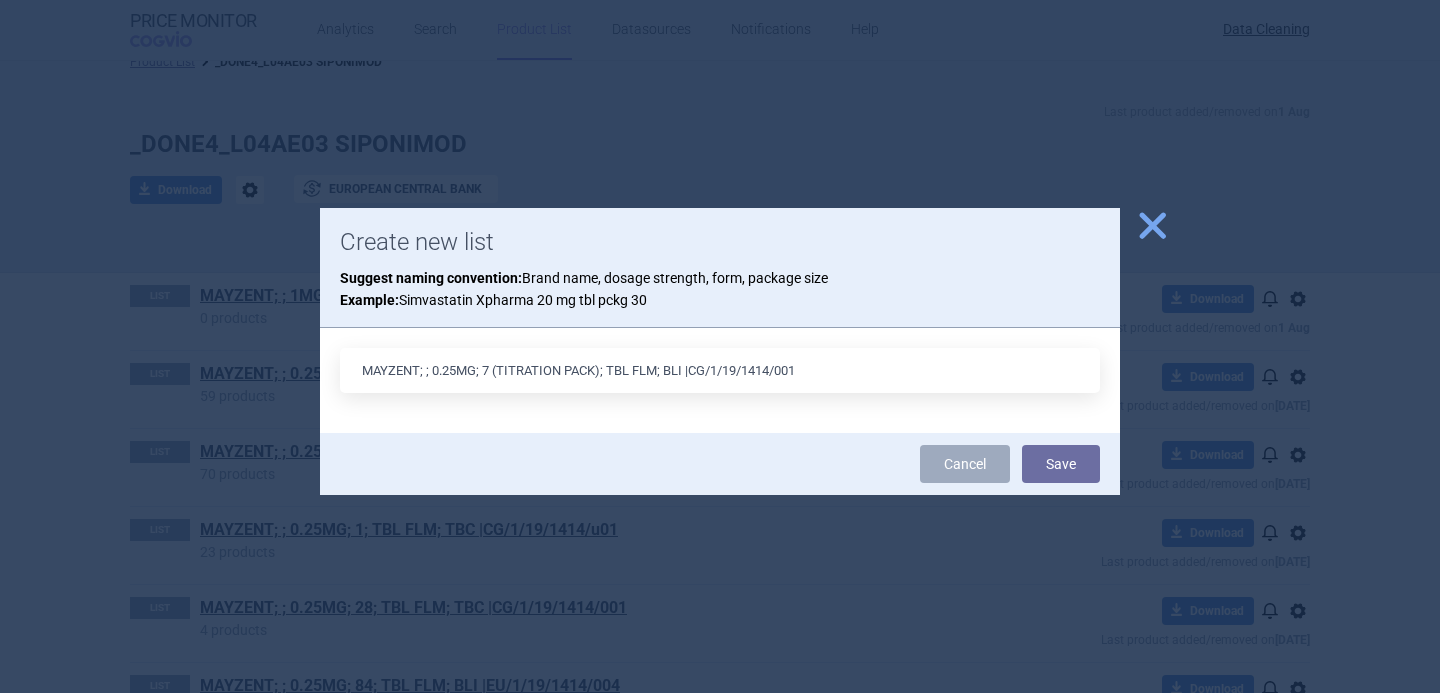 drag, startPoint x: 604, startPoint y: 372, endPoint x: 499, endPoint y: 371, distance: 105.00476 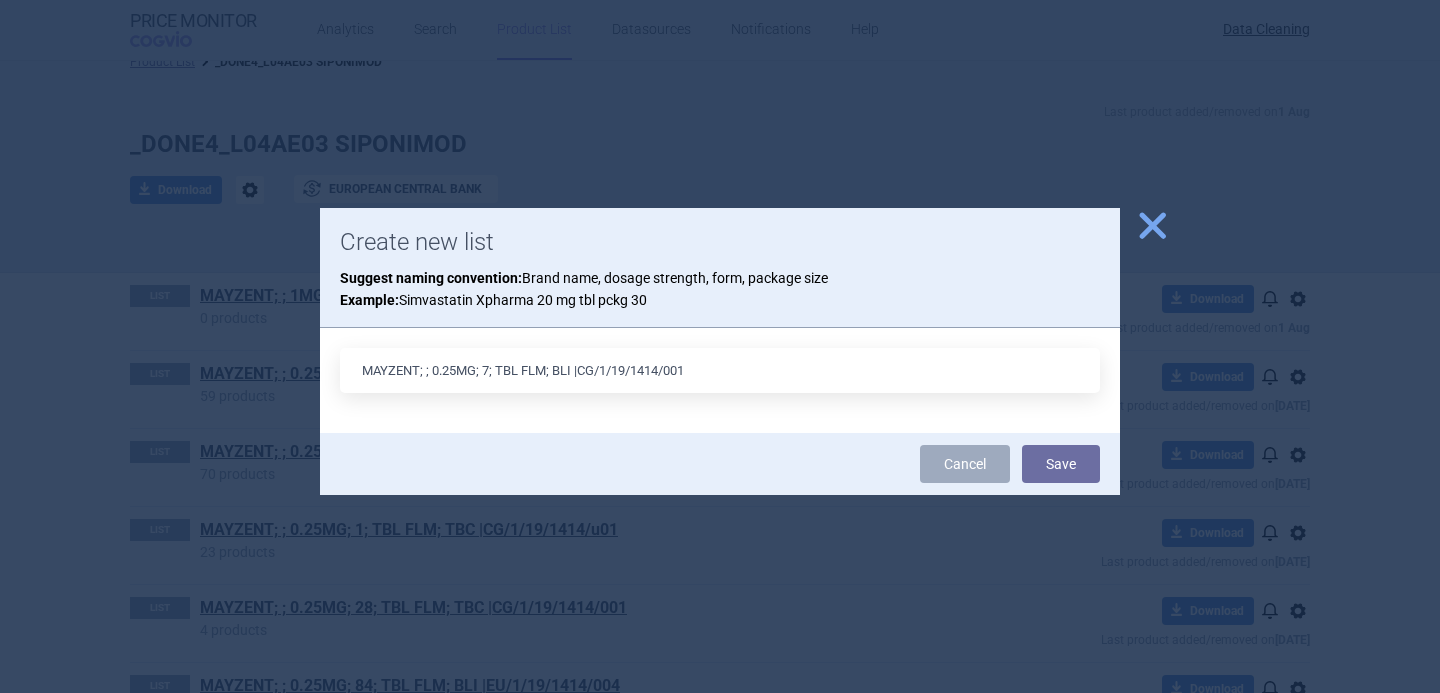 click on "MAYZENT; ; 0.25MG; 7; TBL FLM; BLI |CG/1/19/1414/001" at bounding box center [720, 370] 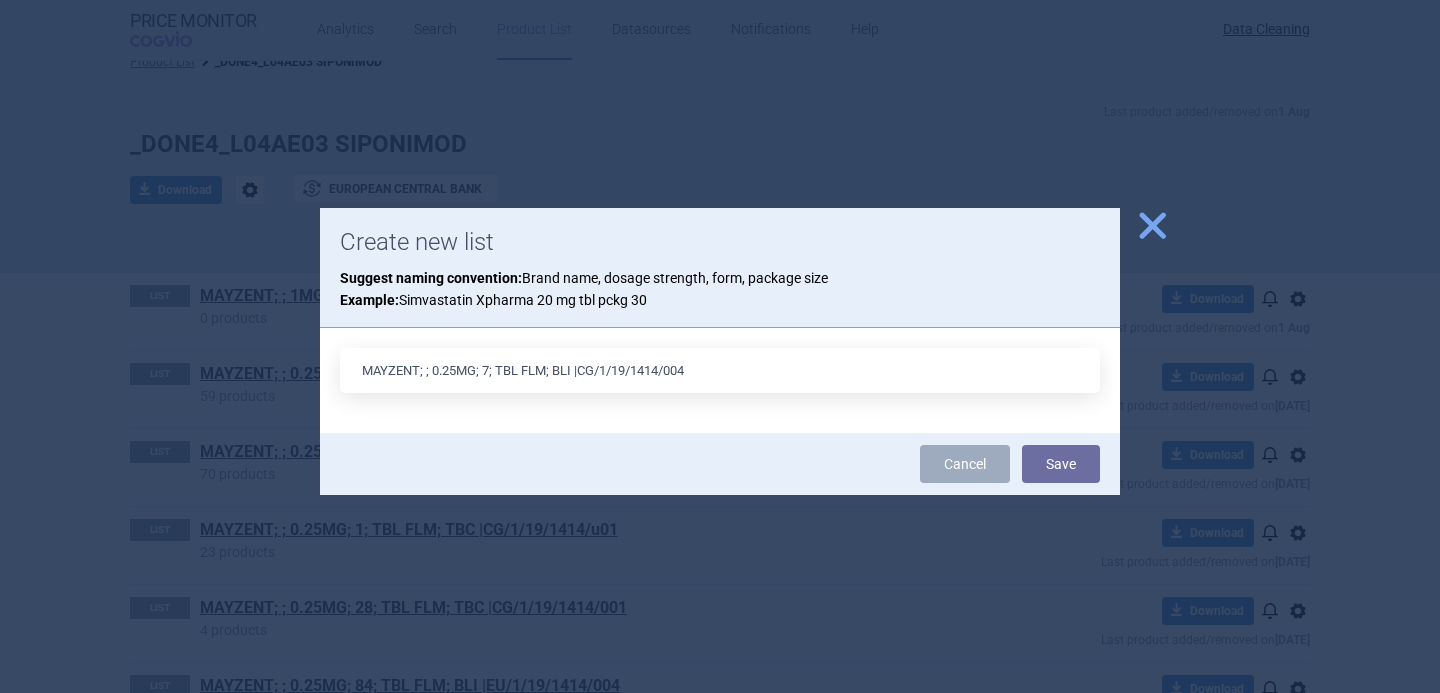 drag, startPoint x: 716, startPoint y: 379, endPoint x: 581, endPoint y: 373, distance: 135.13327 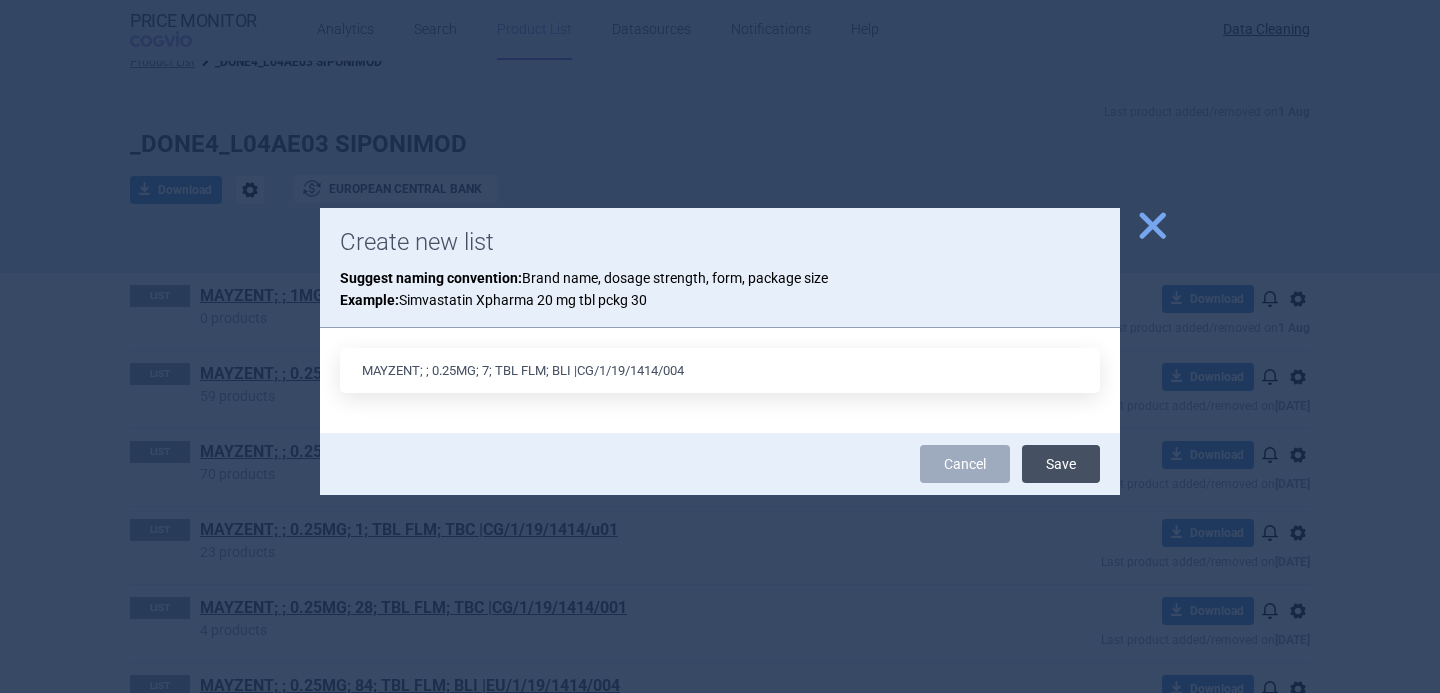 type on "MAYZENT; ; 0.25MG; 7; TBL FLM; BLI |CG/1/19/1414/004" 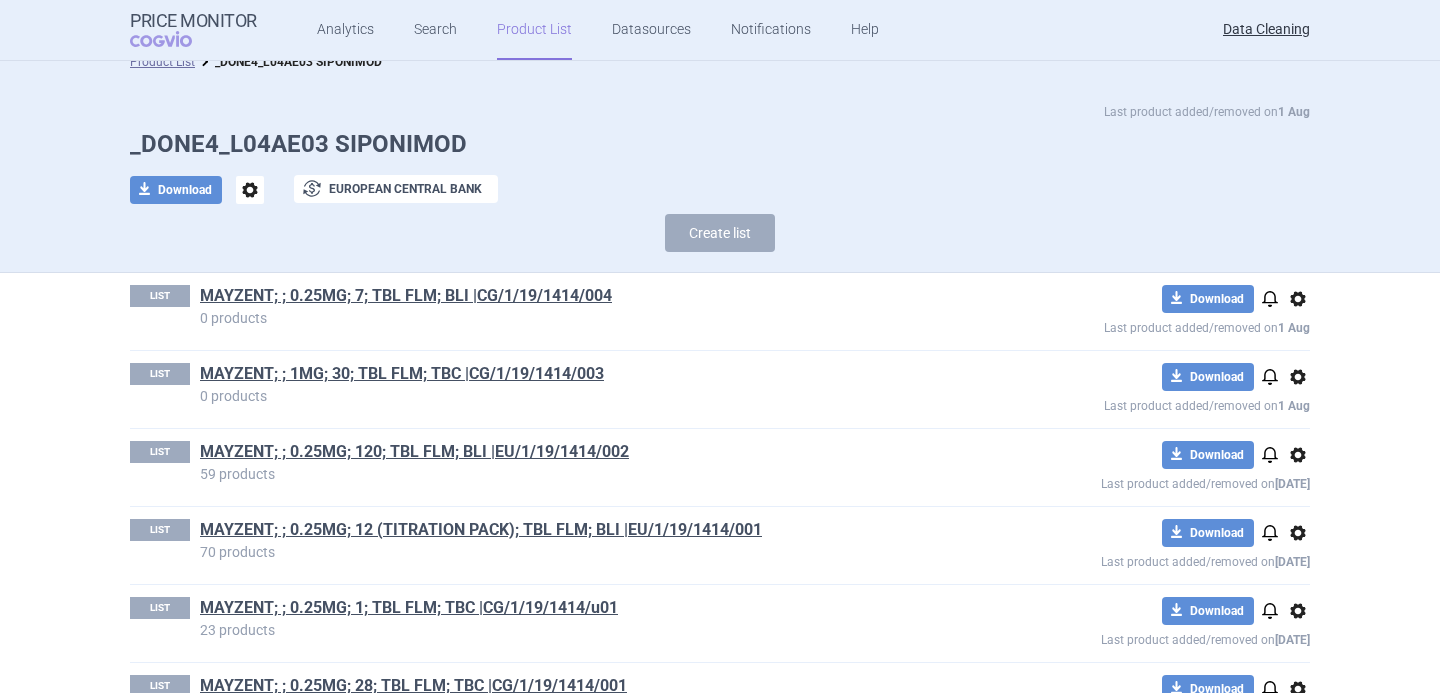 click on "LIST MAYZENT; ; 1MG; 30; TBL FLM; TBC |CG/1/19/1414/003 0   products download  Download notifications options Last product added/removed on  1 Aug" at bounding box center (720, 389) 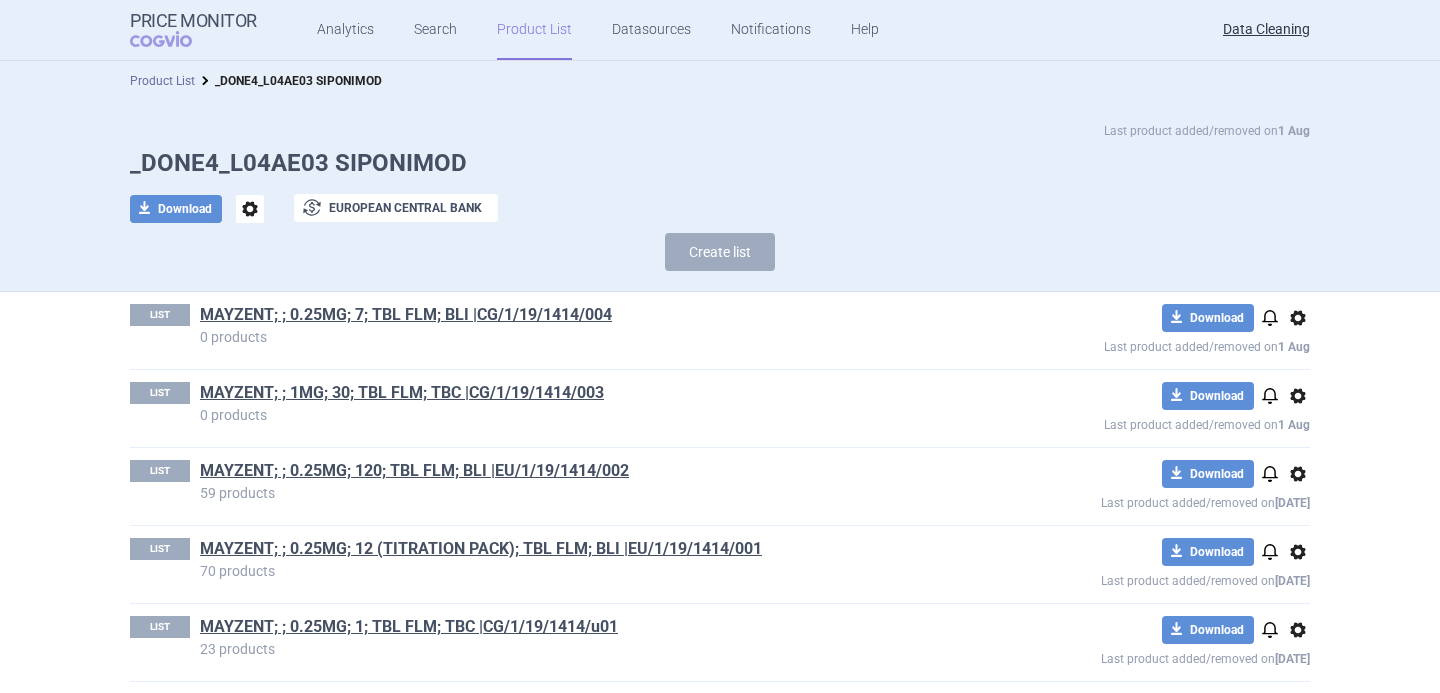 click on "Product List" at bounding box center (162, 81) 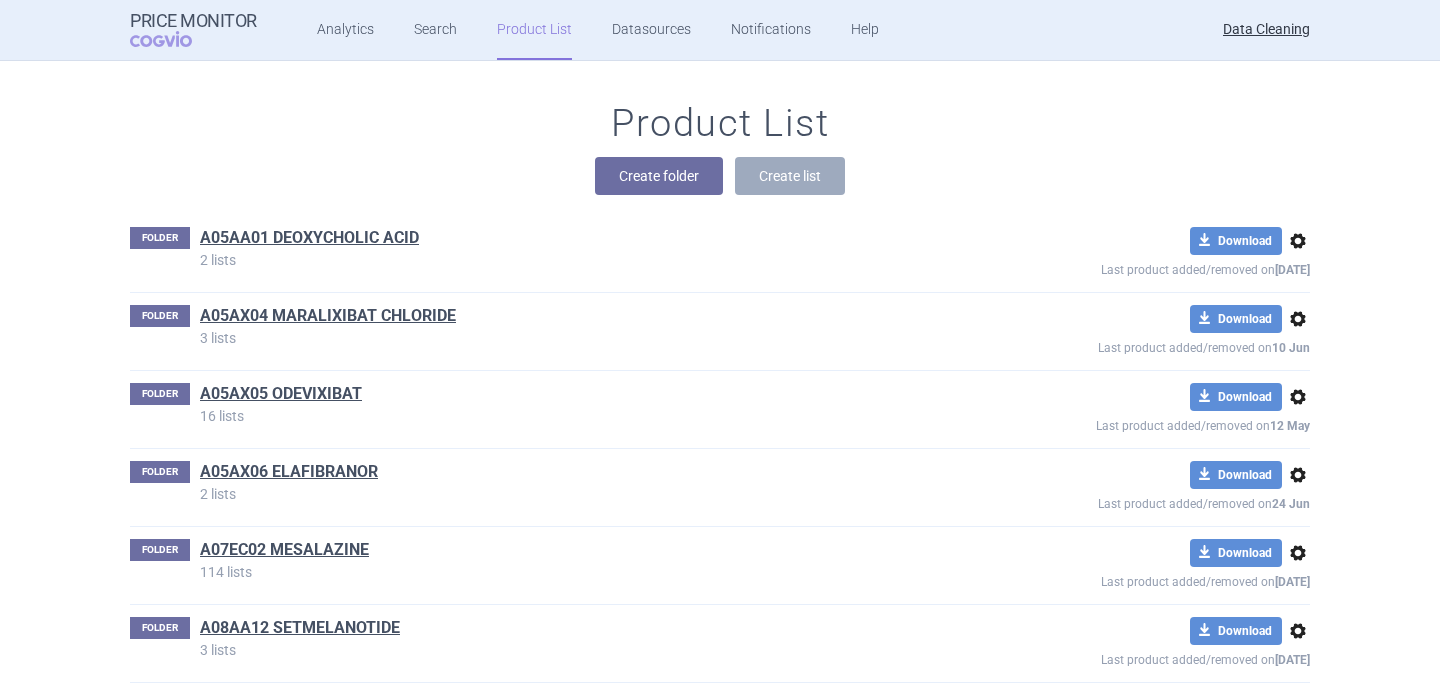 scroll, scrollTop: 71042, scrollLeft: 0, axis: vertical 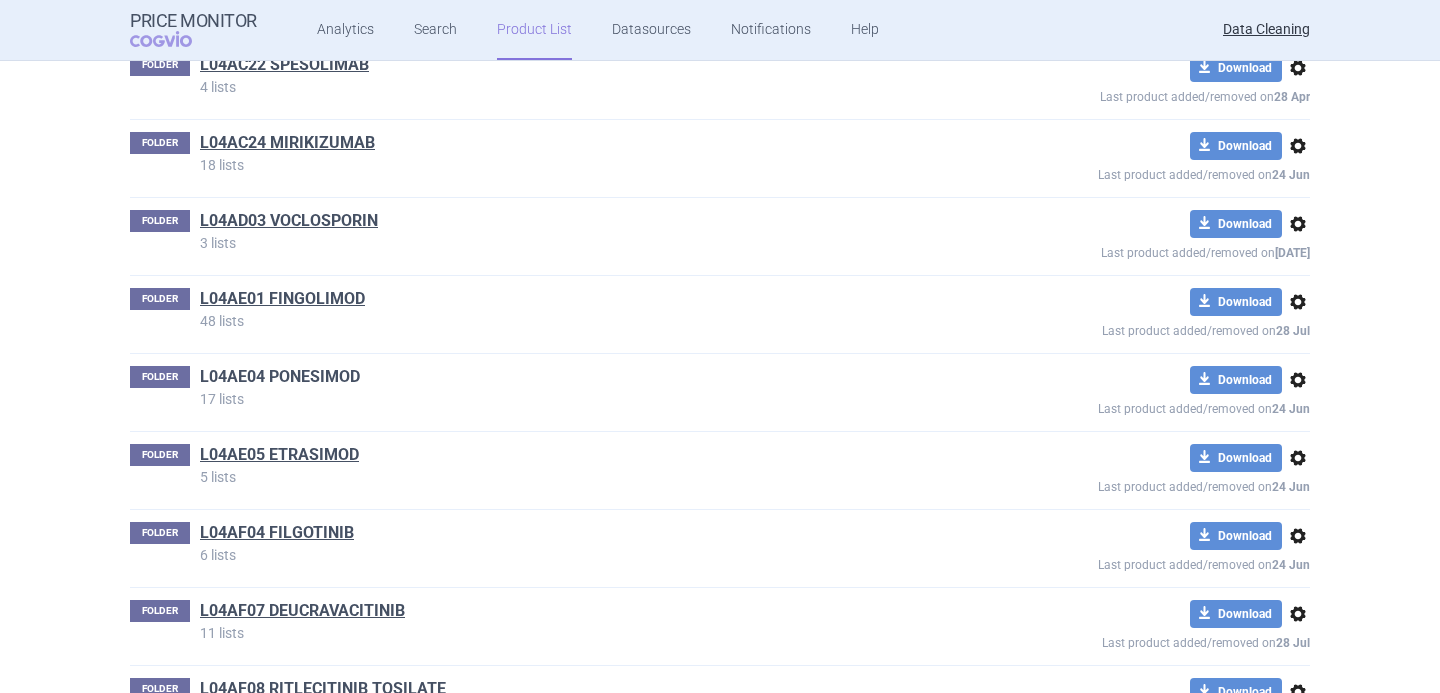 click on "L04AE04 PONESIMOD" at bounding box center (280, 377) 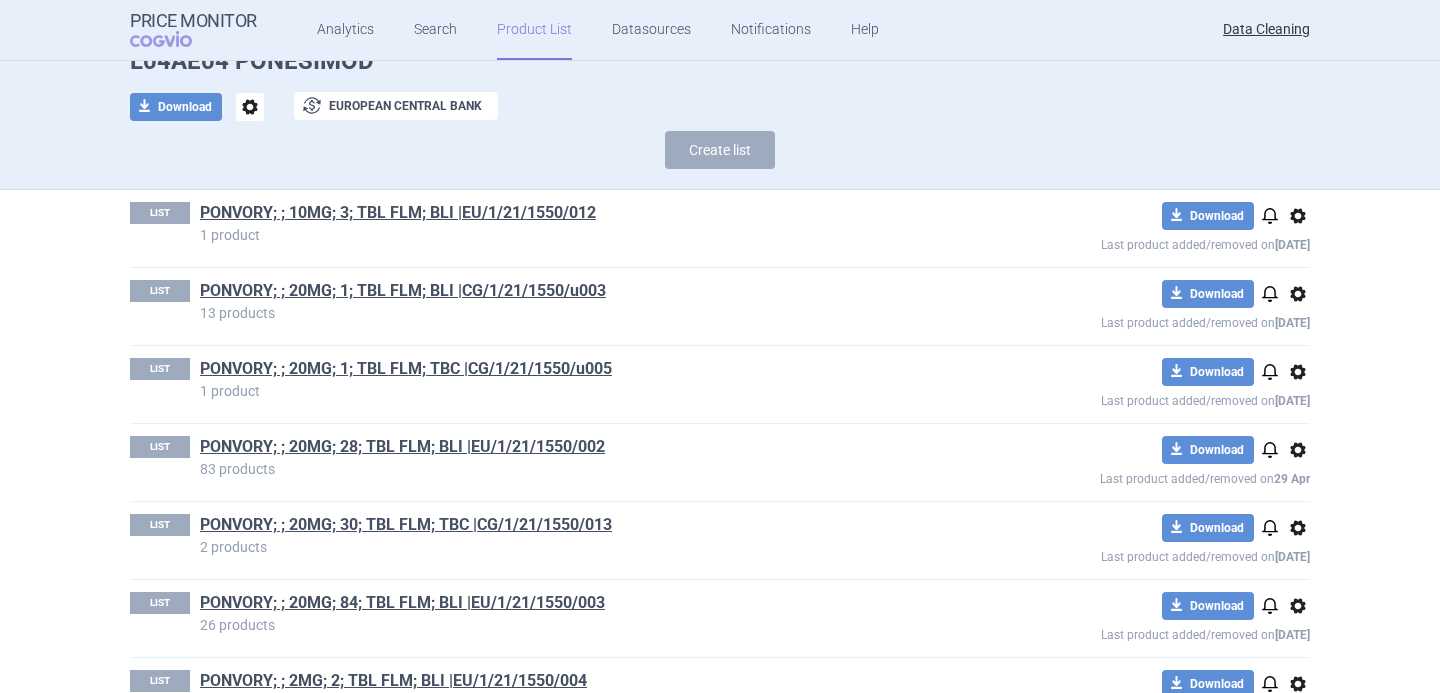 scroll, scrollTop: 108, scrollLeft: 0, axis: vertical 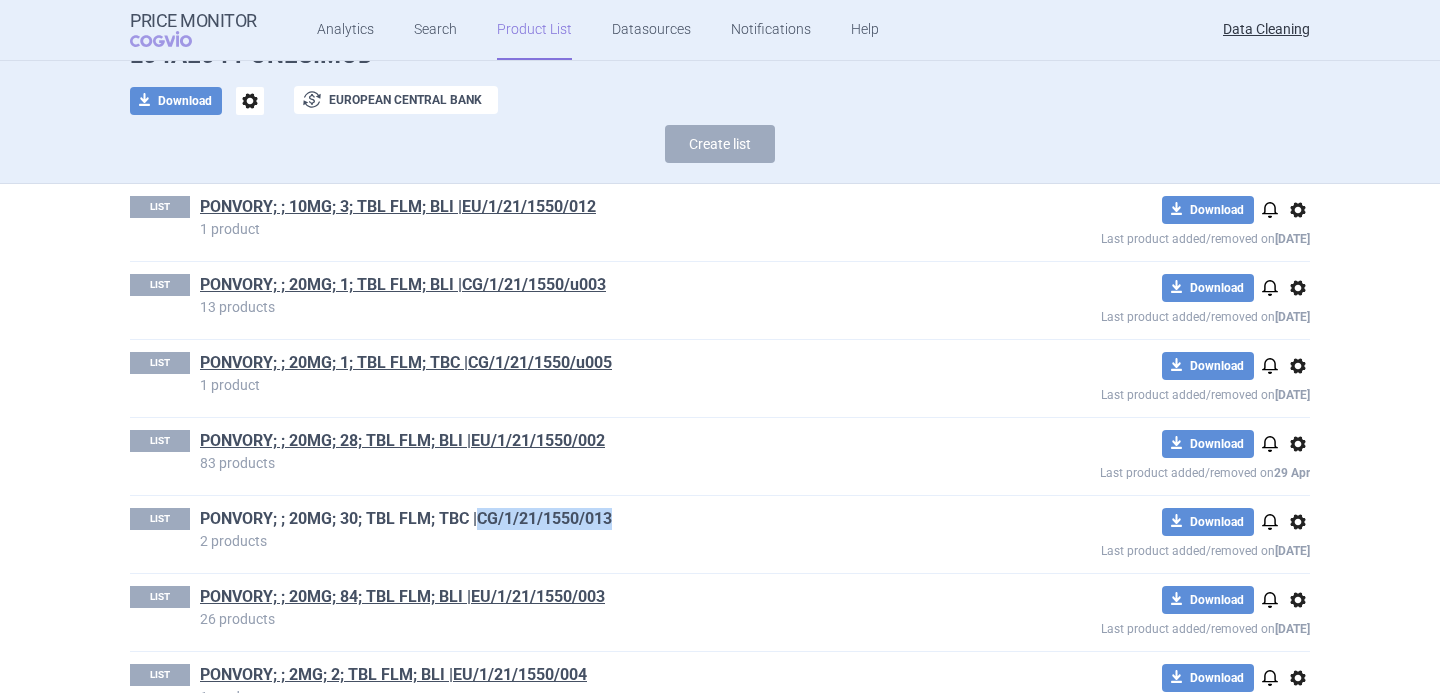 drag, startPoint x: 633, startPoint y: 511, endPoint x: 482, endPoint y: 512, distance: 151.00331 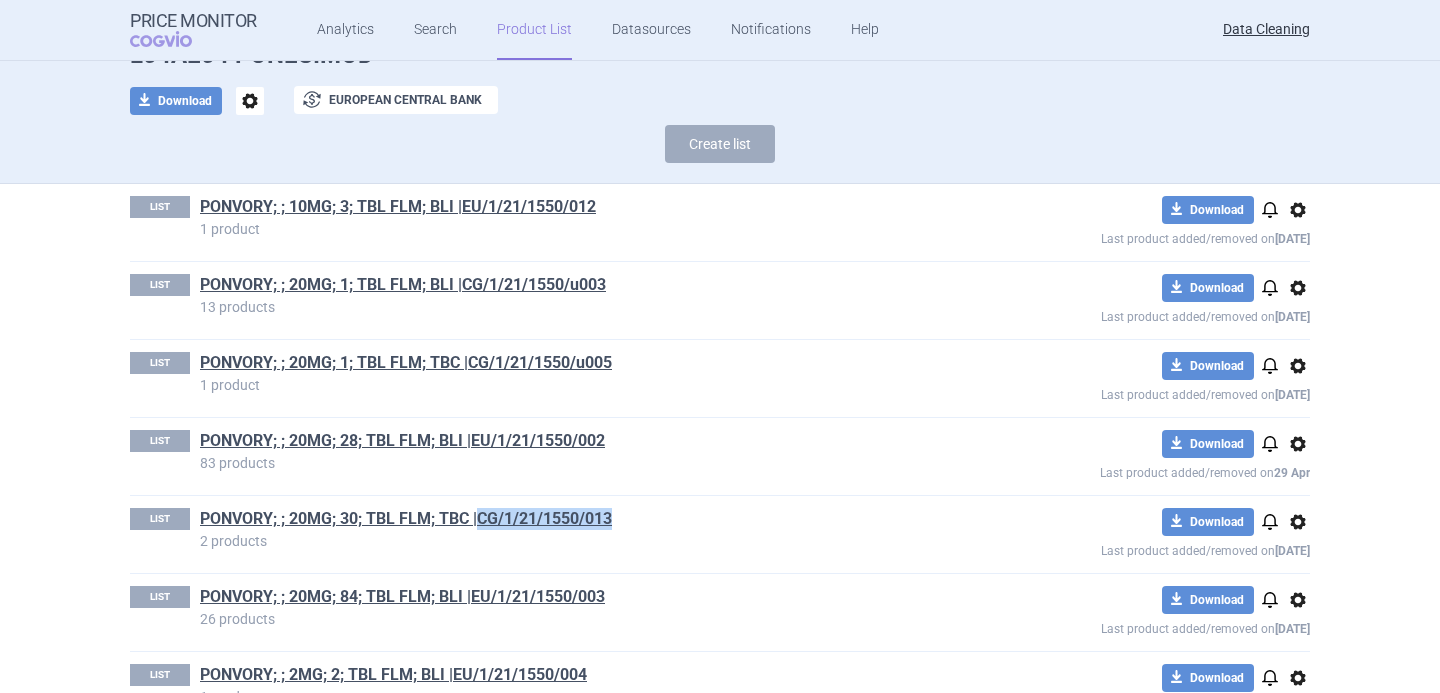 copy on "CG/1/21/1550/013" 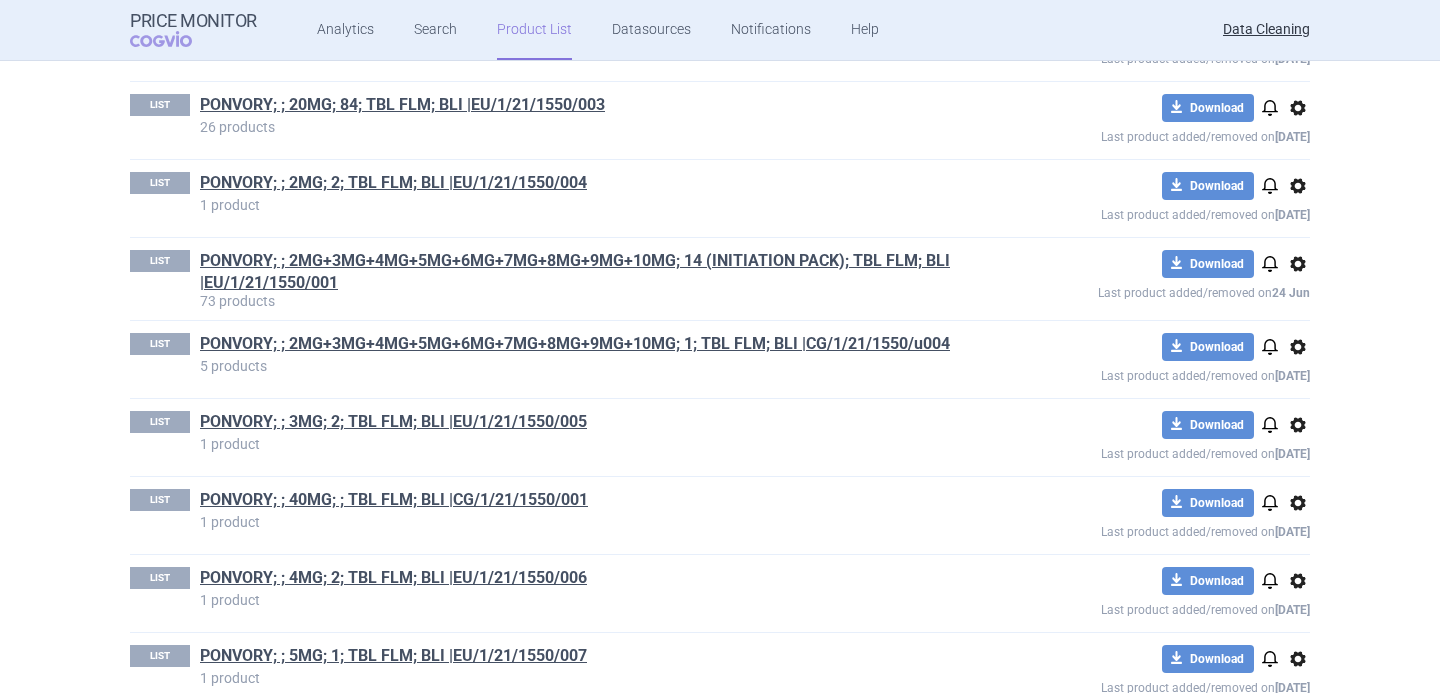 scroll, scrollTop: 620, scrollLeft: 0, axis: vertical 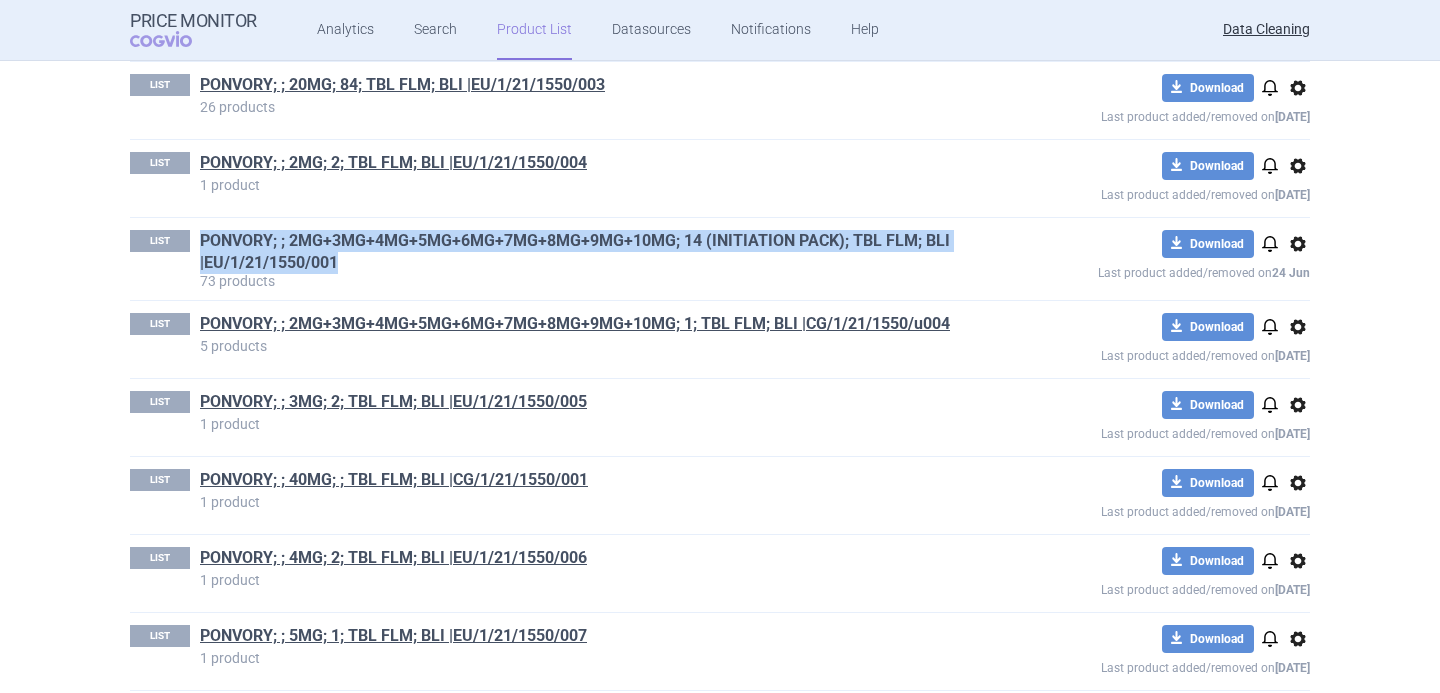 drag, startPoint x: 193, startPoint y: 241, endPoint x: 335, endPoint y: 269, distance: 144.73424 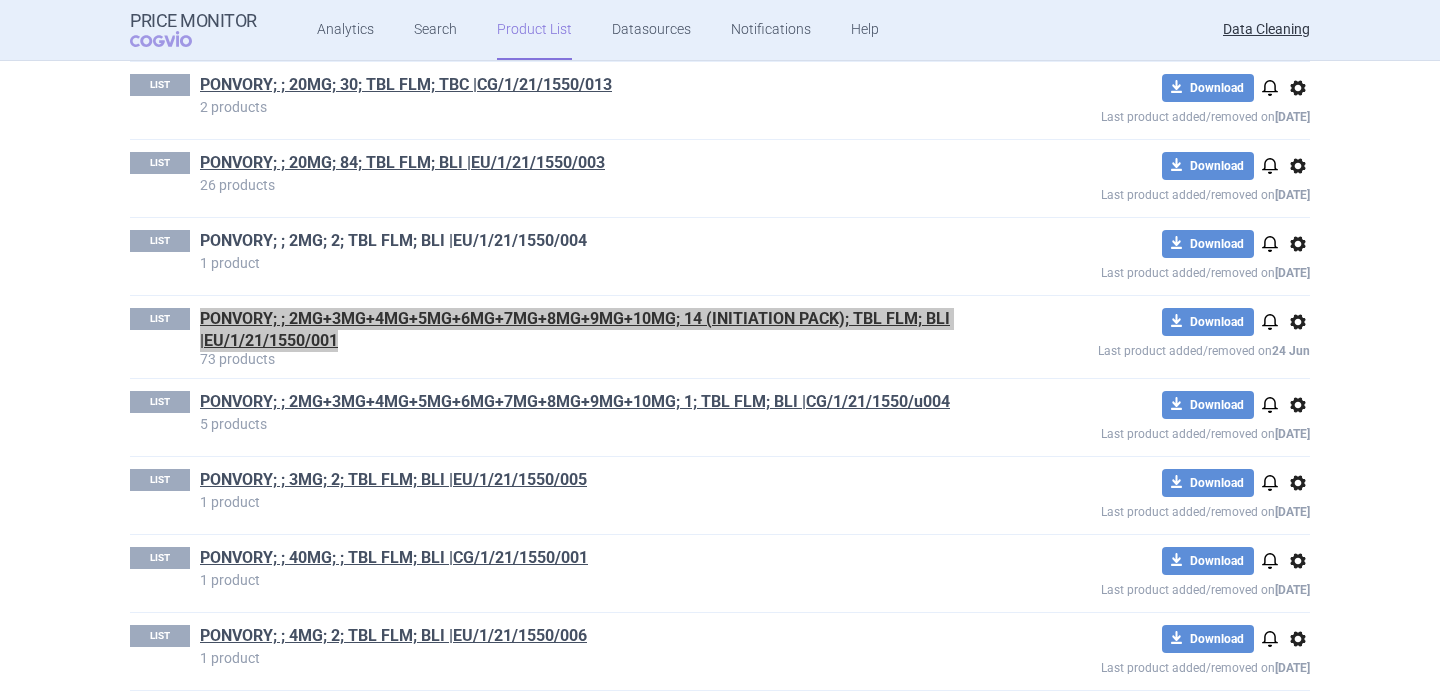 scroll, scrollTop: 0, scrollLeft: 0, axis: both 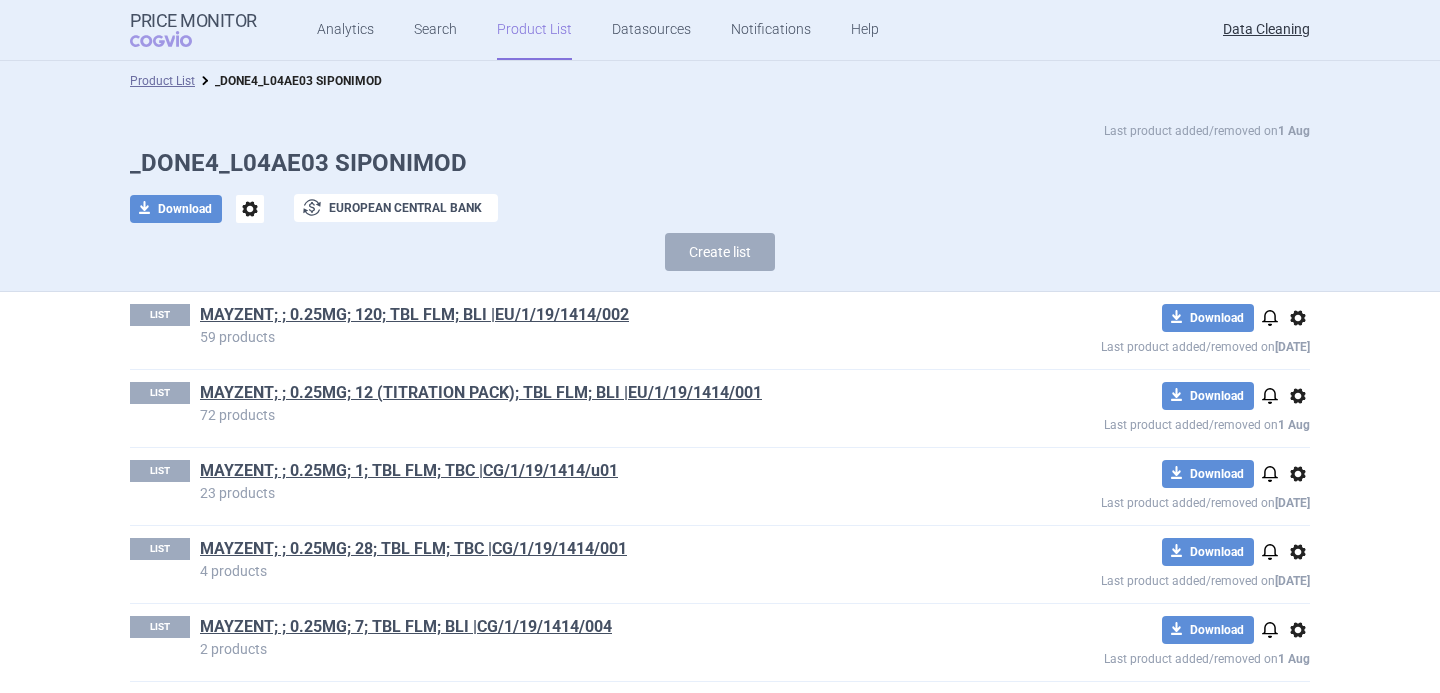 click on "Last product added/removed on  1 Aug _DONE4_L04AE03 SIPONIMOD download  Download options exchange European Central Bank Create list" at bounding box center (720, 196) 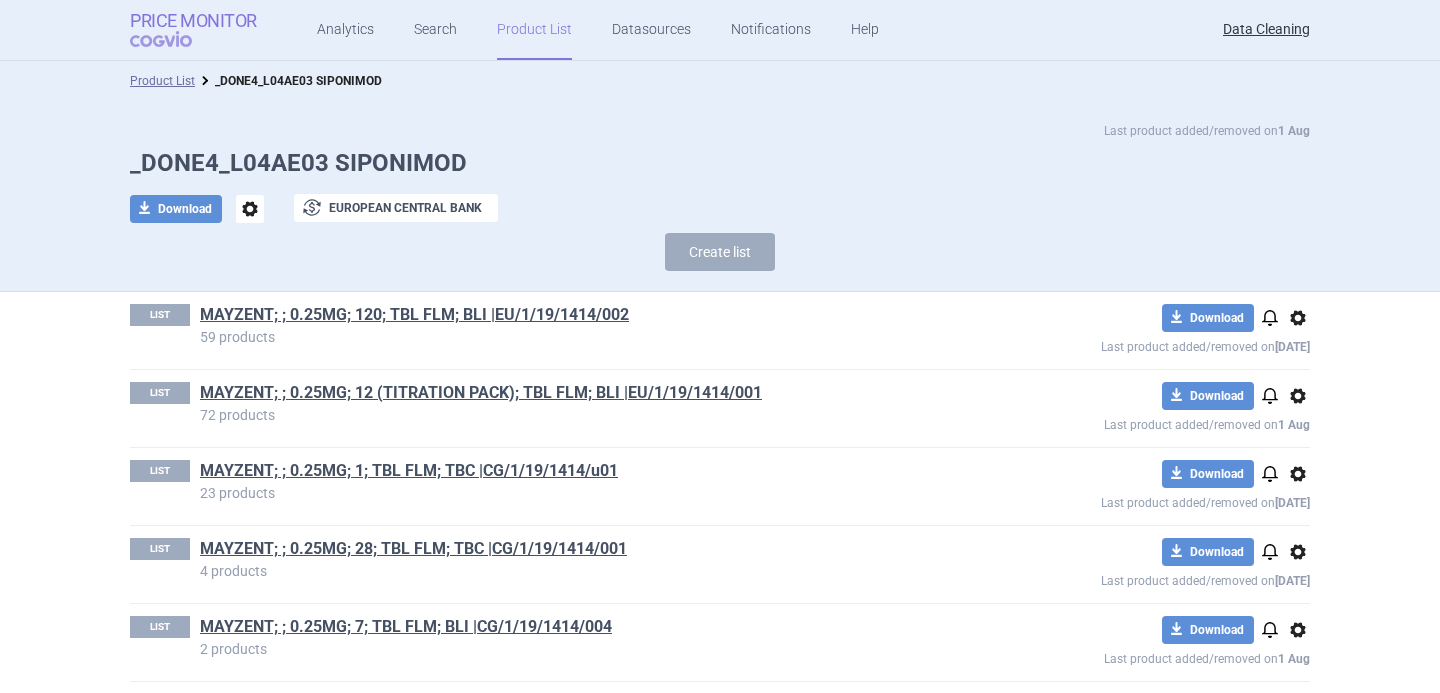click on "Price Monitor" at bounding box center [193, 21] 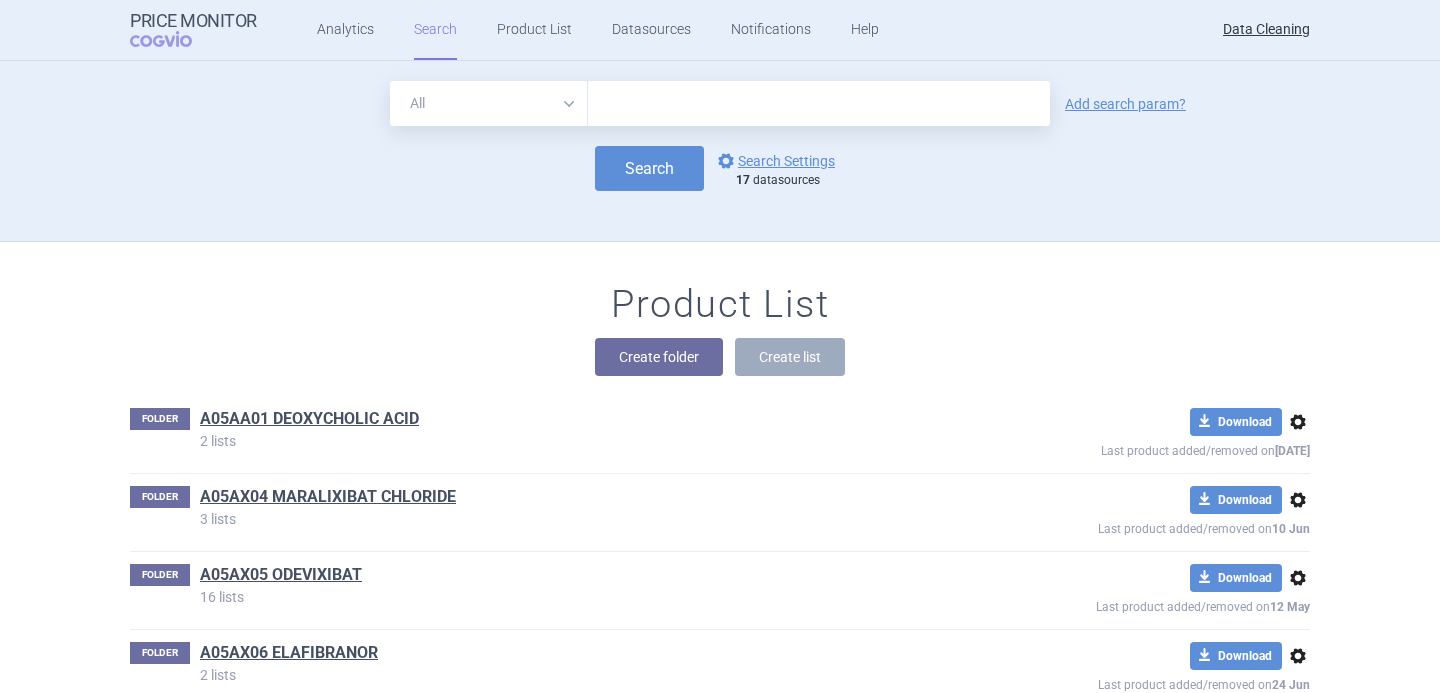 scroll, scrollTop: 71120, scrollLeft: 0, axis: vertical 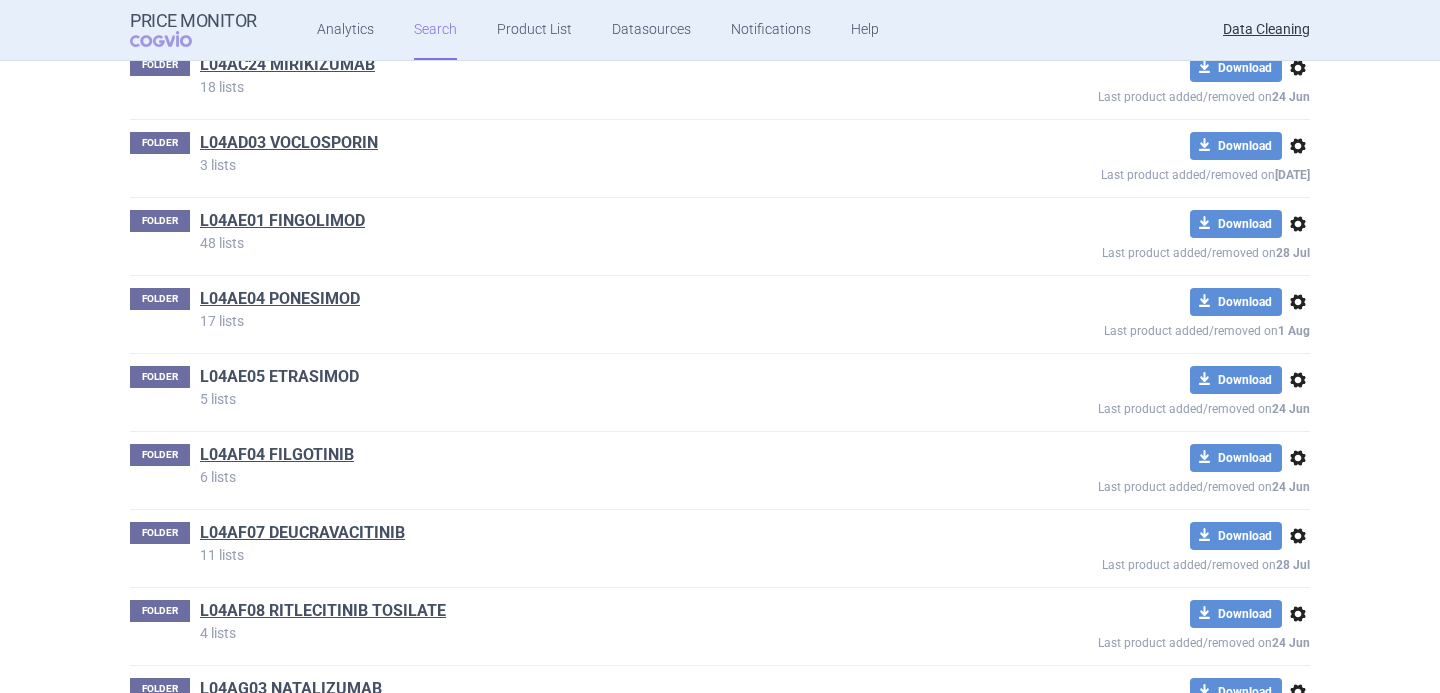 click on "L04AE05 ETRASIMOD" at bounding box center [279, 377] 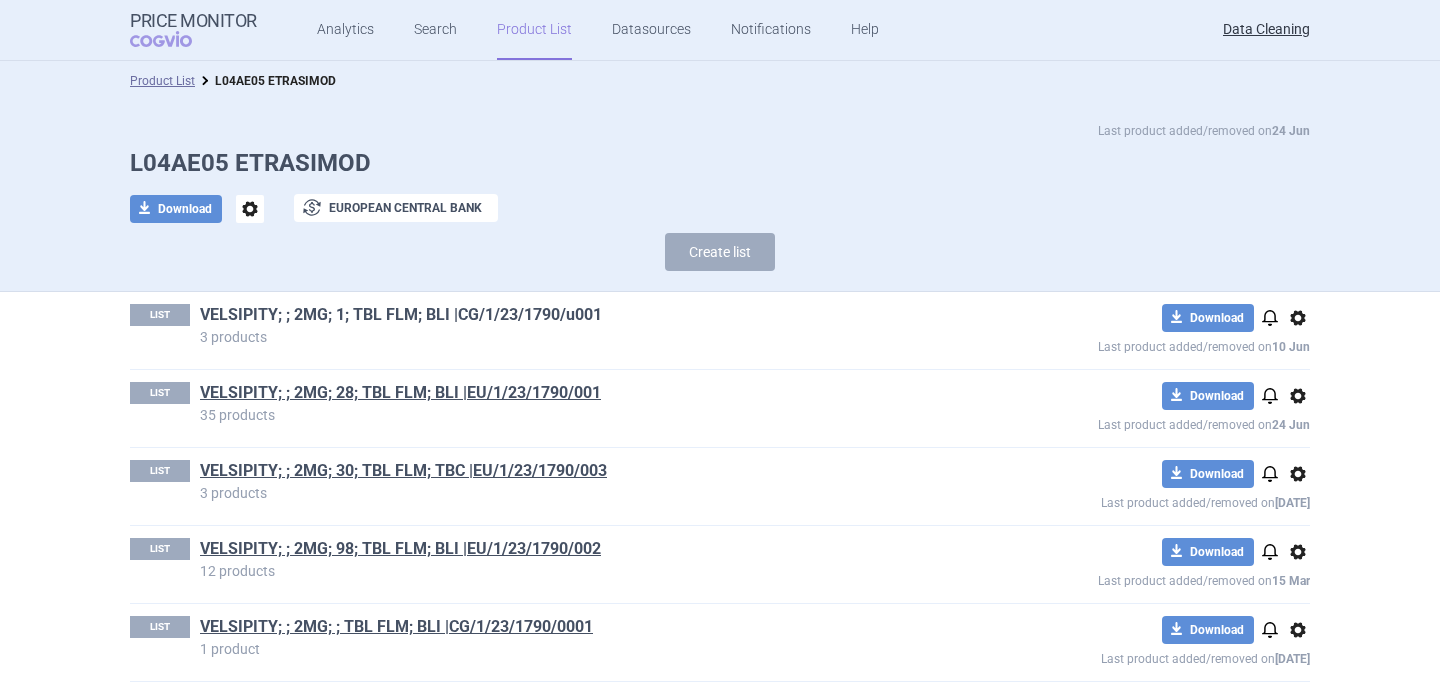 scroll, scrollTop: 9, scrollLeft: 0, axis: vertical 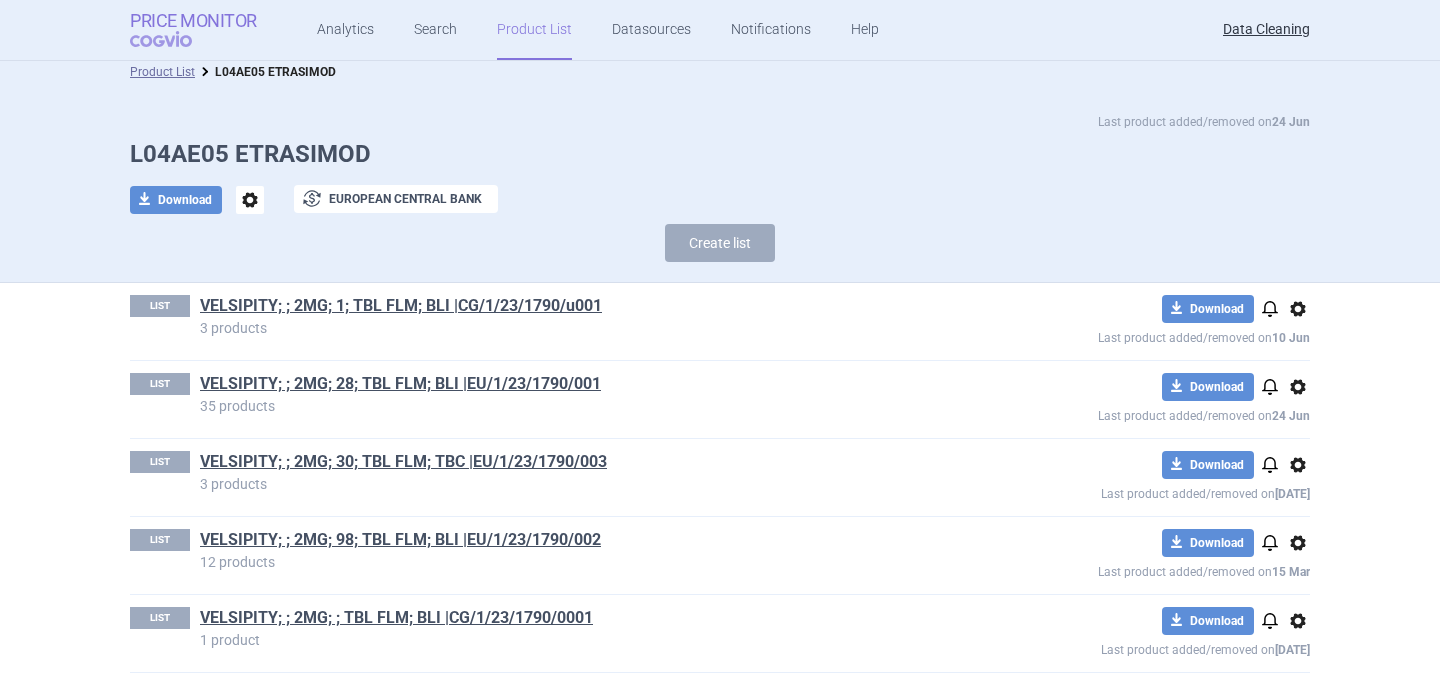 click on "COGVIO" at bounding box center (175, 39) 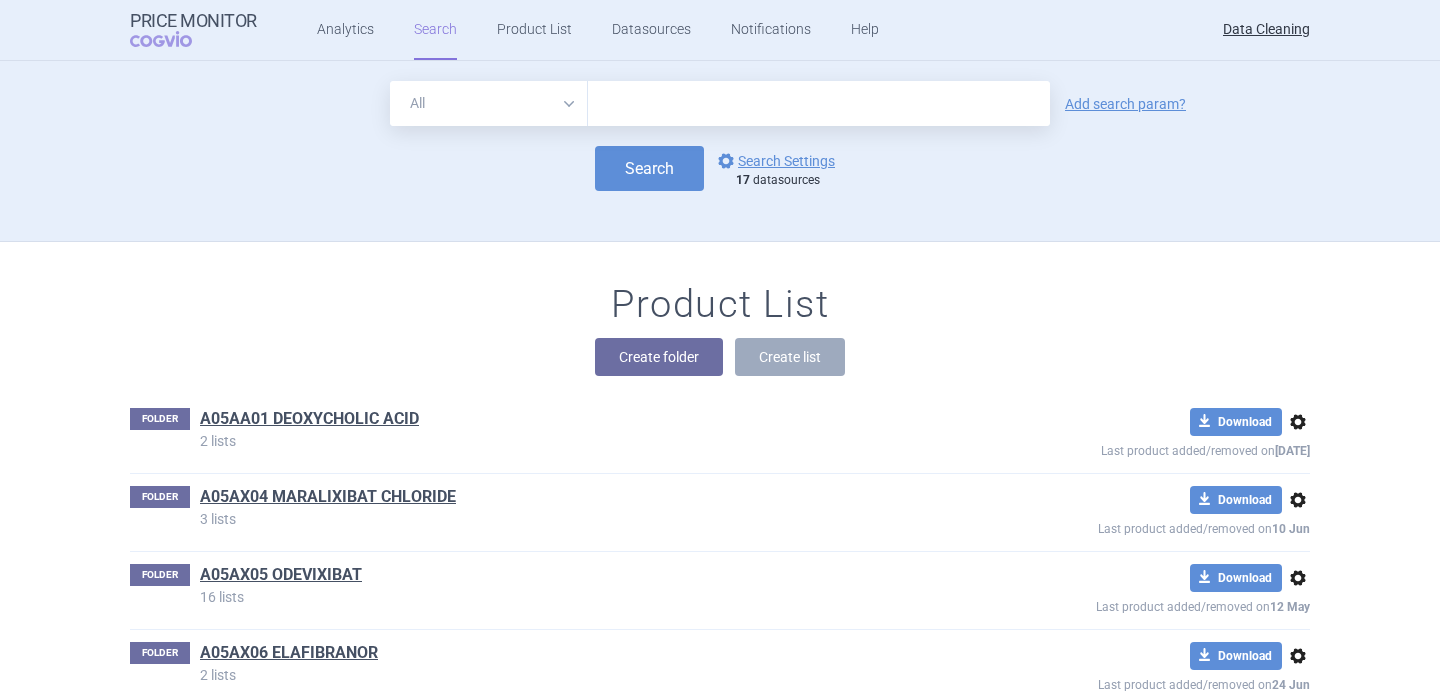 scroll, scrollTop: 71198, scrollLeft: 0, axis: vertical 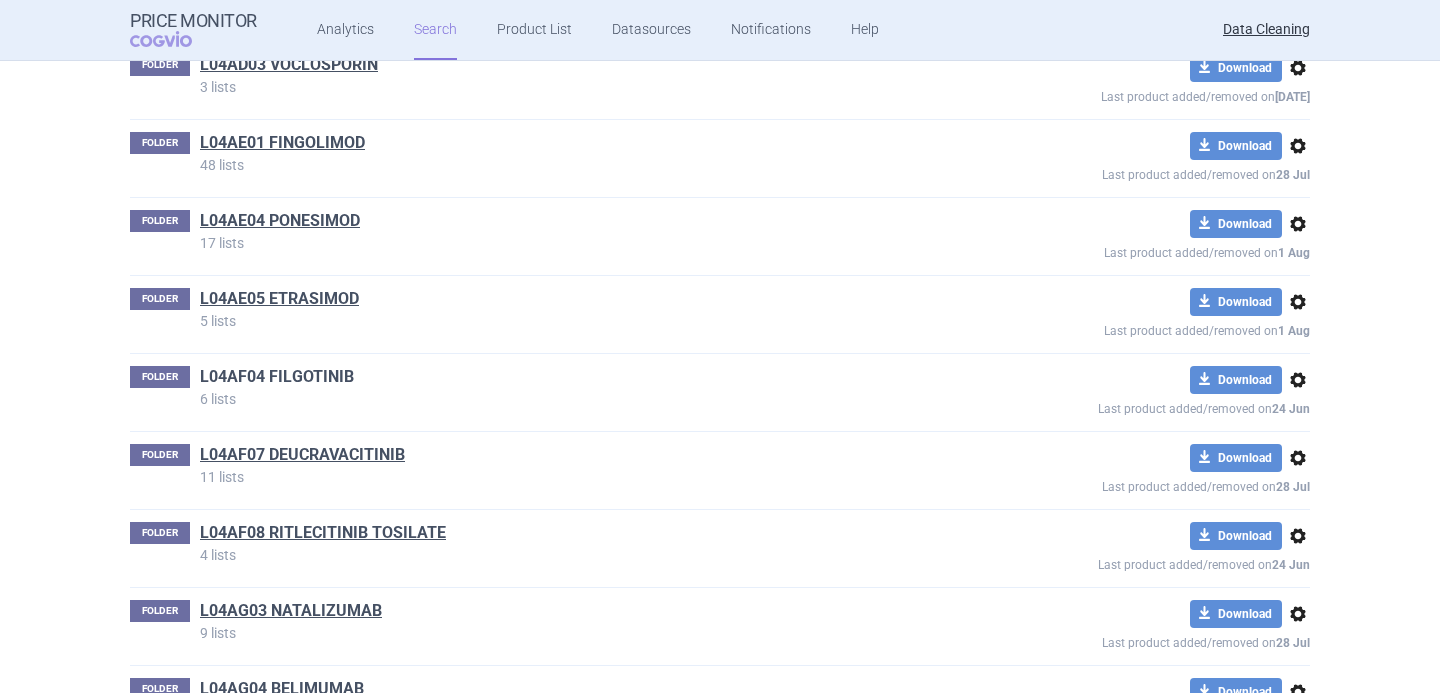 click on "L04AF04 FILGOTINIB" at bounding box center [277, 377] 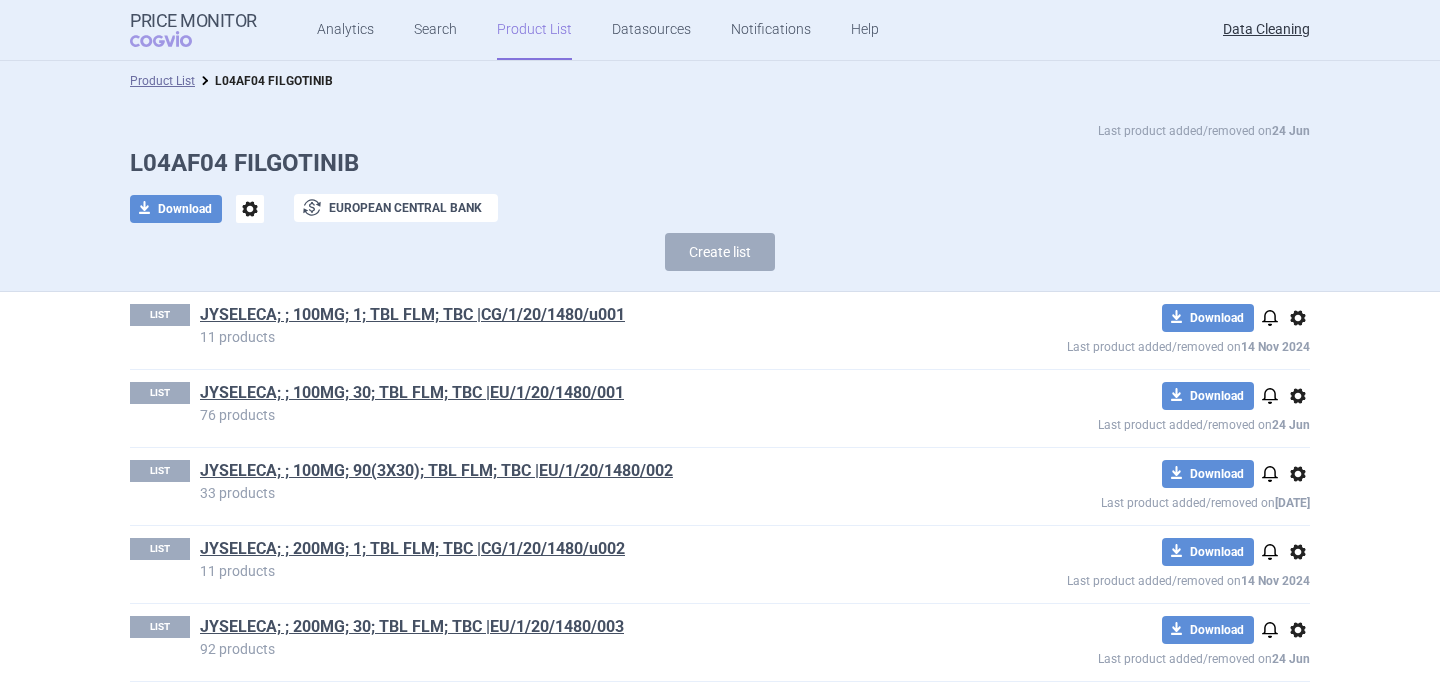 scroll, scrollTop: 87, scrollLeft: 0, axis: vertical 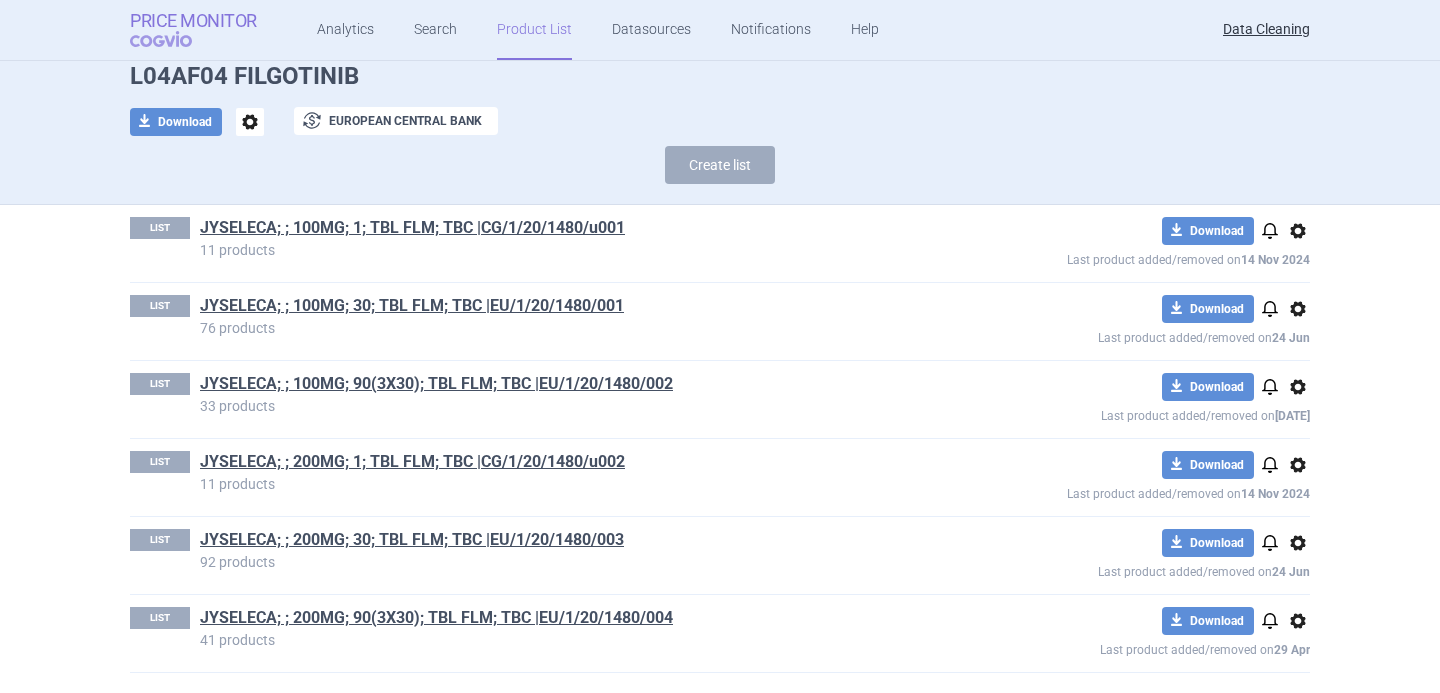 click on "Price Monitor" at bounding box center (193, 21) 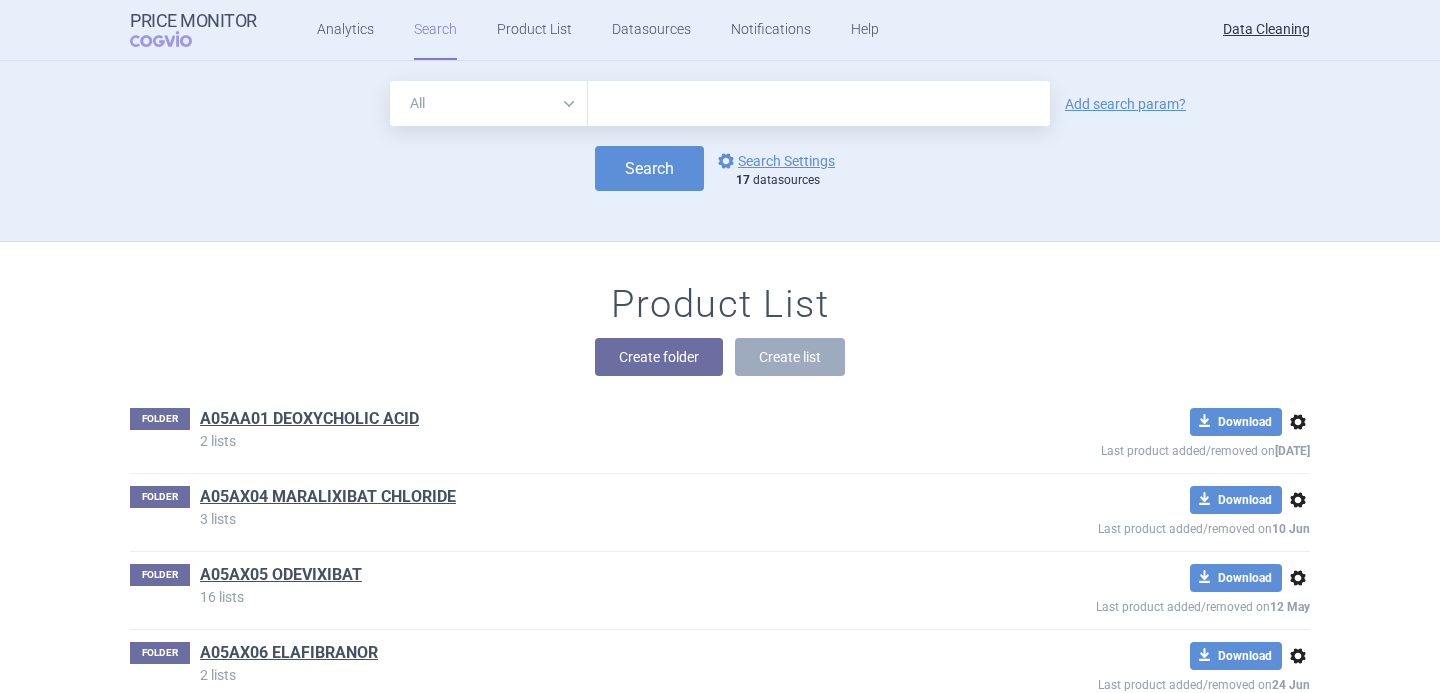 scroll, scrollTop: 71354, scrollLeft: 0, axis: vertical 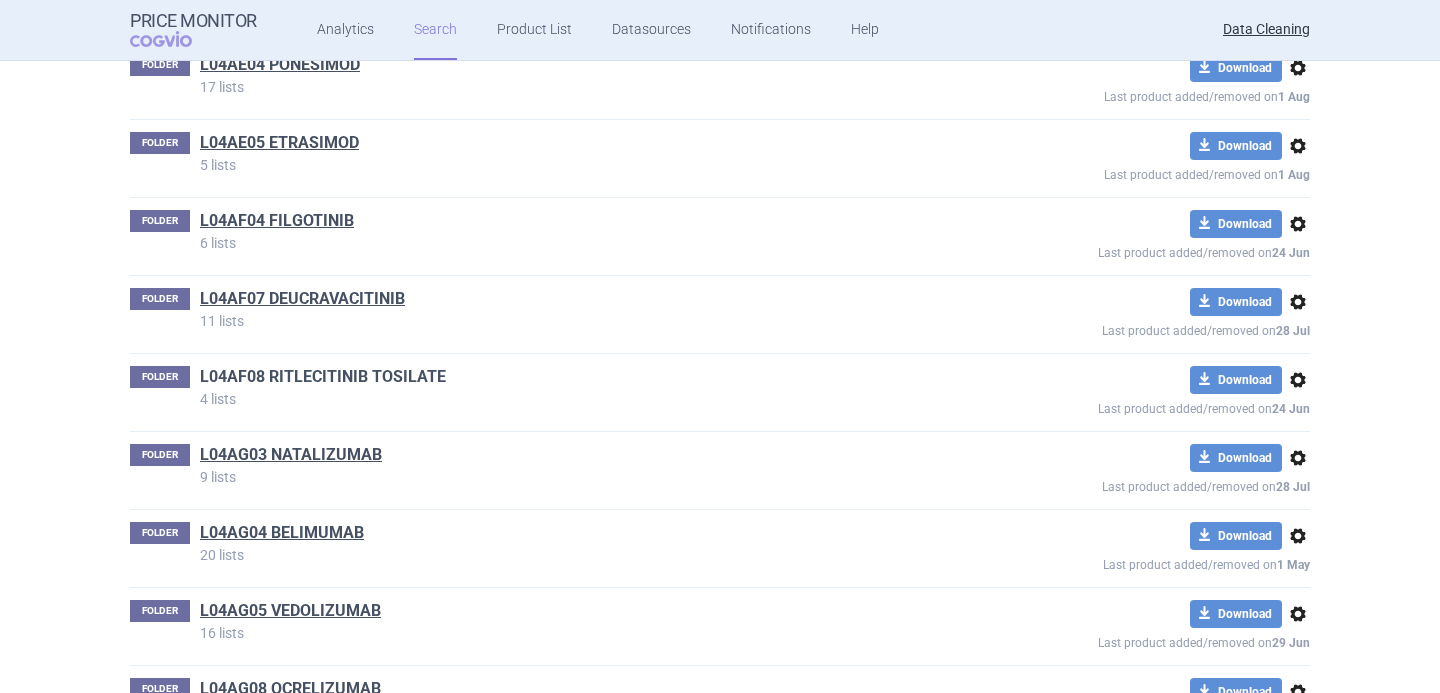 click on "L04AF08 RITLECITINIB TOSILATE" at bounding box center [323, 377] 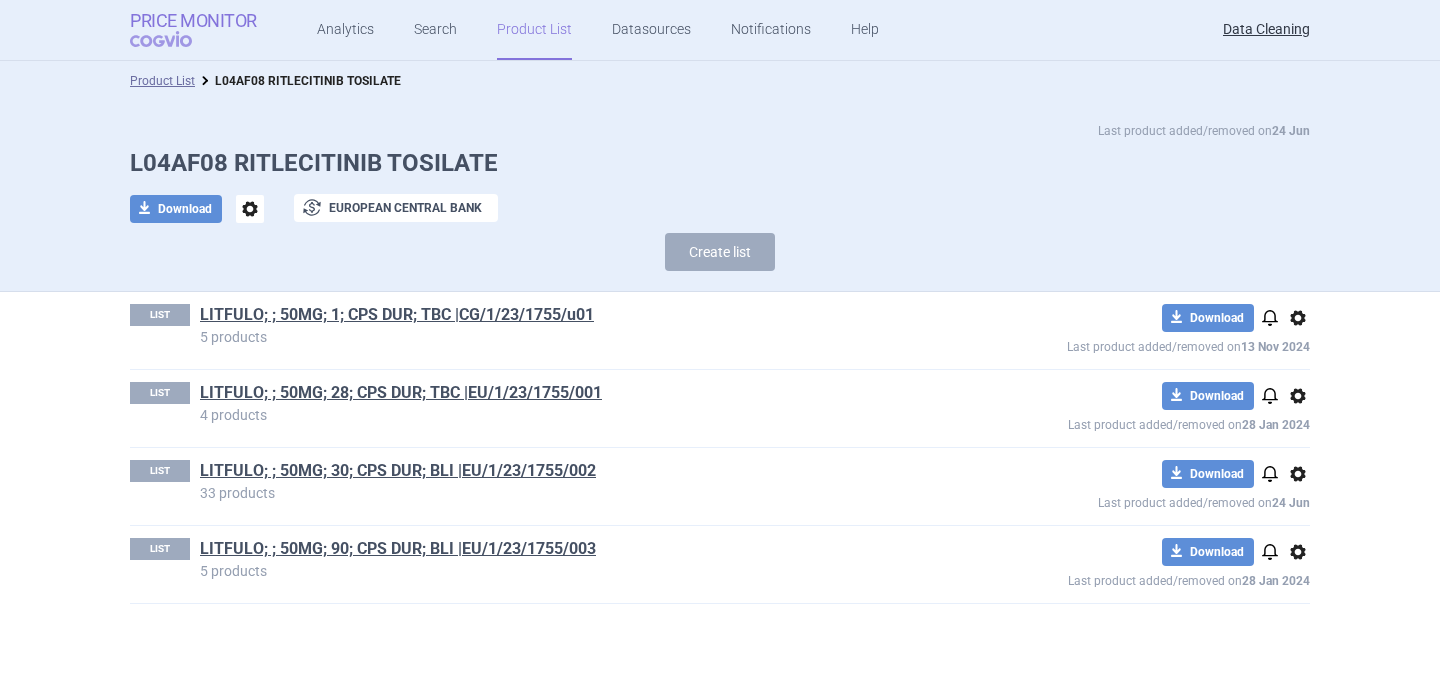click on "Price Monitor" at bounding box center [193, 21] 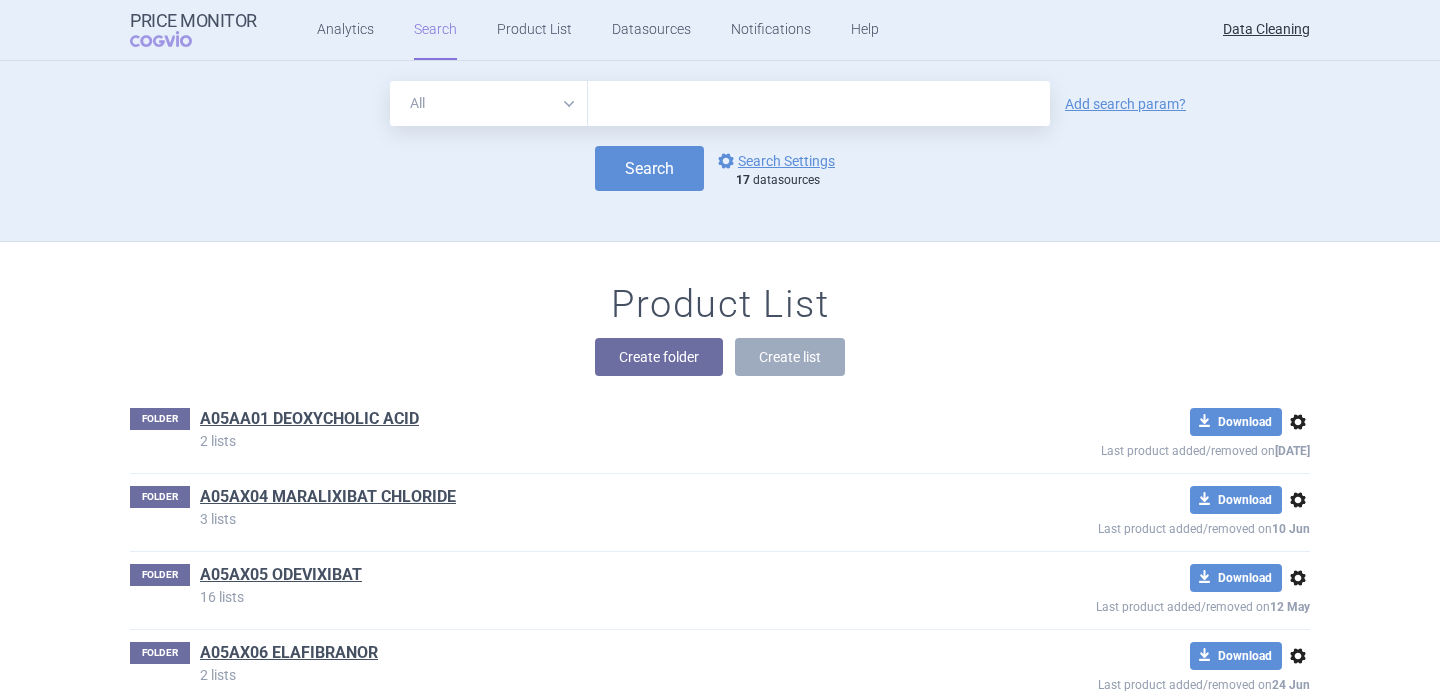 scroll, scrollTop: 71588, scrollLeft: 0, axis: vertical 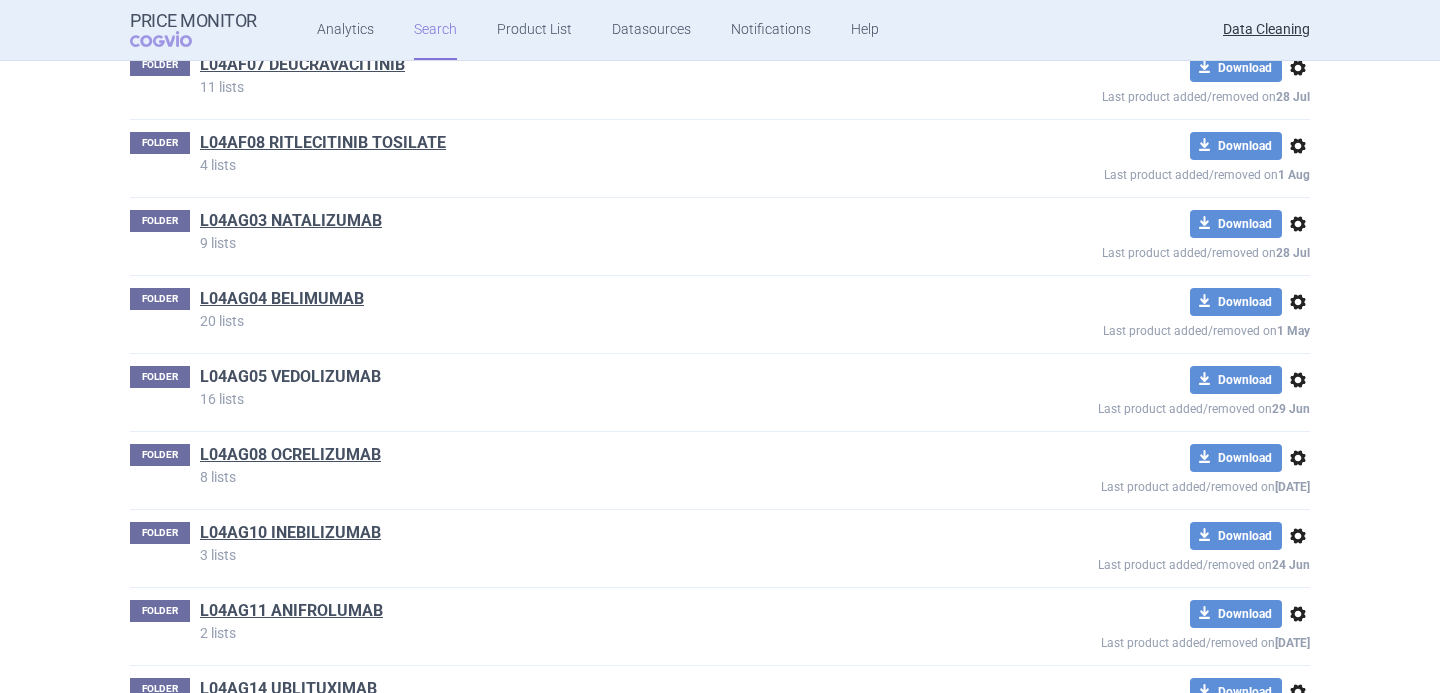 click on "L04AG05 VEDOLIZUMAB" at bounding box center [290, 377] 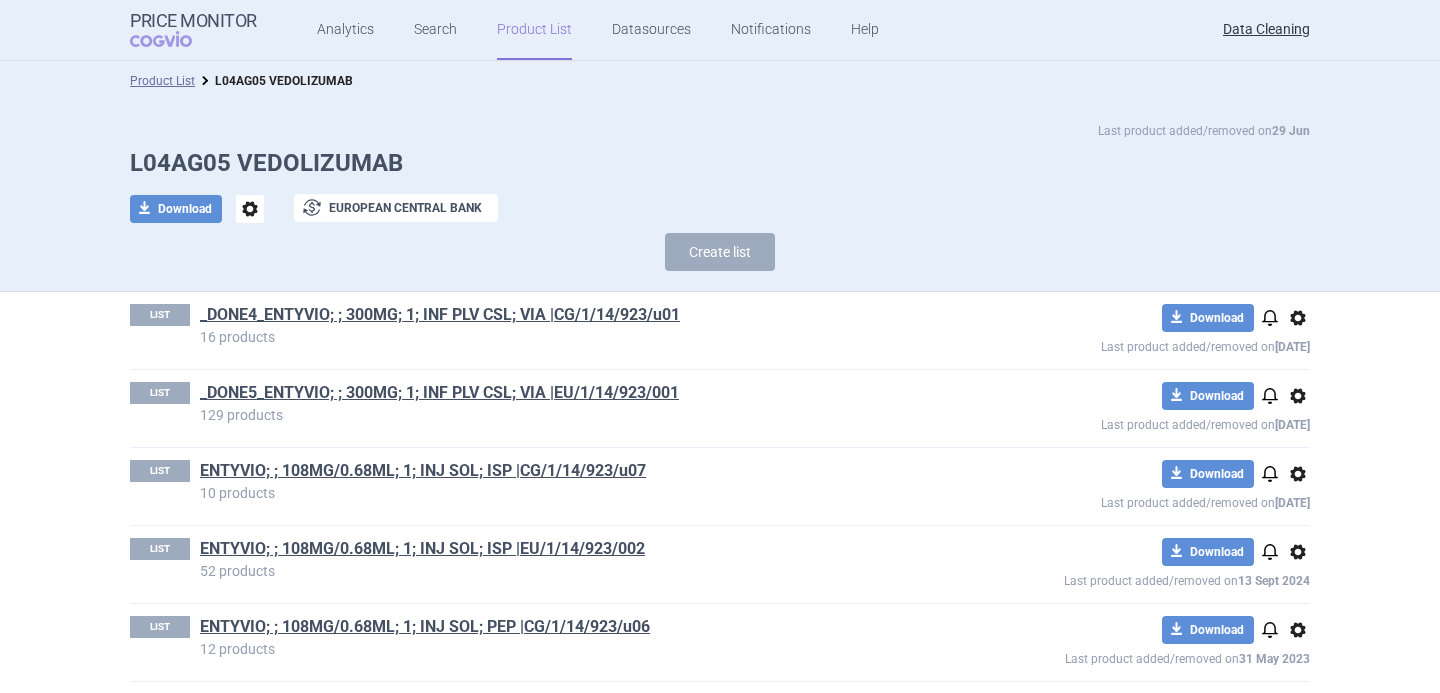 click on "L04AG05 VEDOLIZUMAB" at bounding box center [720, 163] 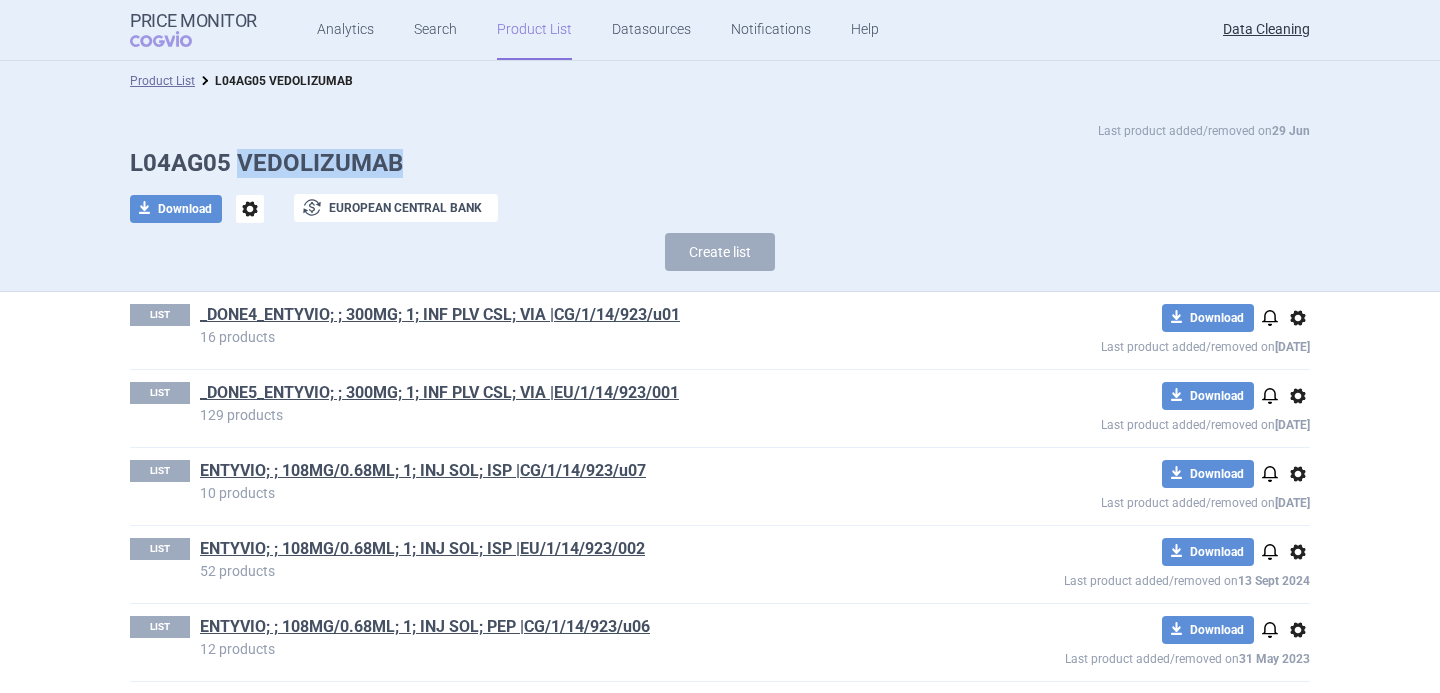 click on "L04AG05 VEDOLIZUMAB" at bounding box center [720, 163] 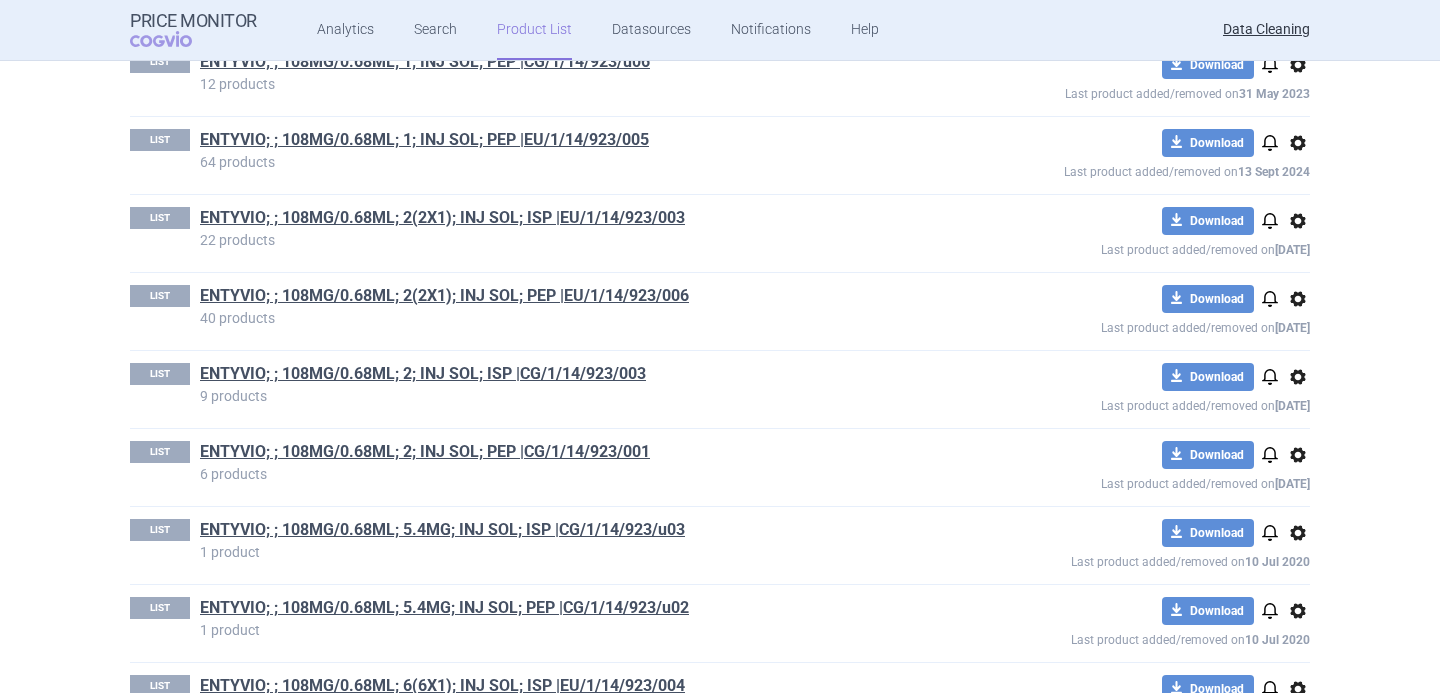 scroll, scrollTop: 522, scrollLeft: 0, axis: vertical 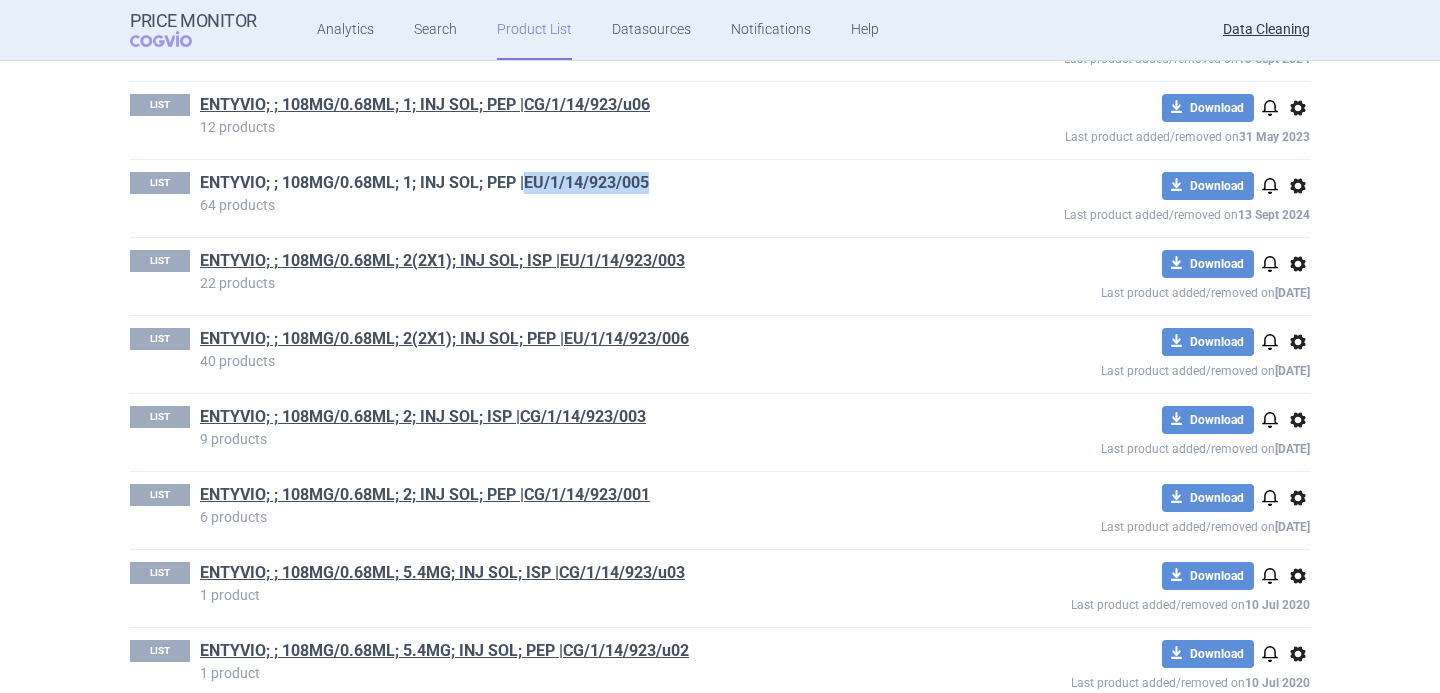 drag, startPoint x: 680, startPoint y: 179, endPoint x: 525, endPoint y: 183, distance: 155.0516 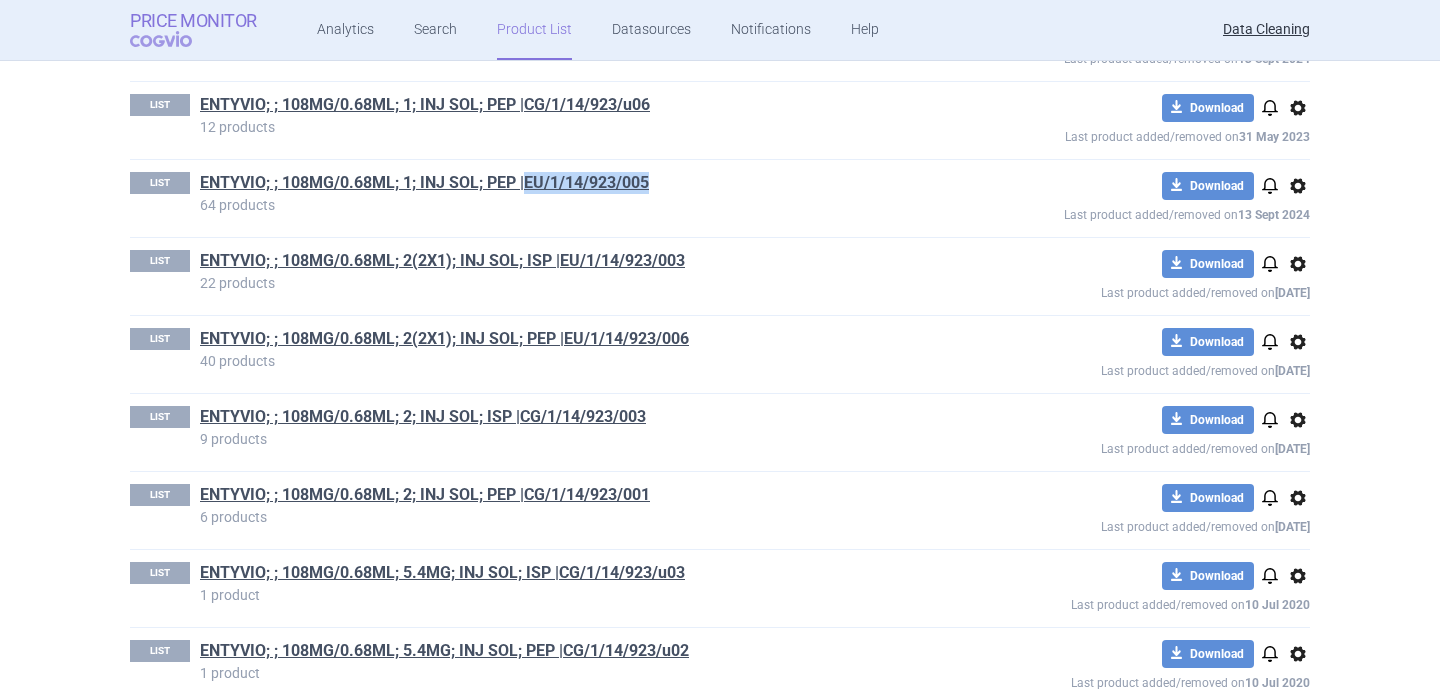 click on "Price Monitor" at bounding box center [193, 21] 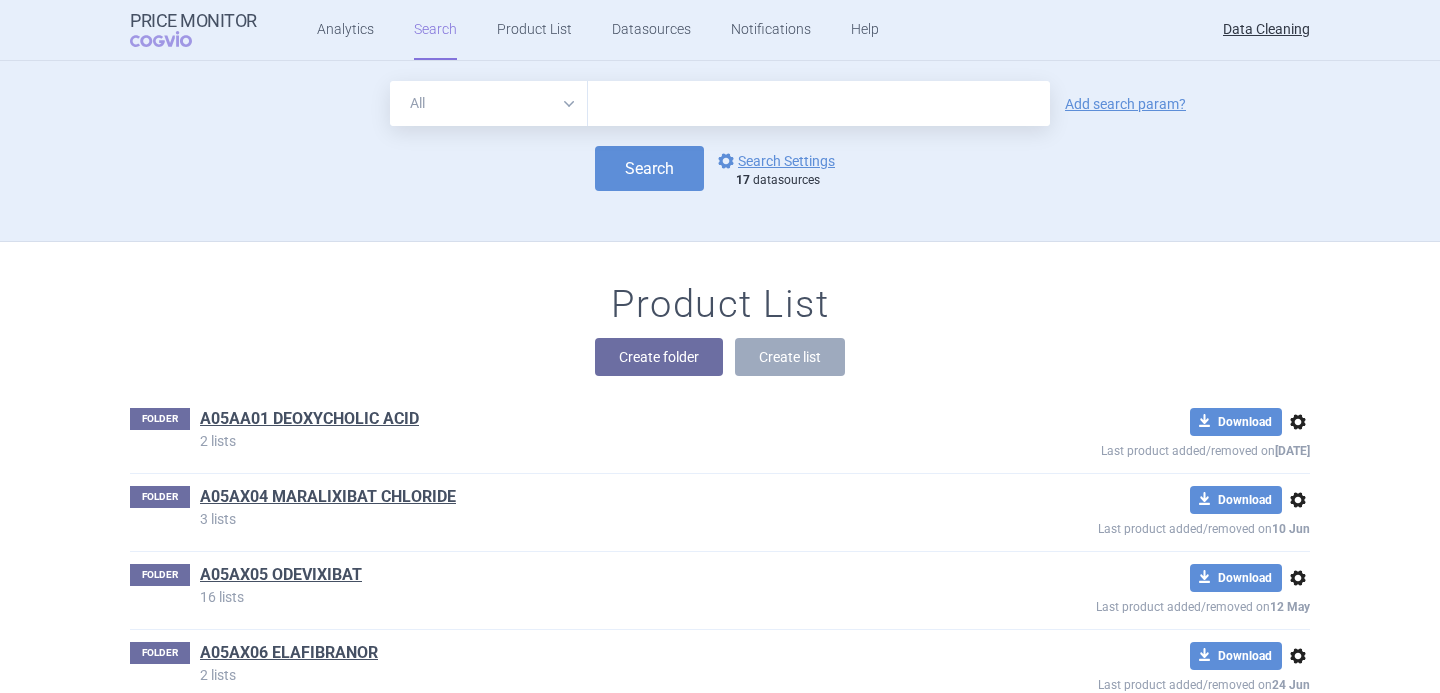 scroll, scrollTop: 71666, scrollLeft: 0, axis: vertical 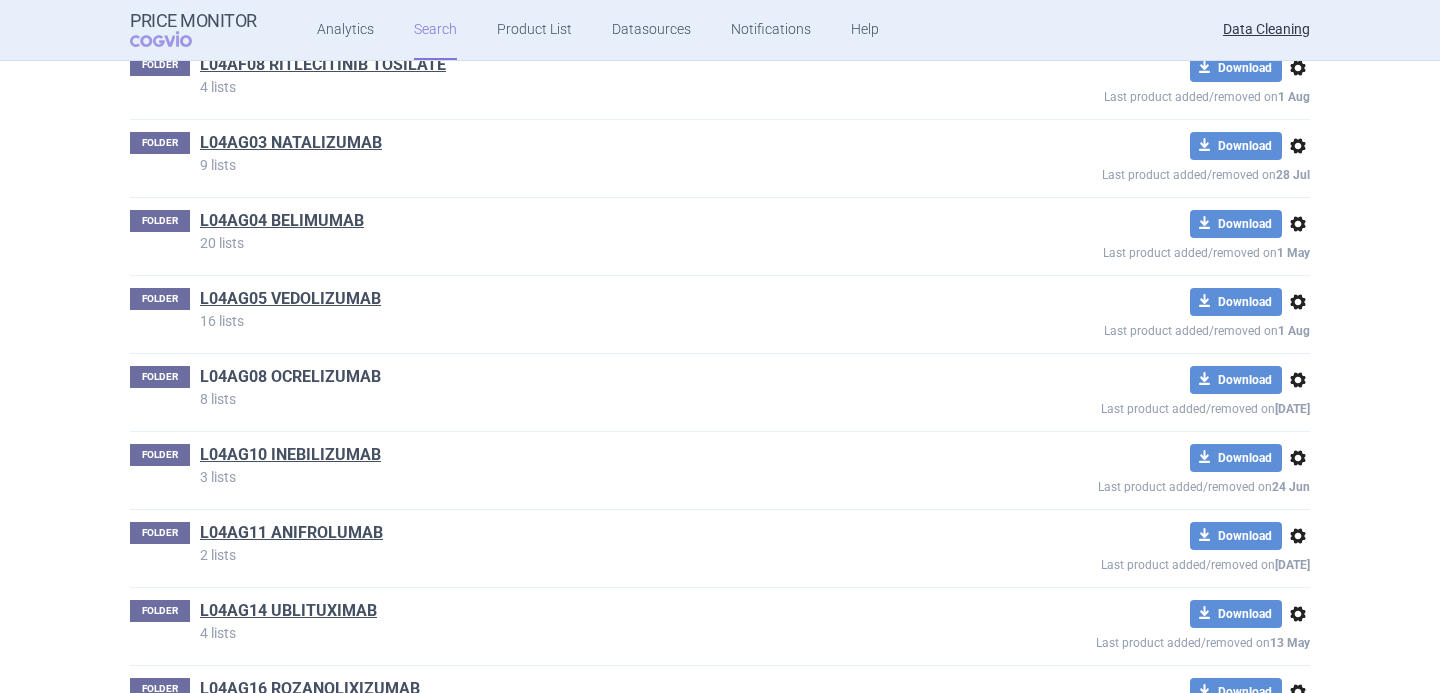 click on "L04AG08 OCRELIZUMAB" at bounding box center [290, 377] 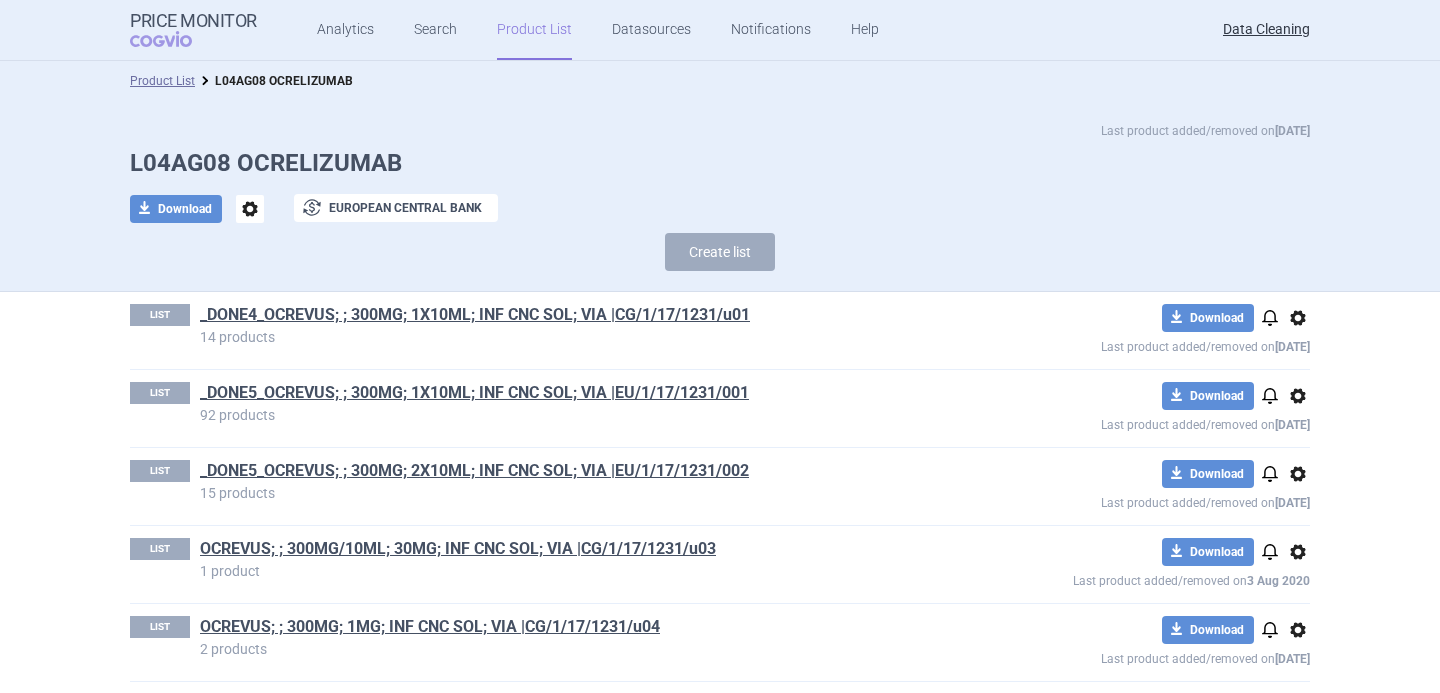 click on "L04AG08 OCRELIZUMAB" at bounding box center [720, 163] 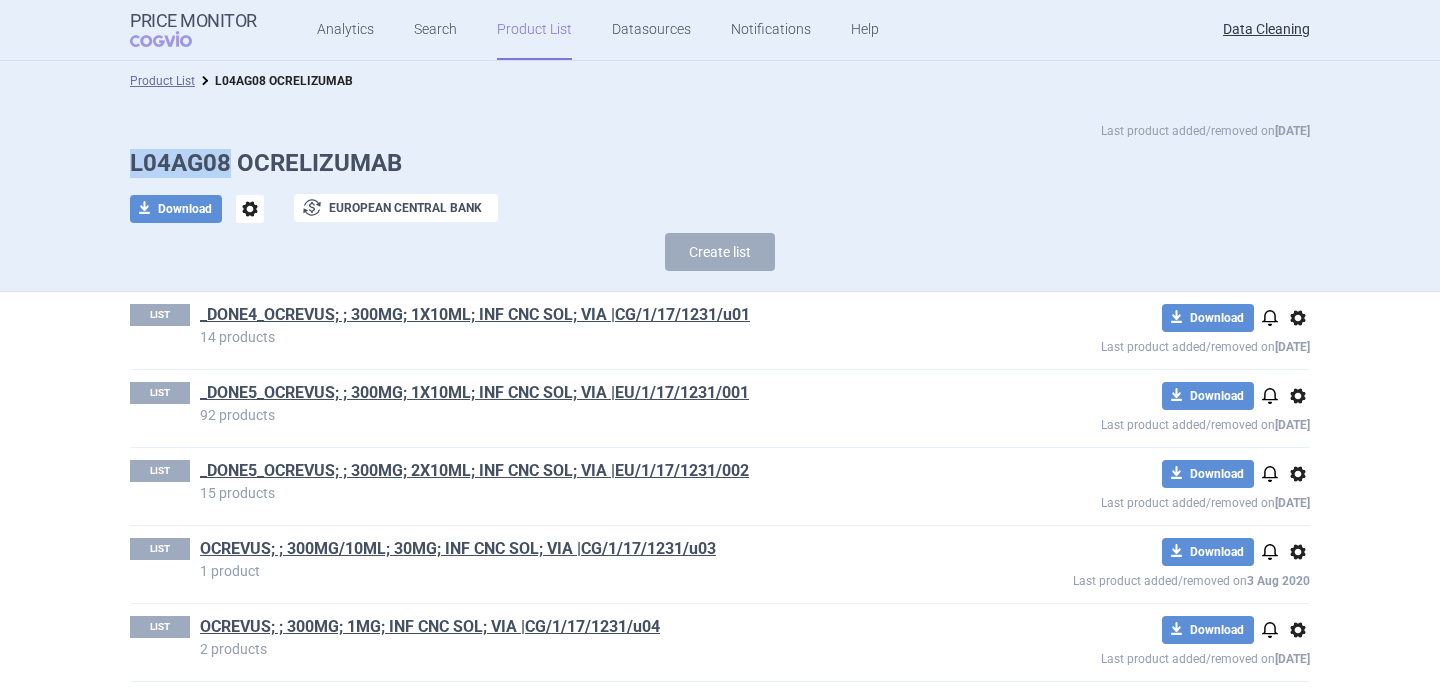 click on "L04AG08 OCRELIZUMAB" at bounding box center [720, 163] 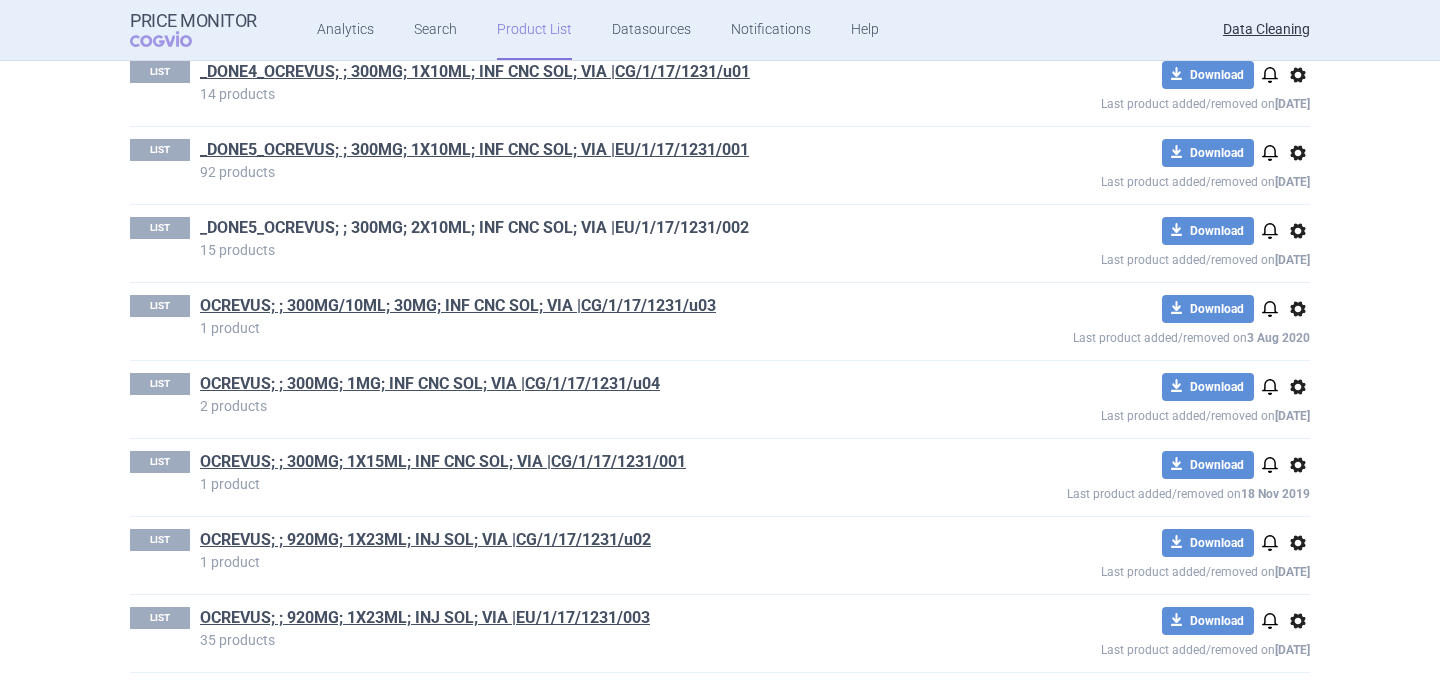 scroll, scrollTop: 0, scrollLeft: 0, axis: both 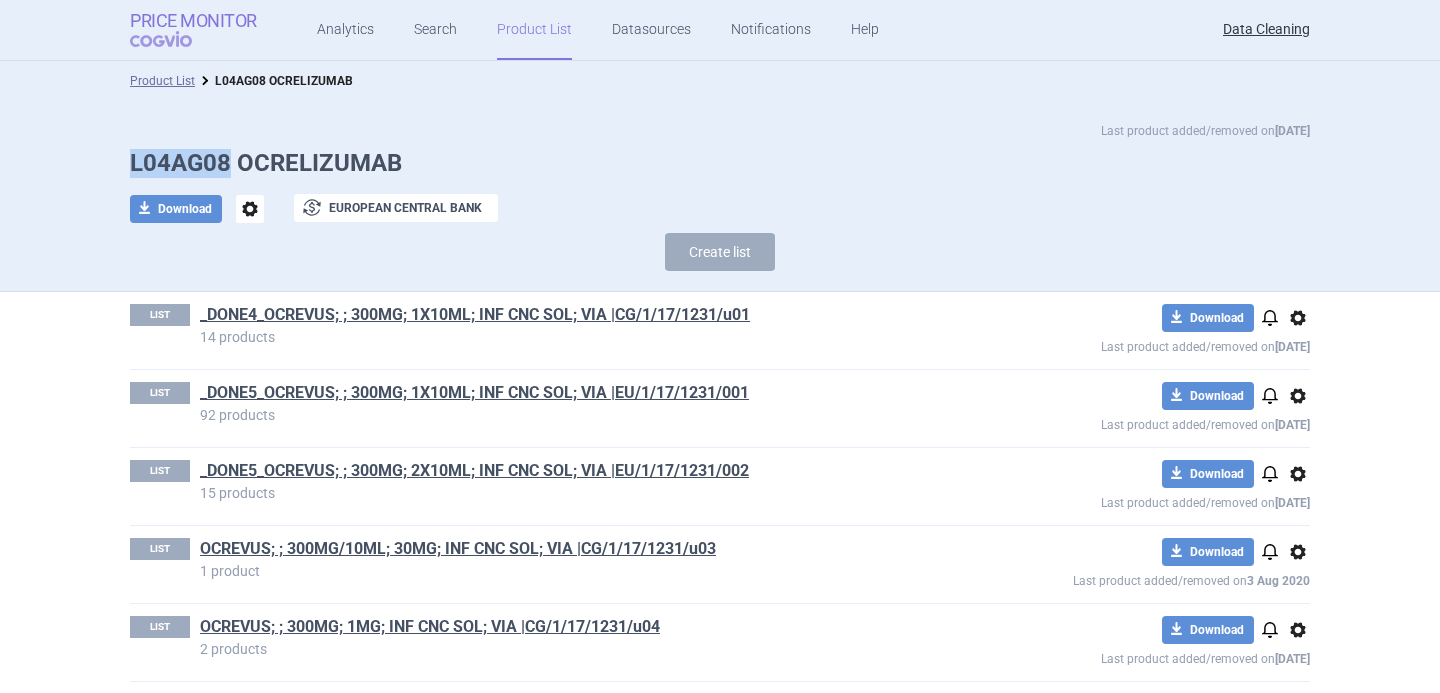 click on "COGVIO" at bounding box center [175, 39] 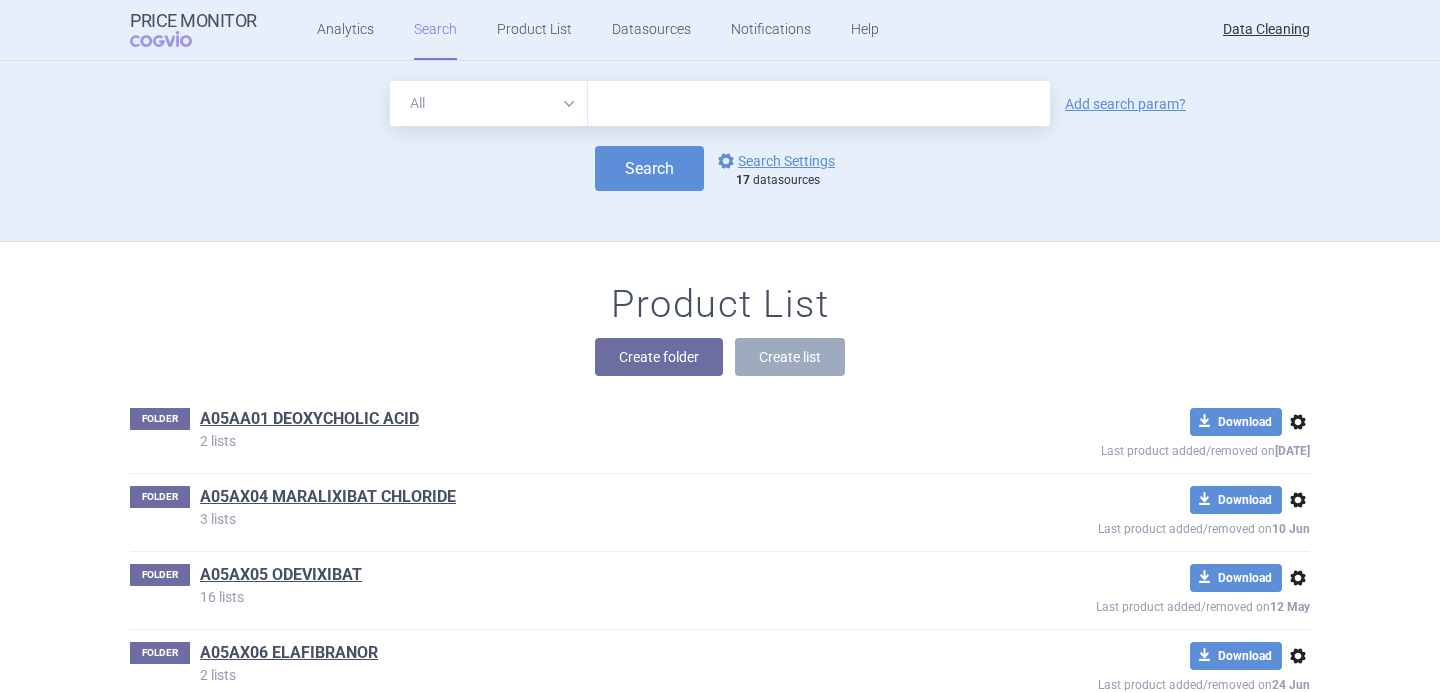 scroll, scrollTop: 71744, scrollLeft: 0, axis: vertical 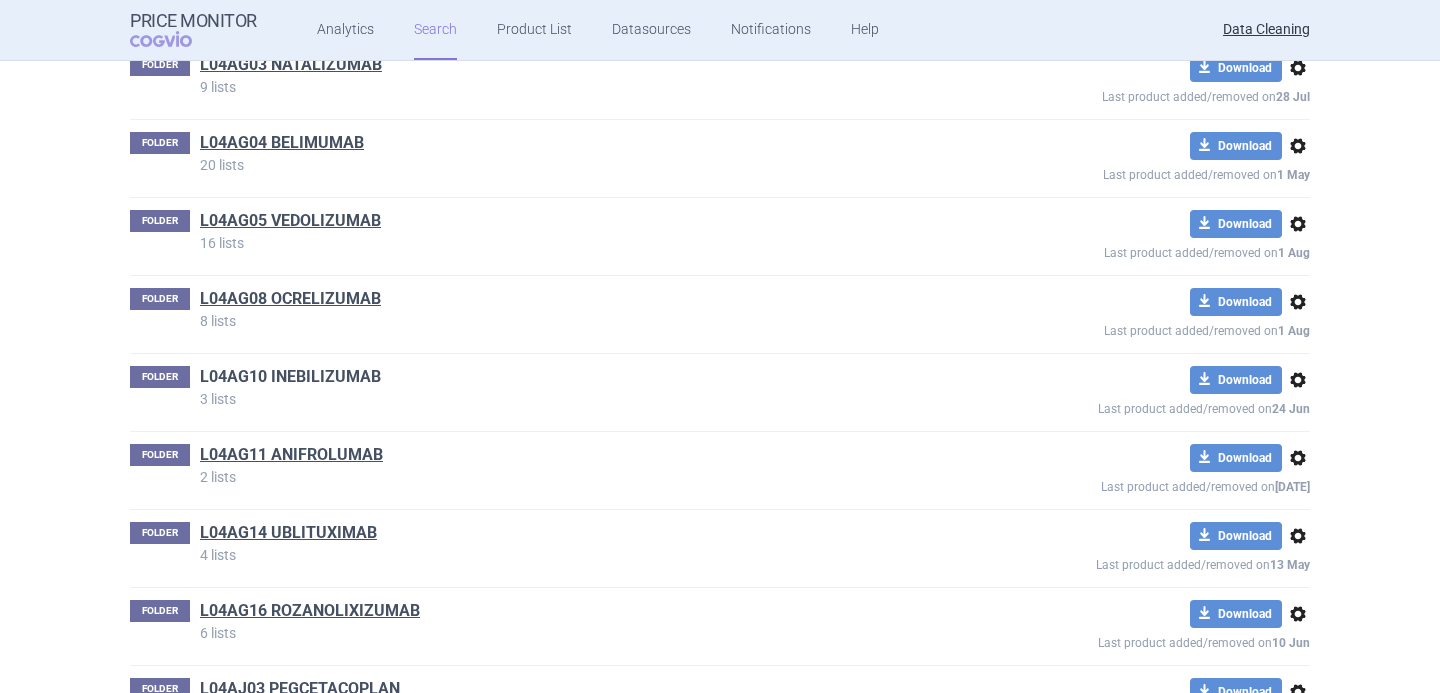 click on "L04AG10 INEBILIZUMAB" at bounding box center [290, 377] 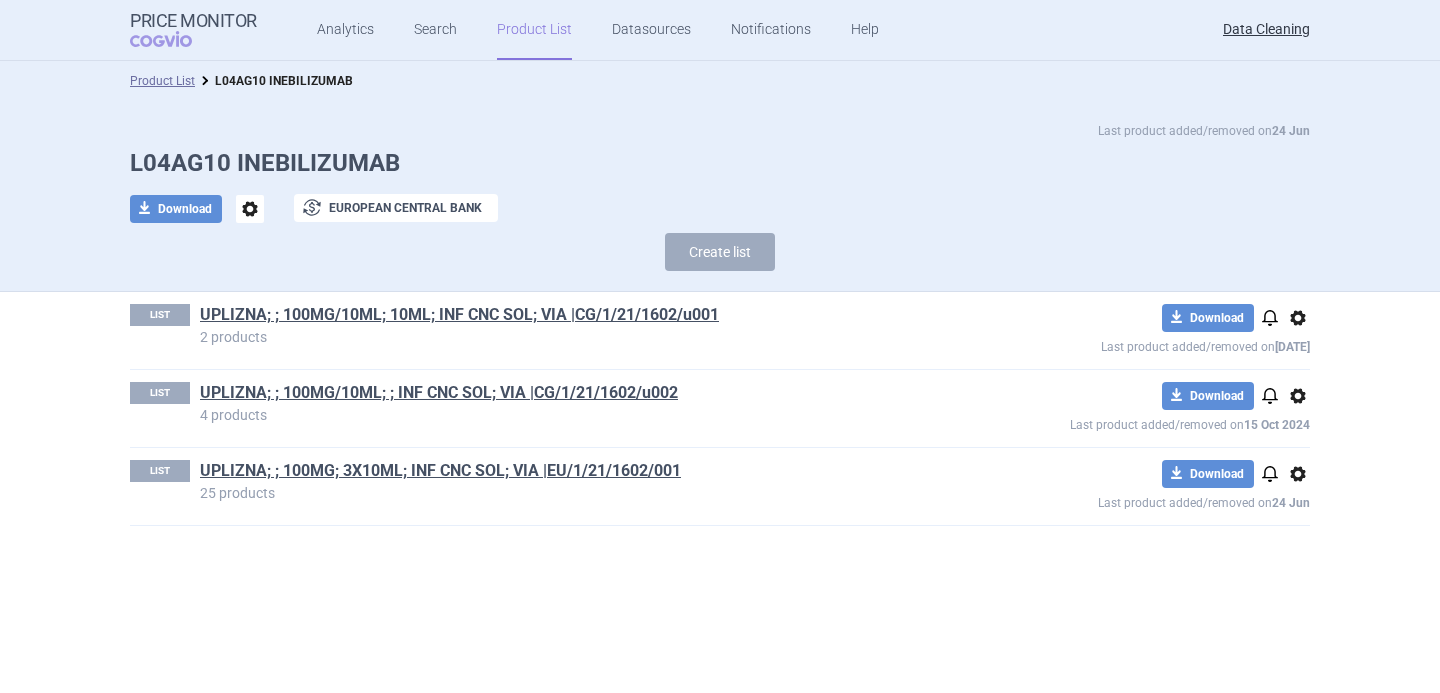 click on "L04AG10 INEBILIZUMAB" at bounding box center [720, 163] 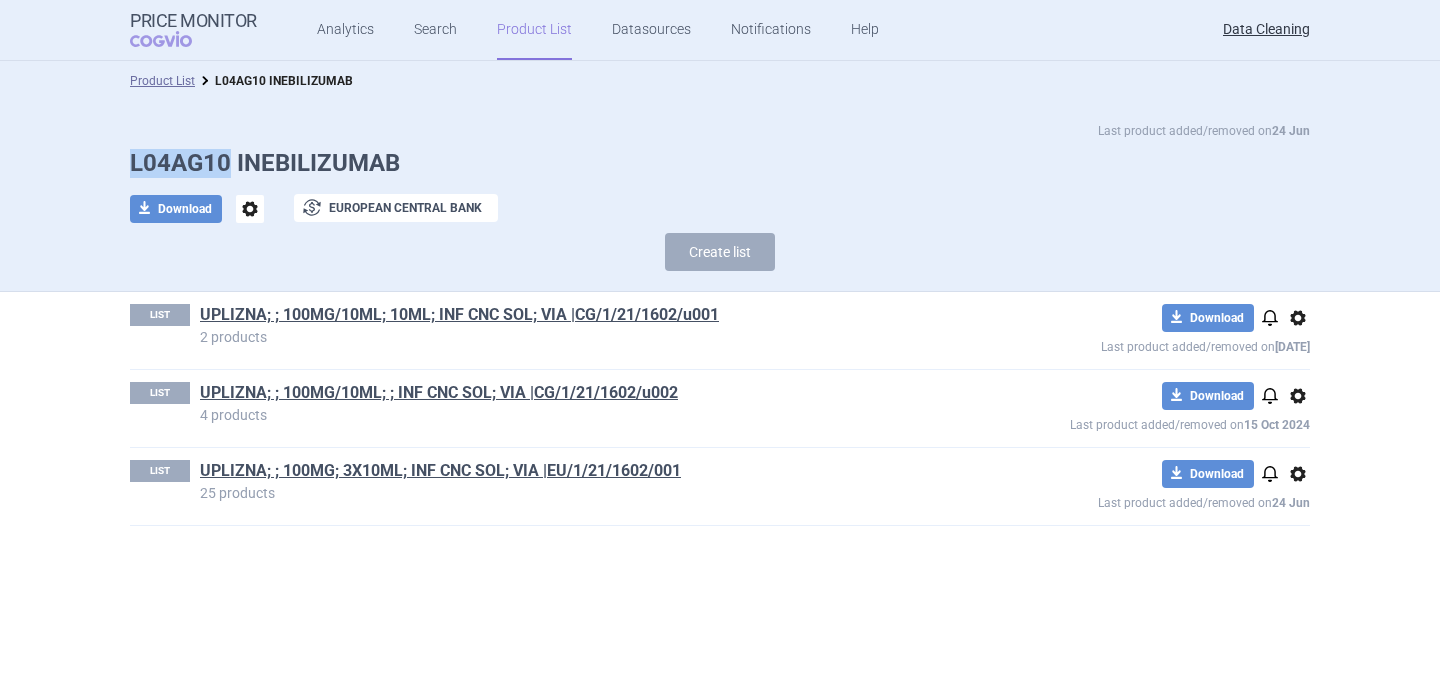 click on "L04AG10 INEBILIZUMAB" at bounding box center [720, 163] 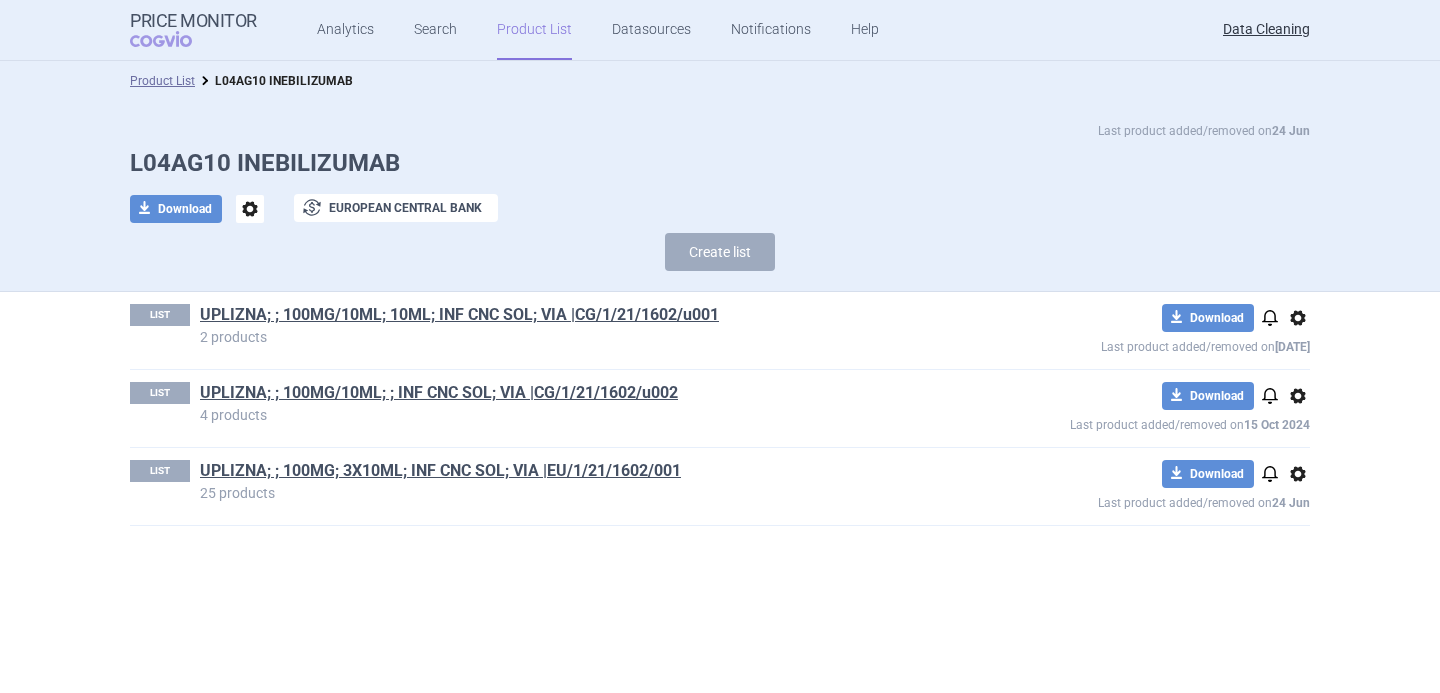 click on "L04AG10 INEBILIZUMAB" at bounding box center [720, 163] 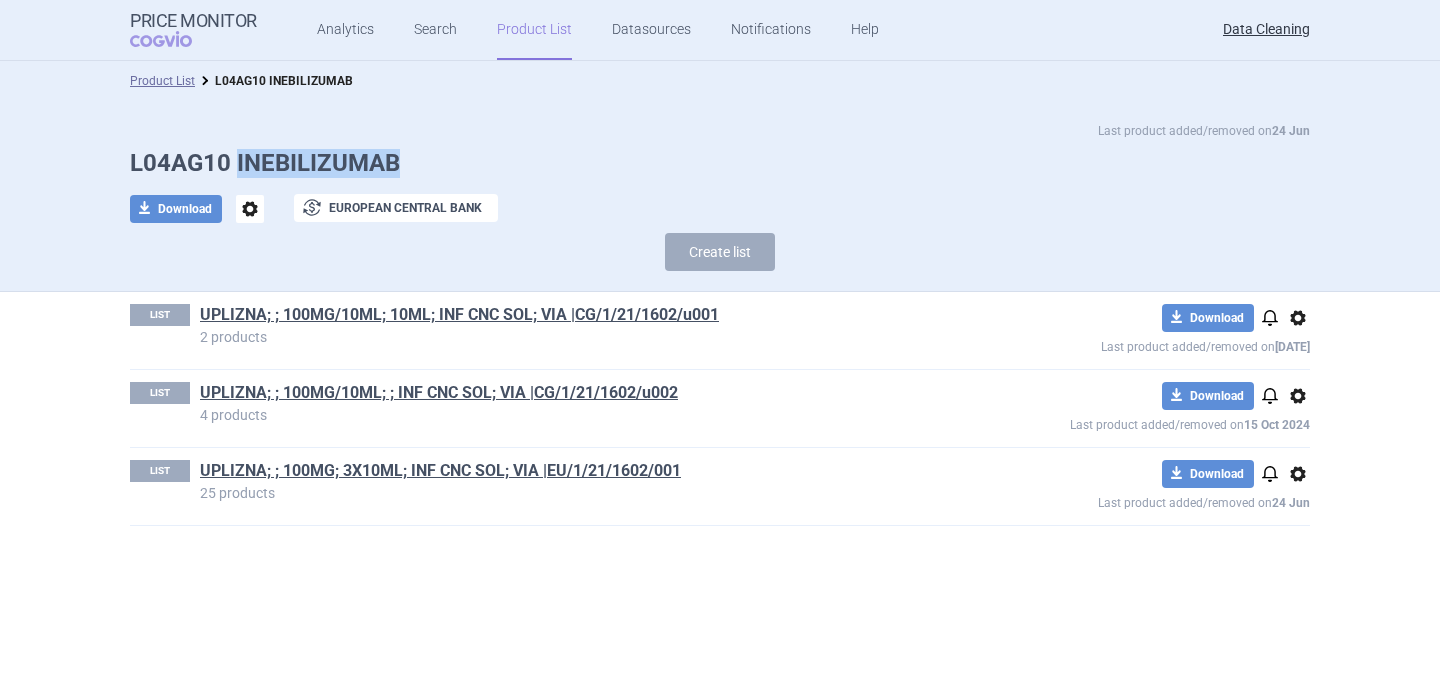 click on "L04AG10 INEBILIZUMAB" at bounding box center [720, 163] 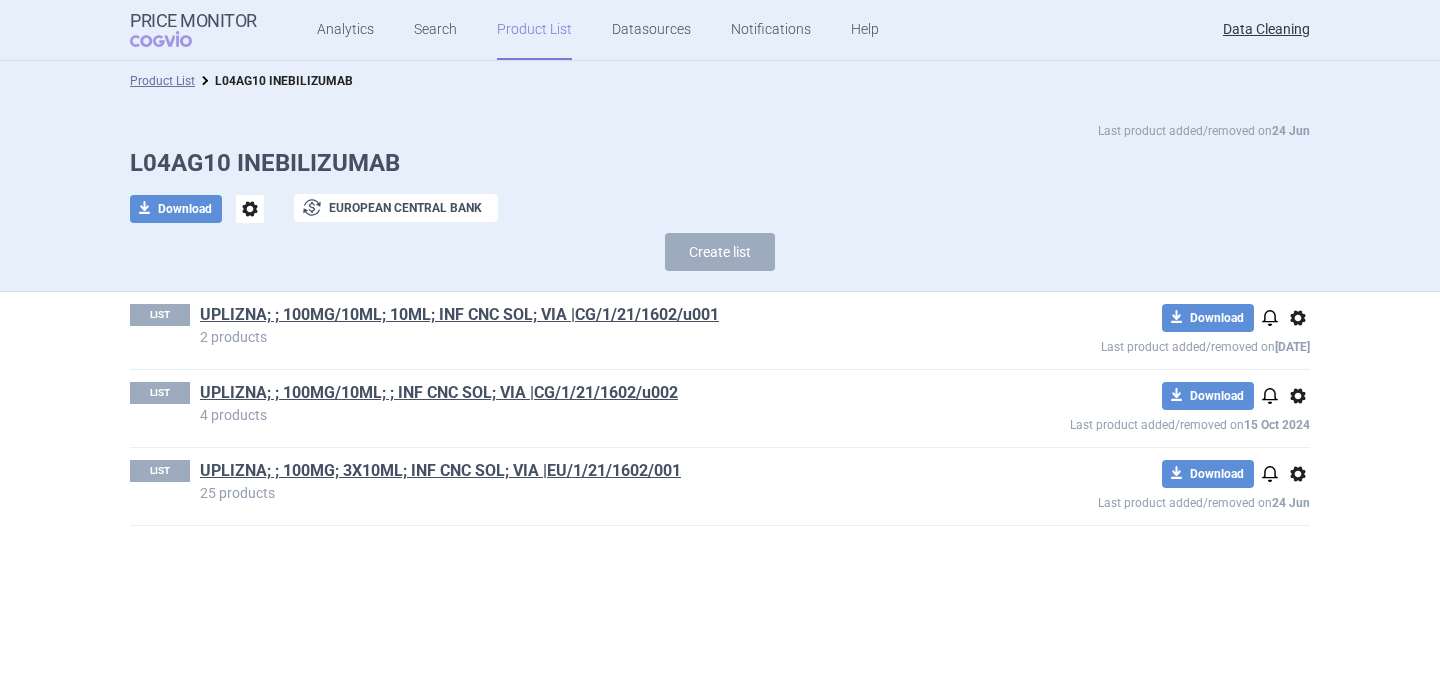 click on "L04AG10 INEBILIZUMAB" at bounding box center (720, 163) 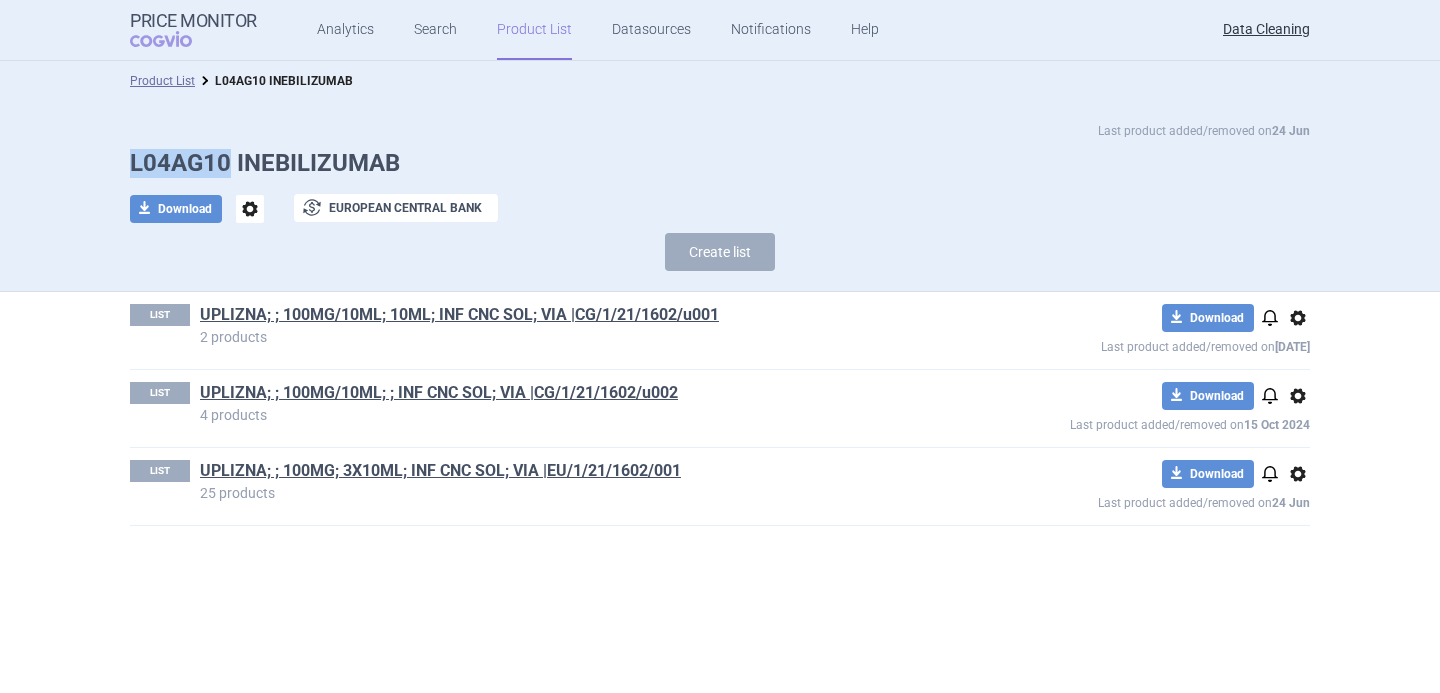 click on "L04AG10 INEBILIZUMAB" at bounding box center (720, 163) 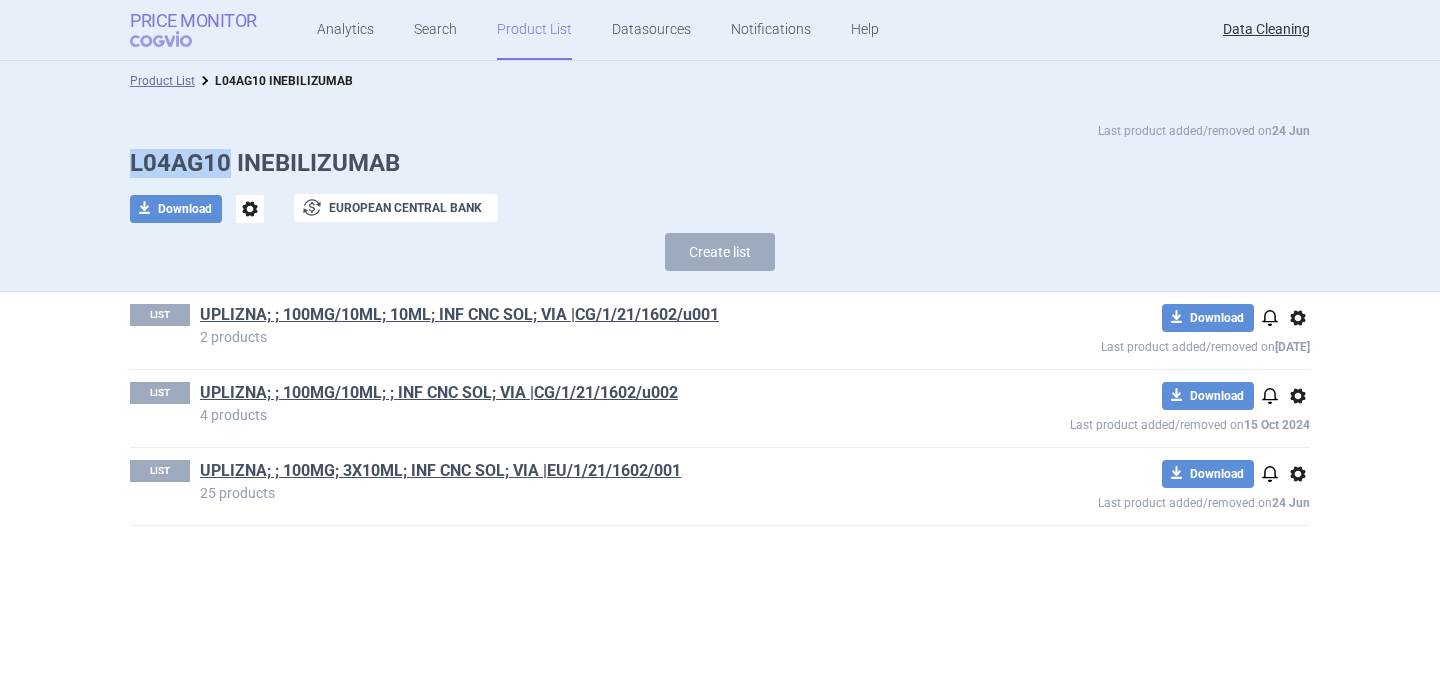 click on "Price Monitor" at bounding box center [193, 21] 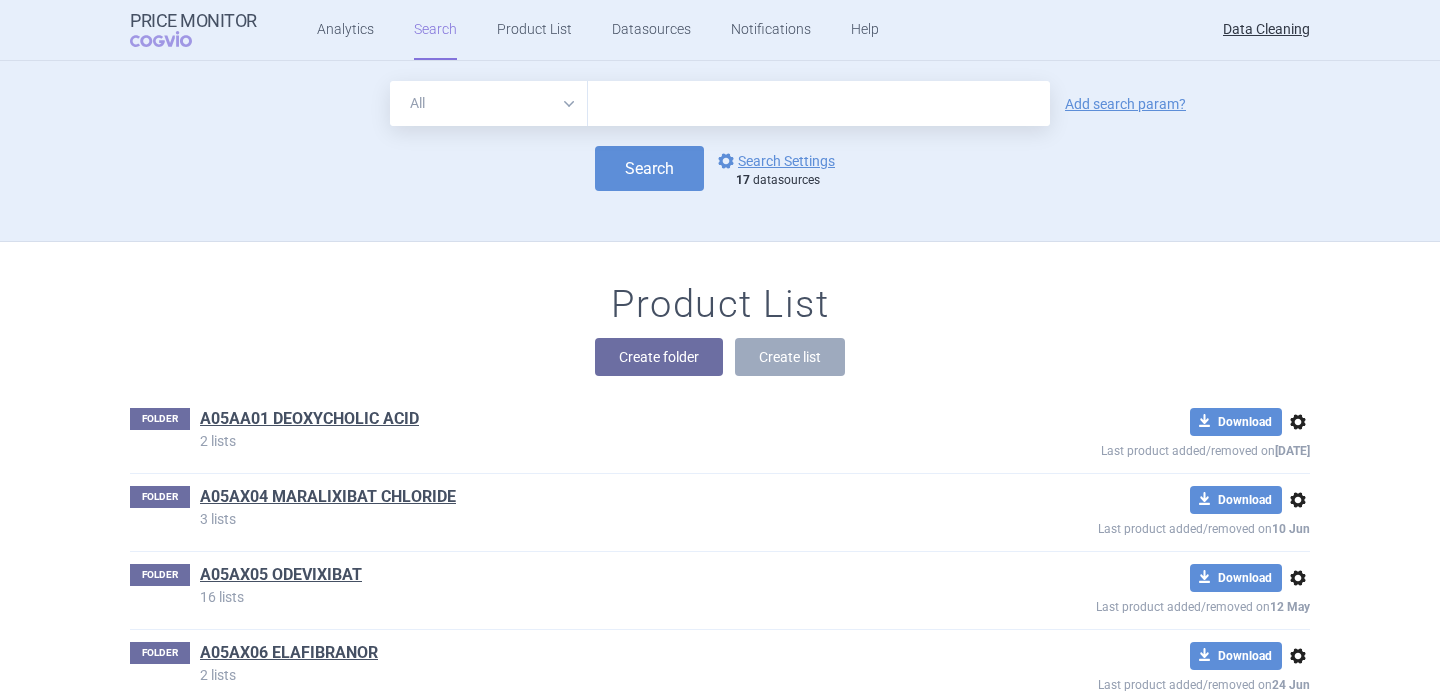 scroll, scrollTop: 71822, scrollLeft: 0, axis: vertical 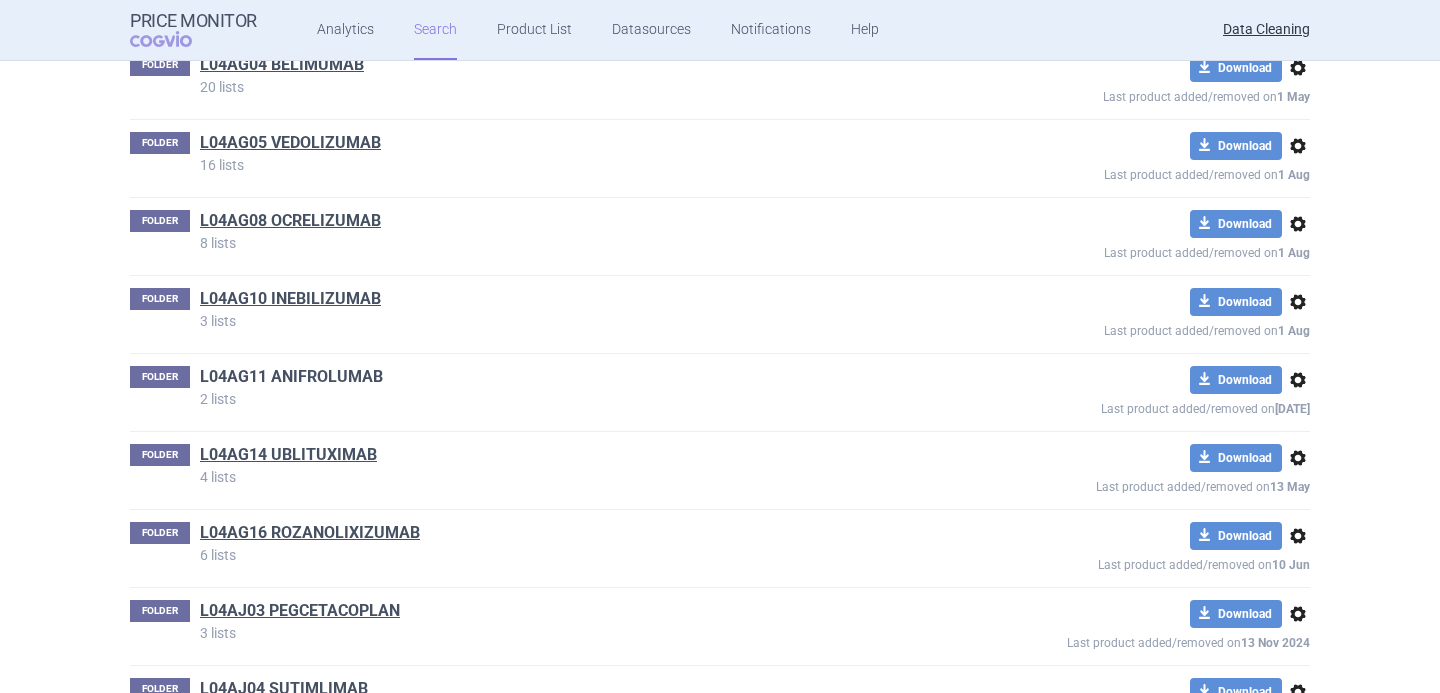 click on "L04AG11 ANIFROLUMAB" at bounding box center (291, 377) 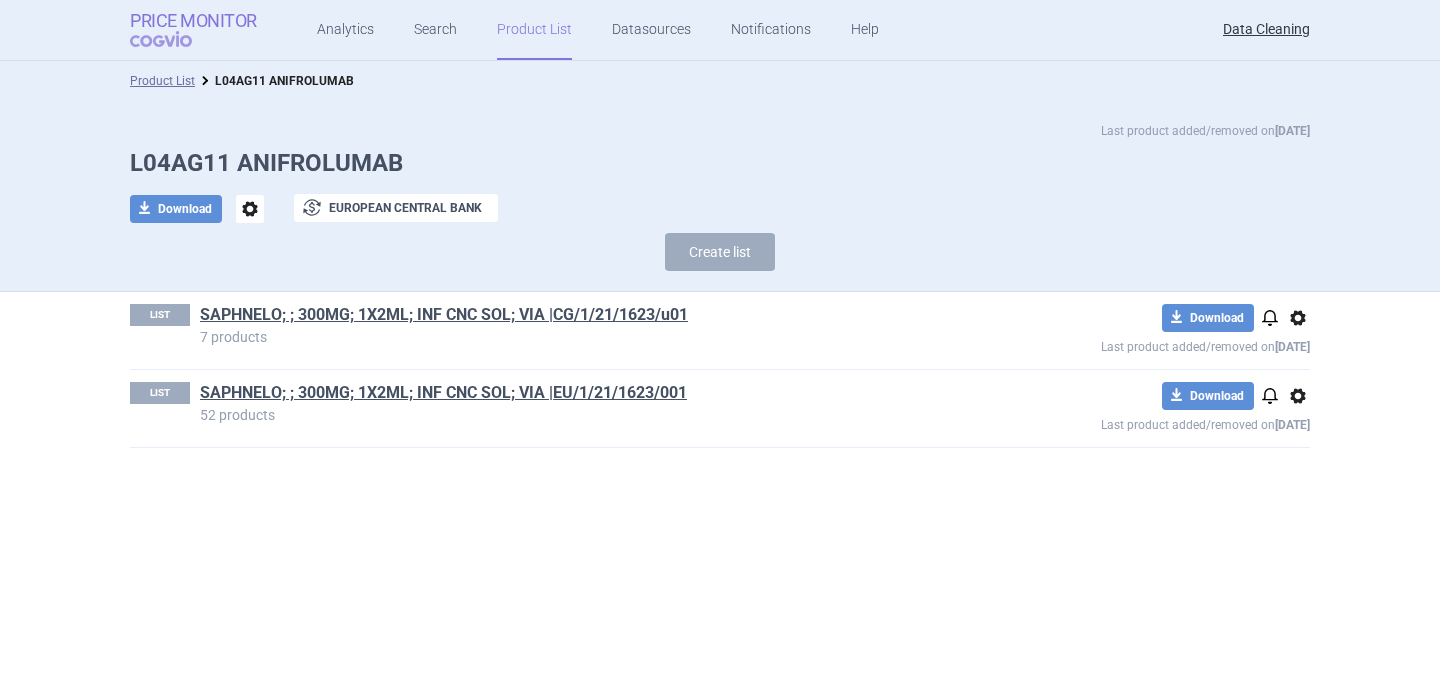 click on "Price Monitor" at bounding box center [193, 21] 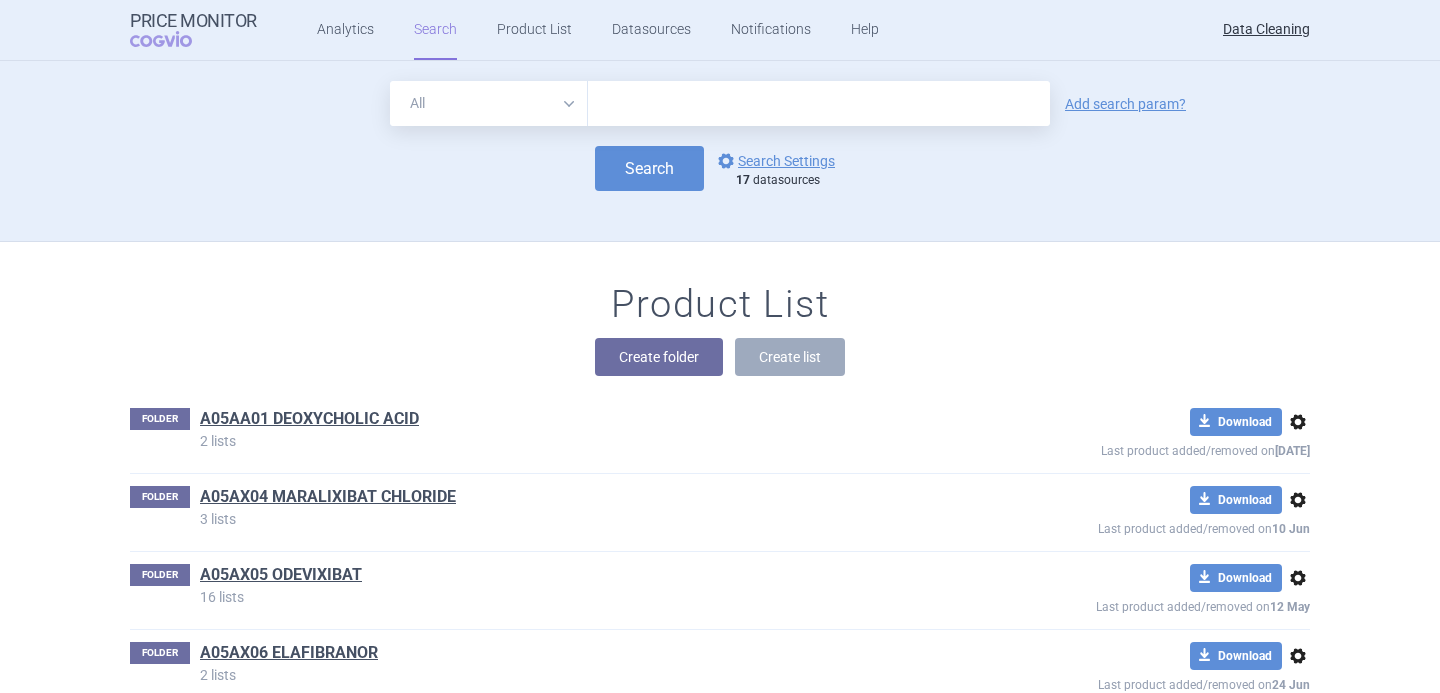 scroll, scrollTop: 71978, scrollLeft: 0, axis: vertical 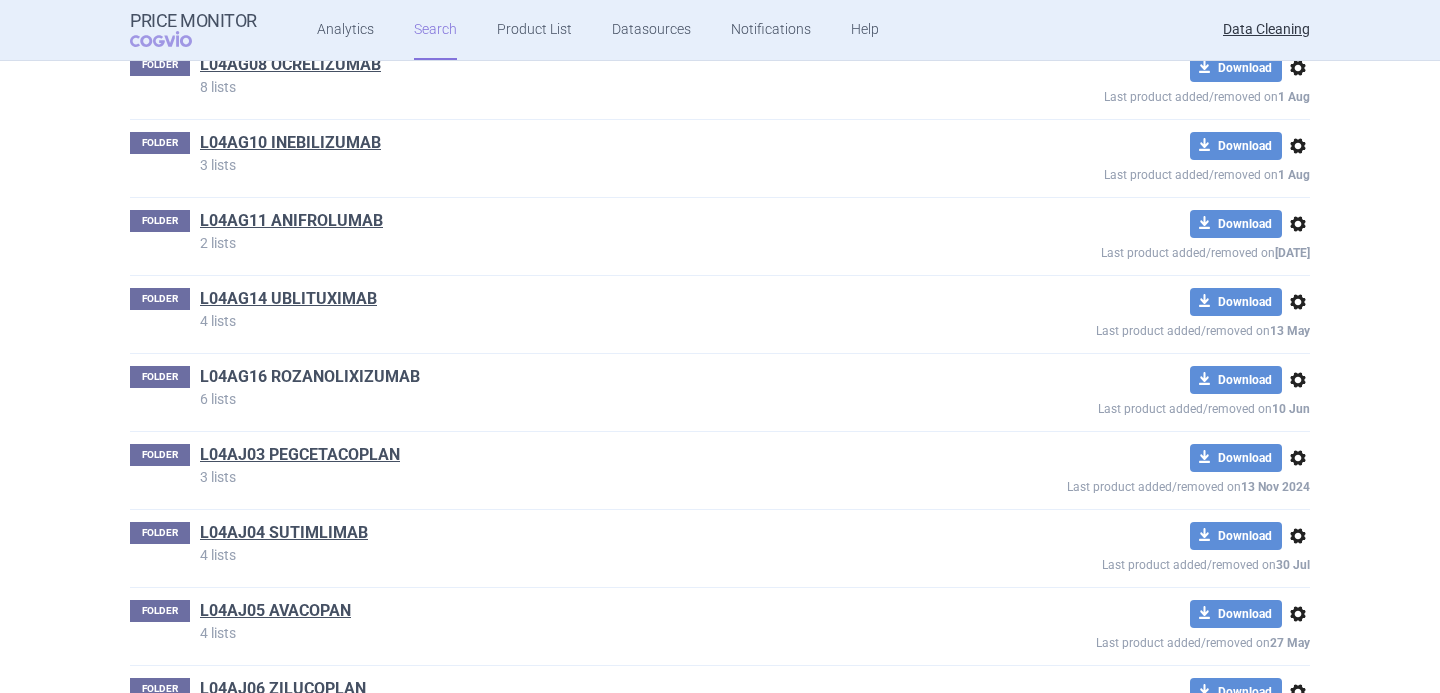 click on "L04AG16 ROZANOLIXIZUMAB" at bounding box center [310, 377] 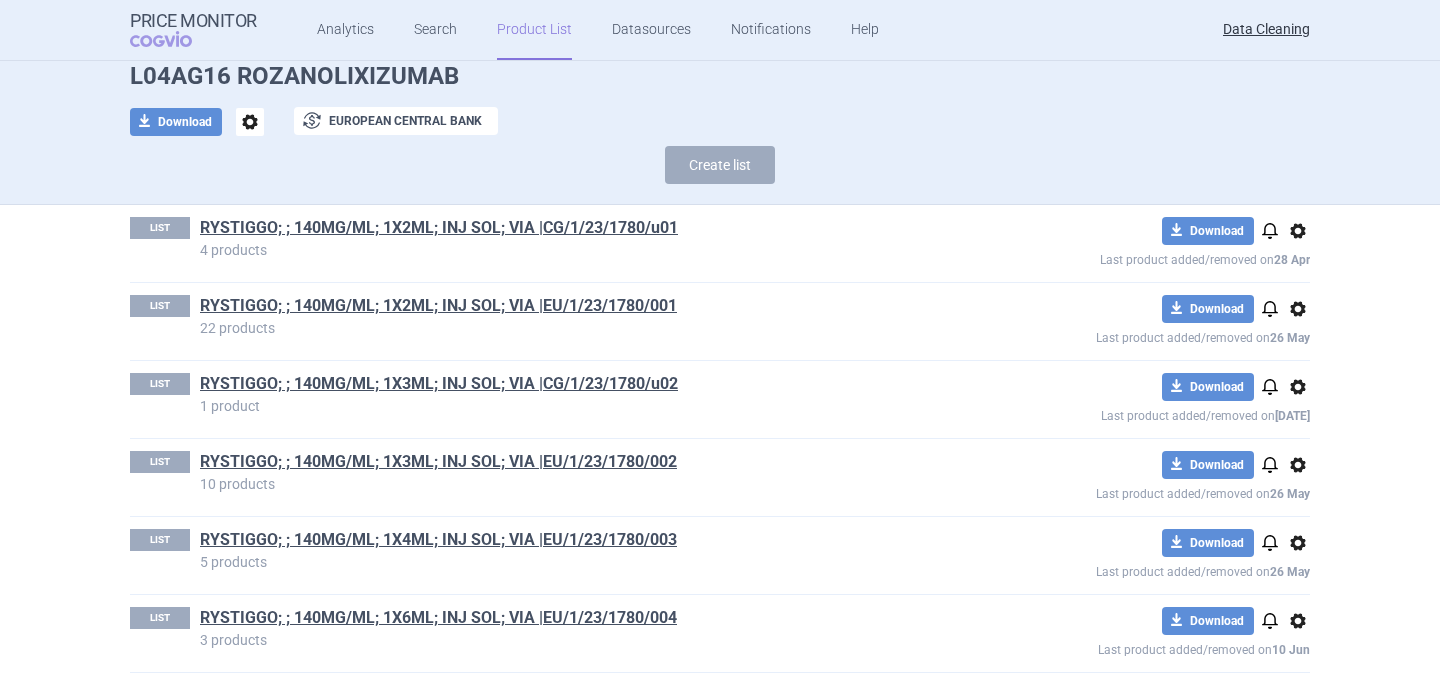 scroll, scrollTop: 0, scrollLeft: 0, axis: both 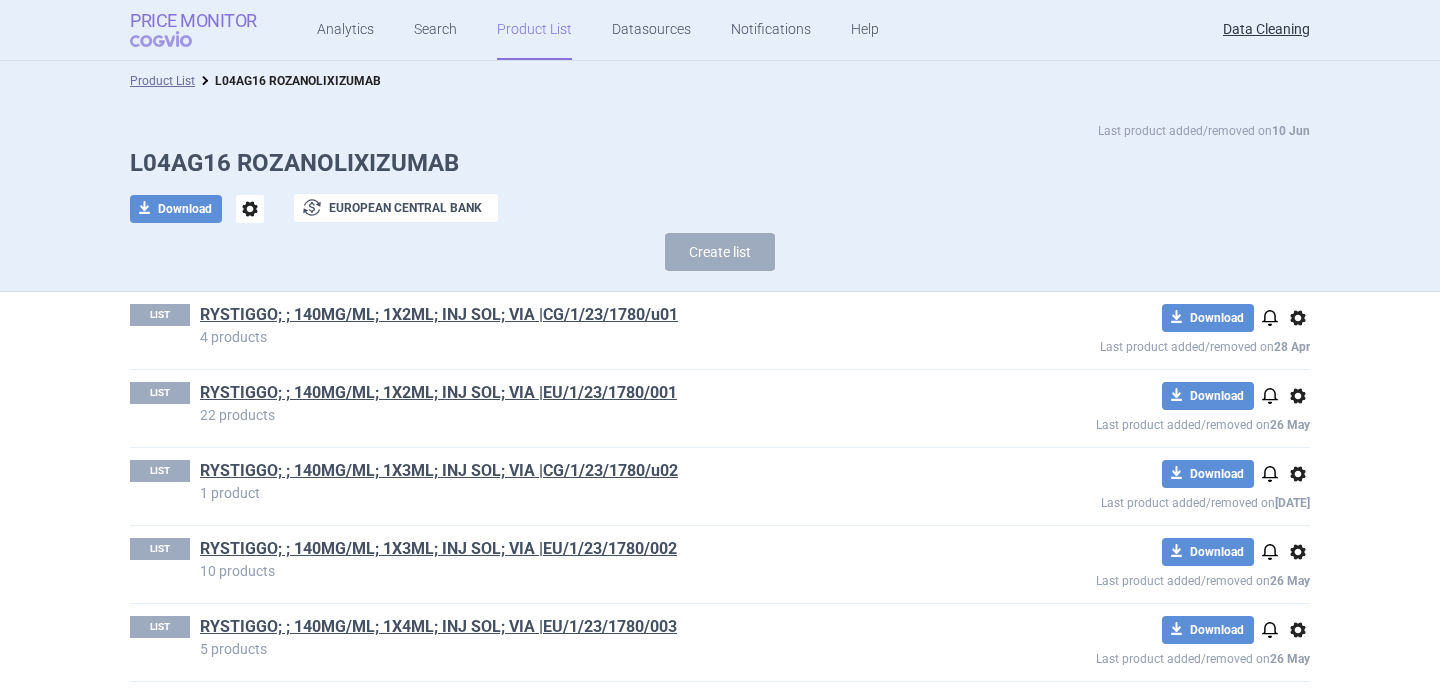 click on "Price Monitor" at bounding box center (193, 21) 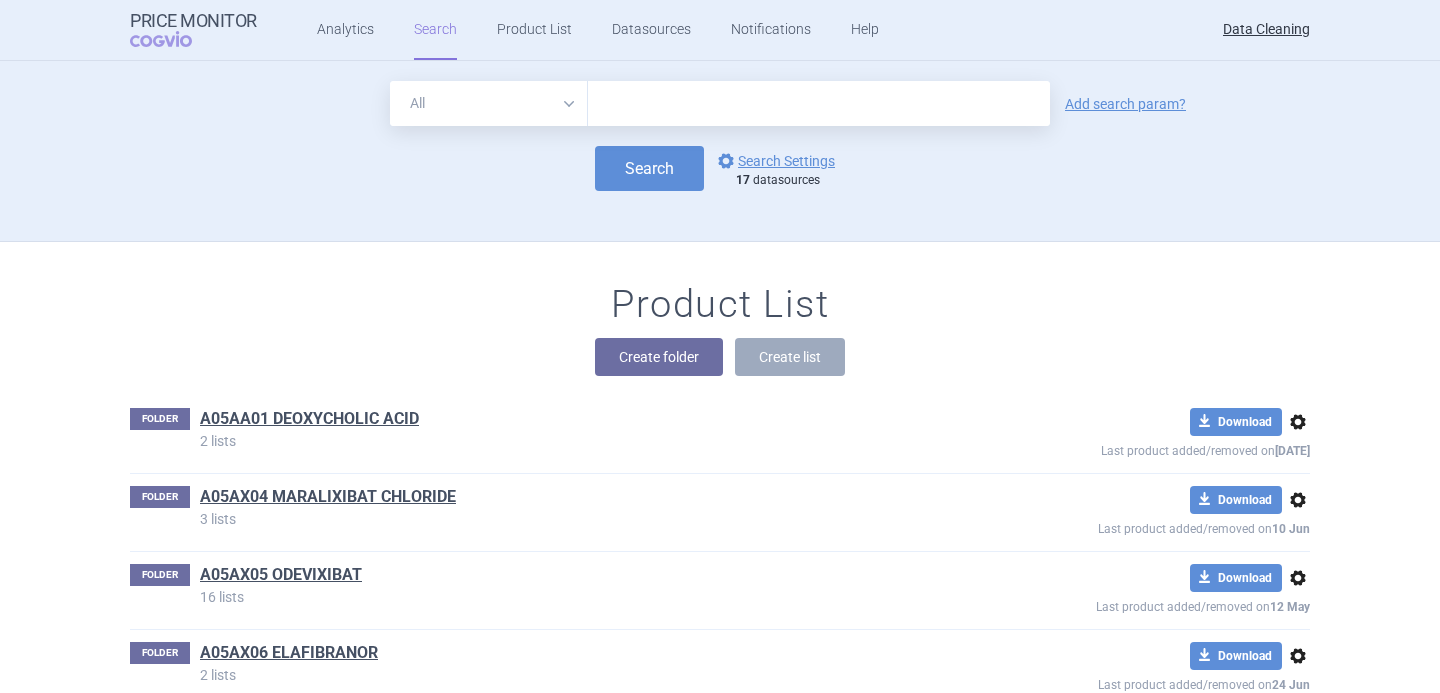 scroll, scrollTop: 72056, scrollLeft: 0, axis: vertical 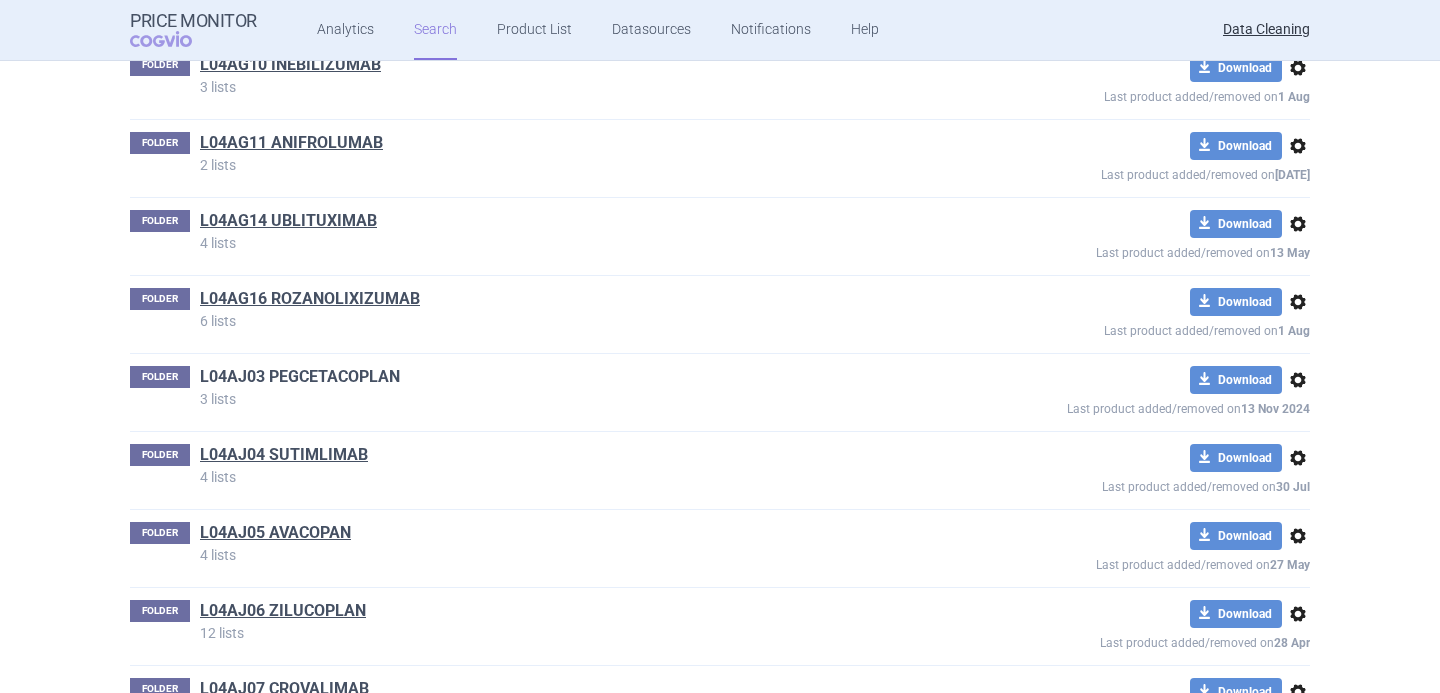 click on "L04AJ03  PEGCETACOPLAN" at bounding box center (300, 377) 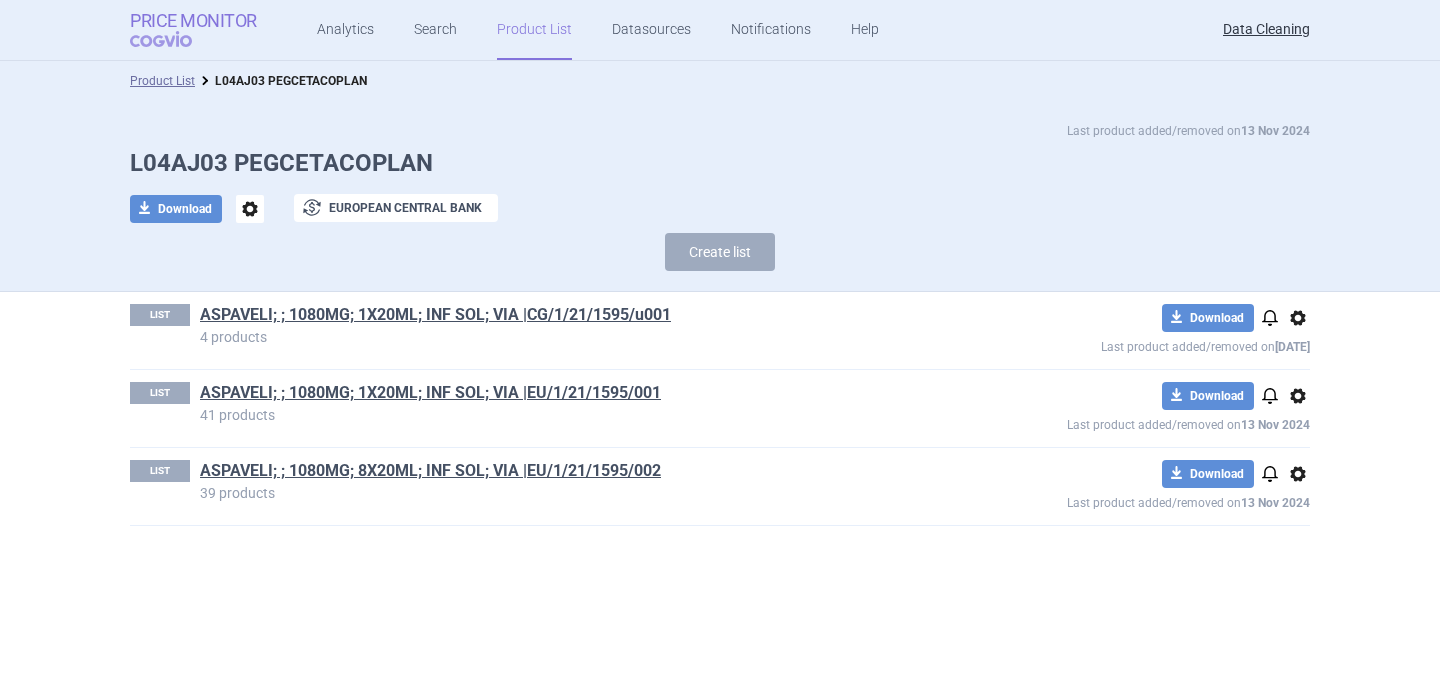 click on "Price Monitor" at bounding box center [193, 21] 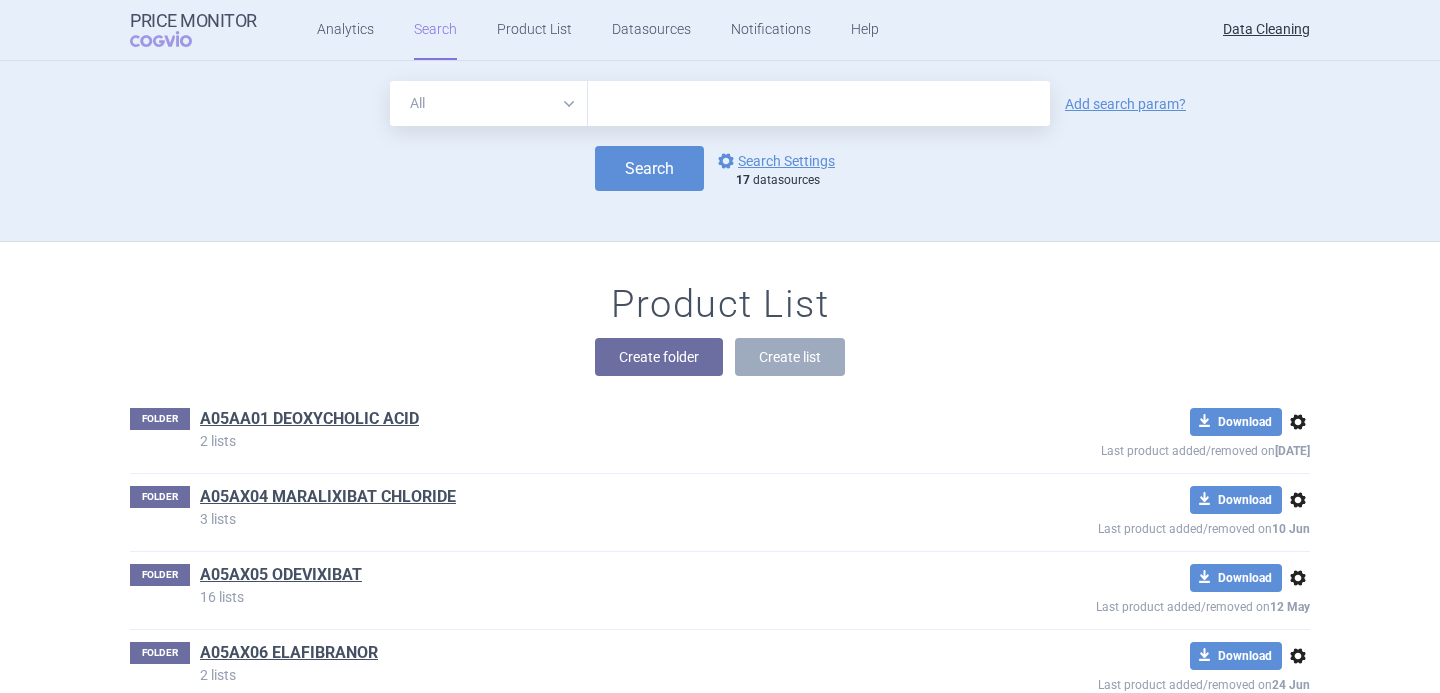 scroll, scrollTop: 72212, scrollLeft: 0, axis: vertical 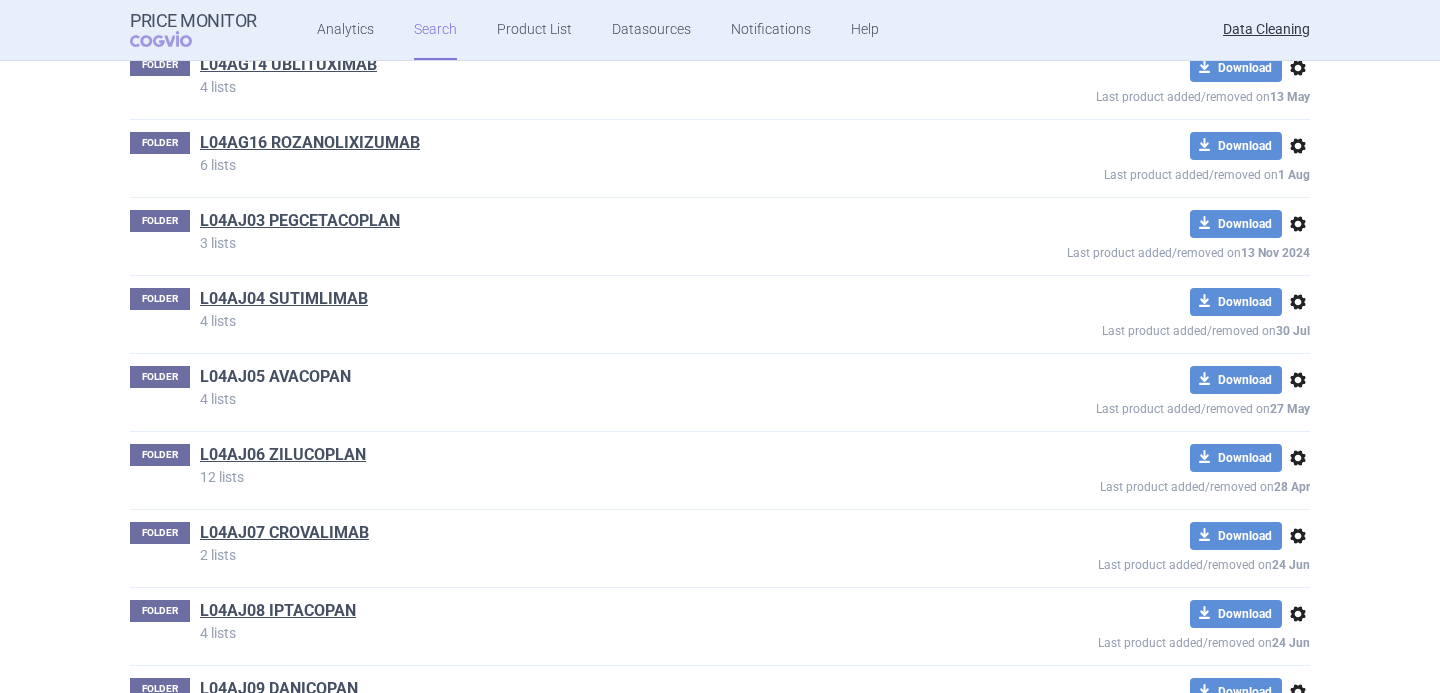 click on "L04AJ05 AVACOPAN" at bounding box center [275, 377] 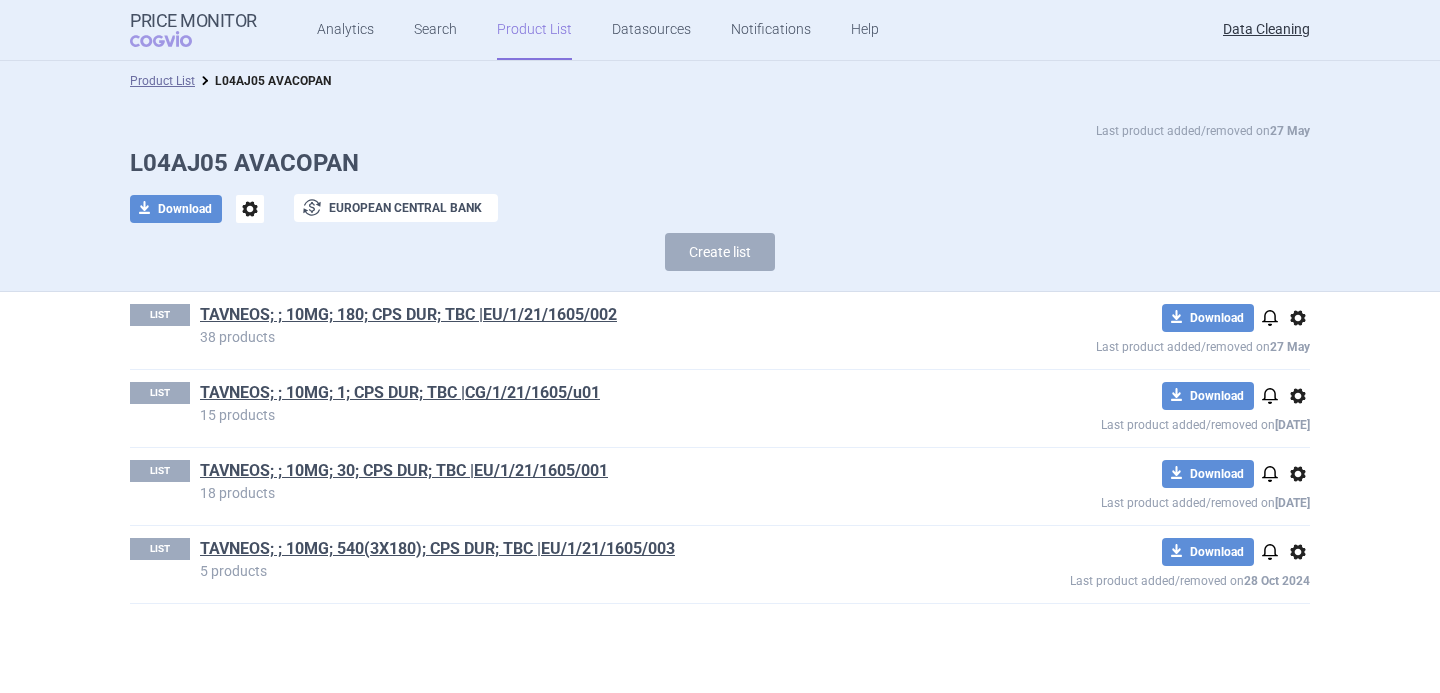 click on "L04AJ05 AVACOPAN" at bounding box center [720, 163] 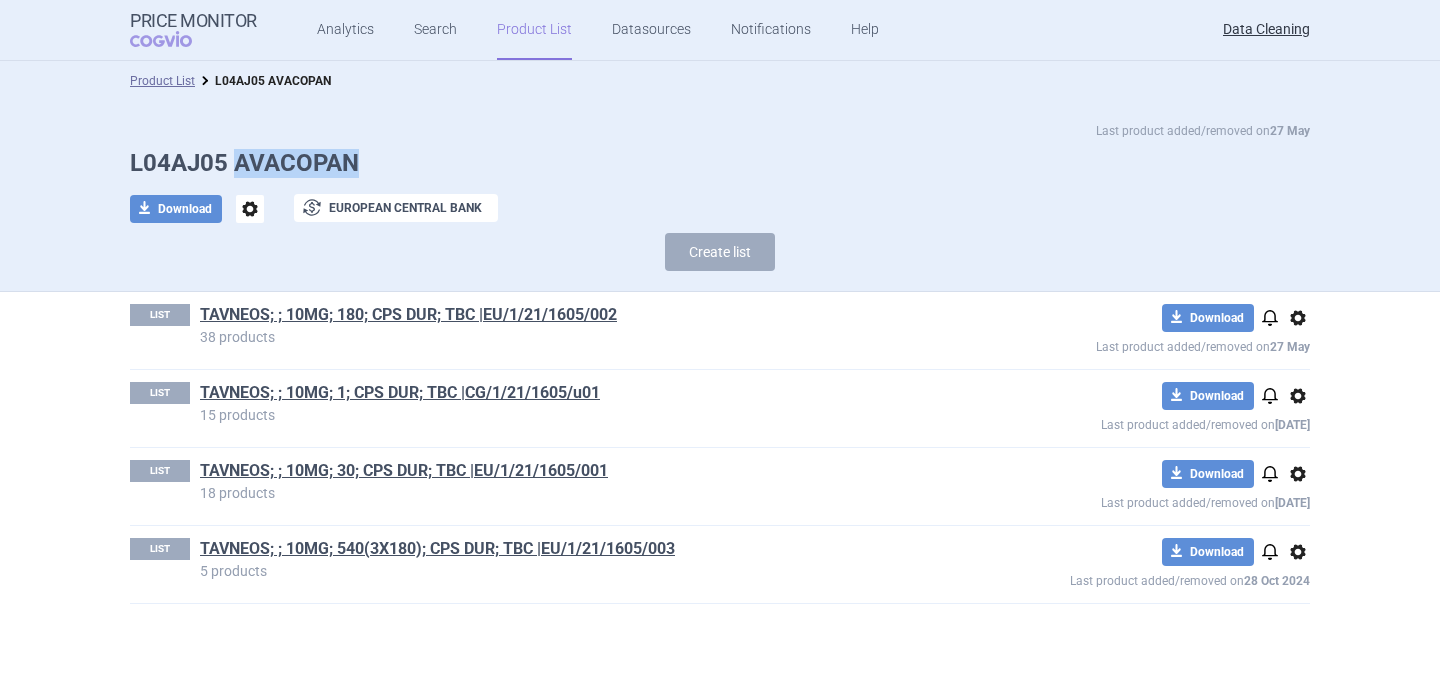 click on "L04AJ05 AVACOPAN" at bounding box center (720, 163) 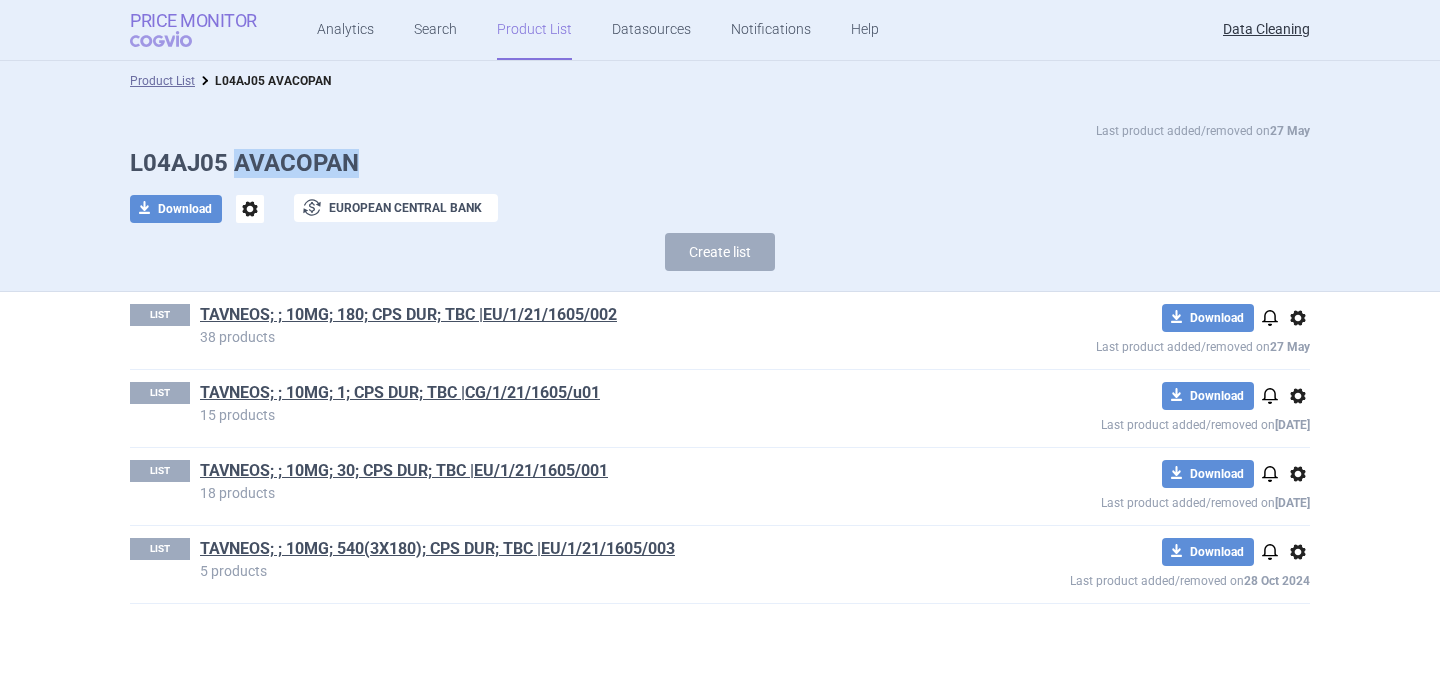 click on "Price Monitor COGVIO" at bounding box center [193, 30] 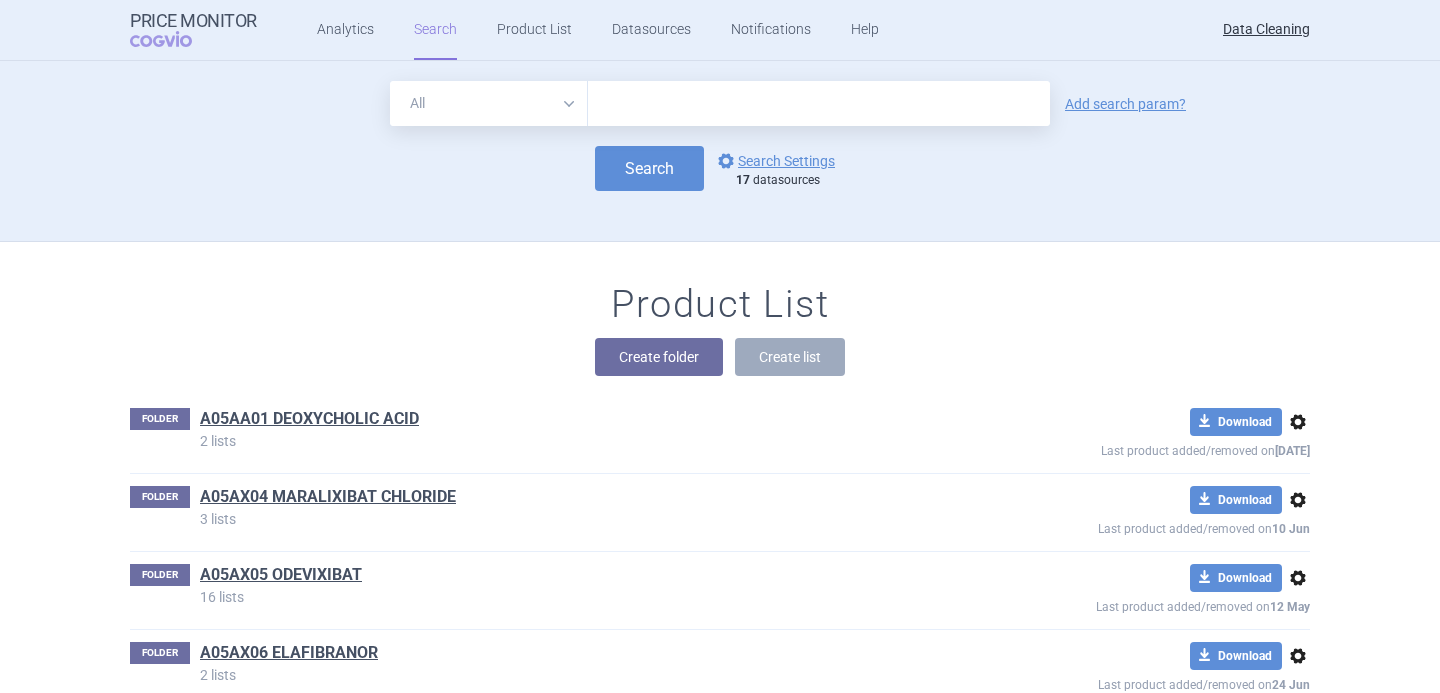 scroll, scrollTop: 72290, scrollLeft: 0, axis: vertical 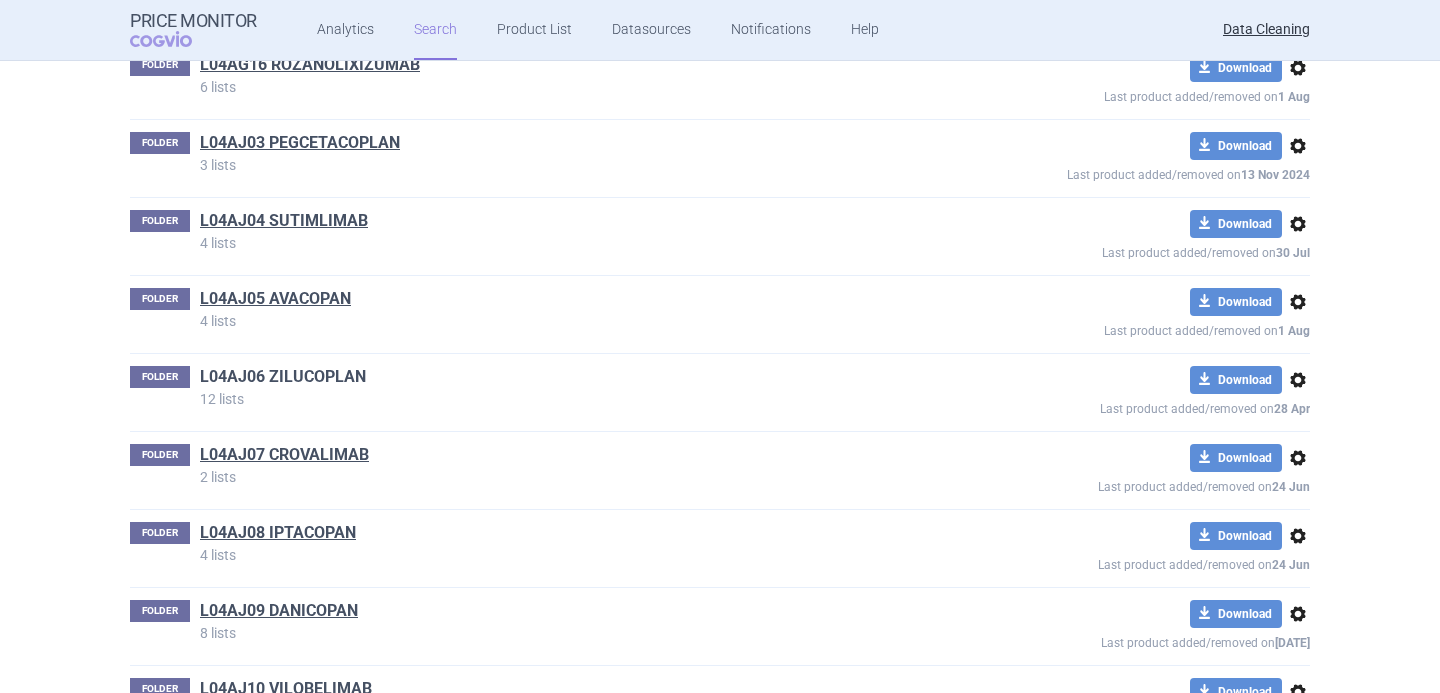 click on "L04AJ06 ZILUCOPLAN" at bounding box center [283, 377] 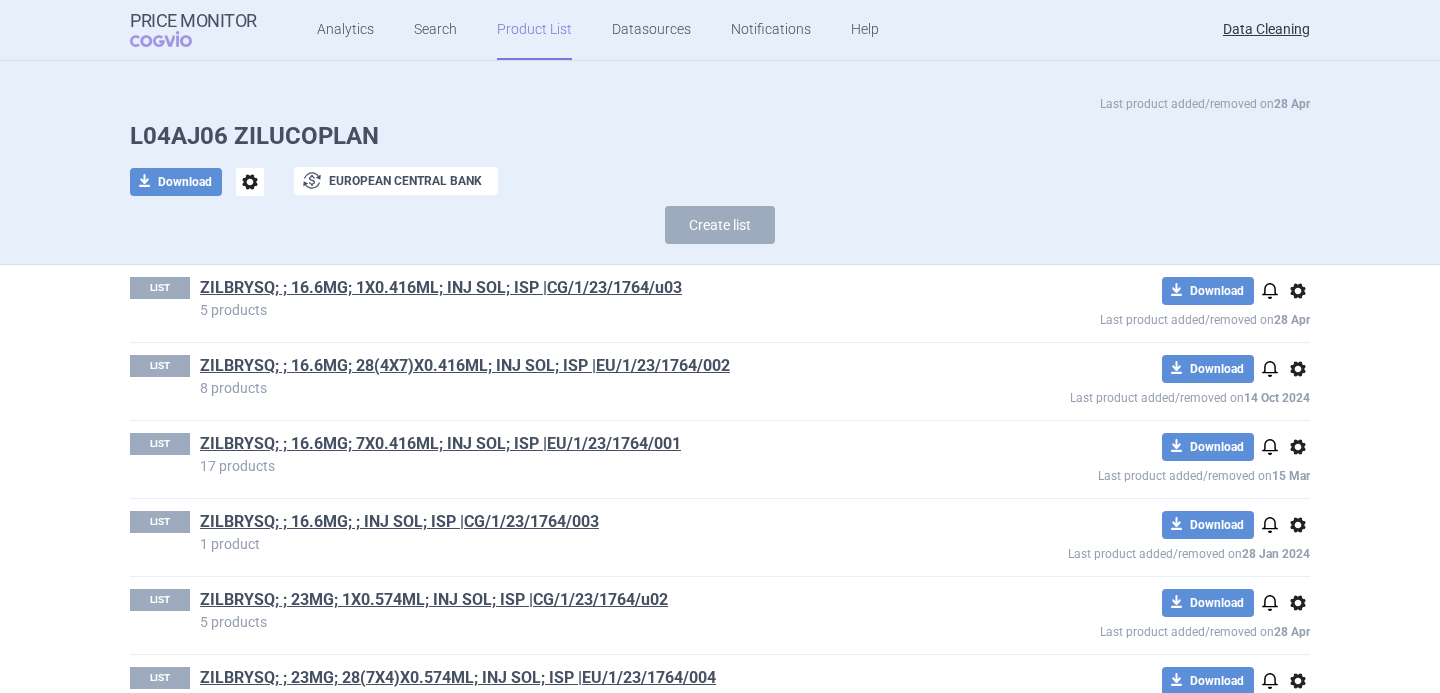 scroll, scrollTop: 0, scrollLeft: 0, axis: both 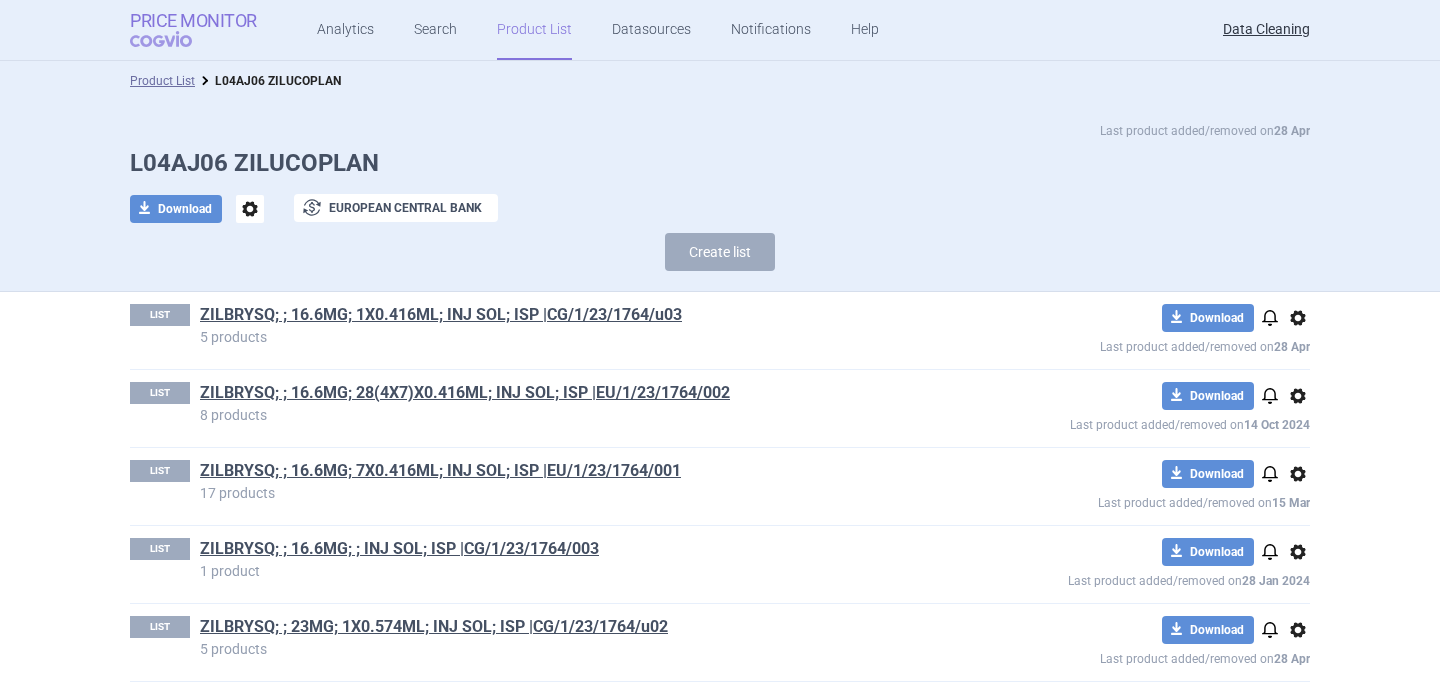 click on "COGVIO" at bounding box center (175, 39) 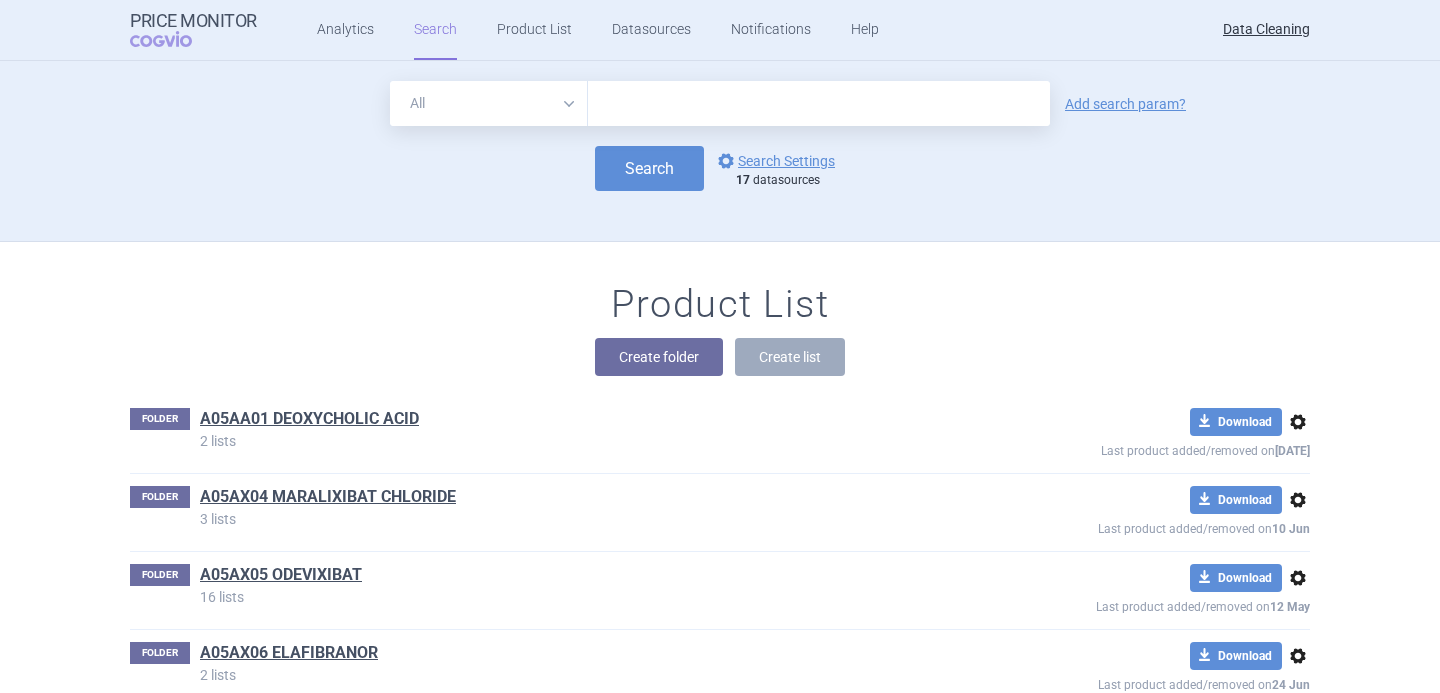 scroll, scrollTop: 72368, scrollLeft: 0, axis: vertical 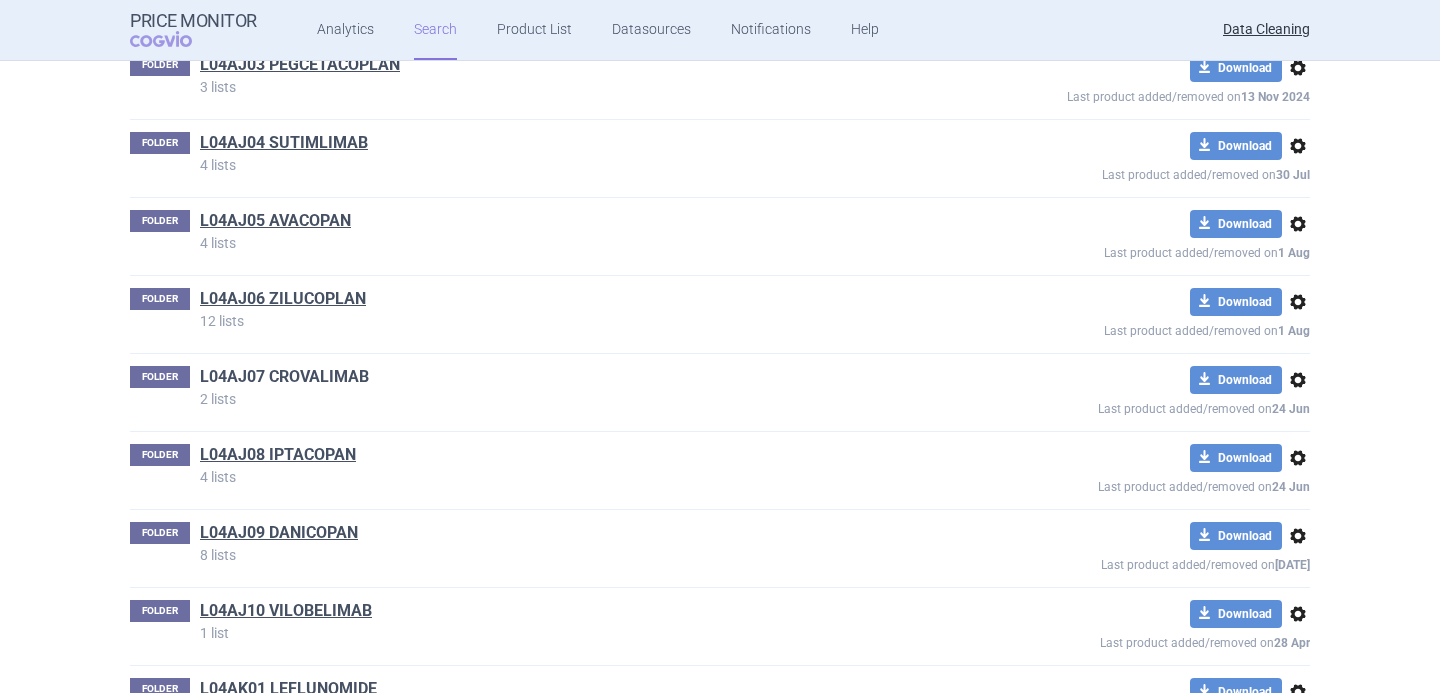 click on "L04AJ07 CROVALIMAB" at bounding box center [284, 377] 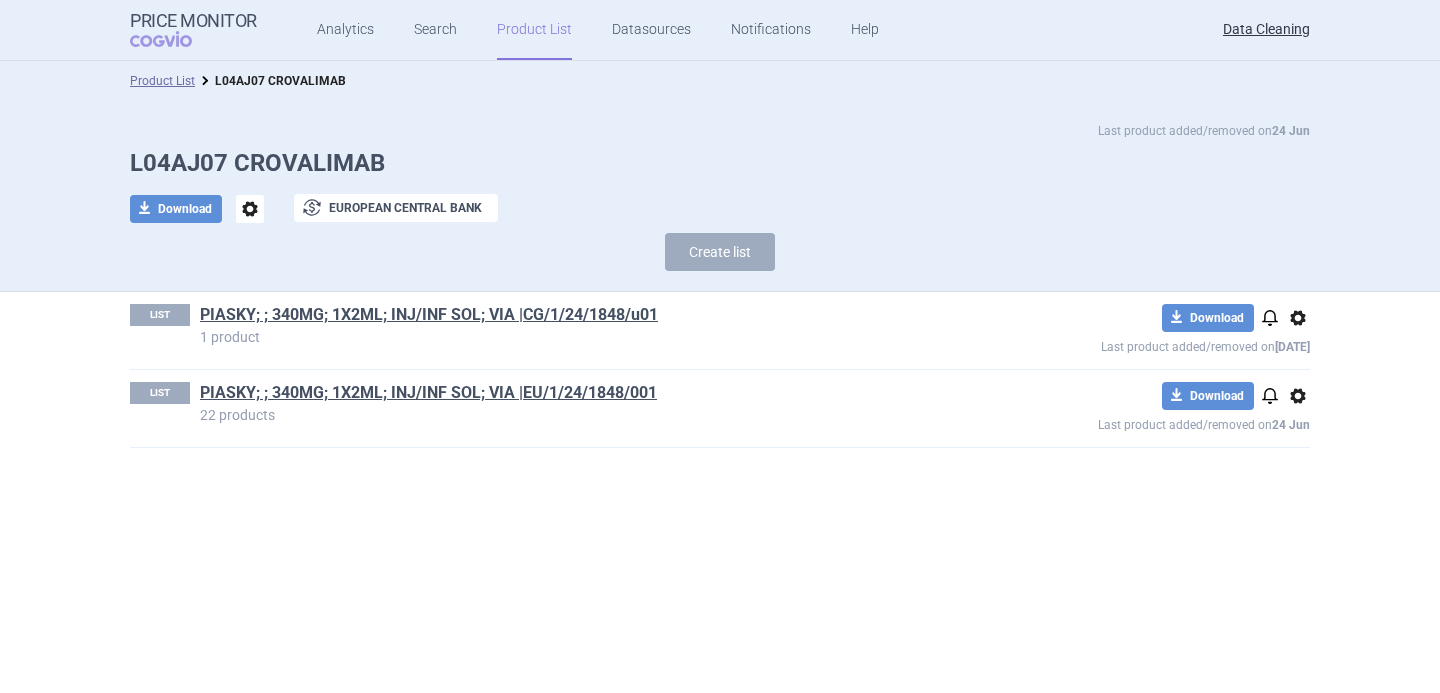 click on "L04AJ07 CROVALIMAB" at bounding box center [720, 163] 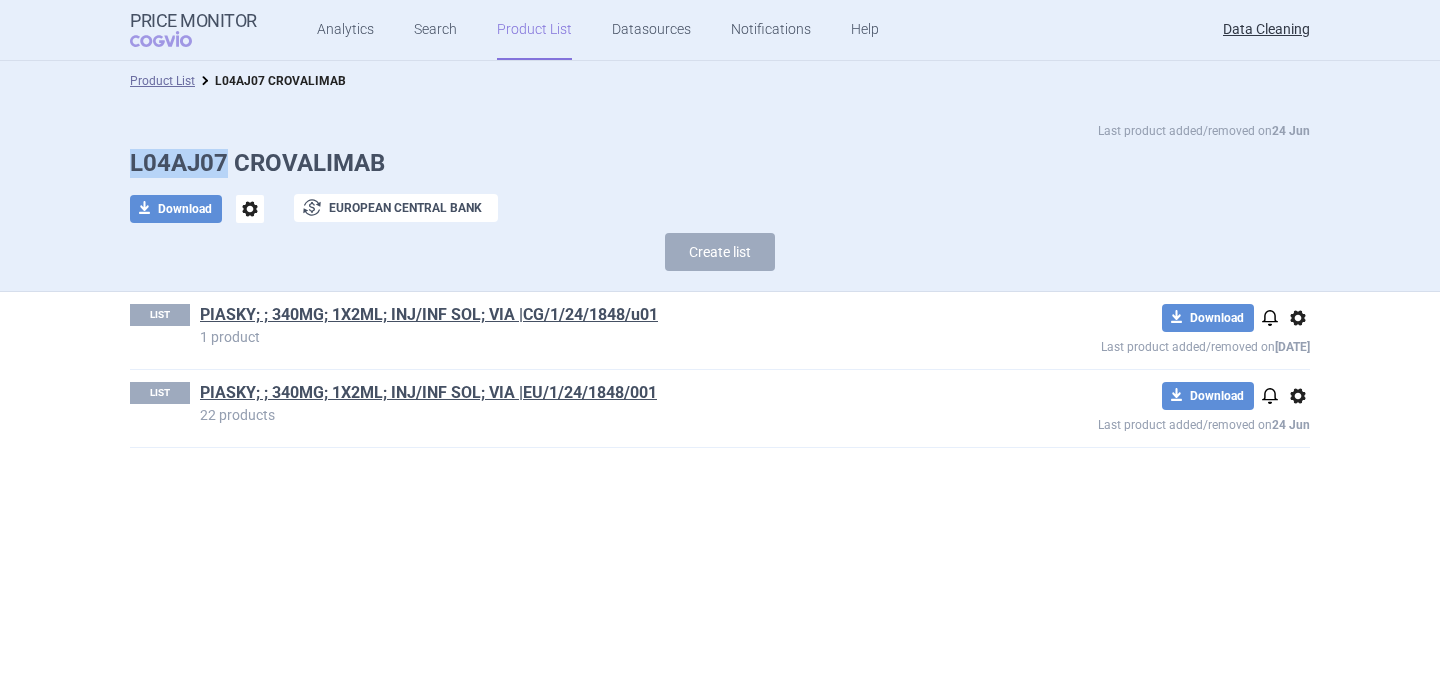 click on "L04AJ07 CROVALIMAB" at bounding box center (720, 163) 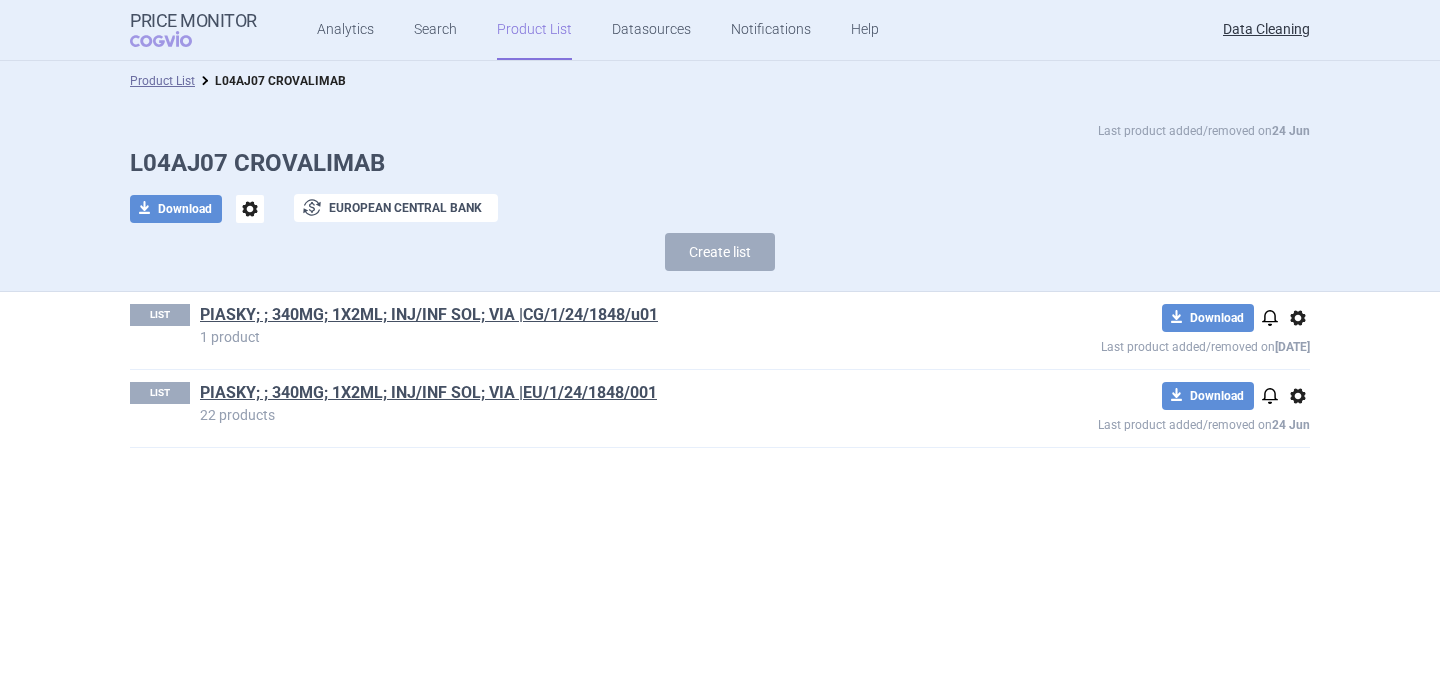 click on "Last product added/removed on  24 Jun L04AJ07 CROVALIMAB download  Download options exchange European Central Bank Create list" at bounding box center [720, 196] 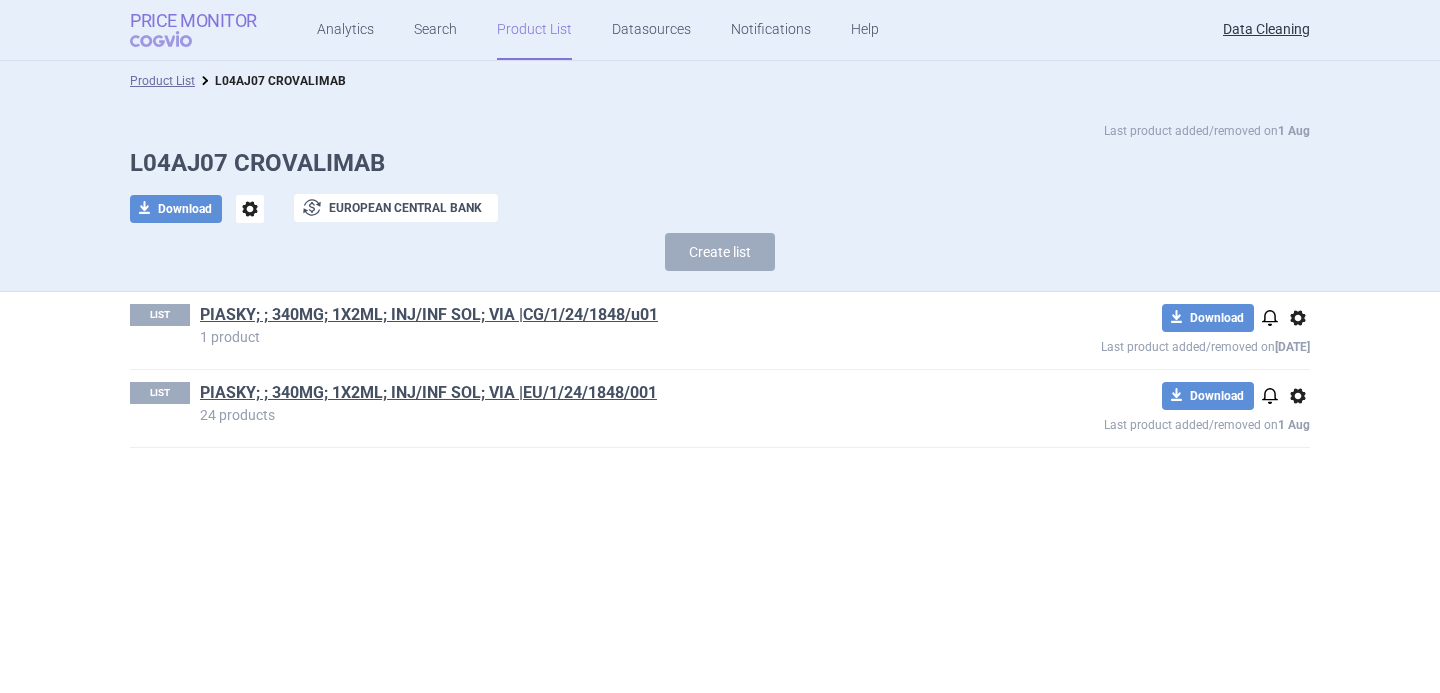 click on "Price Monitor" at bounding box center [193, 21] 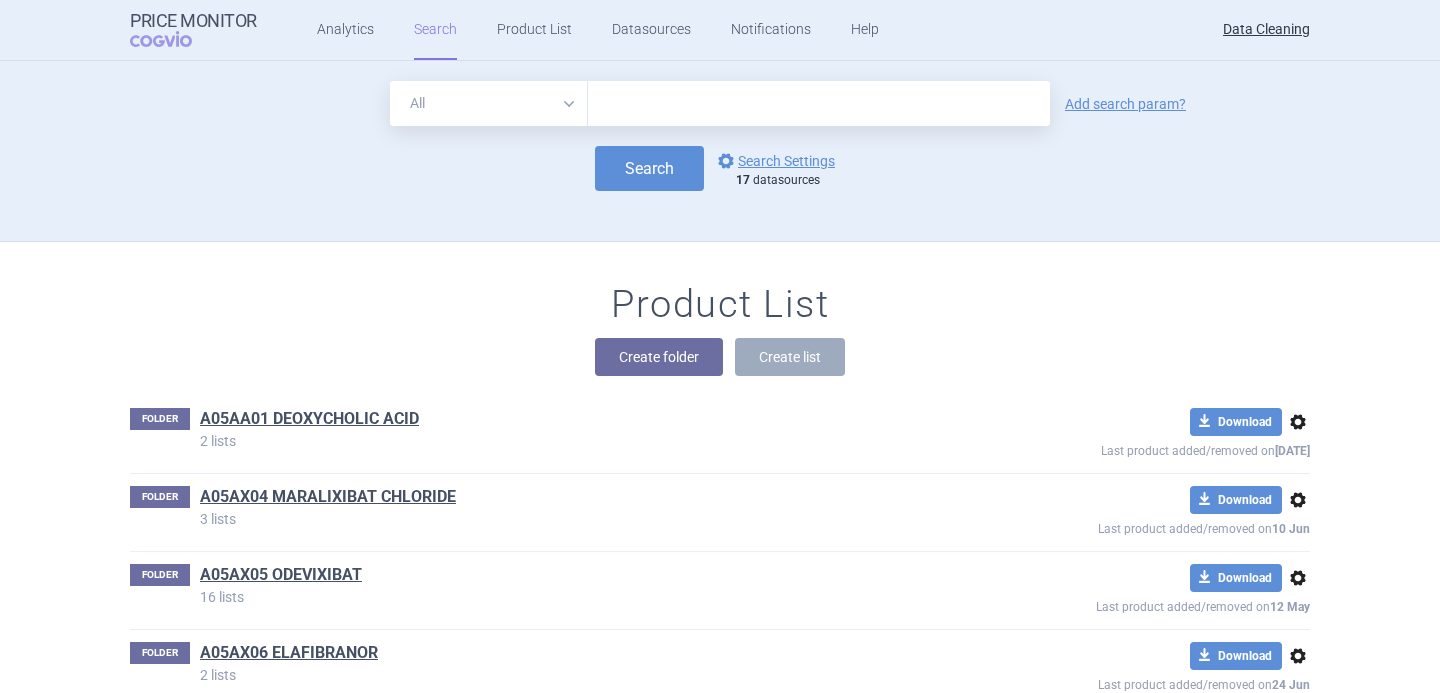 scroll, scrollTop: 72446, scrollLeft: 0, axis: vertical 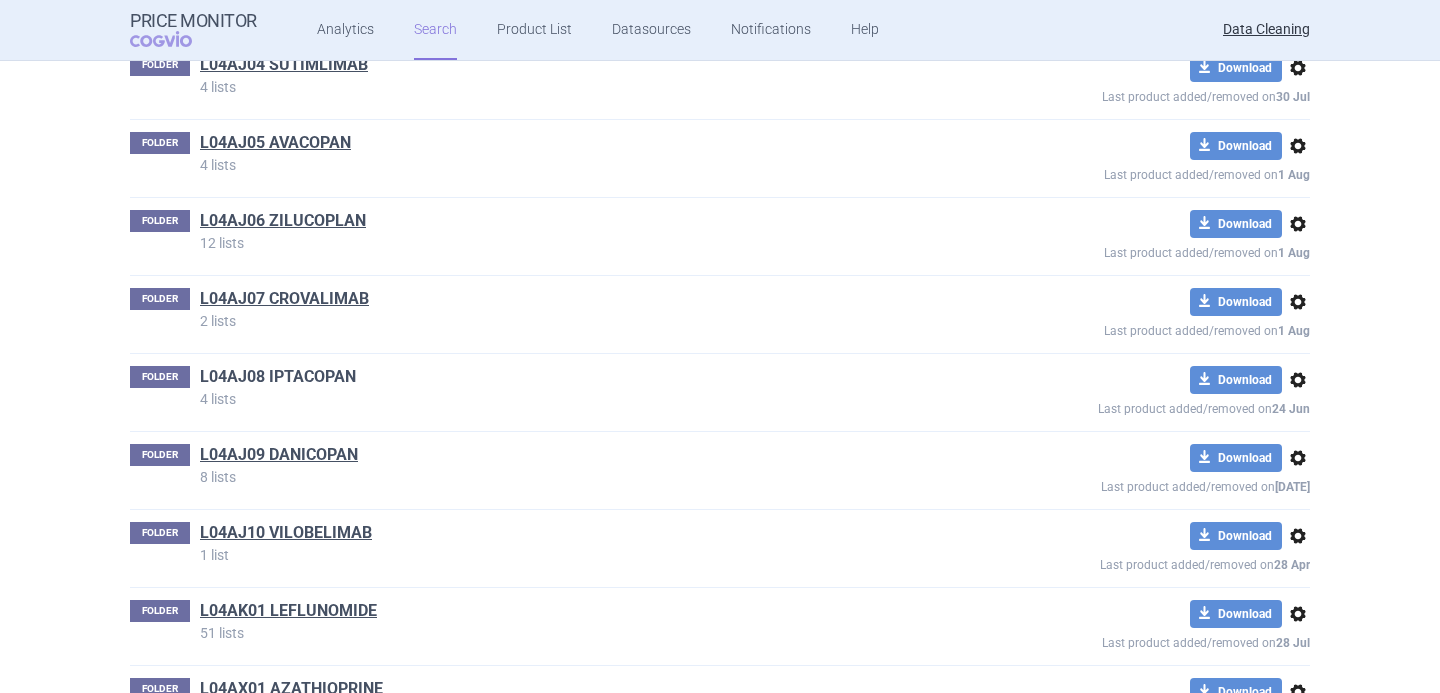 click on "L04AJ08 IPTACOPAN" at bounding box center (278, 377) 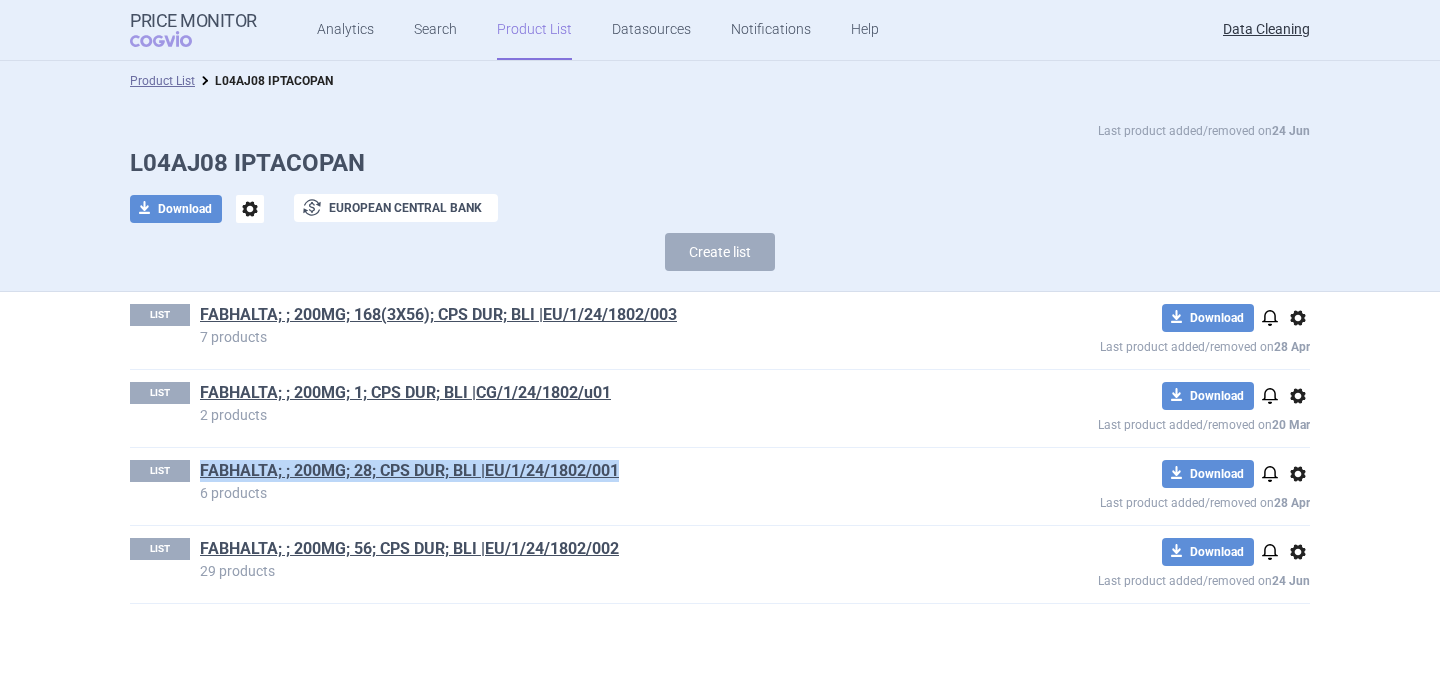 drag, startPoint x: 642, startPoint y: 479, endPoint x: 198, endPoint y: 472, distance: 444.05518 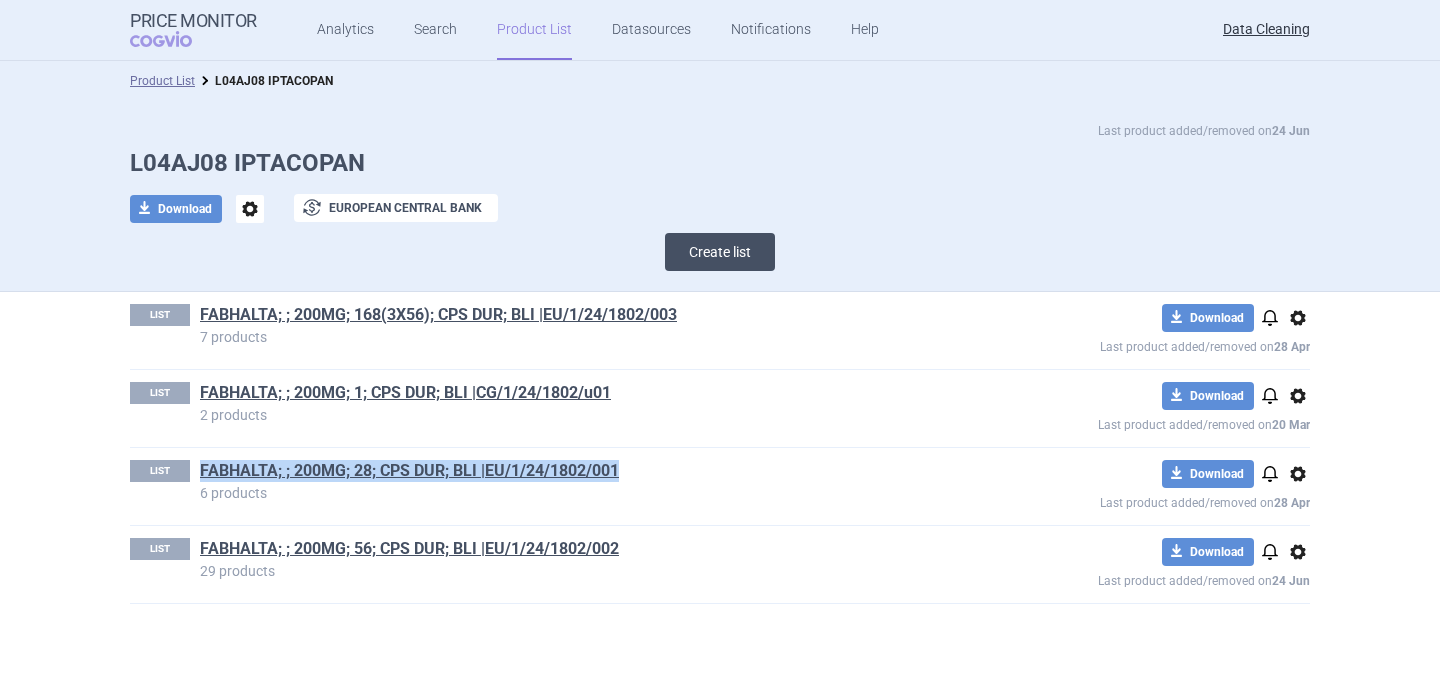 click on "Create list" at bounding box center (720, 252) 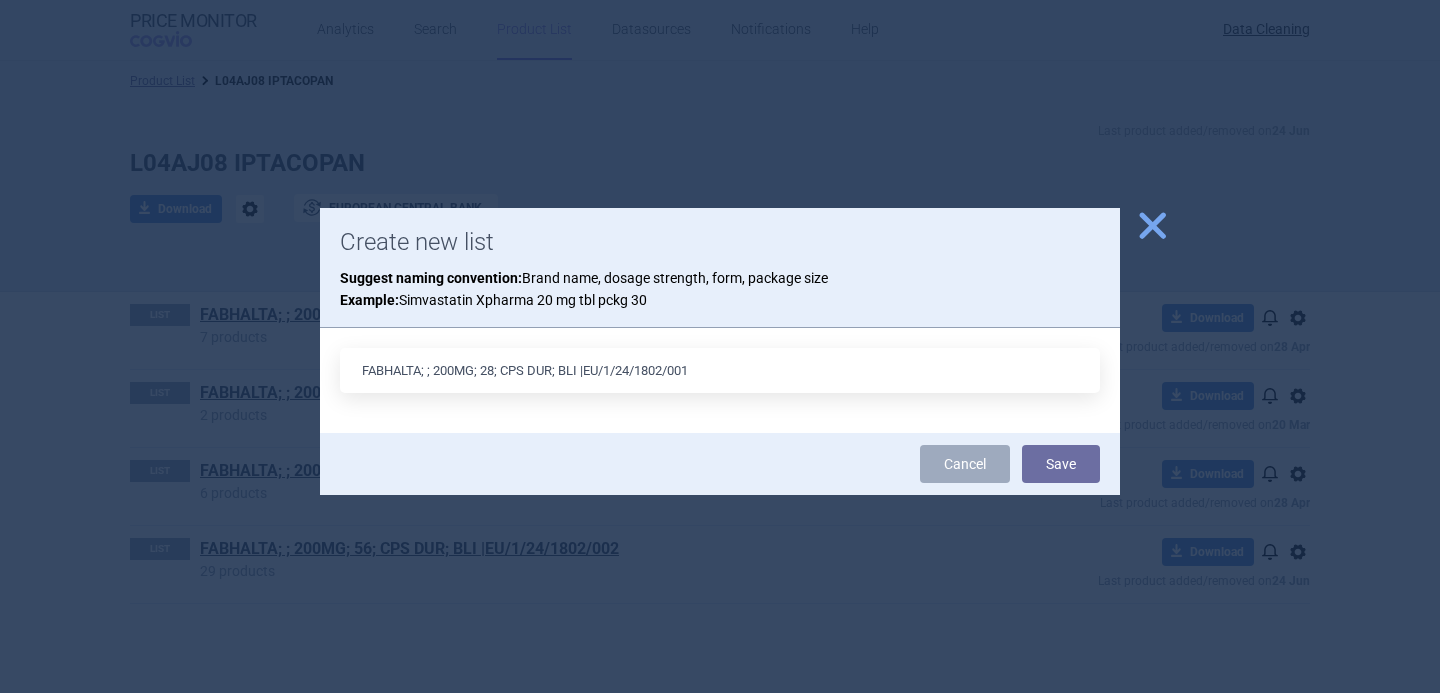 click on "FABHALTA; ; 200MG; 28; CPS DUR; BLI |EU/1/24/1802/001" at bounding box center (720, 370) 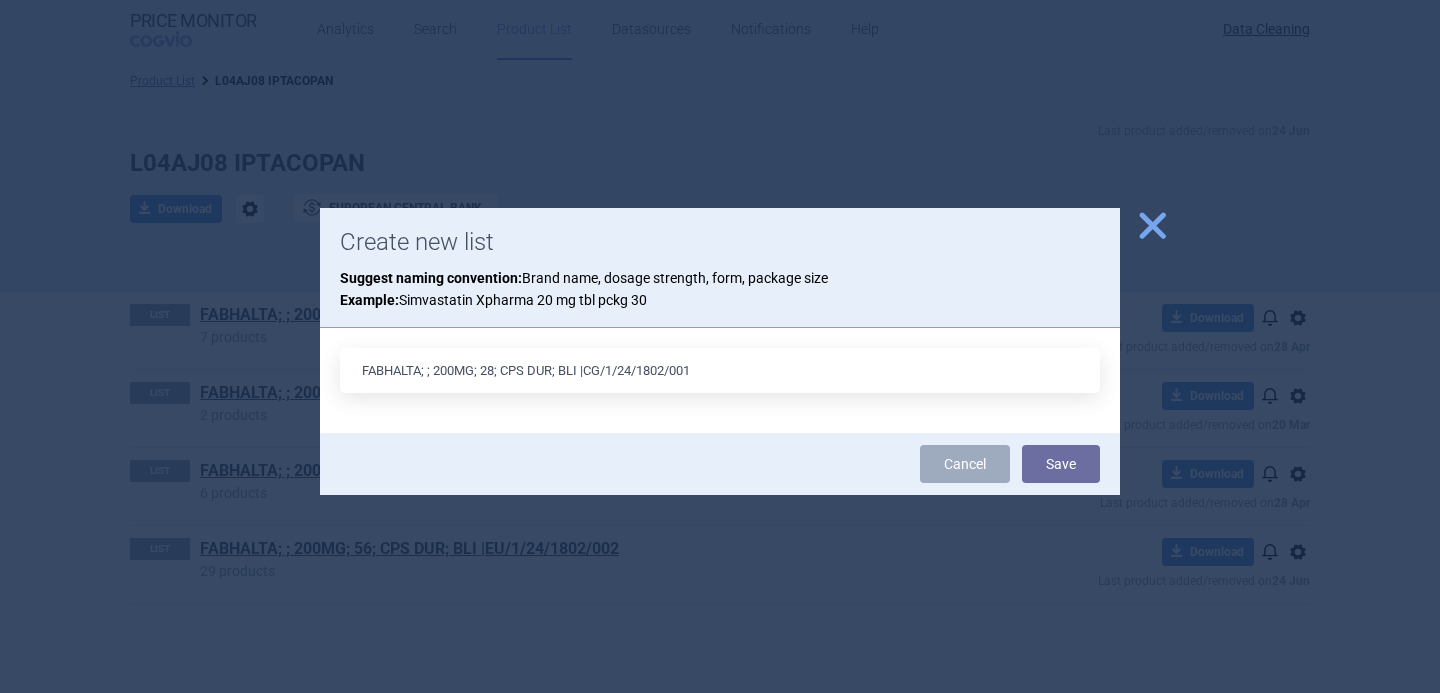 click on "FABHALTA; ; 200MG; 28; CPS DUR; BLI |CG/1/24/1802/001" at bounding box center [720, 370] 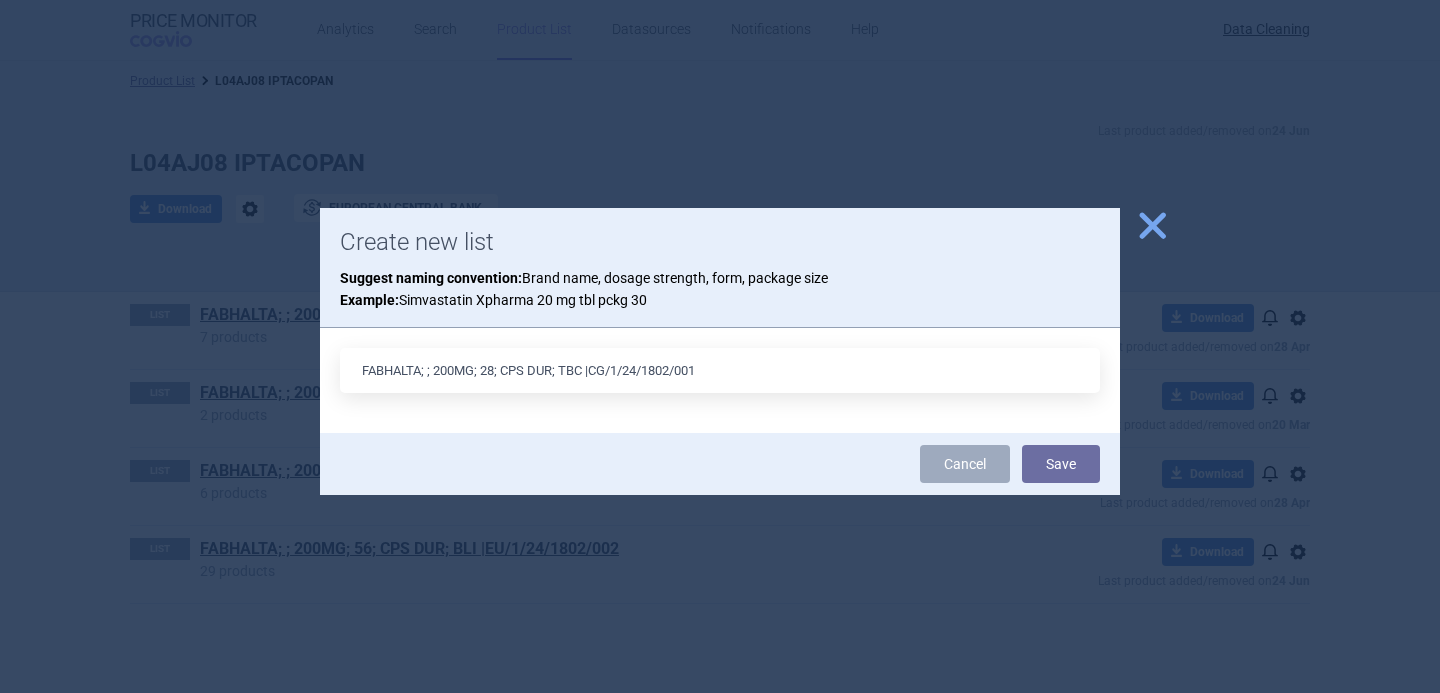 click on "FABHALTA; ; 200MG; 28; CPS DUR; TBC |CG/1/24/1802/001" at bounding box center [720, 370] 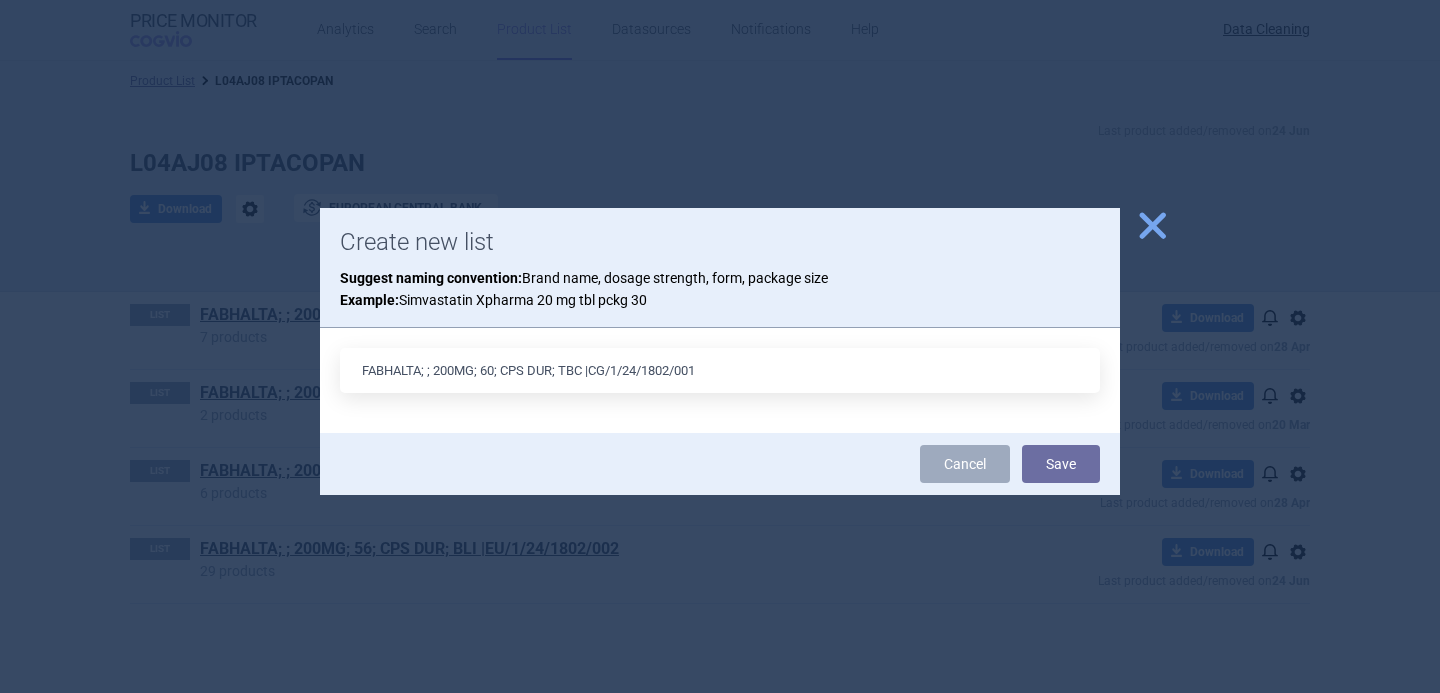 type on "FABHALTA; ; 200MG; 60; CPS DUR; TBC |CG/1/24/1802/001" 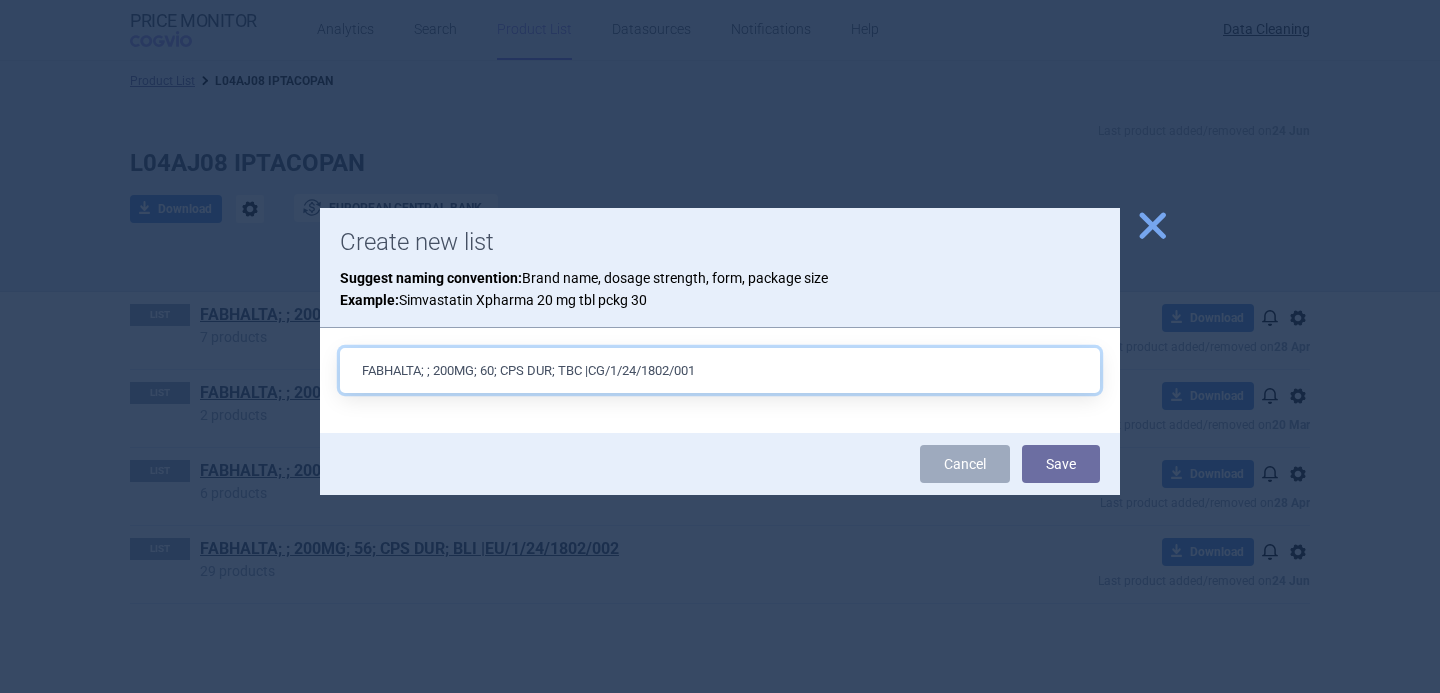 drag, startPoint x: 719, startPoint y: 362, endPoint x: 591, endPoint y: 363, distance: 128.0039 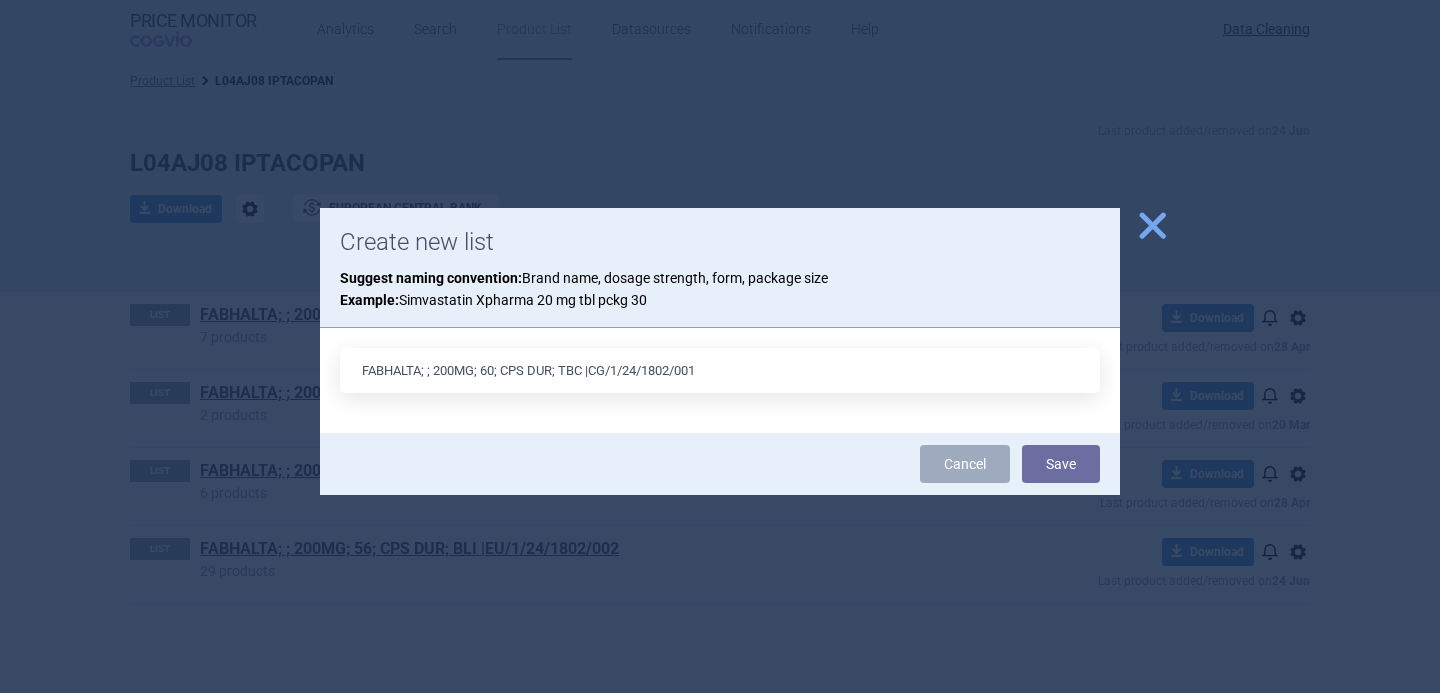 click on "Cancel Save" at bounding box center [720, 464] 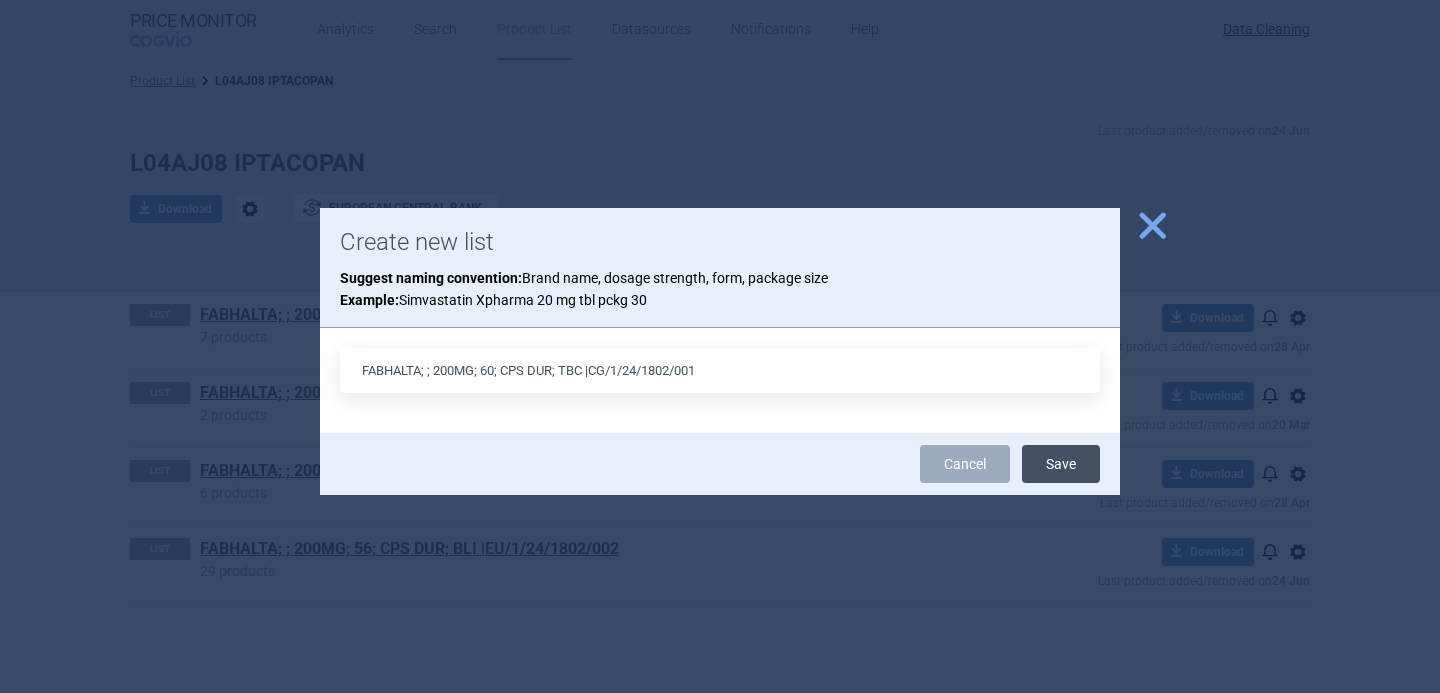 click on "Save" at bounding box center [1061, 464] 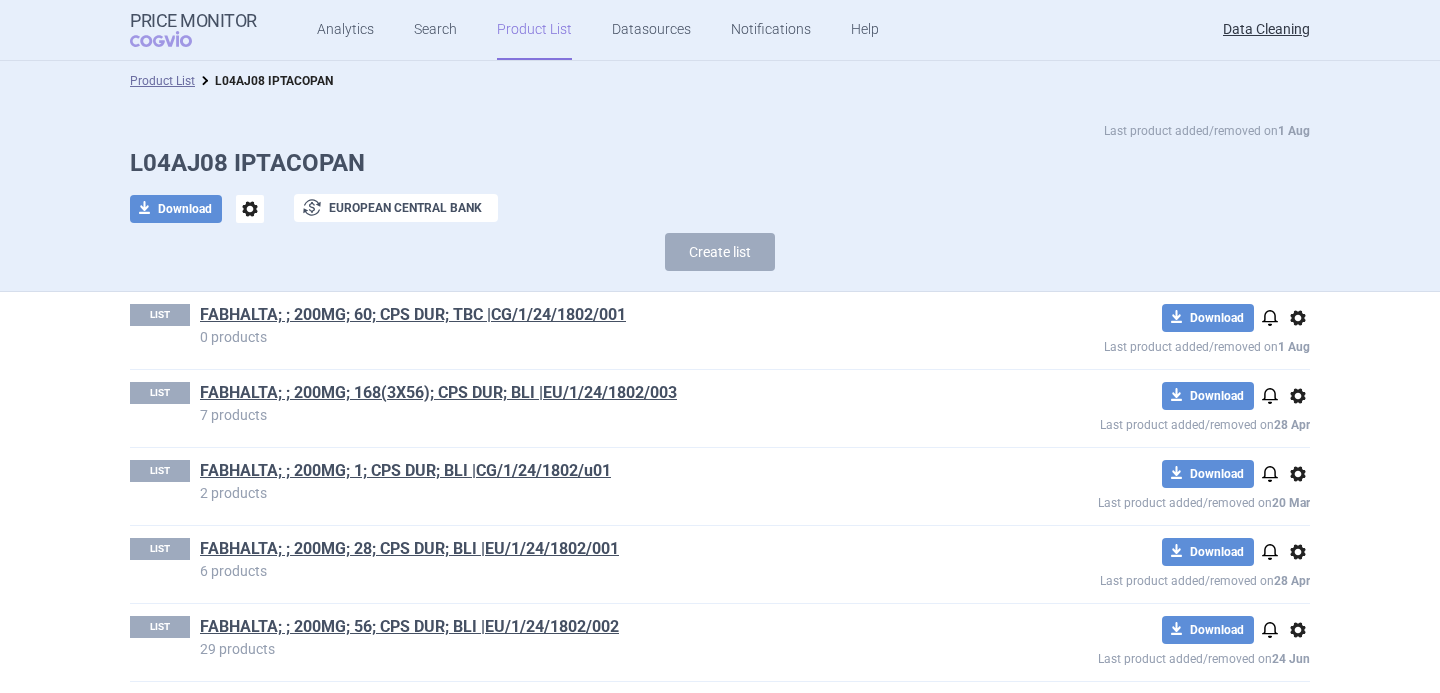 scroll, scrollTop: 9, scrollLeft: 0, axis: vertical 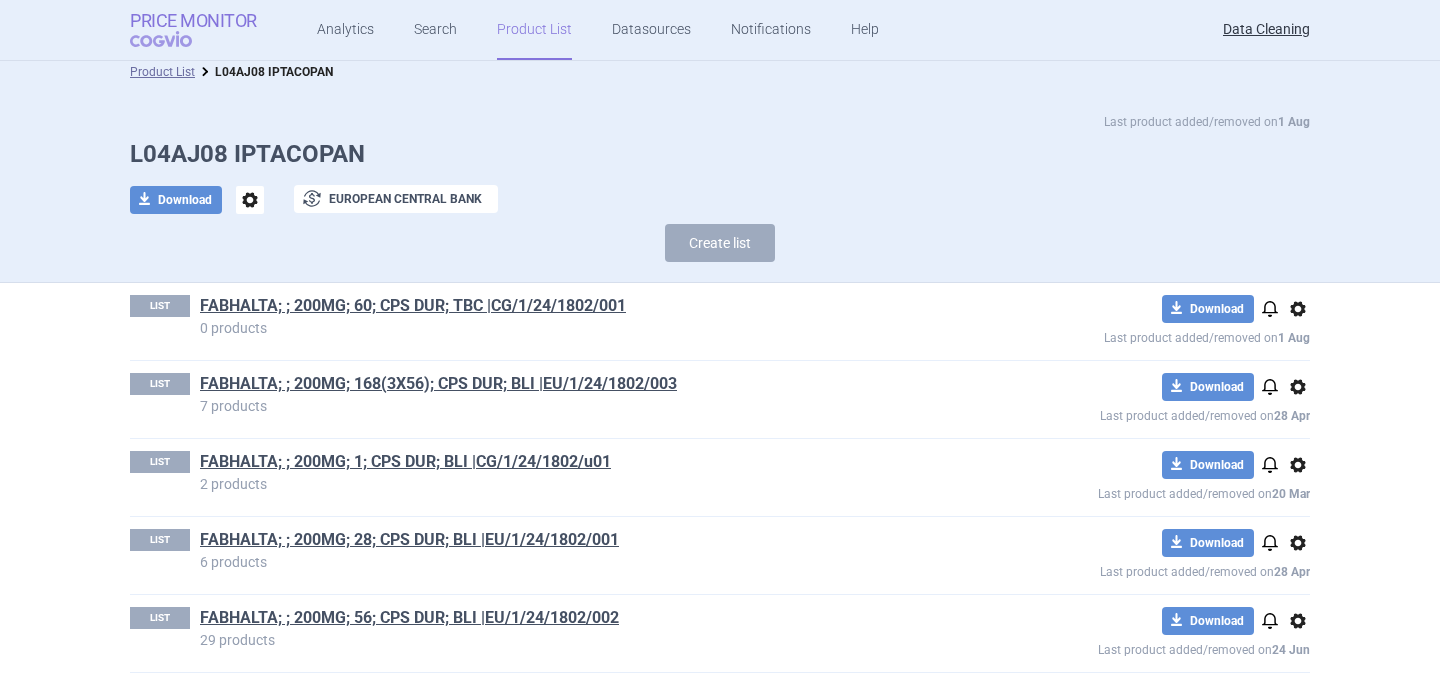 click on "Price Monitor" at bounding box center [193, 21] 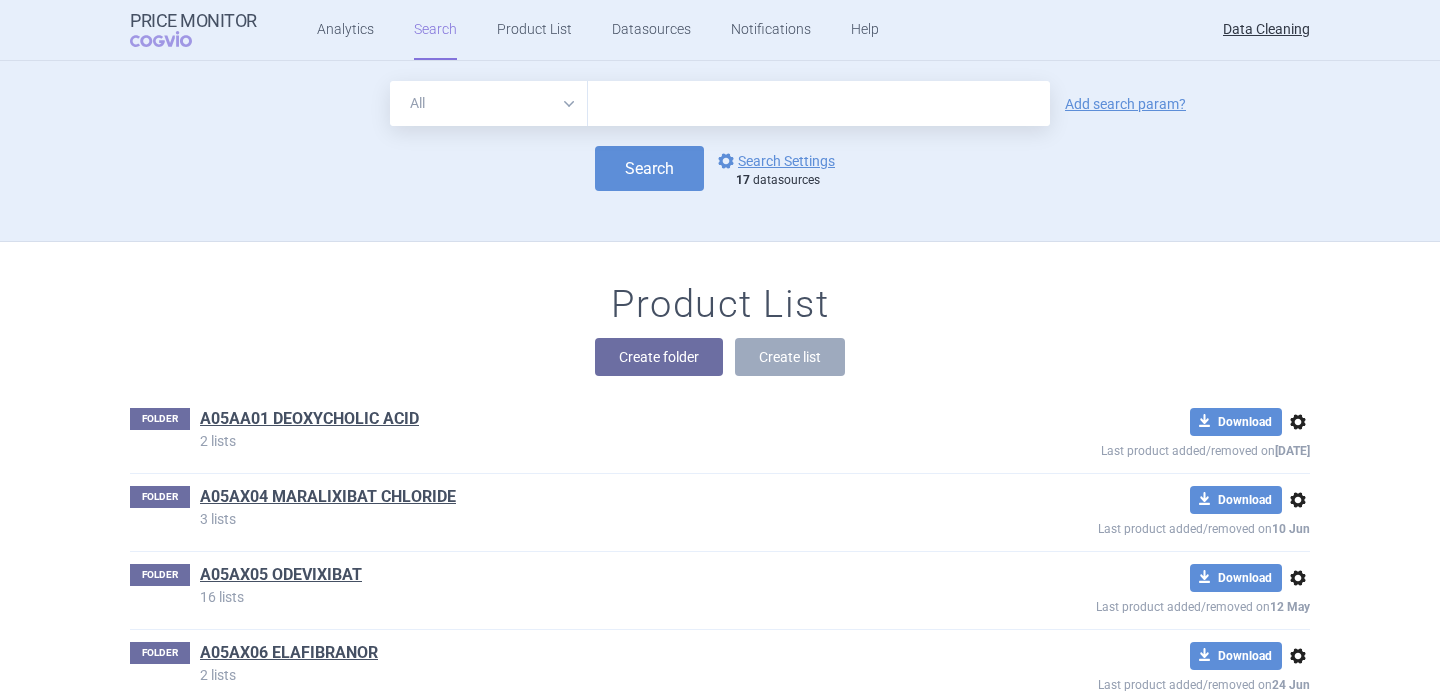 scroll, scrollTop: 72524, scrollLeft: 0, axis: vertical 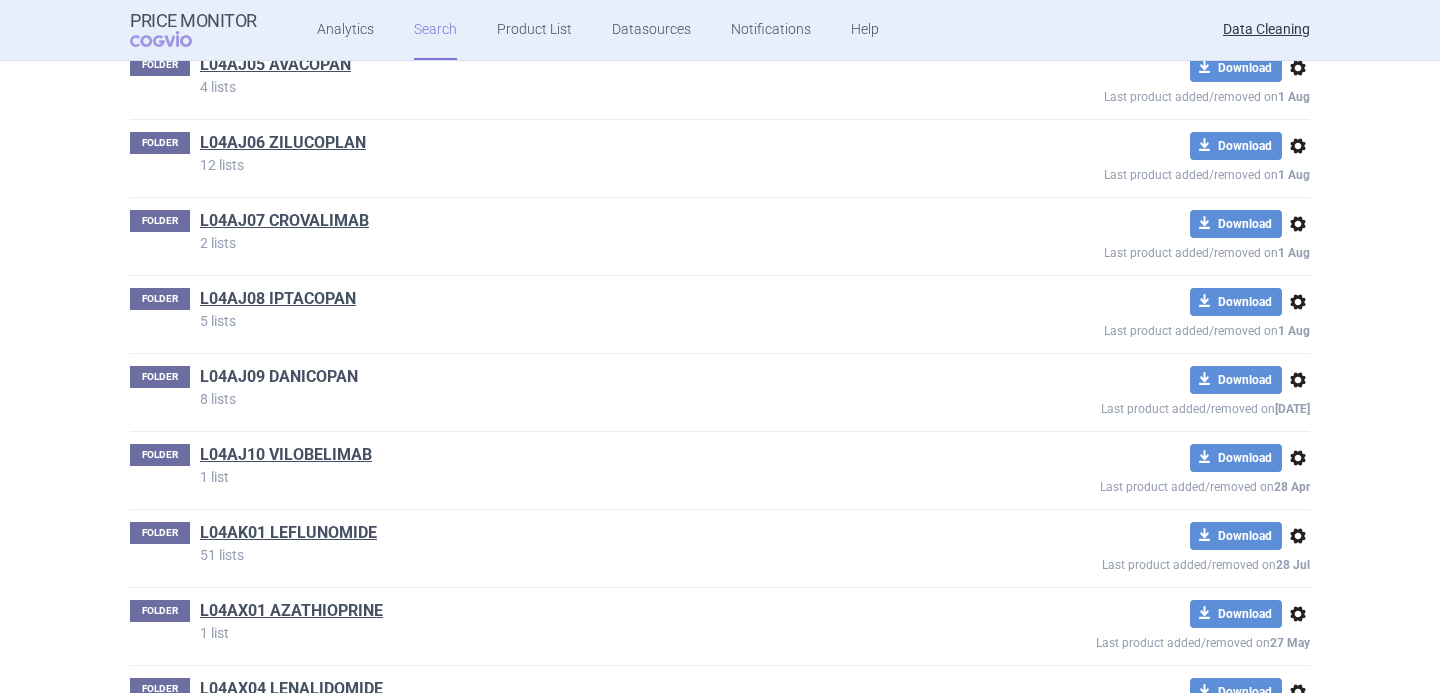 click on "L04AJ09 DANICOPAN" at bounding box center (279, 377) 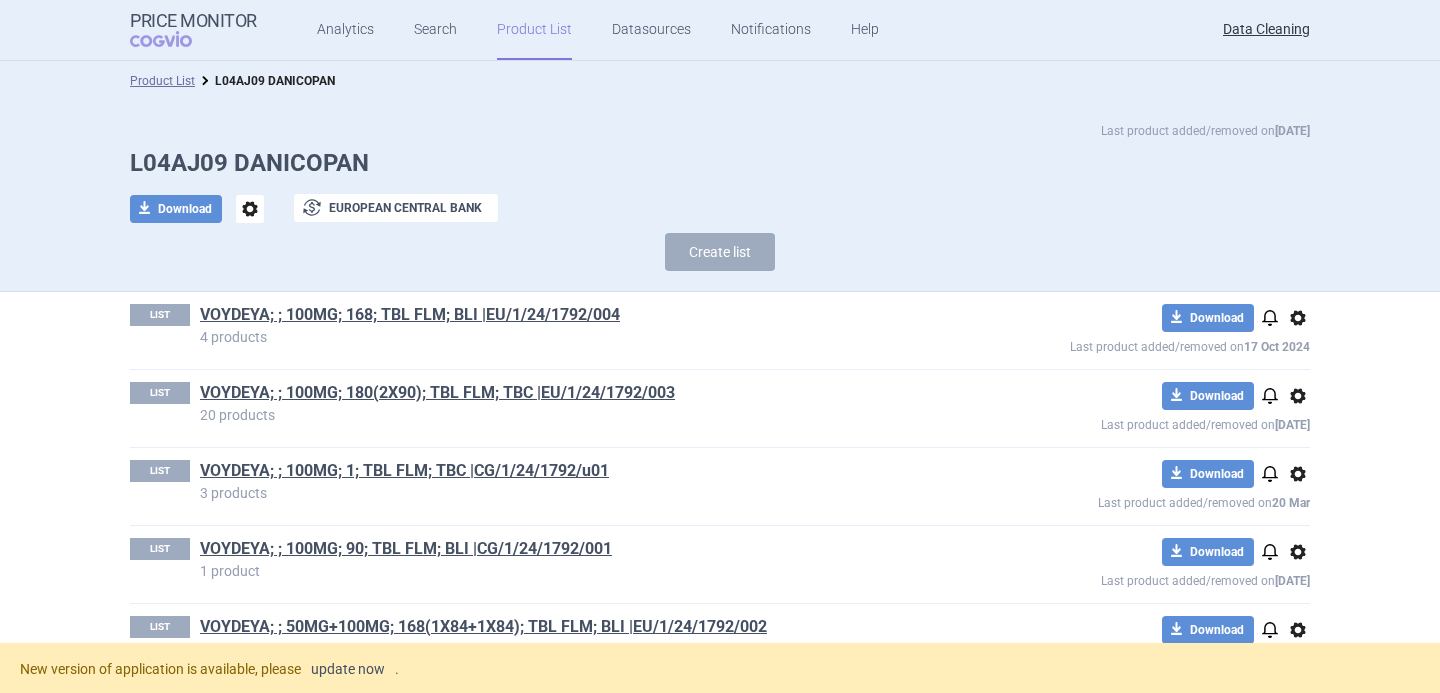 click on "update now" at bounding box center [348, 669] 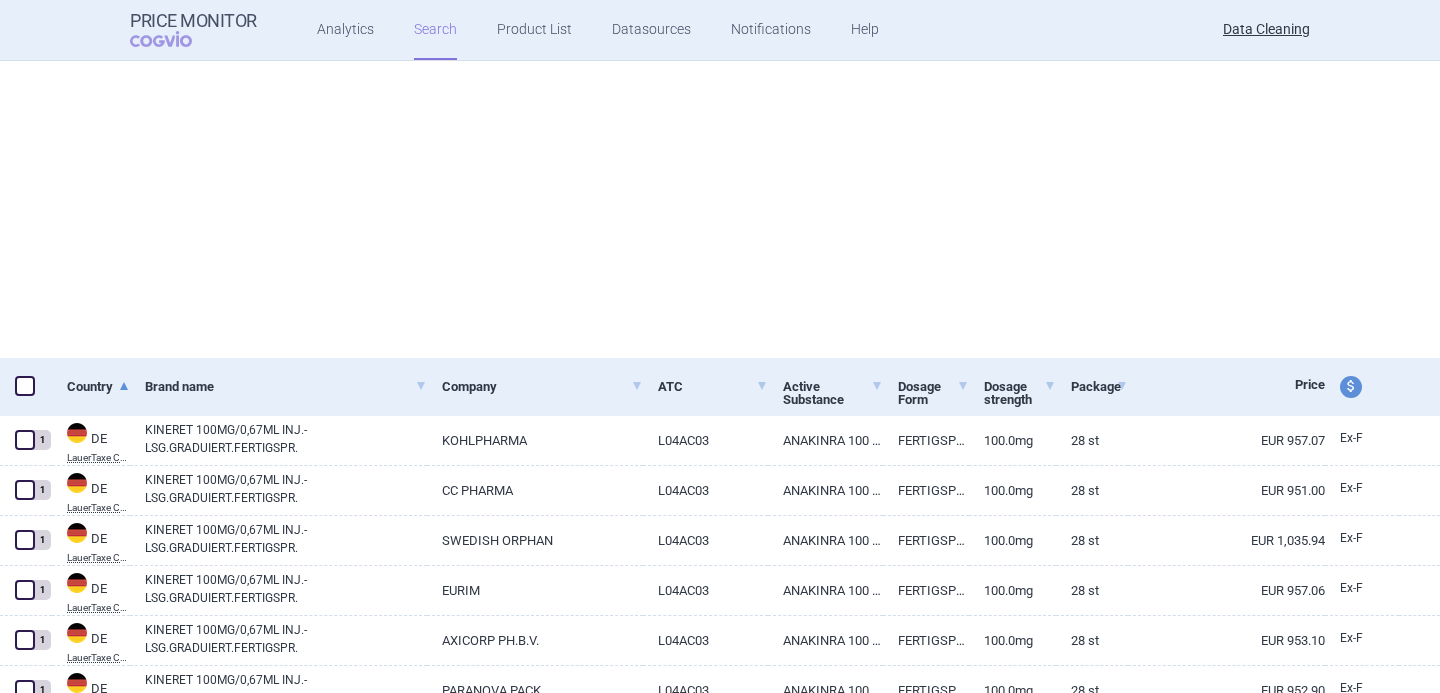scroll, scrollTop: 0, scrollLeft: 0, axis: both 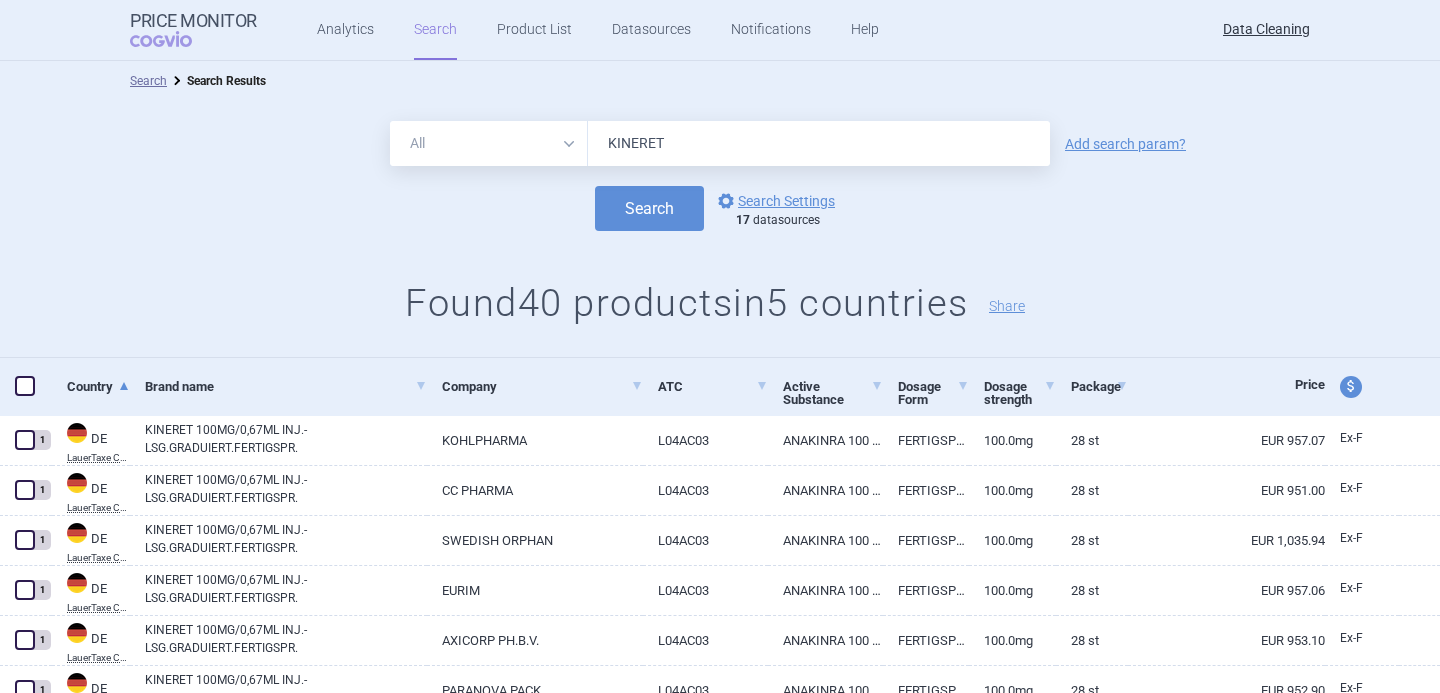click on "KINERET" at bounding box center (819, 143) 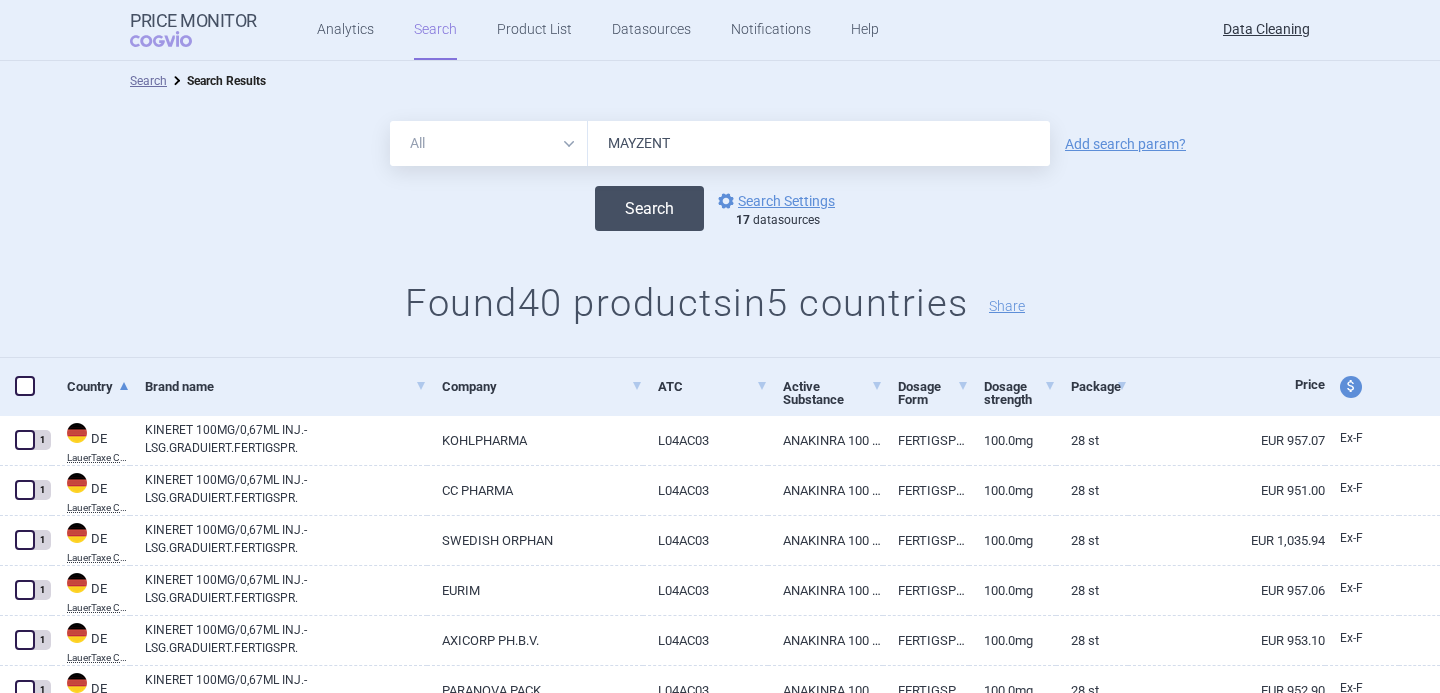 type on "MAYZENT" 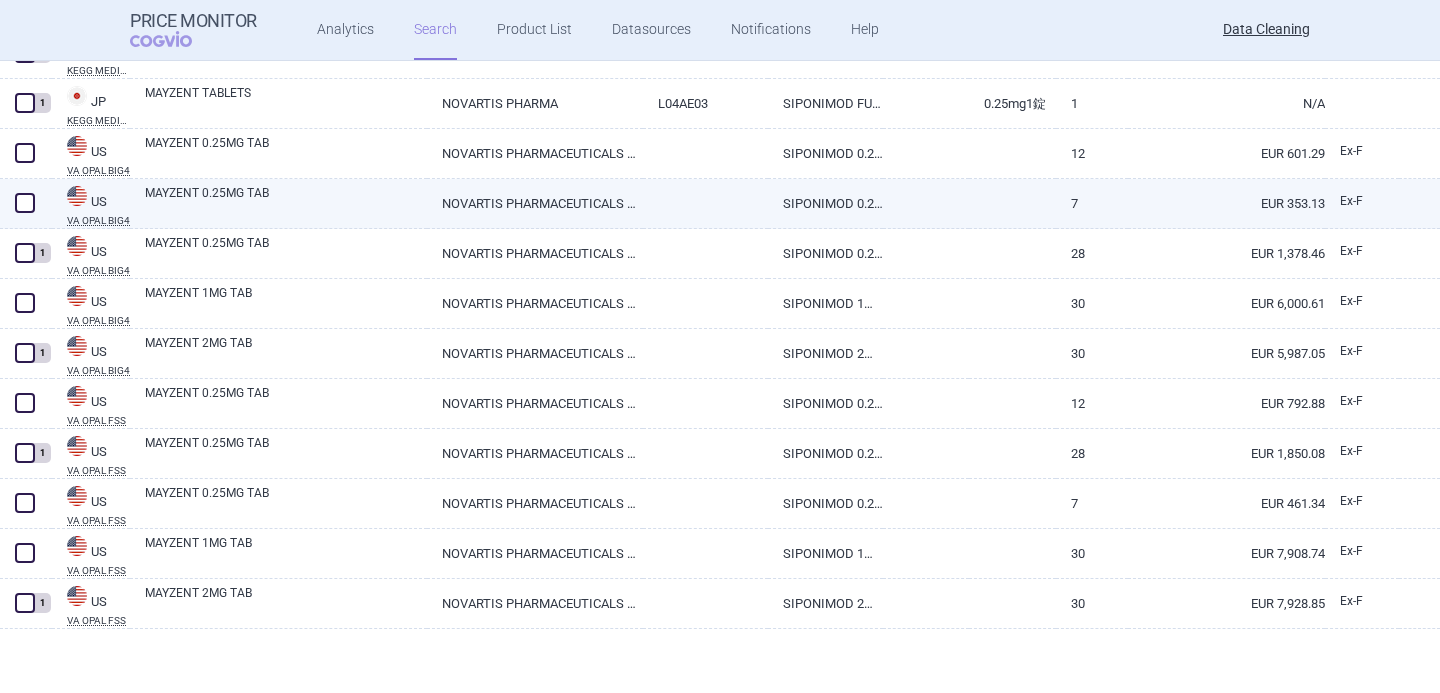 scroll, scrollTop: 2410, scrollLeft: 0, axis: vertical 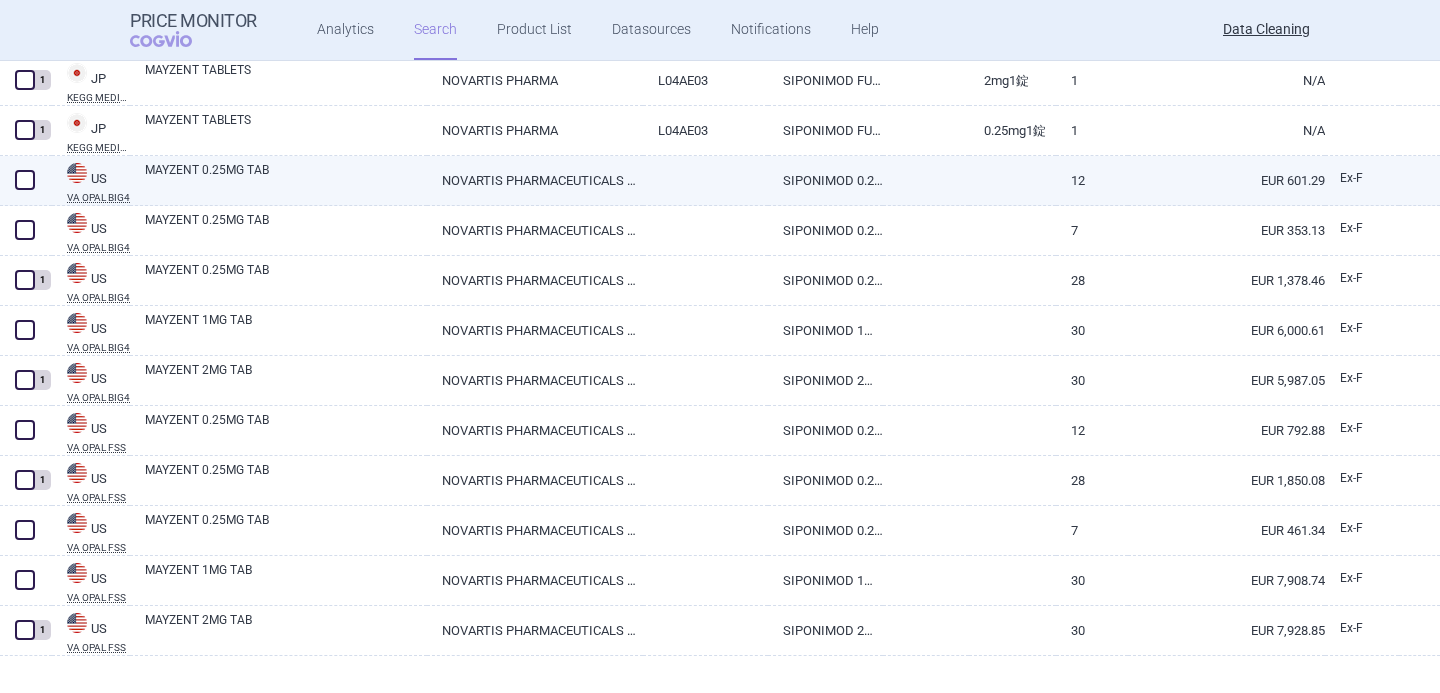 click at bounding box center [25, 180] 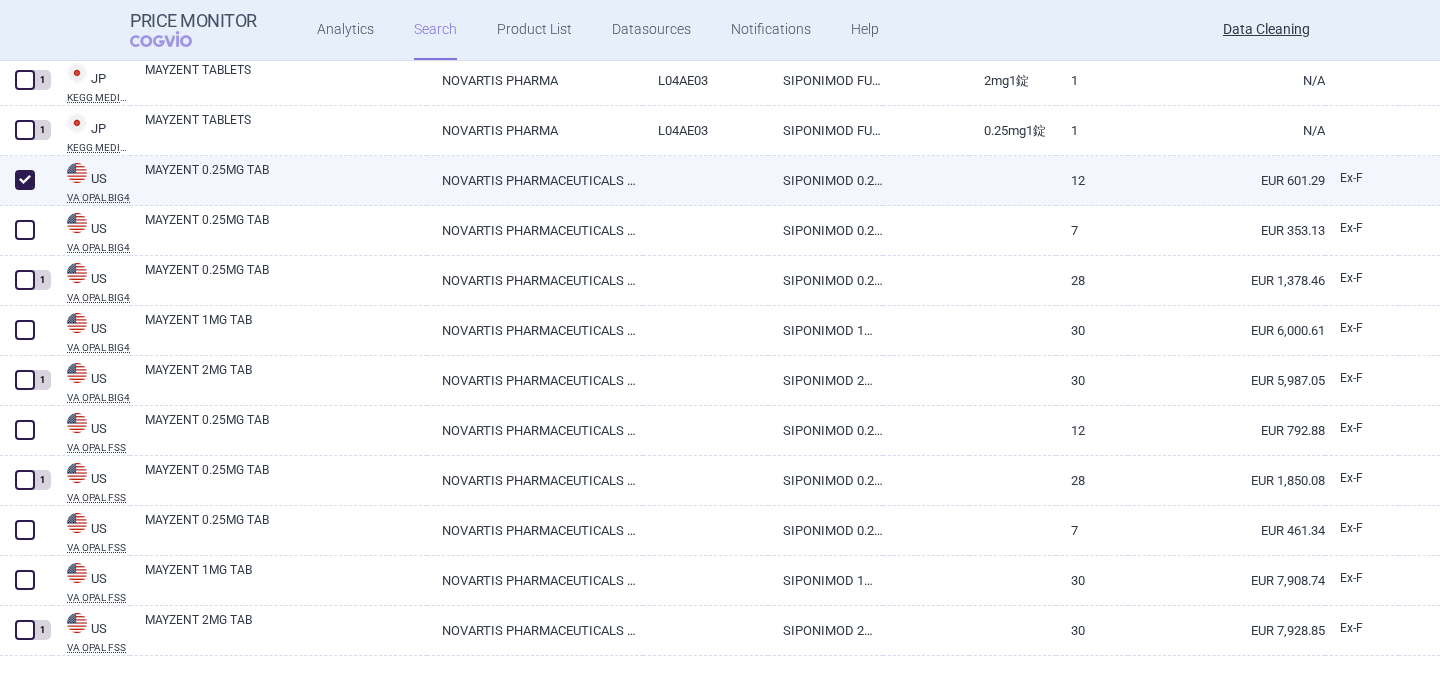 checkbox on "true" 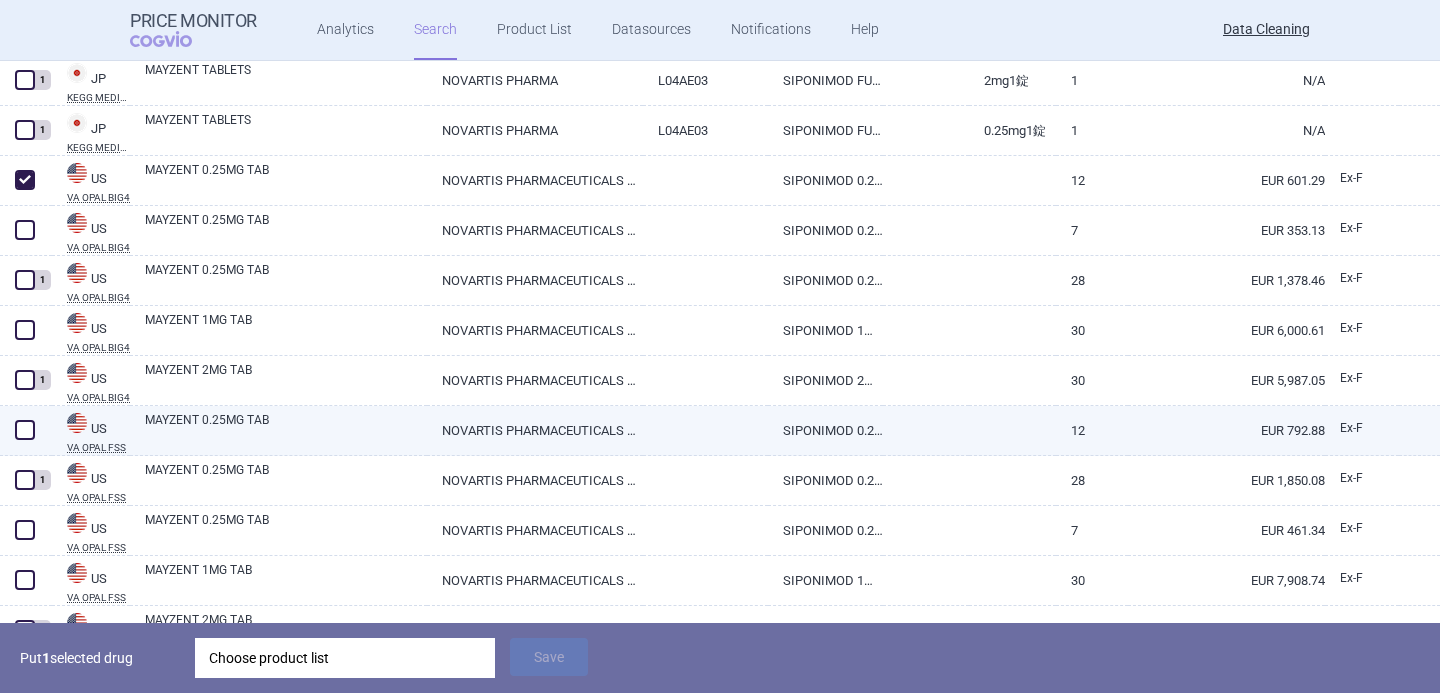 click at bounding box center (25, 430) 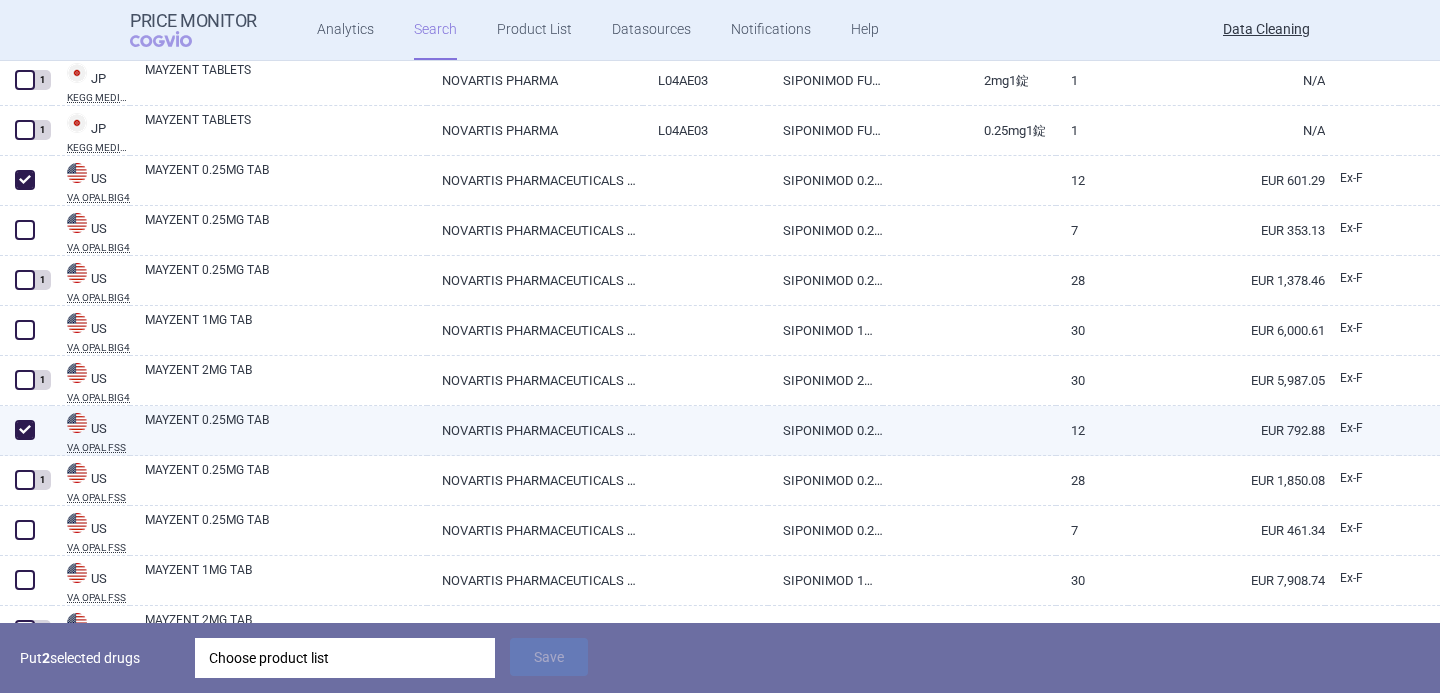 click at bounding box center [25, 430] 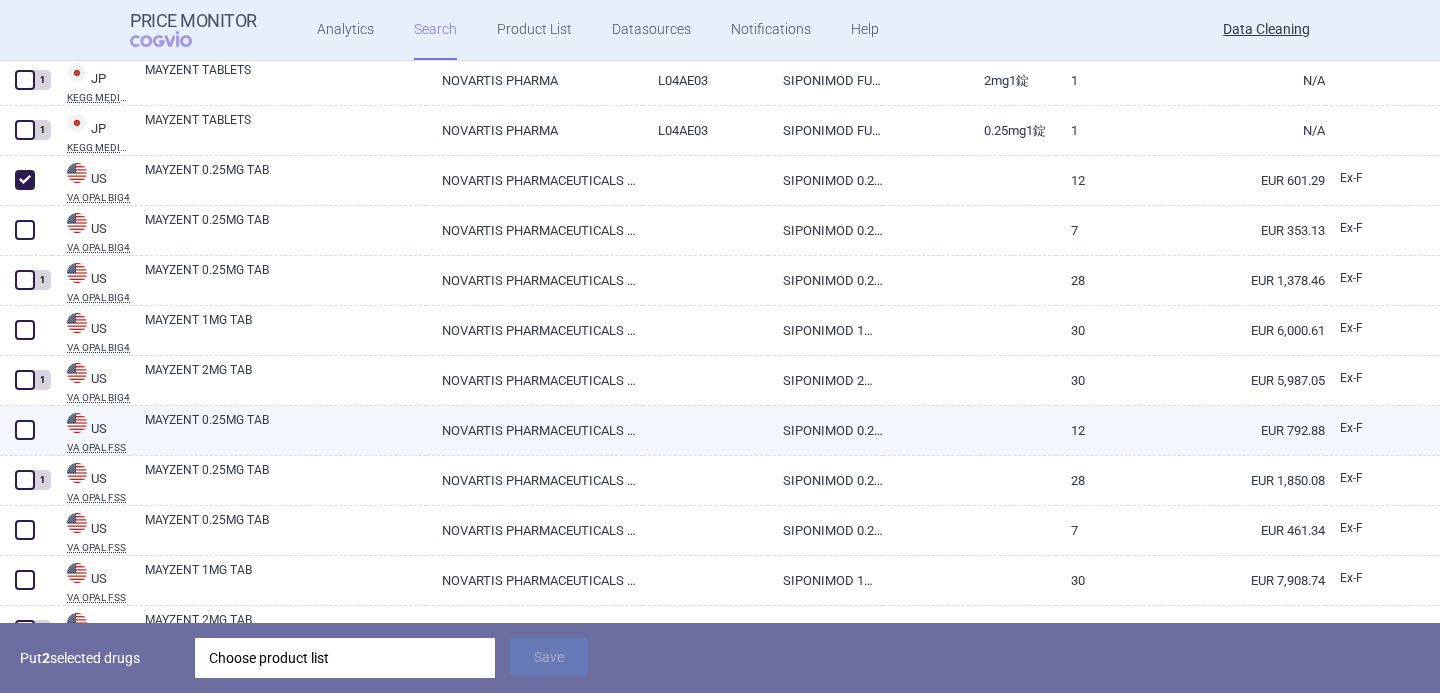 checkbox on "false" 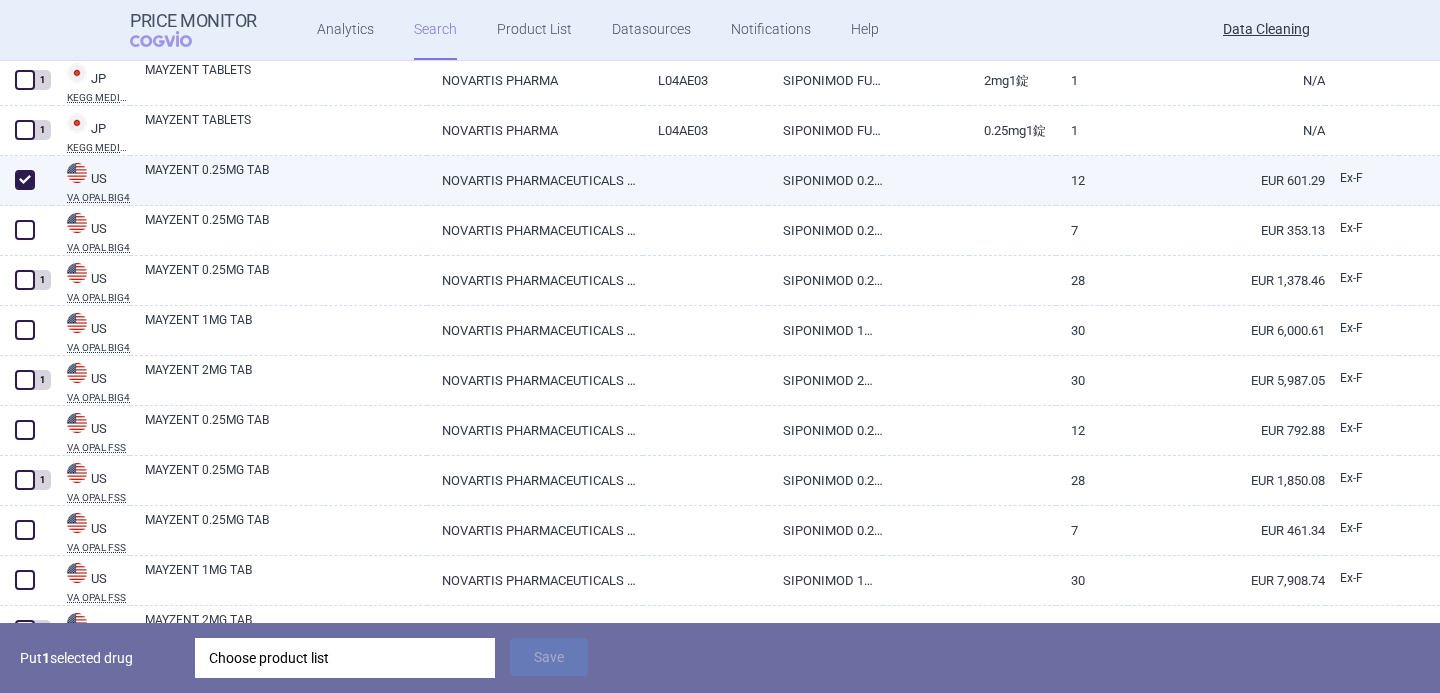 click at bounding box center (25, 180) 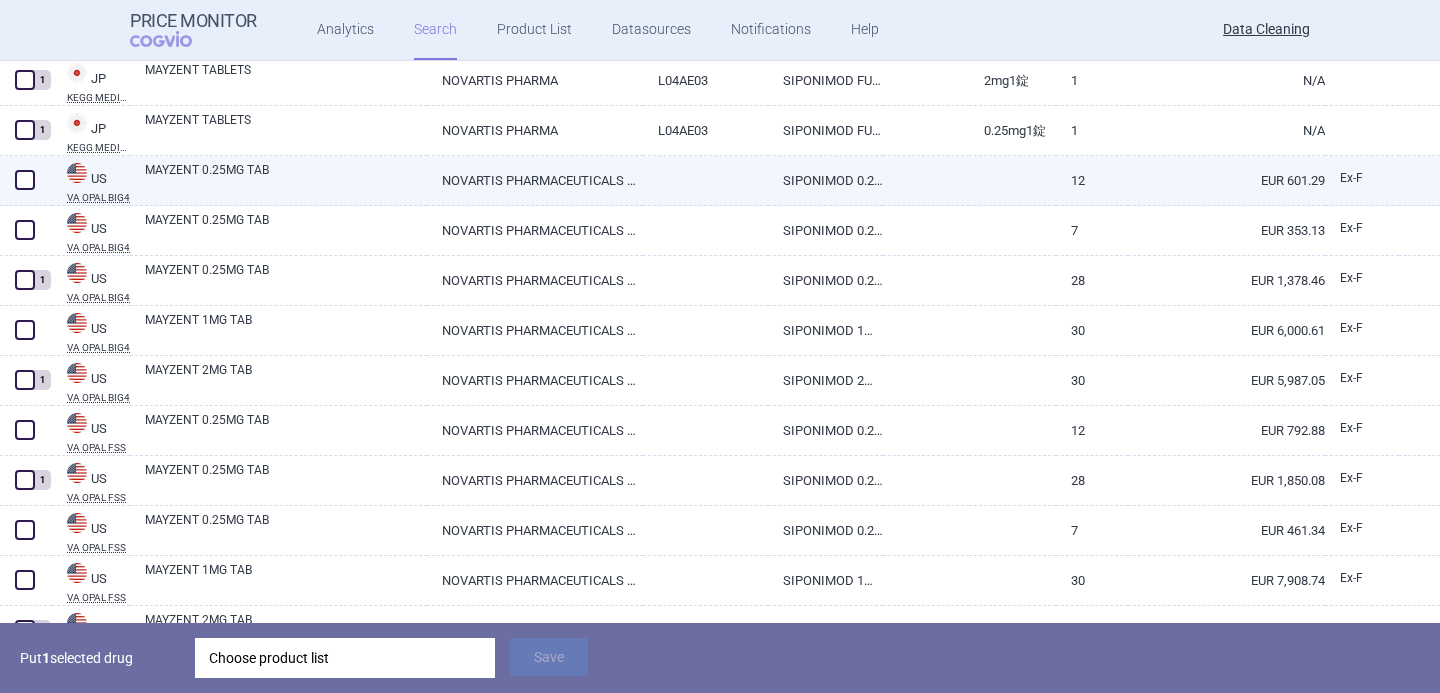 checkbox on "false" 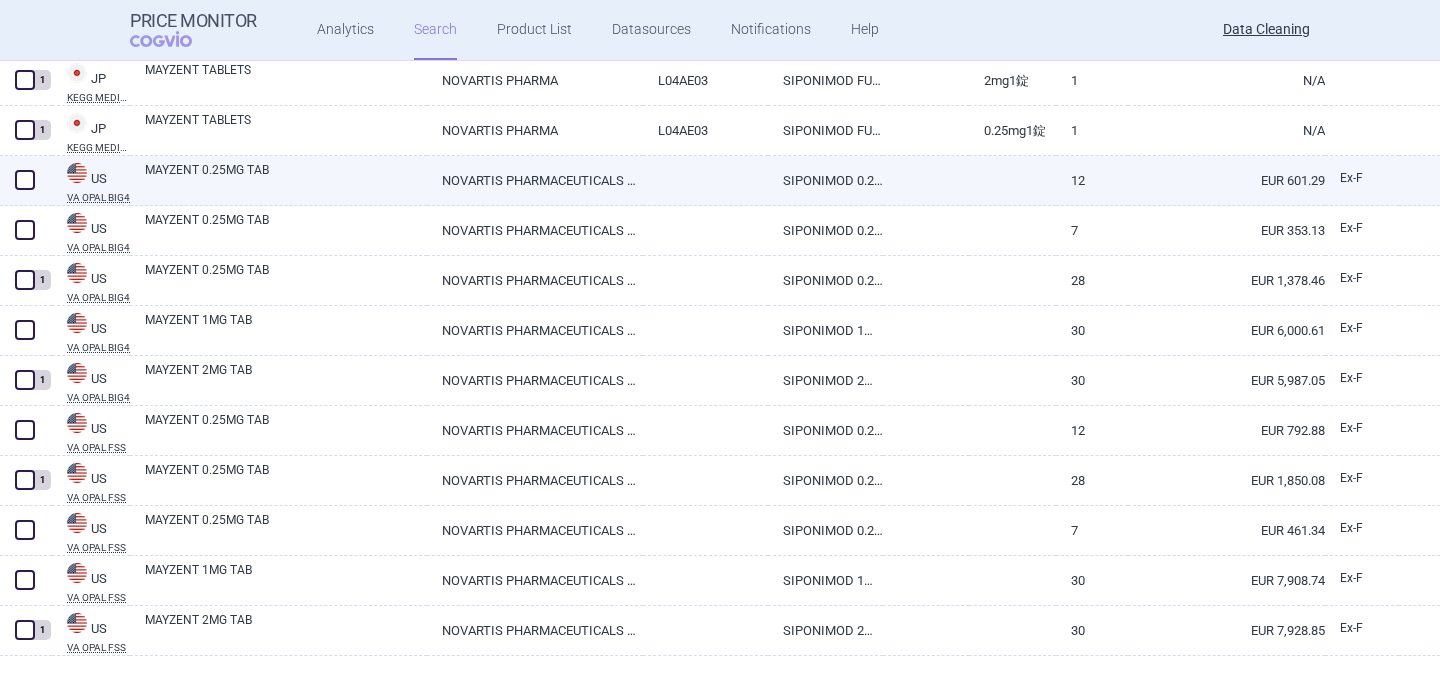 click on "MAYZENT 0.25MG TAB" at bounding box center [286, 179] 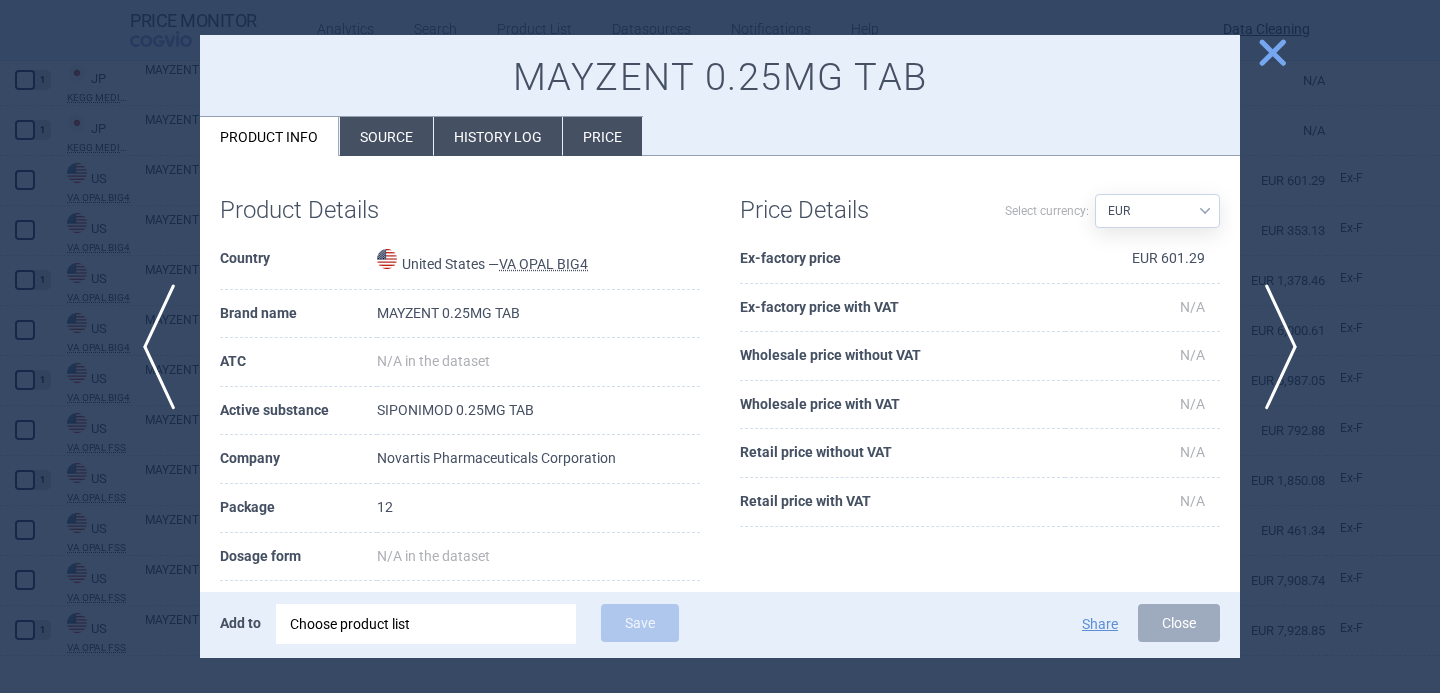 click on "Source" at bounding box center (386, 136) 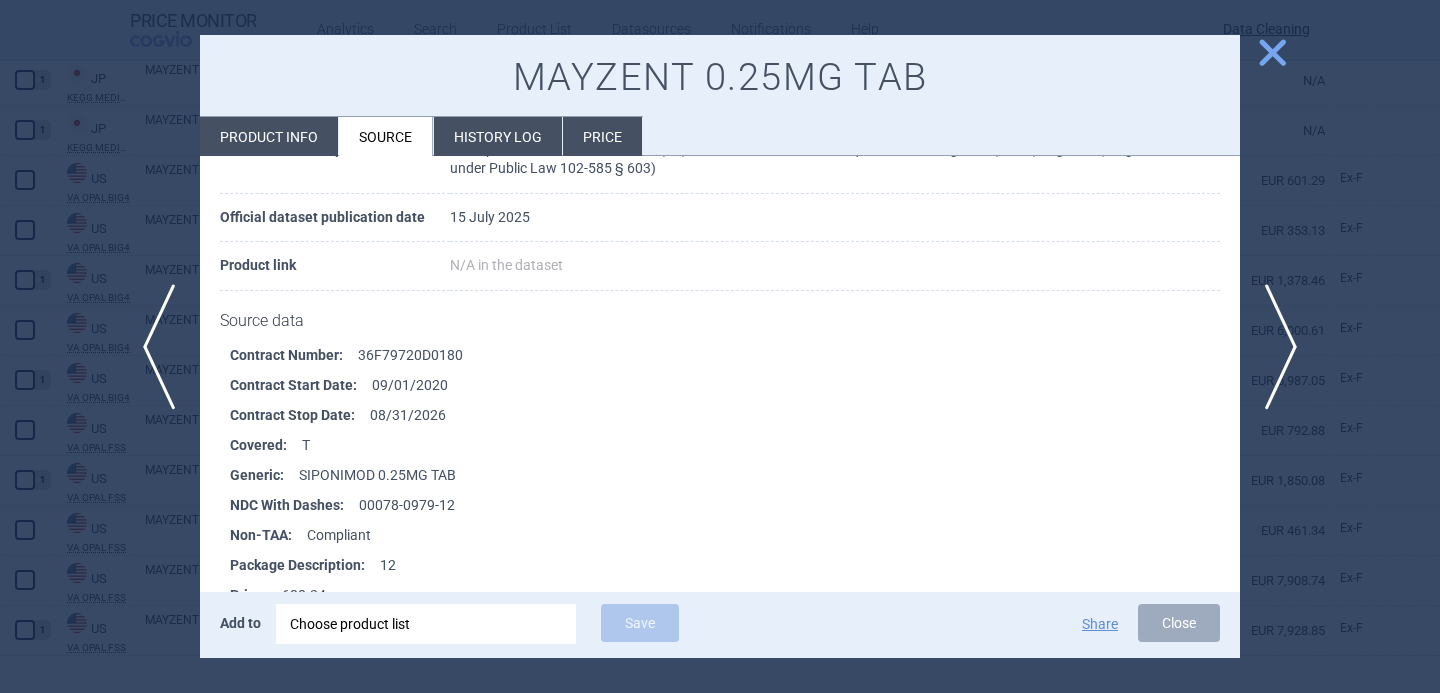 scroll, scrollTop: 188, scrollLeft: 0, axis: vertical 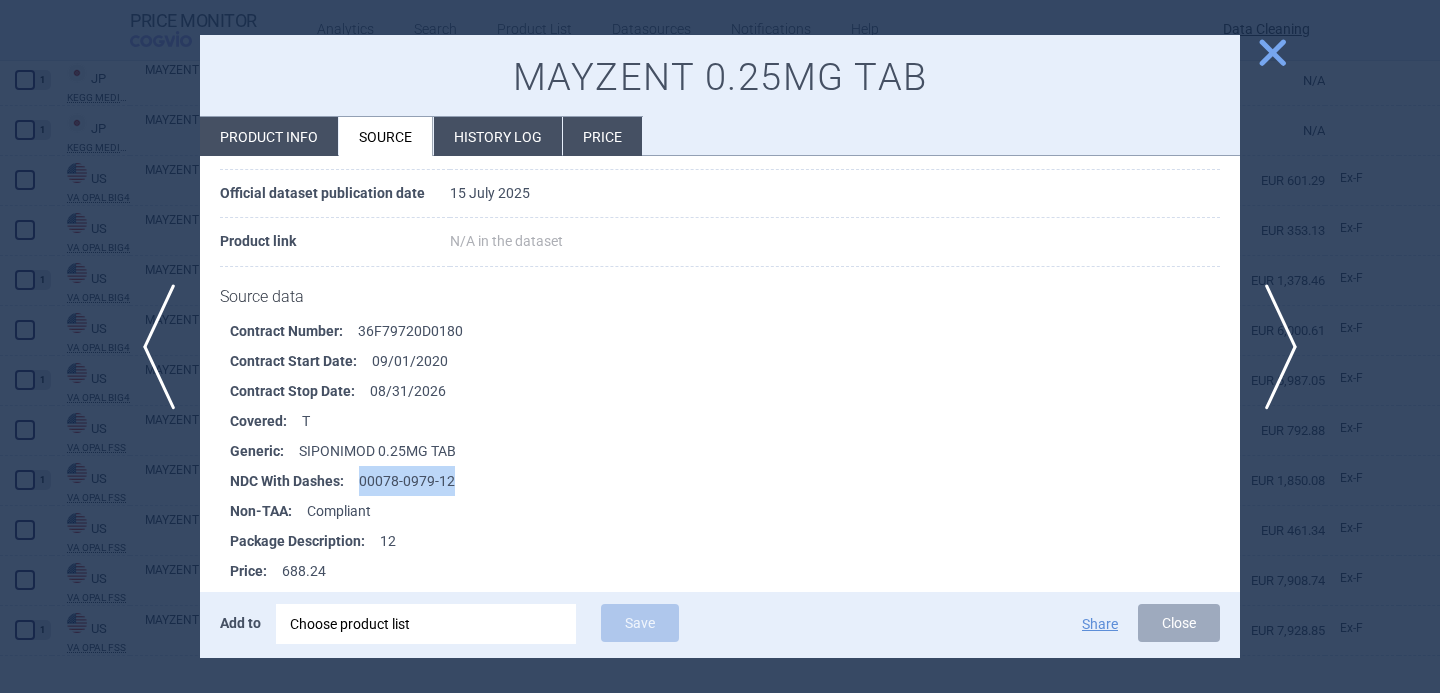 drag, startPoint x: 465, startPoint y: 482, endPoint x: 358, endPoint y: 482, distance: 107 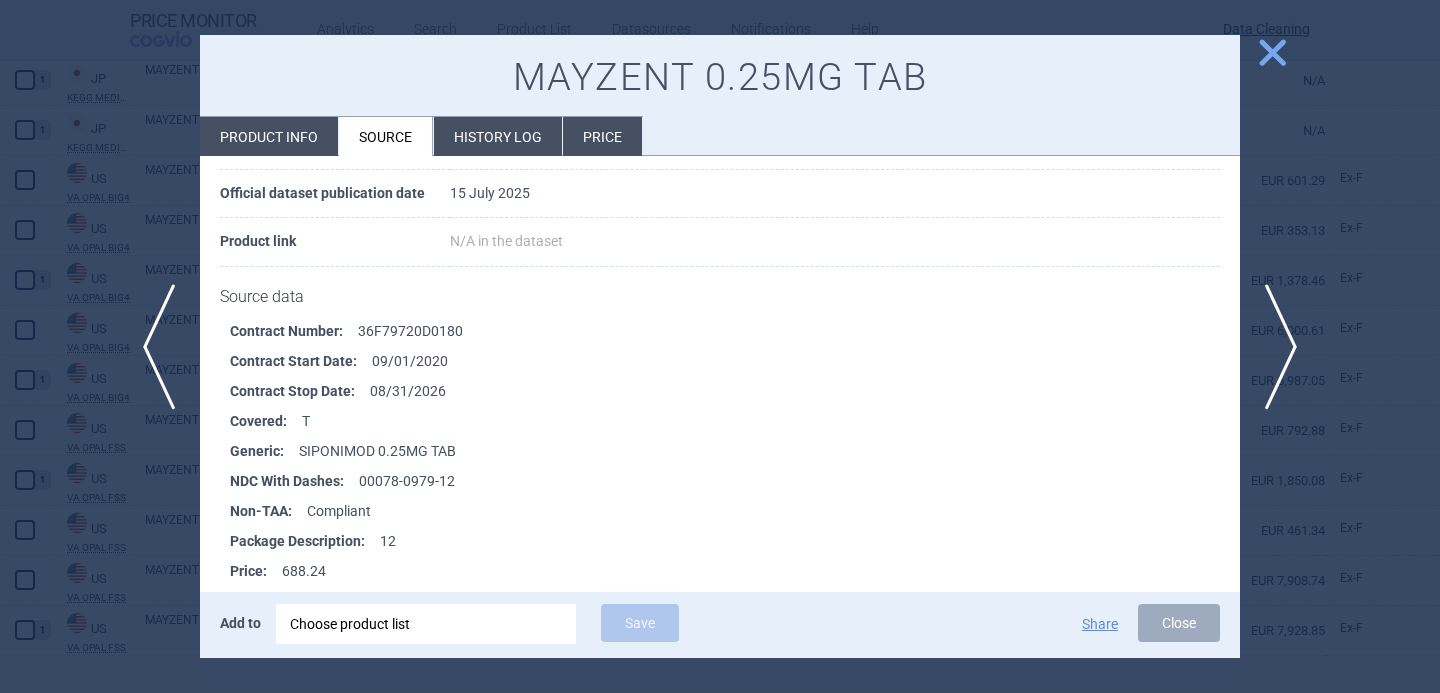 click at bounding box center (720, 346) 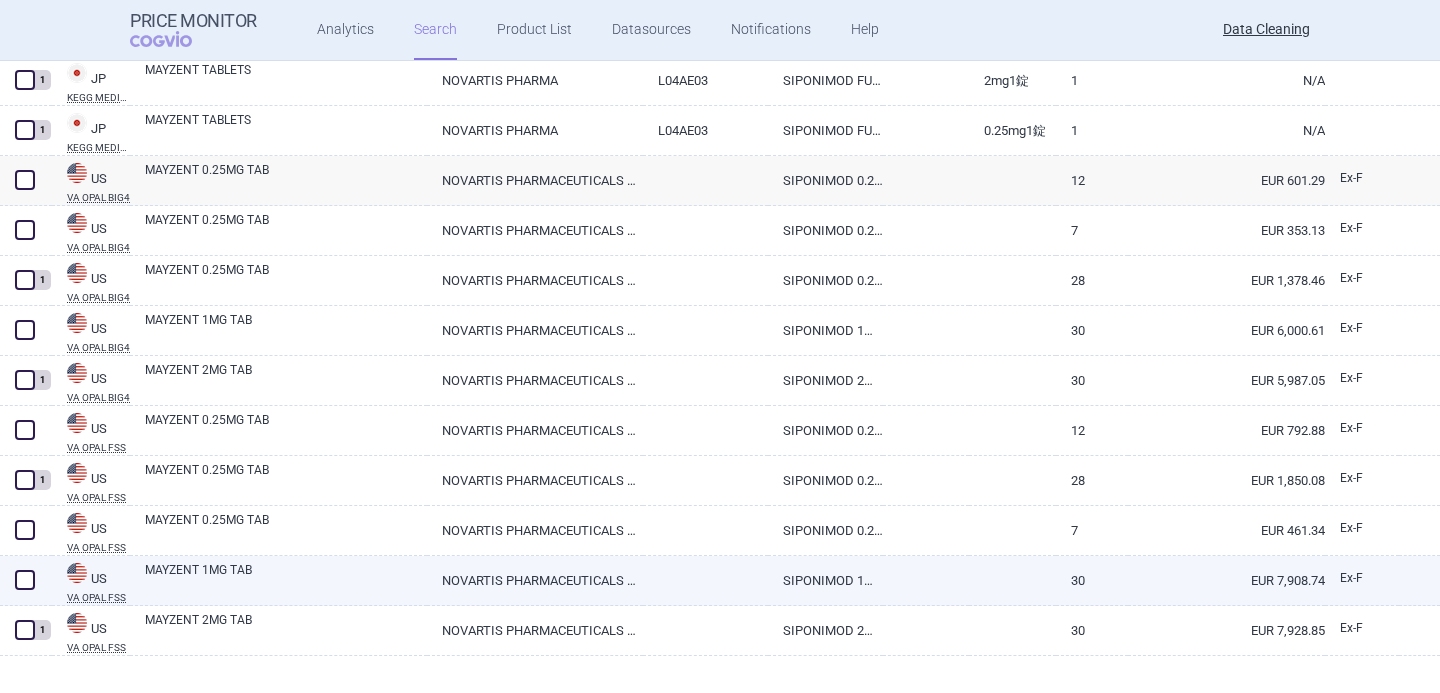 click at bounding box center (25, 580) 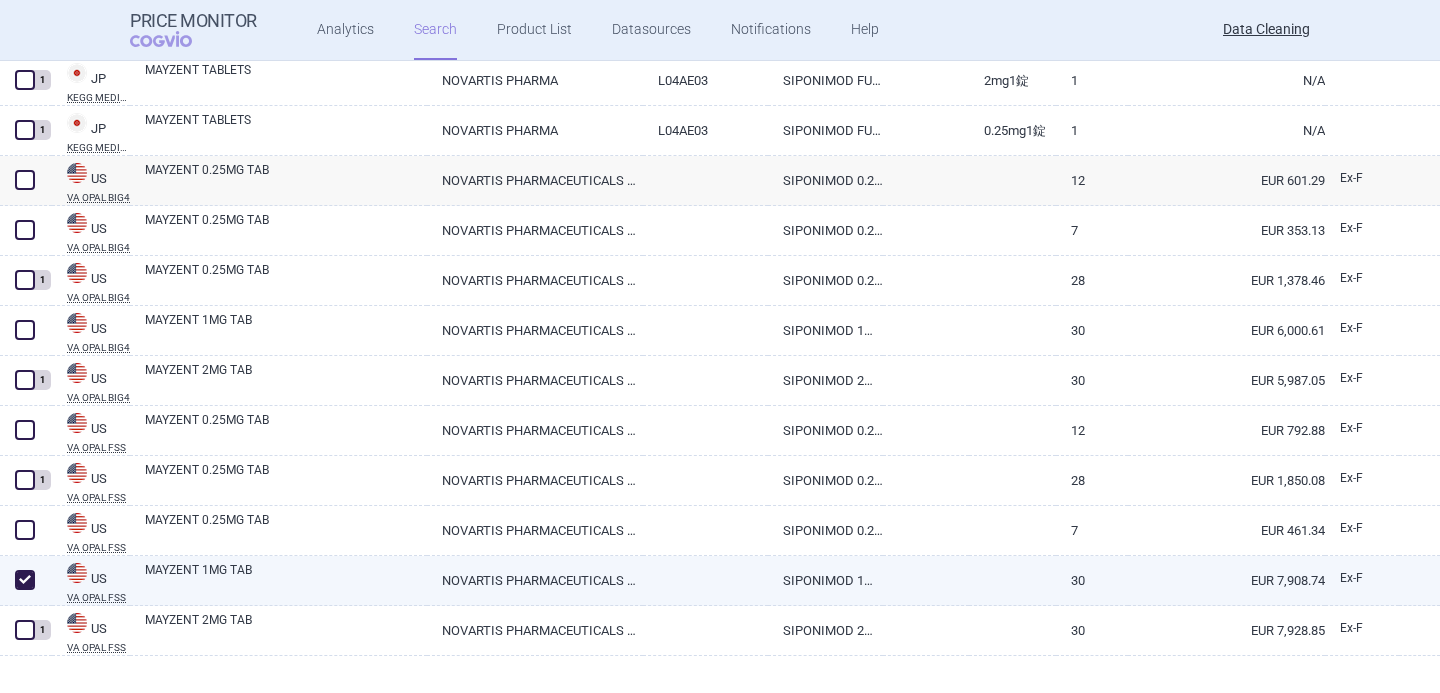checkbox on "true" 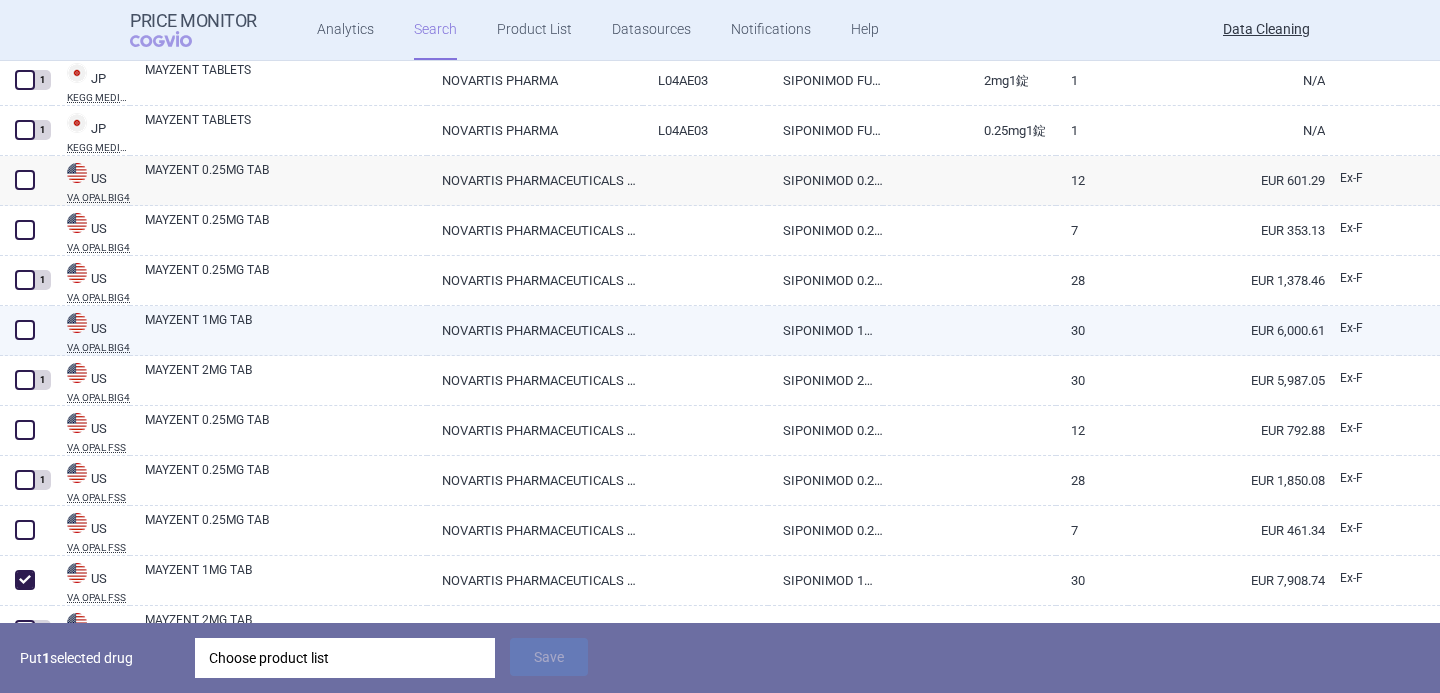 click at bounding box center (25, 330) 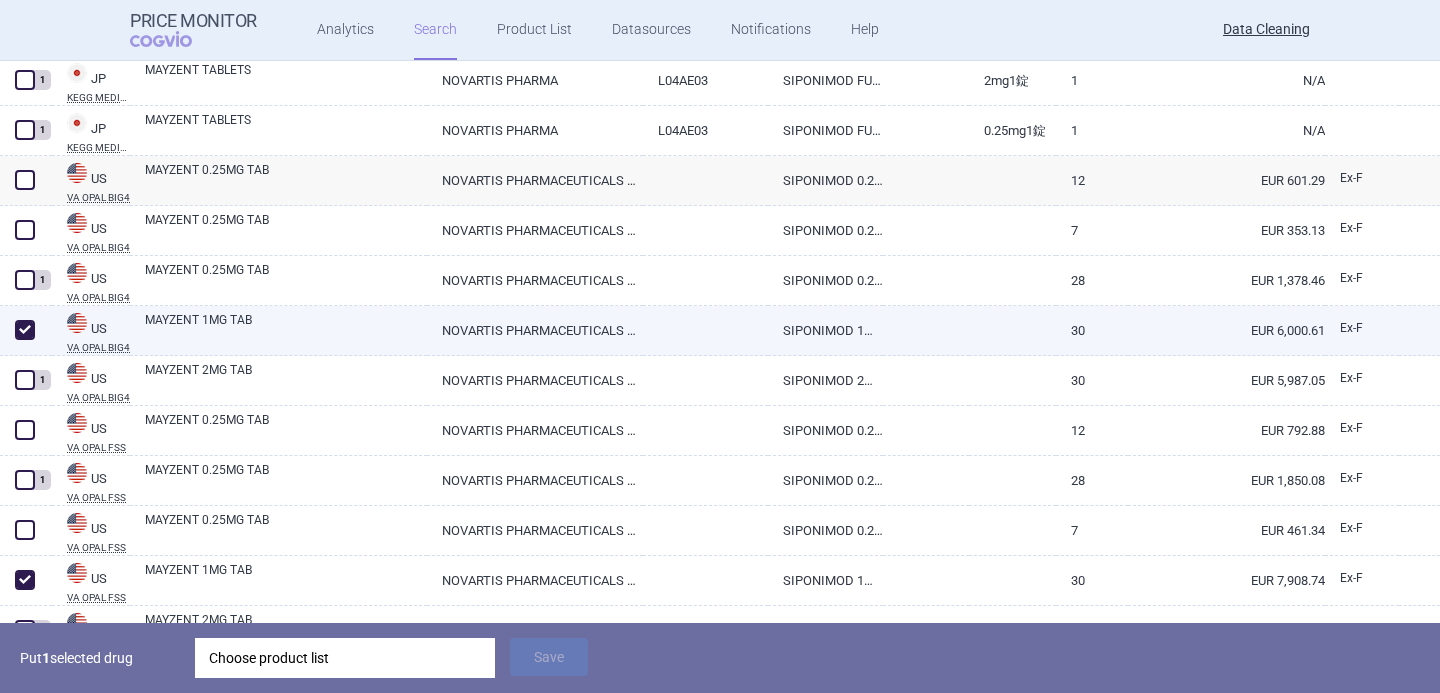 checkbox on "true" 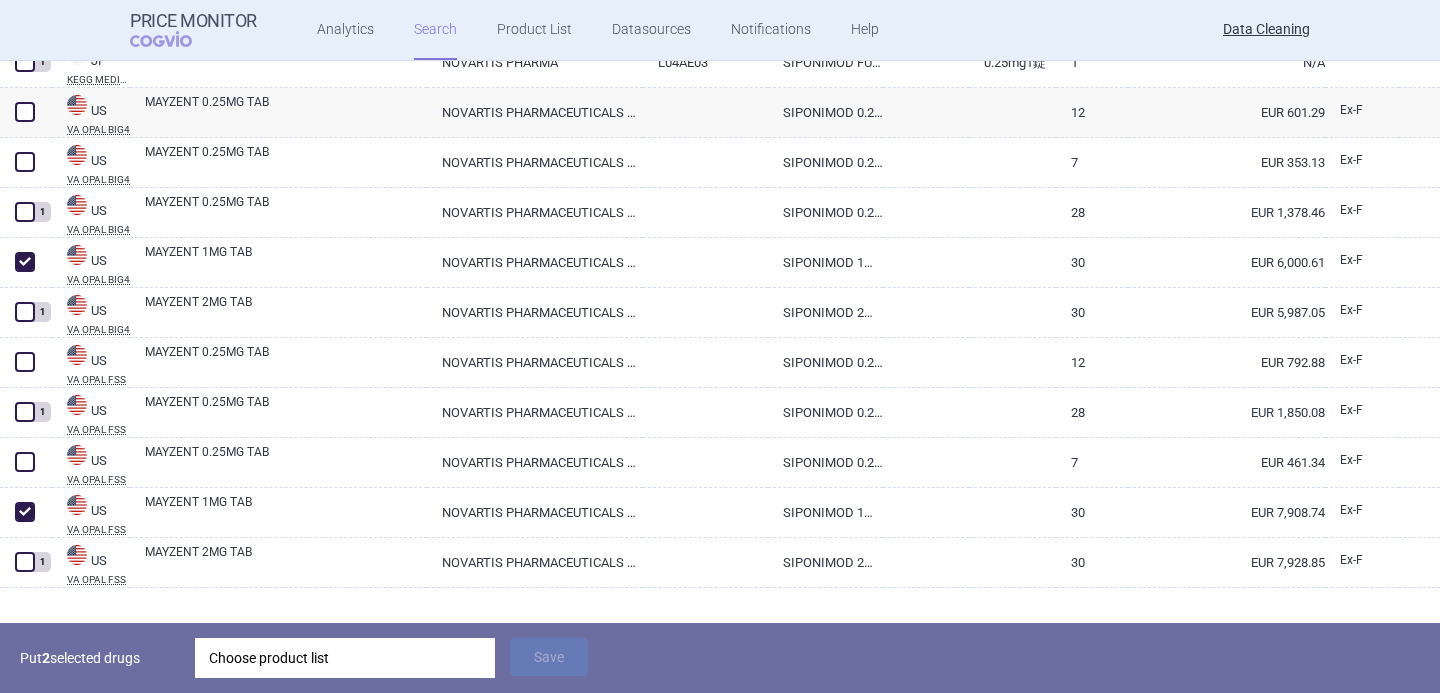 scroll, scrollTop: 2480, scrollLeft: 0, axis: vertical 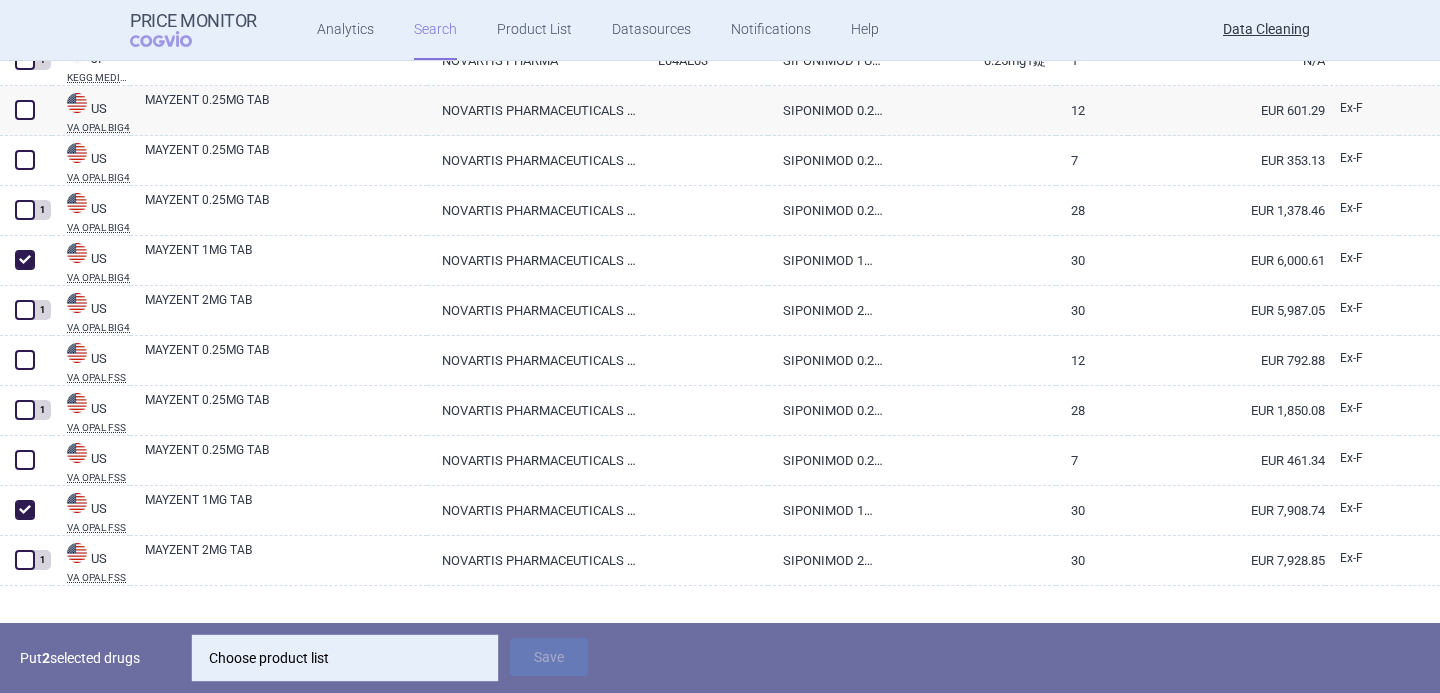 click on "Choose product list" at bounding box center [345, 658] 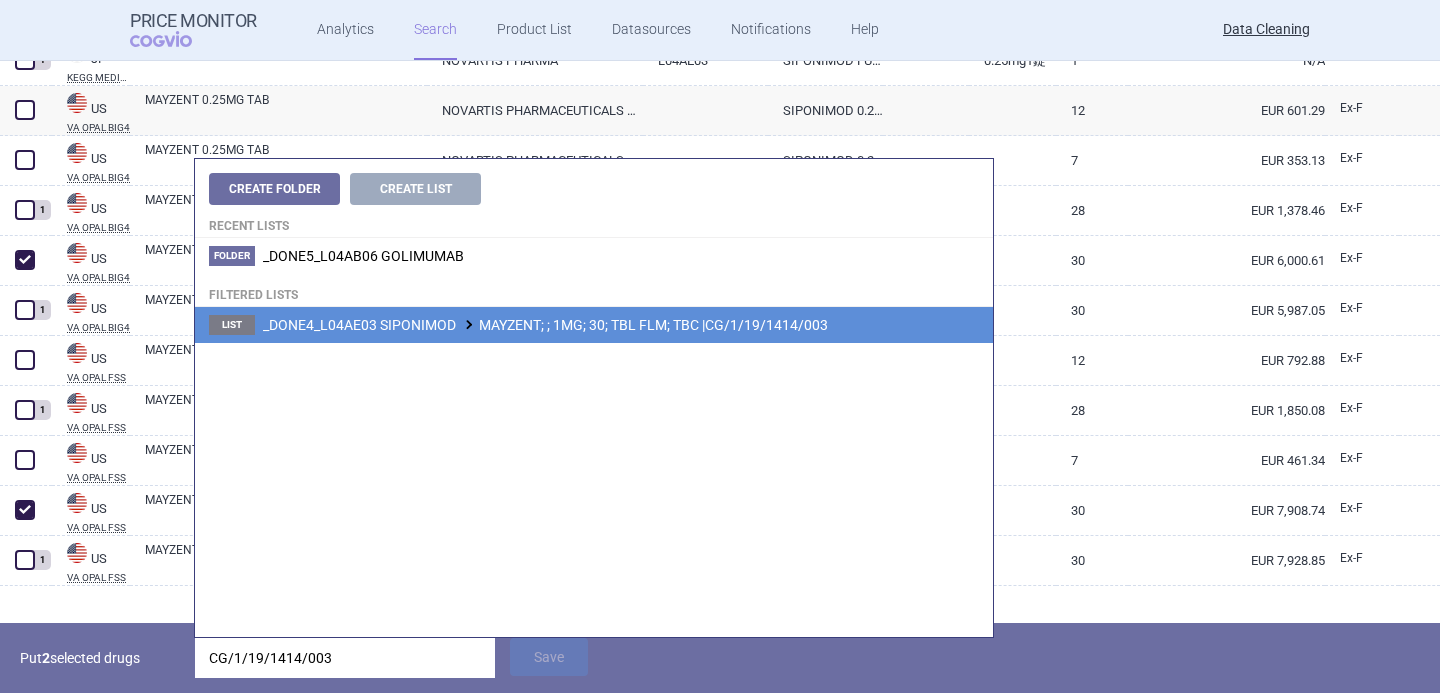 type on "CG/1/19/1414/003" 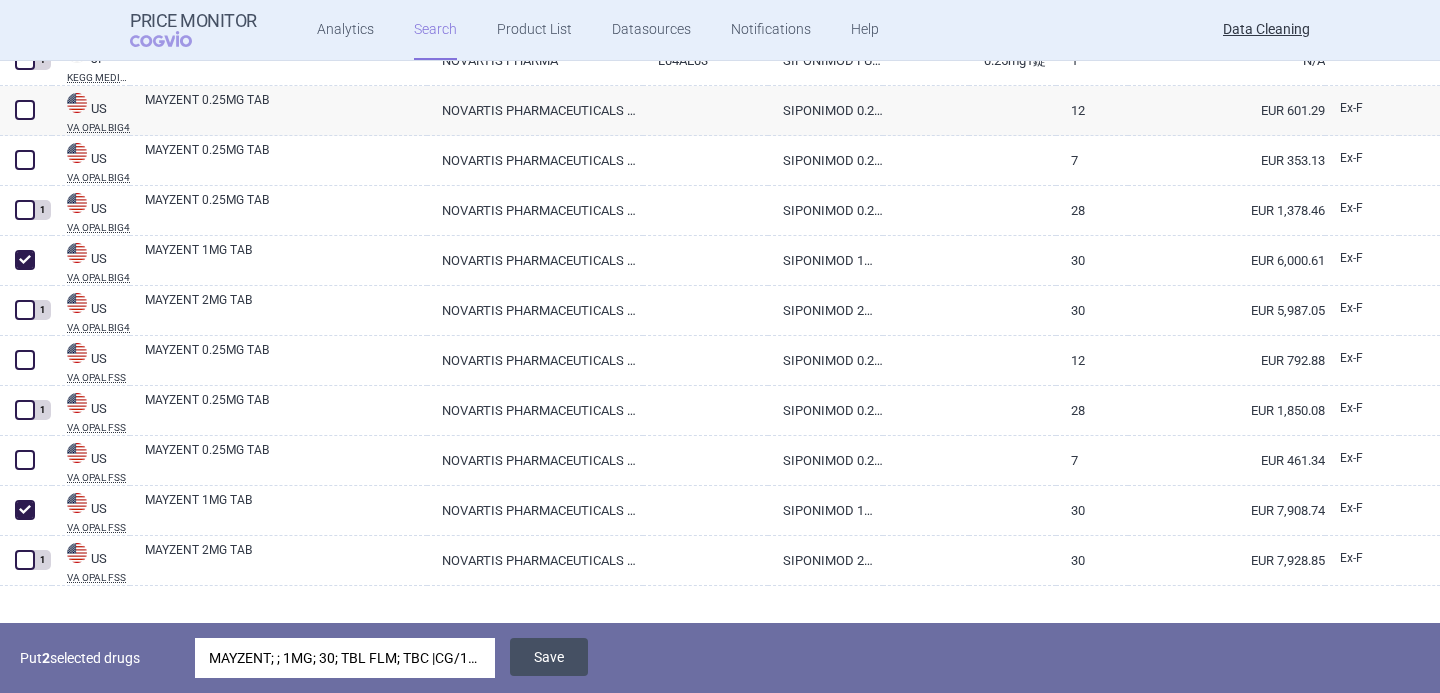 click on "Save" at bounding box center (549, 657) 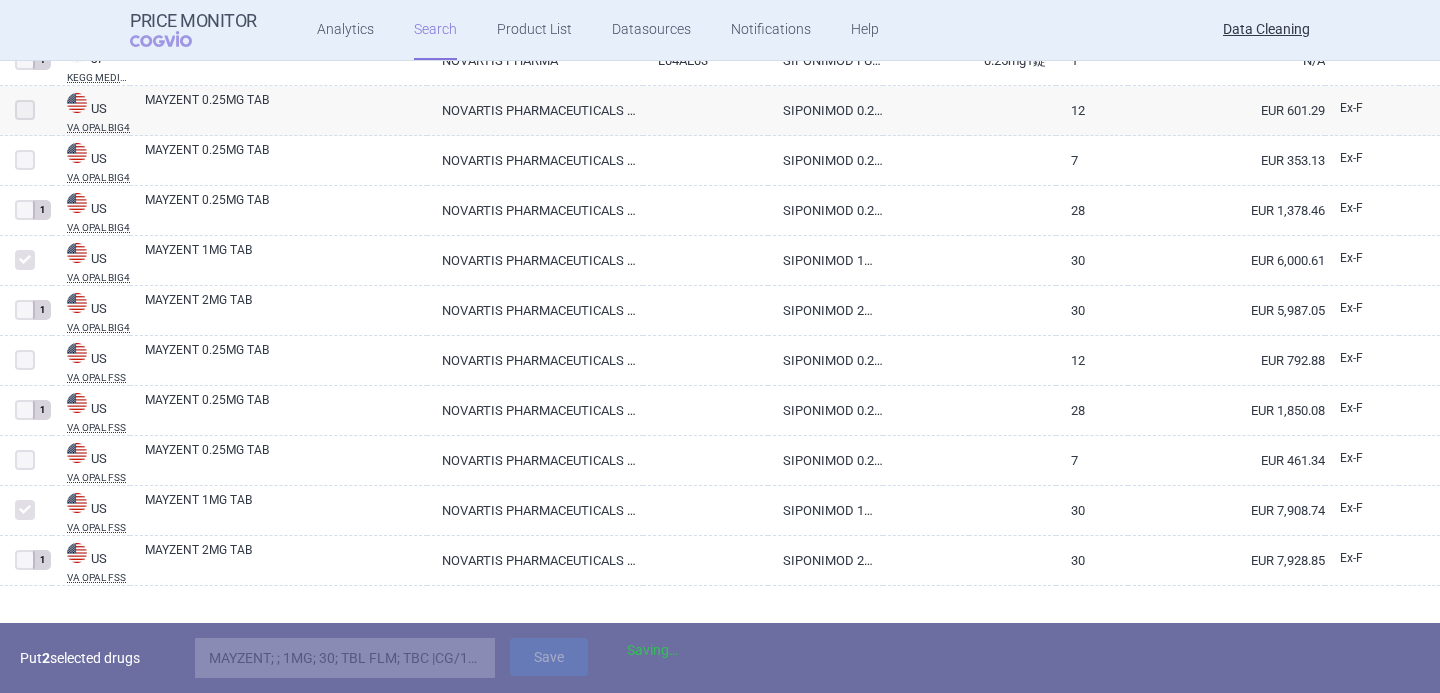 scroll, scrollTop: 2437, scrollLeft: 0, axis: vertical 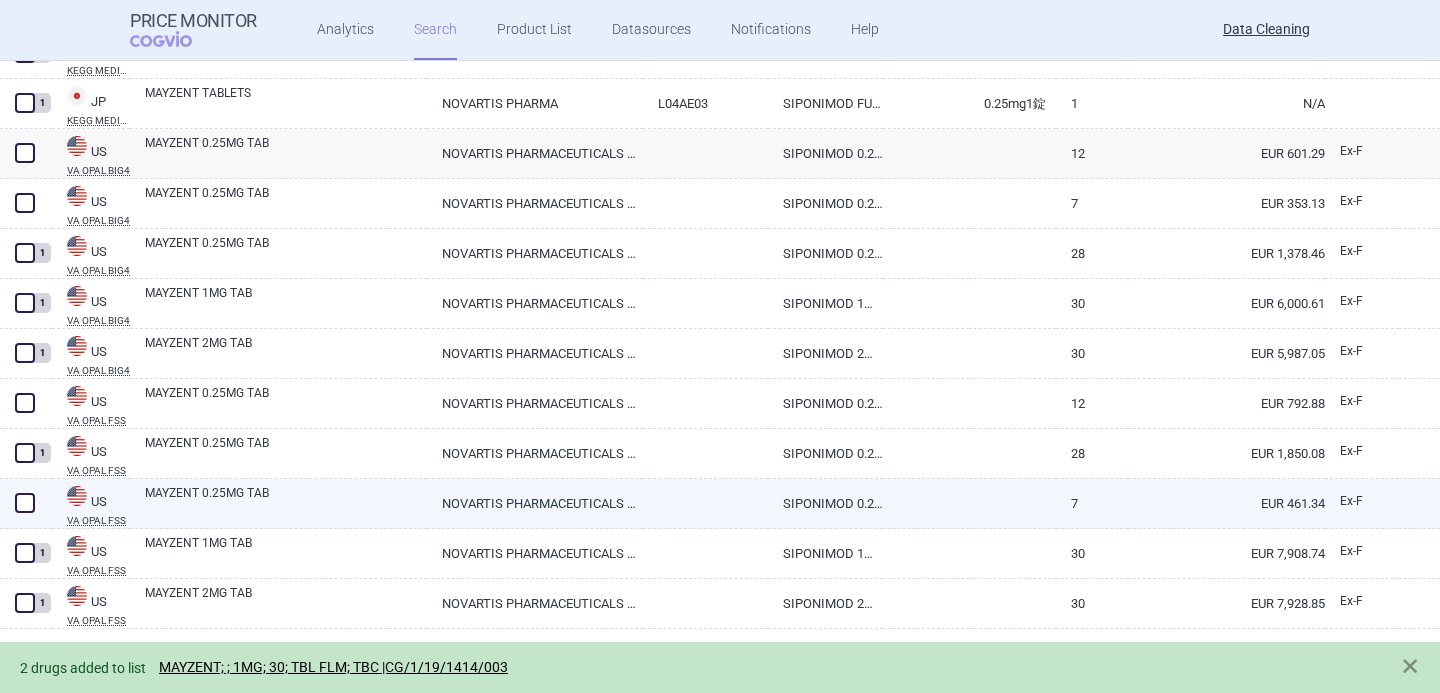 click at bounding box center (25, 503) 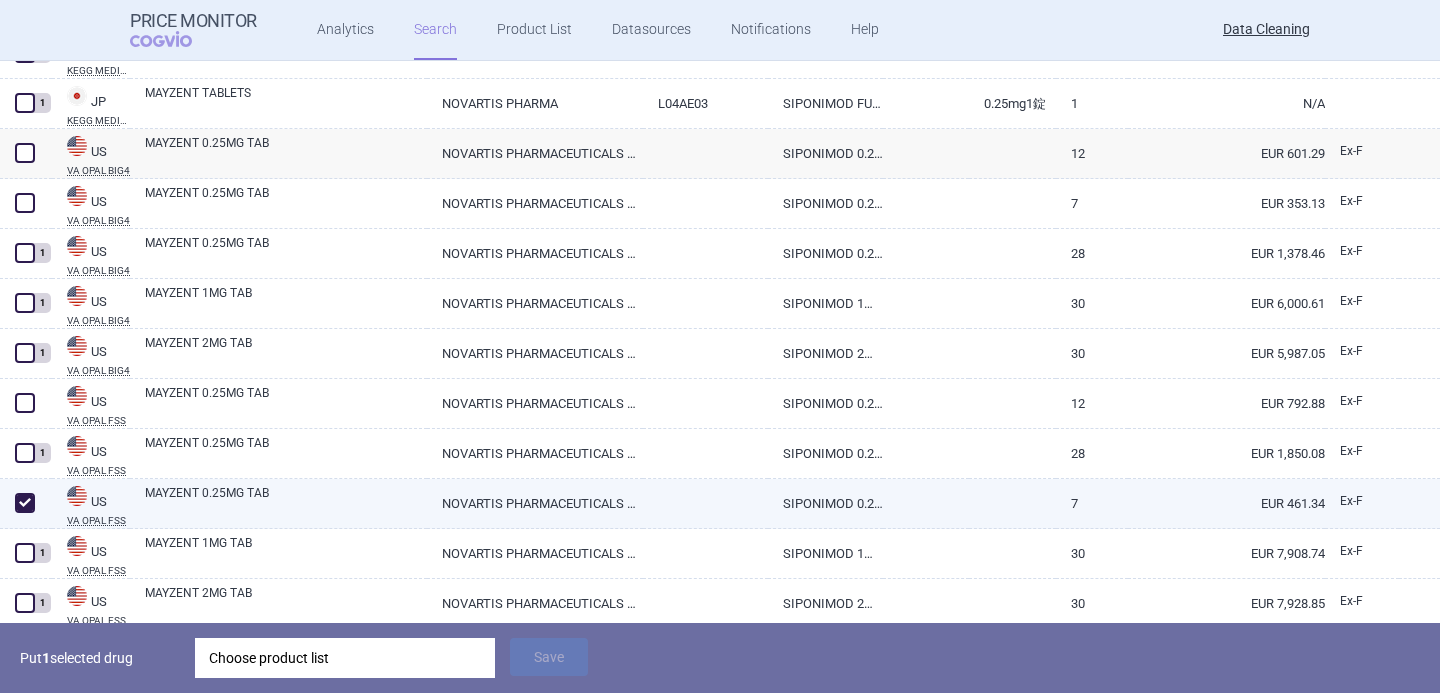 click at bounding box center (25, 503) 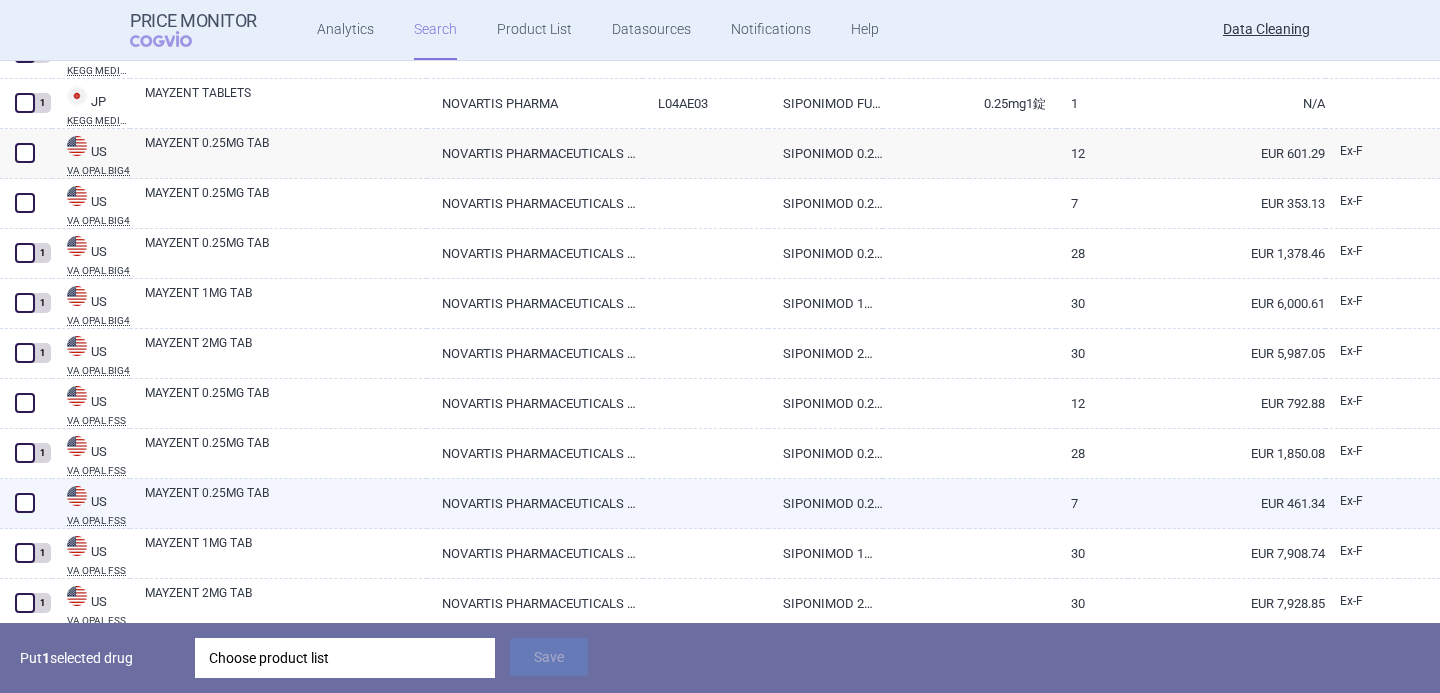 checkbox on "false" 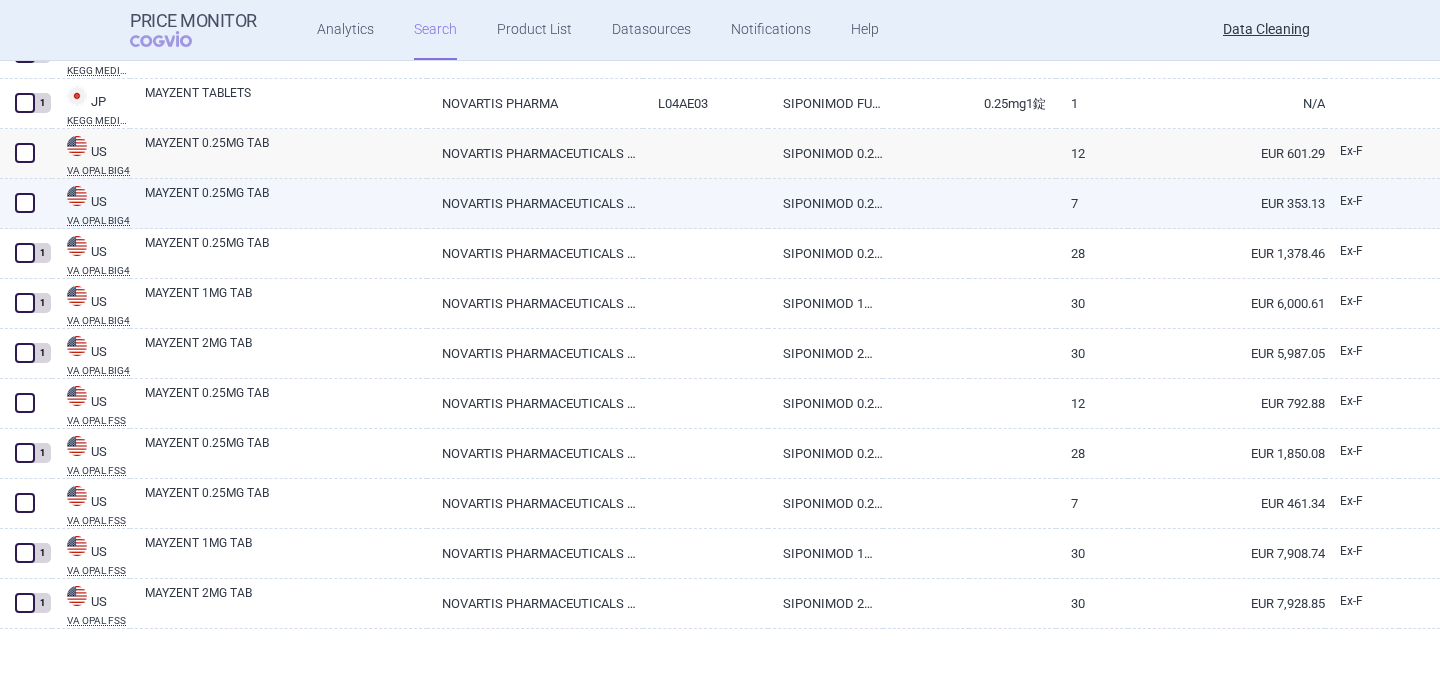 click on "MAYZENT 0.25MG TAB" at bounding box center [286, 202] 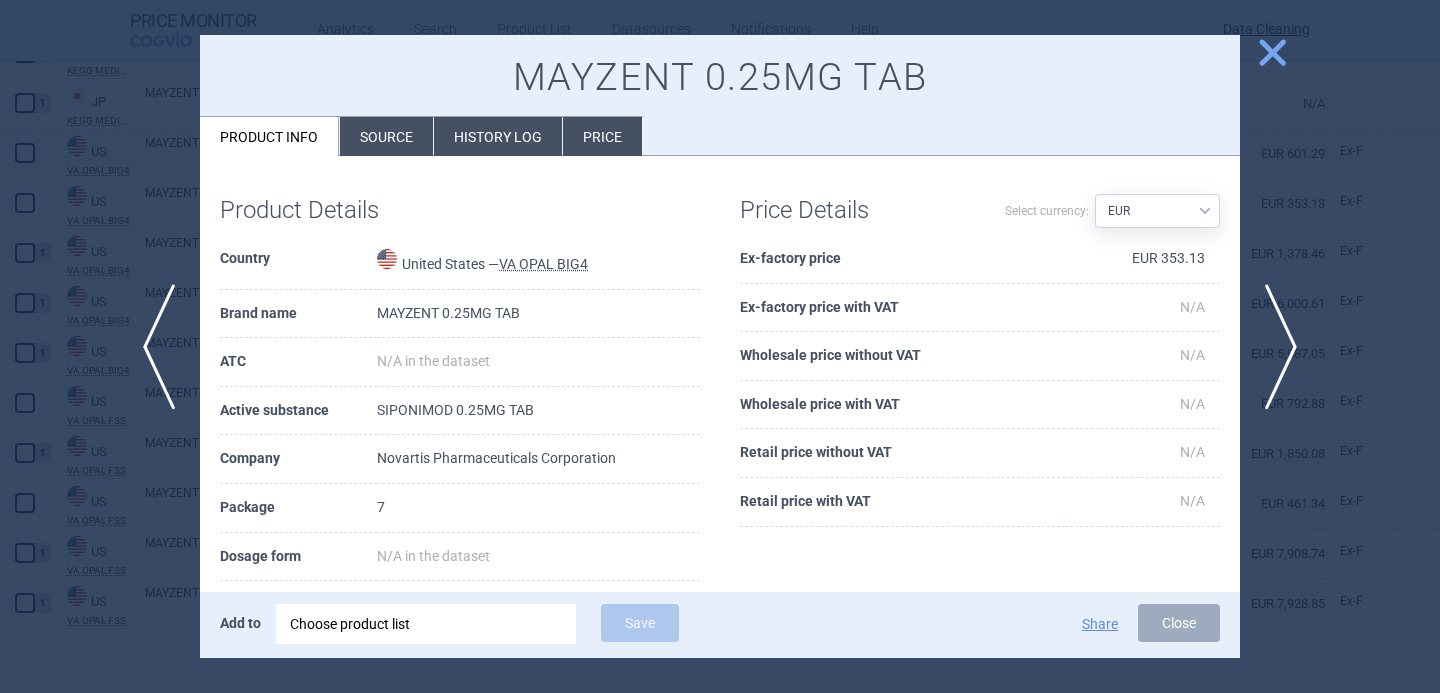 click on "Source" at bounding box center (386, 136) 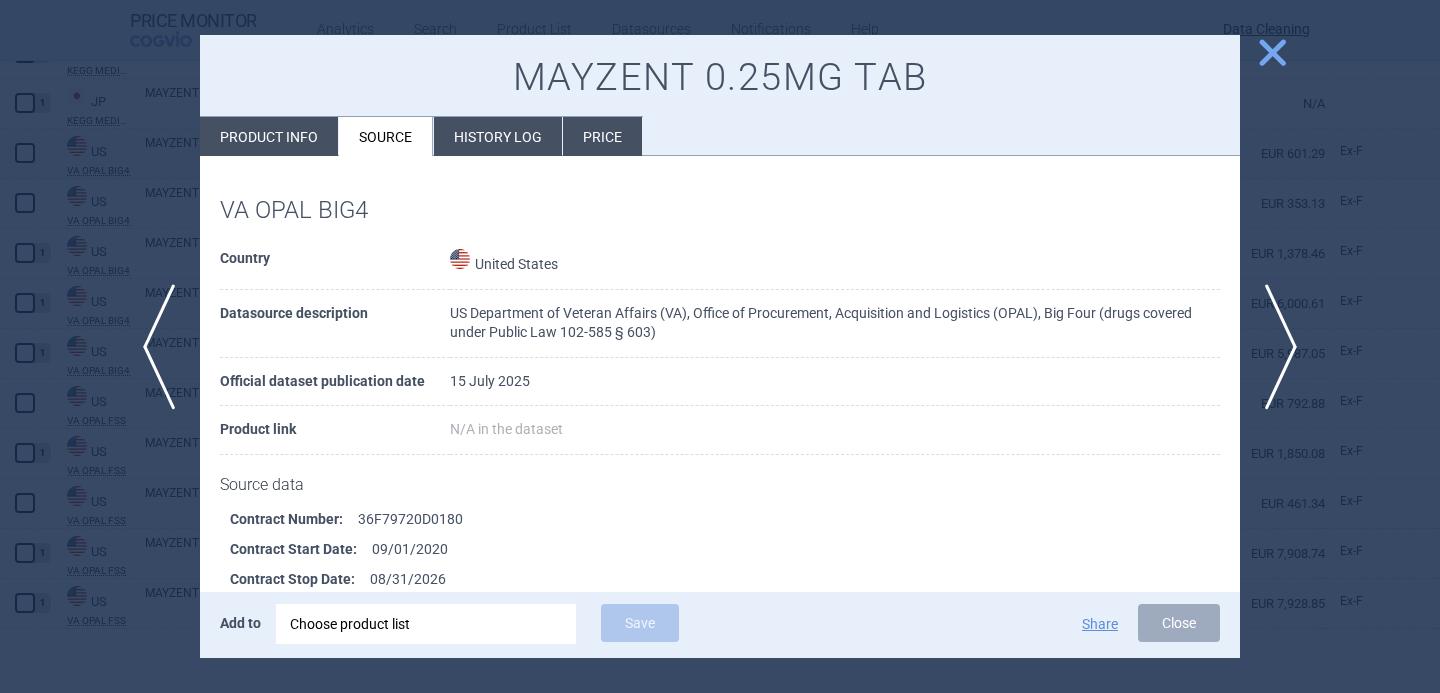 scroll, scrollTop: 207, scrollLeft: 0, axis: vertical 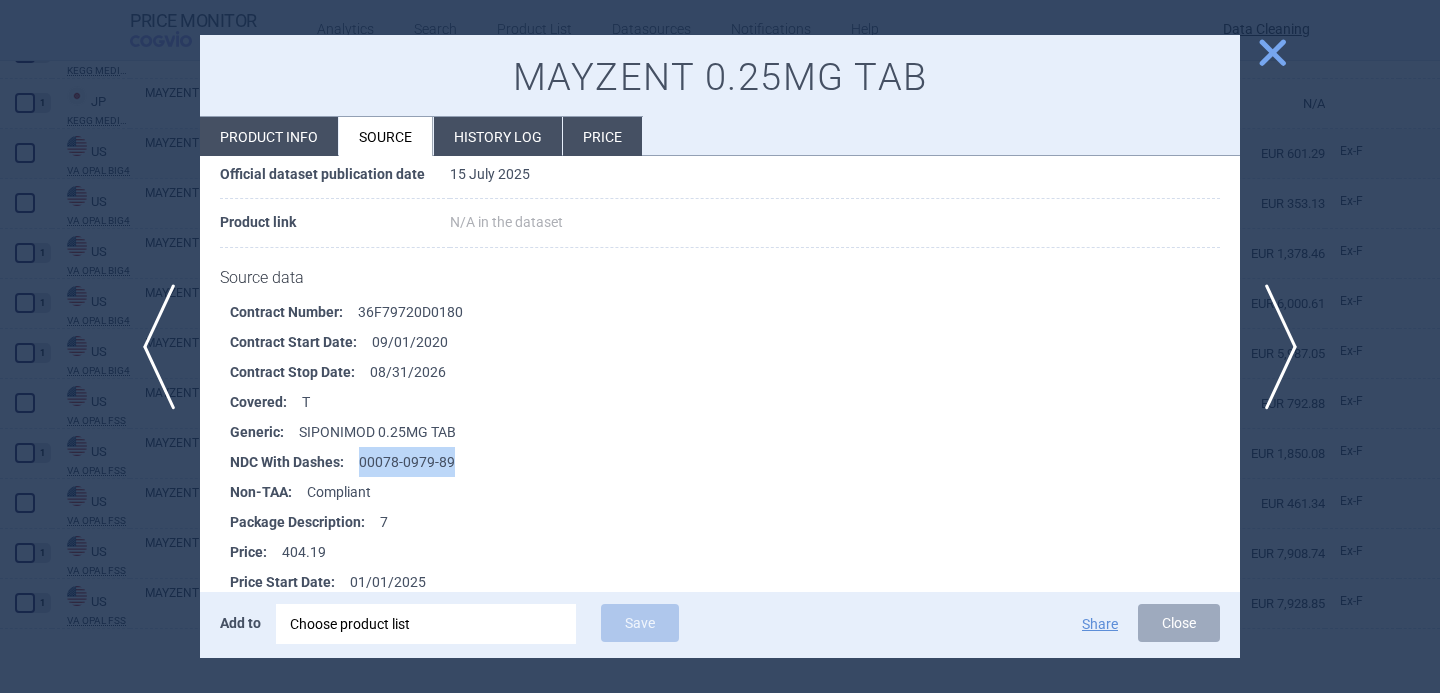 drag, startPoint x: 471, startPoint y: 455, endPoint x: 356, endPoint y: 456, distance: 115.00435 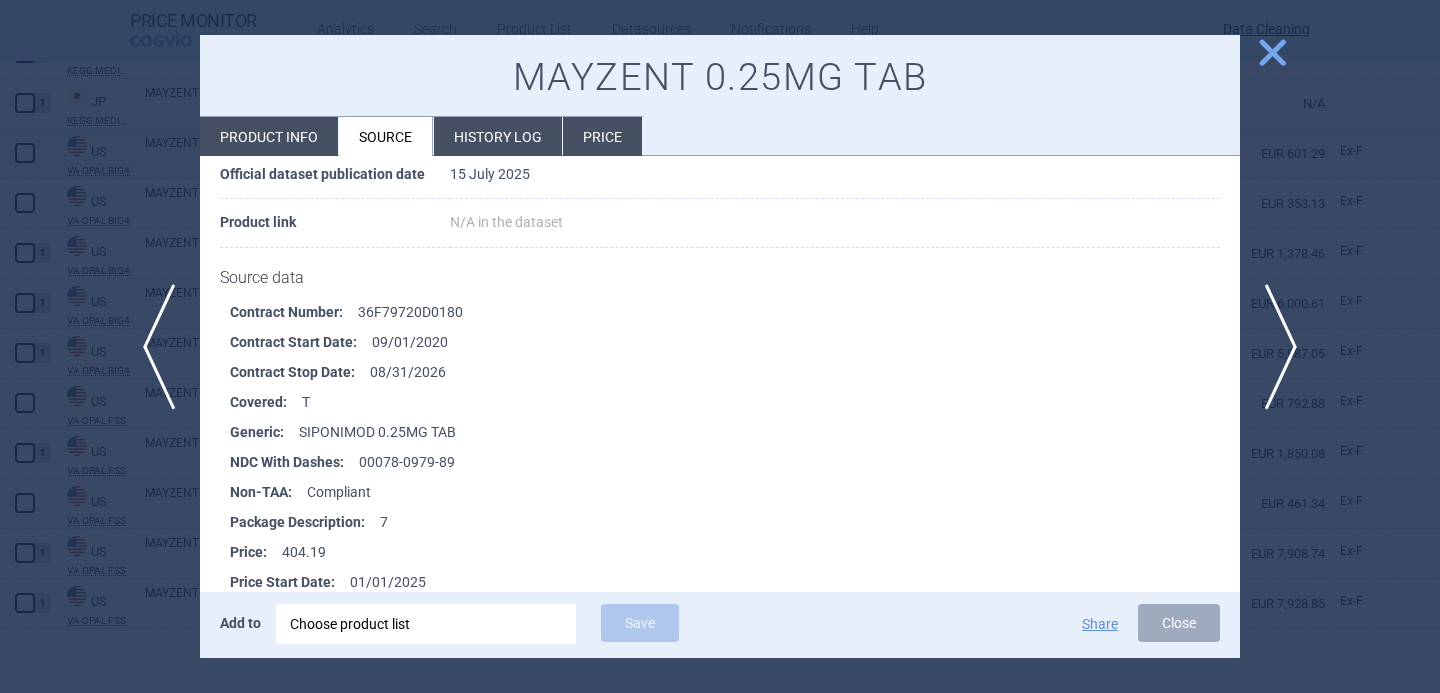 click at bounding box center (720, 346) 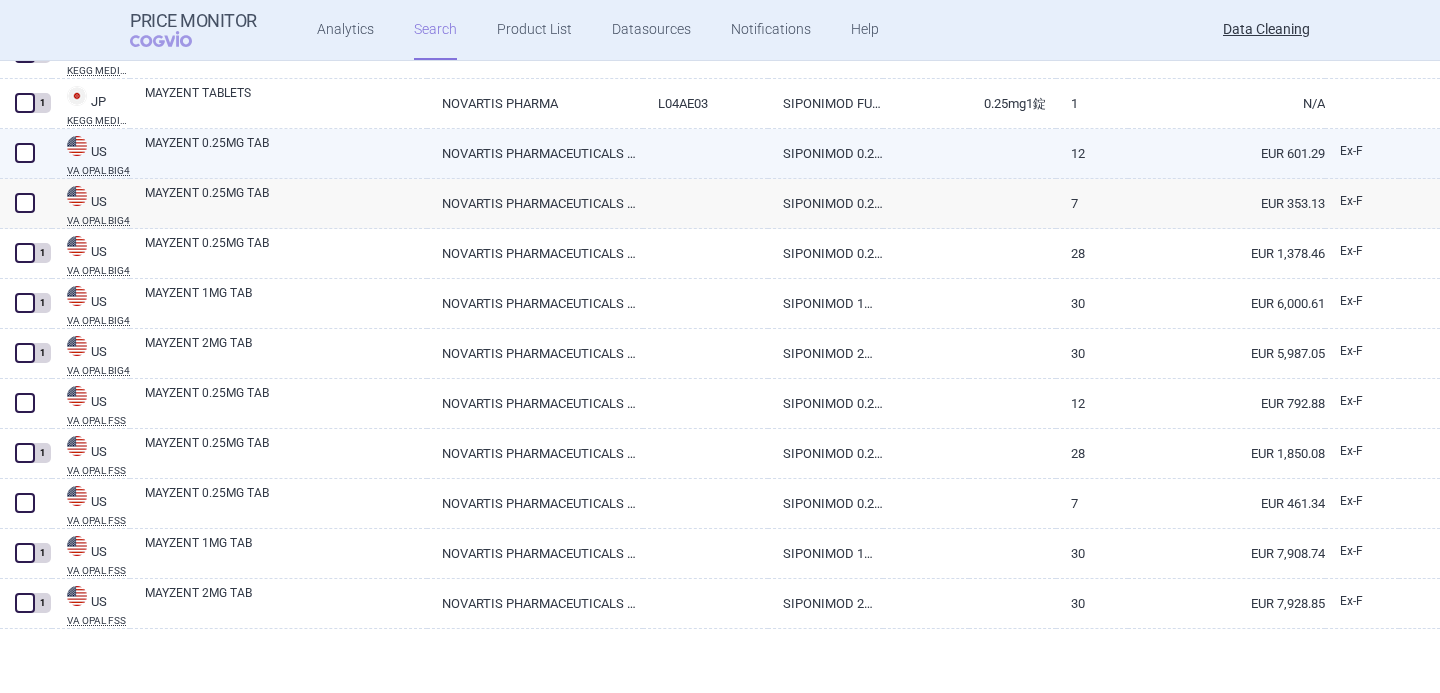 click at bounding box center [25, 153] 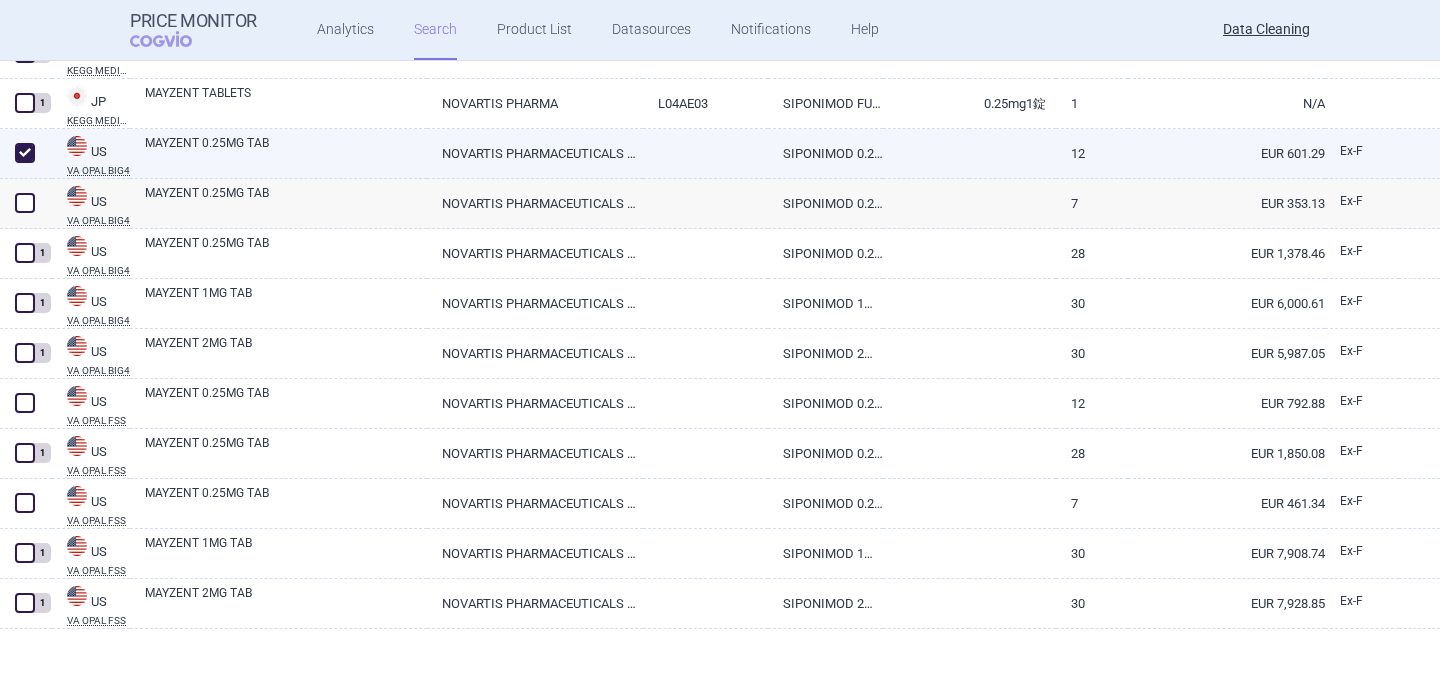 checkbox on "true" 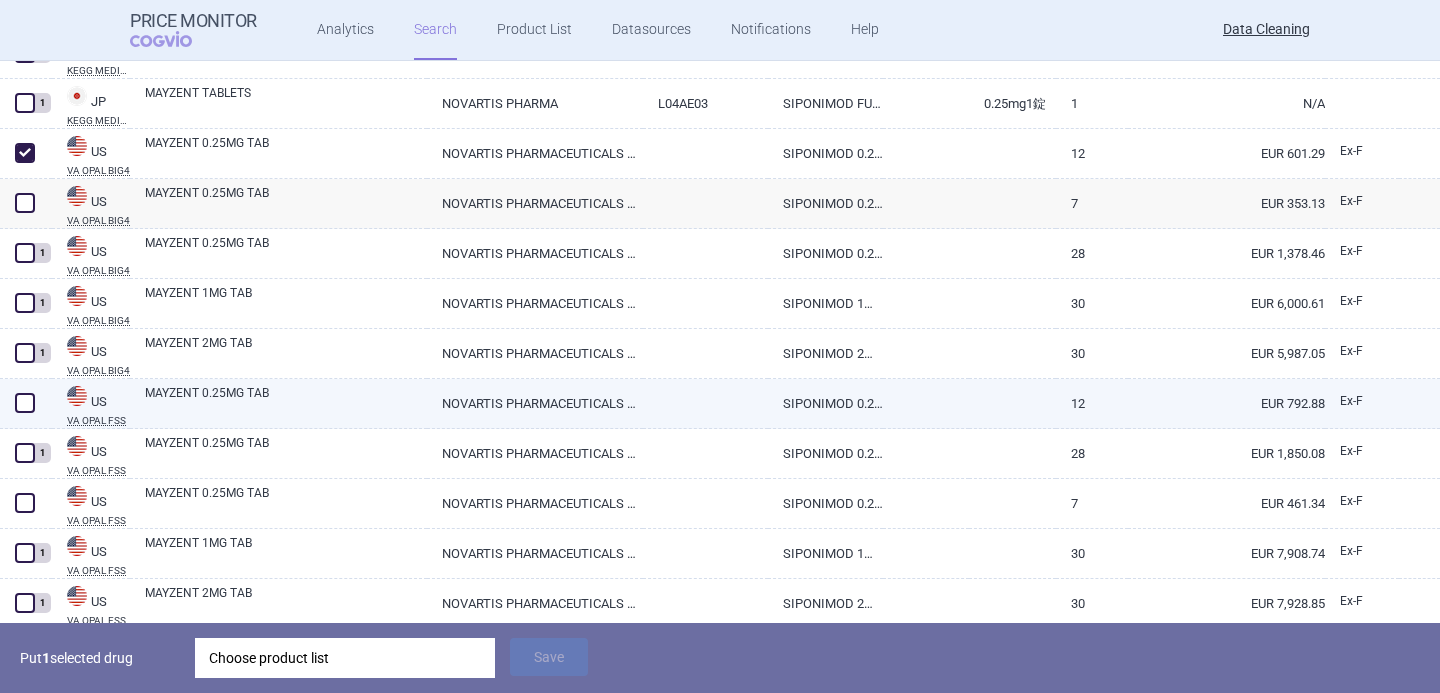 click at bounding box center [25, 403] 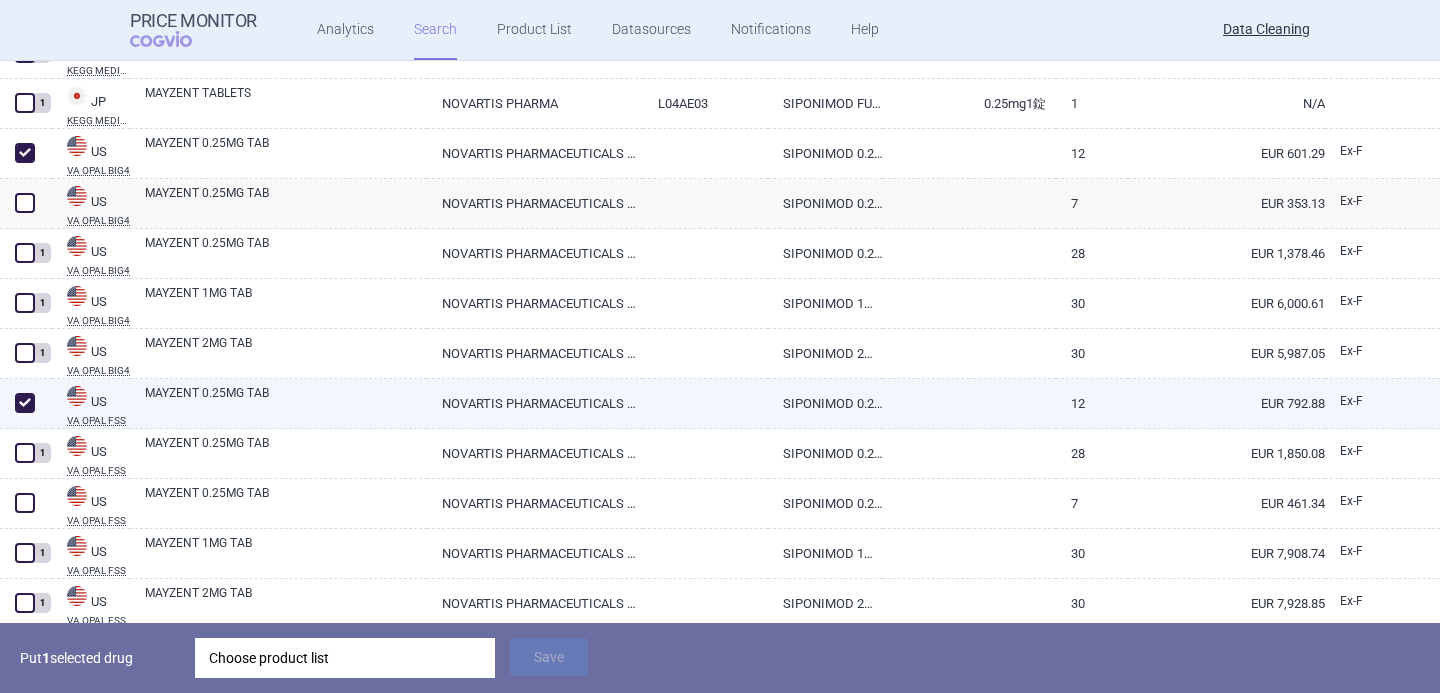 checkbox on "true" 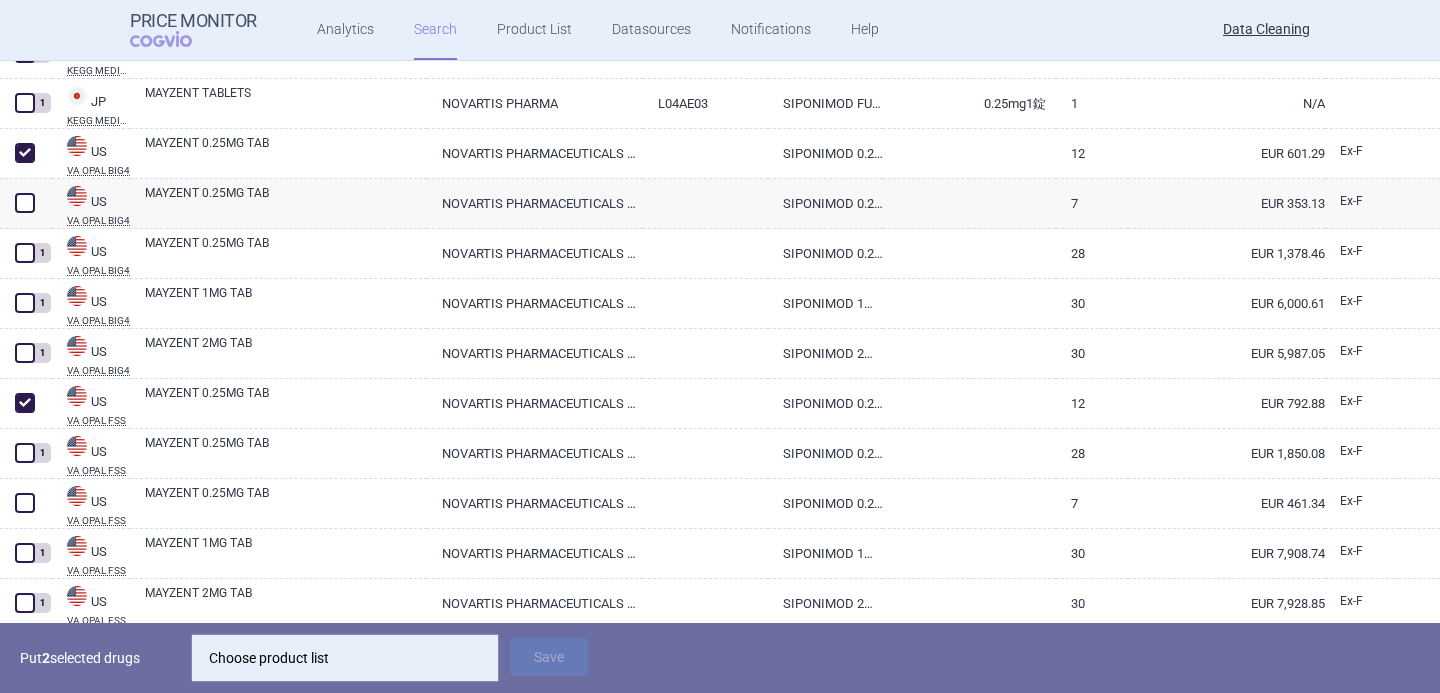 click on "Choose product list" at bounding box center (345, 658) 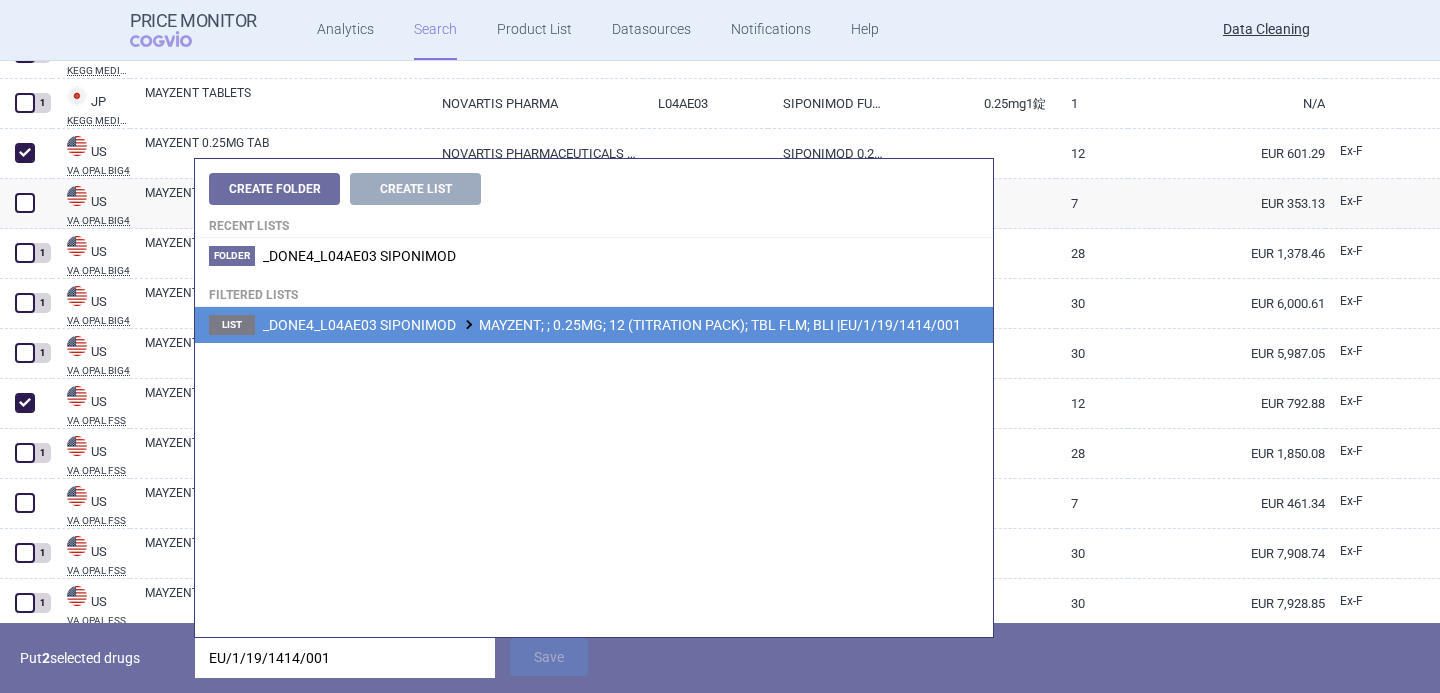 type on "EU/1/19/1414/001" 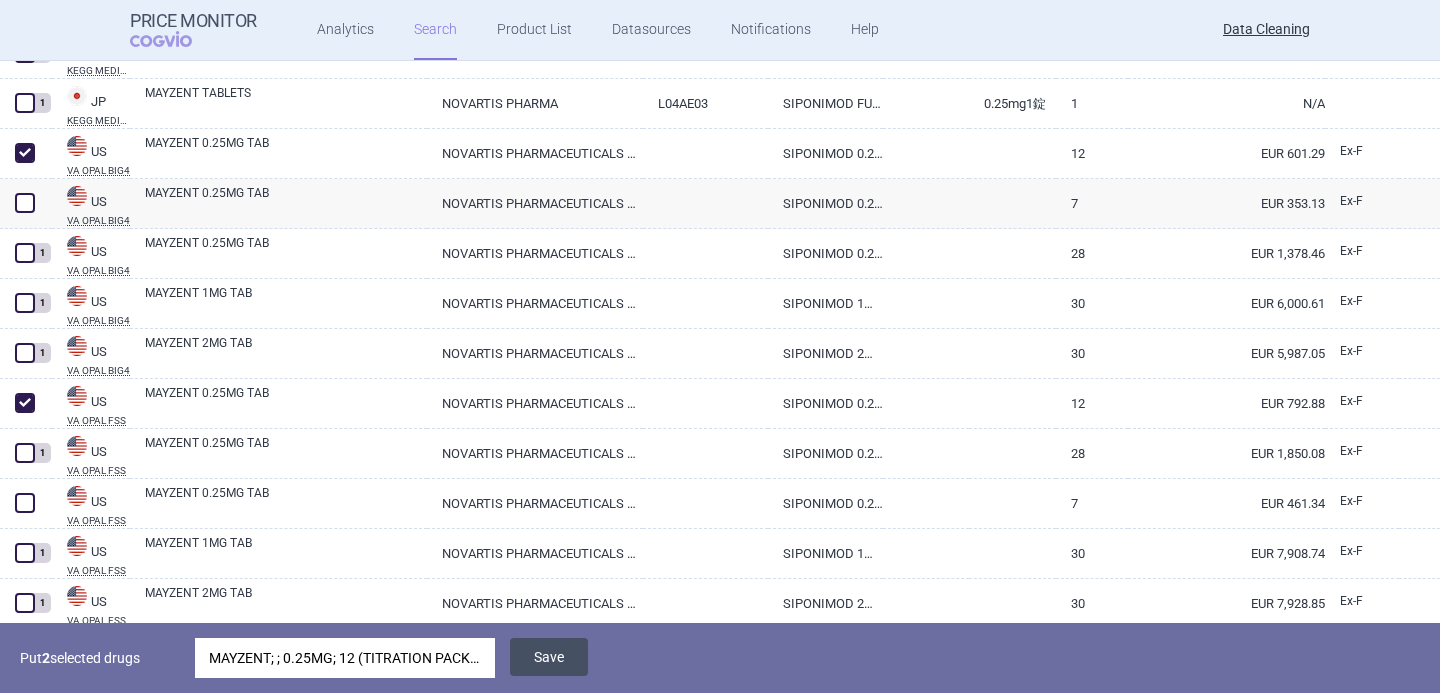 click on "Save" at bounding box center [549, 657] 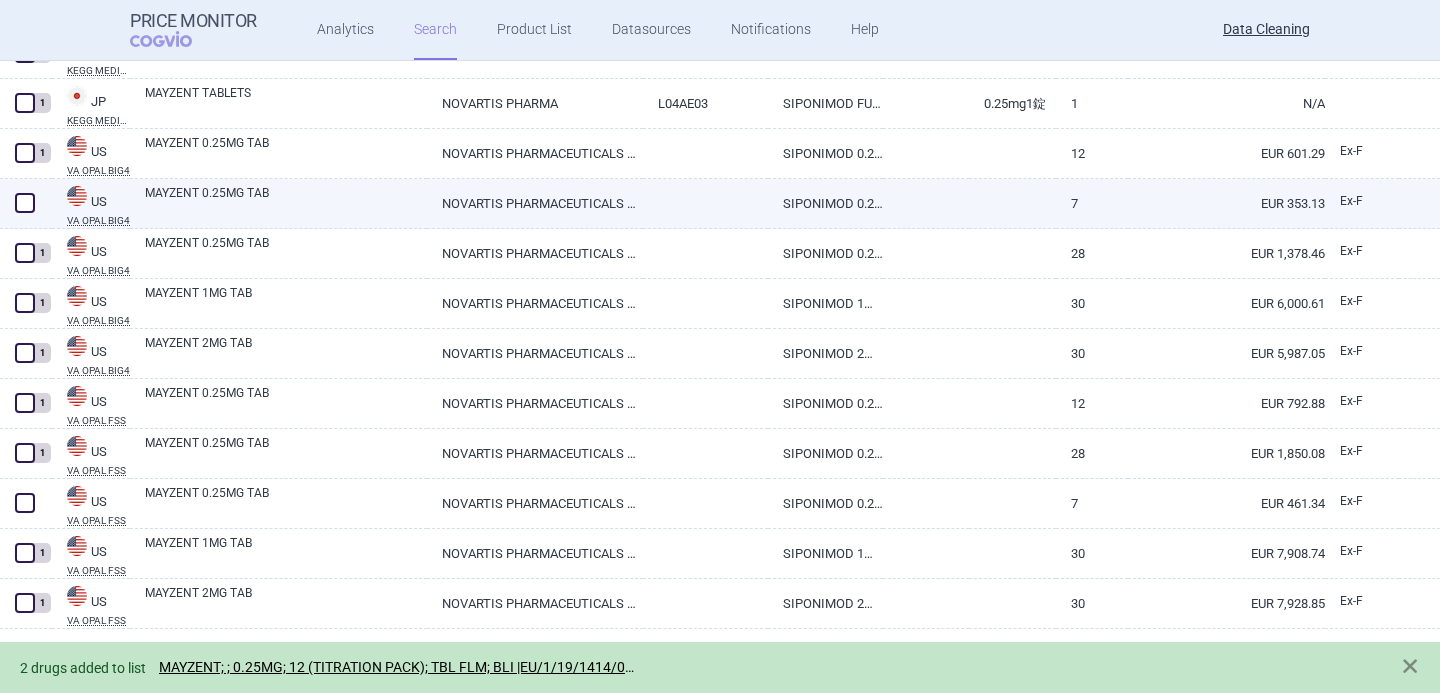 click at bounding box center (25, 203) 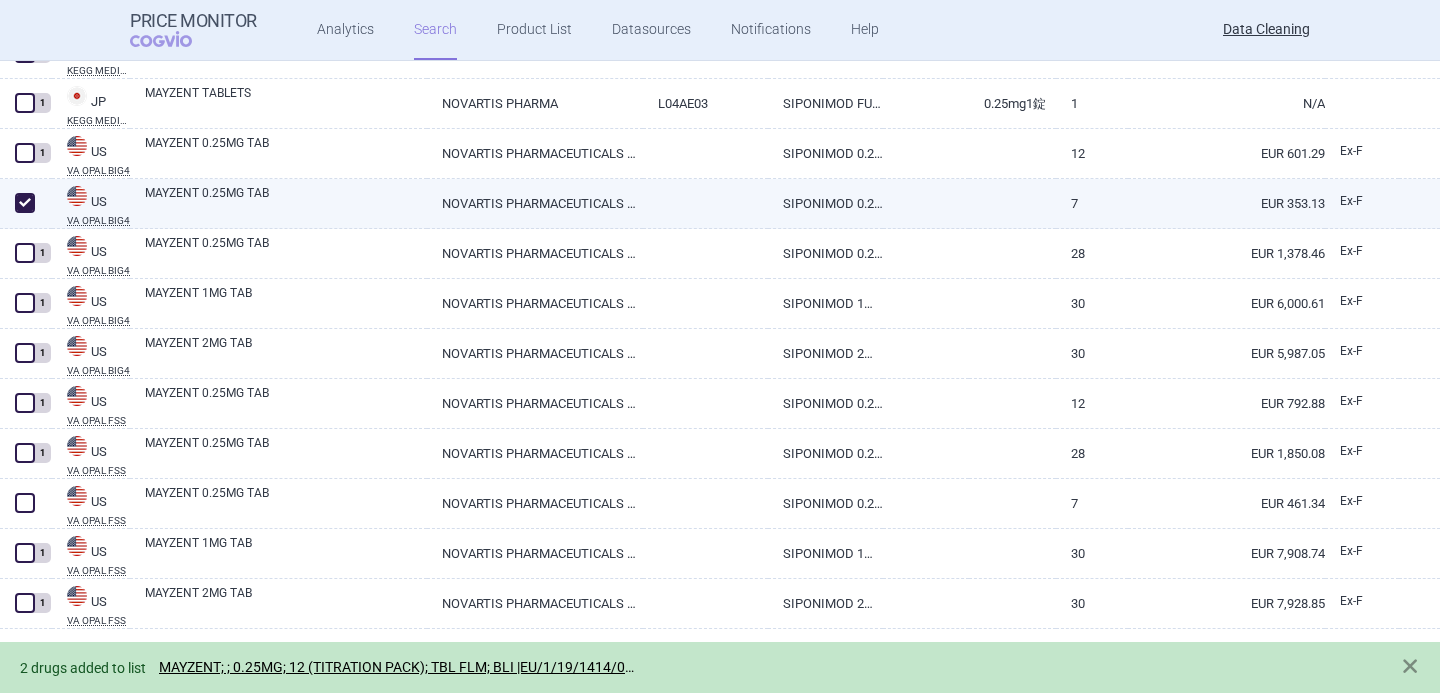 checkbox on "true" 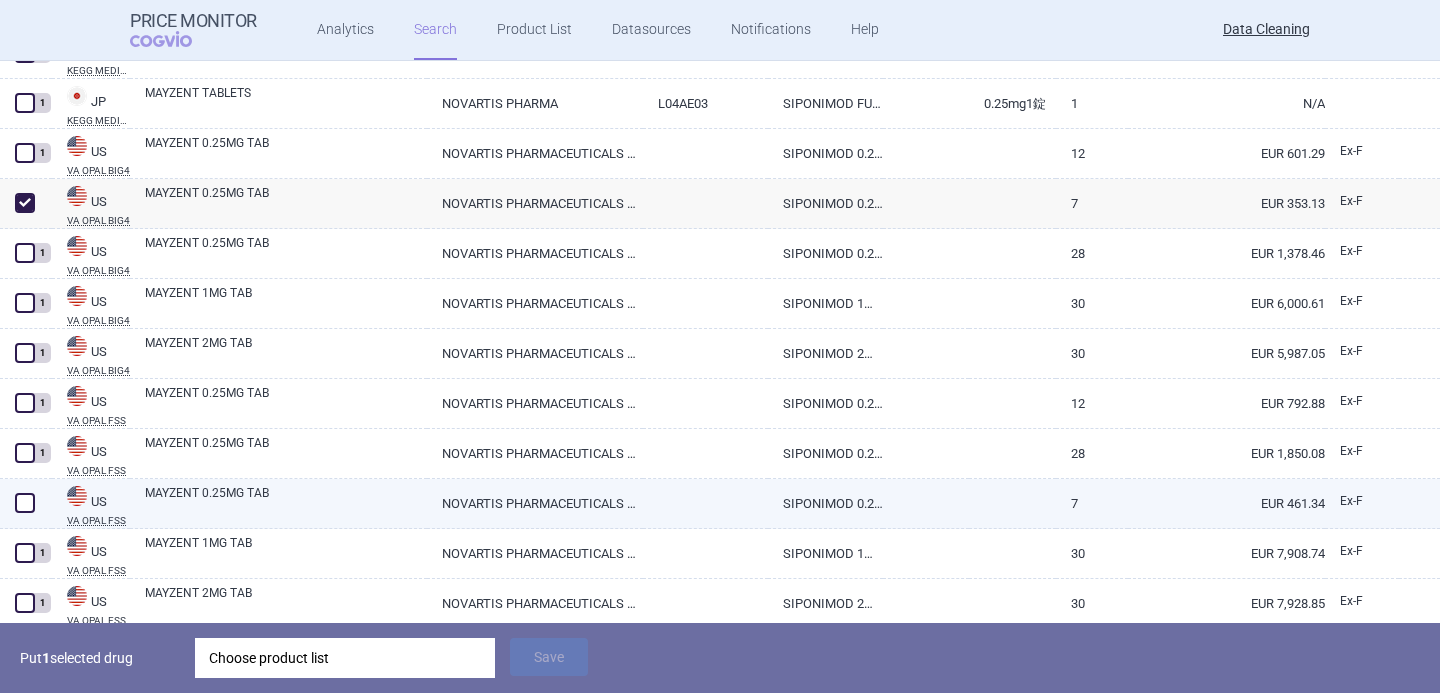click at bounding box center (25, 503) 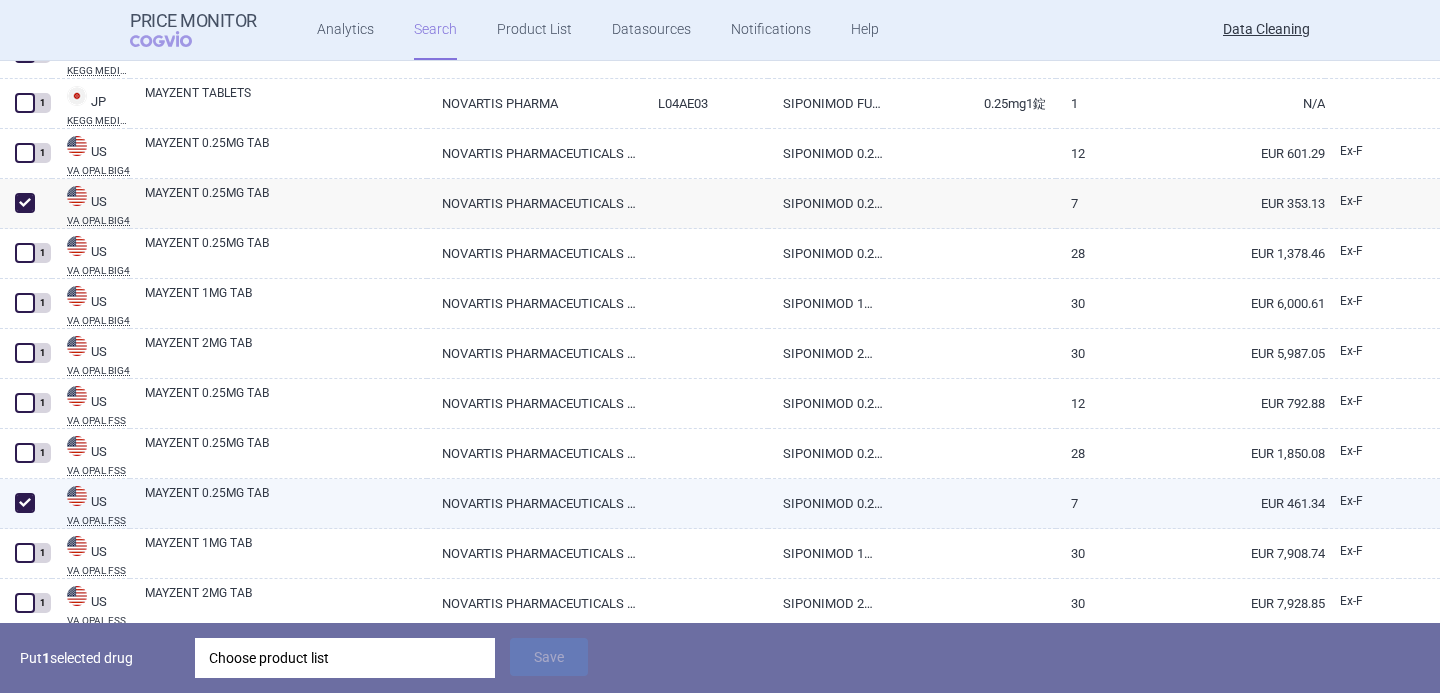 checkbox on "true" 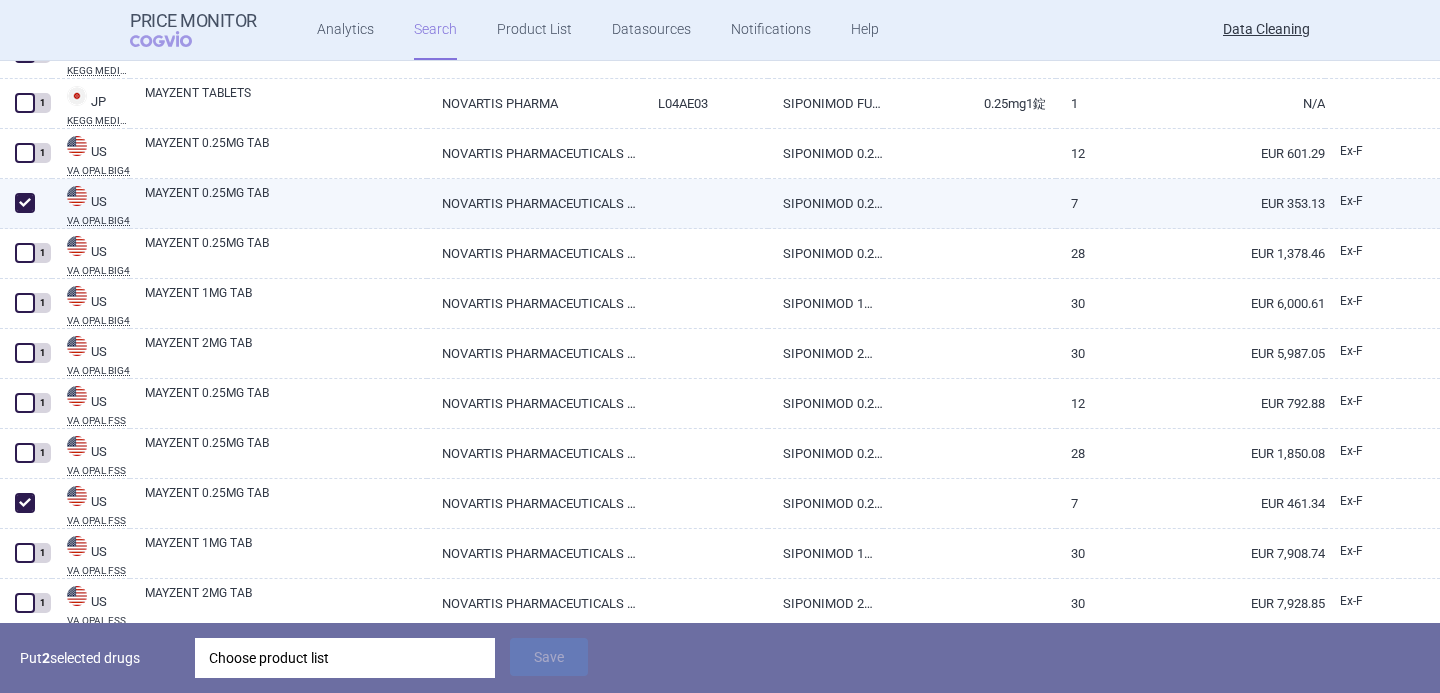 click on "MAYZENT 0.25MG TAB" at bounding box center (286, 202) 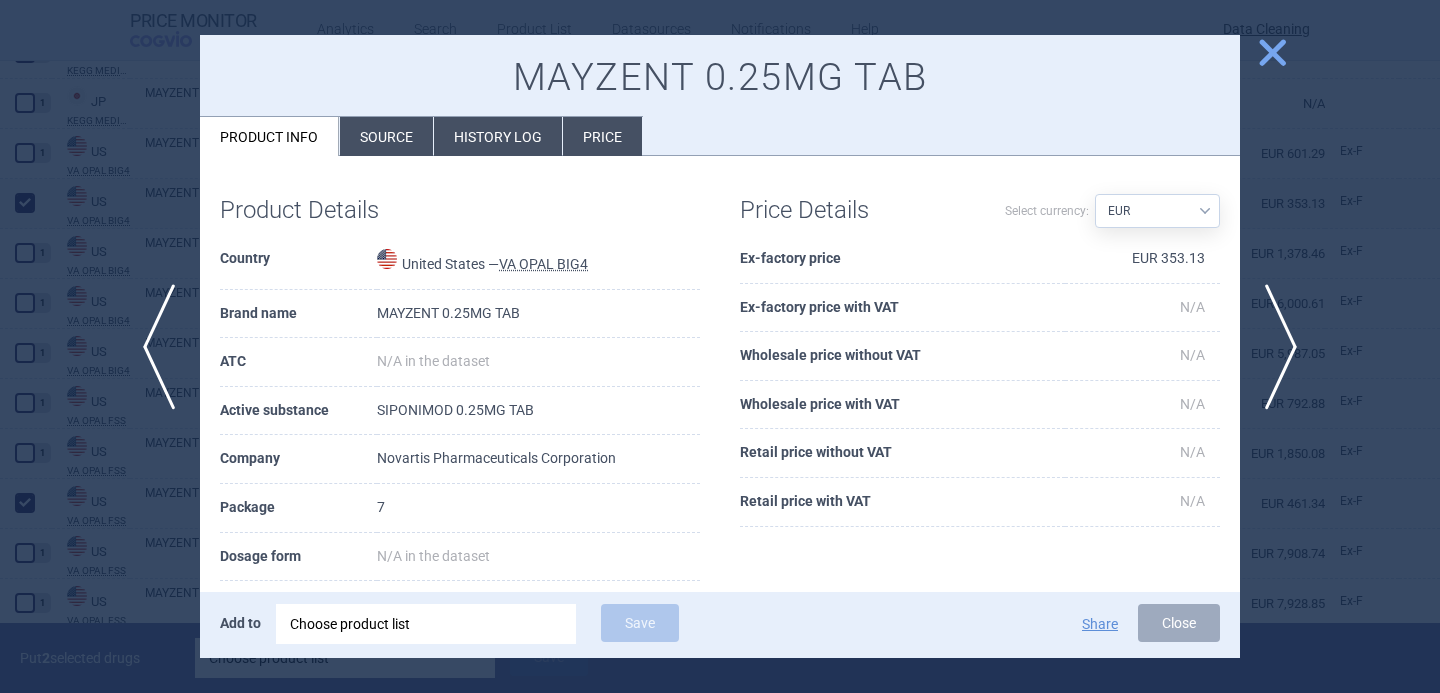 click on "Source" at bounding box center (386, 136) 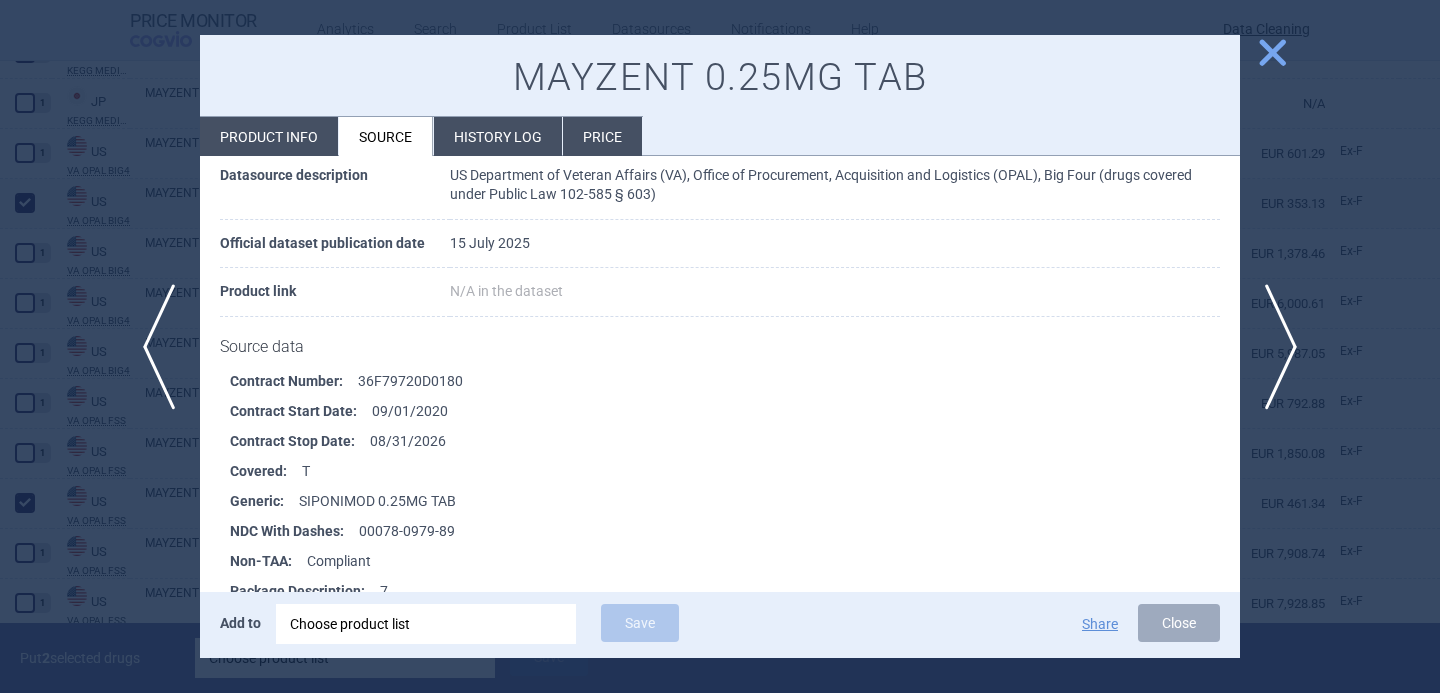 scroll, scrollTop: 158, scrollLeft: 0, axis: vertical 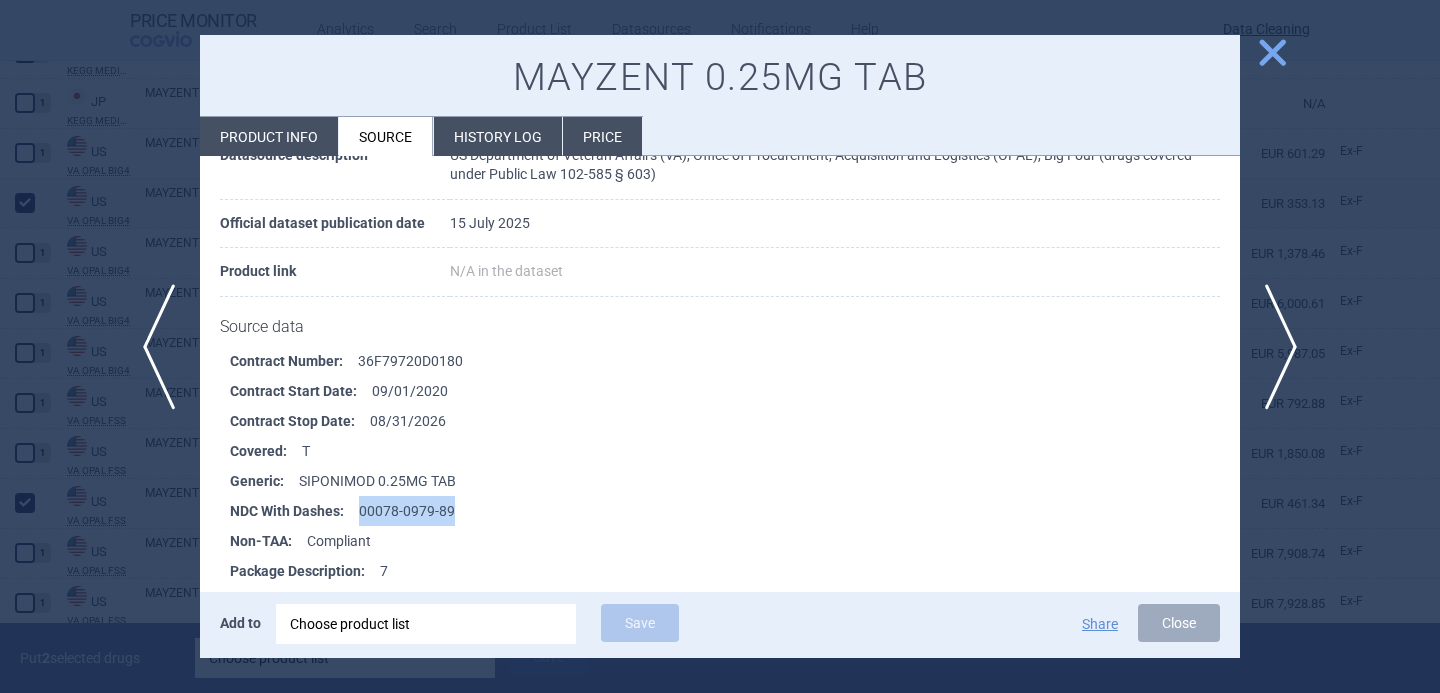 drag, startPoint x: 463, startPoint y: 509, endPoint x: 361, endPoint y: 511, distance: 102.01961 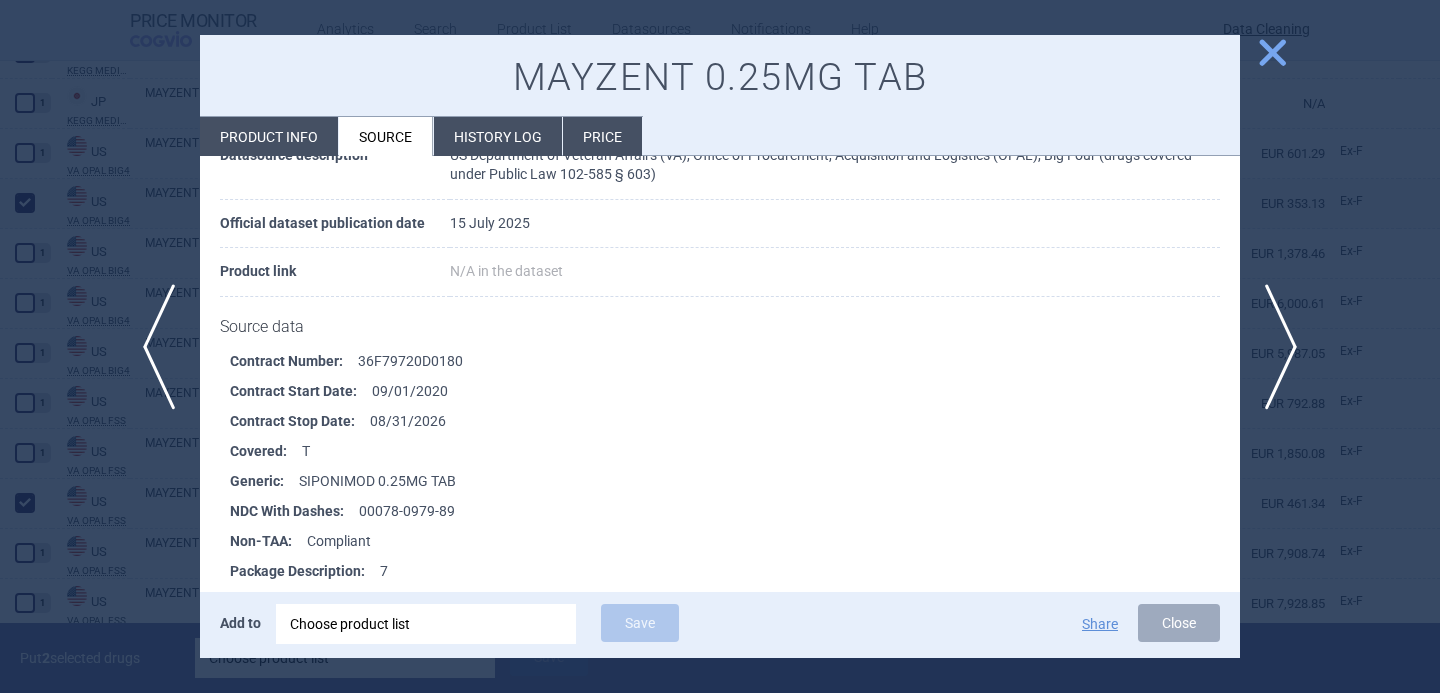 click at bounding box center (720, 346) 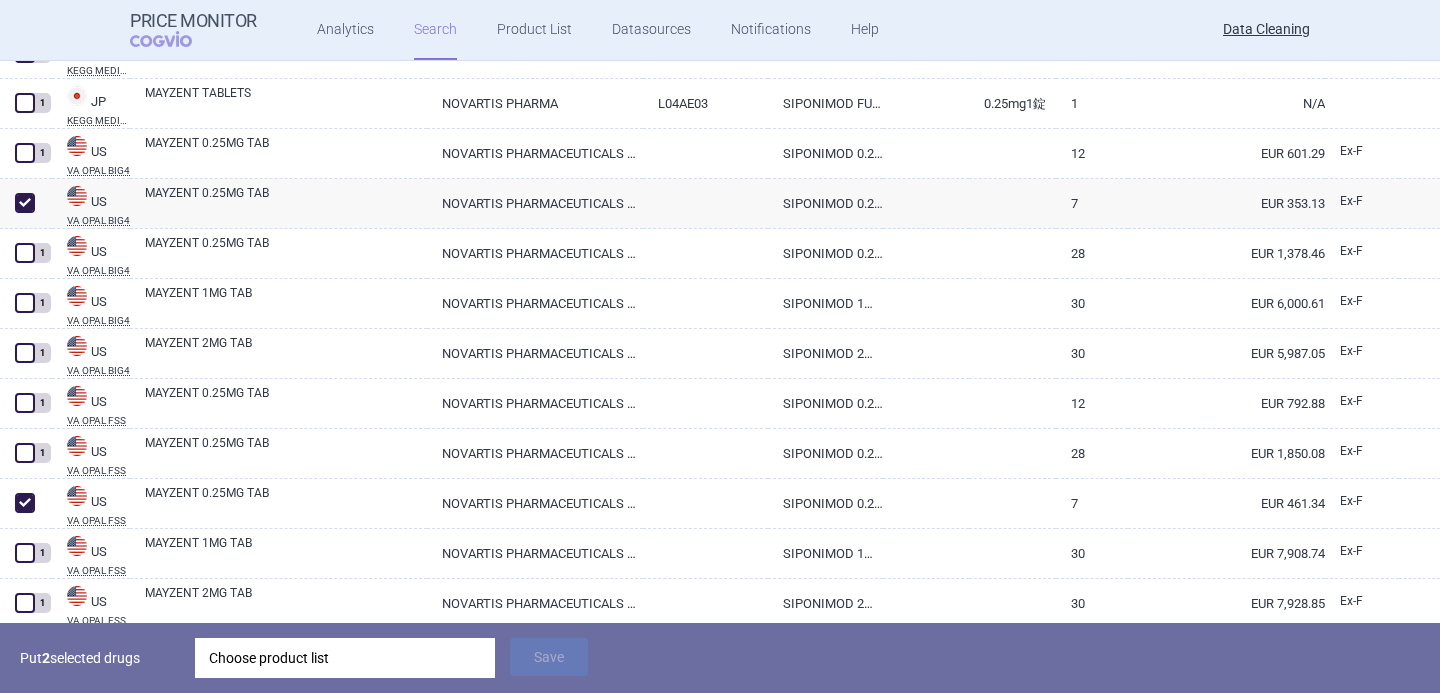 click on "Choose product list" at bounding box center (345, 658) 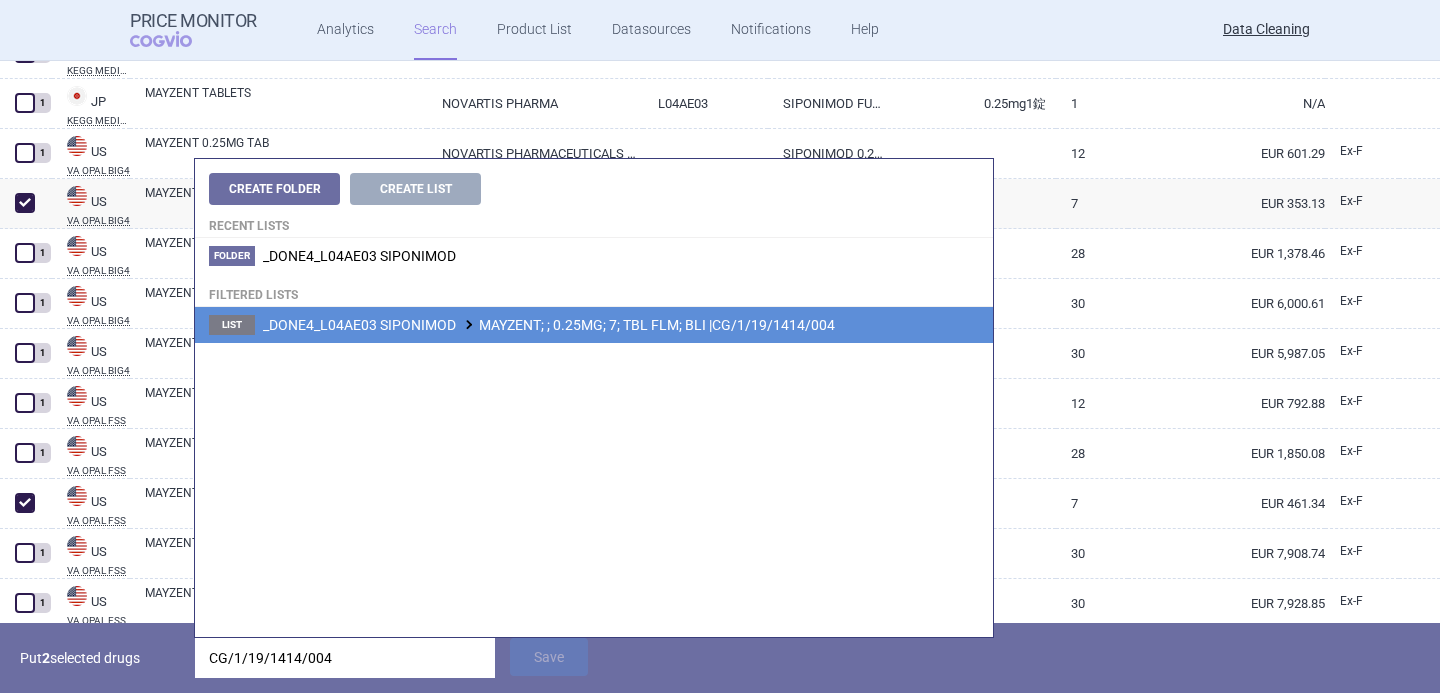 type on "CG/1/19/1414/004" 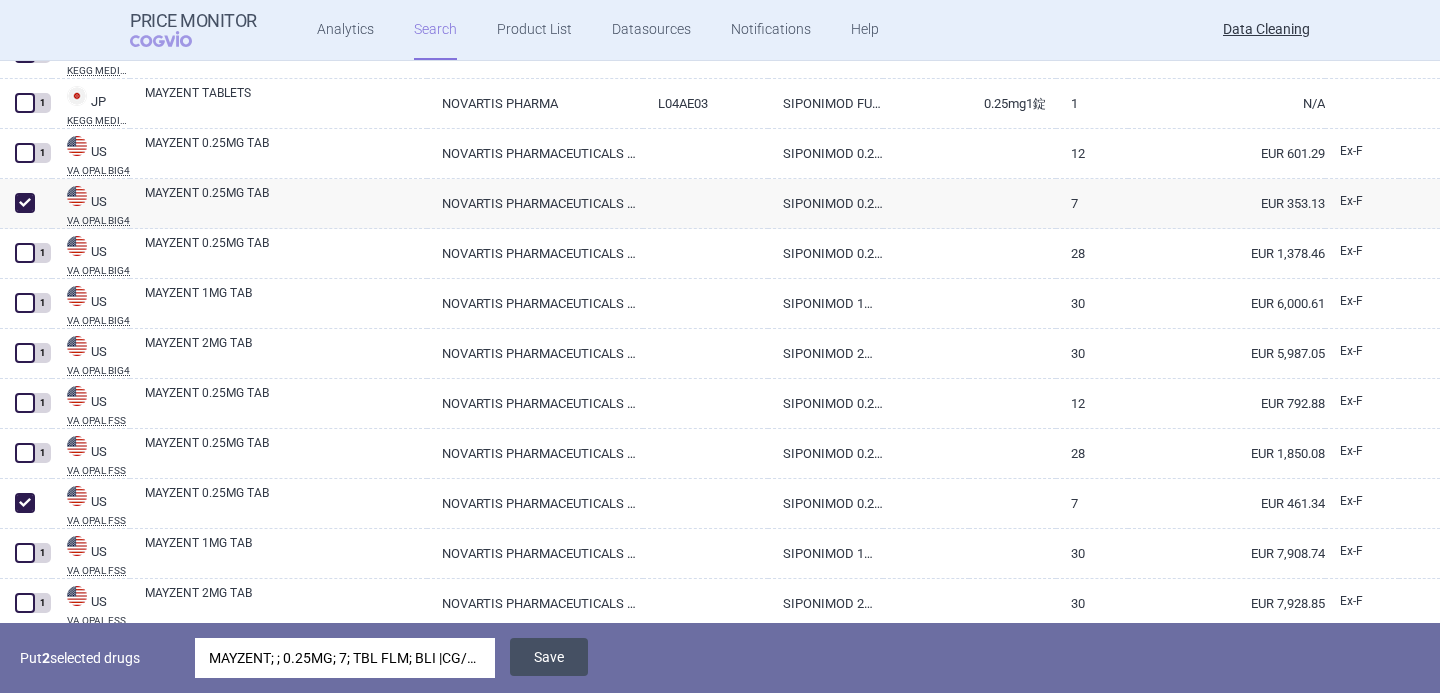 click on "Save" at bounding box center [549, 657] 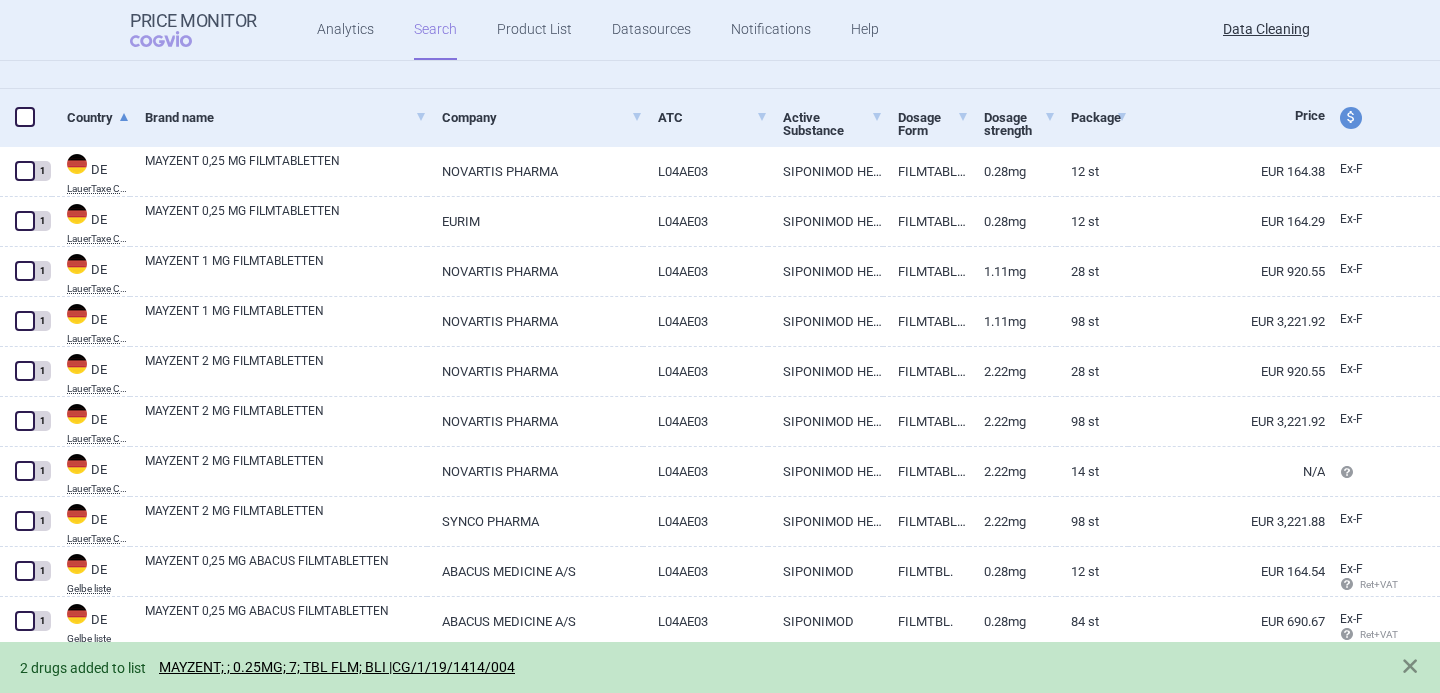 scroll, scrollTop: 0, scrollLeft: 0, axis: both 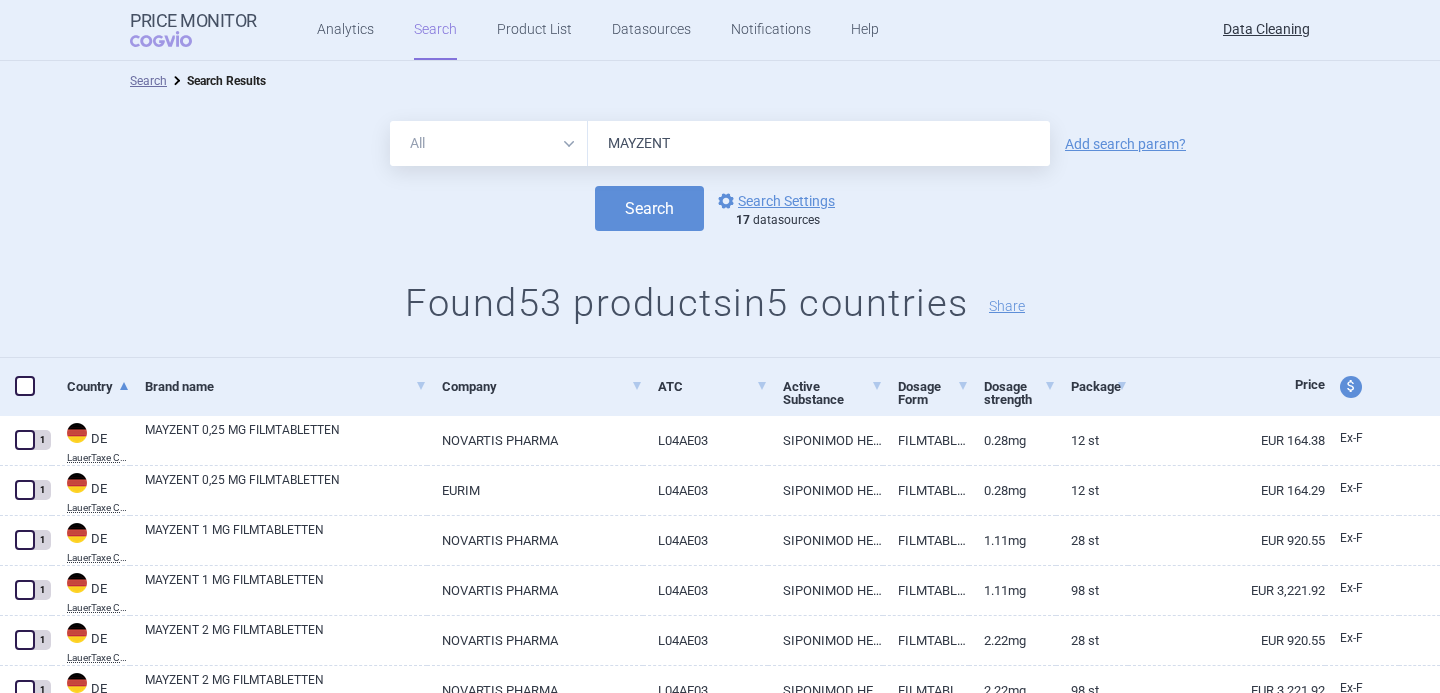 click on "MAYZENT" at bounding box center (819, 143) 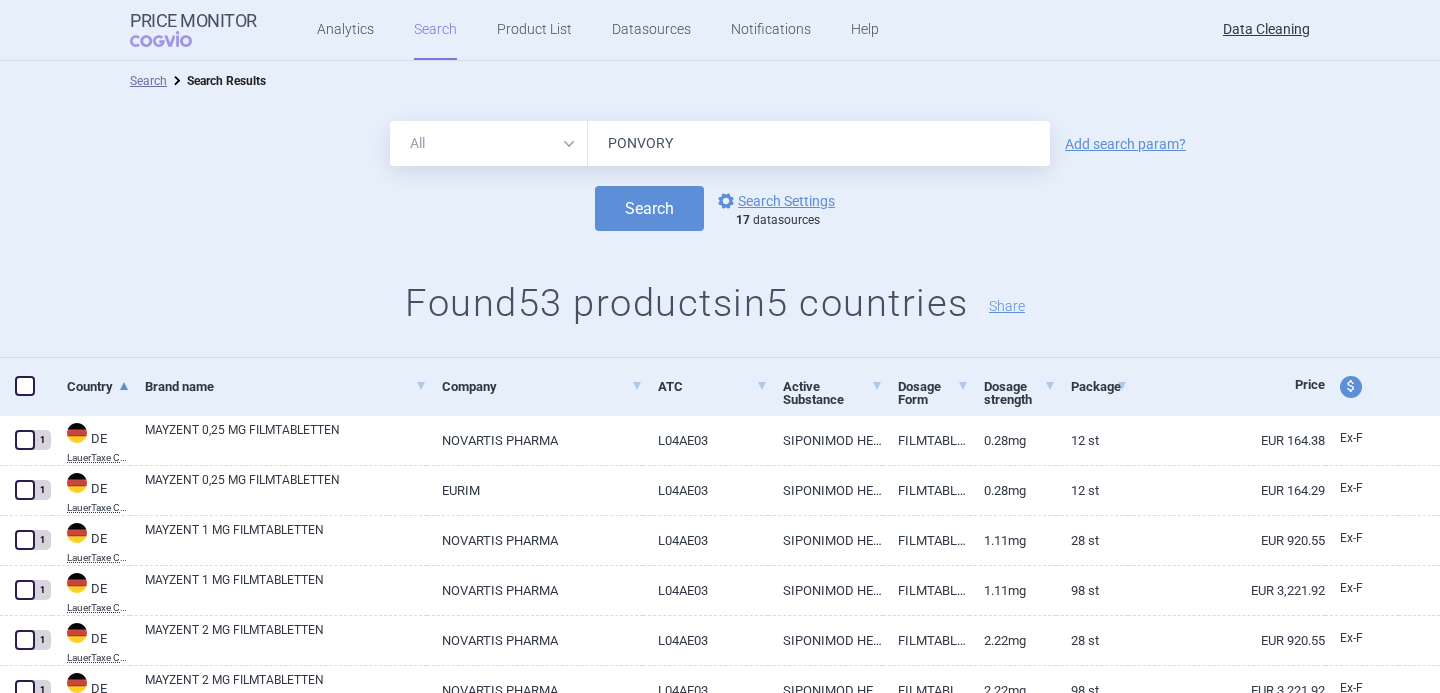 type on "PONVORY" 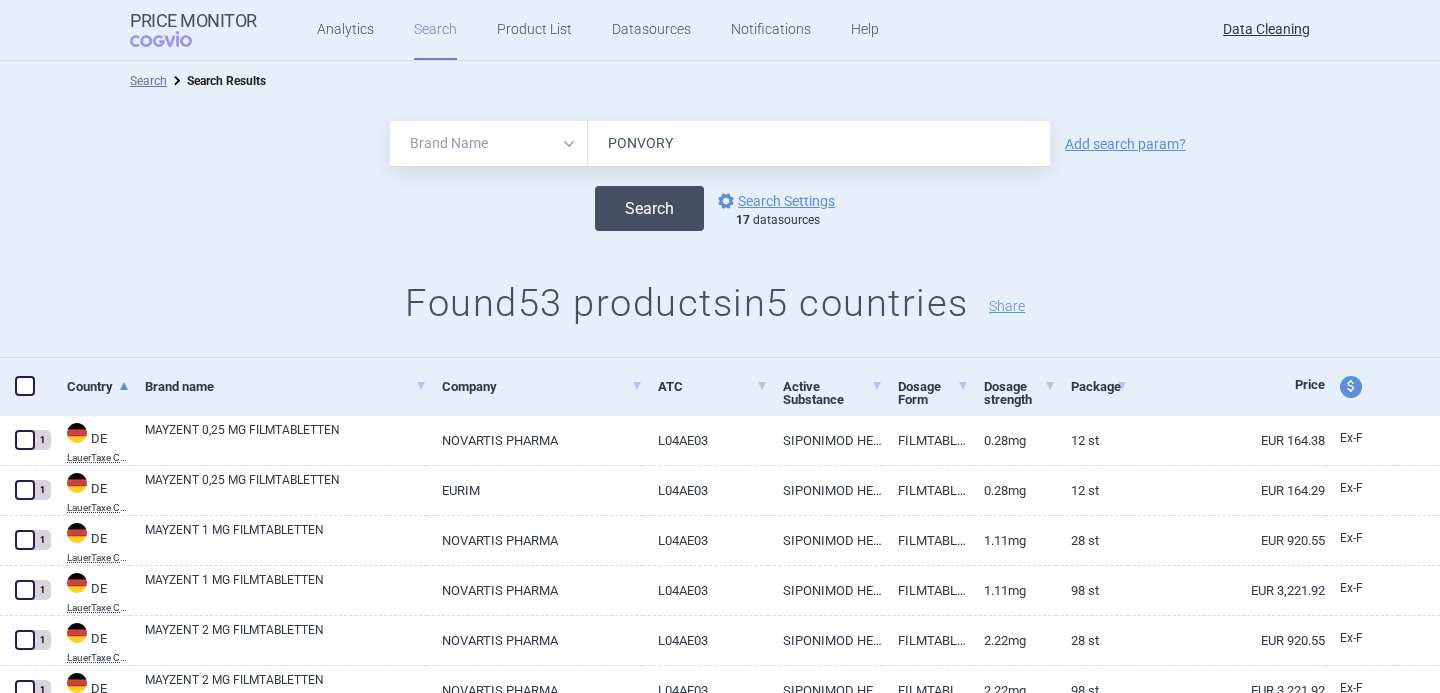 click on "Search" at bounding box center (649, 208) 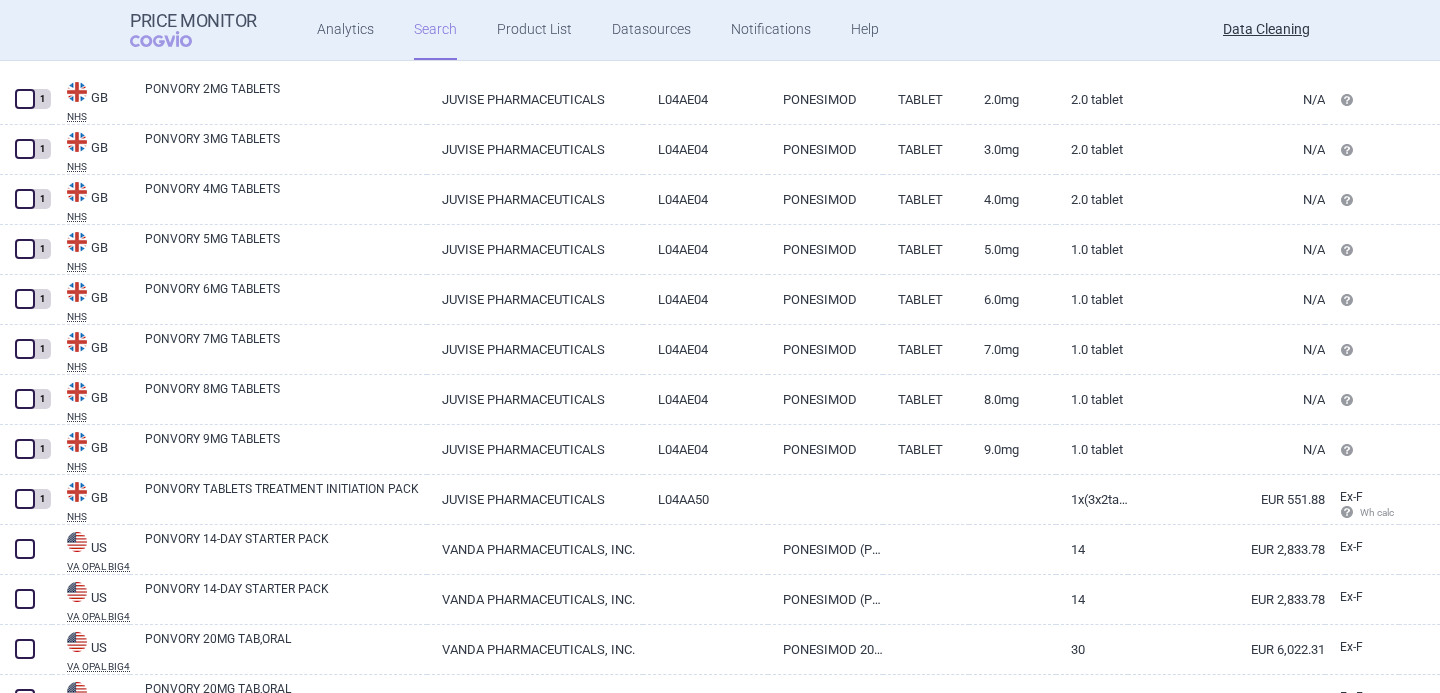 scroll, scrollTop: 3887, scrollLeft: 0, axis: vertical 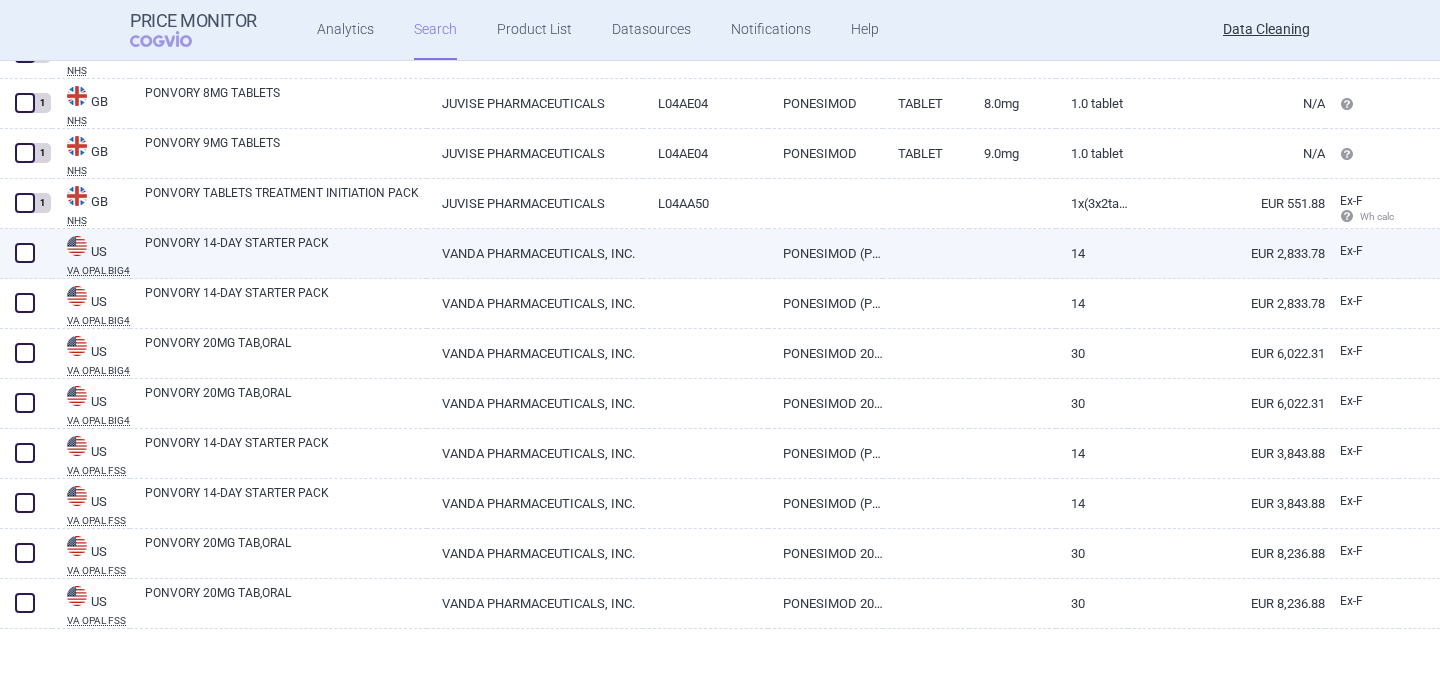 click on "PONVORY 14-DAY STARTER PACK" at bounding box center (286, 252) 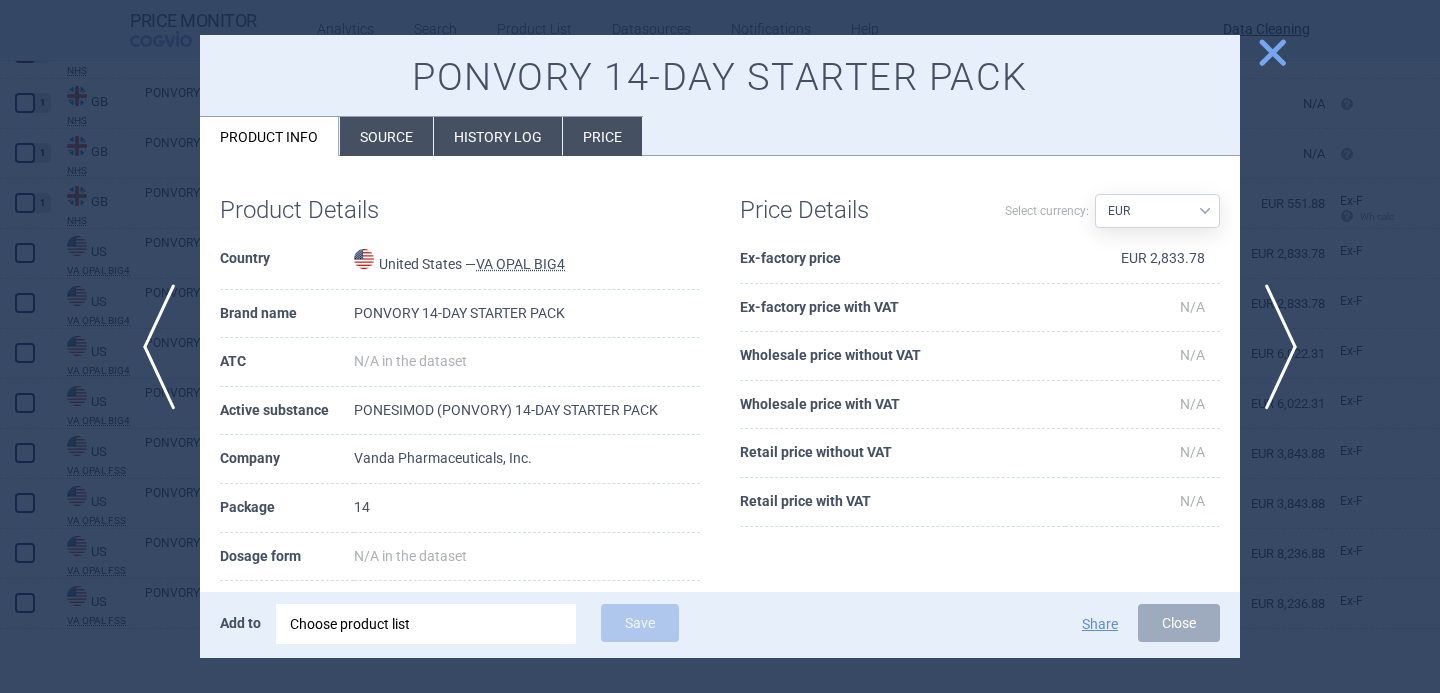 click at bounding box center (720, 346) 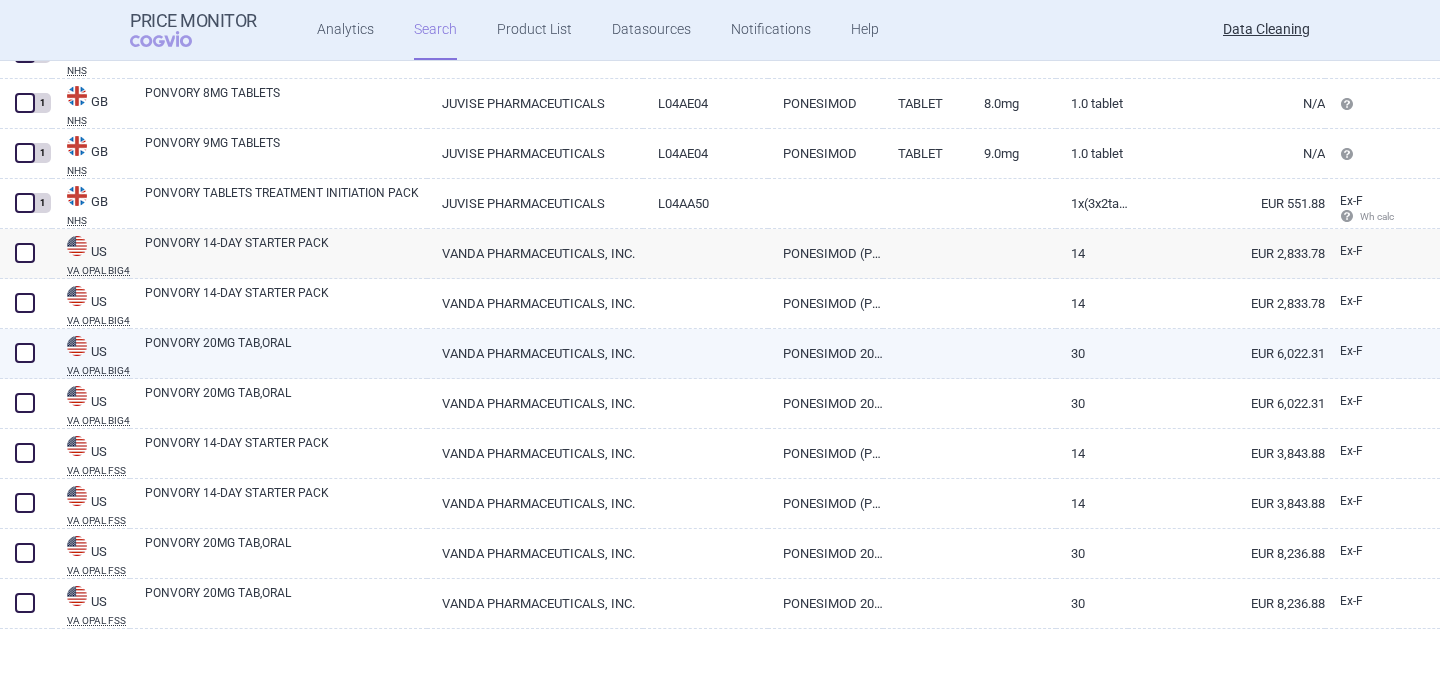 click on "PONVORY 20MG TAB,ORAL" at bounding box center (286, 352) 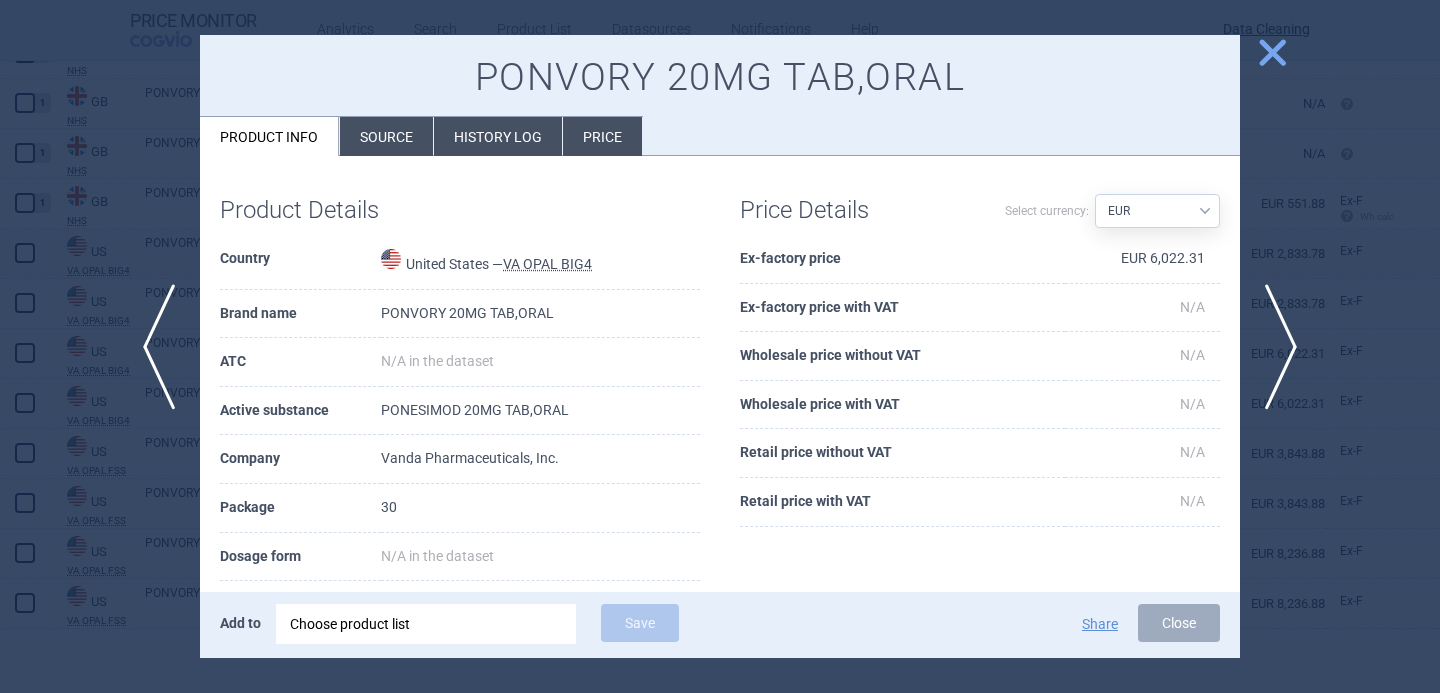 click on "Source" at bounding box center (386, 136) 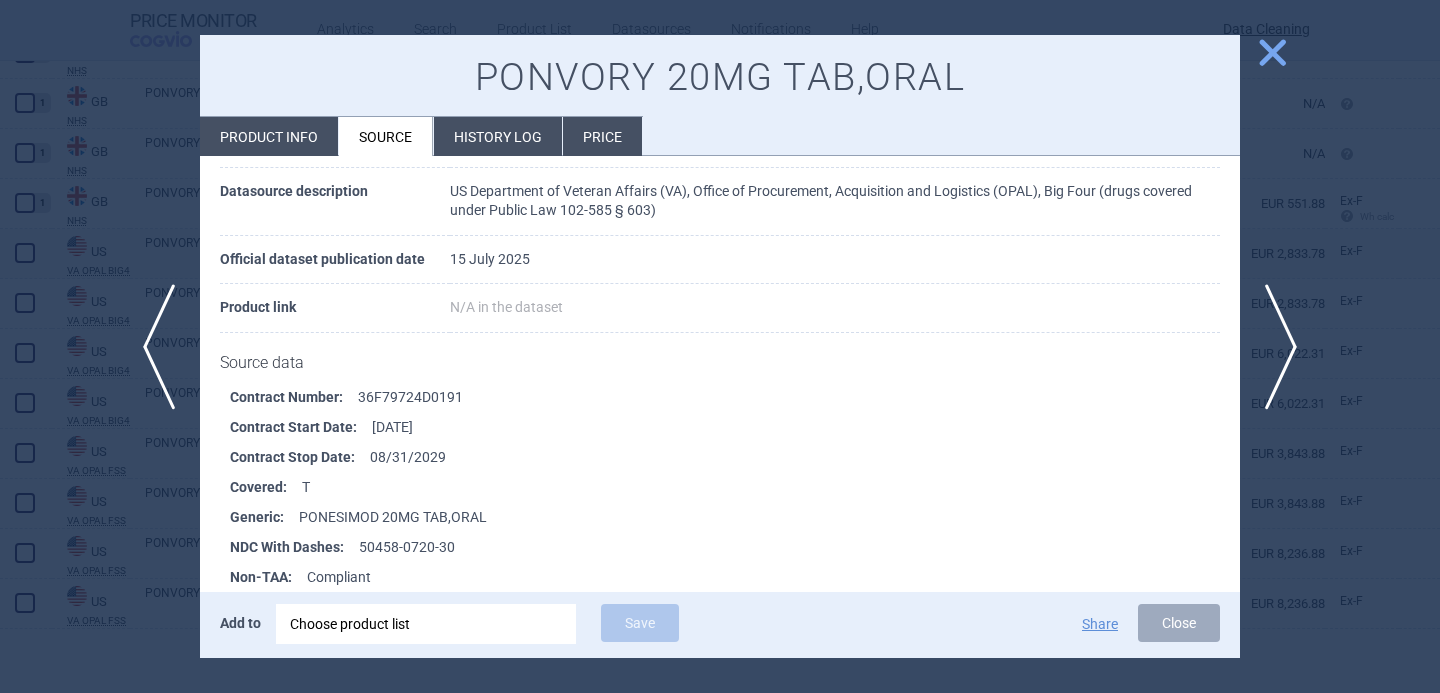scroll, scrollTop: 126, scrollLeft: 0, axis: vertical 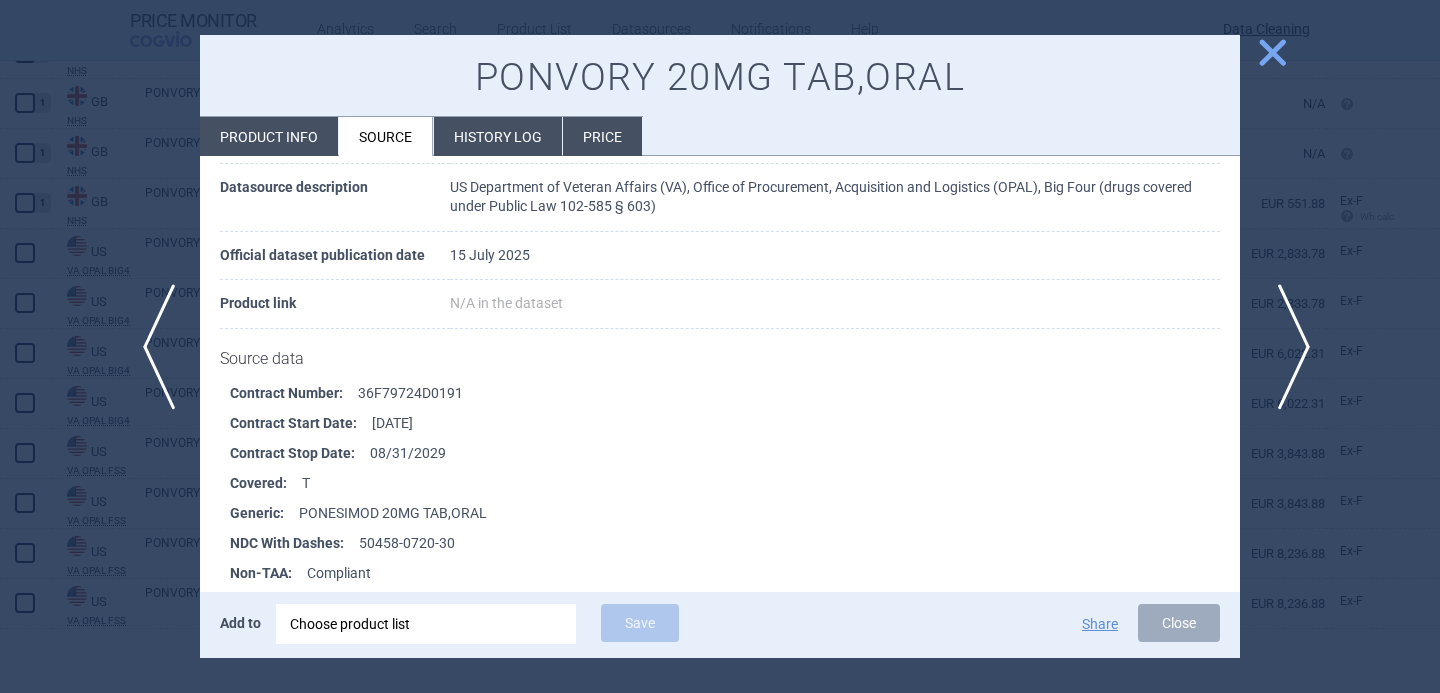 click on "next" at bounding box center (1287, 347) 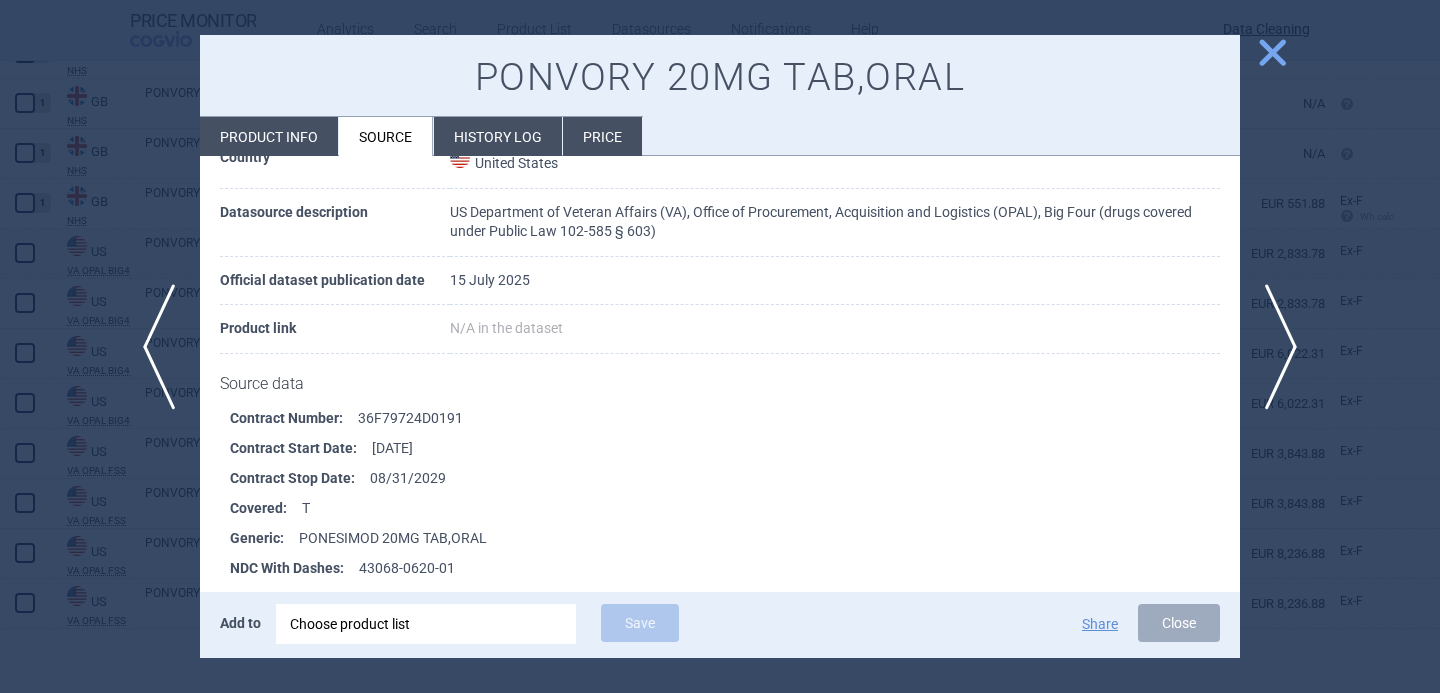 scroll, scrollTop: 104, scrollLeft: 0, axis: vertical 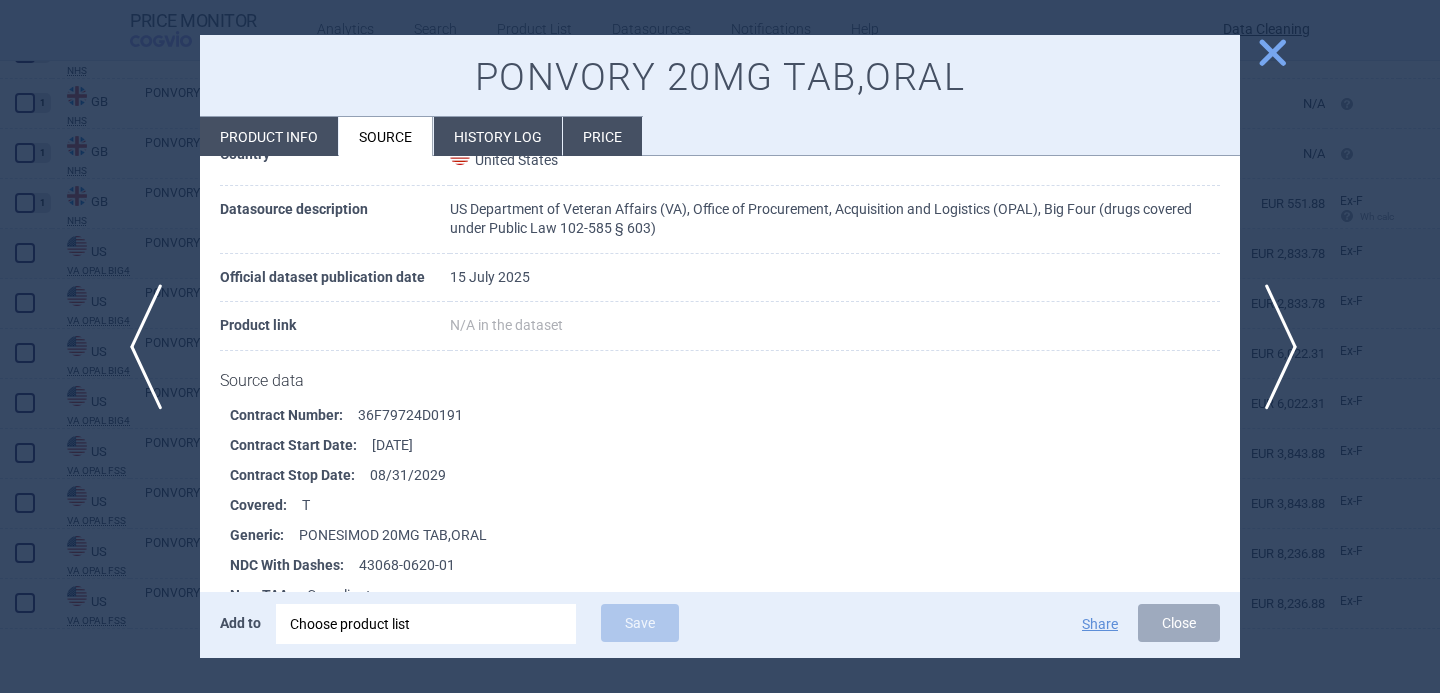 click on "previous" at bounding box center (152, 347) 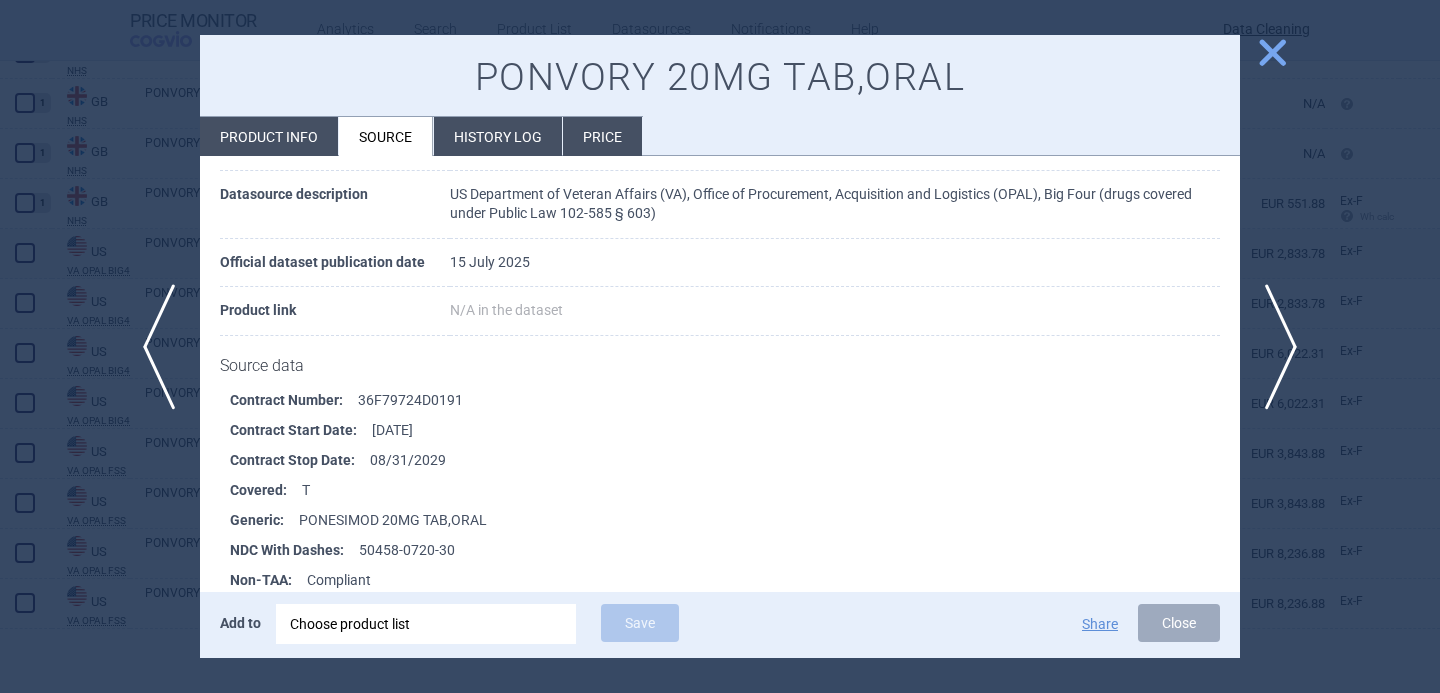 scroll, scrollTop: 122, scrollLeft: 0, axis: vertical 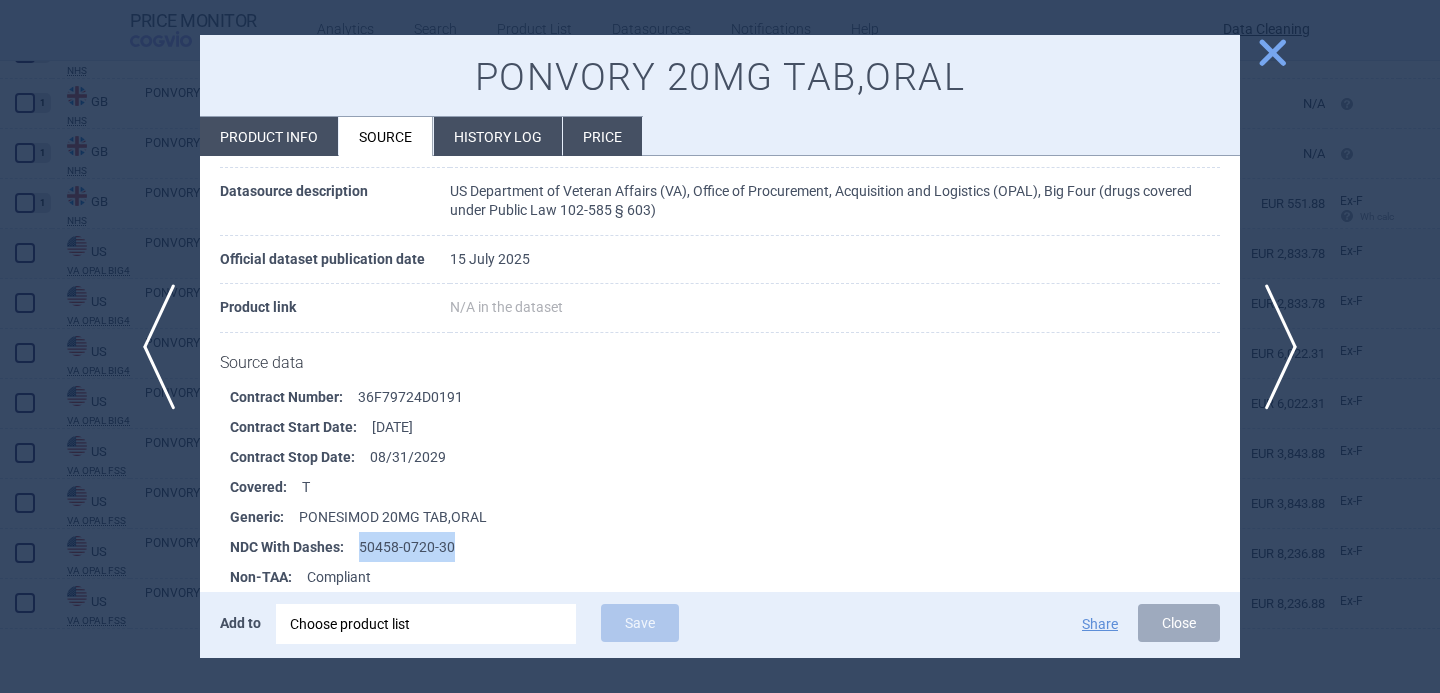 drag, startPoint x: 469, startPoint y: 544, endPoint x: 358, endPoint y: 544, distance: 111 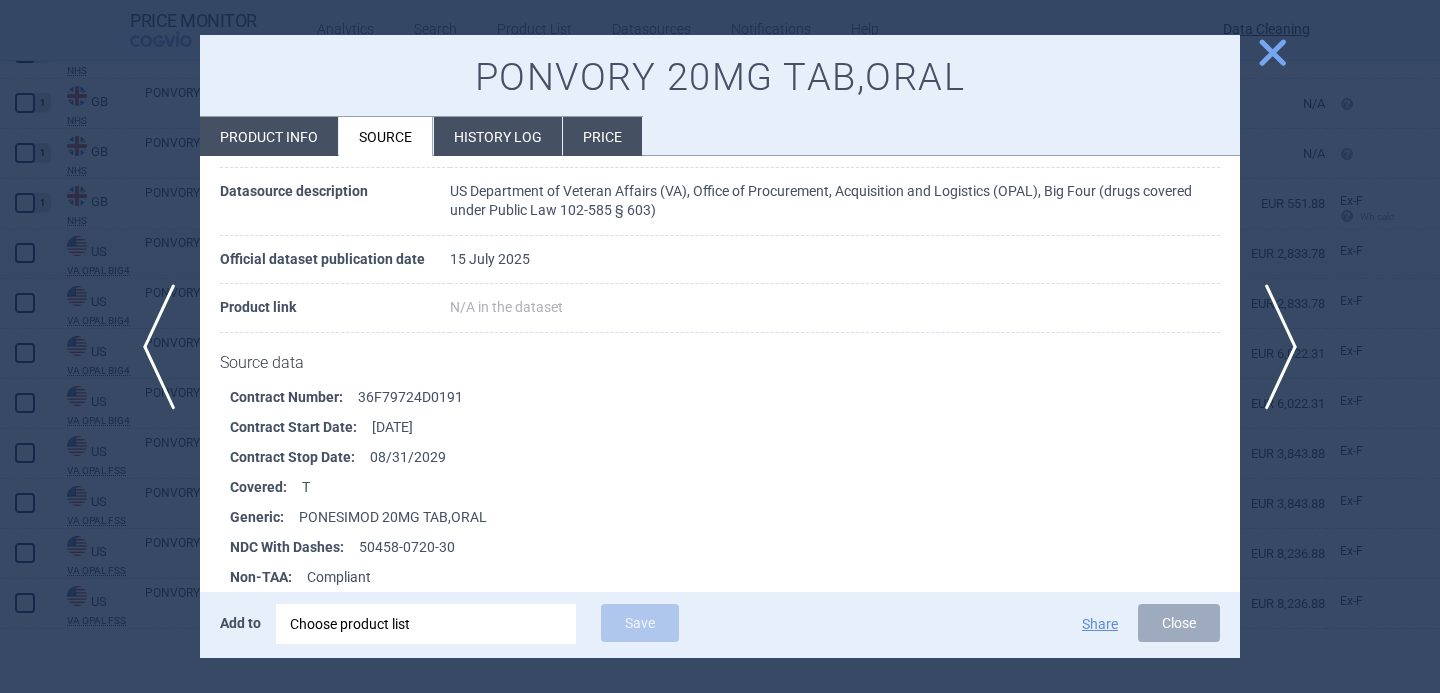 click at bounding box center (720, 346) 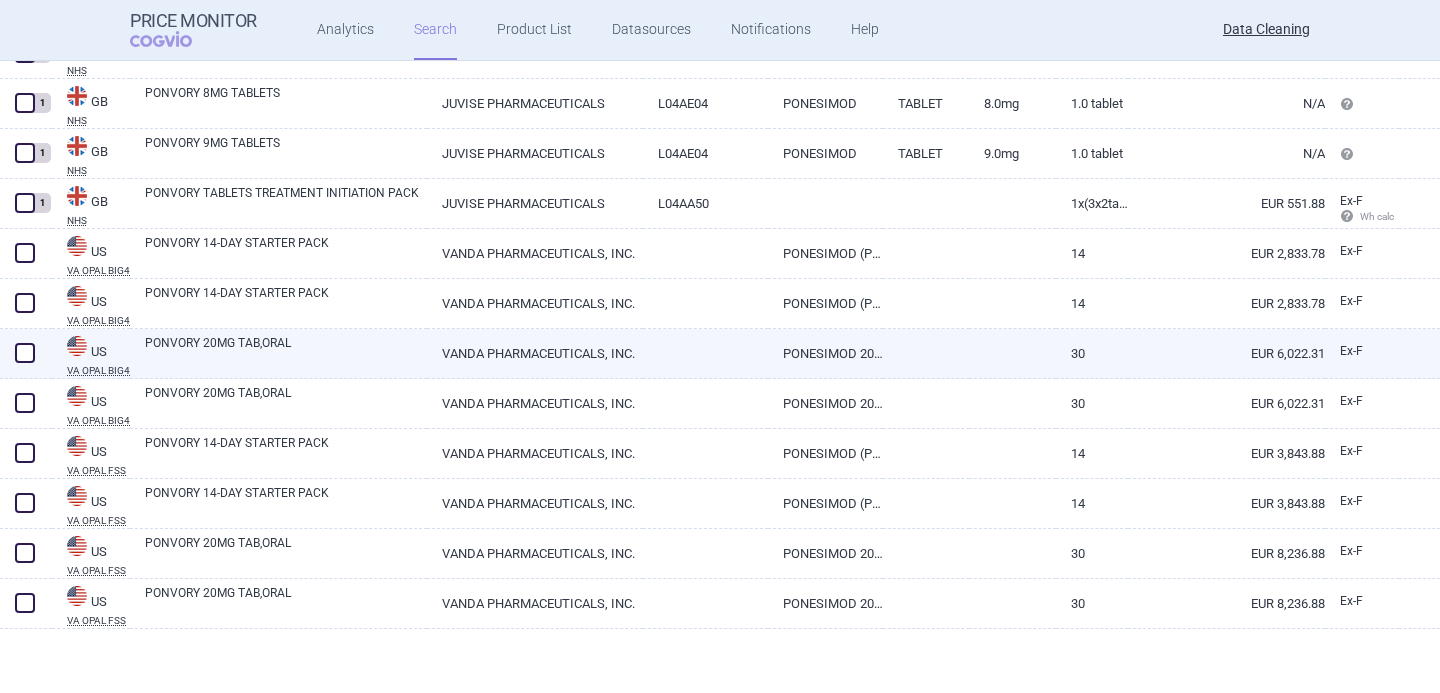 click at bounding box center [25, 353] 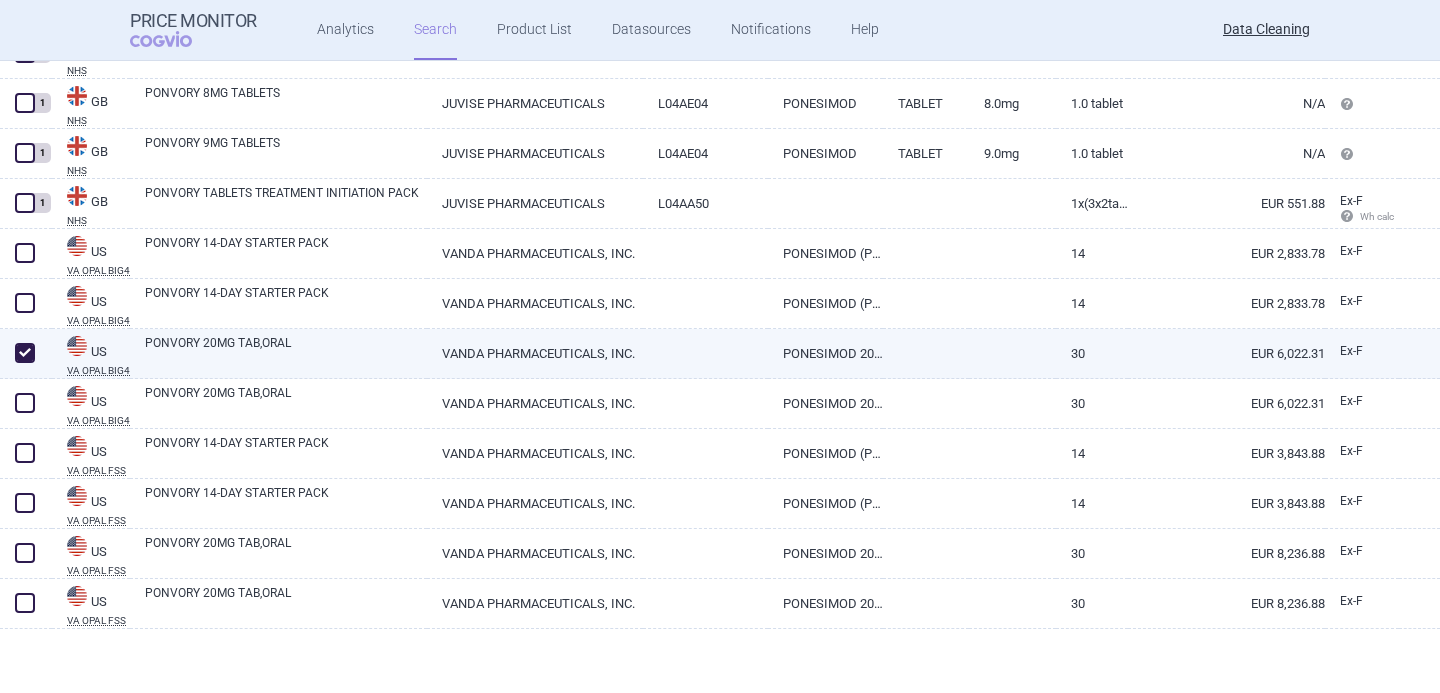 checkbox on "true" 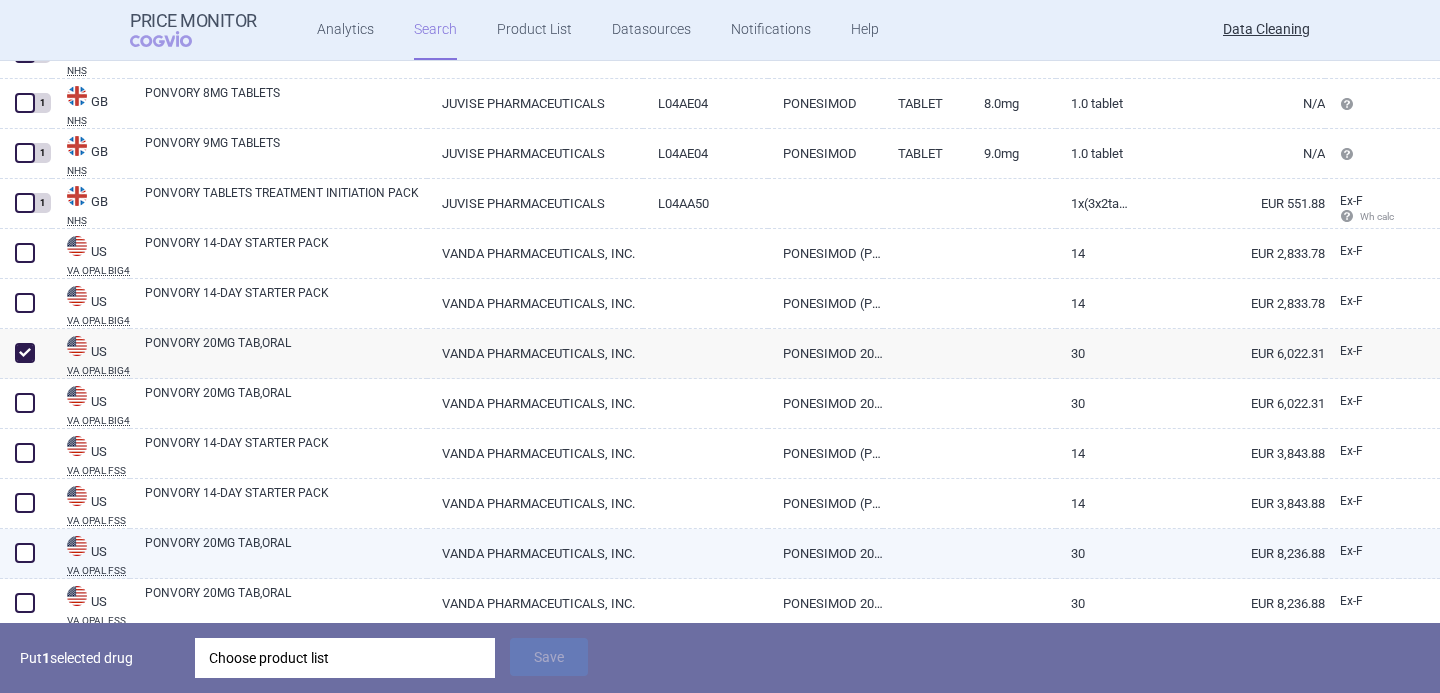 click on "PONVORY 20MG TAB,ORAL" at bounding box center (286, 552) 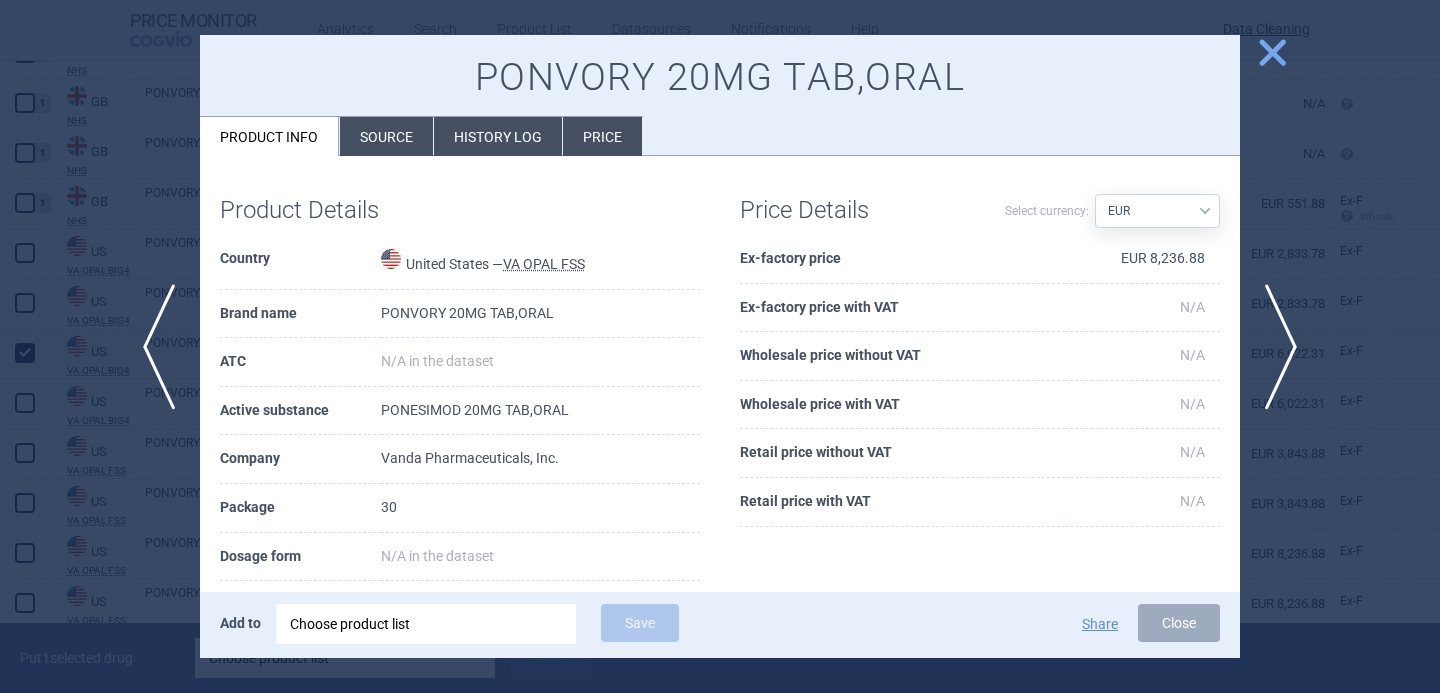 click on "Source" at bounding box center (386, 136) 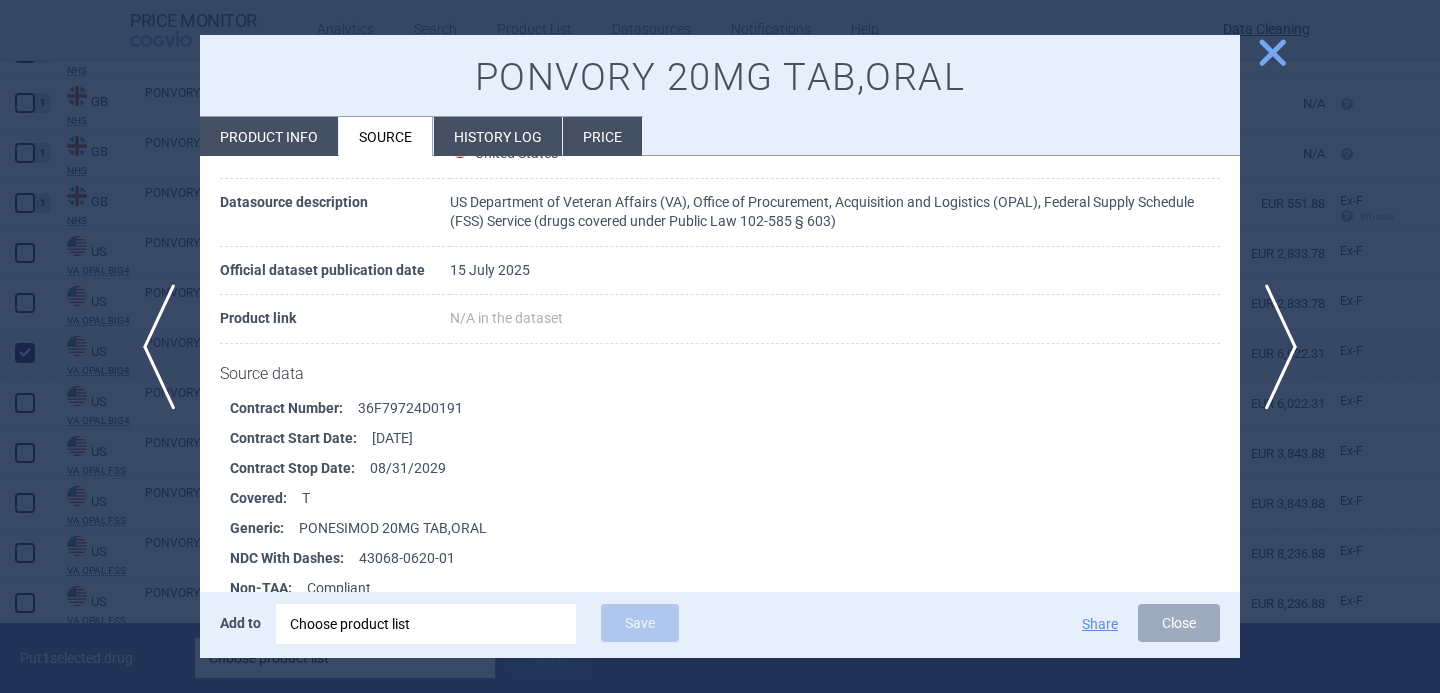 scroll, scrollTop: 123, scrollLeft: 0, axis: vertical 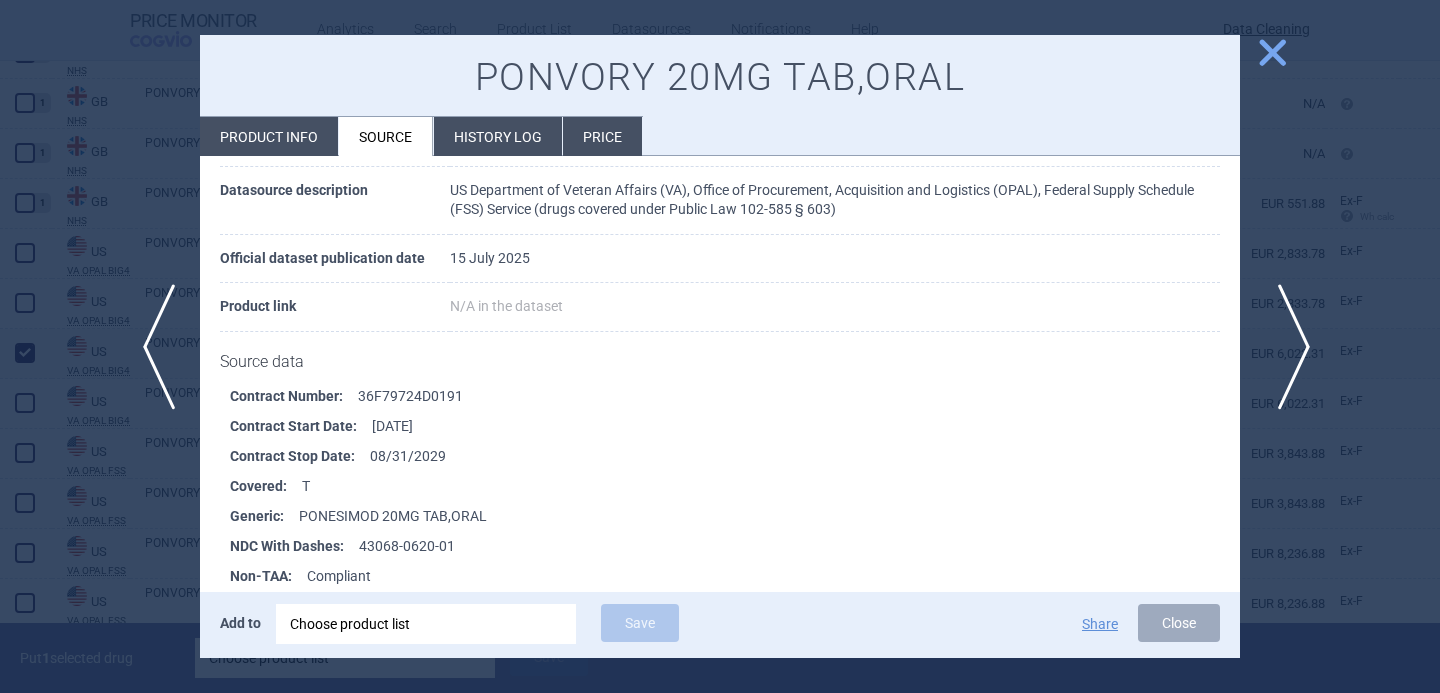 click on "next" at bounding box center [1287, 347] 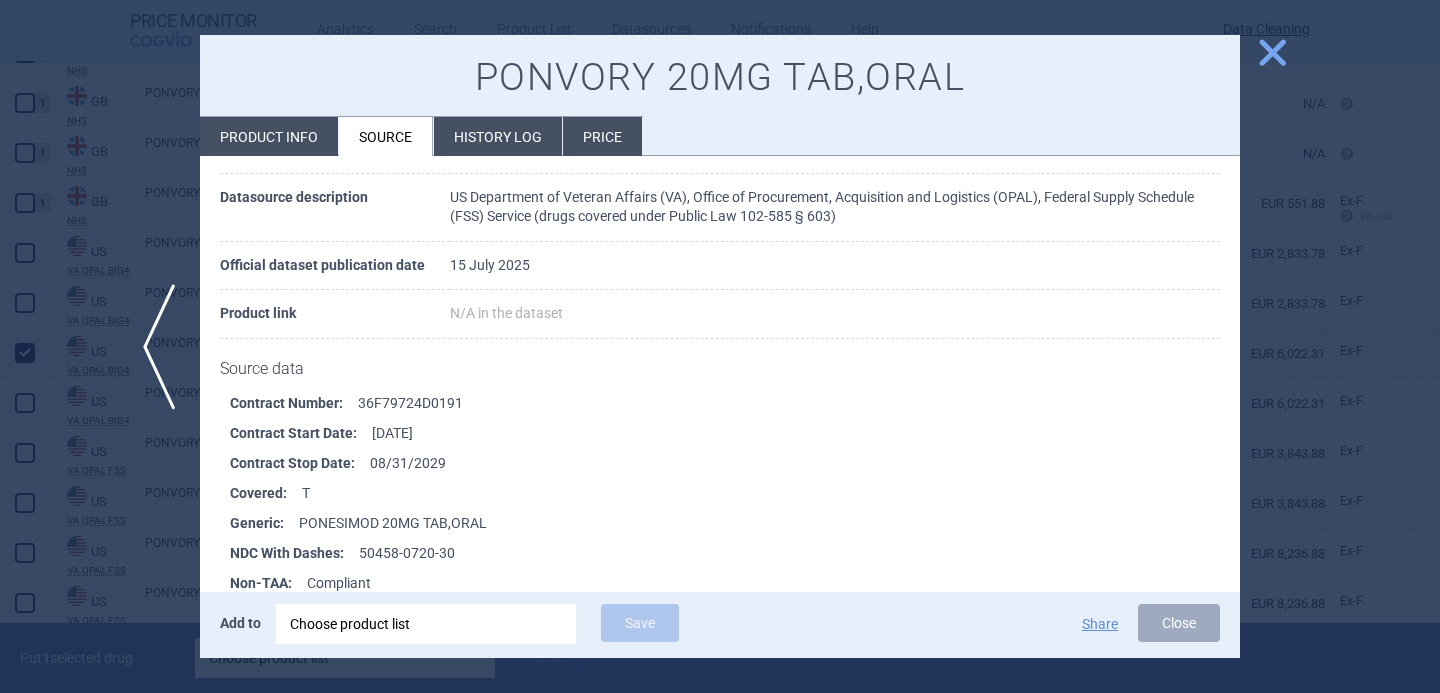 scroll, scrollTop: 118, scrollLeft: 0, axis: vertical 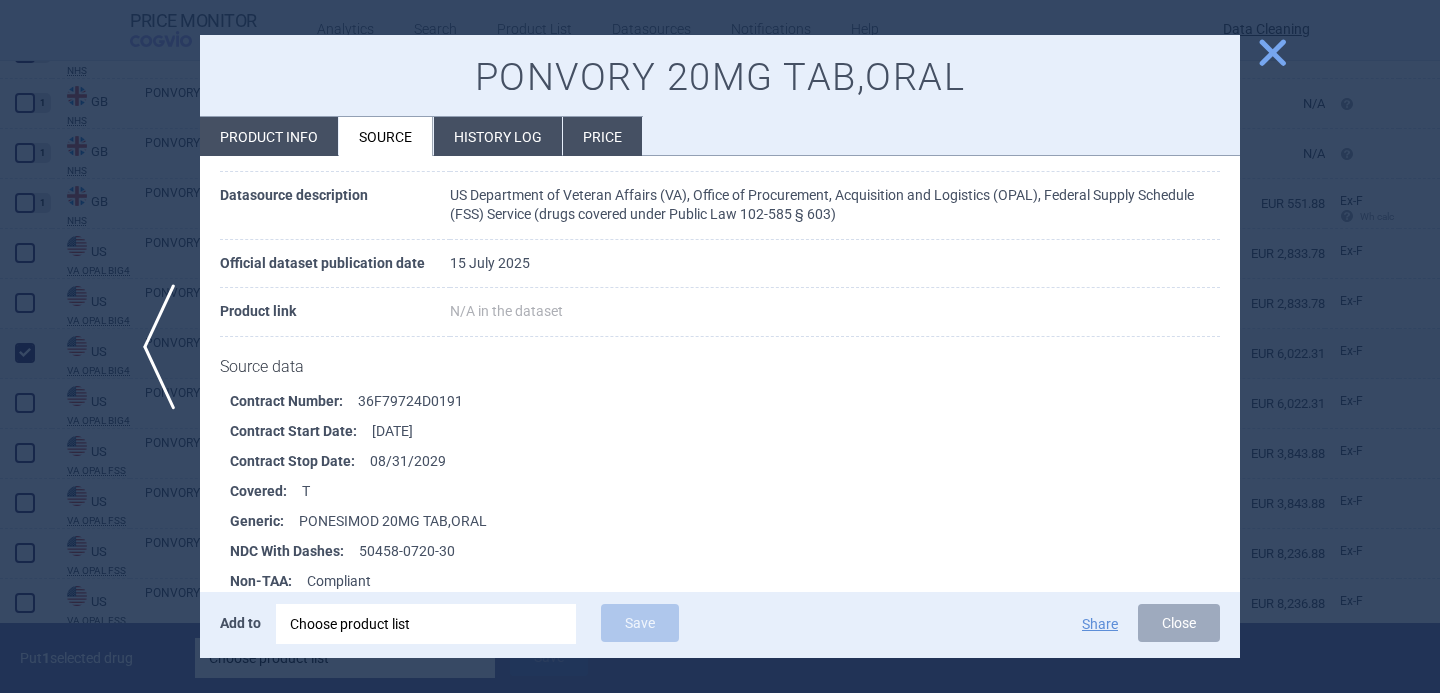 click at bounding box center [720, 346] 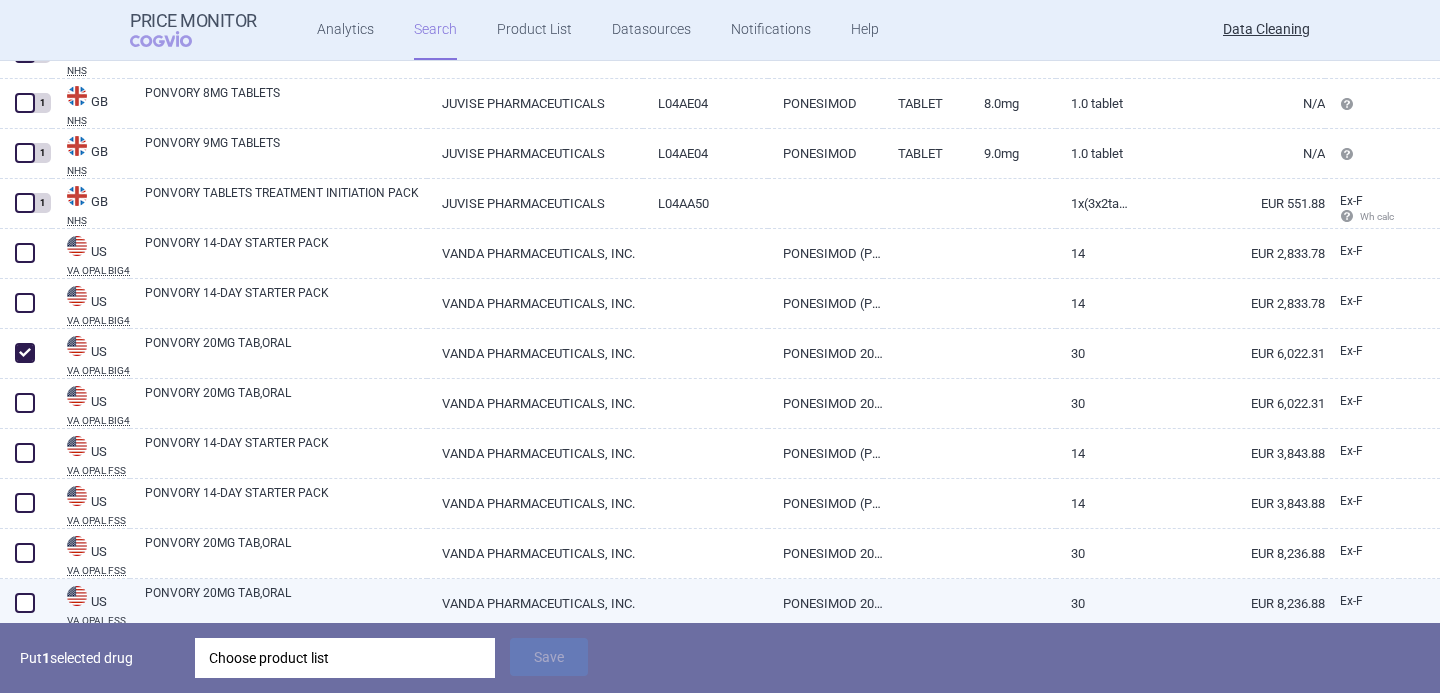 click at bounding box center [25, 603] 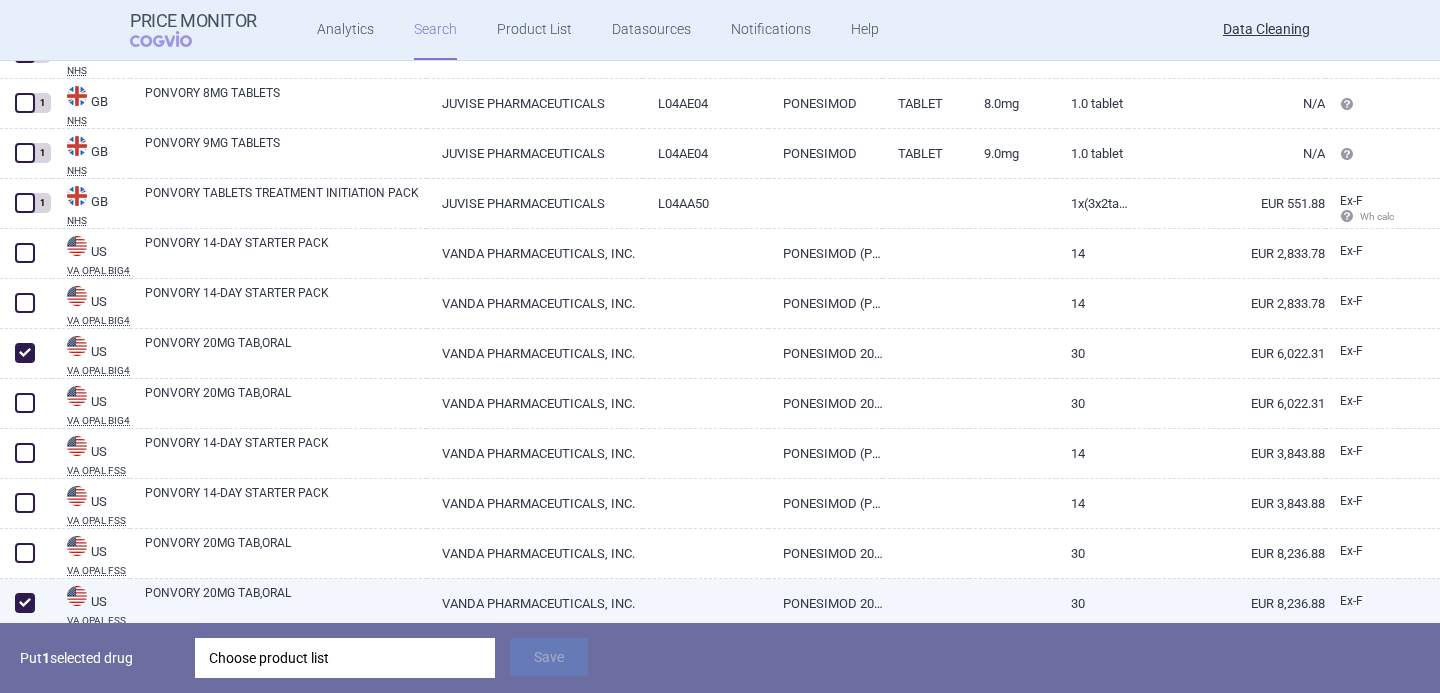 checkbox on "true" 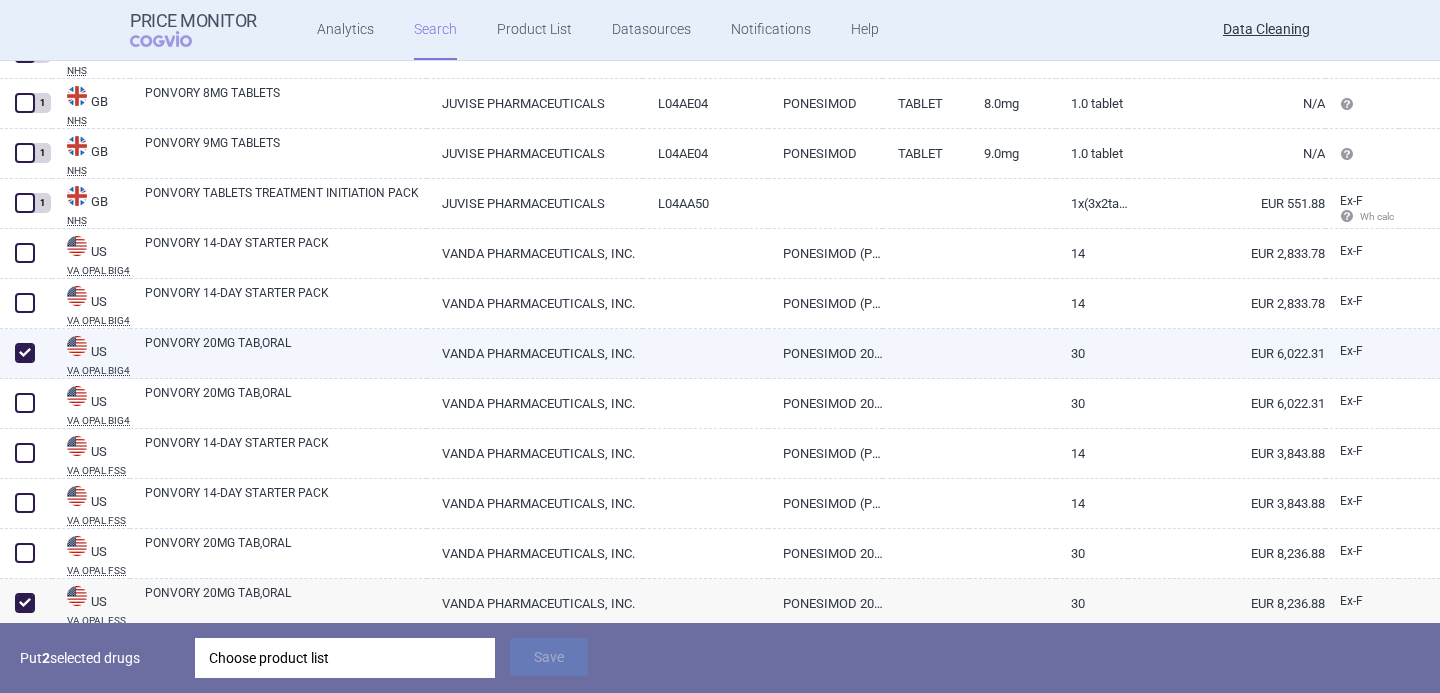 click on "PONVORY 20MG TAB,ORAL" at bounding box center [286, 352] 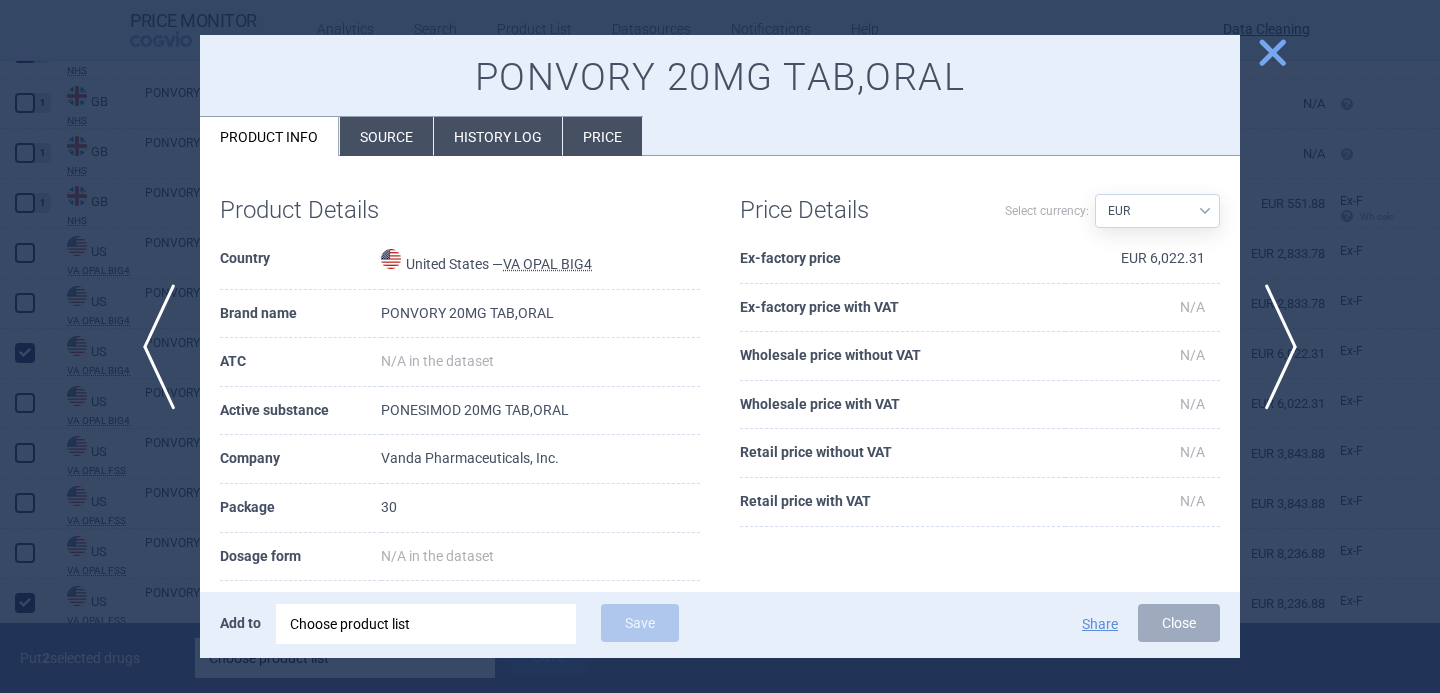 click on "Source" at bounding box center [386, 136] 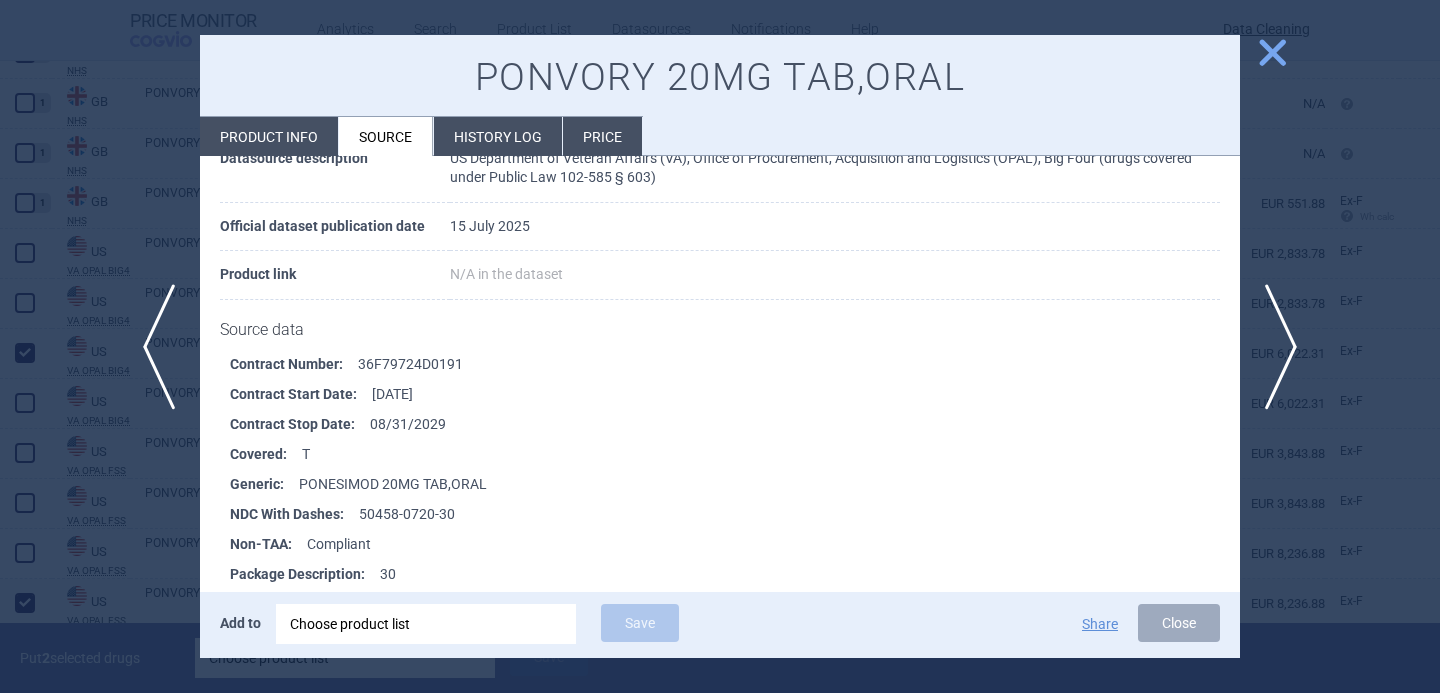 scroll, scrollTop: 144, scrollLeft: 0, axis: vertical 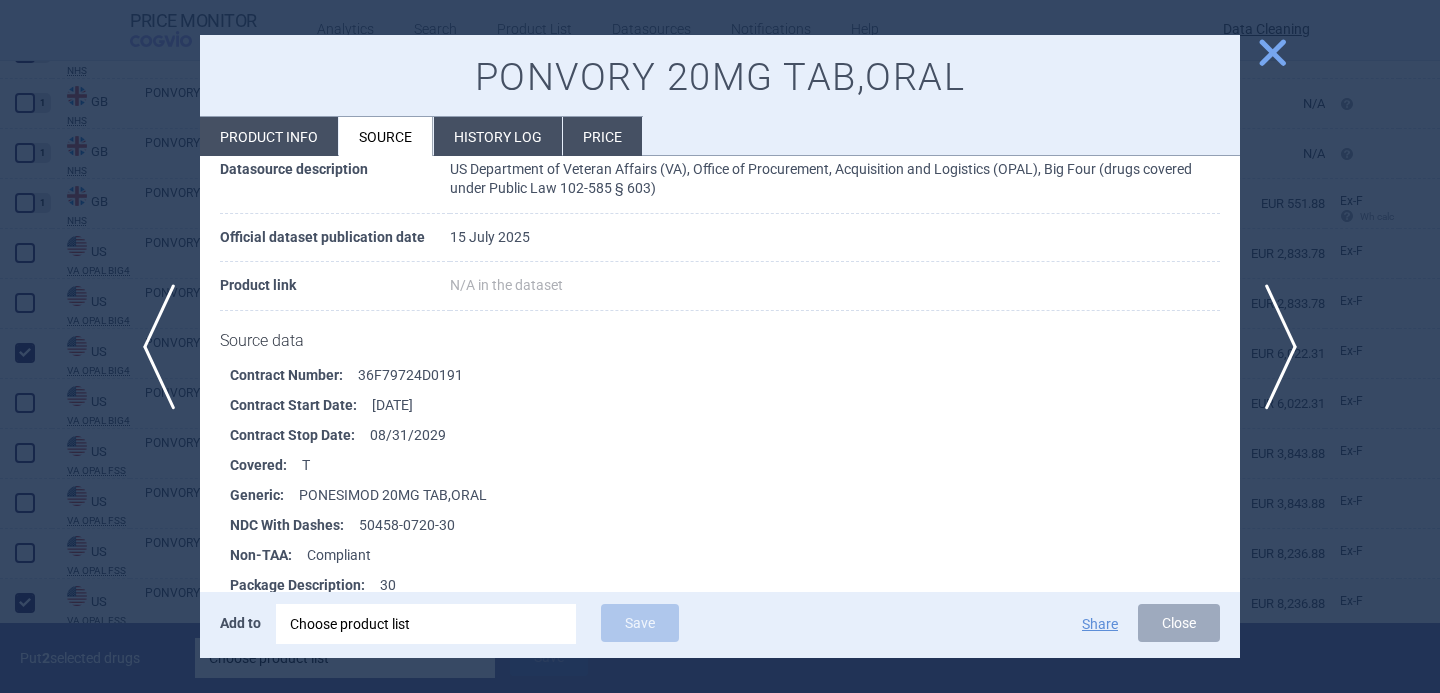 click at bounding box center [720, 346] 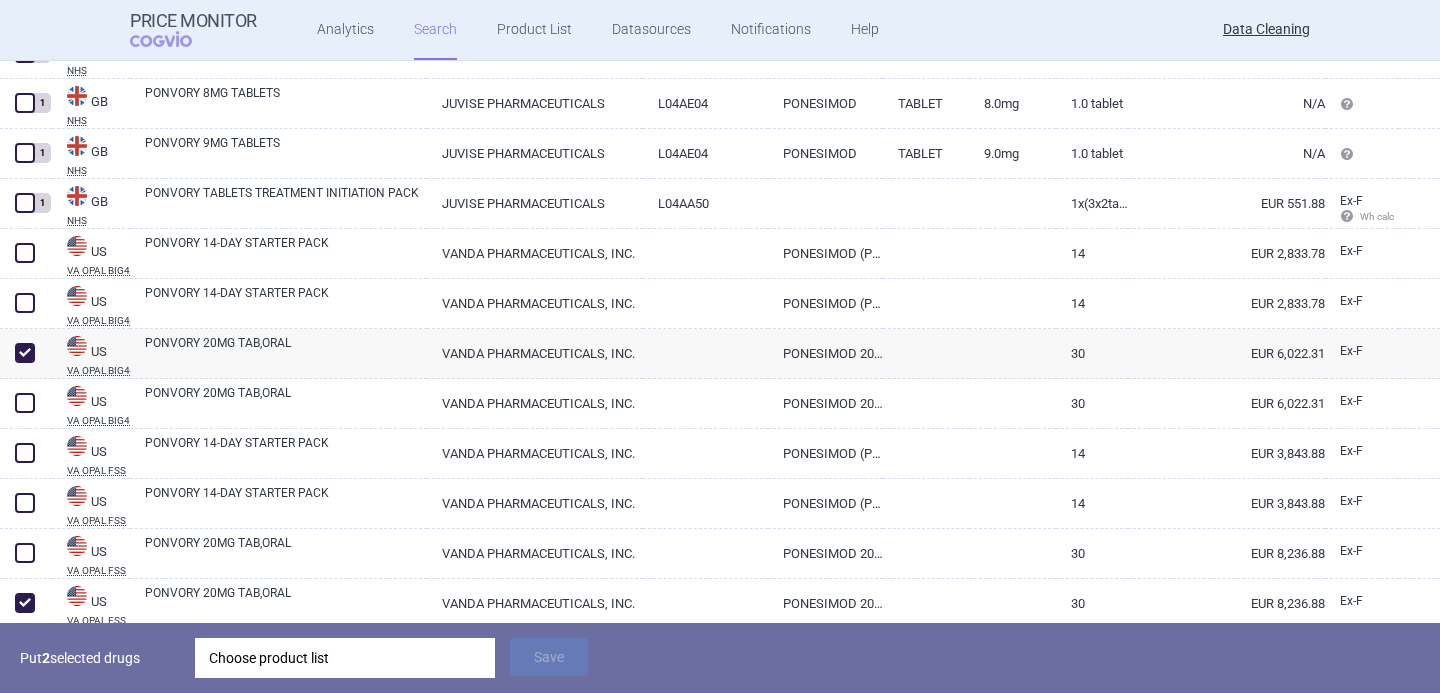 click on "Choose product list" at bounding box center [345, 658] 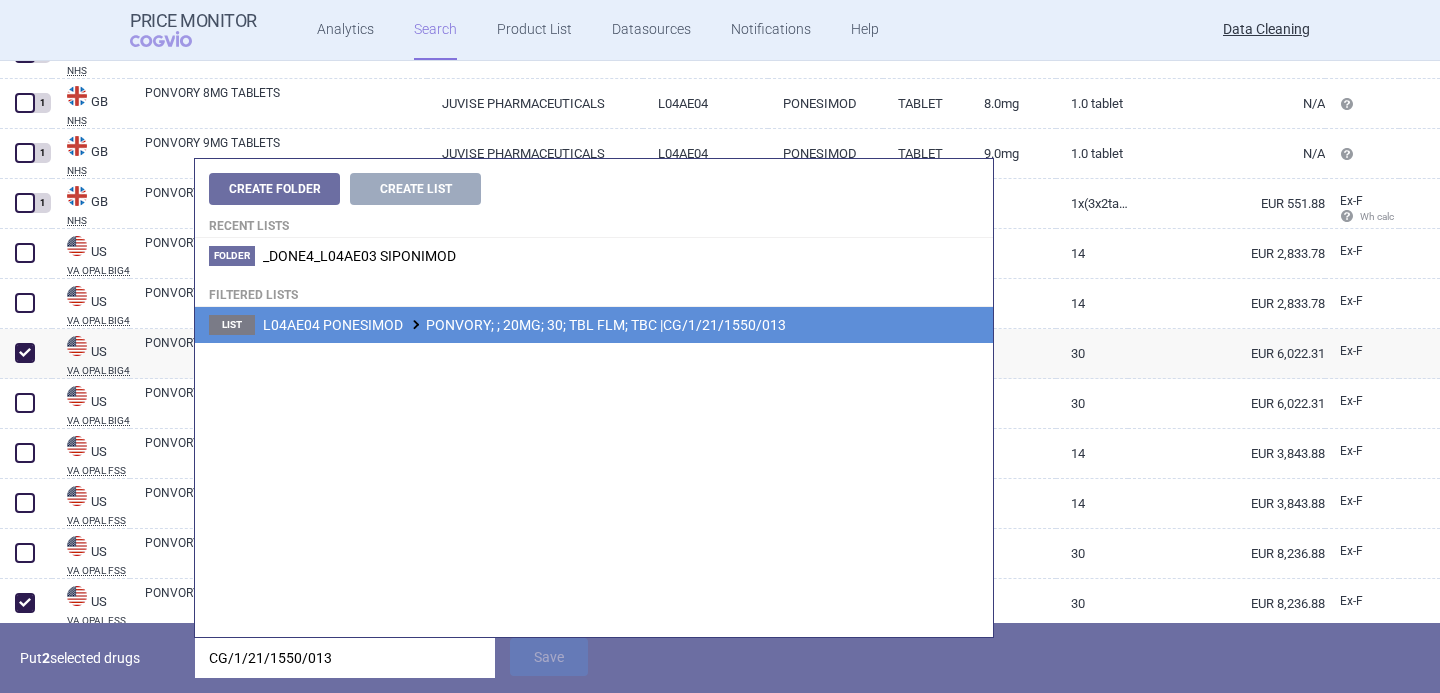 type on "CG/1/21/1550/013" 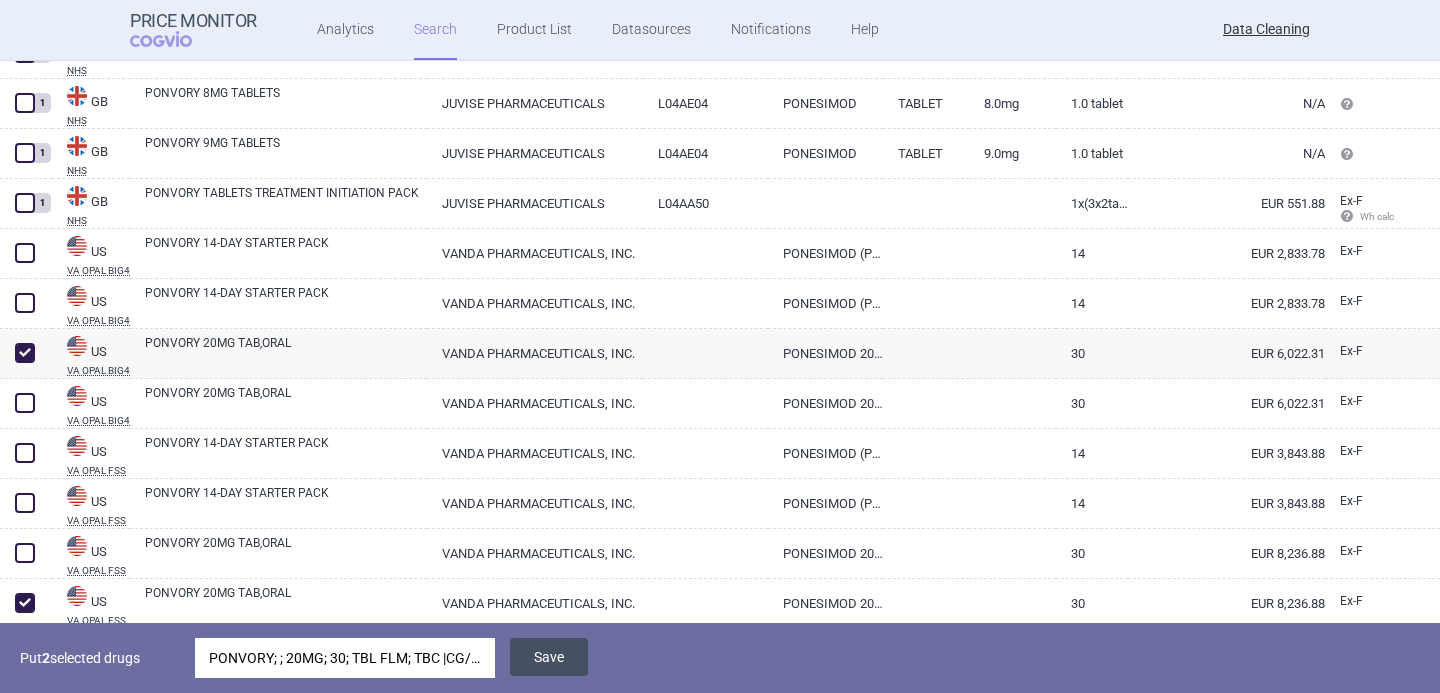 click on "Save" at bounding box center (549, 657) 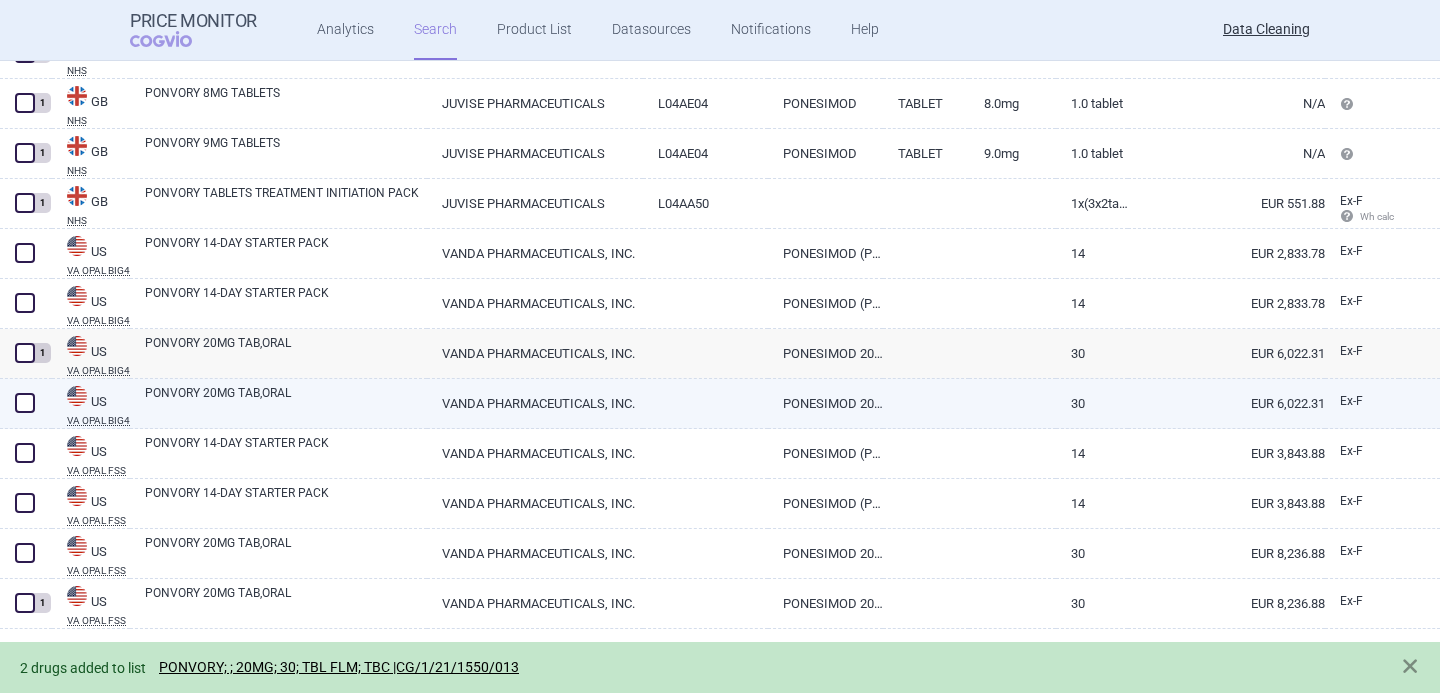 click at bounding box center (25, 403) 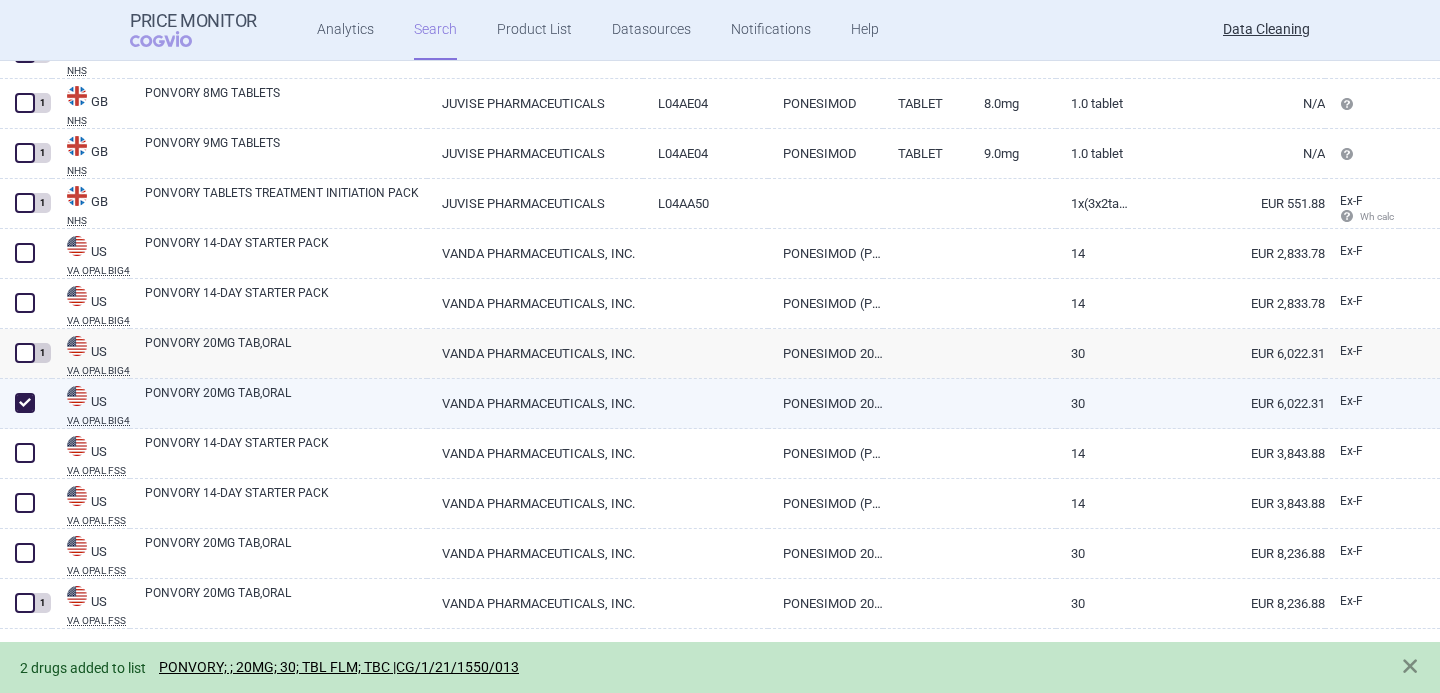 checkbox on "true" 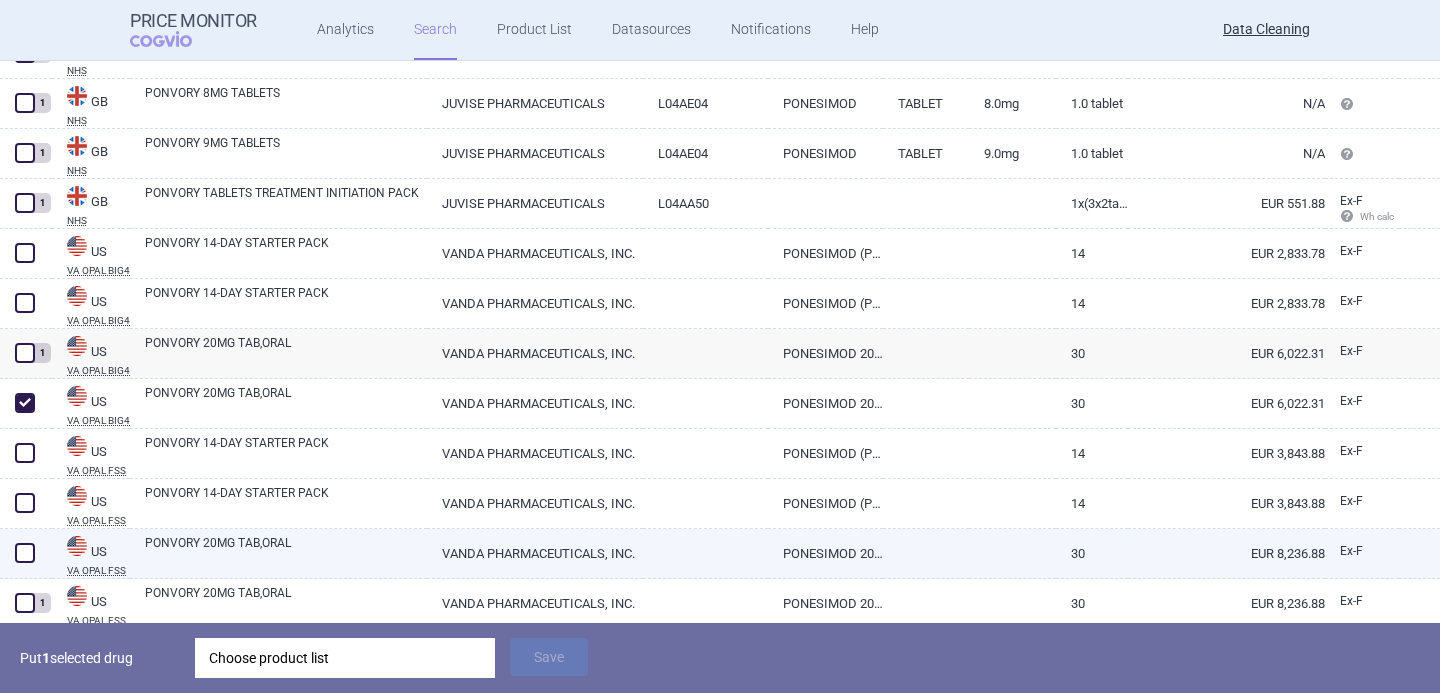 click at bounding box center (25, 553) 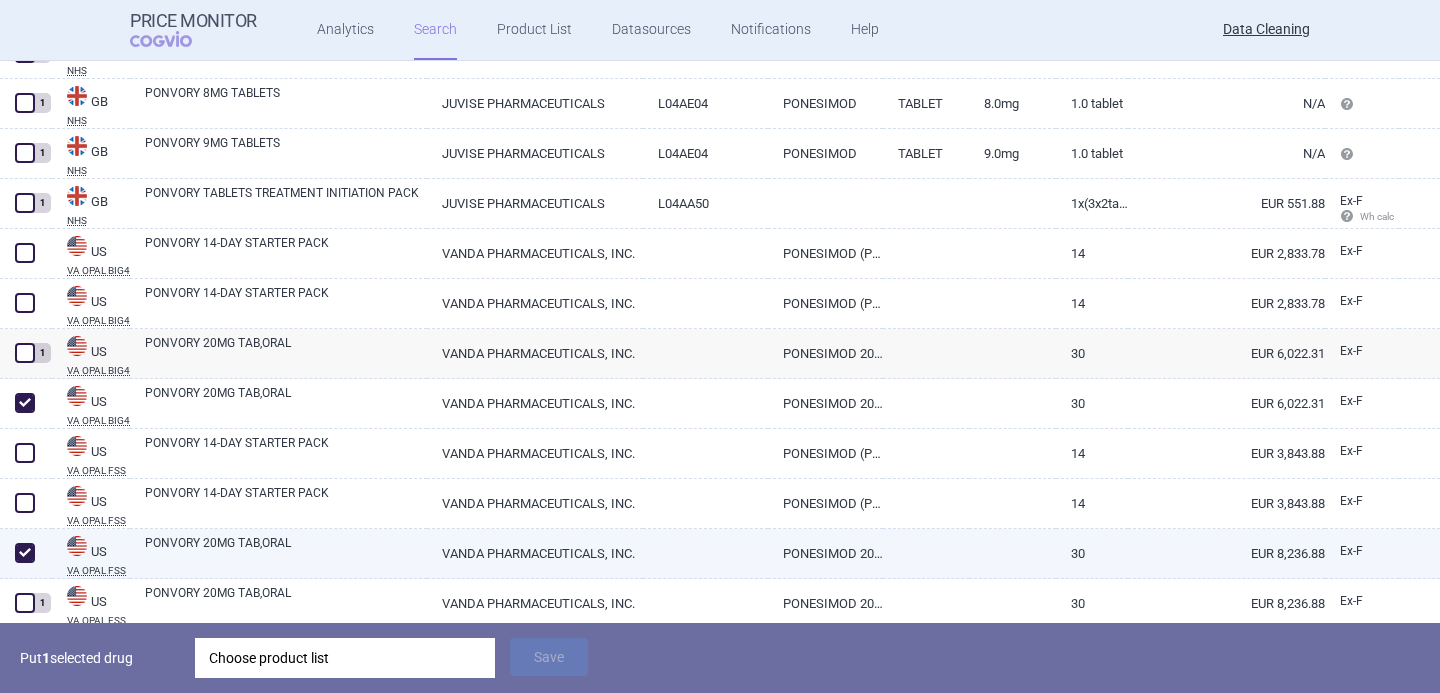 checkbox on "true" 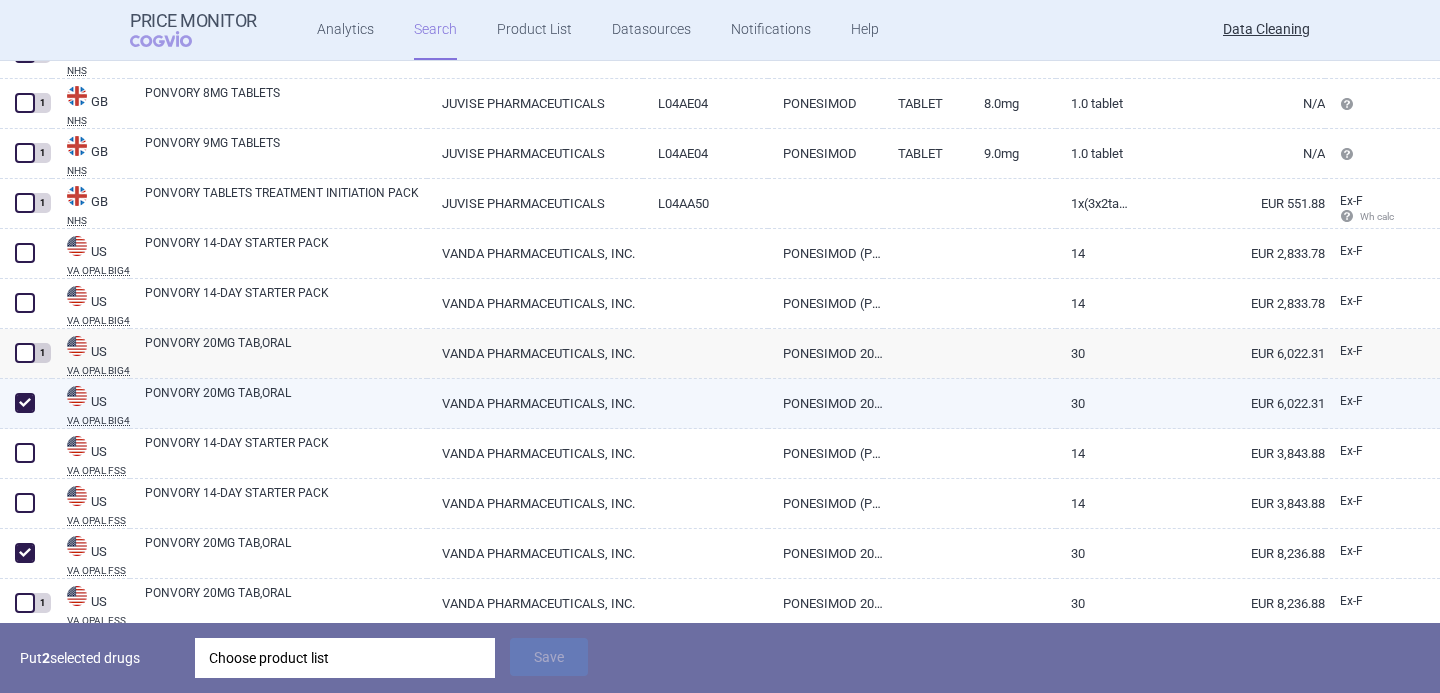 click on "PONVORY 20MG TAB,ORAL" at bounding box center (286, 402) 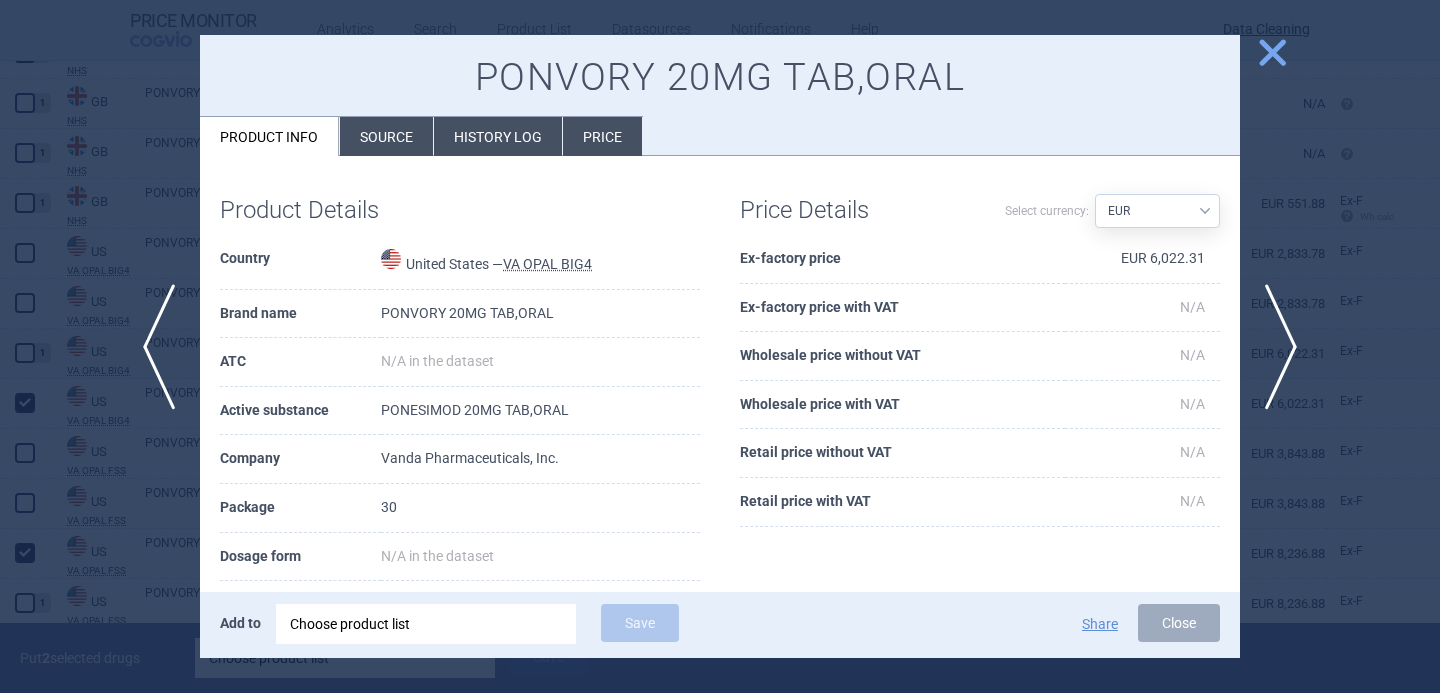 click on "Source" at bounding box center (386, 136) 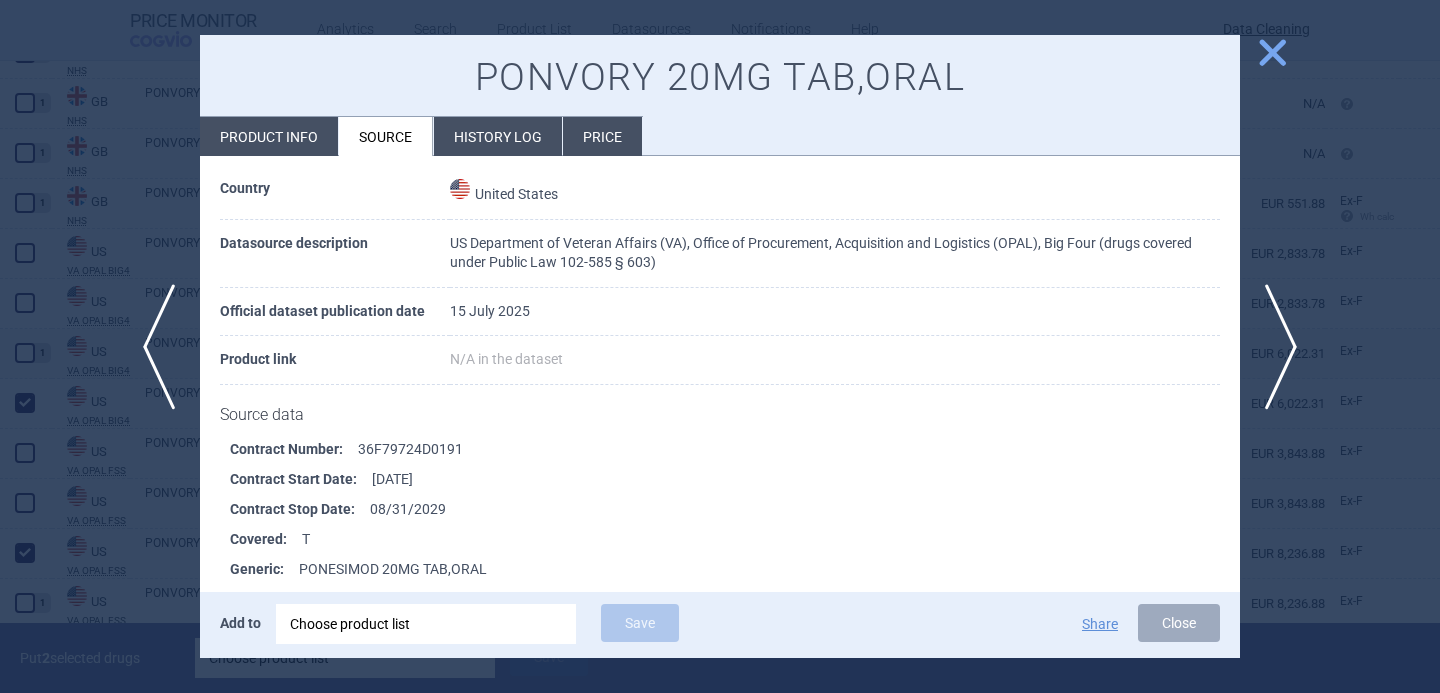 scroll, scrollTop: 171, scrollLeft: 0, axis: vertical 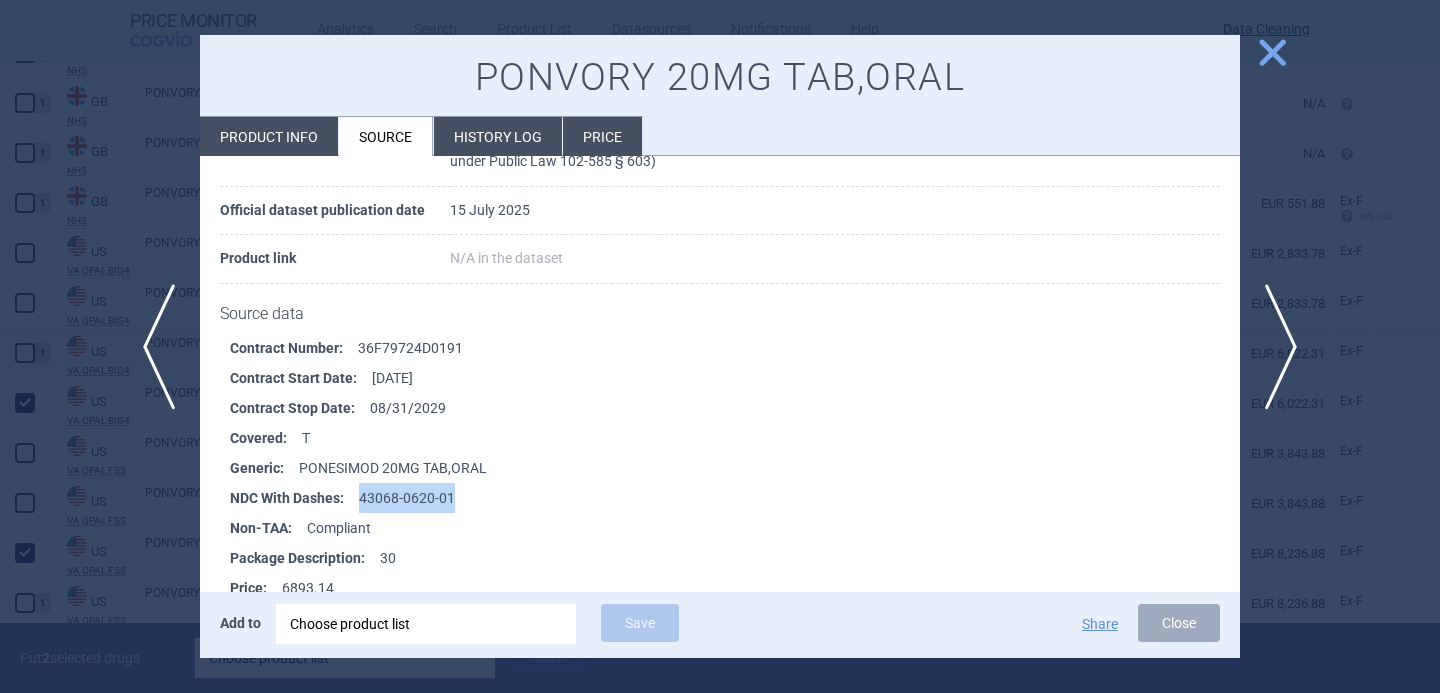 drag, startPoint x: 462, startPoint y: 494, endPoint x: 358, endPoint y: 493, distance: 104.00481 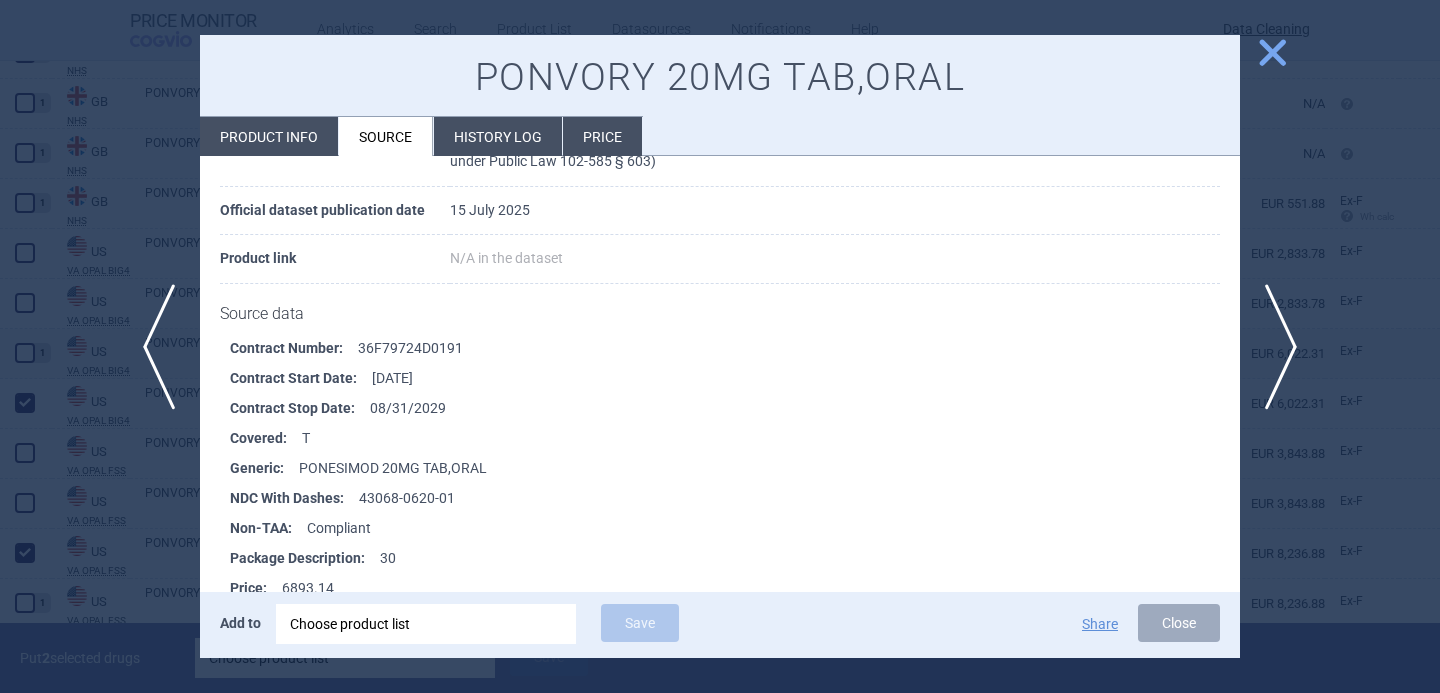 click at bounding box center [720, 346] 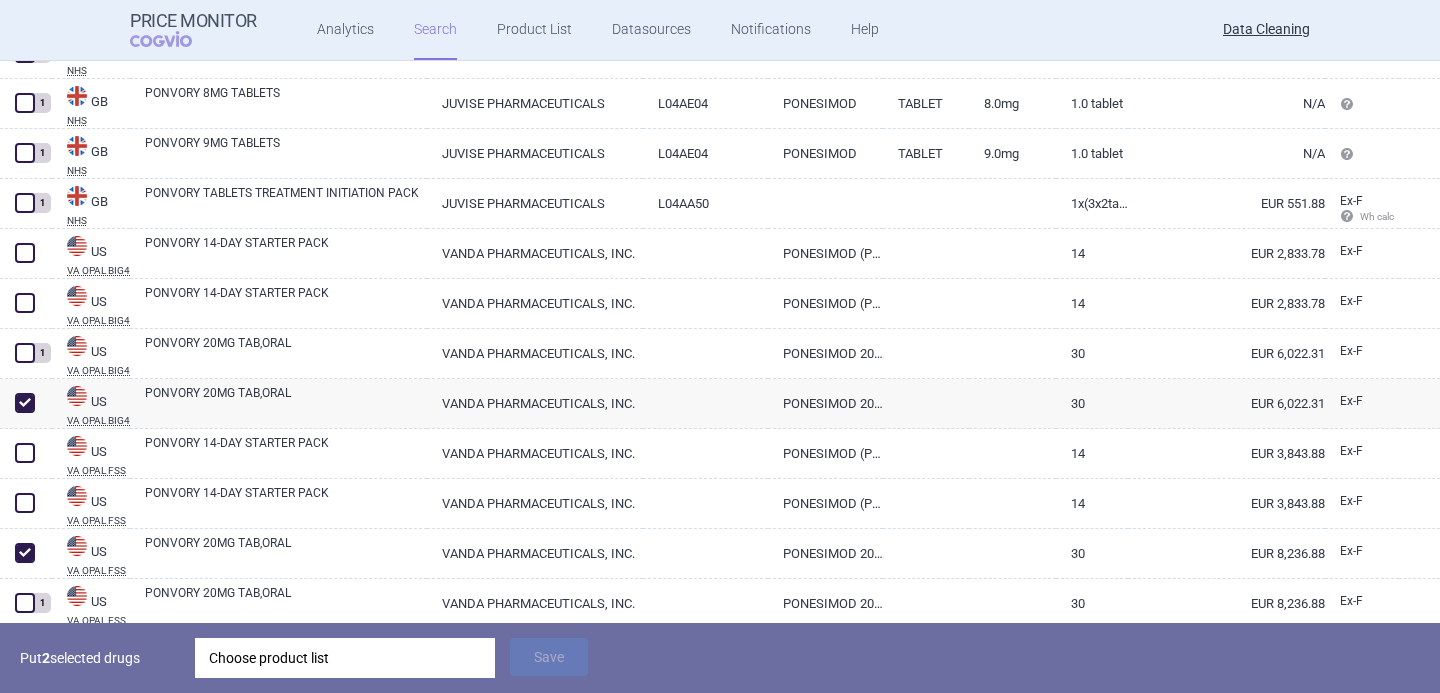 click on "Choose product list" at bounding box center [345, 658] 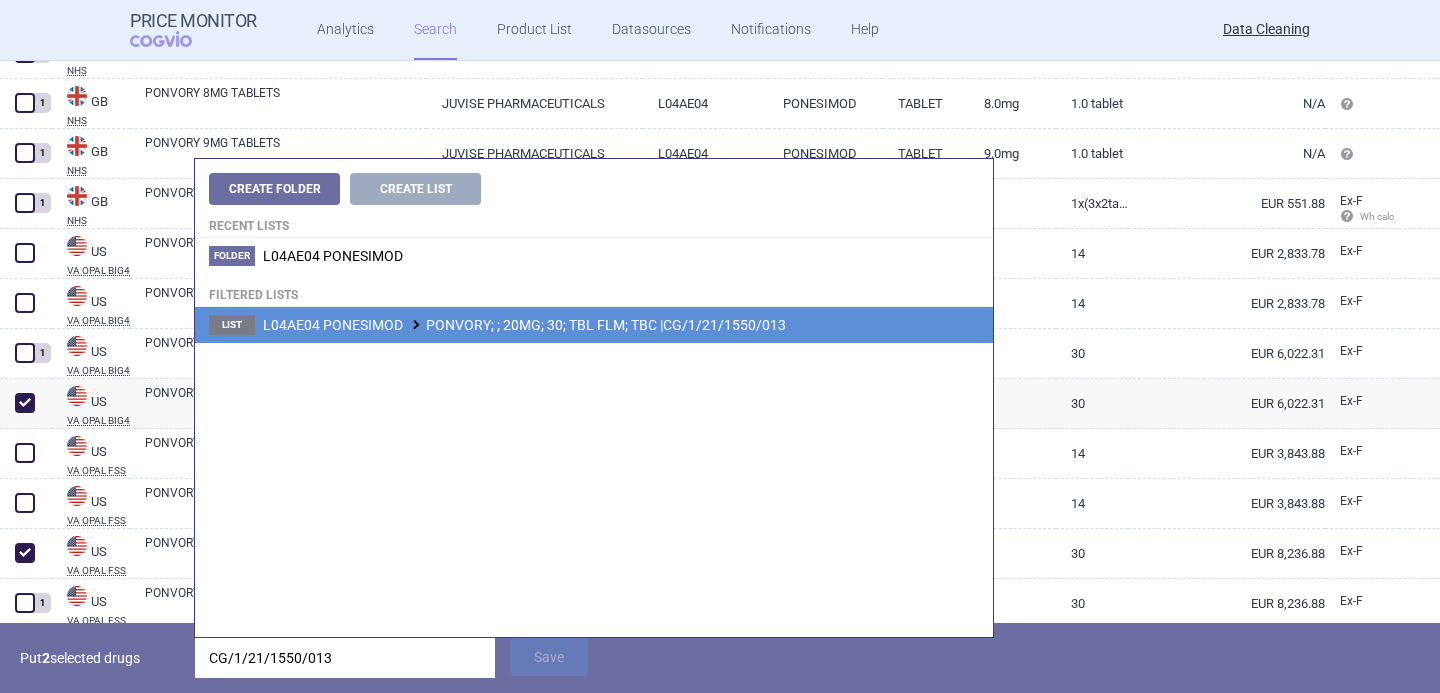 type on "CG/1/21/1550/013" 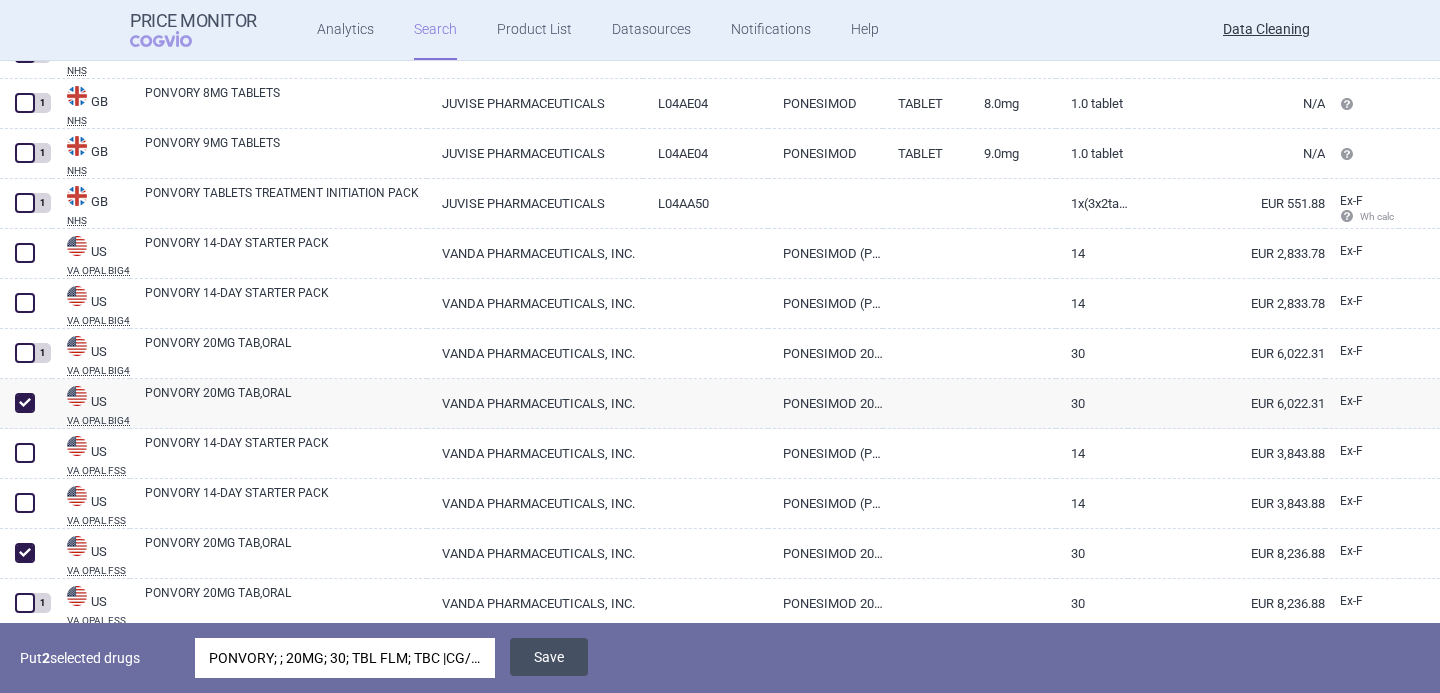 click on "Save" at bounding box center [549, 657] 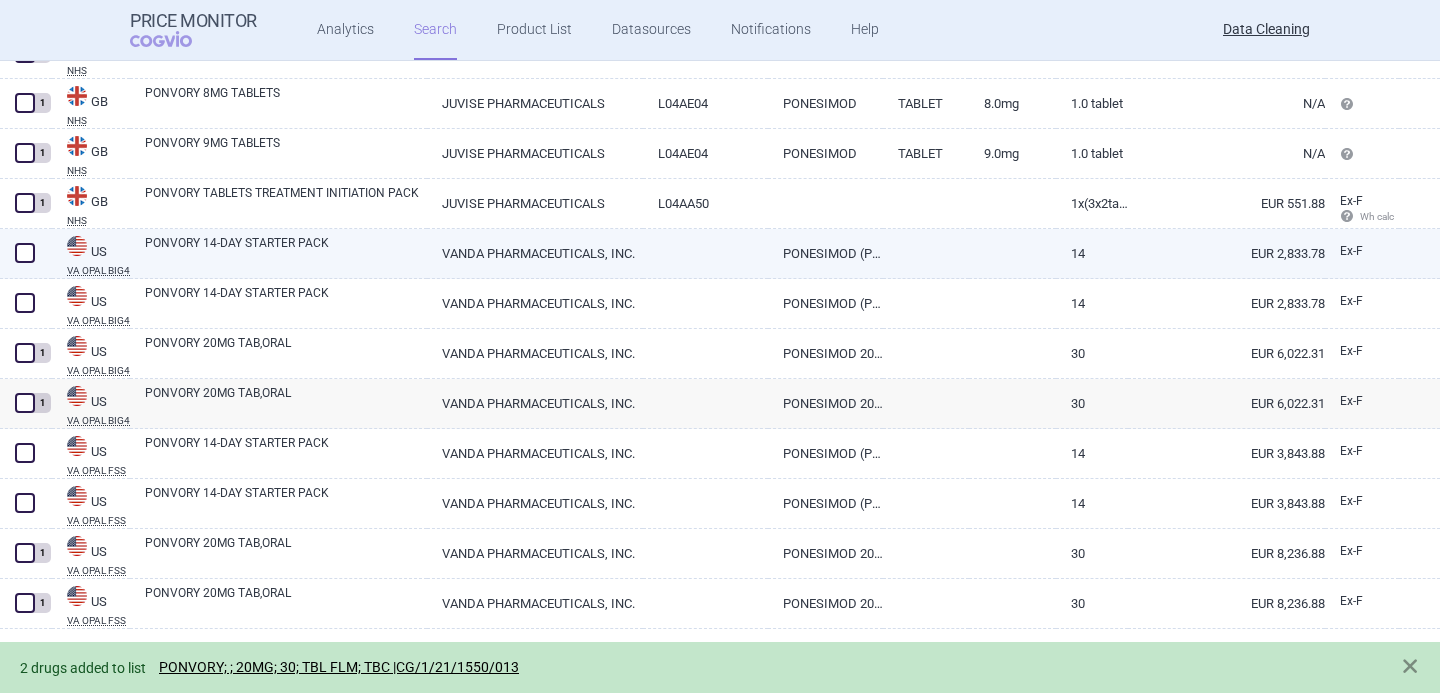 click on "PONVORY 14-DAY STARTER PACK" at bounding box center (286, 252) 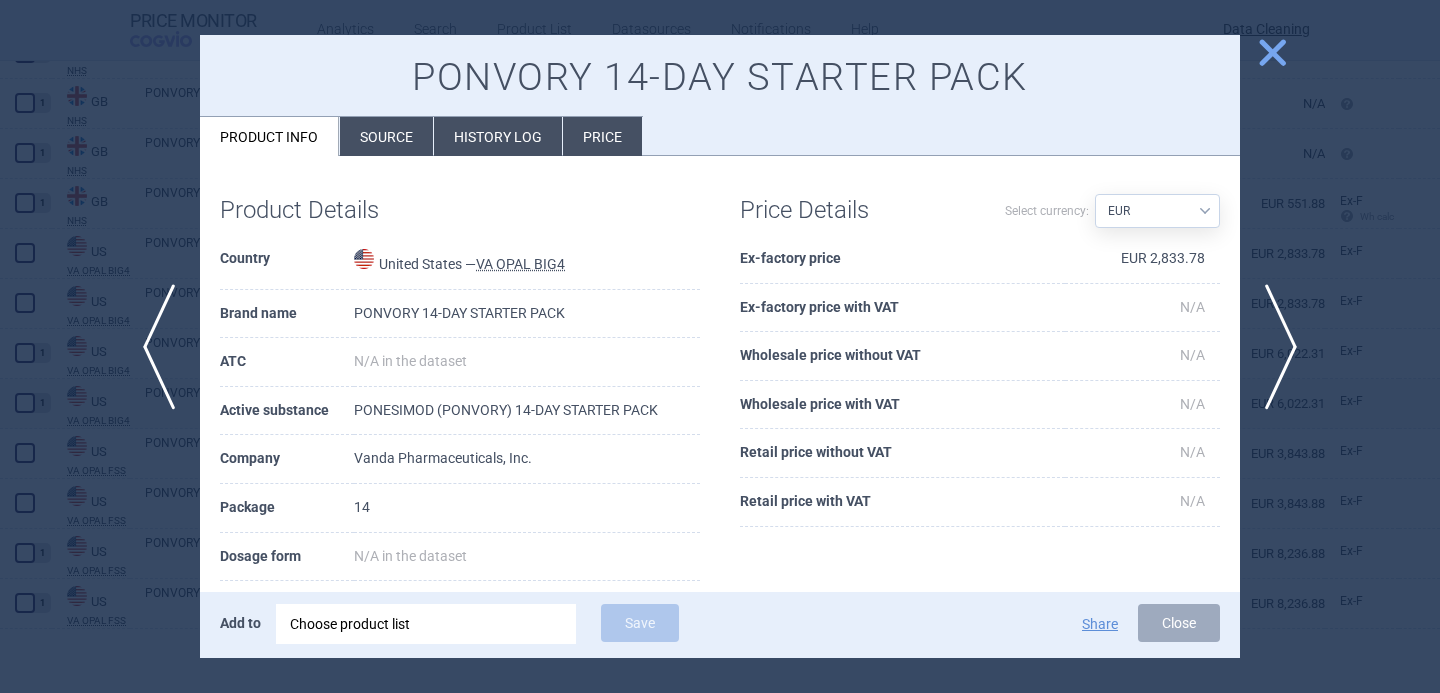 click on "Source" at bounding box center (386, 136) 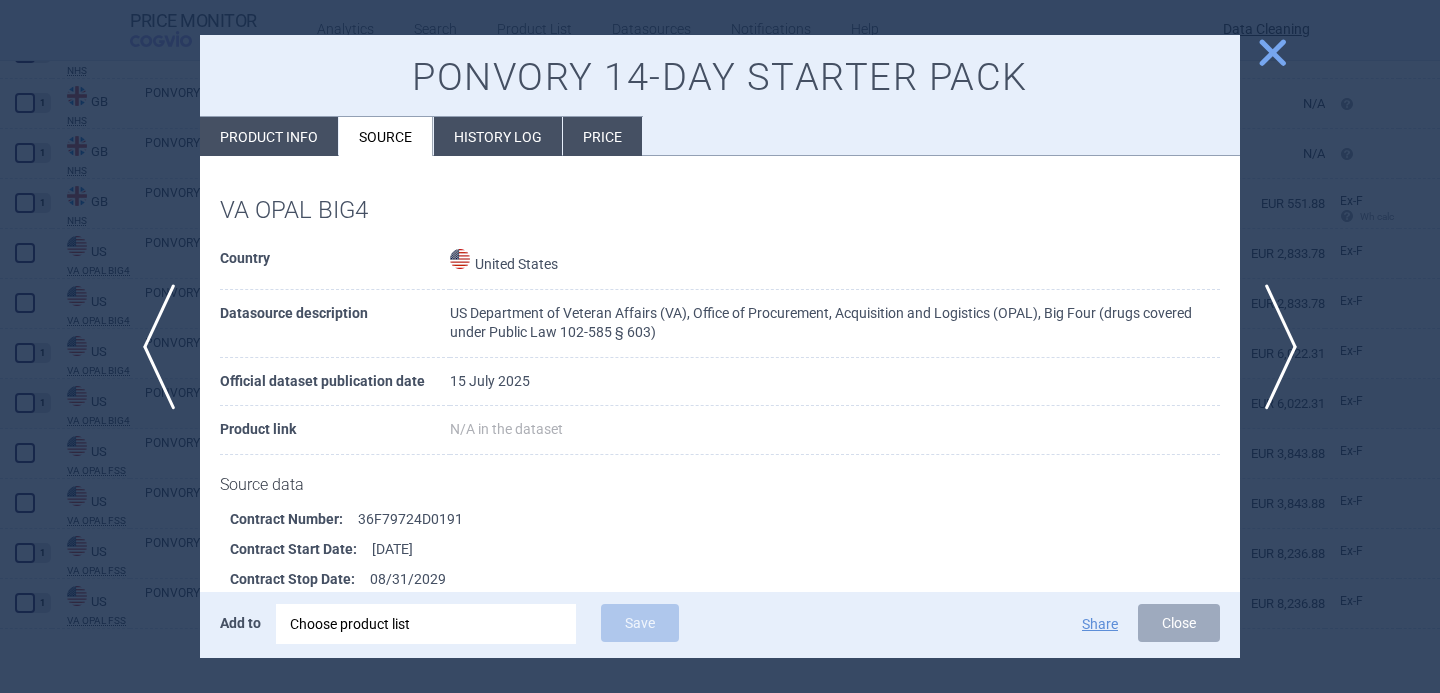 scroll, scrollTop: 132, scrollLeft: 0, axis: vertical 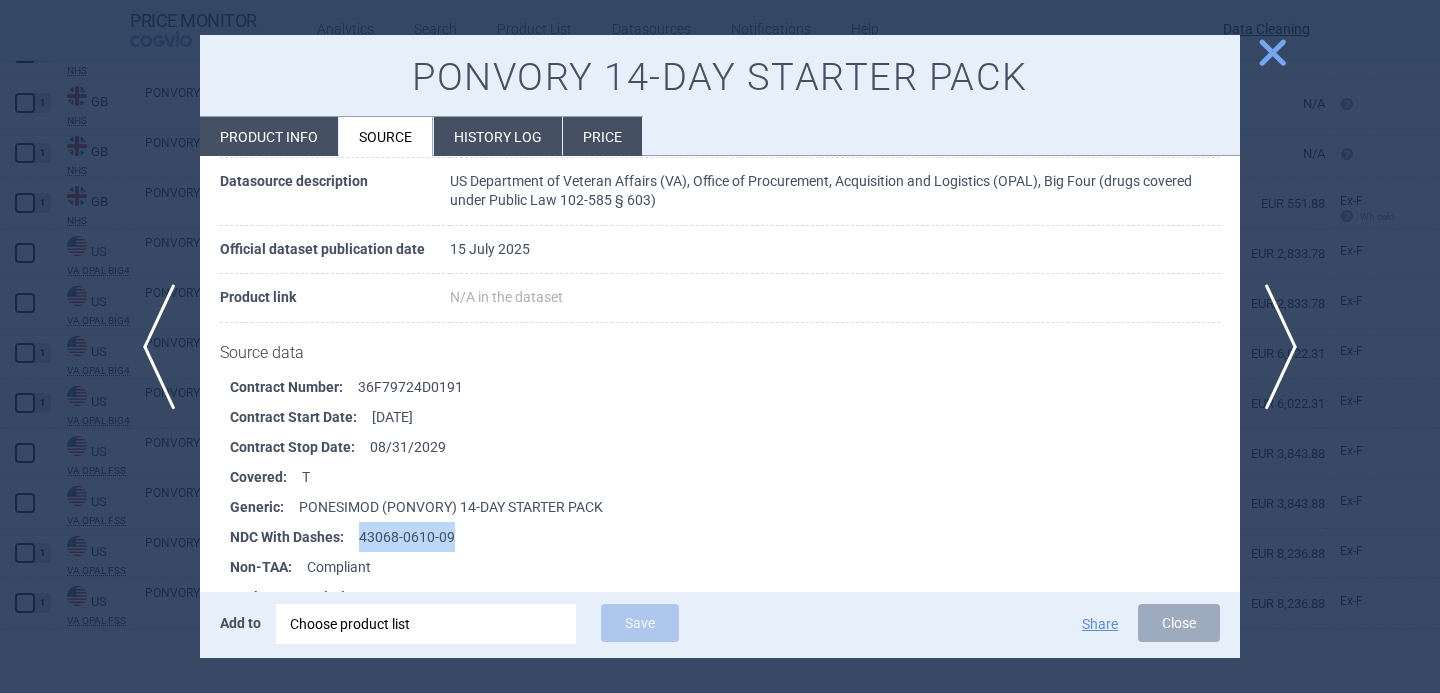 drag, startPoint x: 464, startPoint y: 532, endPoint x: 358, endPoint y: 533, distance: 106.004715 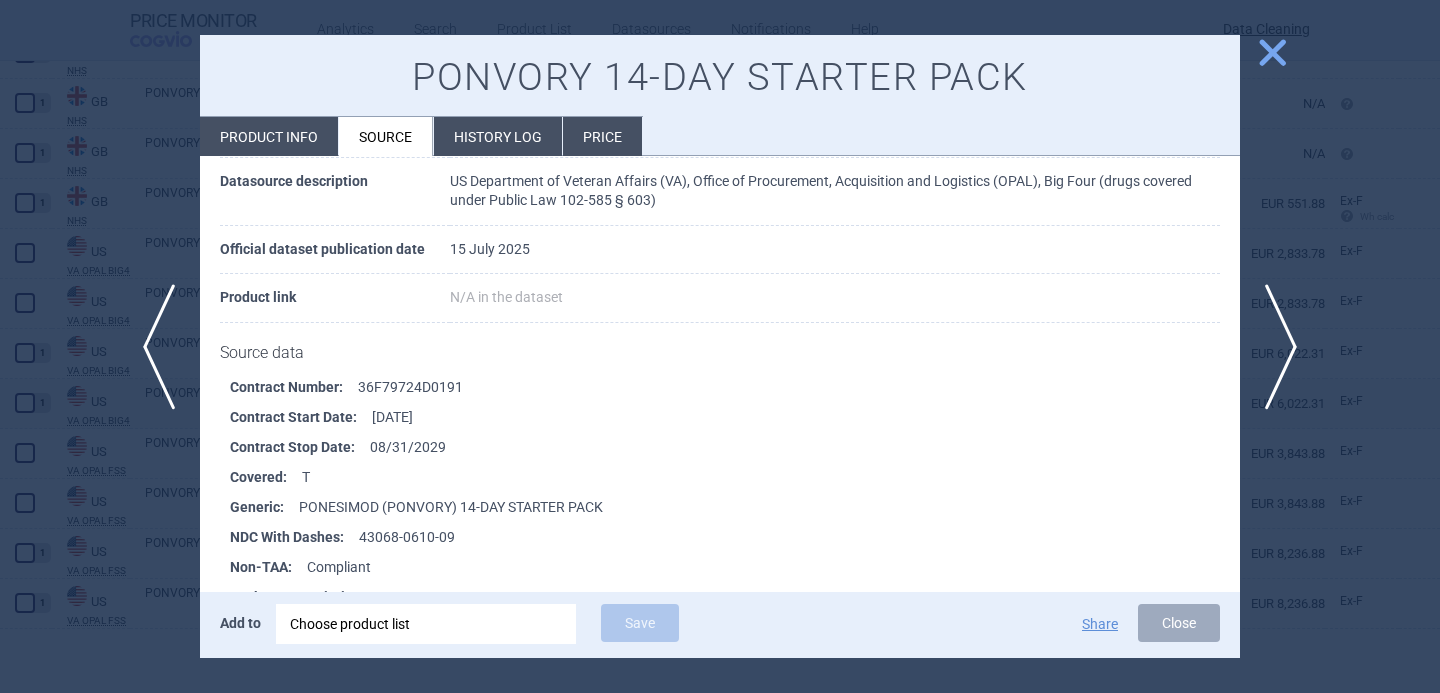 click at bounding box center [720, 346] 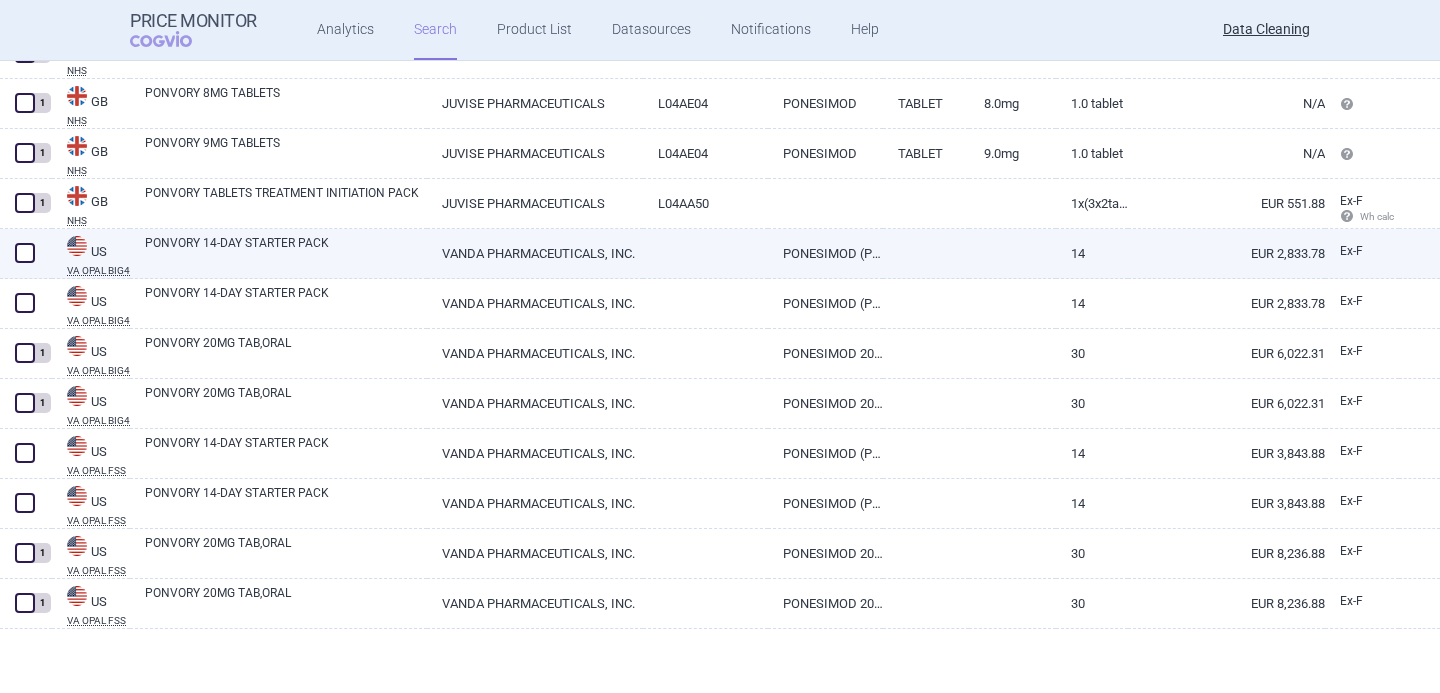 click at bounding box center [25, 253] 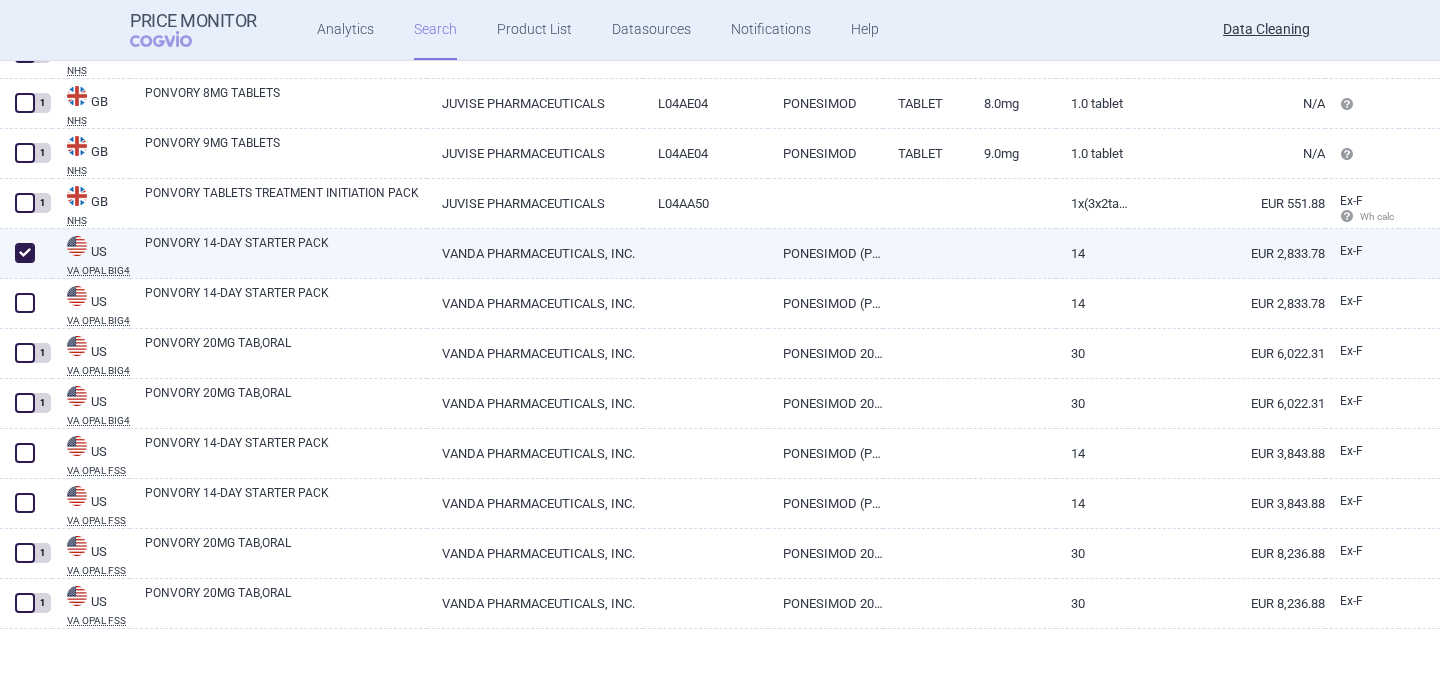 checkbox on "true" 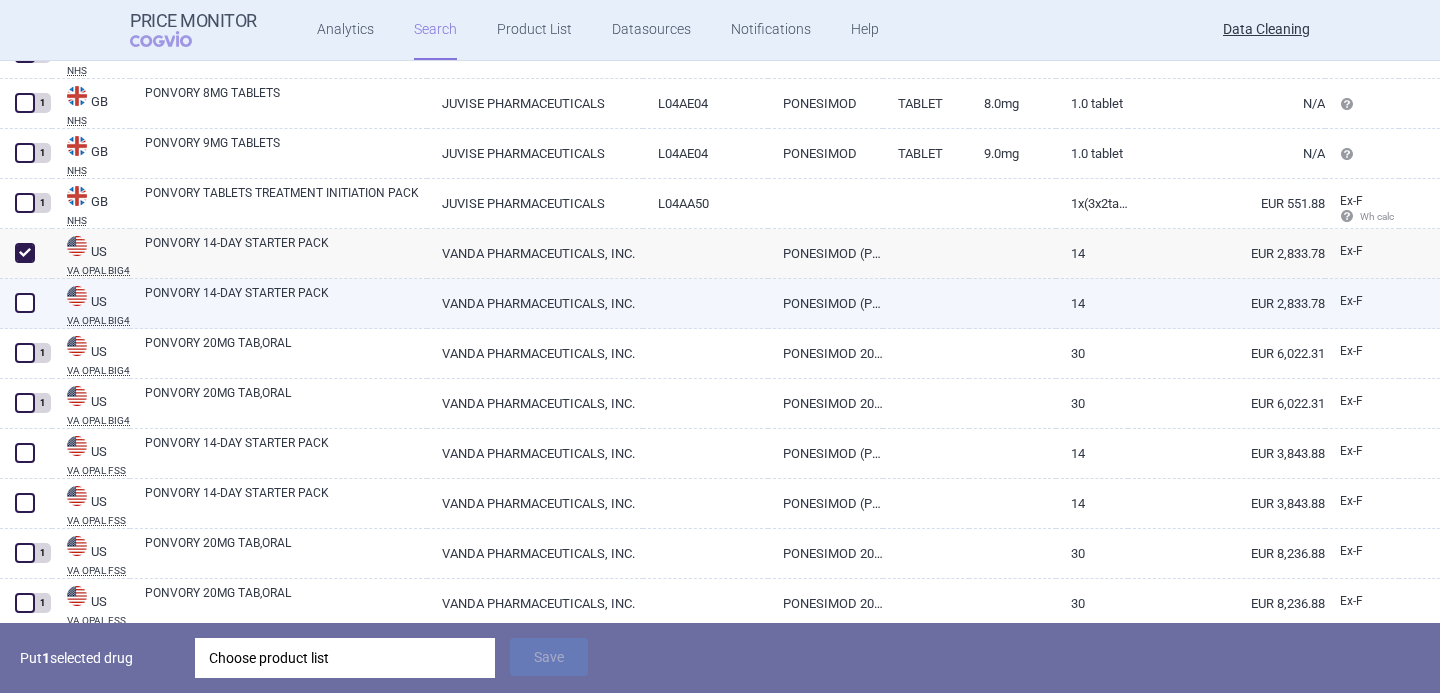 click at bounding box center (25, 303) 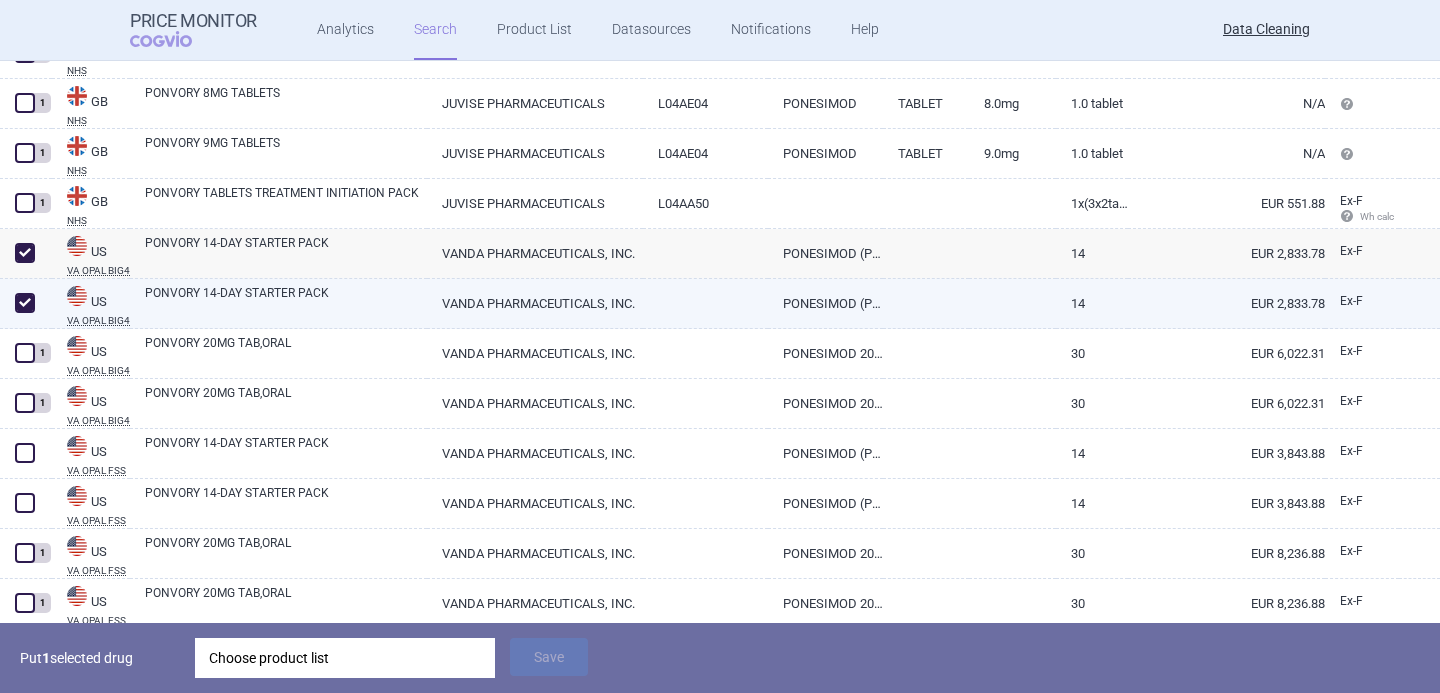checkbox on "true" 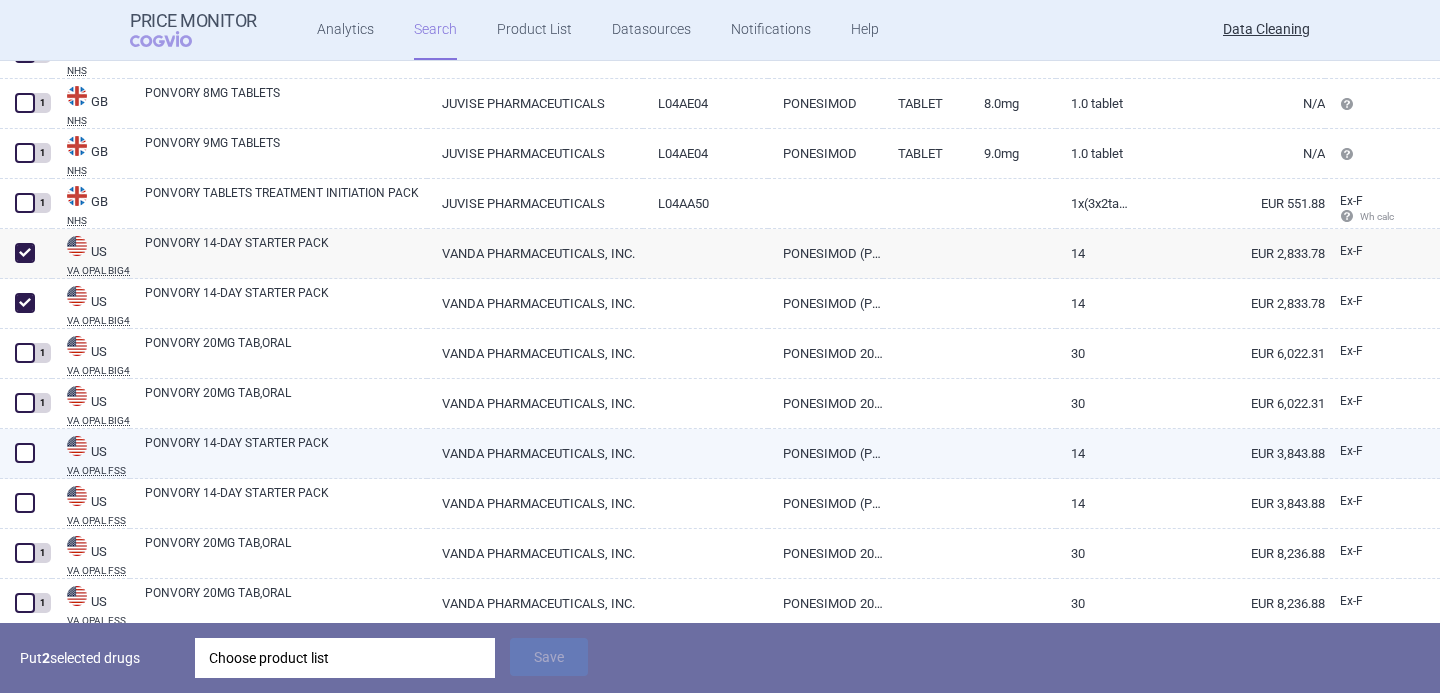 click at bounding box center (25, 453) 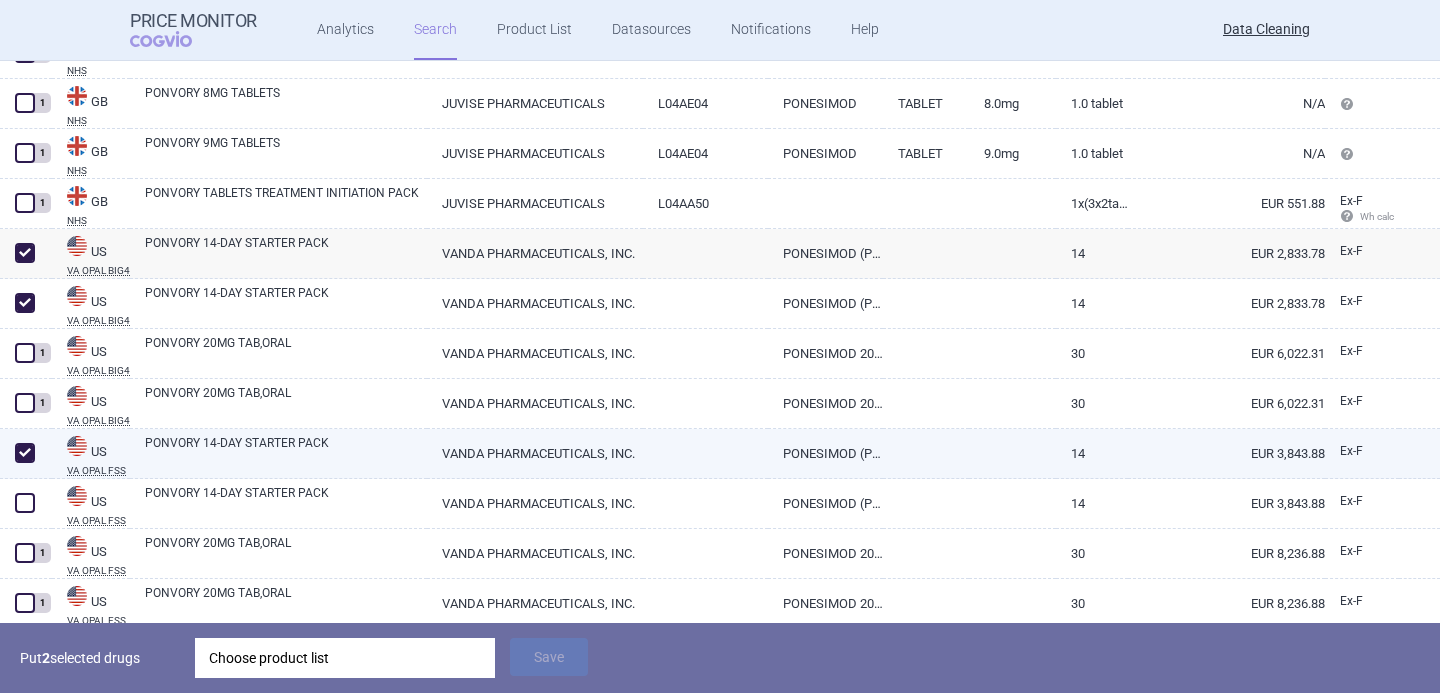checkbox on "true" 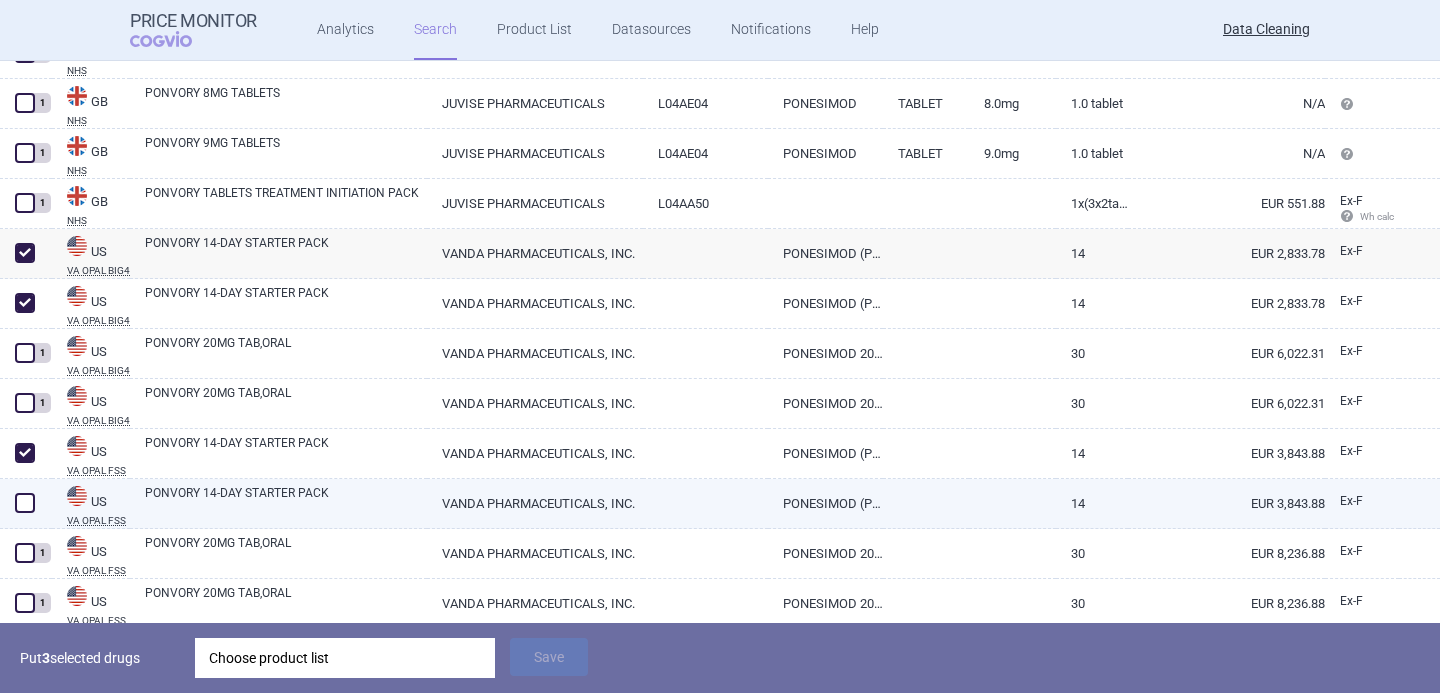 click at bounding box center [25, 503] 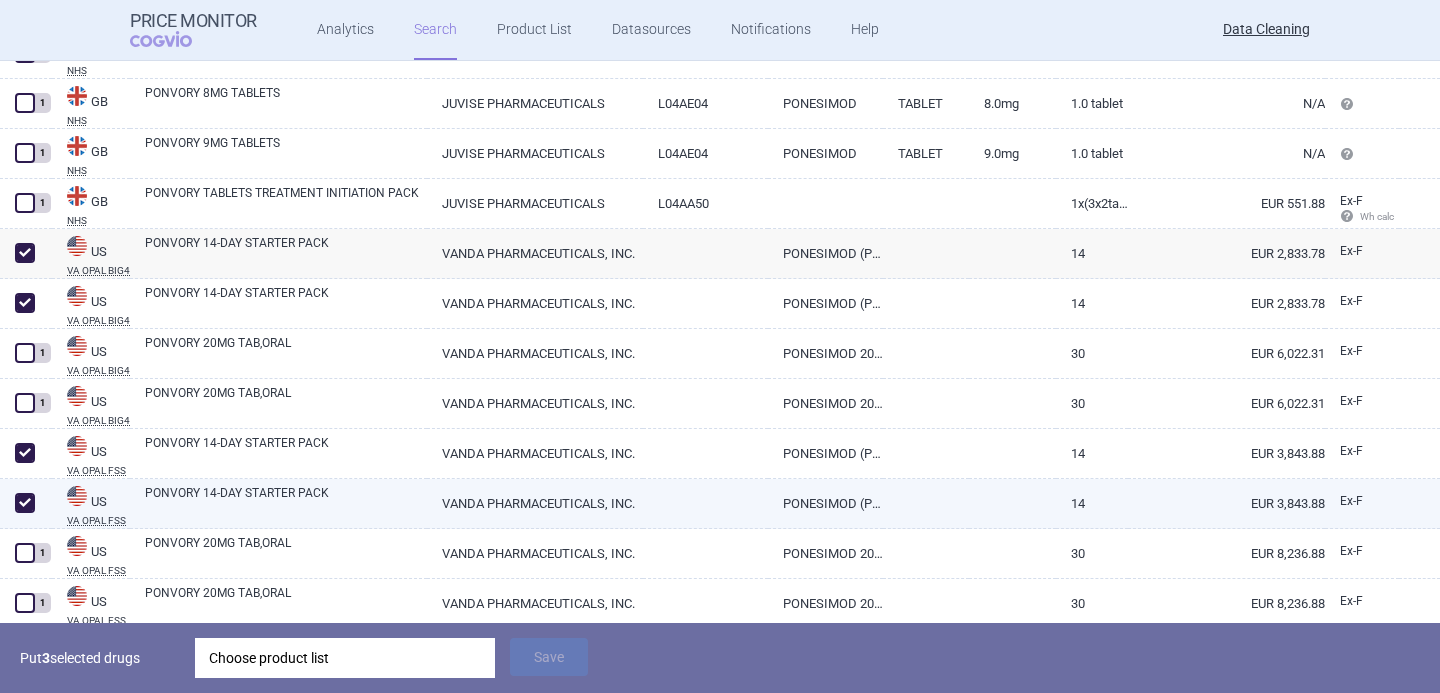 checkbox on "true" 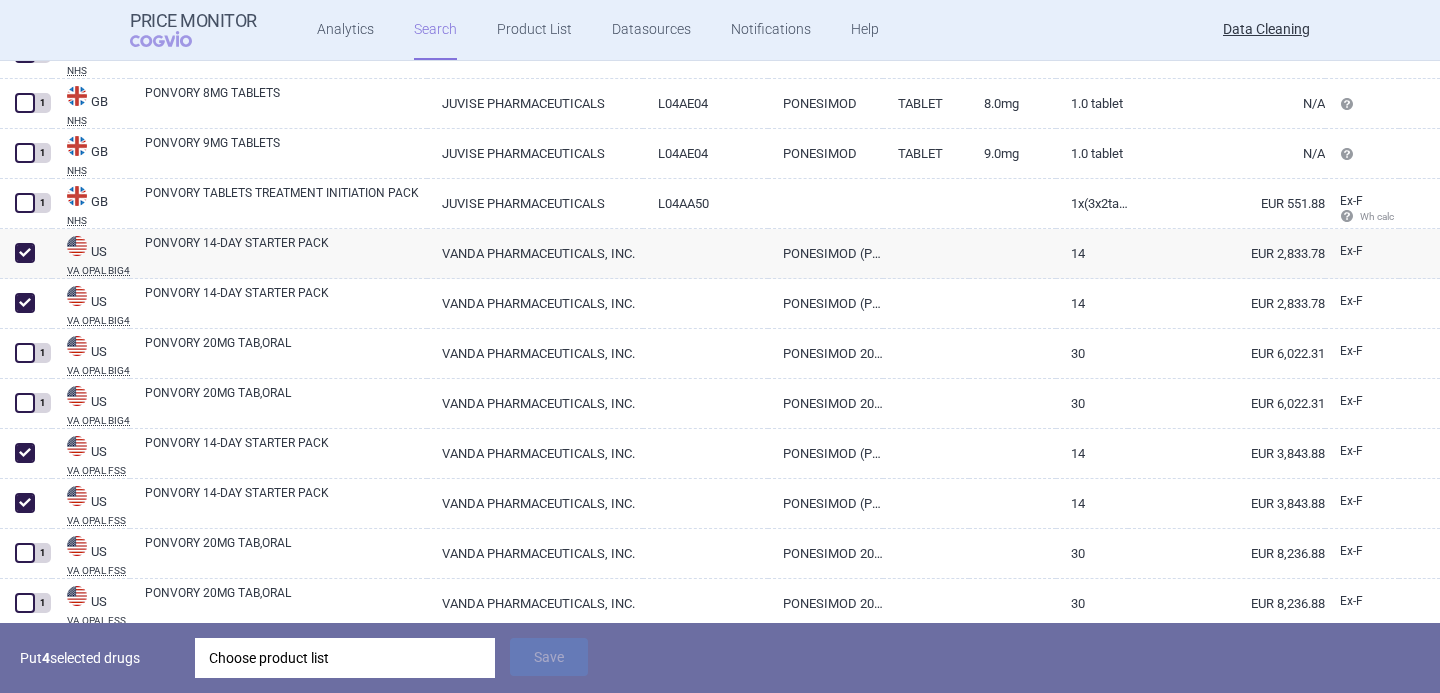 click on "Choose product list" at bounding box center [345, 658] 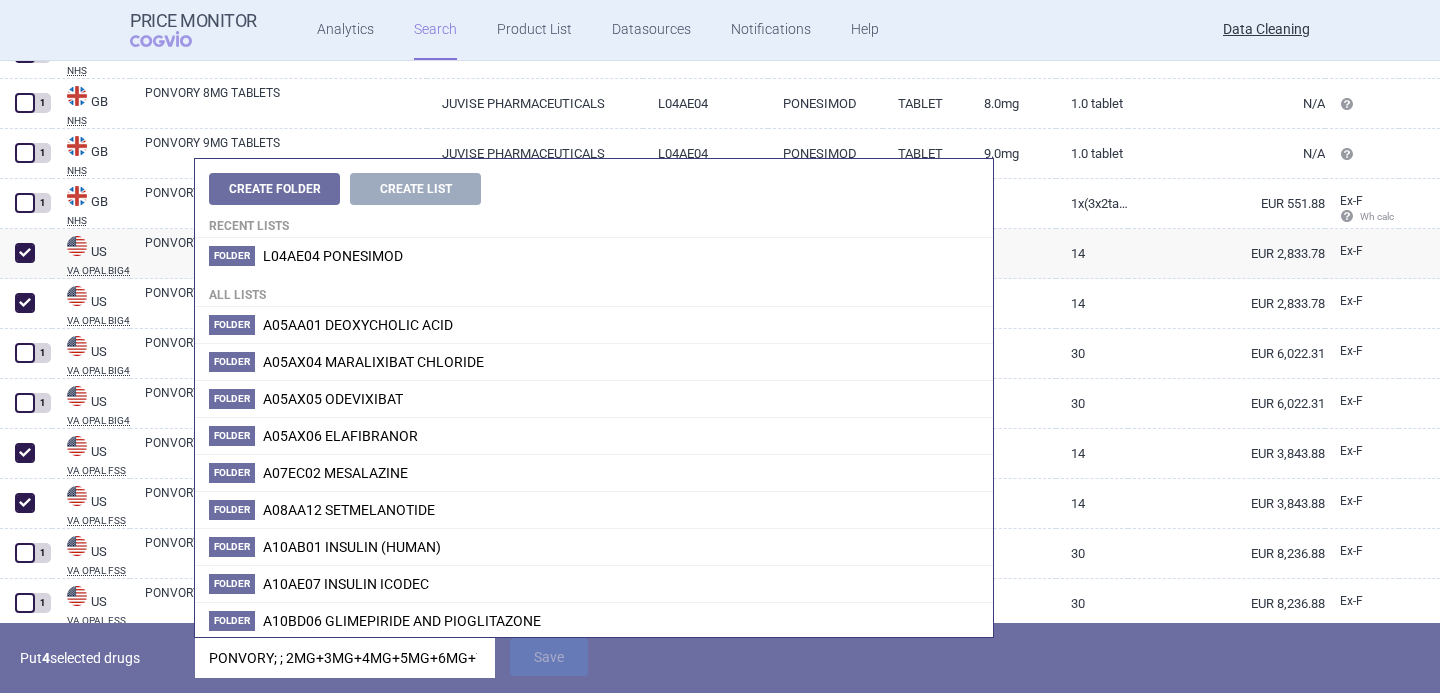 scroll, scrollTop: 0, scrollLeft: 503, axis: horizontal 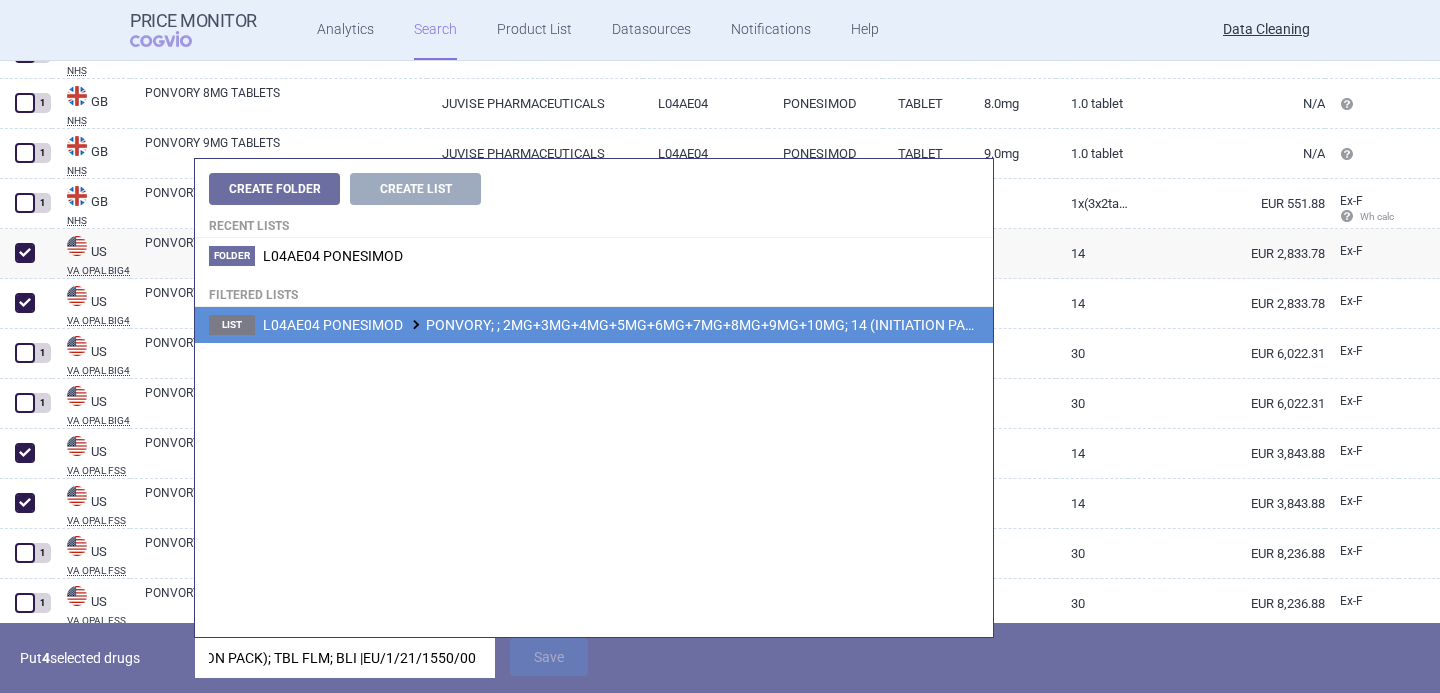 type on "PONVORY; ; 2MG+3MG+4MG+5MG+6MG+7MG+8MG+9MG+10MG; 14 (INITIATION PACK); TBL FLM; BLI |EU/1/21/1550/001" 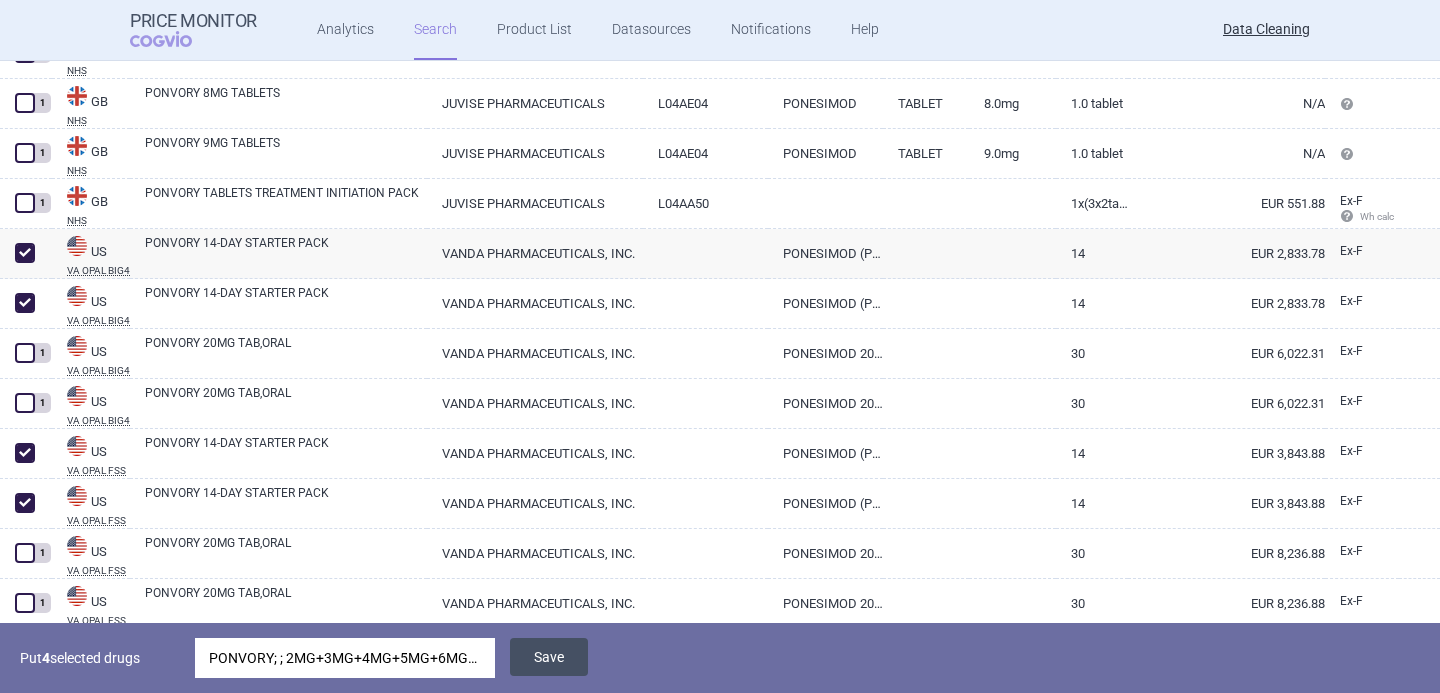 click on "Save" at bounding box center [549, 657] 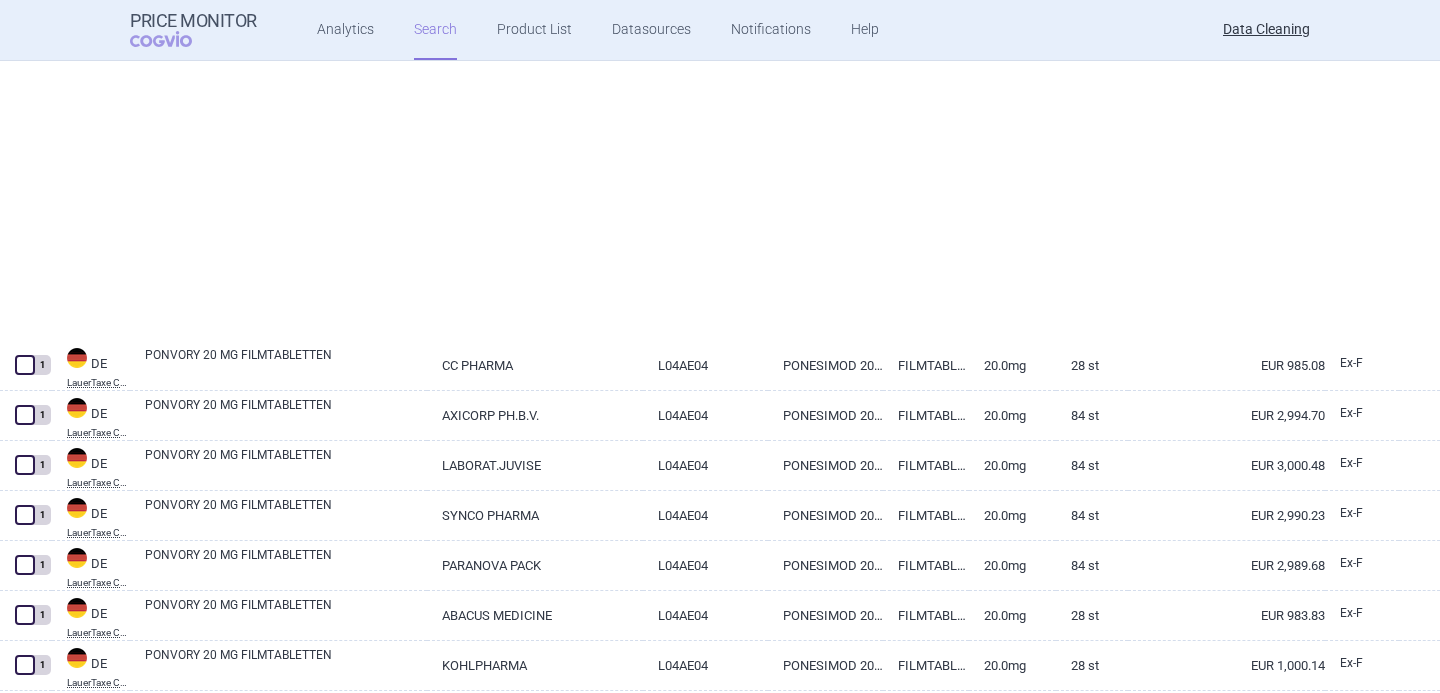 scroll, scrollTop: 0, scrollLeft: 0, axis: both 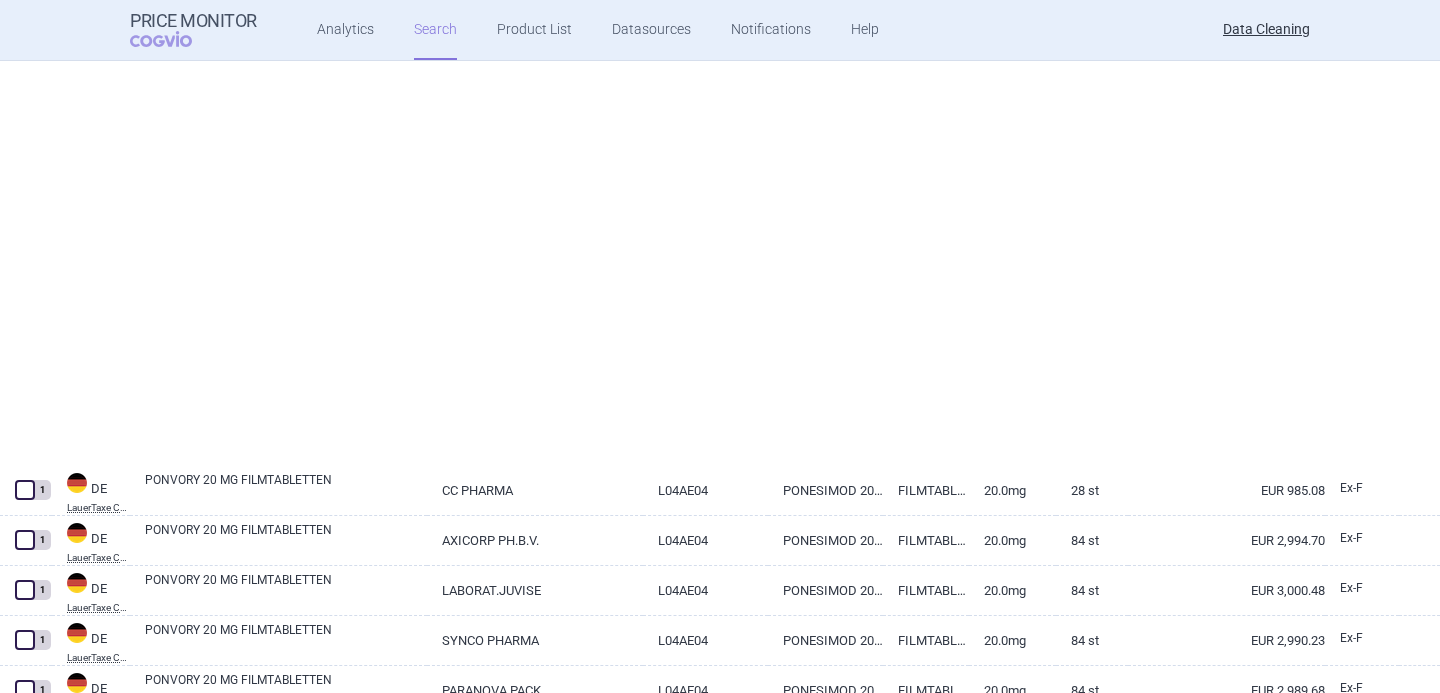 select on "brandName" 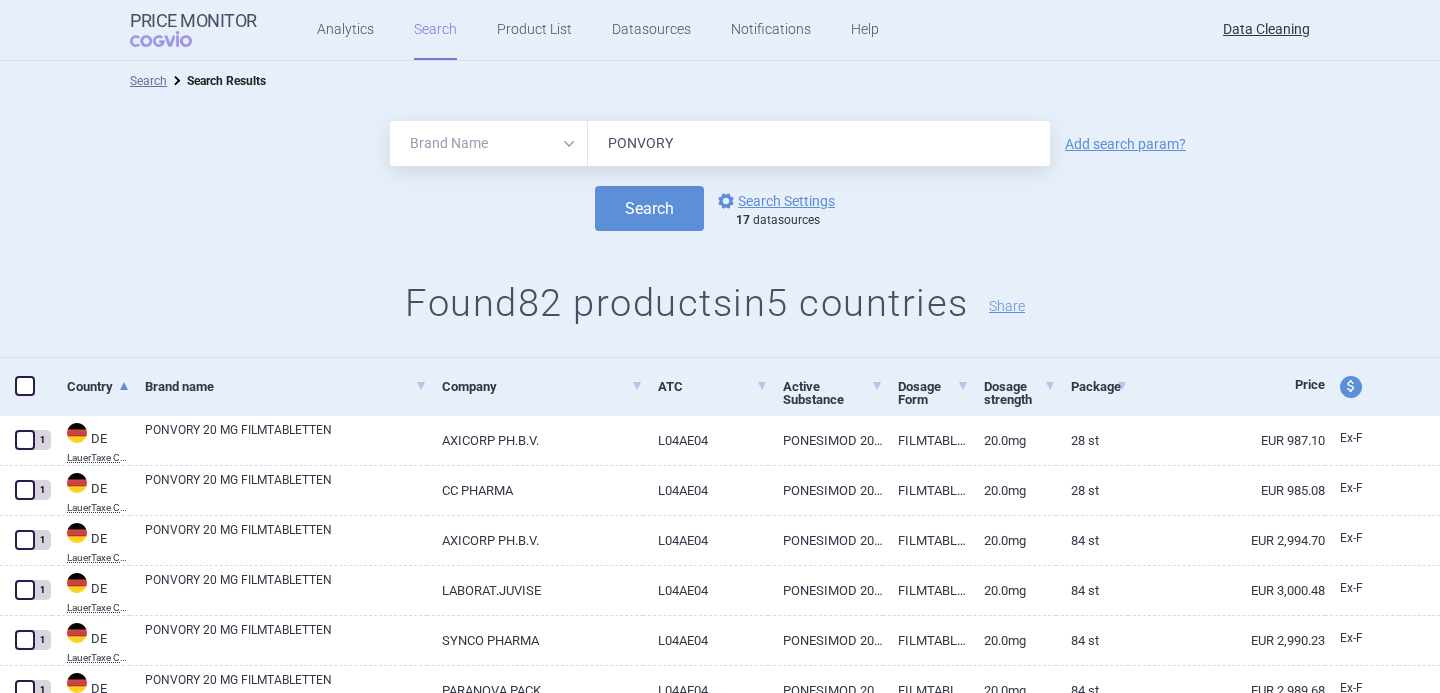 click on "PONVORY" at bounding box center (819, 143) 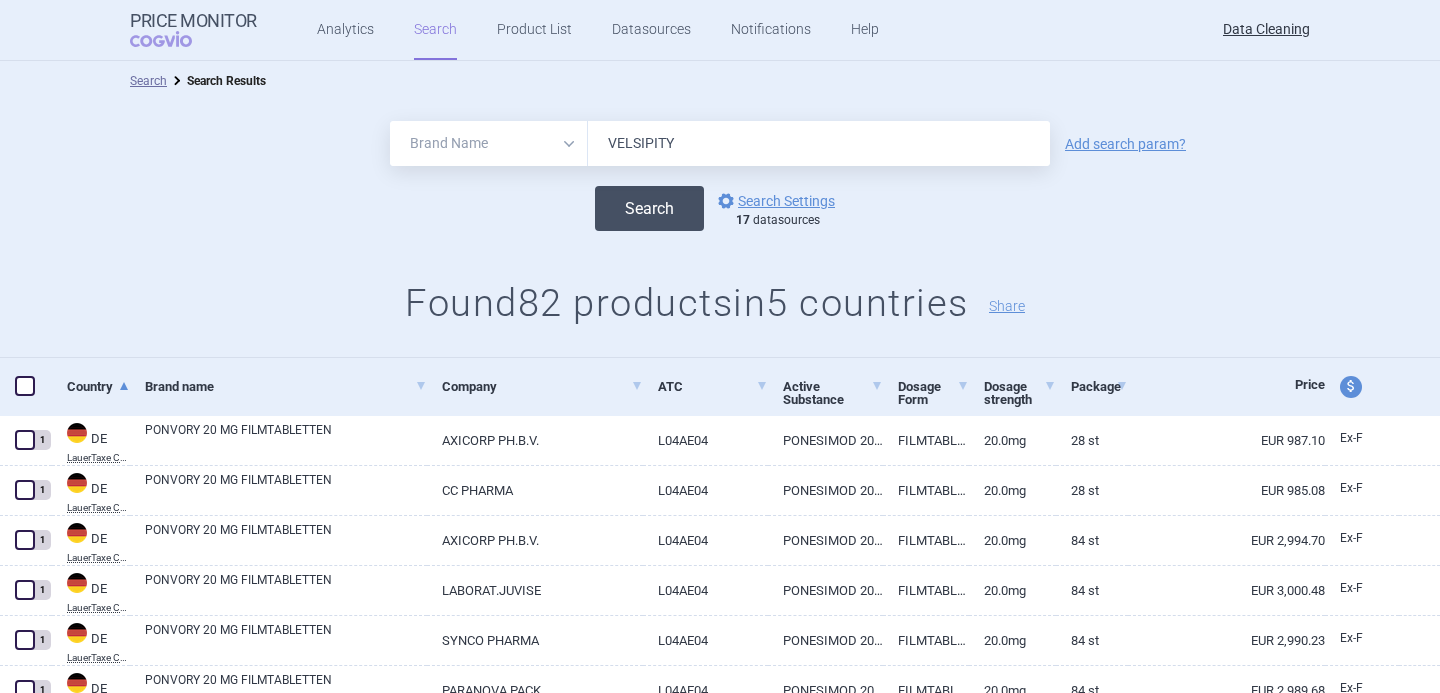 type on "VELSIPITY" 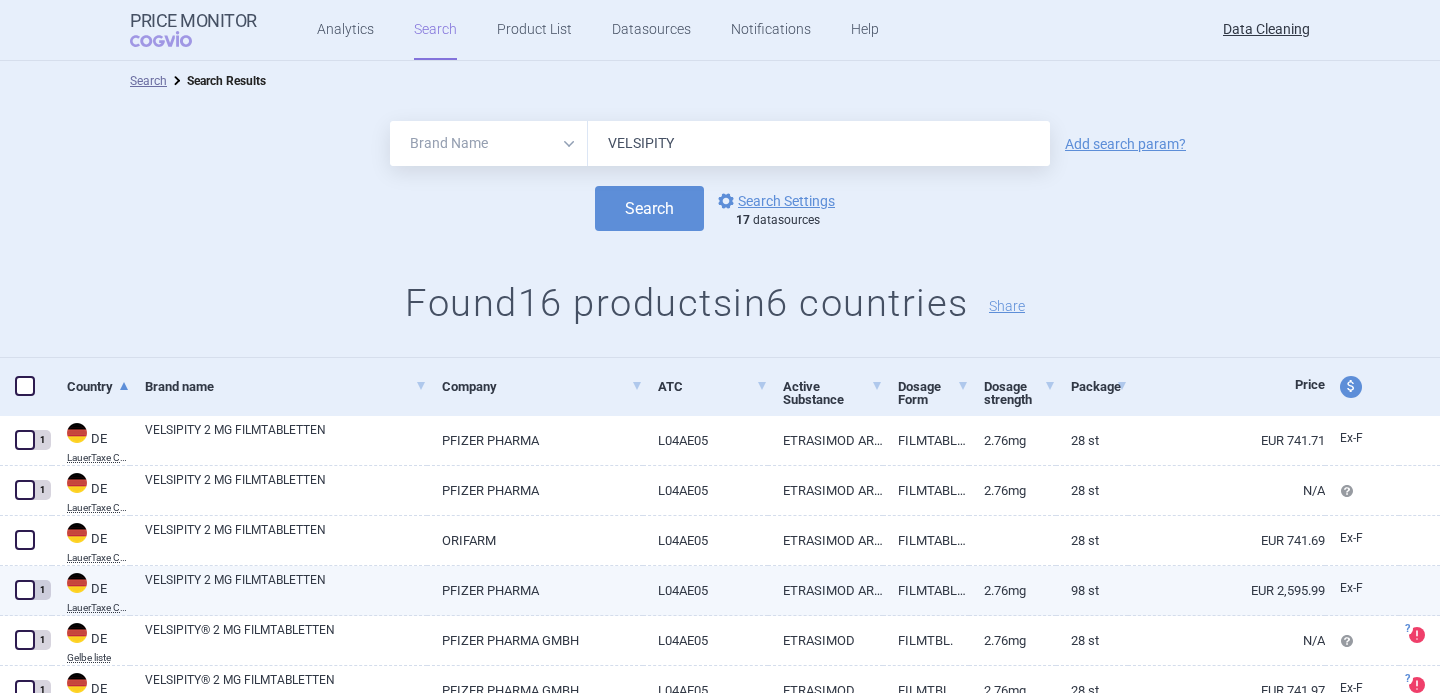 scroll, scrollTop: 587, scrollLeft: 0, axis: vertical 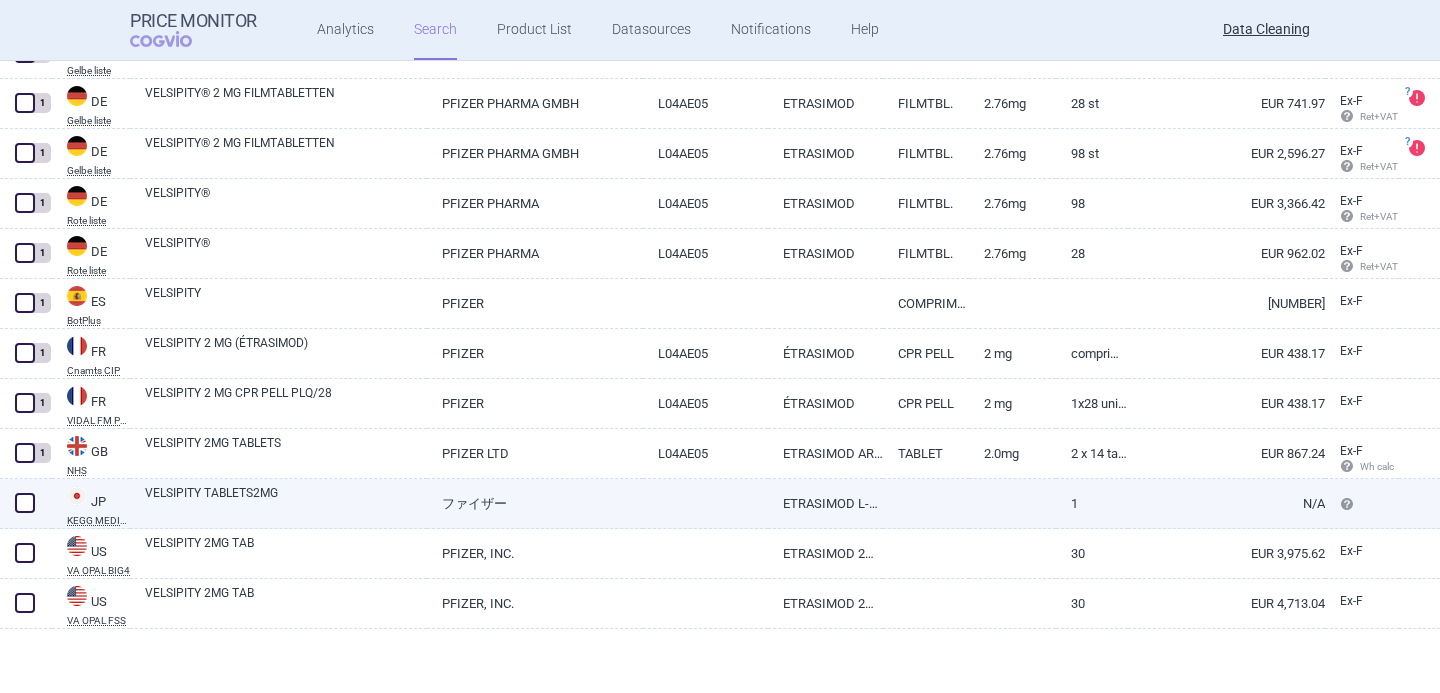 click on "VELSIPITY TABLETS2MG" at bounding box center (286, 502) 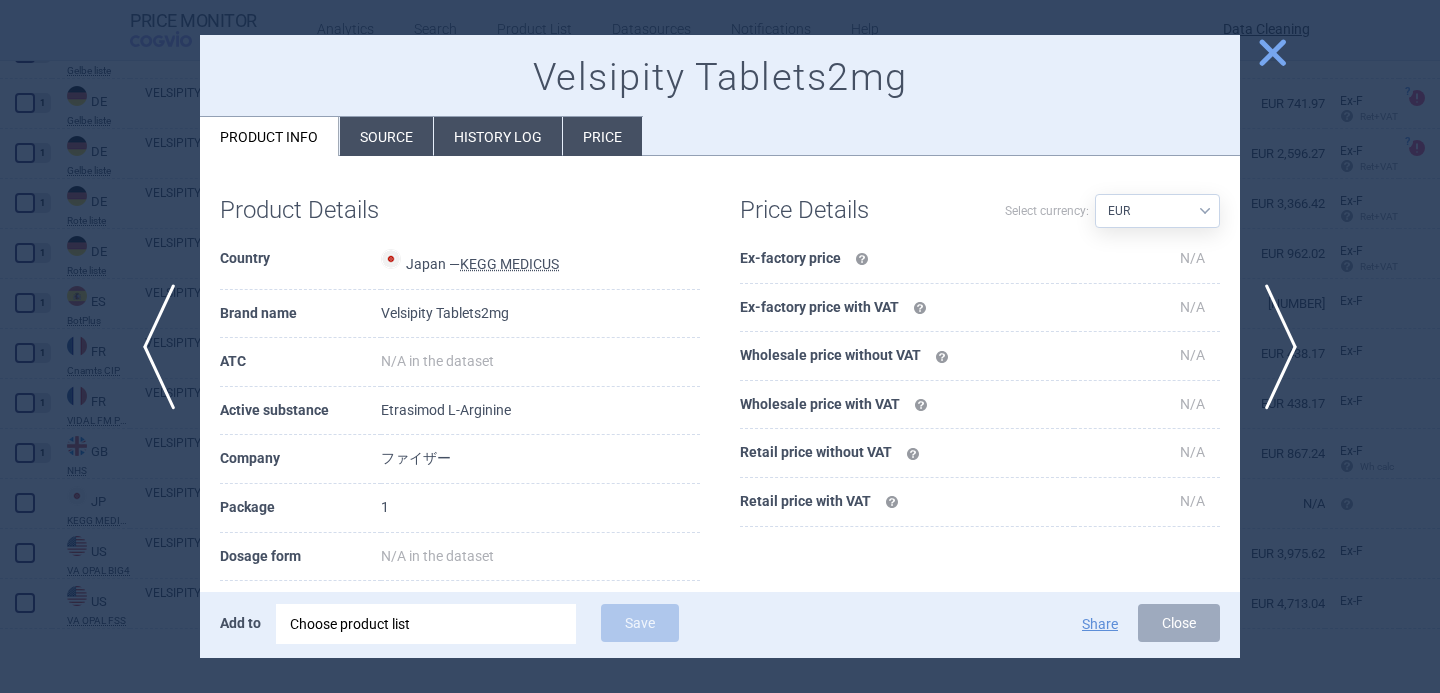 click on "Choose product list" at bounding box center [426, 624] 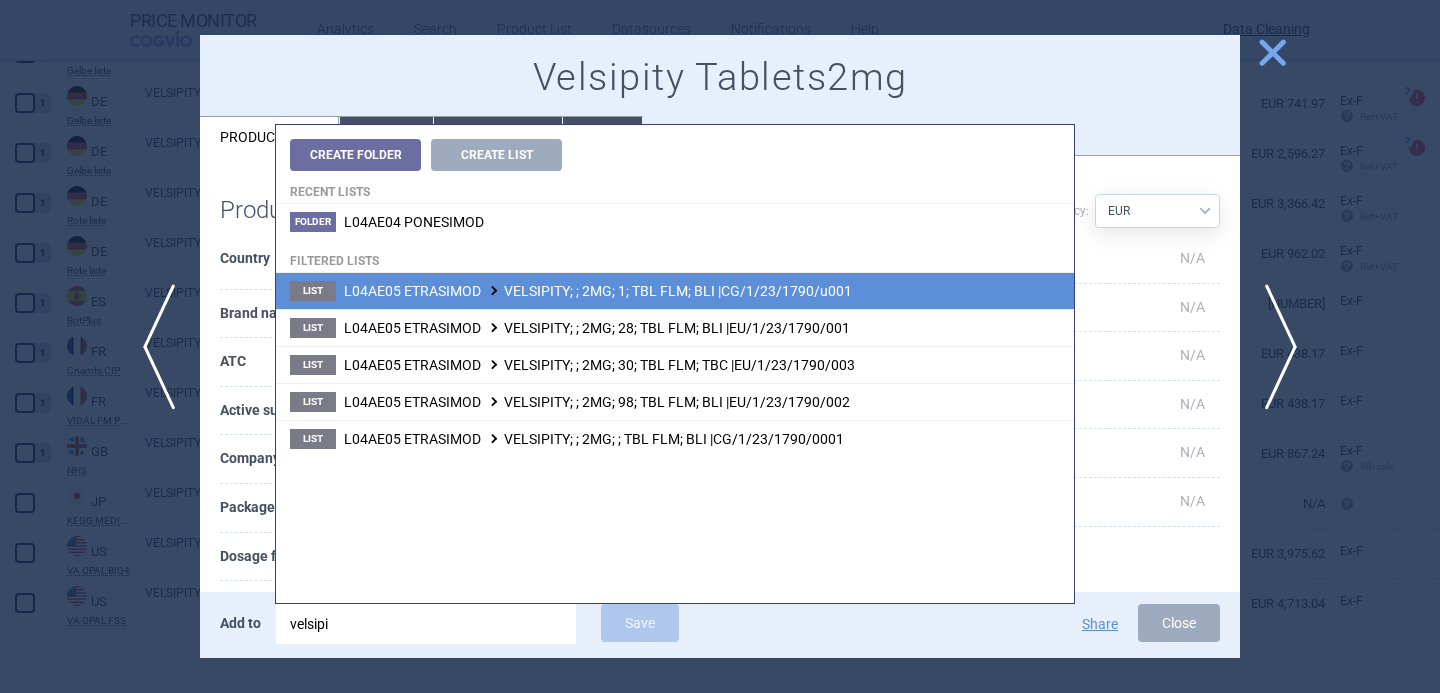 type on "velsipi" 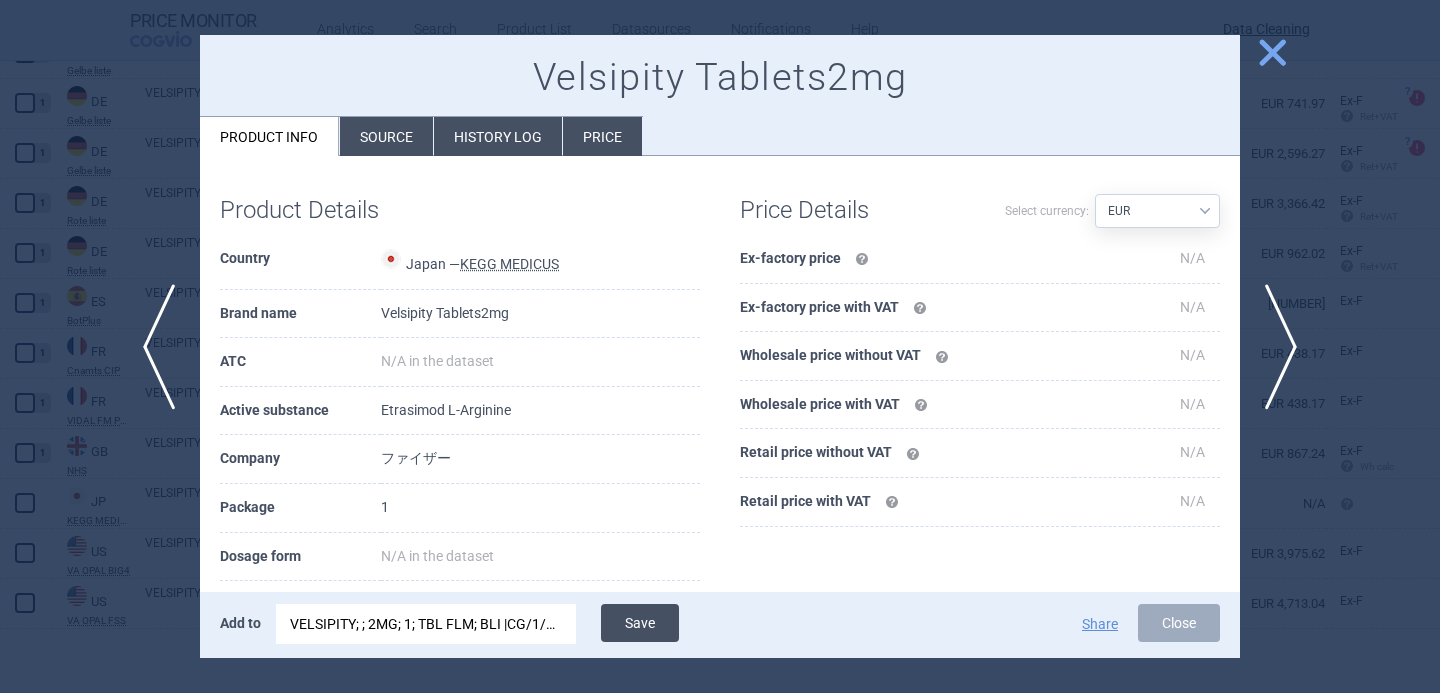 click on "Save" at bounding box center (640, 623) 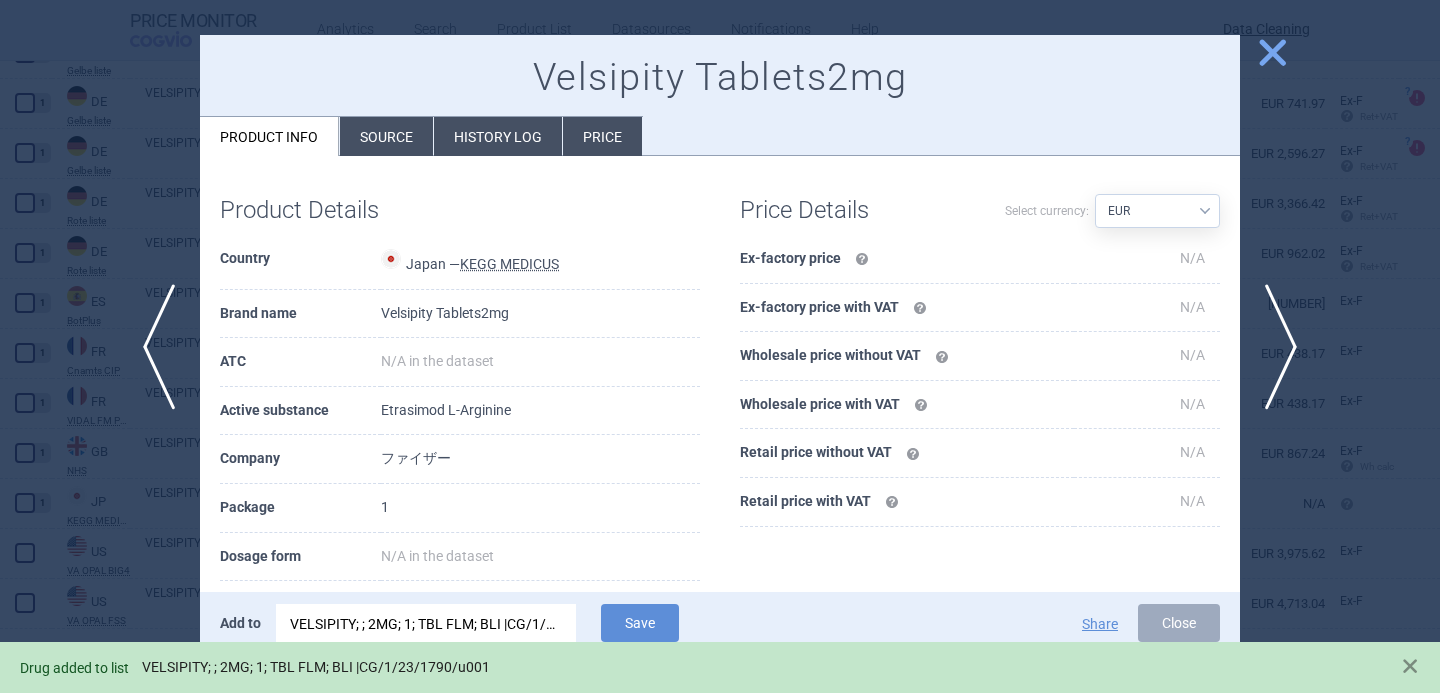 click on "VELSIPITY; ; 2MG; 1; TBL FLM; BLI |CG/1/23/1790/u001" at bounding box center (316, 667) 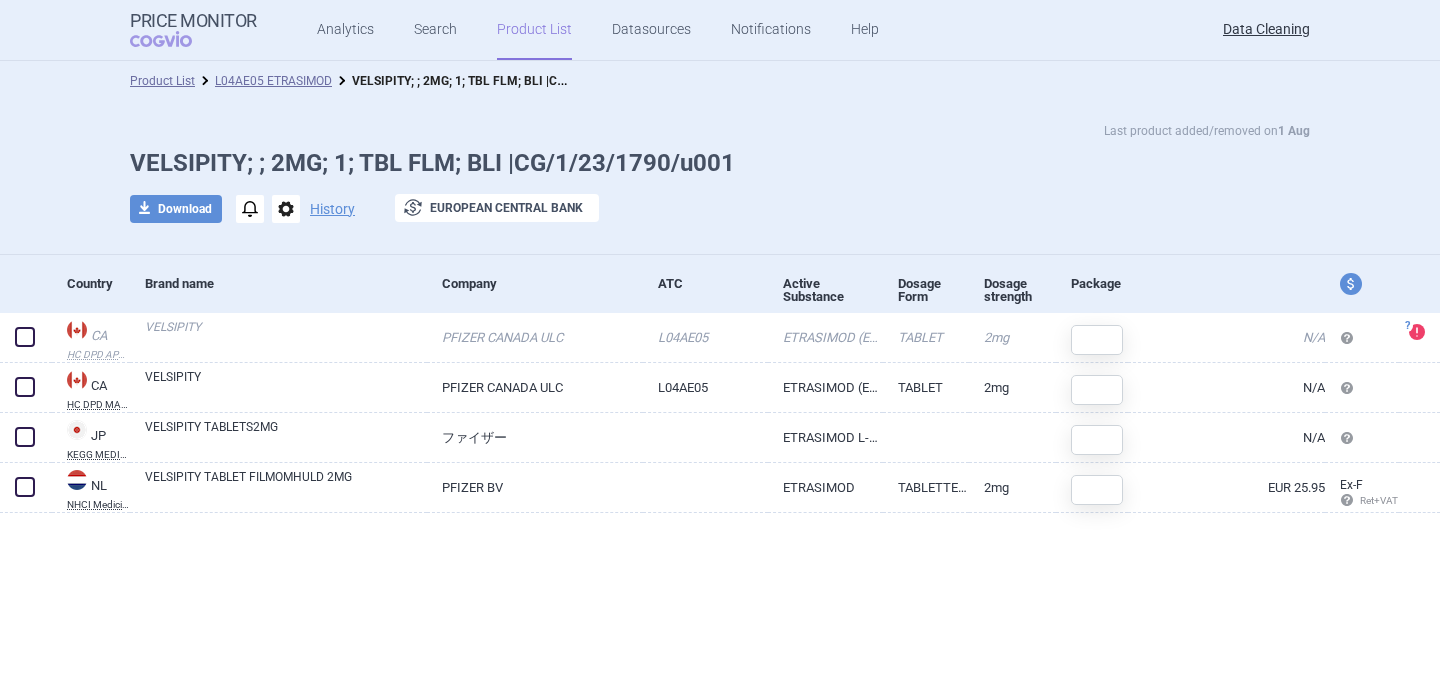 select on "EUR" 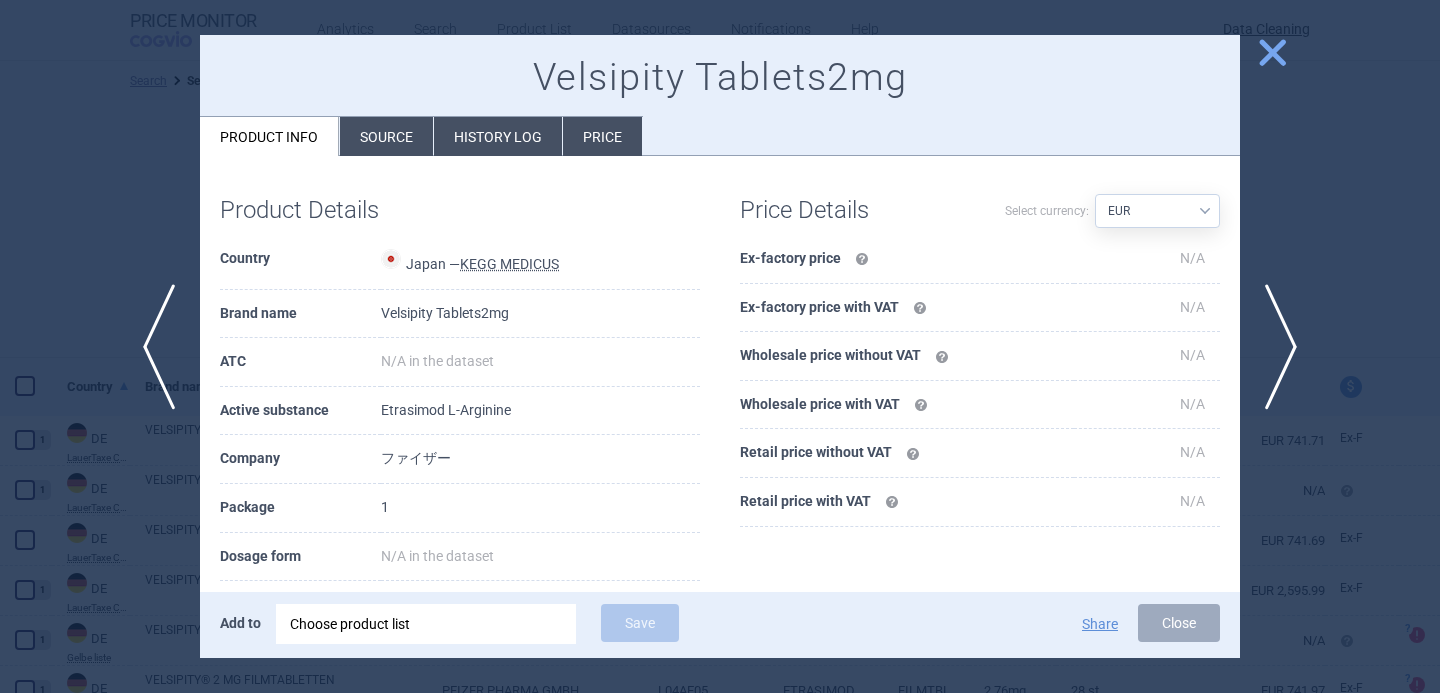 click on "Choose product list" at bounding box center [426, 624] 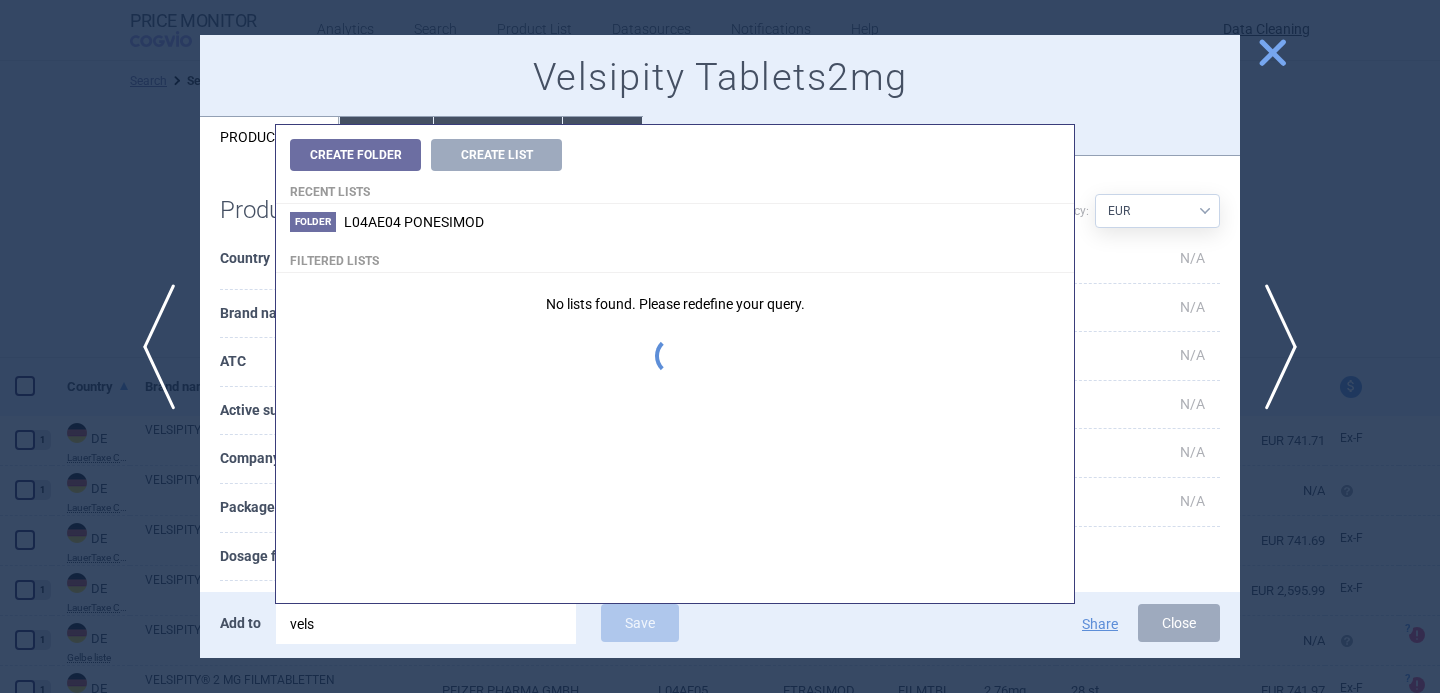 type on "velsi" 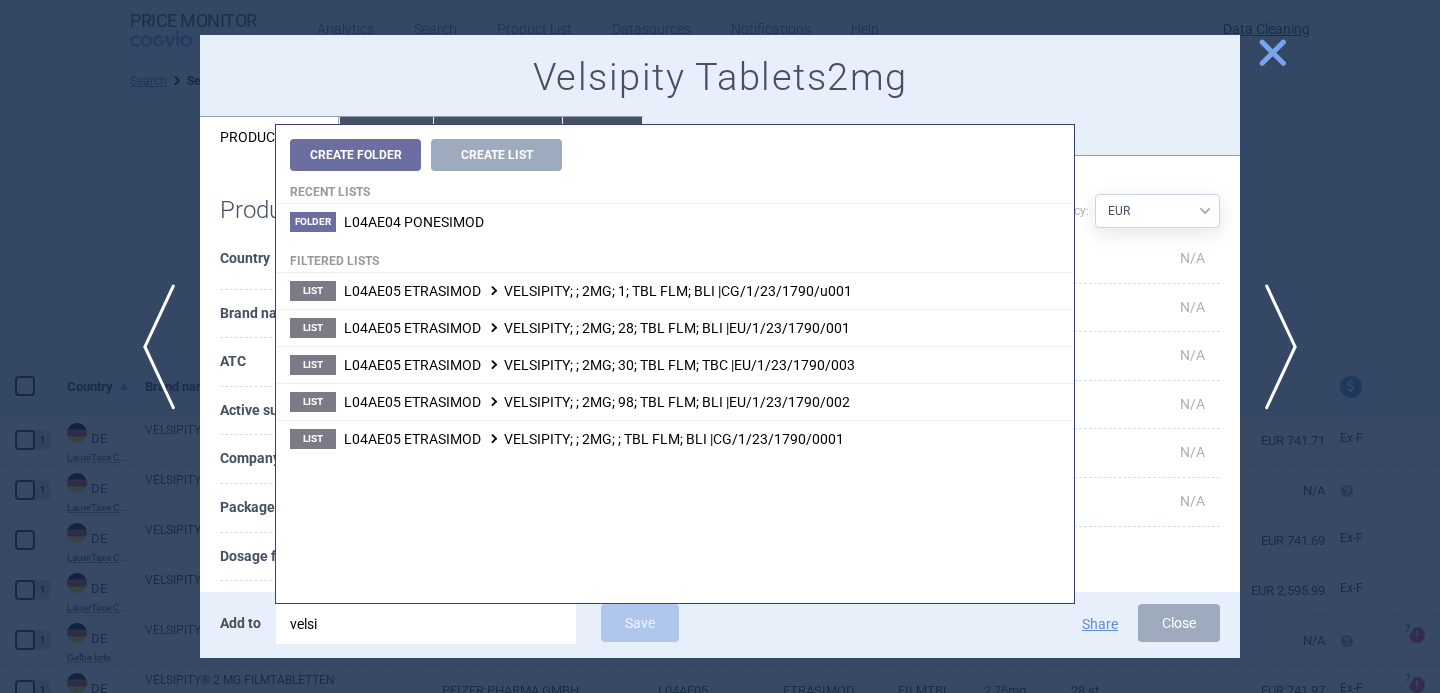 click at bounding box center (720, 346) 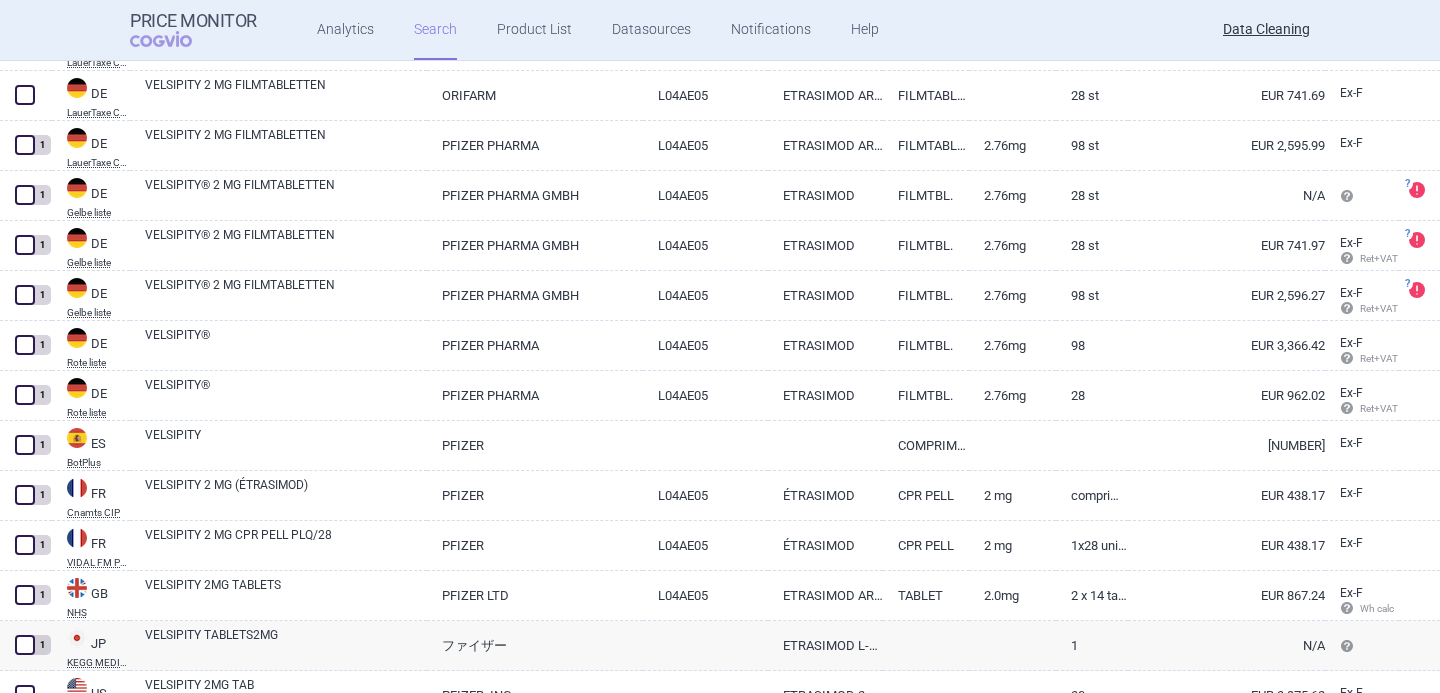 scroll, scrollTop: 587, scrollLeft: 0, axis: vertical 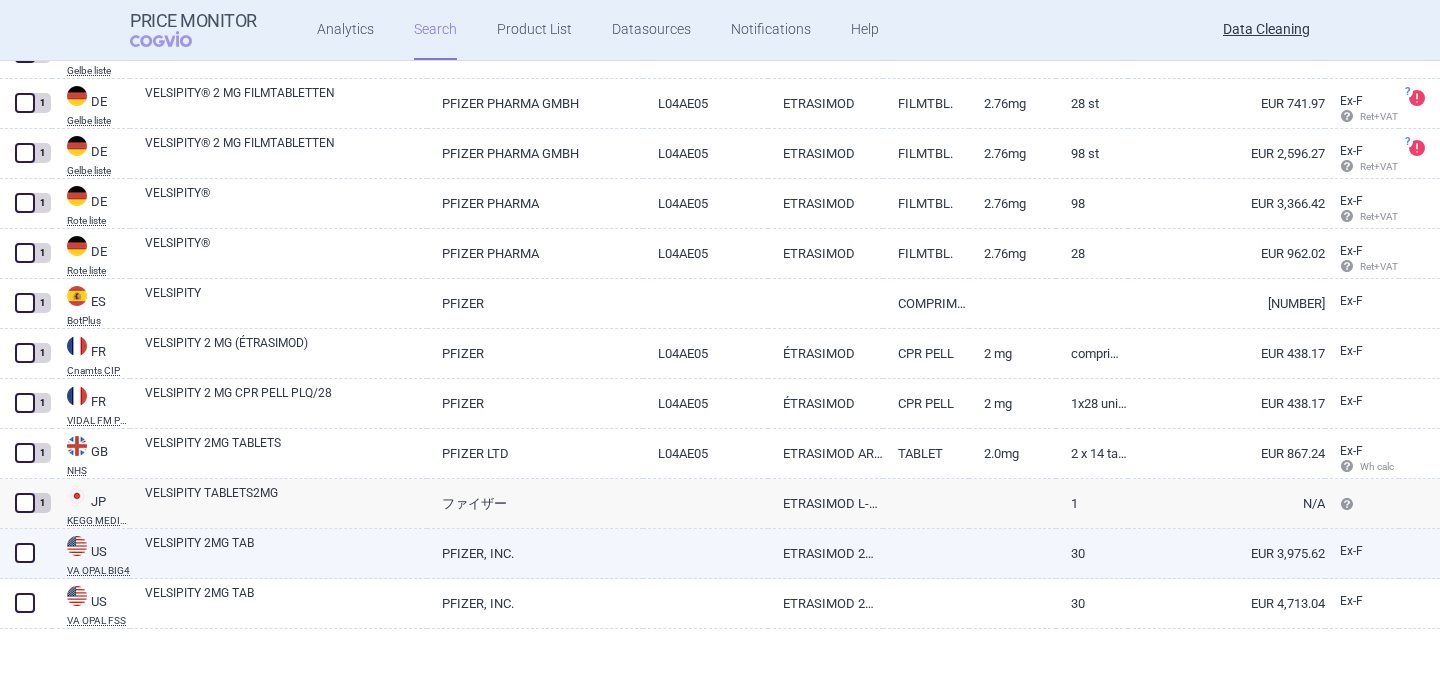 click at bounding box center [25, 553] 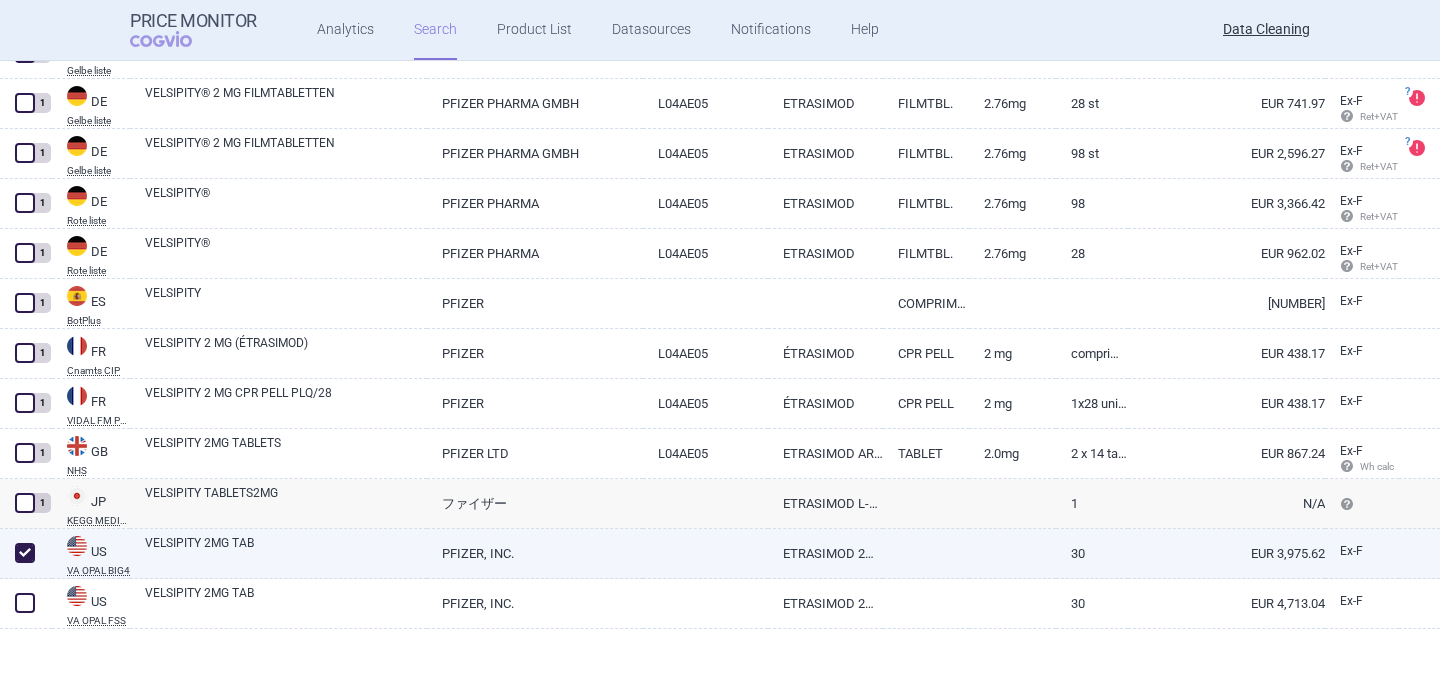 checkbox on "true" 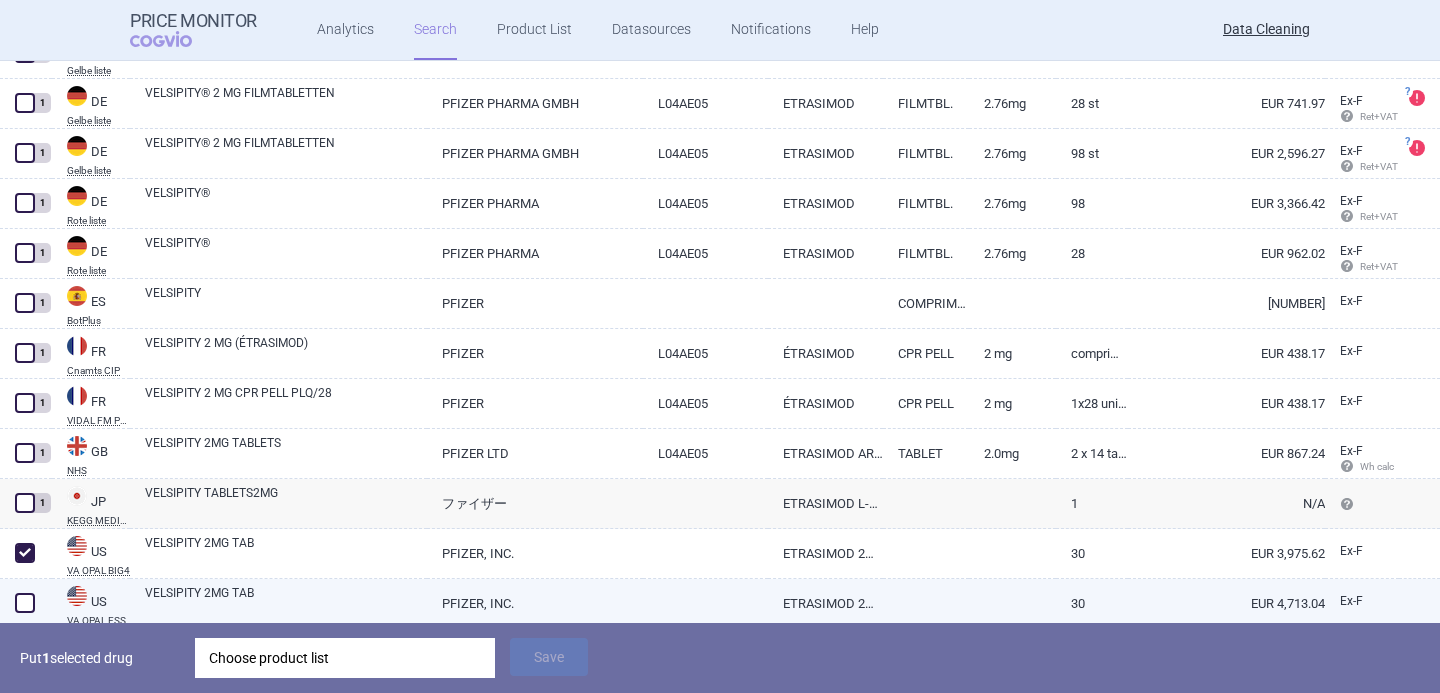 click at bounding box center [25, 603] 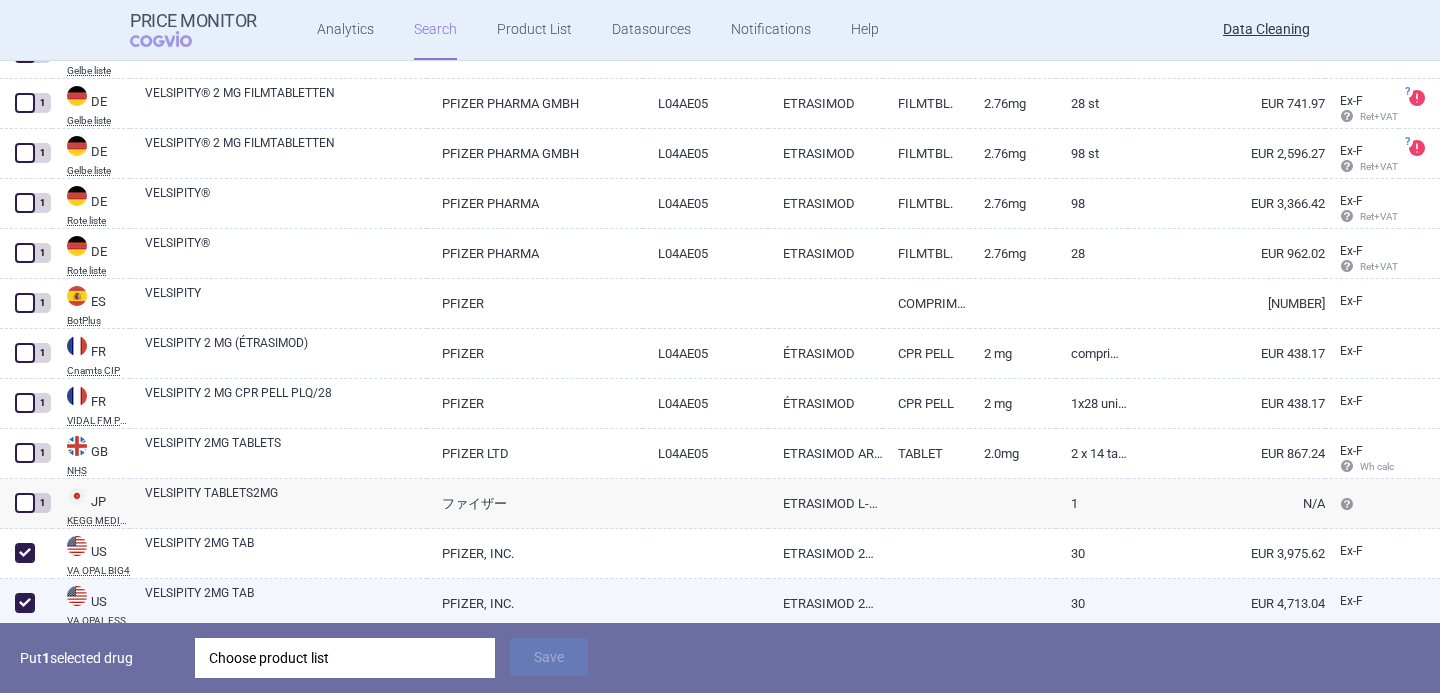 checkbox on "true" 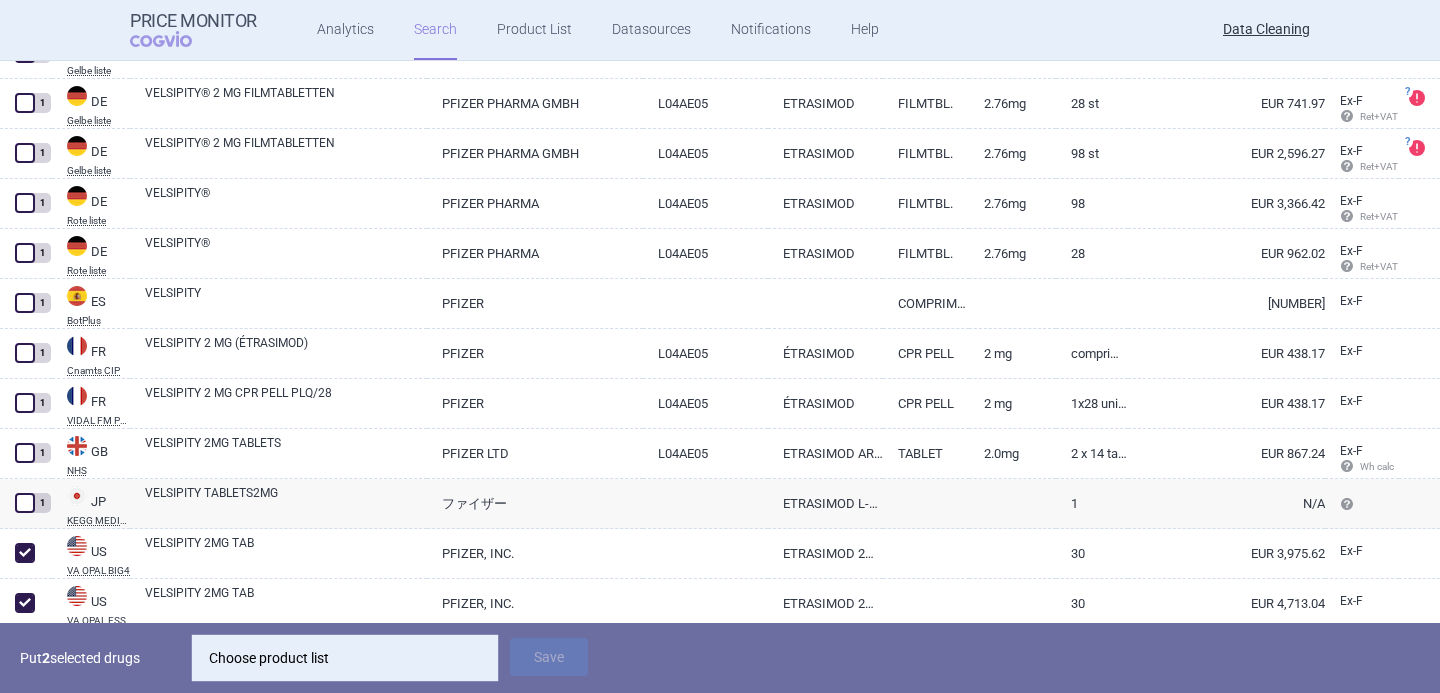 click on "Choose product list" at bounding box center [345, 658] 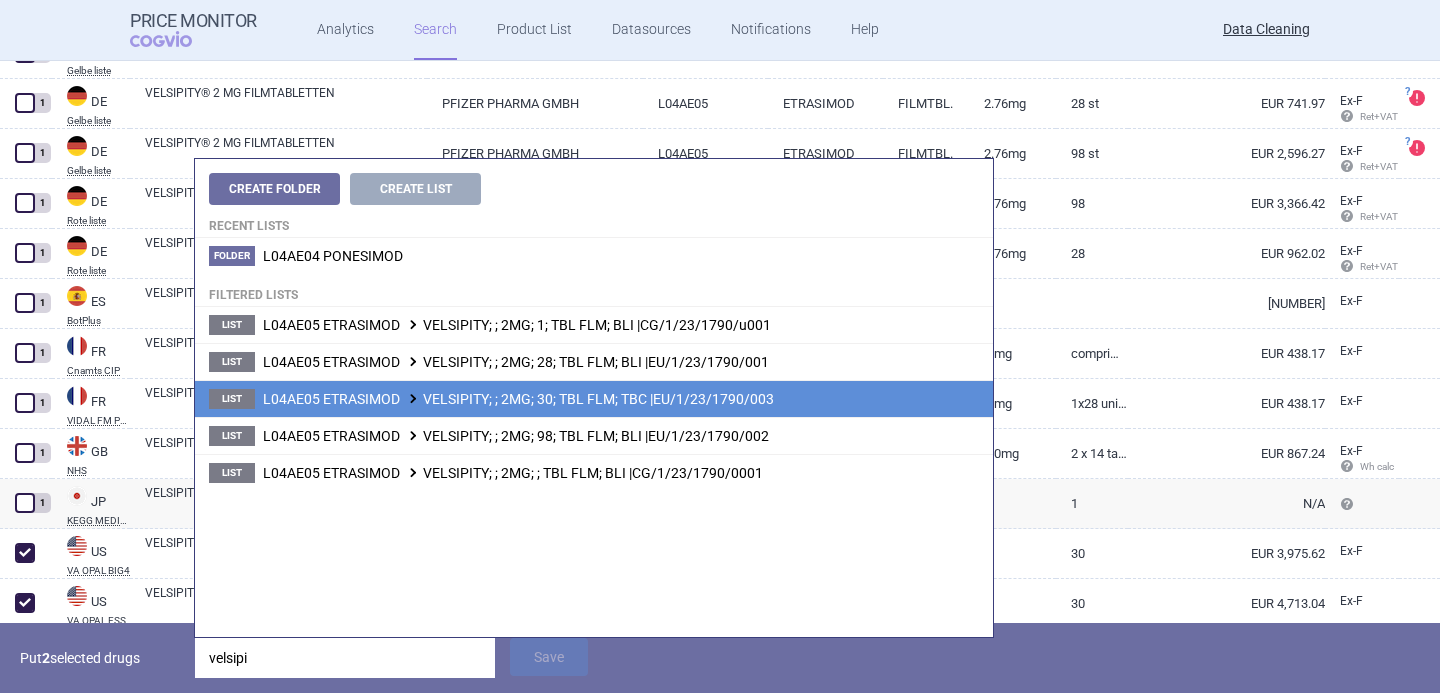 type on "velsipi" 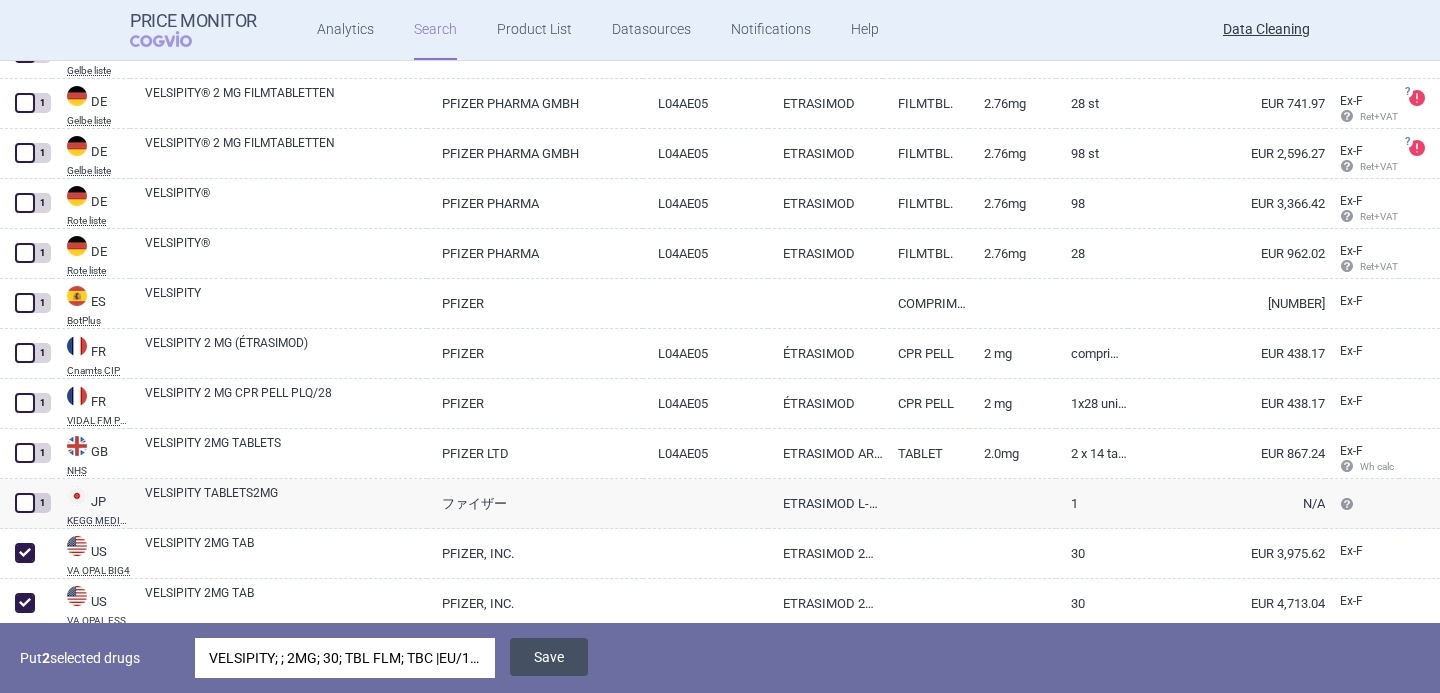 click on "Save" at bounding box center [549, 657] 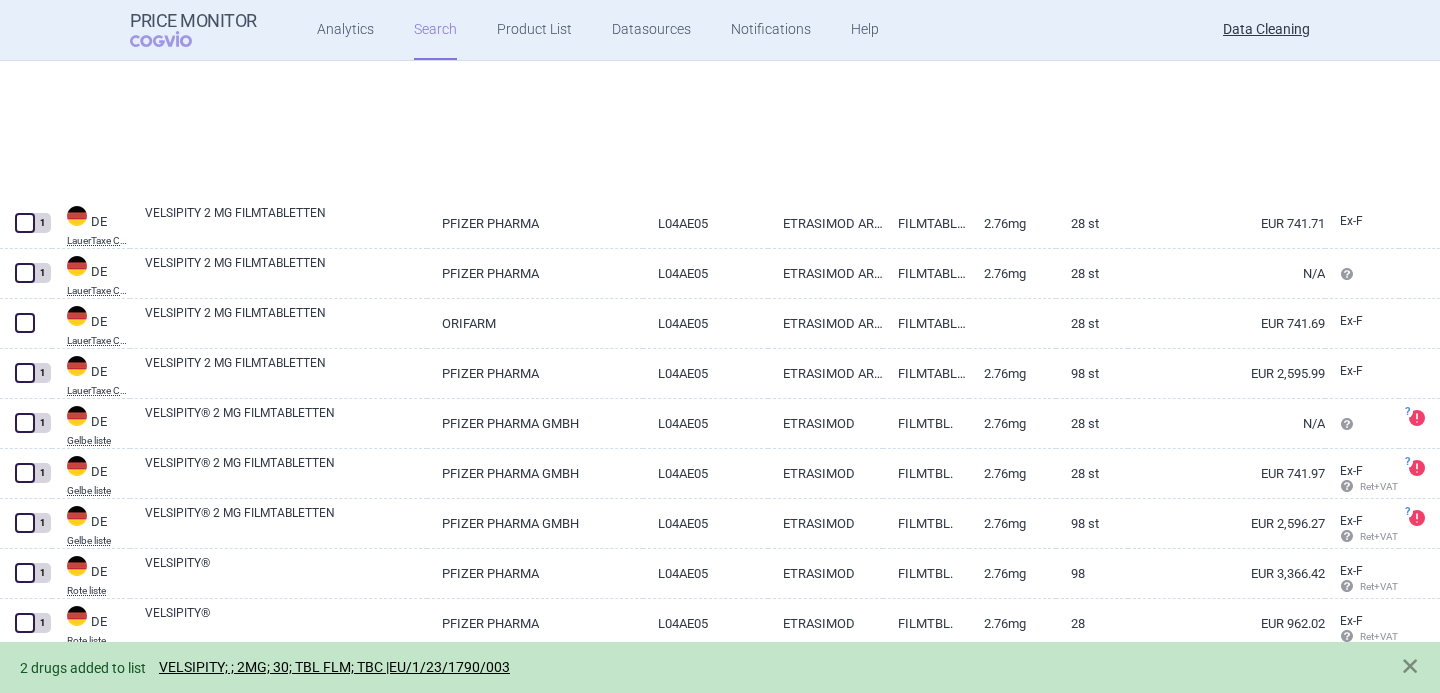 select on "brandName" 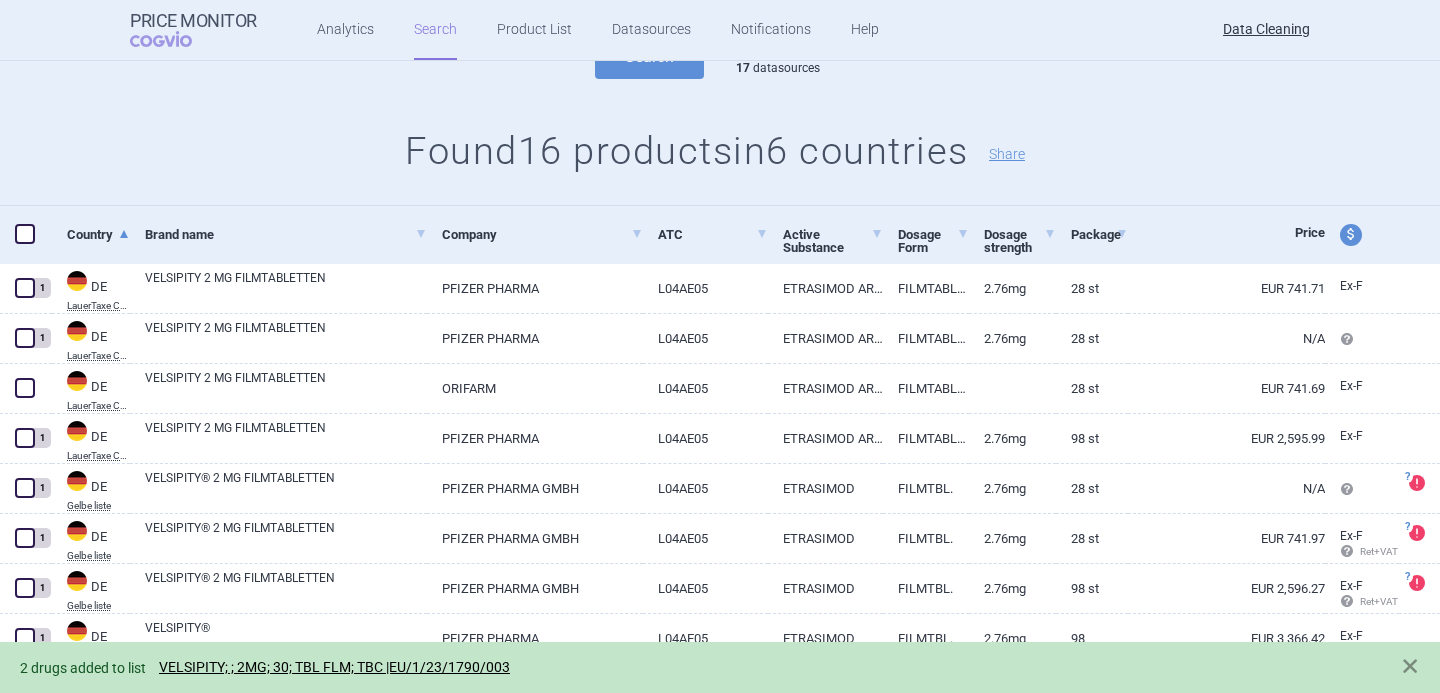 scroll, scrollTop: 134, scrollLeft: 0, axis: vertical 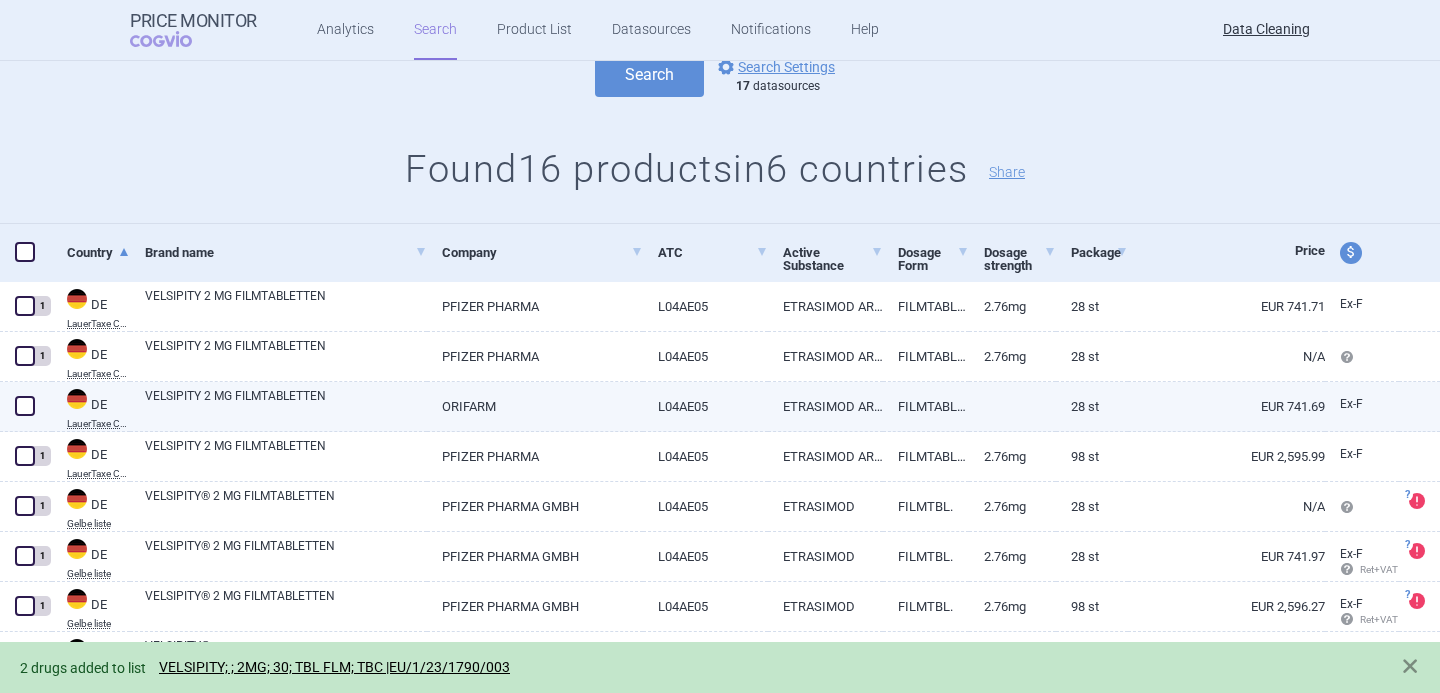 click on "VELSIPITY 2 MG FILMTABLETTEN" at bounding box center [286, 405] 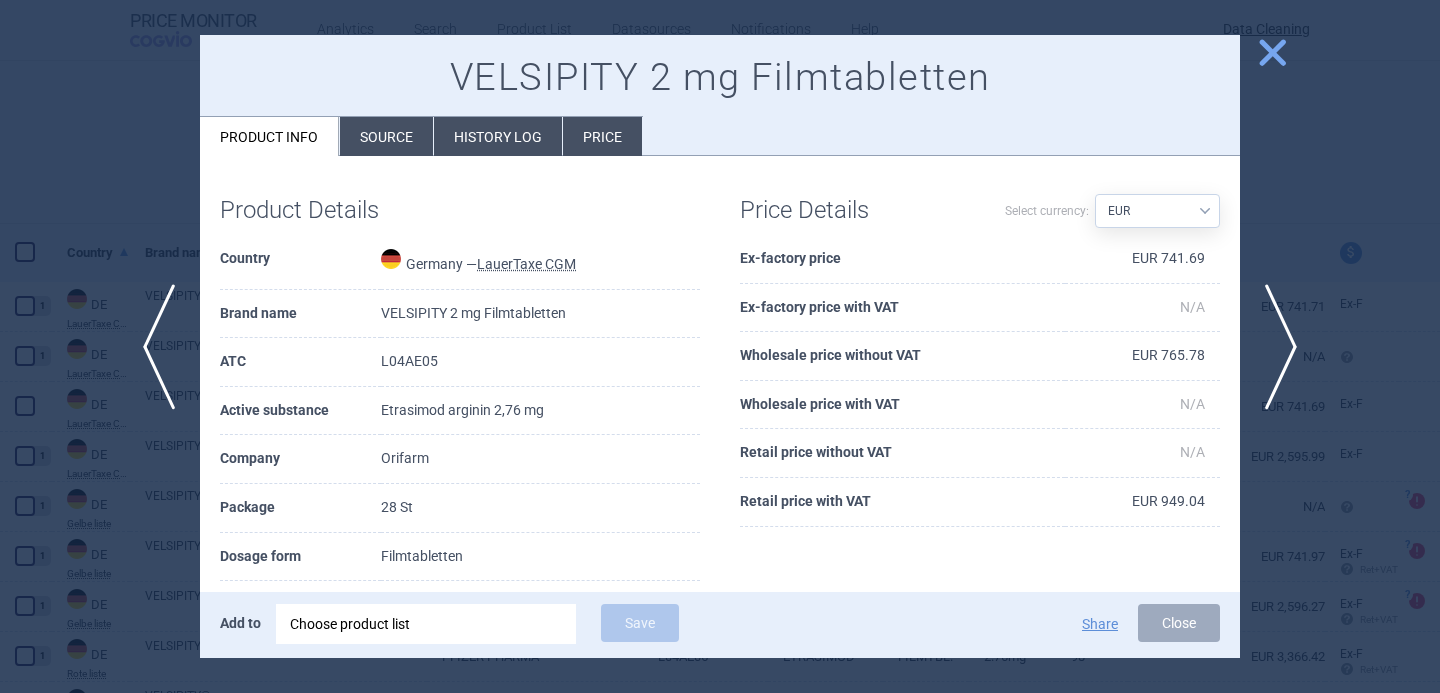 click on "Choose product list" at bounding box center [426, 624] 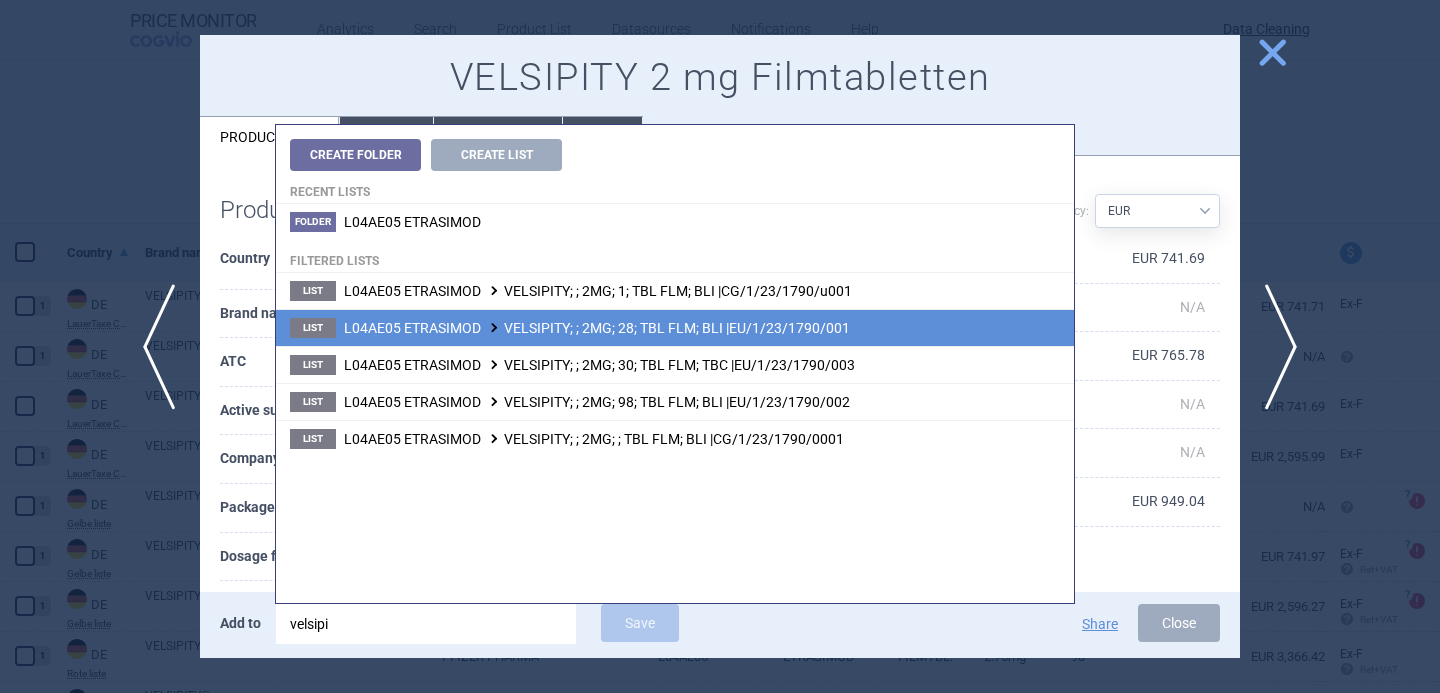 type on "velsipi" 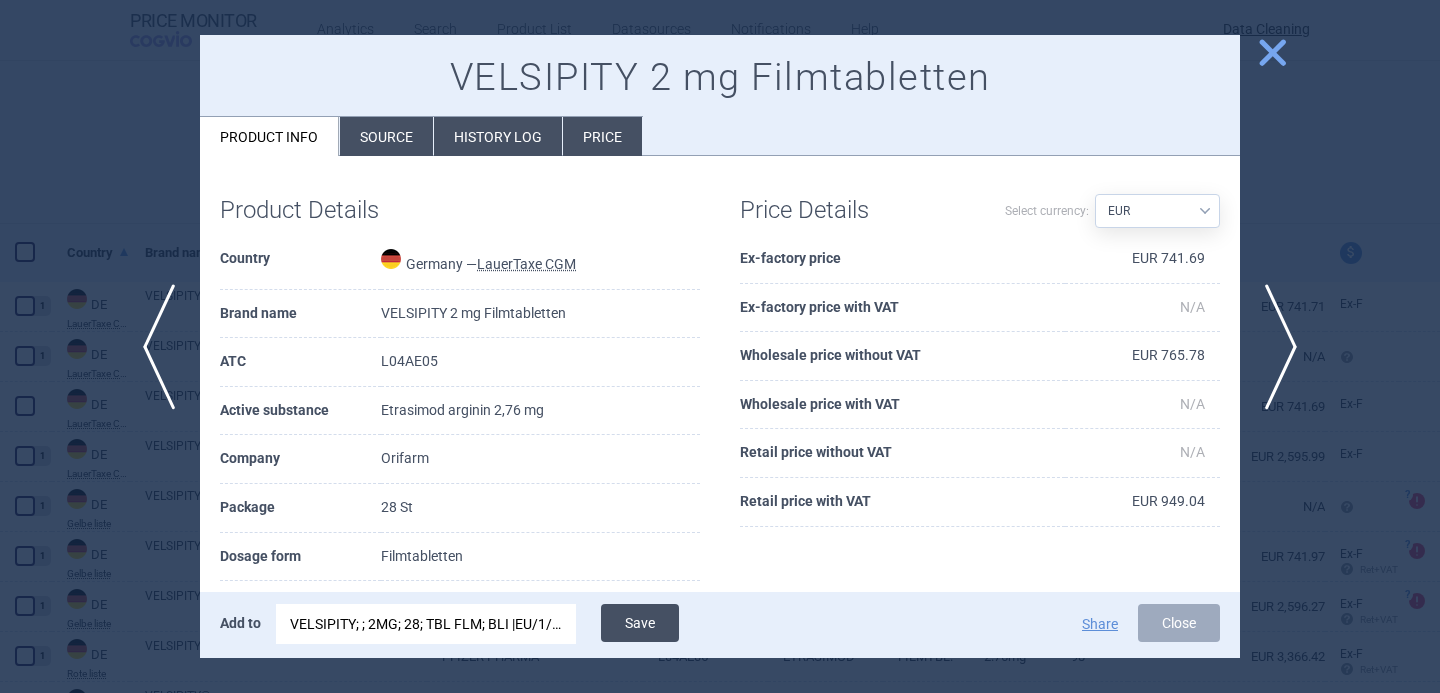 click on "Save" at bounding box center (640, 623) 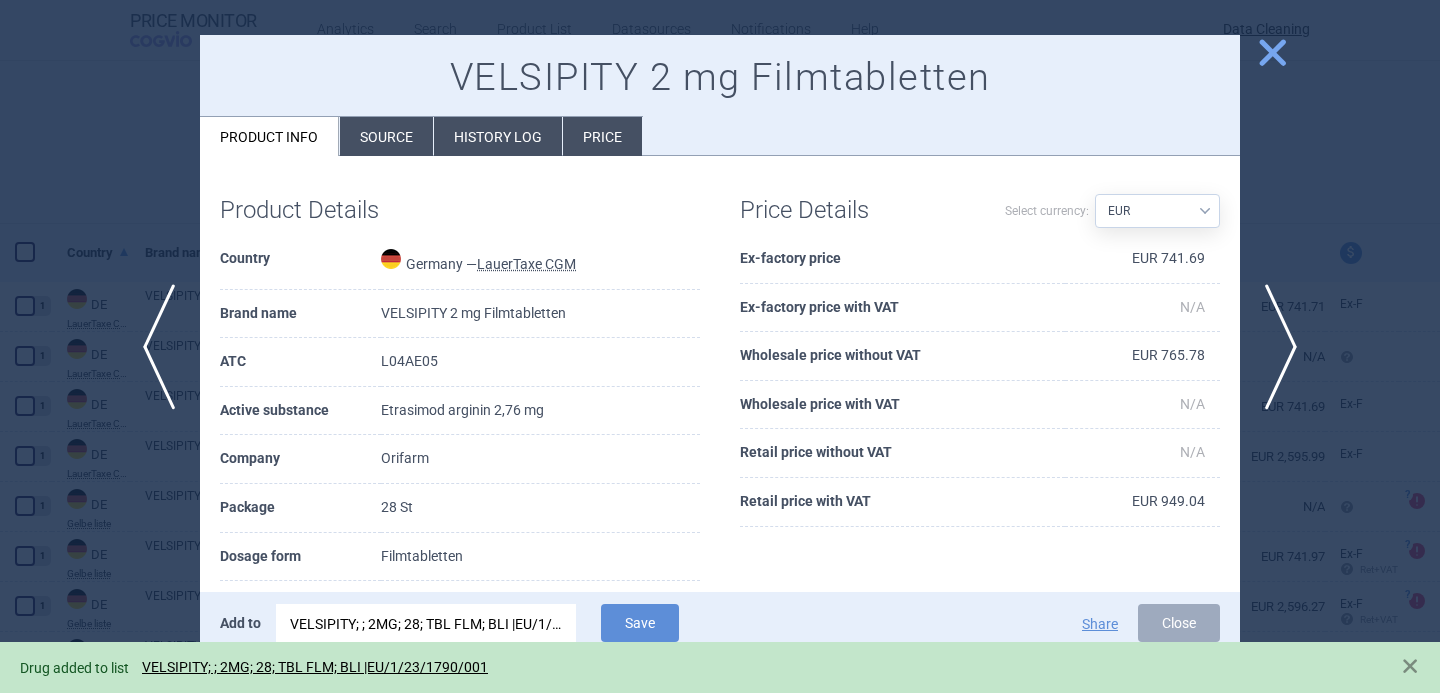 click at bounding box center (720, 346) 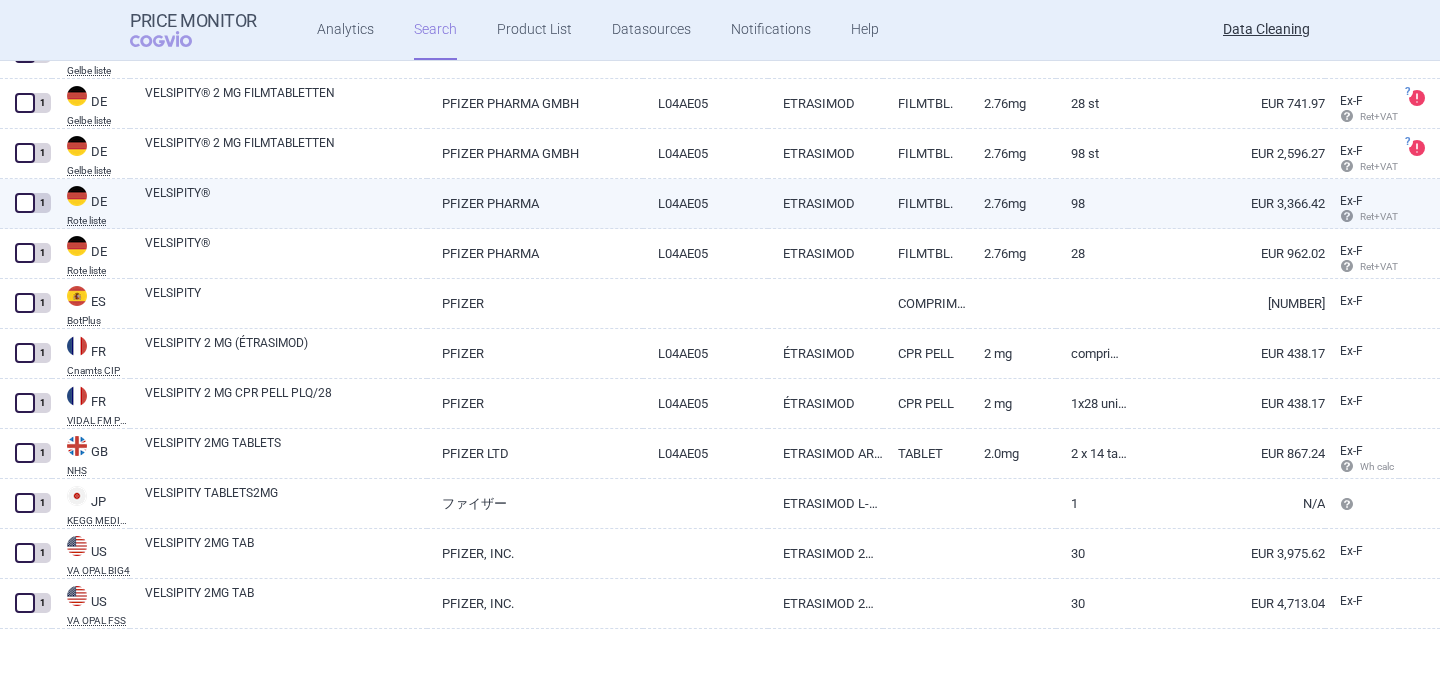 scroll, scrollTop: 259, scrollLeft: 0, axis: vertical 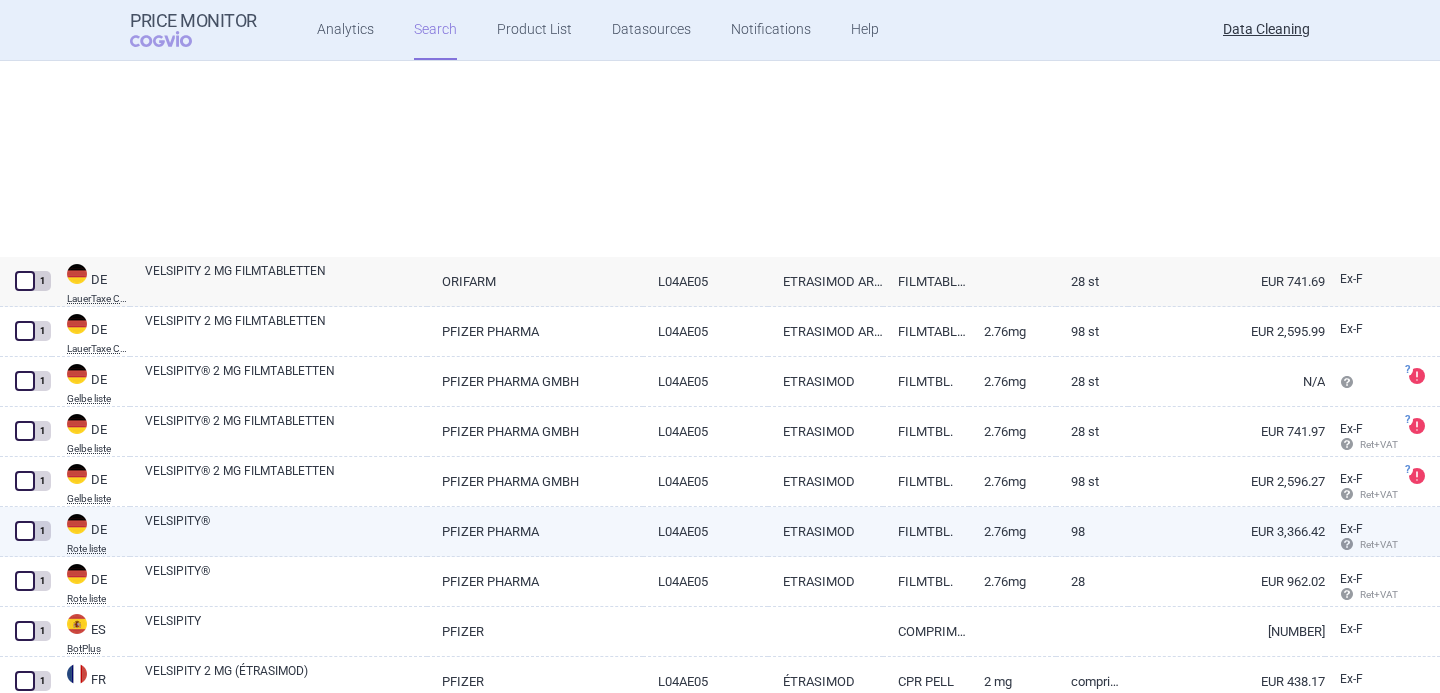 select on "brandName" 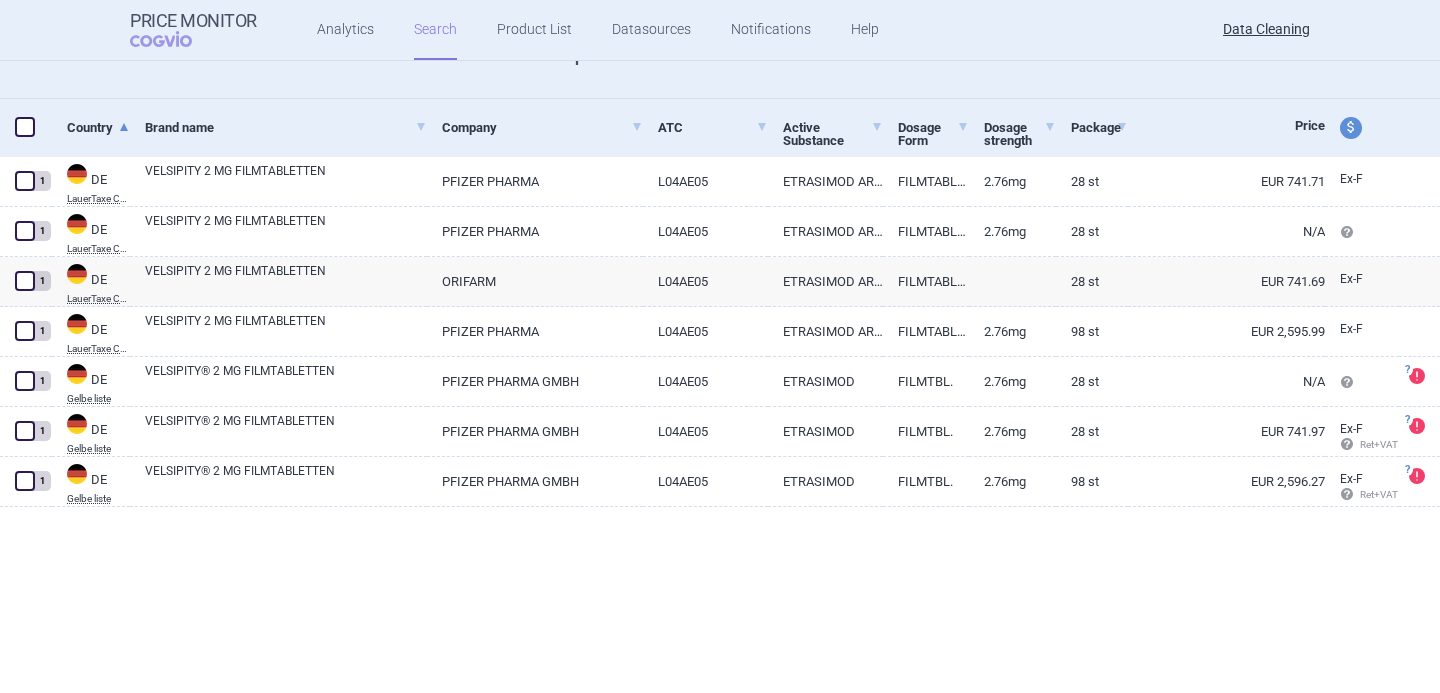 scroll, scrollTop: 0, scrollLeft: 0, axis: both 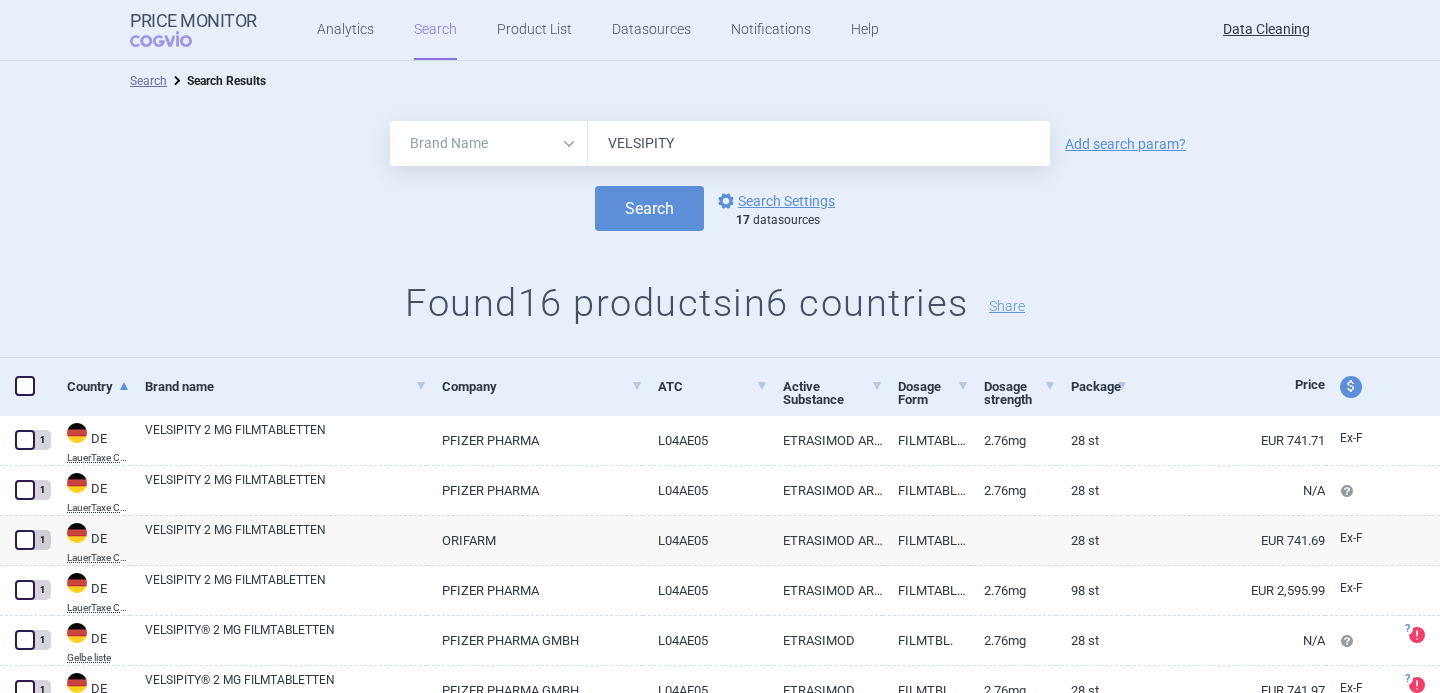 click on "VELSIPITY" at bounding box center (819, 143) 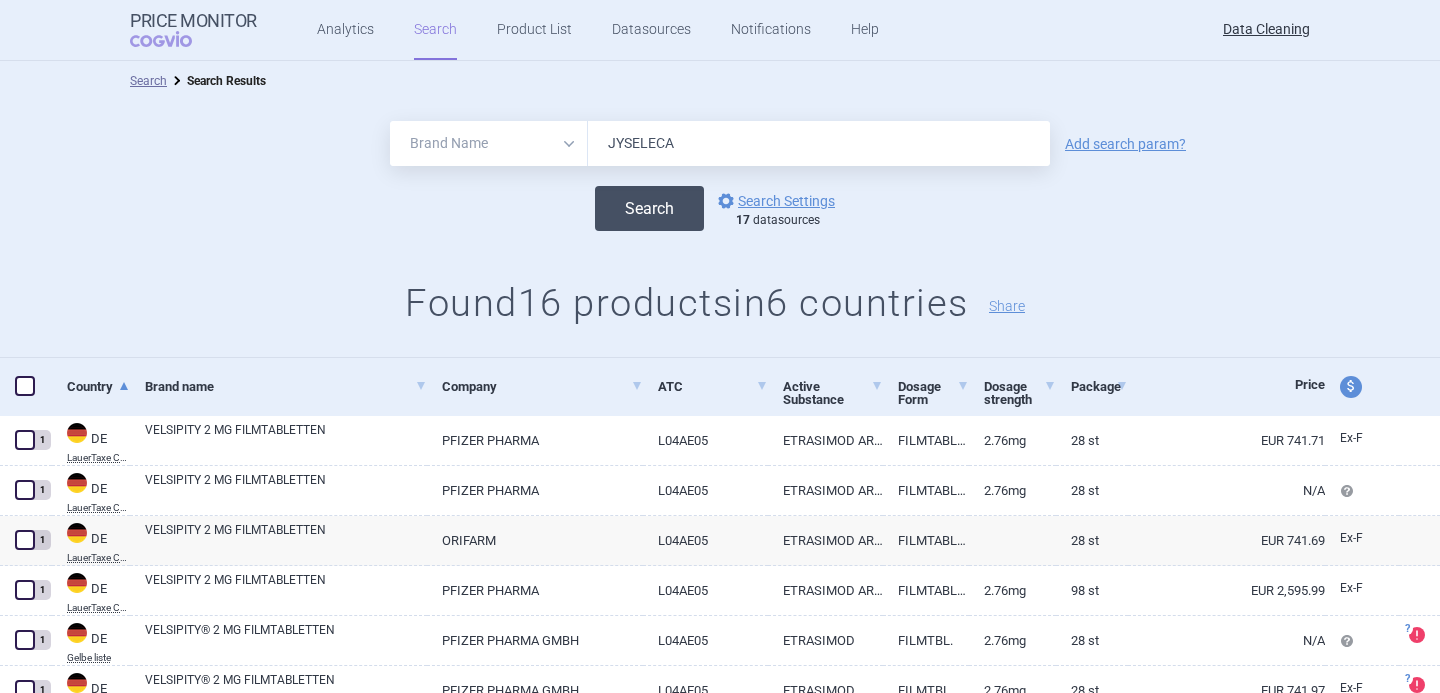type on "JYSELECA" 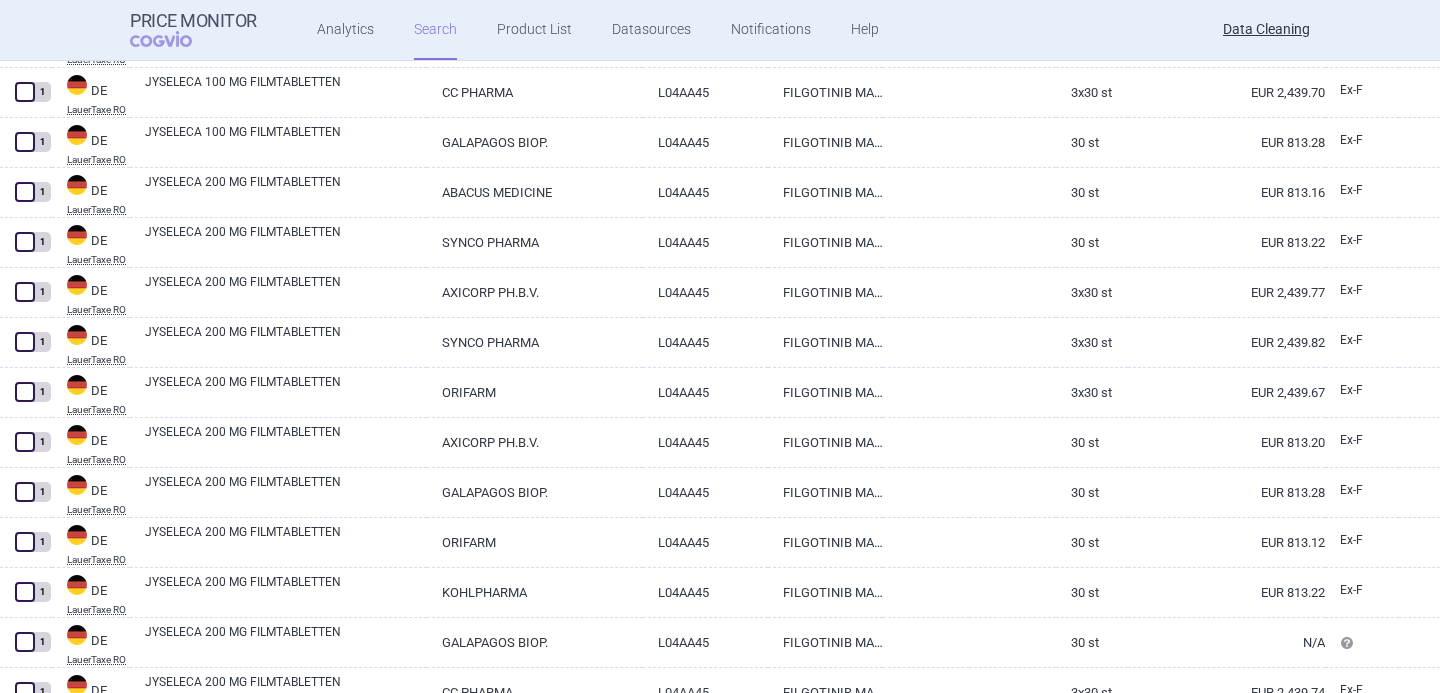 scroll, scrollTop: 4787, scrollLeft: 0, axis: vertical 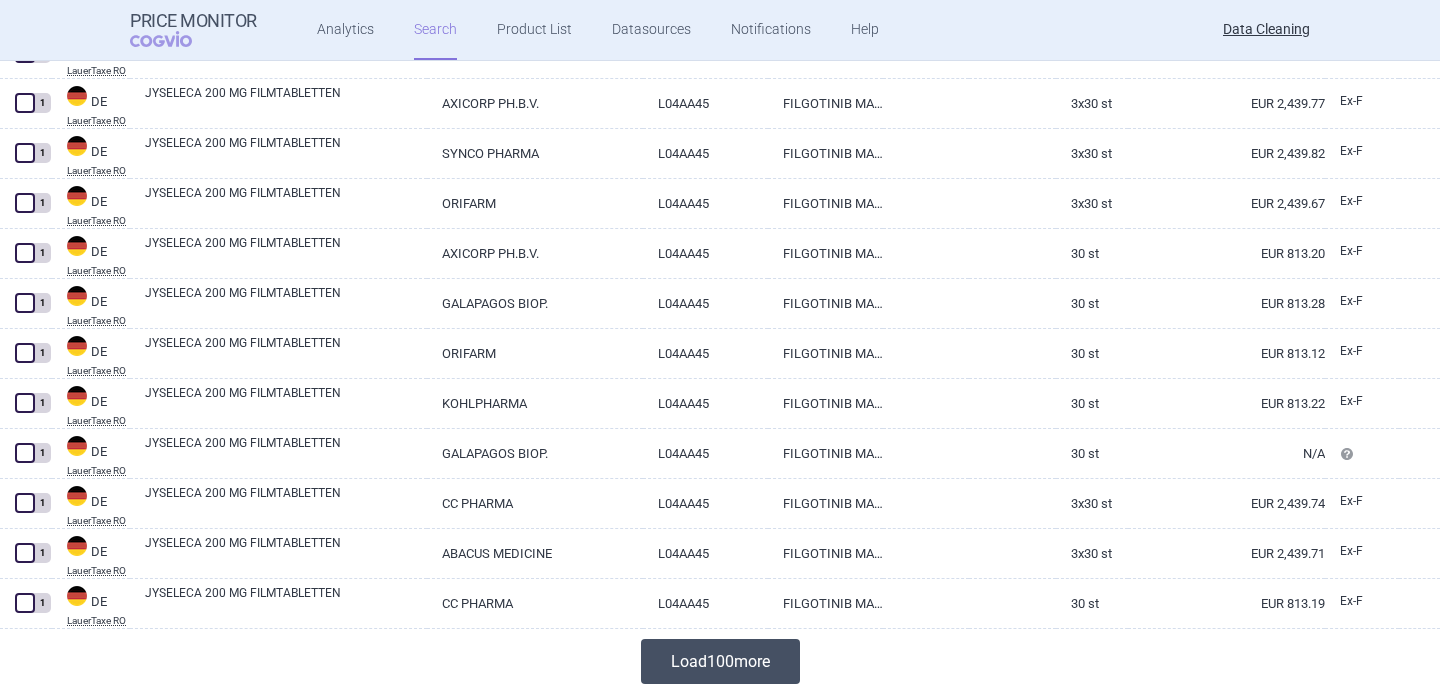 click on "Load  100  more" at bounding box center [720, 661] 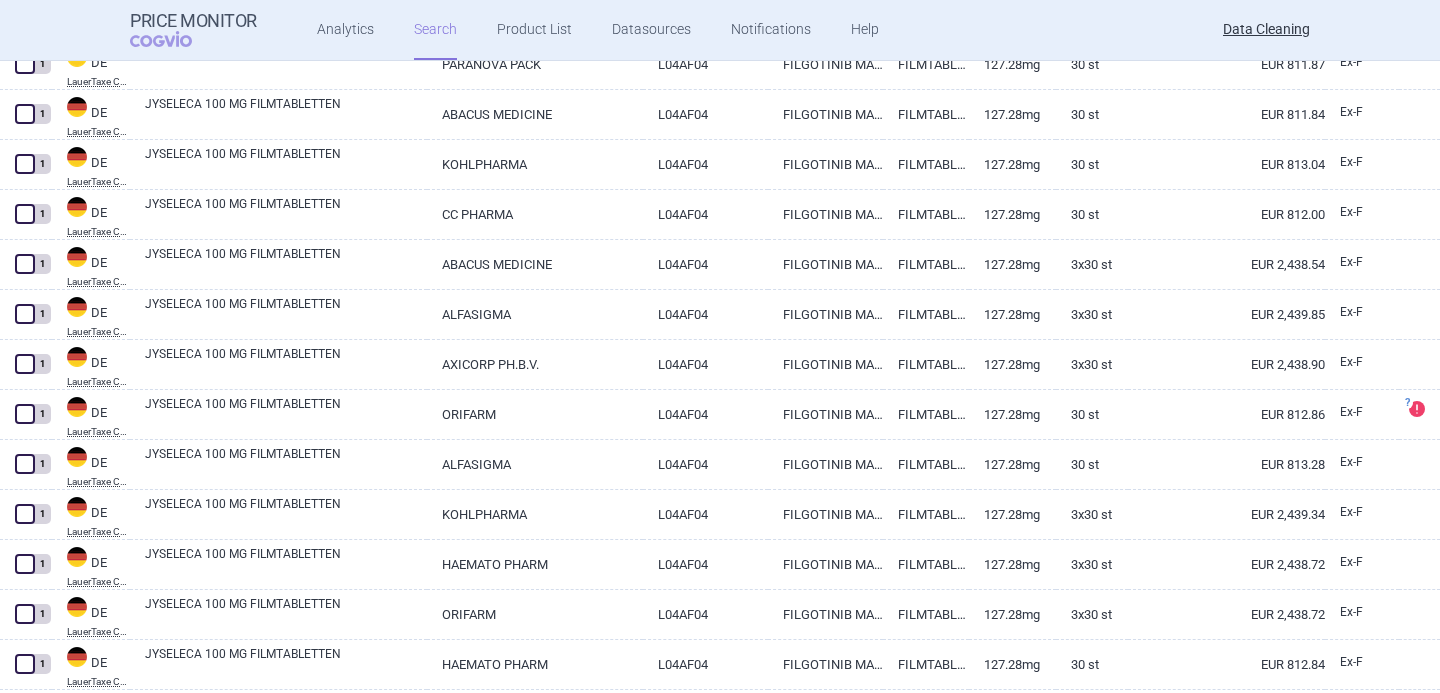 scroll, scrollTop: 0, scrollLeft: 0, axis: both 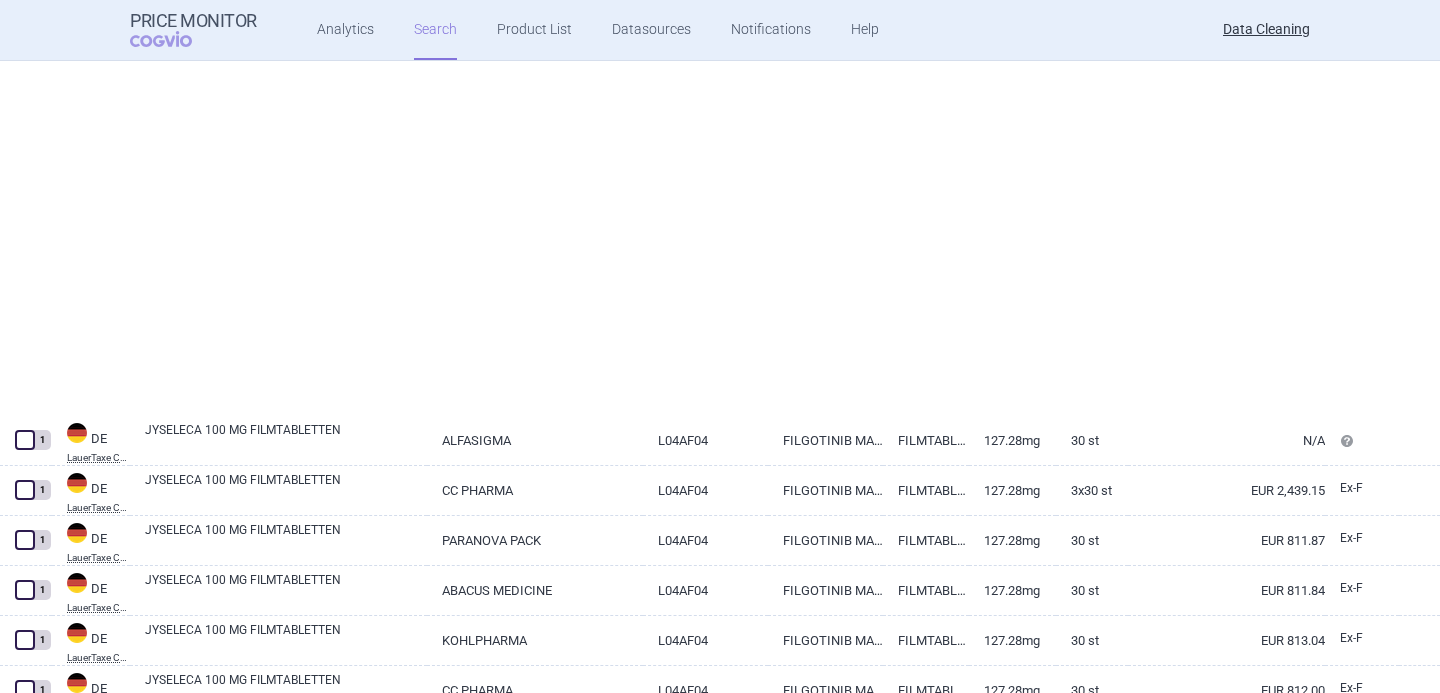 select on "brandName" 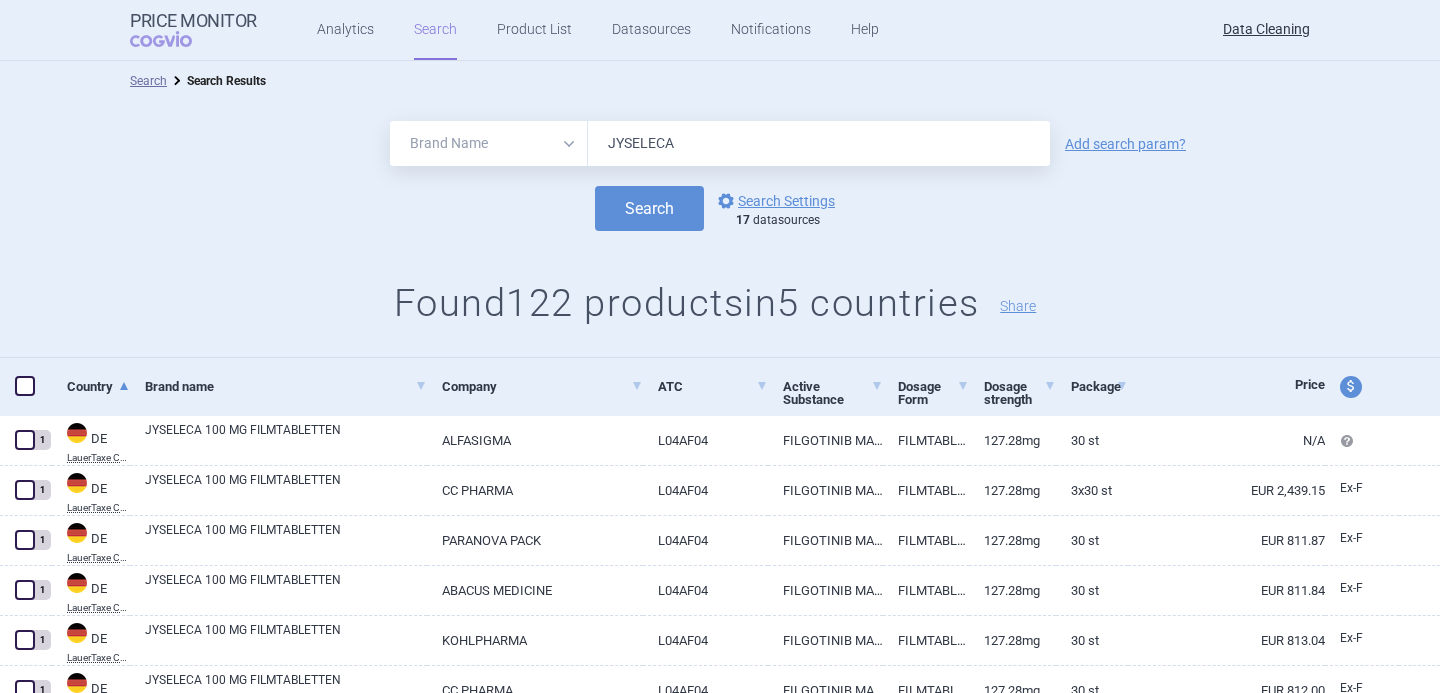 click on "JYSELECA" at bounding box center [819, 143] 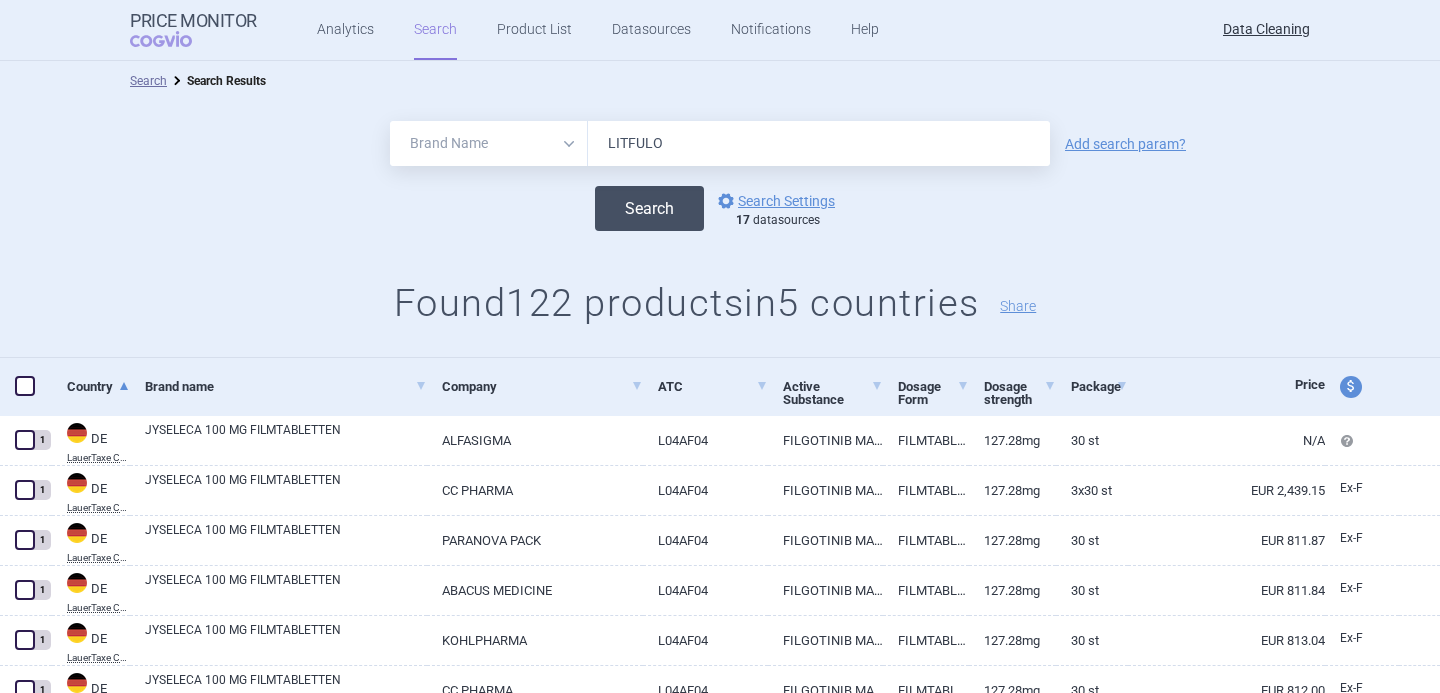 type on "LITFULO" 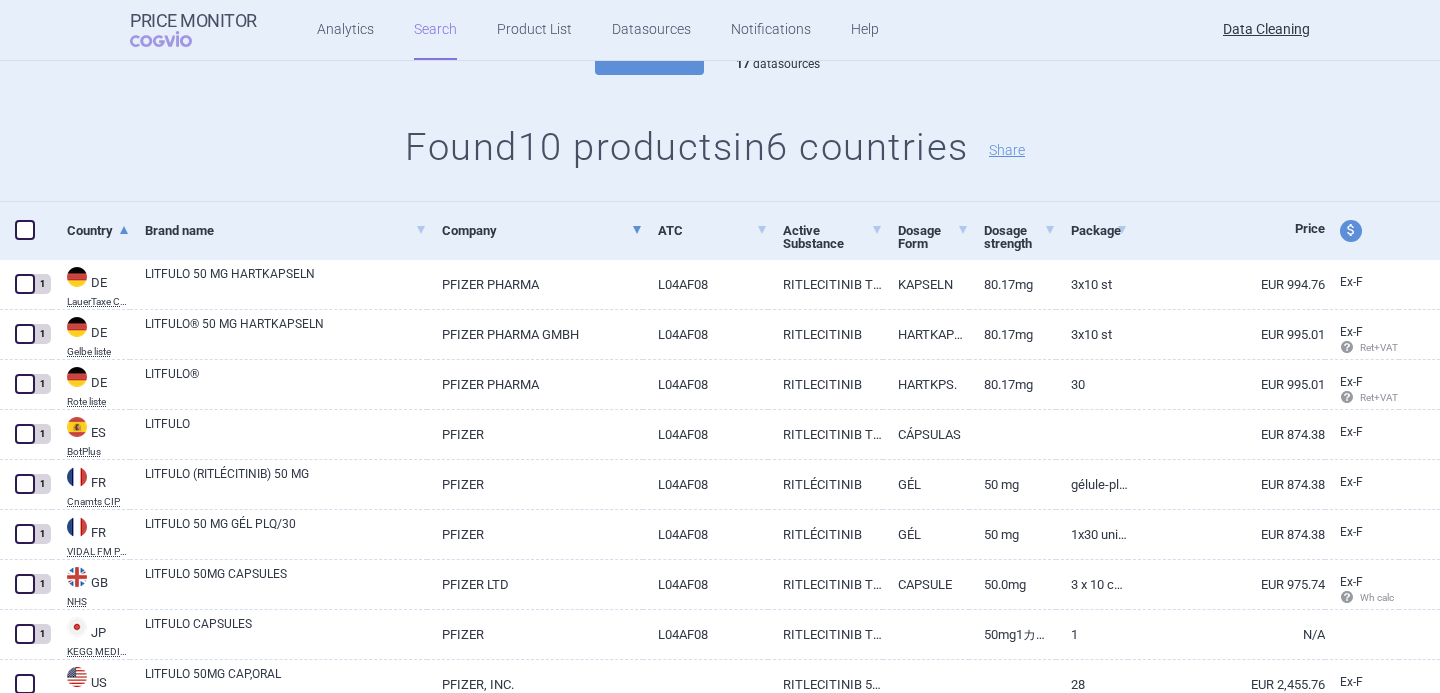 scroll, scrollTop: 287, scrollLeft: 0, axis: vertical 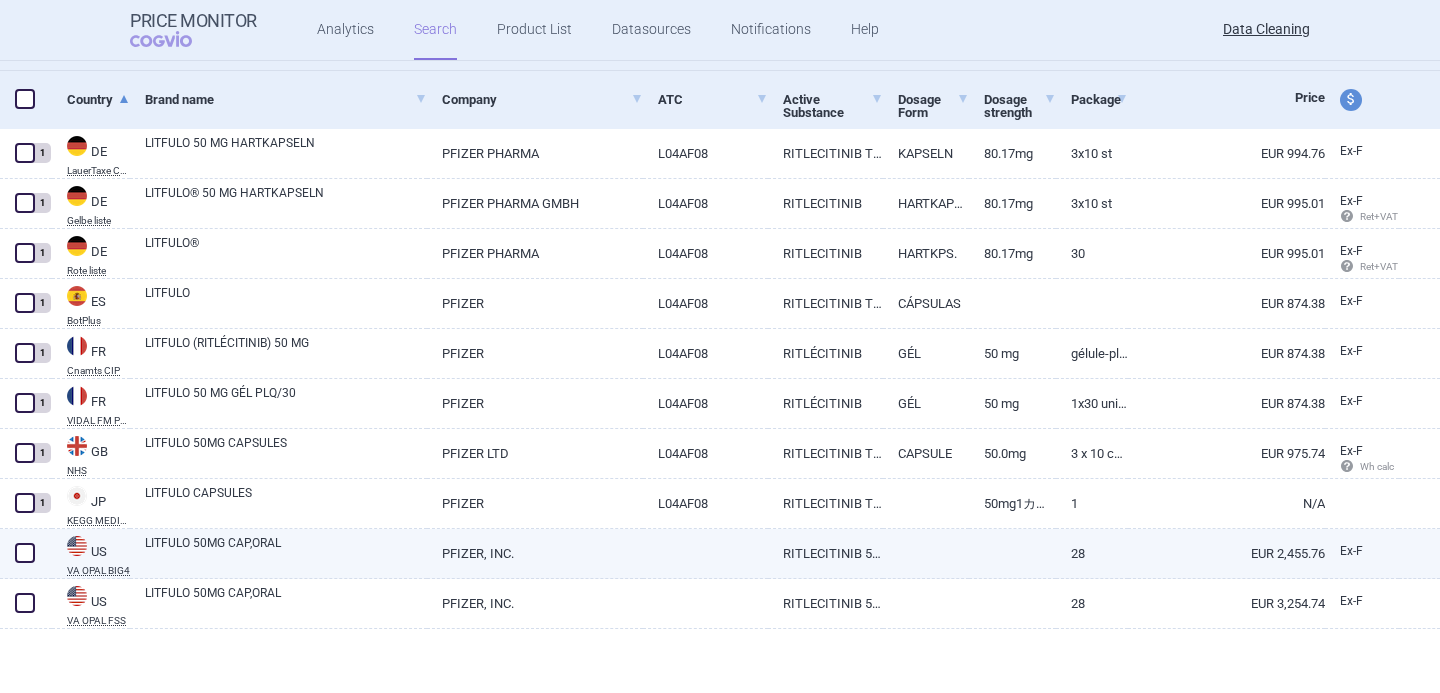 click at bounding box center (25, 553) 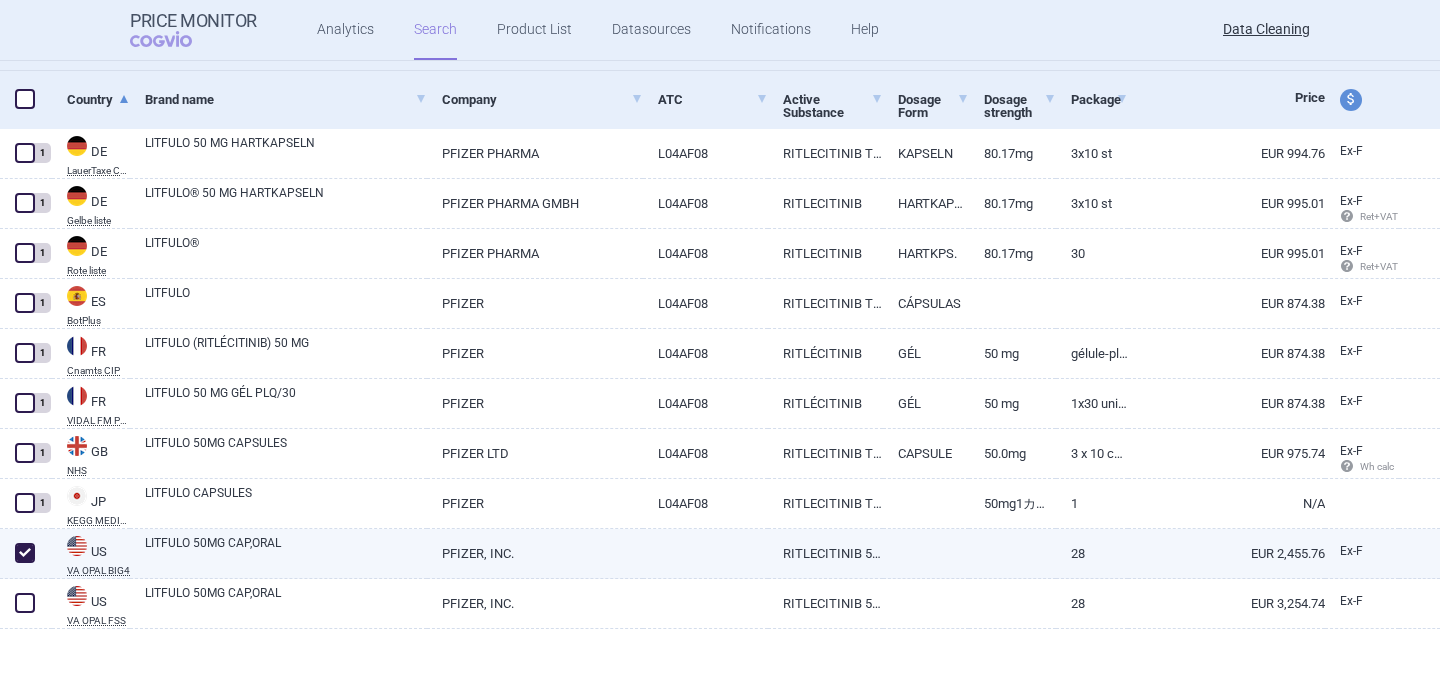 checkbox on "true" 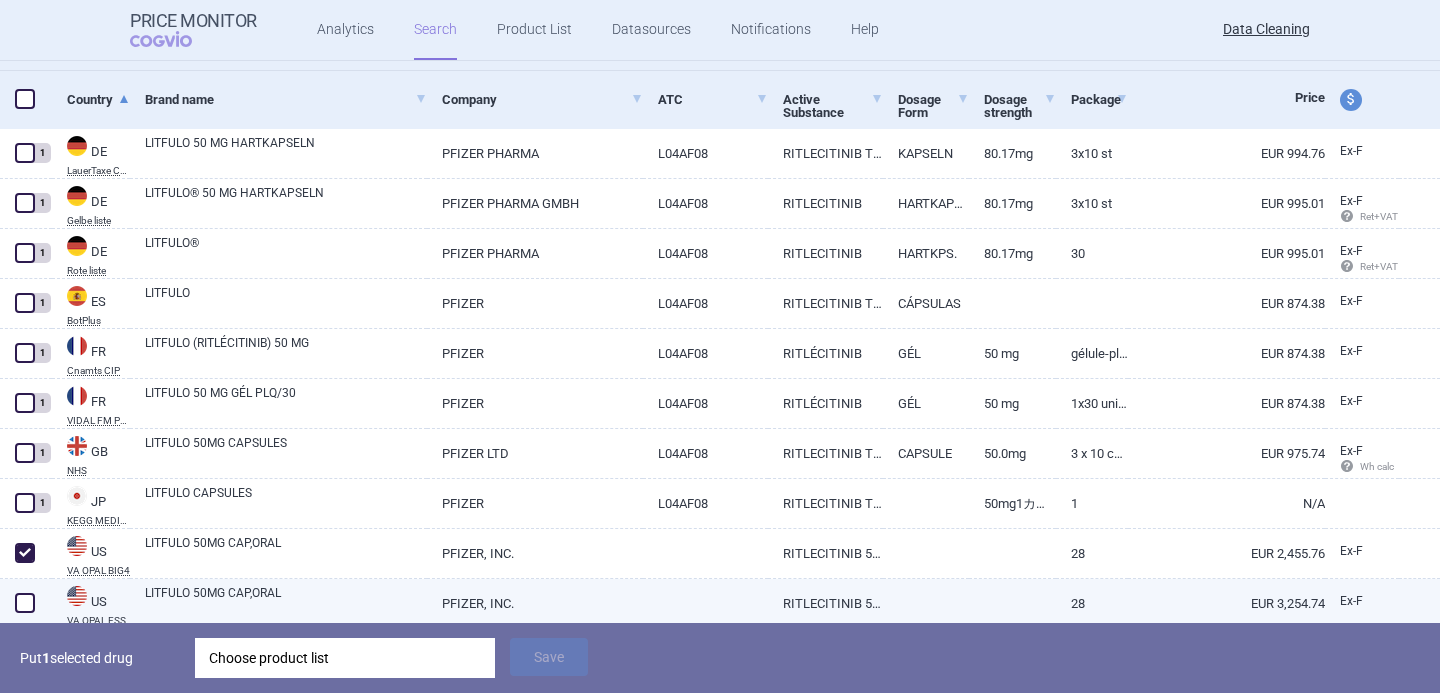 click at bounding box center [25, 603] 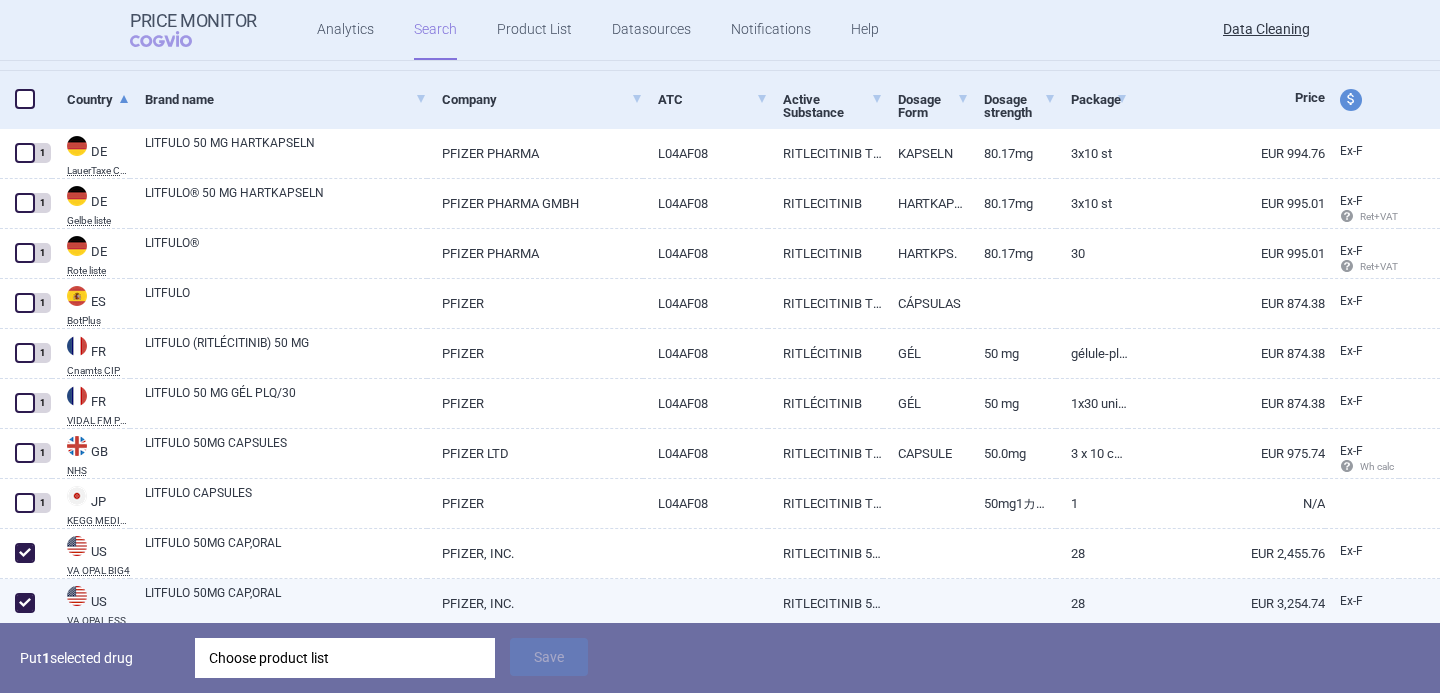 checkbox on "true" 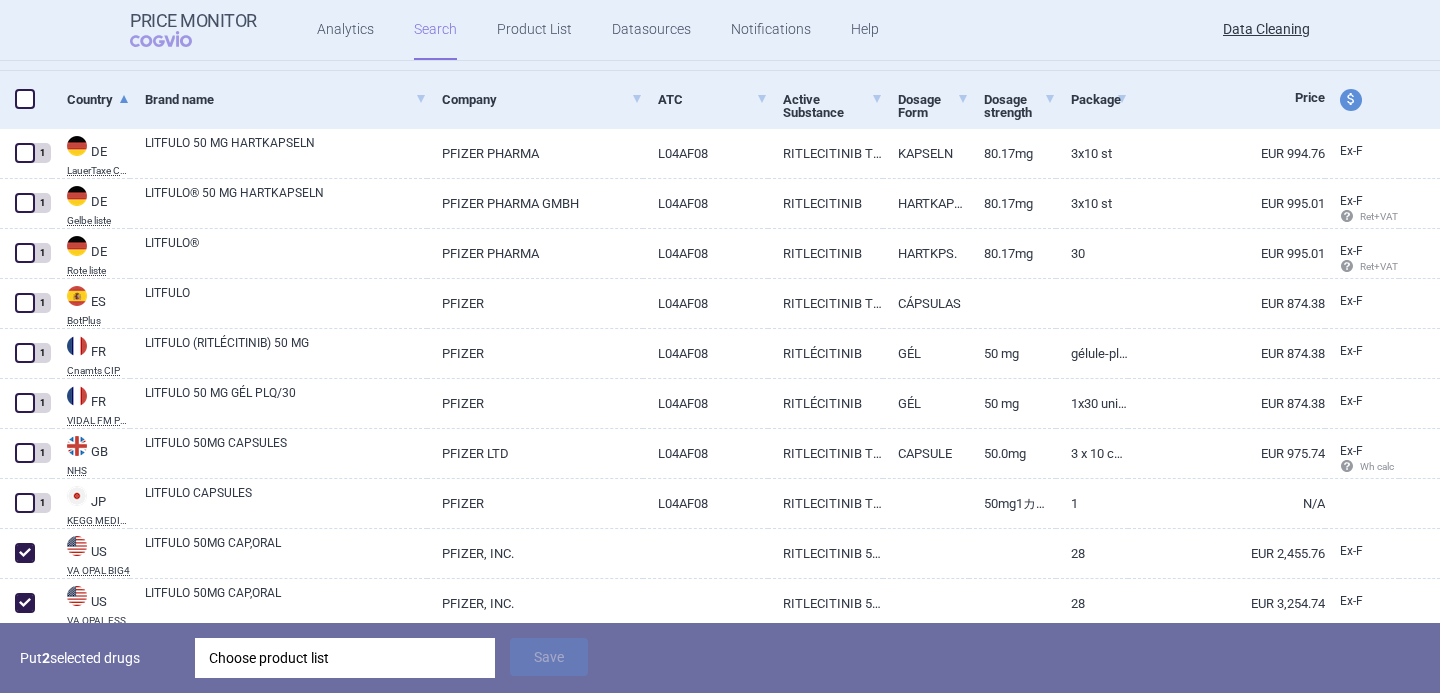 click on "Choose product list" at bounding box center (345, 658) 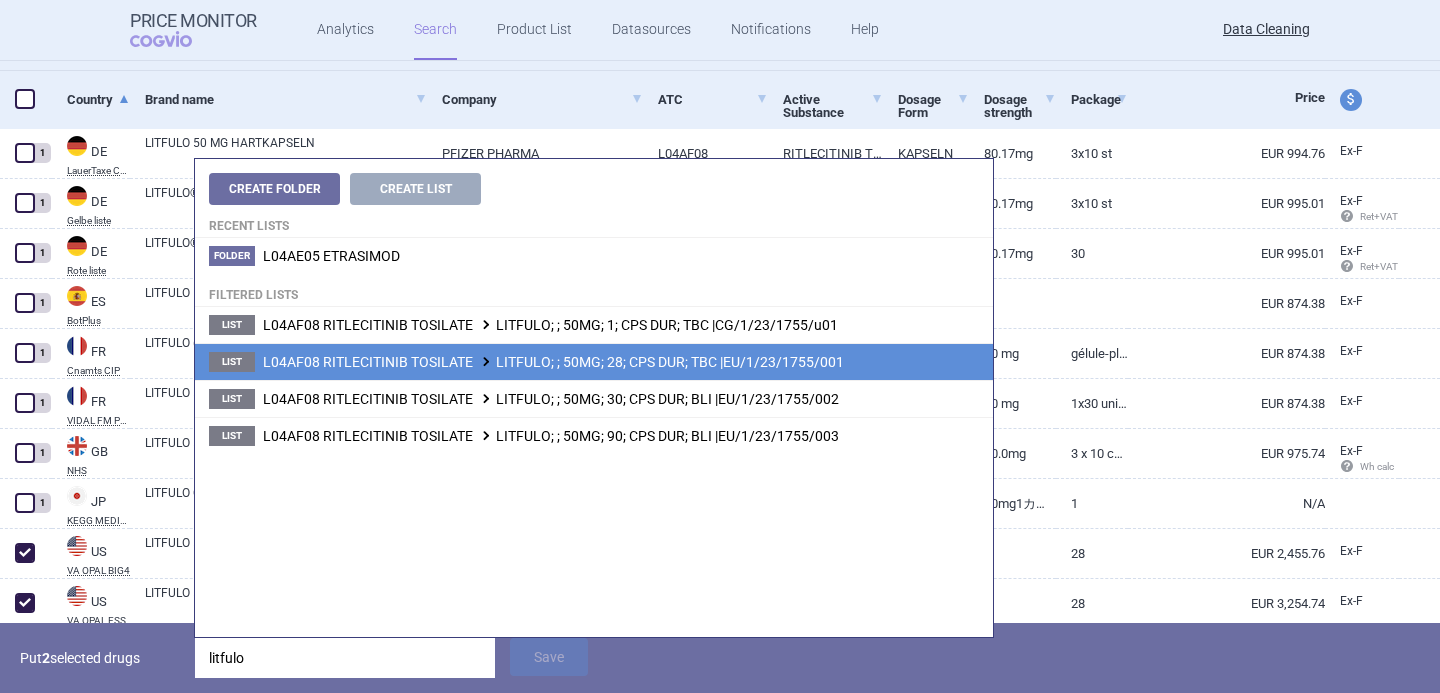 type on "litfulo" 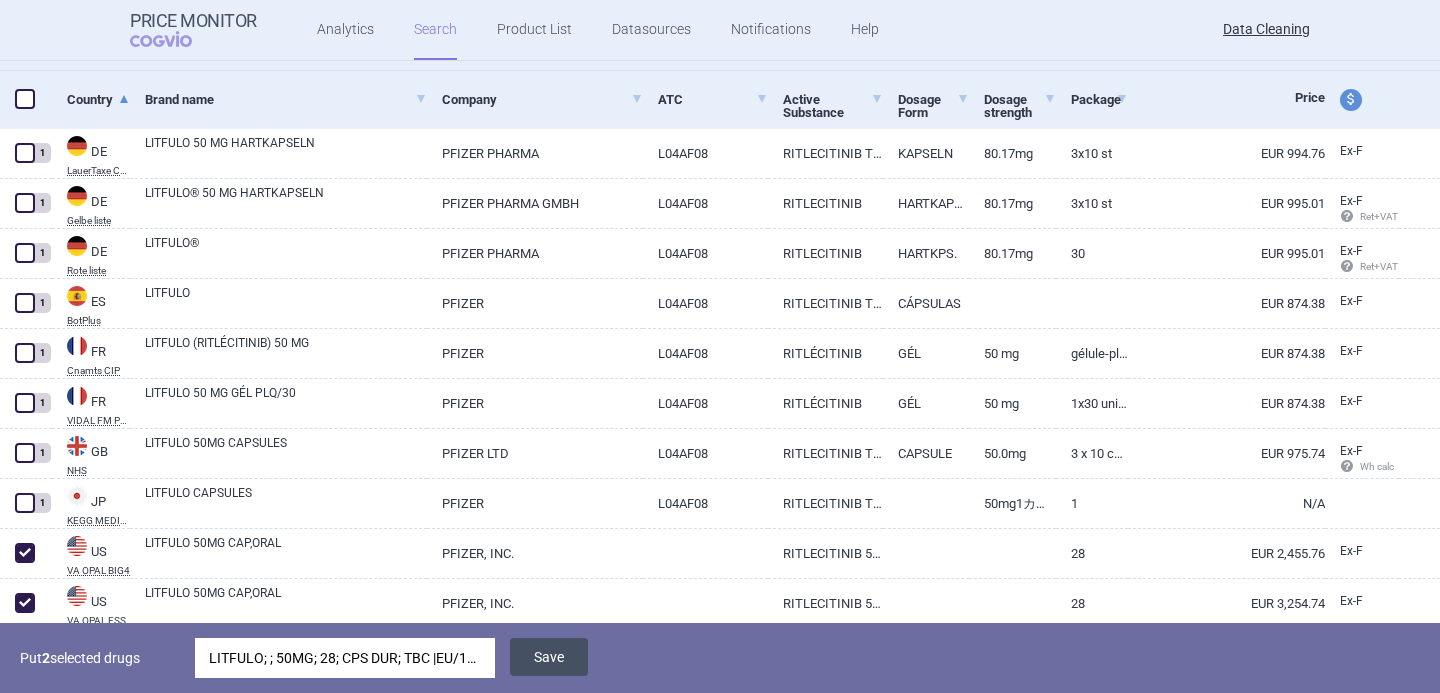 click on "Save" at bounding box center (549, 657) 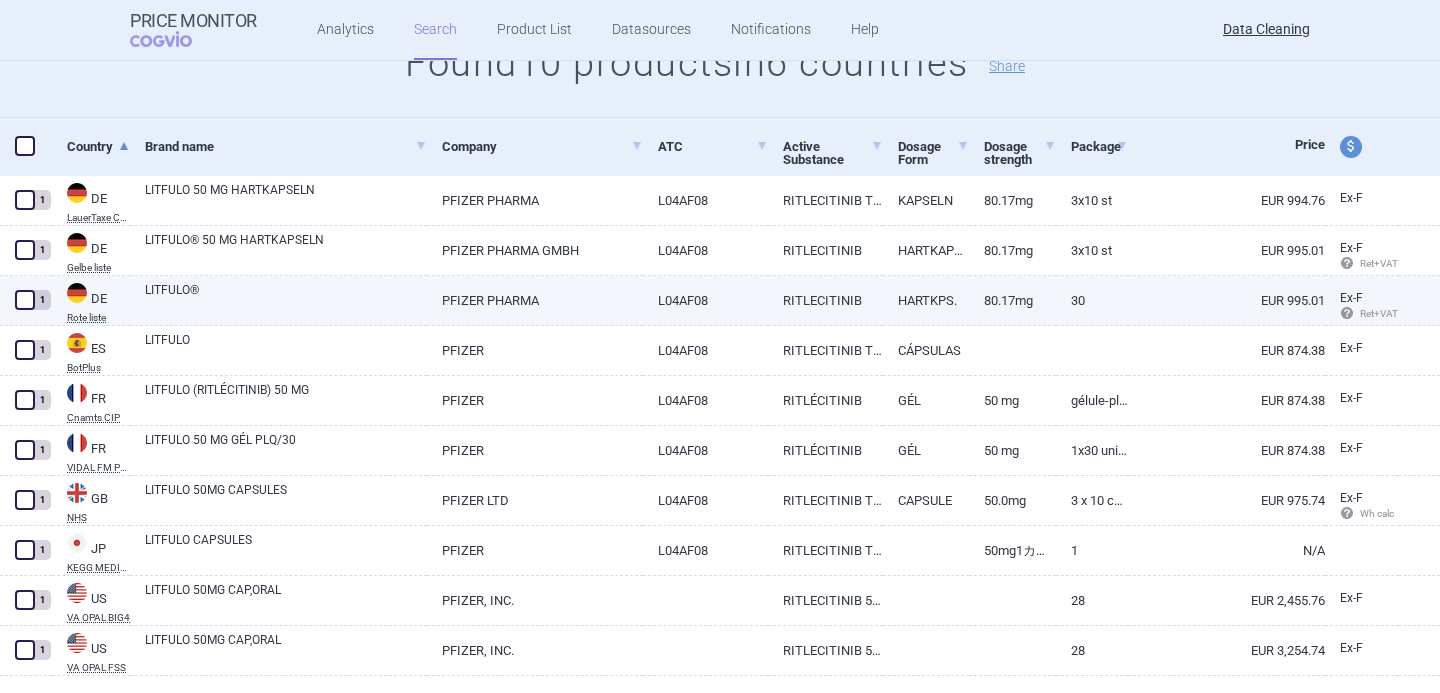 scroll, scrollTop: 0, scrollLeft: 0, axis: both 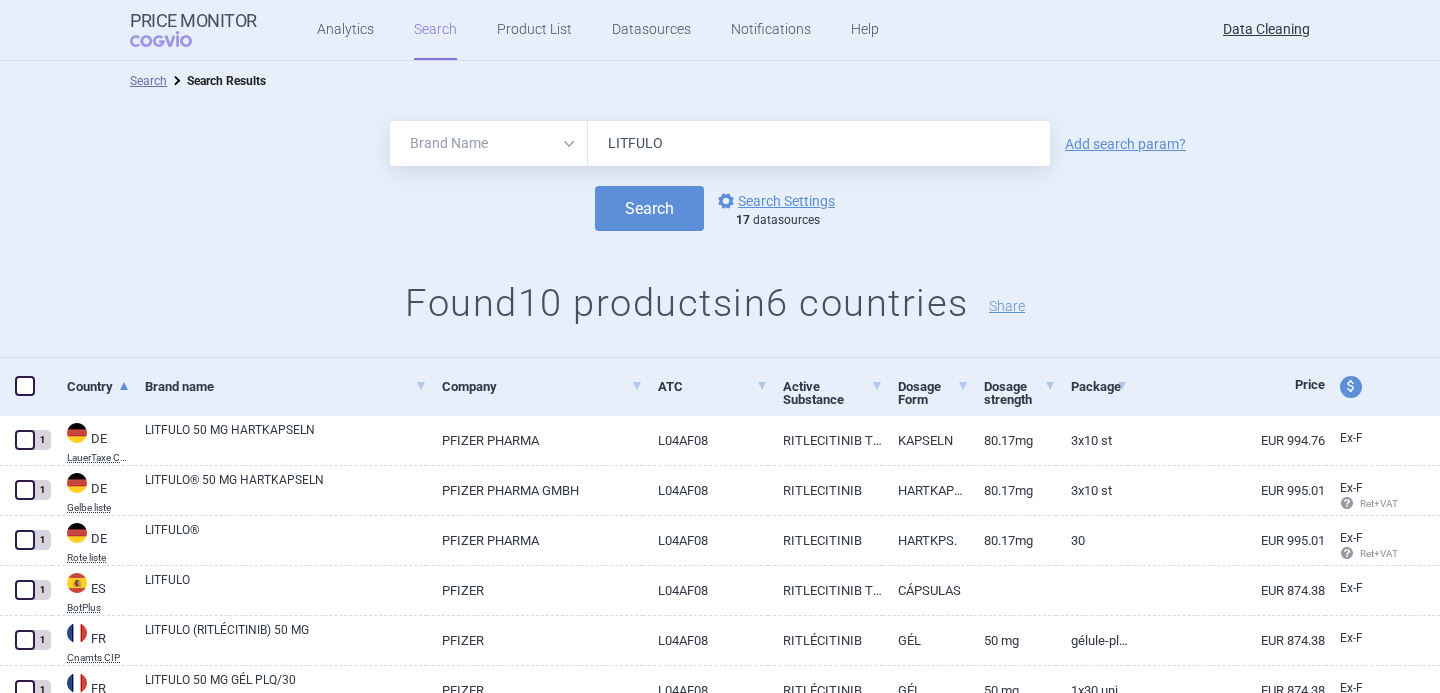 click on "LITFULO" at bounding box center (819, 143) 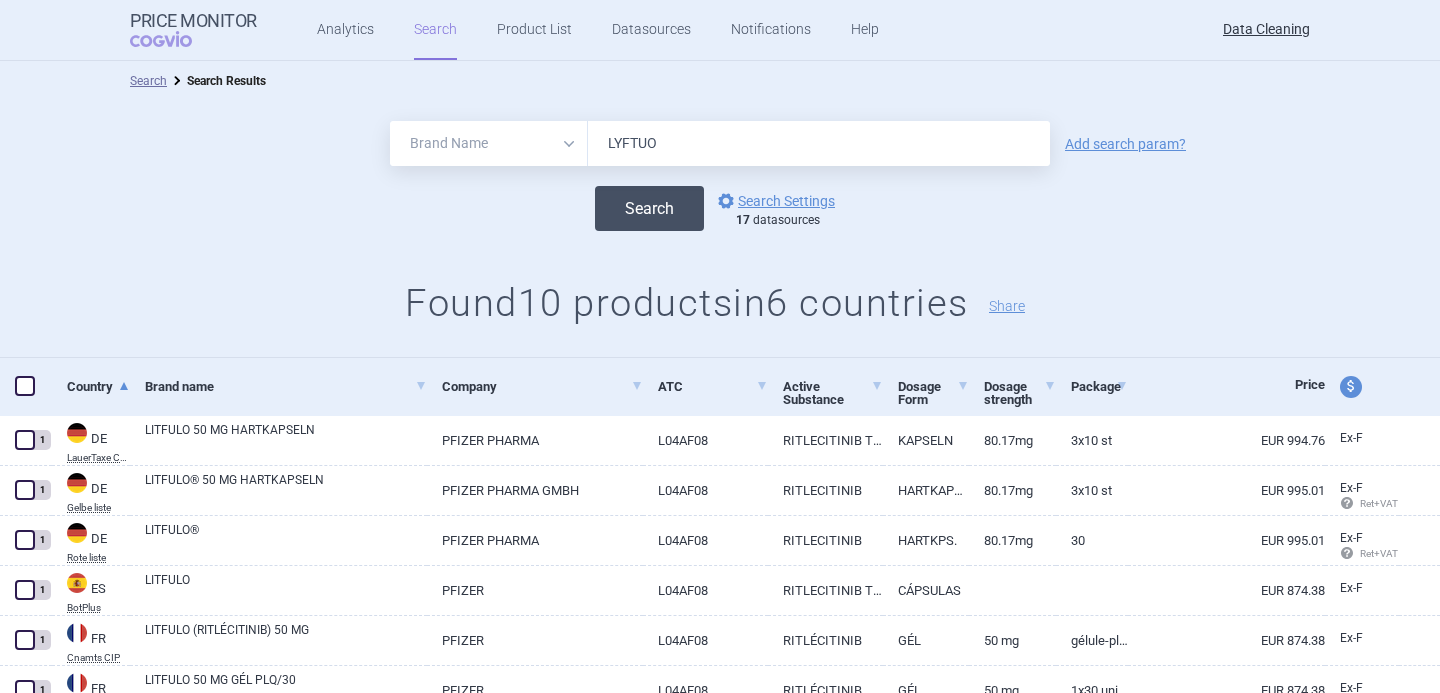 click on "Search" at bounding box center (649, 208) 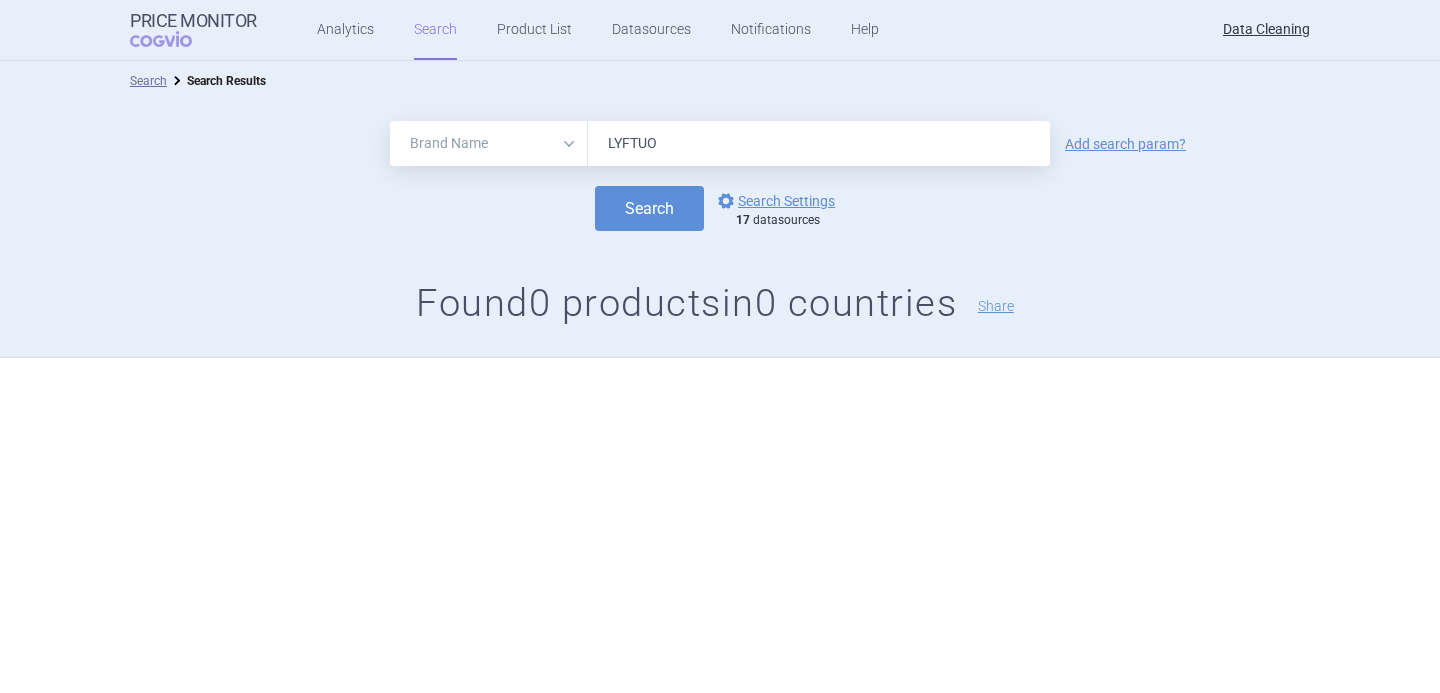 click on "LYFTUO" at bounding box center [819, 143] 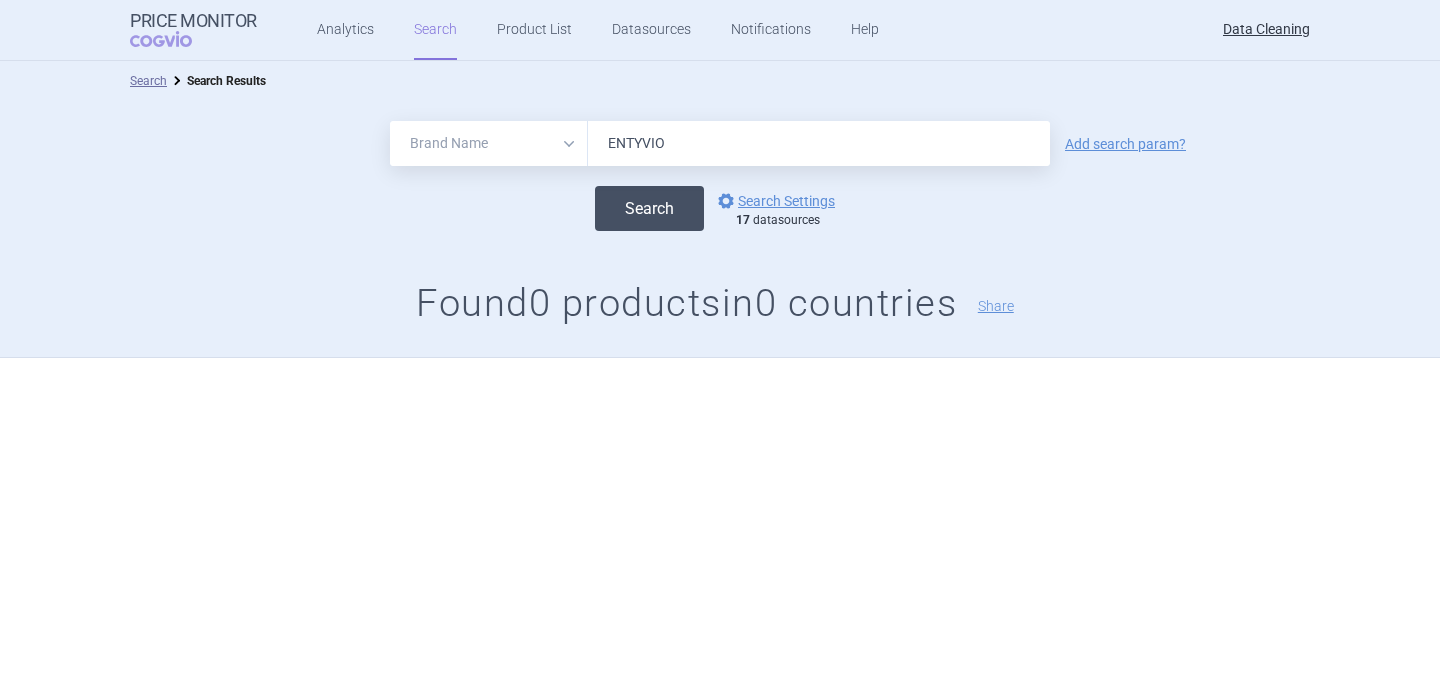 type on "ENTYVIO" 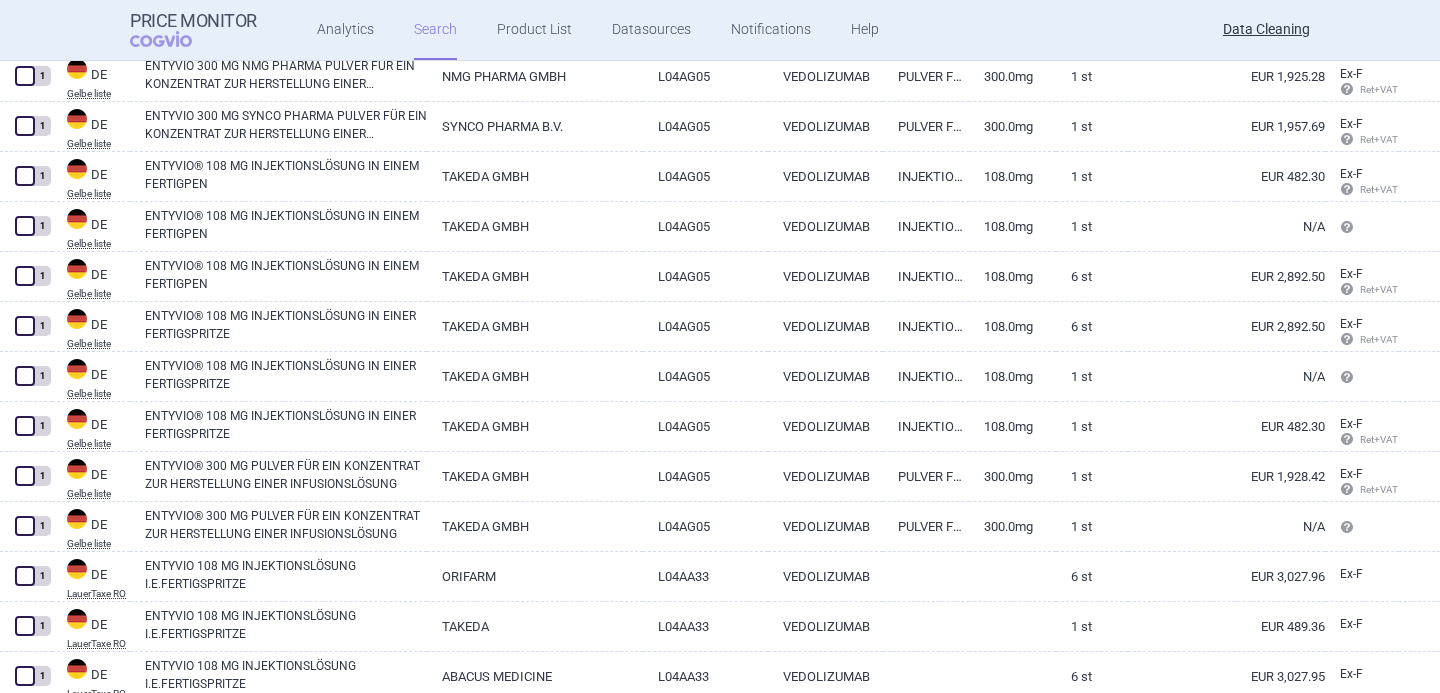 scroll, scrollTop: 4787, scrollLeft: 0, axis: vertical 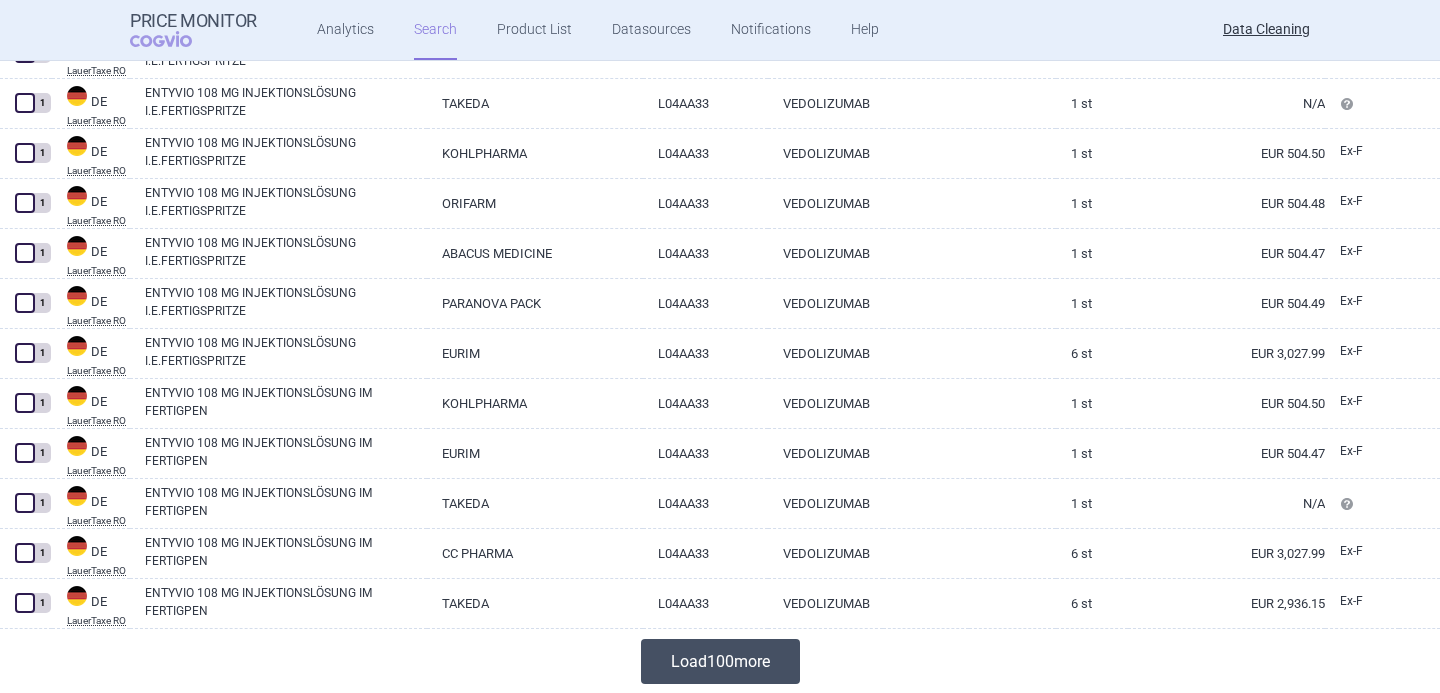 click on "Load  100  more" at bounding box center [720, 661] 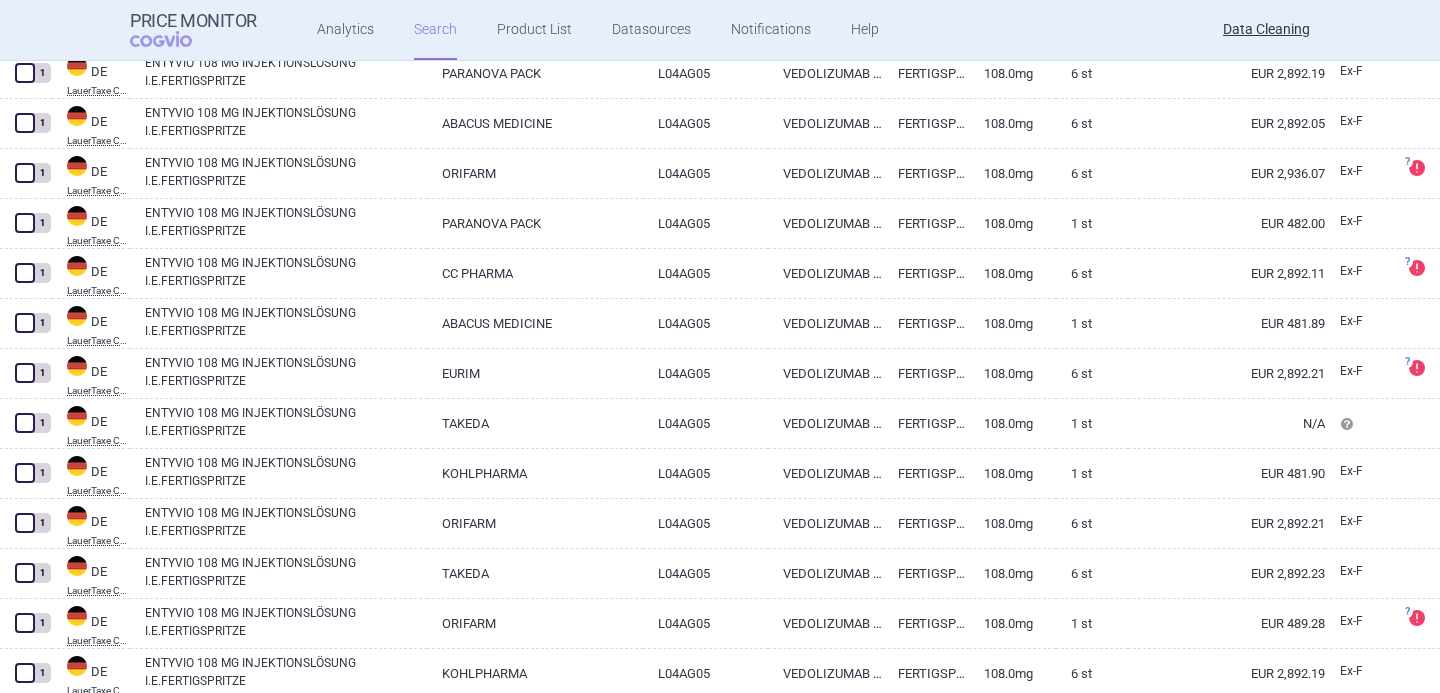 scroll, scrollTop: 30, scrollLeft: 0, axis: vertical 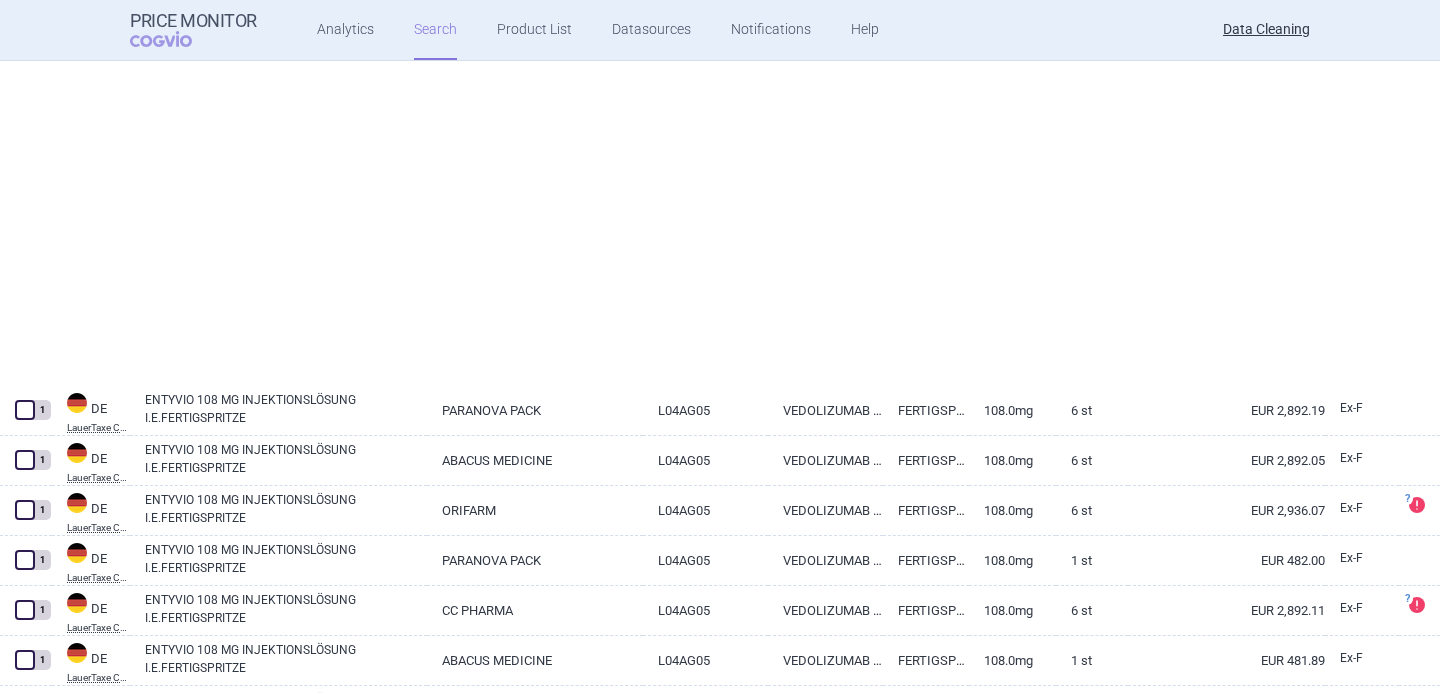 select on "brandName" 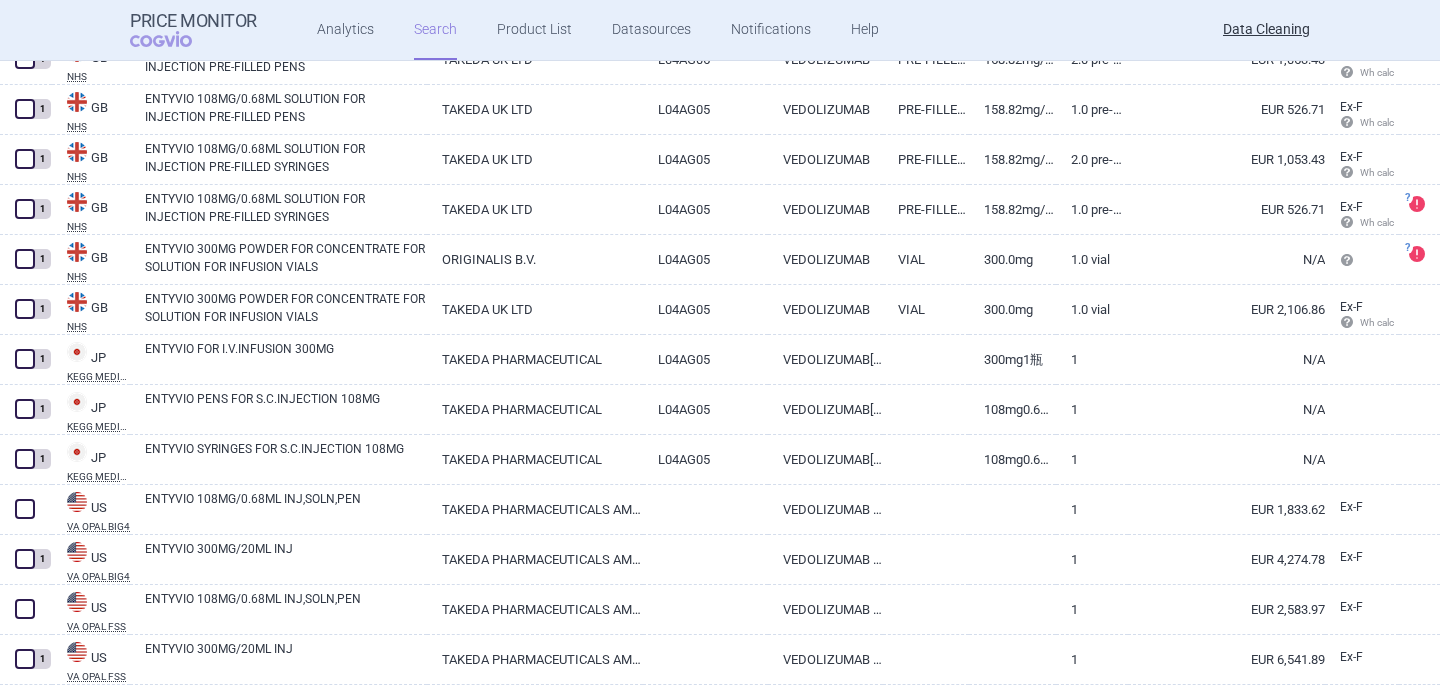 scroll, scrollTop: 7887, scrollLeft: 0, axis: vertical 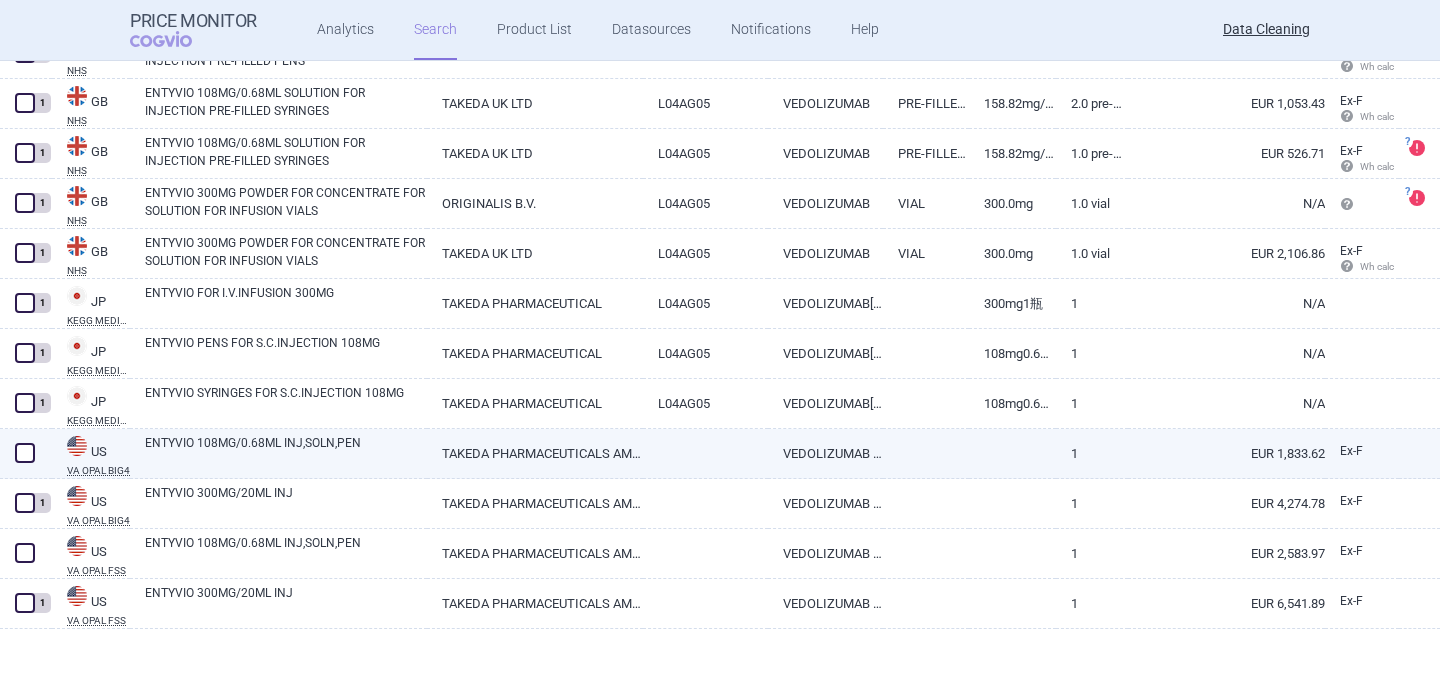 click at bounding box center (25, 453) 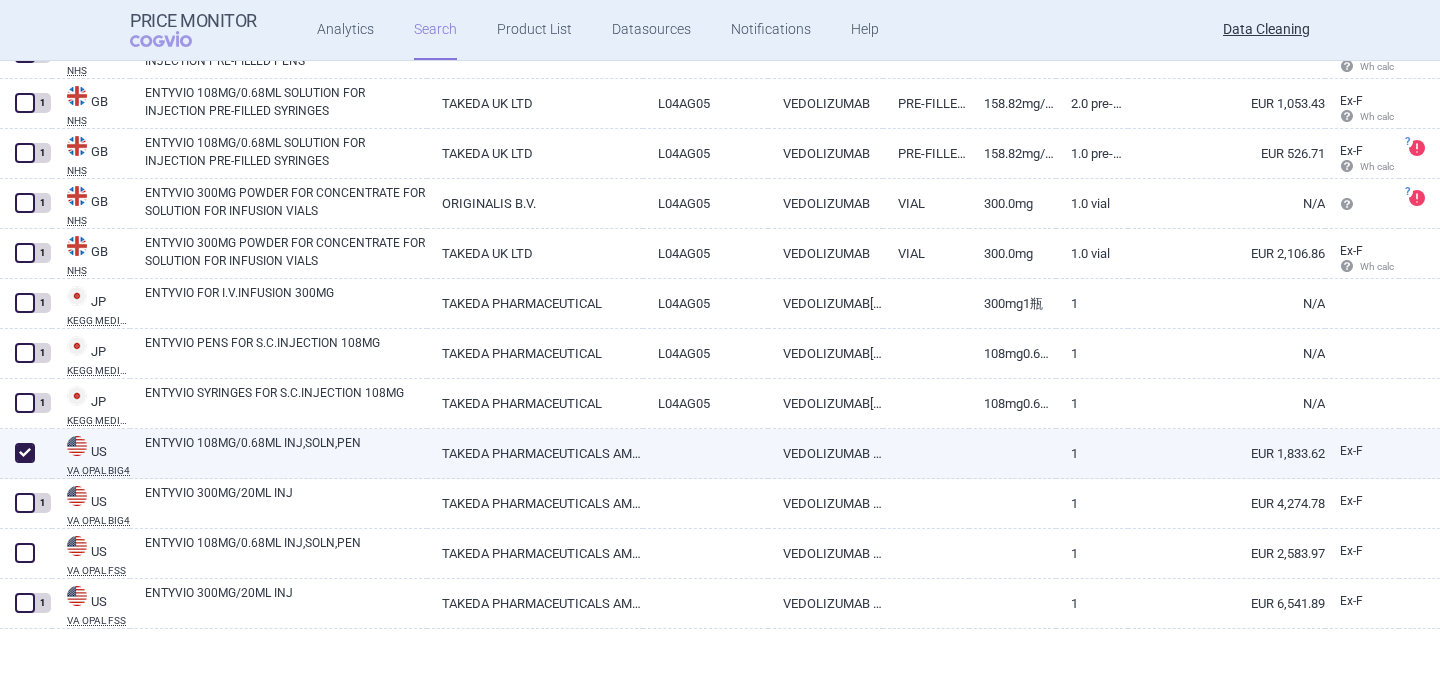 checkbox on "true" 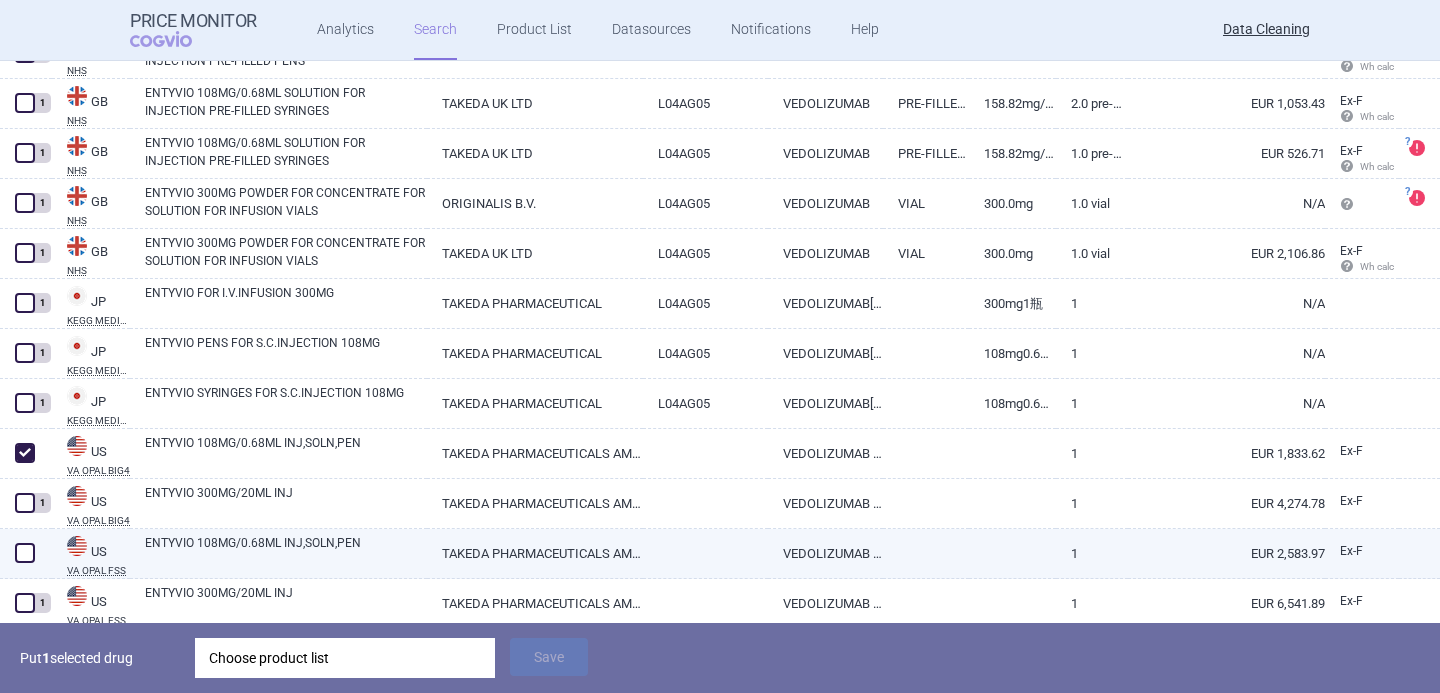 click at bounding box center [25, 553] 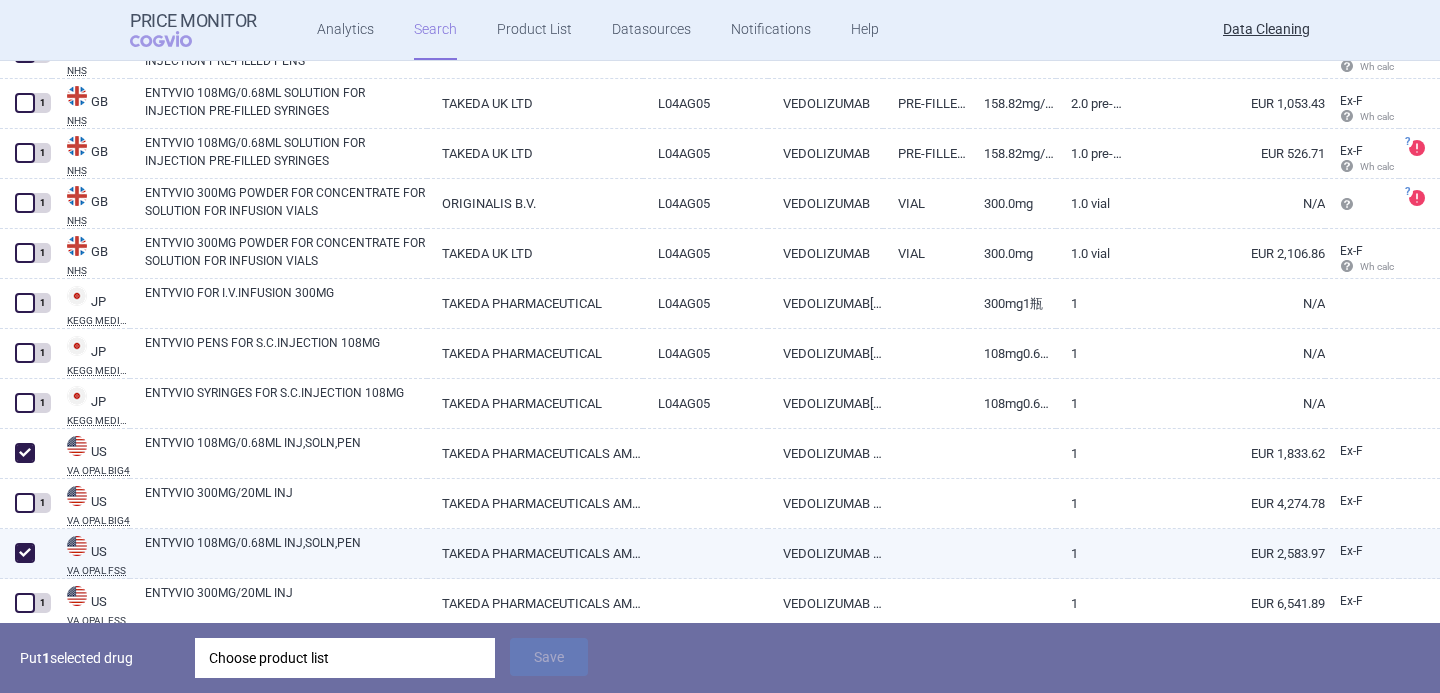 checkbox on "true" 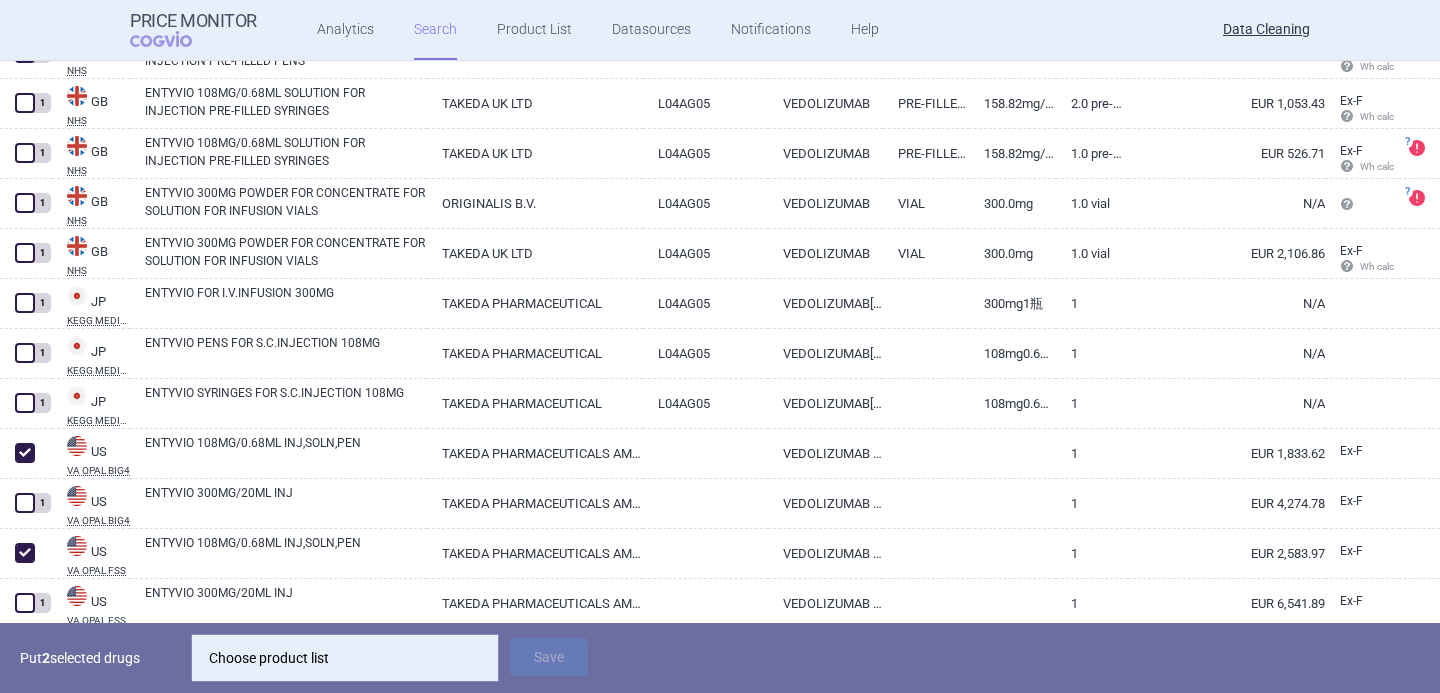 click on "Choose product list" at bounding box center (345, 658) 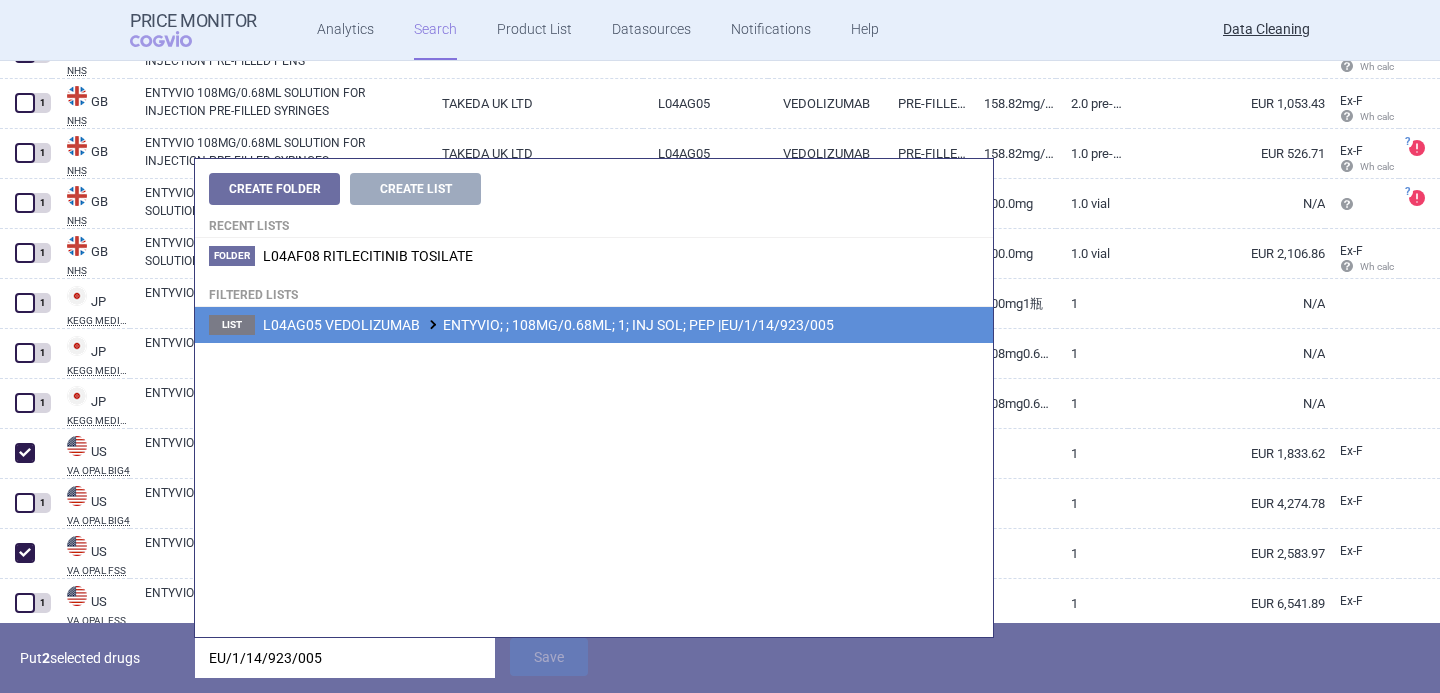 type on "EU/1/14/923/005" 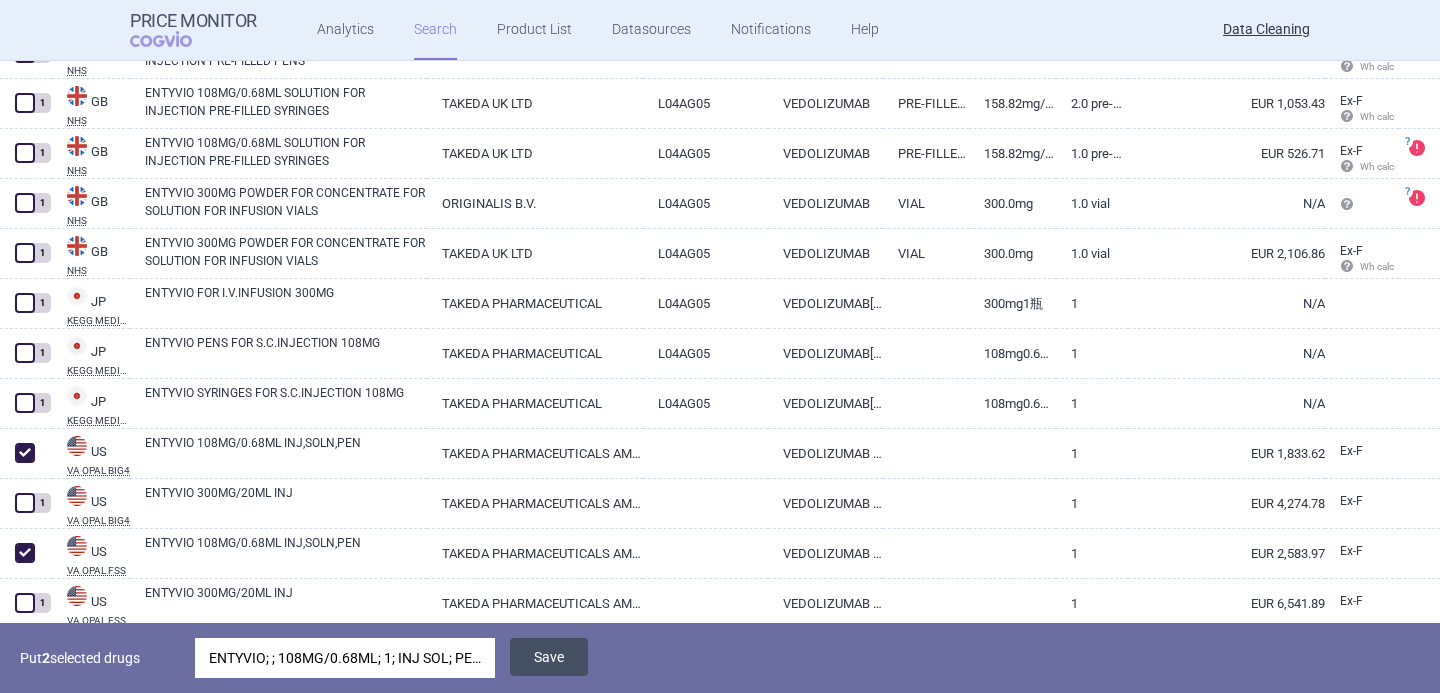 click on "Save" at bounding box center (549, 657) 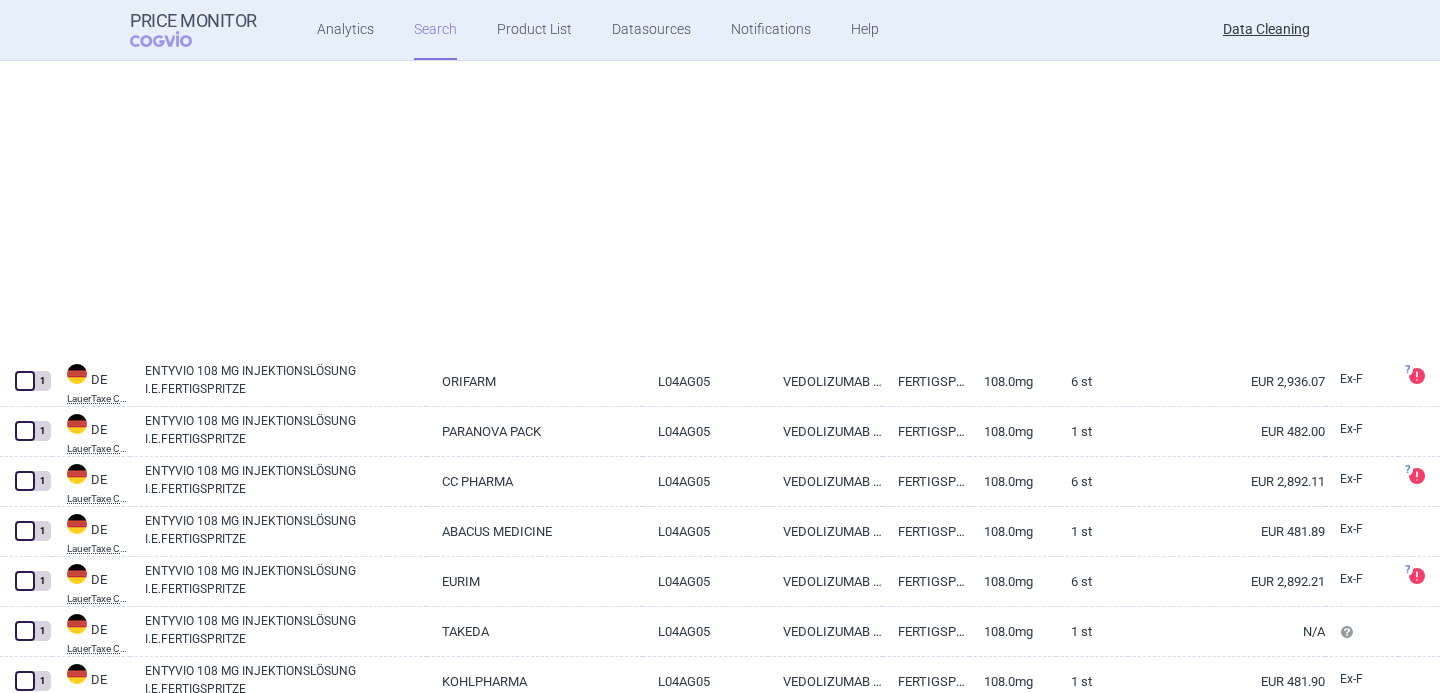 scroll, scrollTop: 28, scrollLeft: 0, axis: vertical 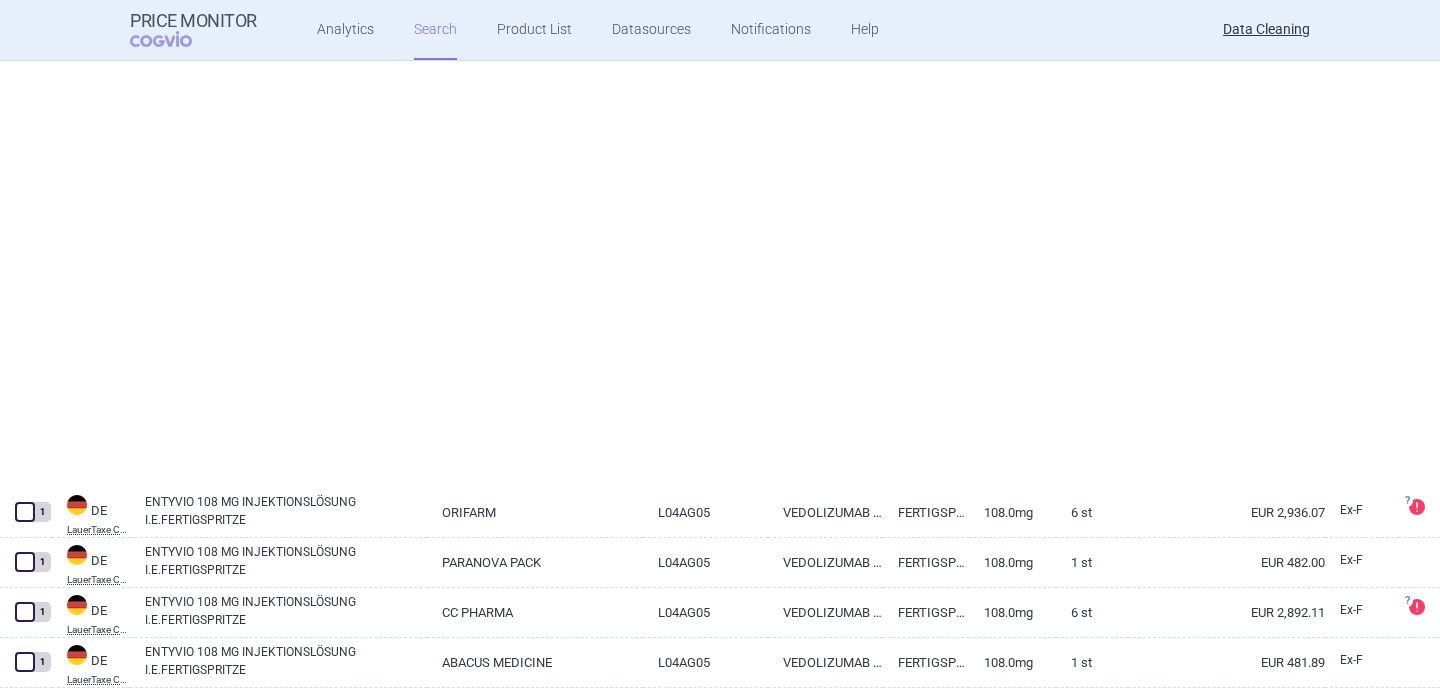 select on "brandName" 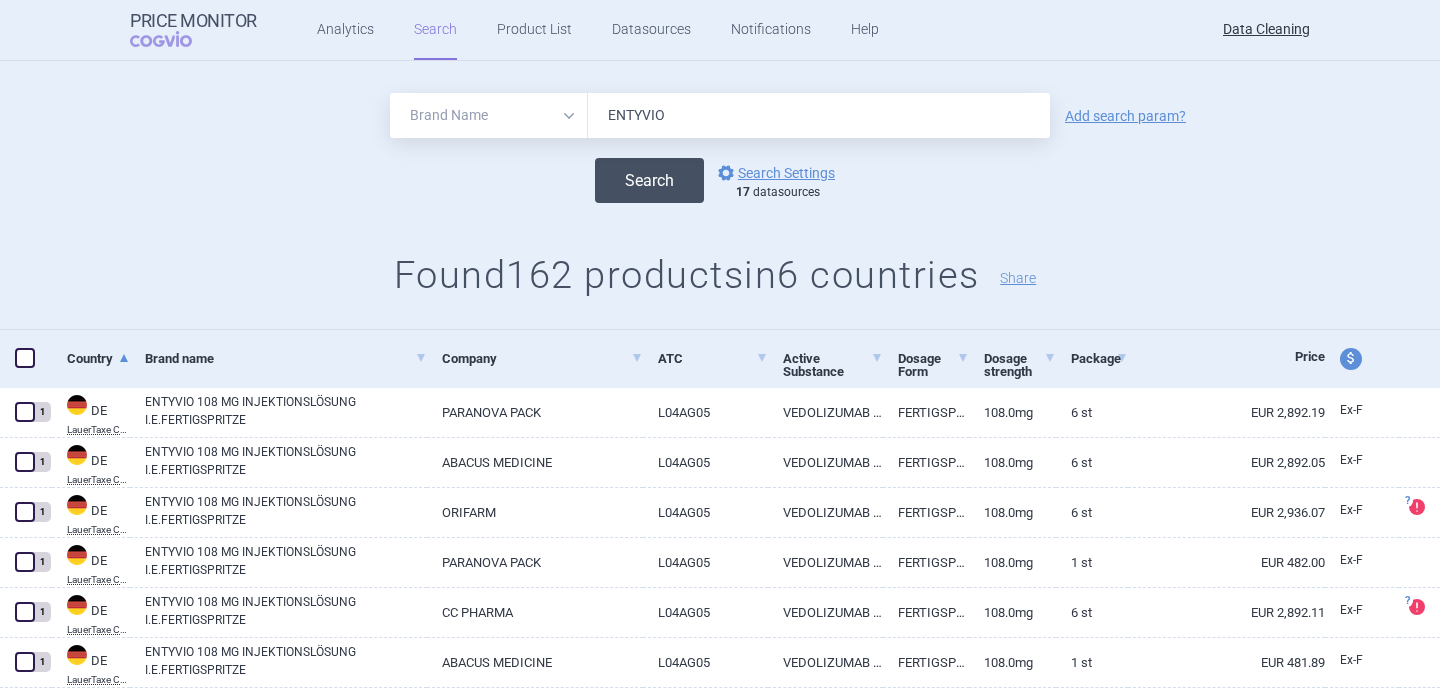 scroll, scrollTop: 0, scrollLeft: 0, axis: both 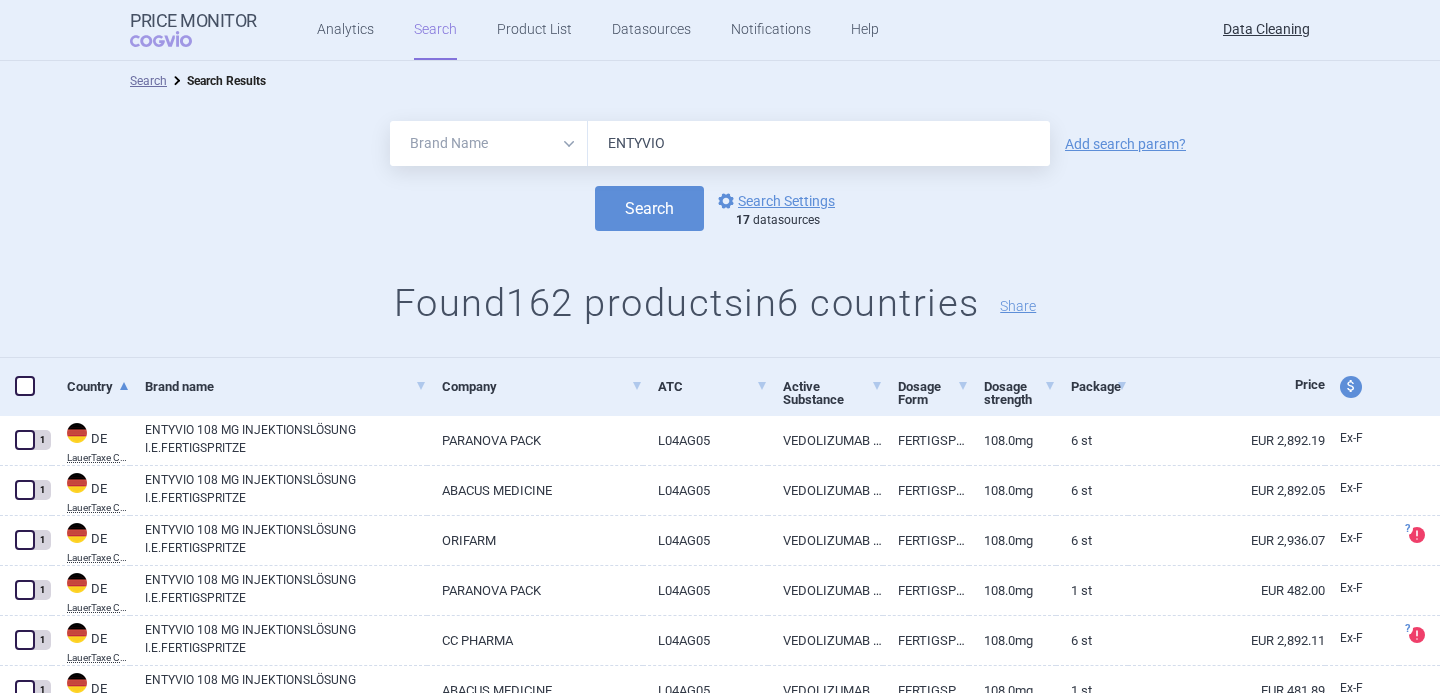 click on "ENTYVIO" at bounding box center (819, 143) 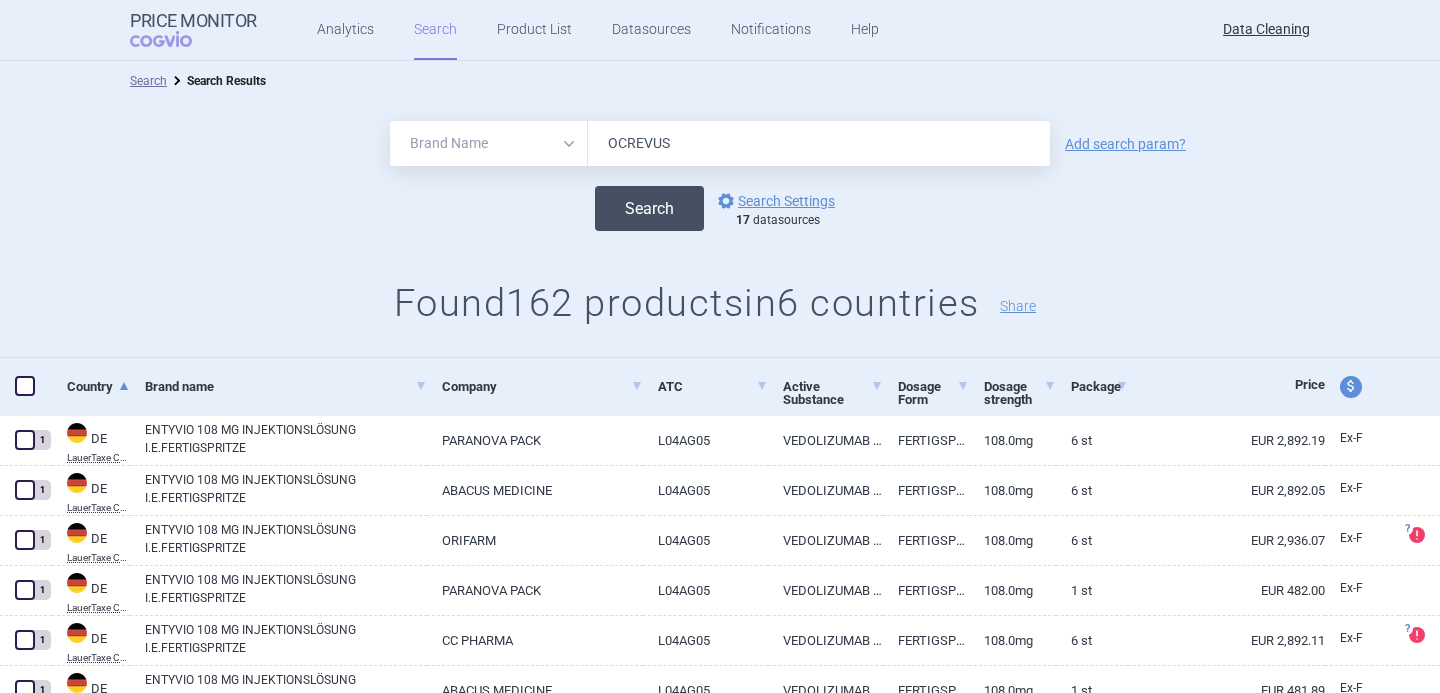 type on "OCREVUS" 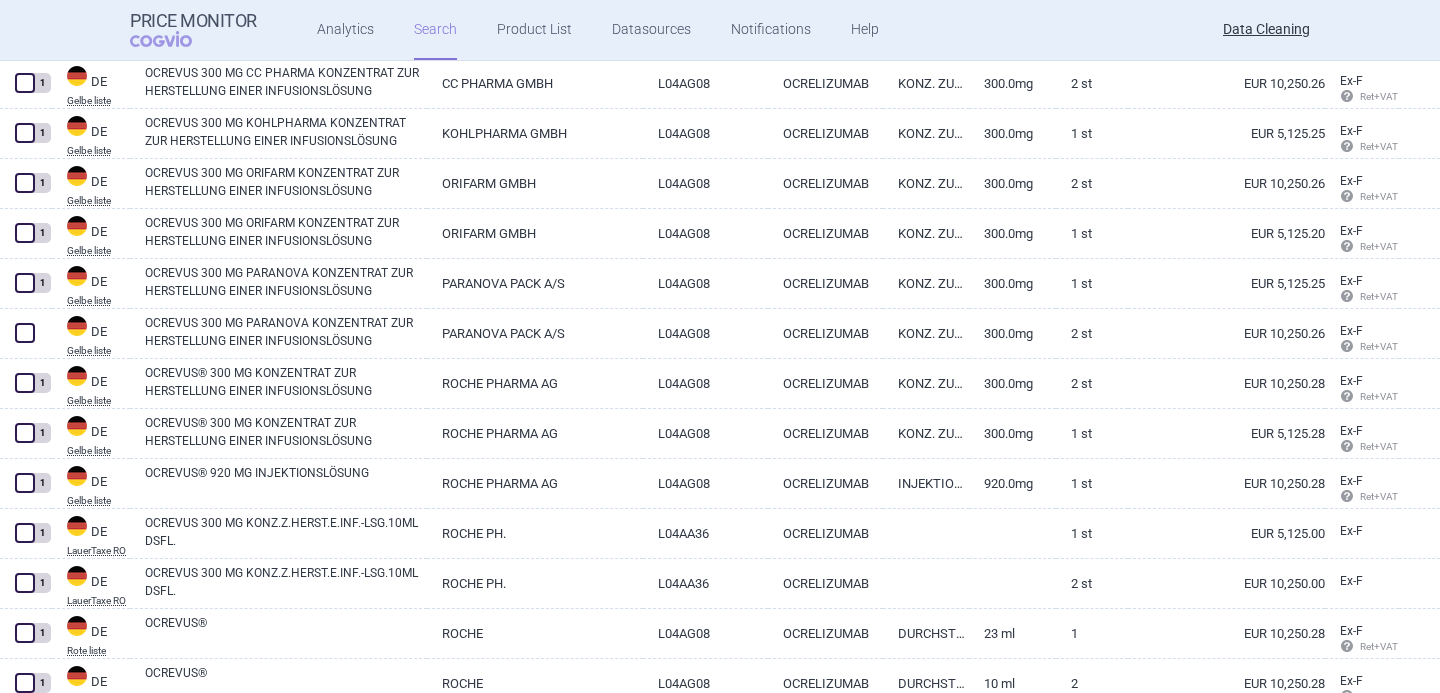scroll, scrollTop: 1124, scrollLeft: 0, axis: vertical 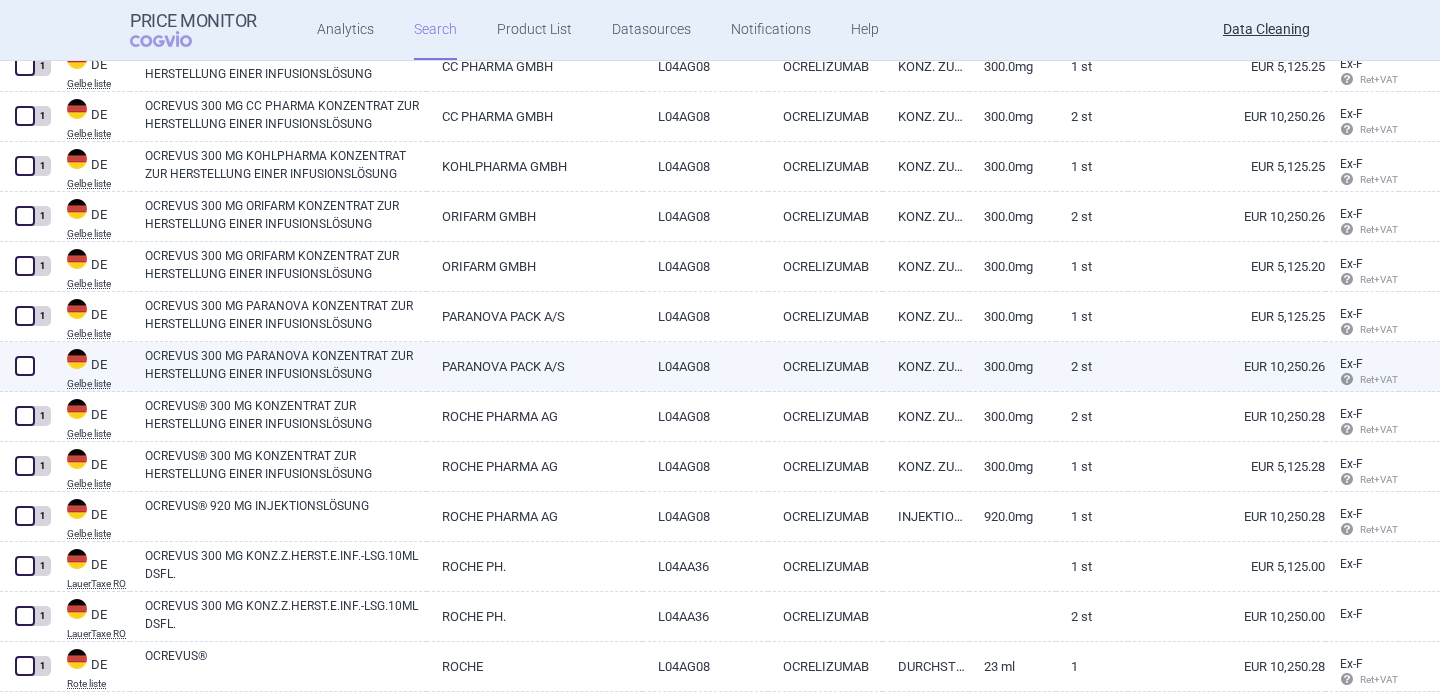 click on "OCREVUS 300 MG PARANOVA KONZENTRAT ZUR HERSTELLUNG EINER INFUSIONSLÖSUNG" at bounding box center (286, 365) 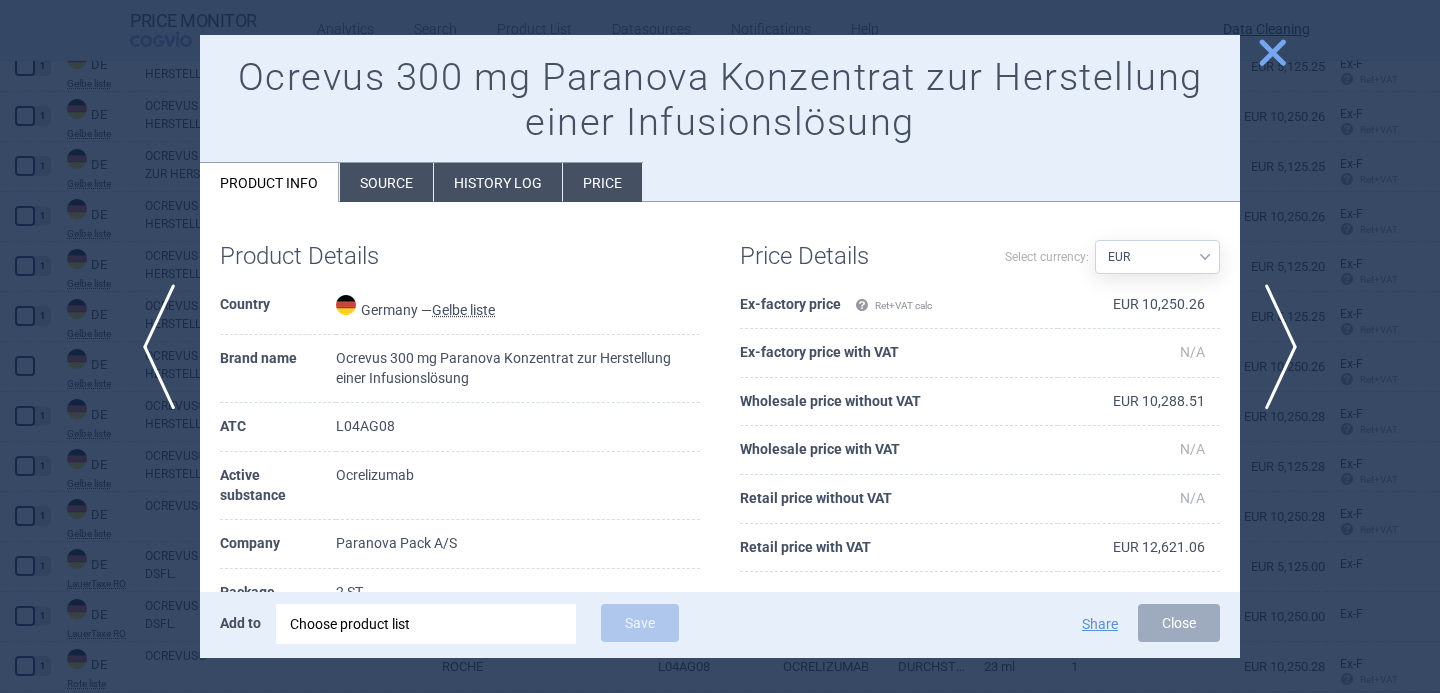 click on "Choose product list" at bounding box center [426, 624] 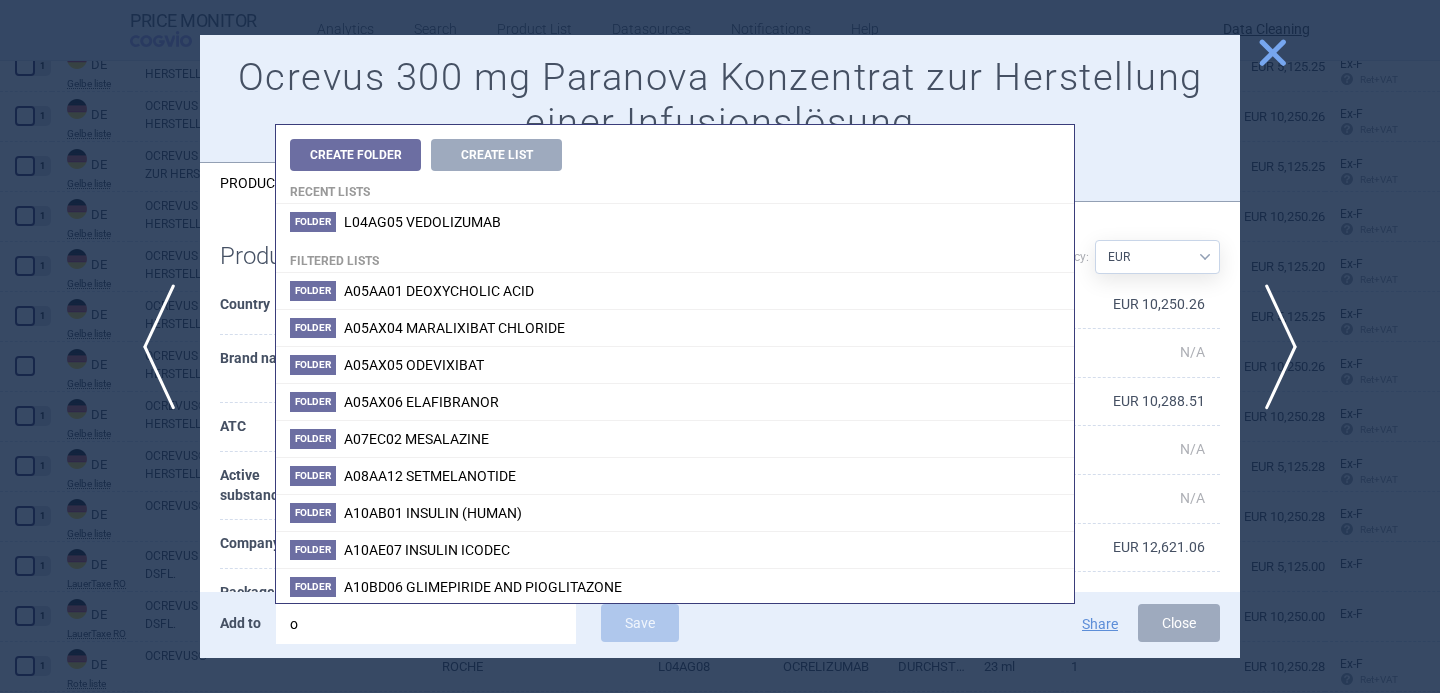 click on "o" at bounding box center (426, 624) 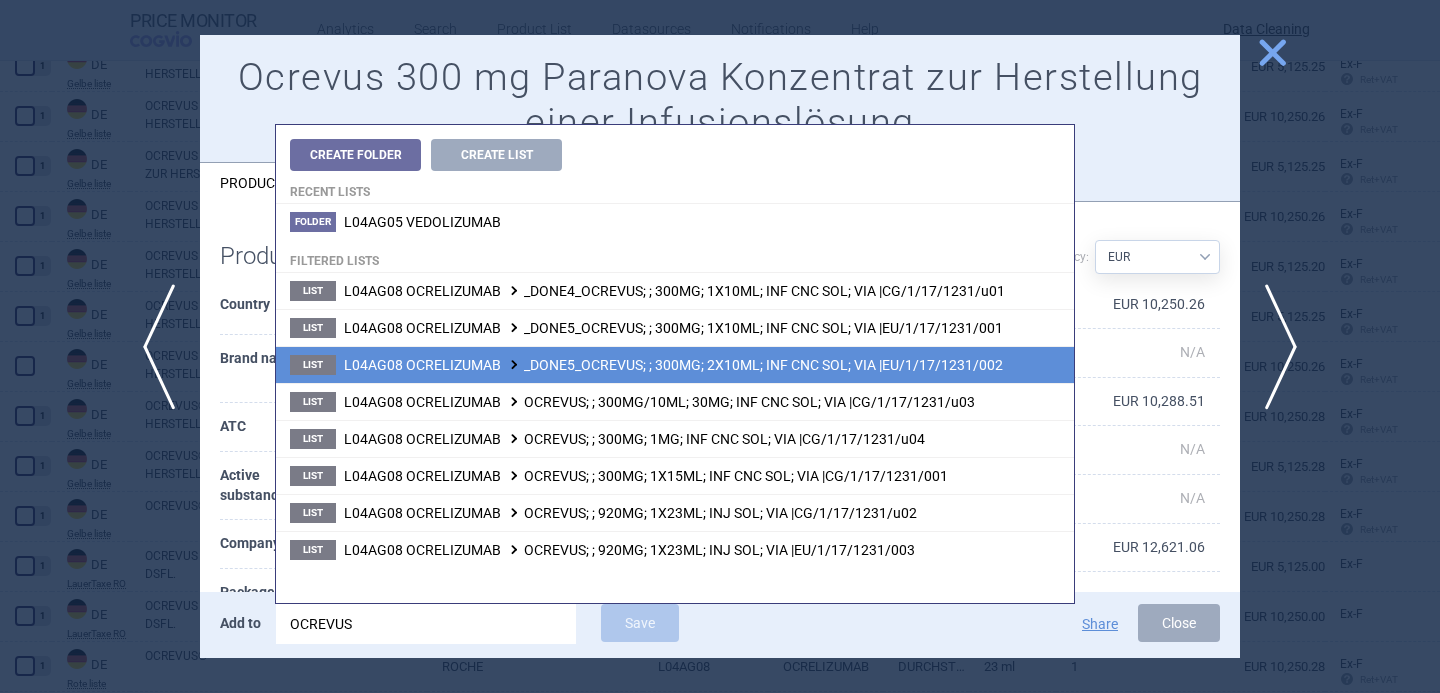 type on "OCREVUS" 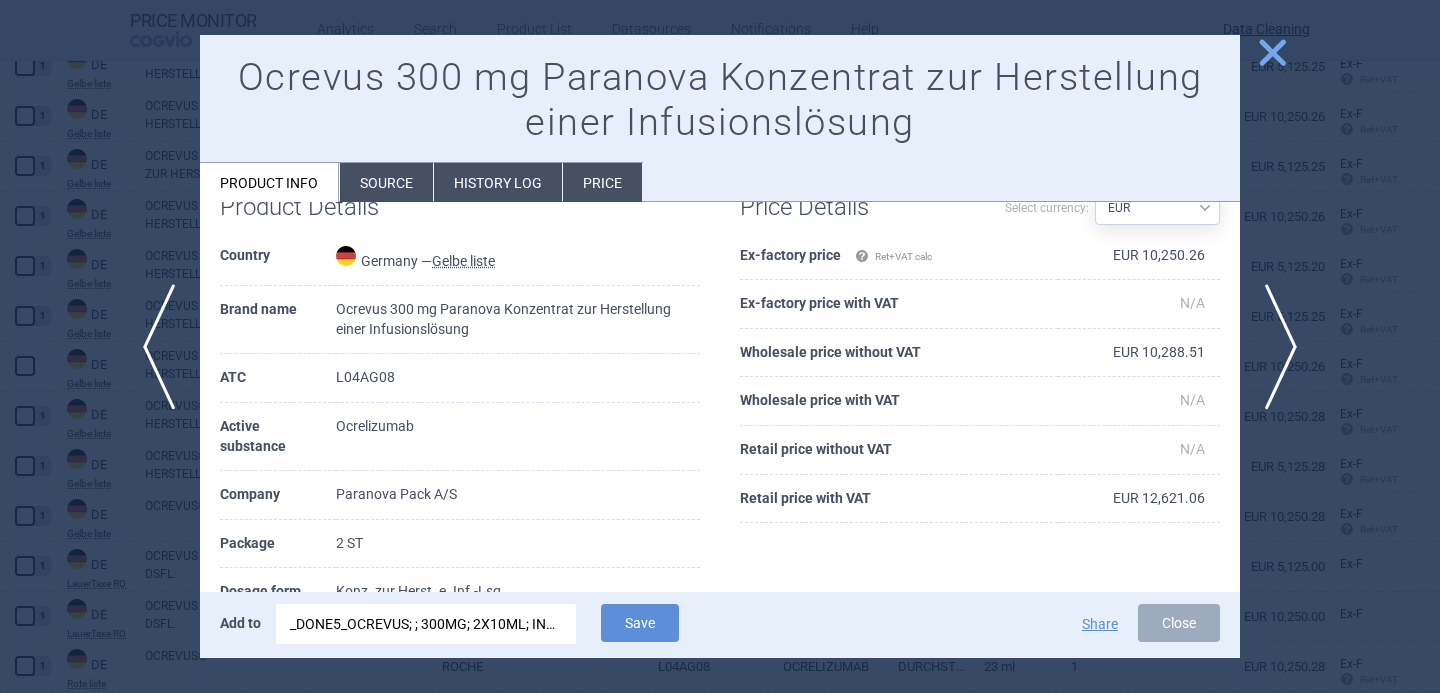 scroll, scrollTop: 66, scrollLeft: 0, axis: vertical 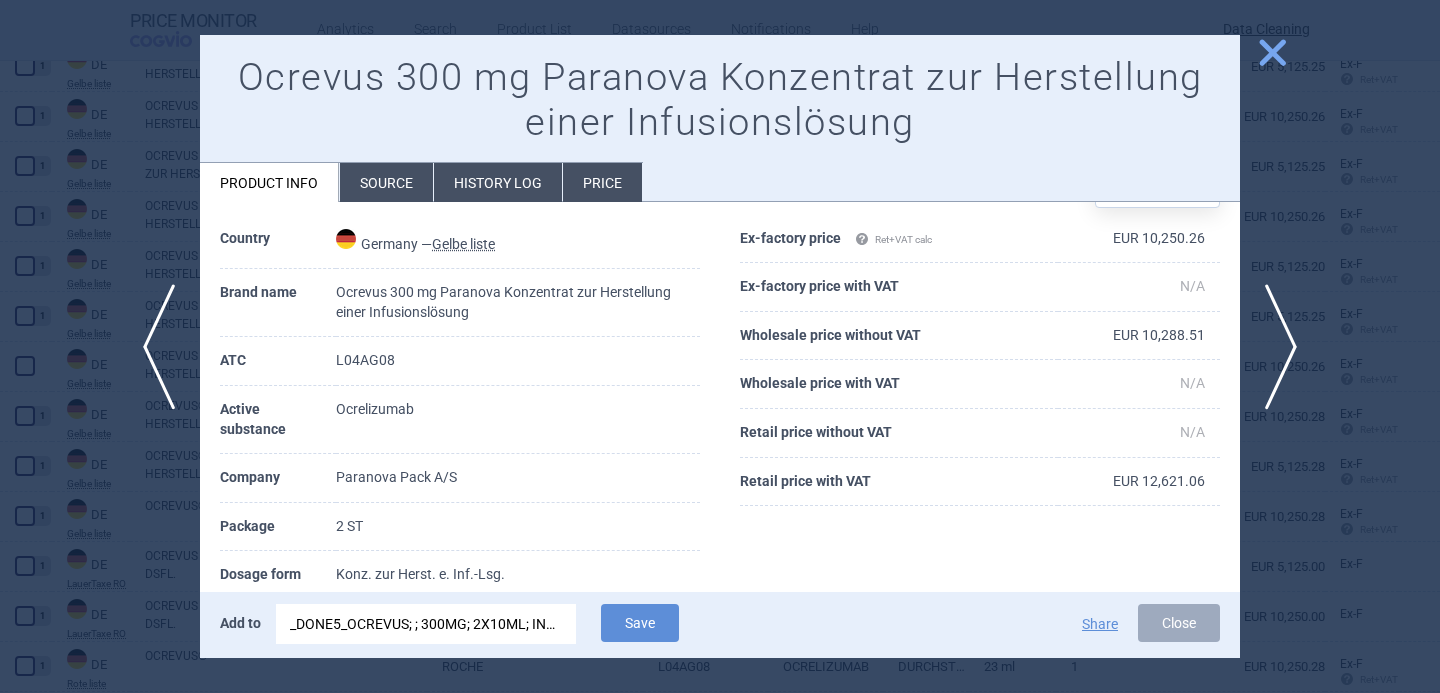 click on "Source" at bounding box center (386, 182) 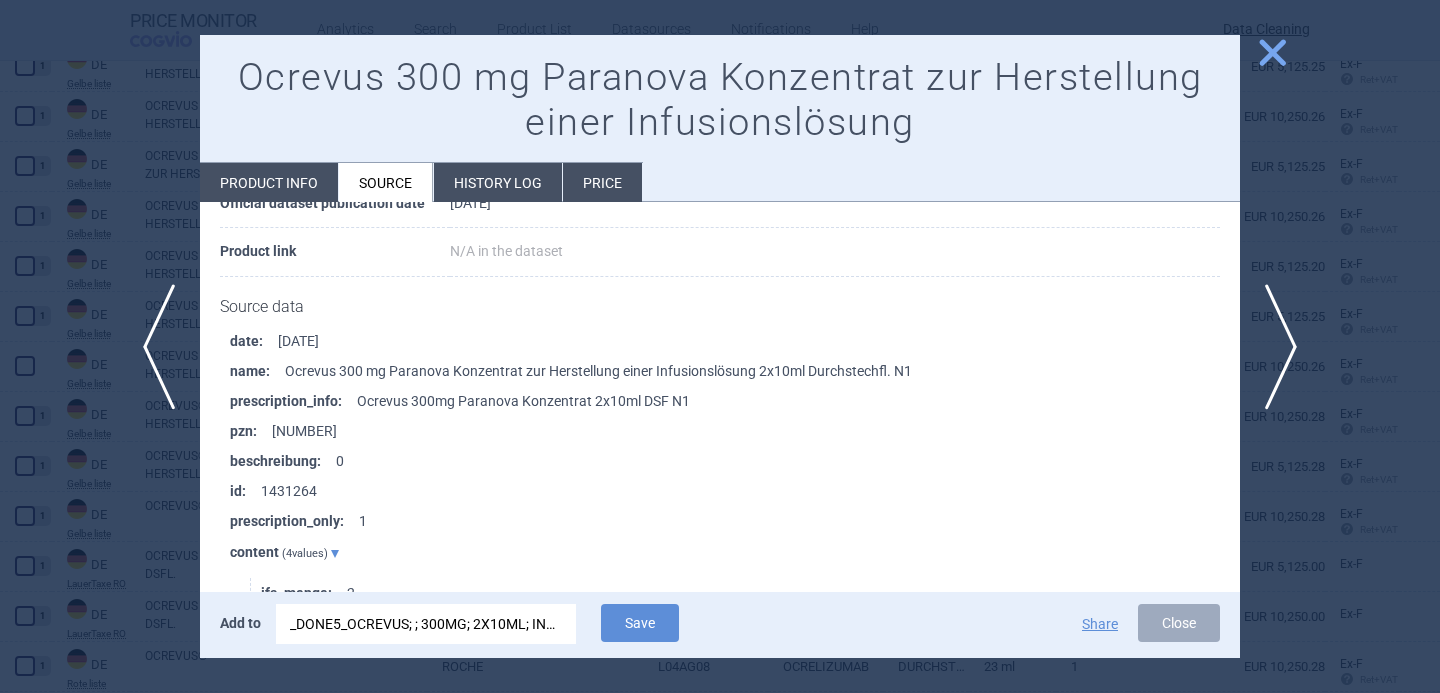 scroll, scrollTop: 223, scrollLeft: 0, axis: vertical 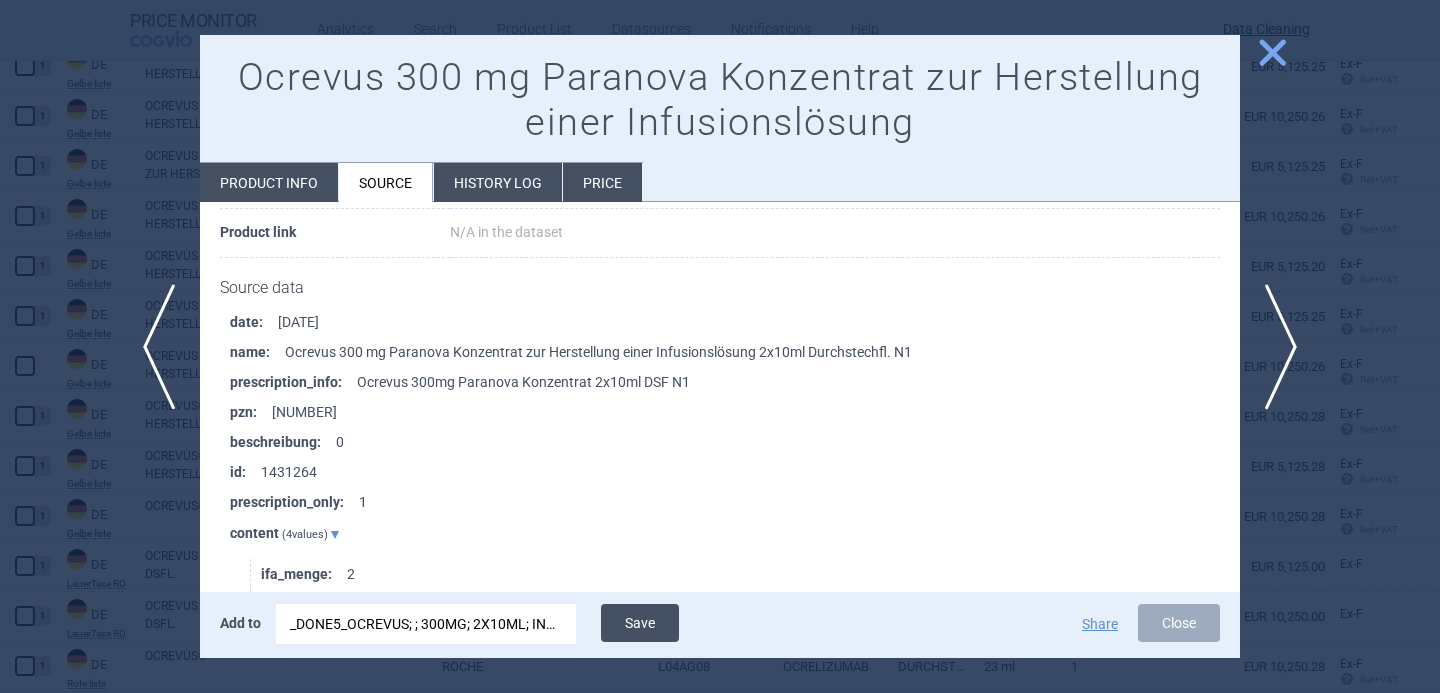 click on "Save" at bounding box center (640, 623) 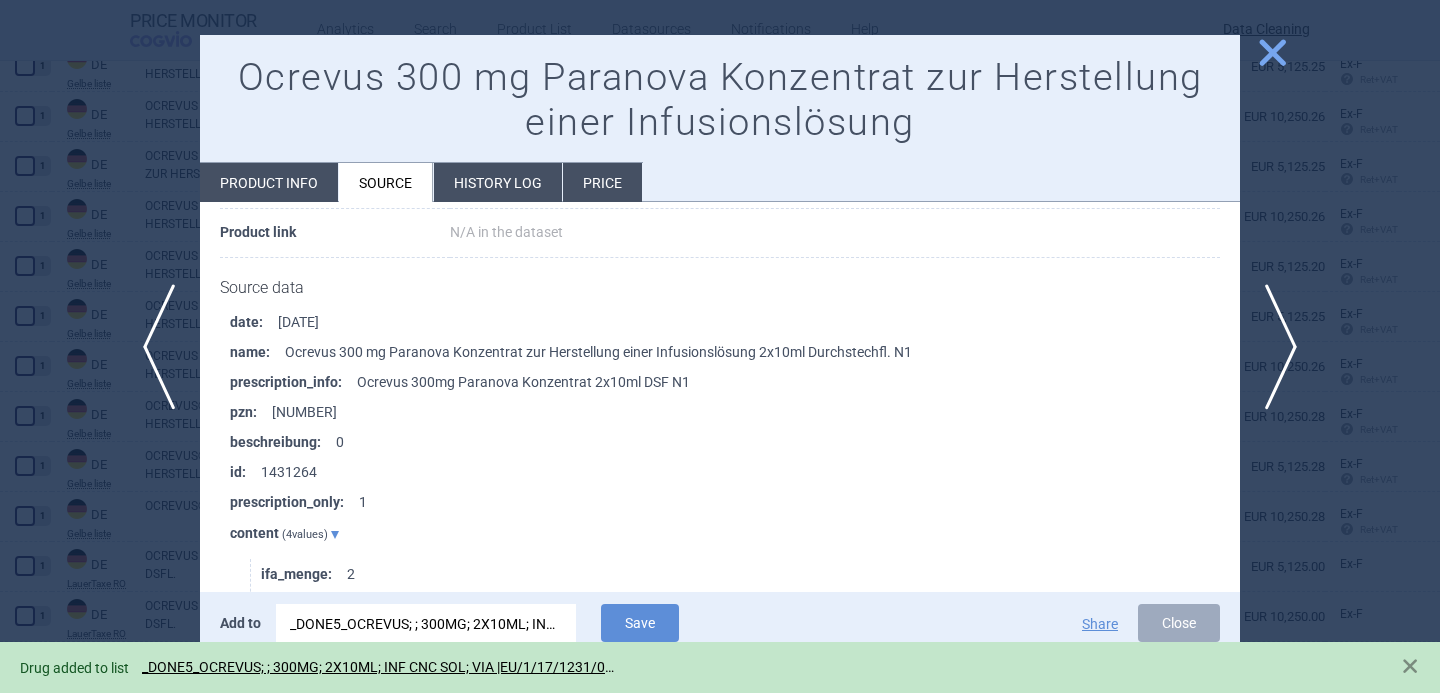 click at bounding box center (720, 346) 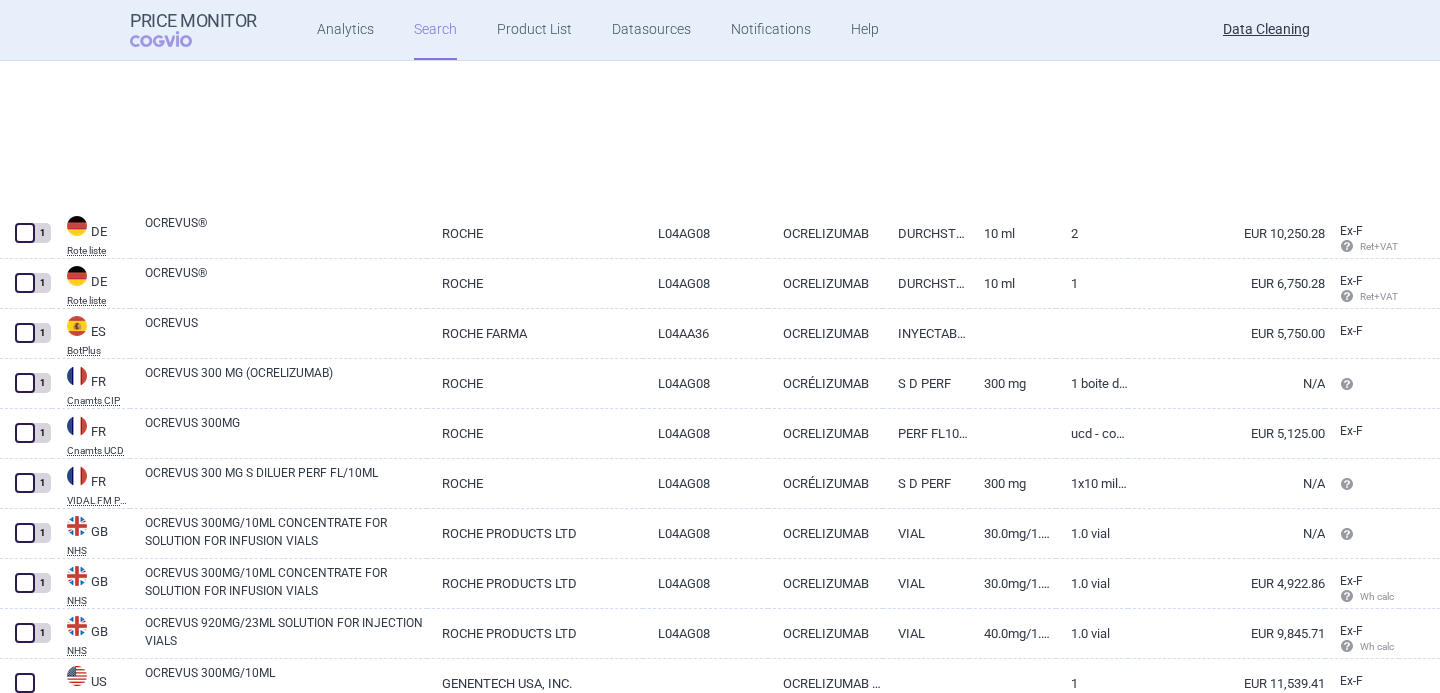 scroll, scrollTop: 1837, scrollLeft: 0, axis: vertical 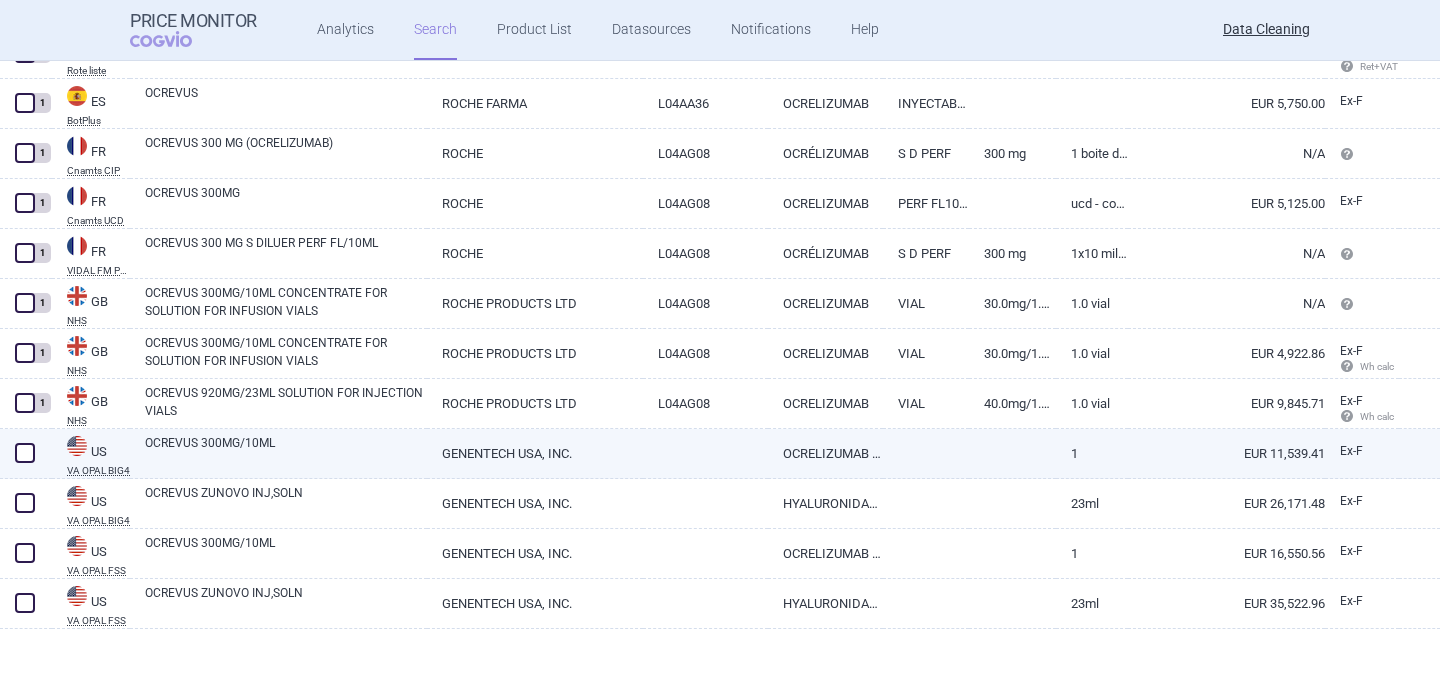 click at bounding box center (25, 453) 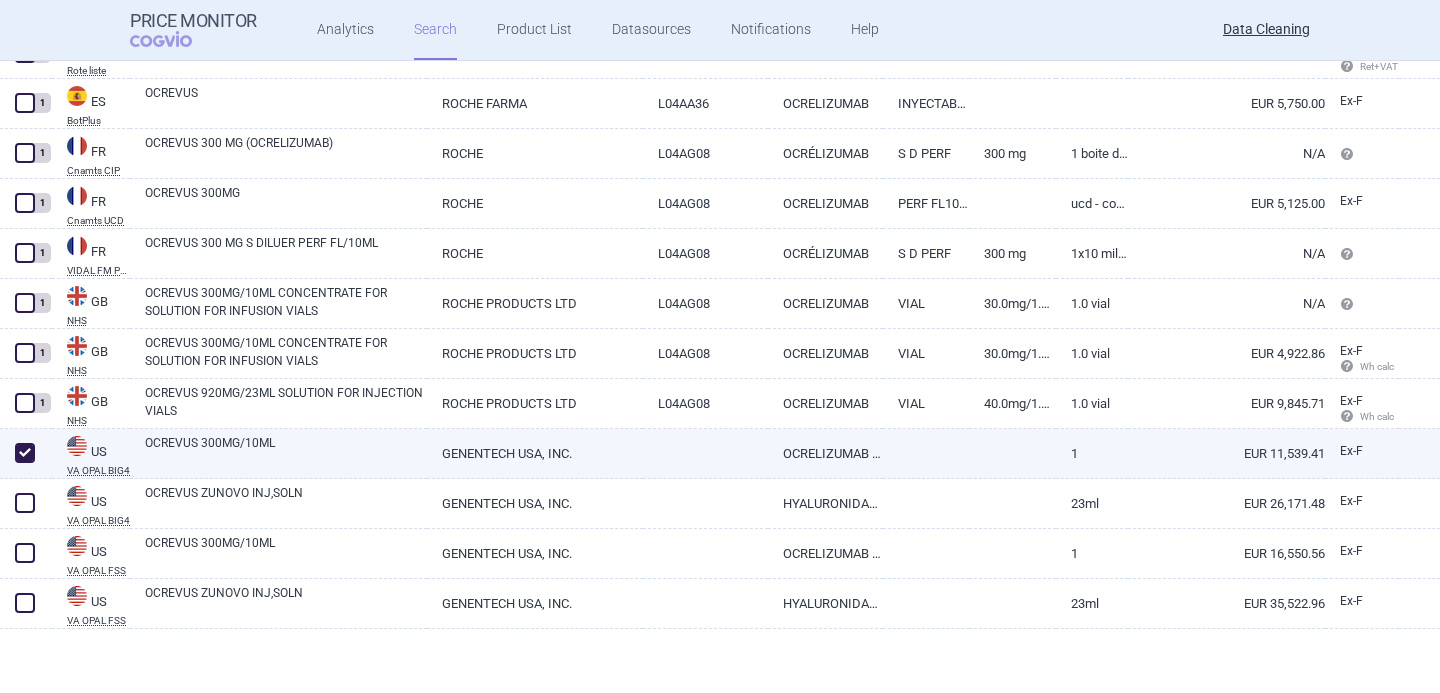 checkbox on "true" 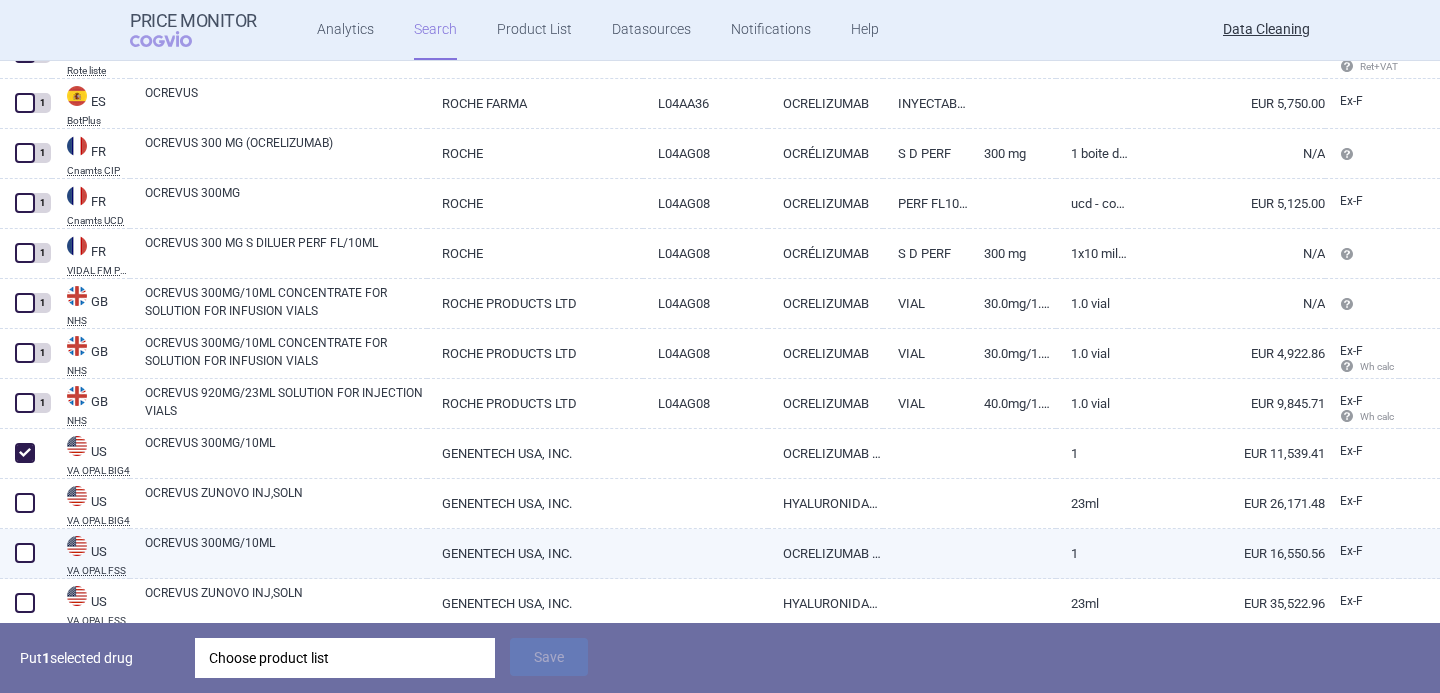 click at bounding box center (25, 553) 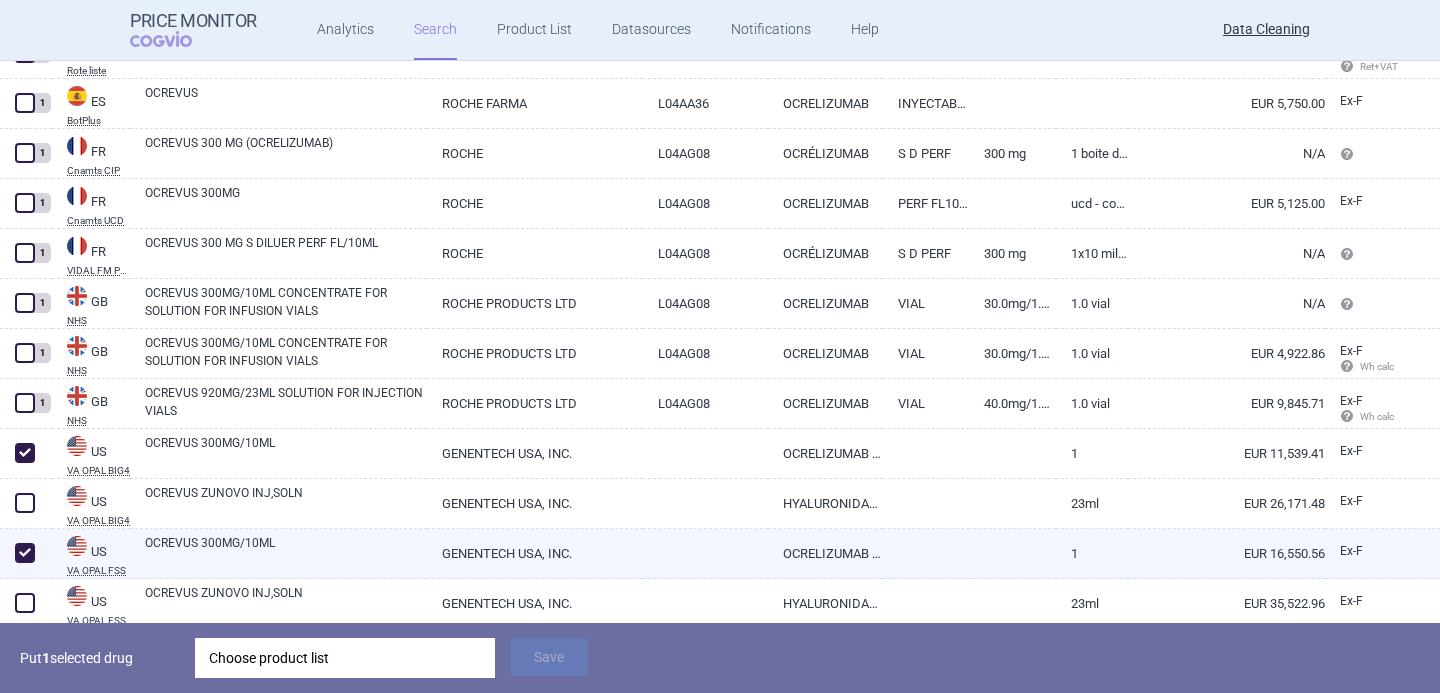checkbox on "true" 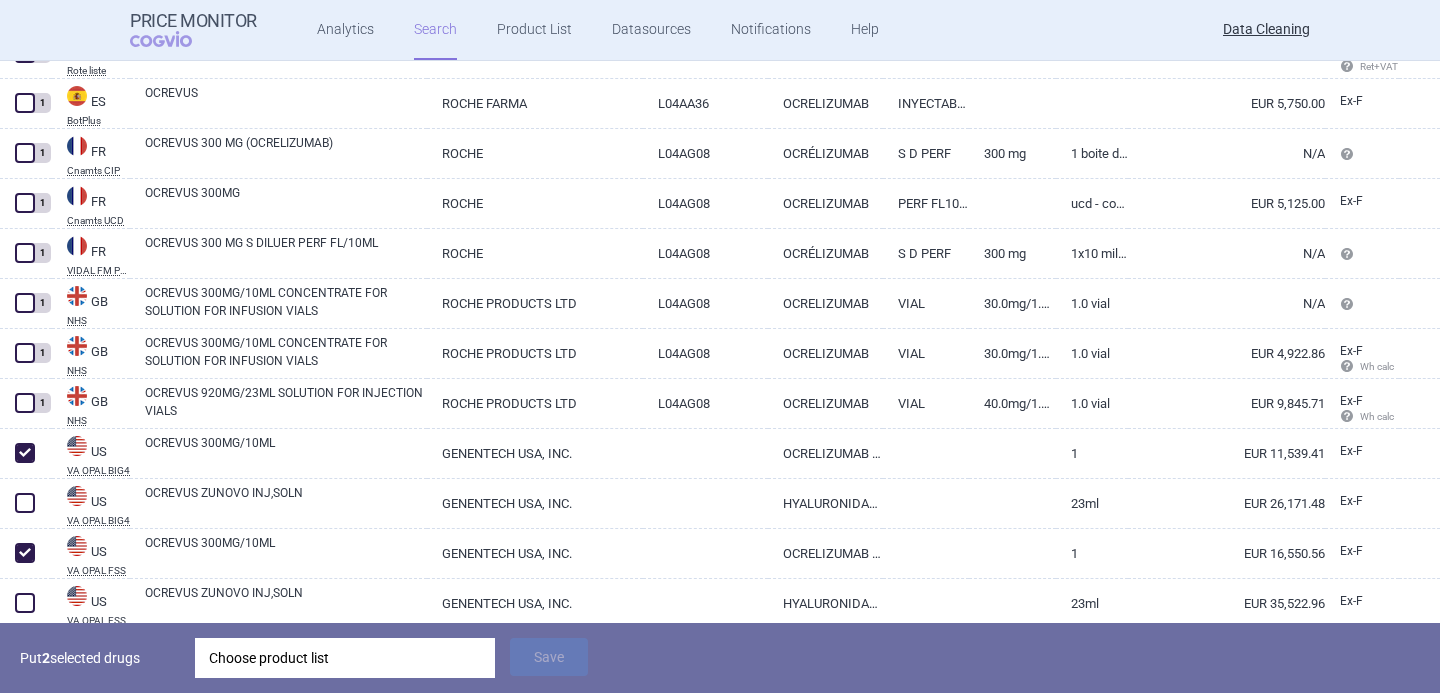 click on "Choose product list" at bounding box center [345, 658] 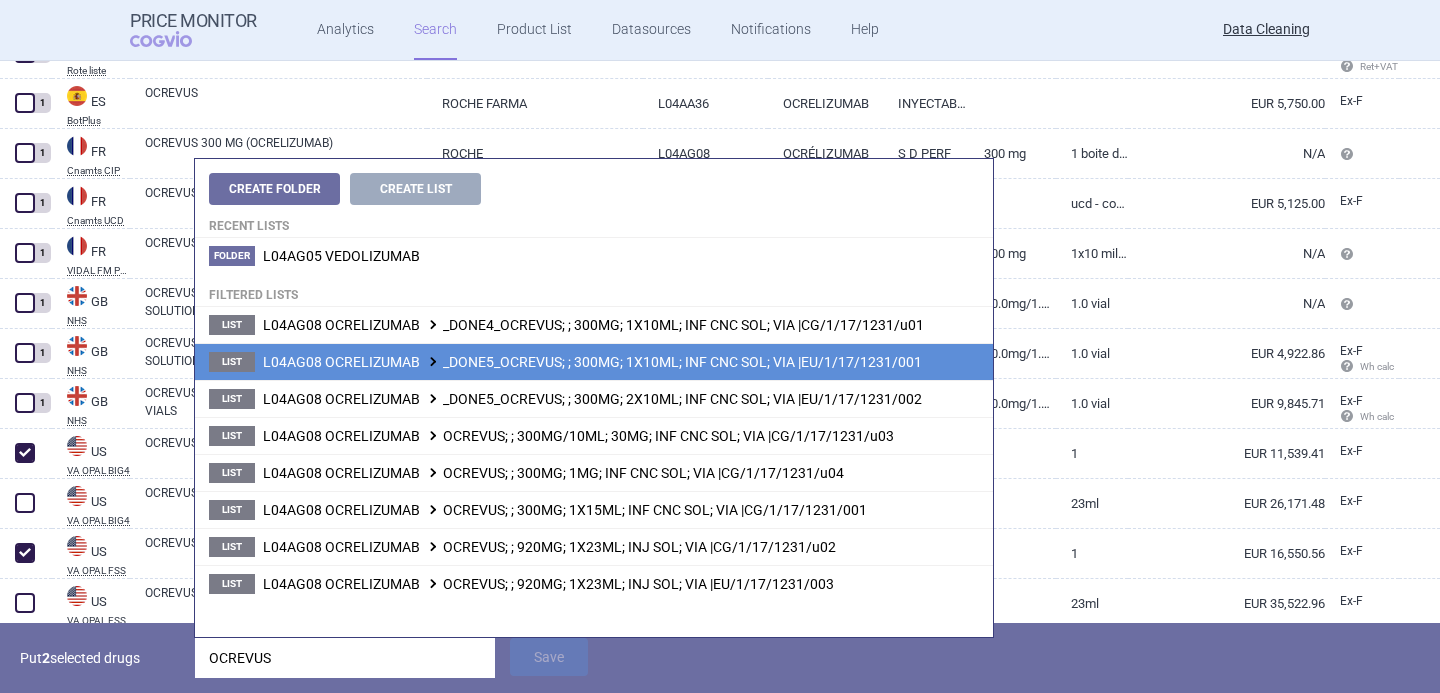 type on "OCREVUS" 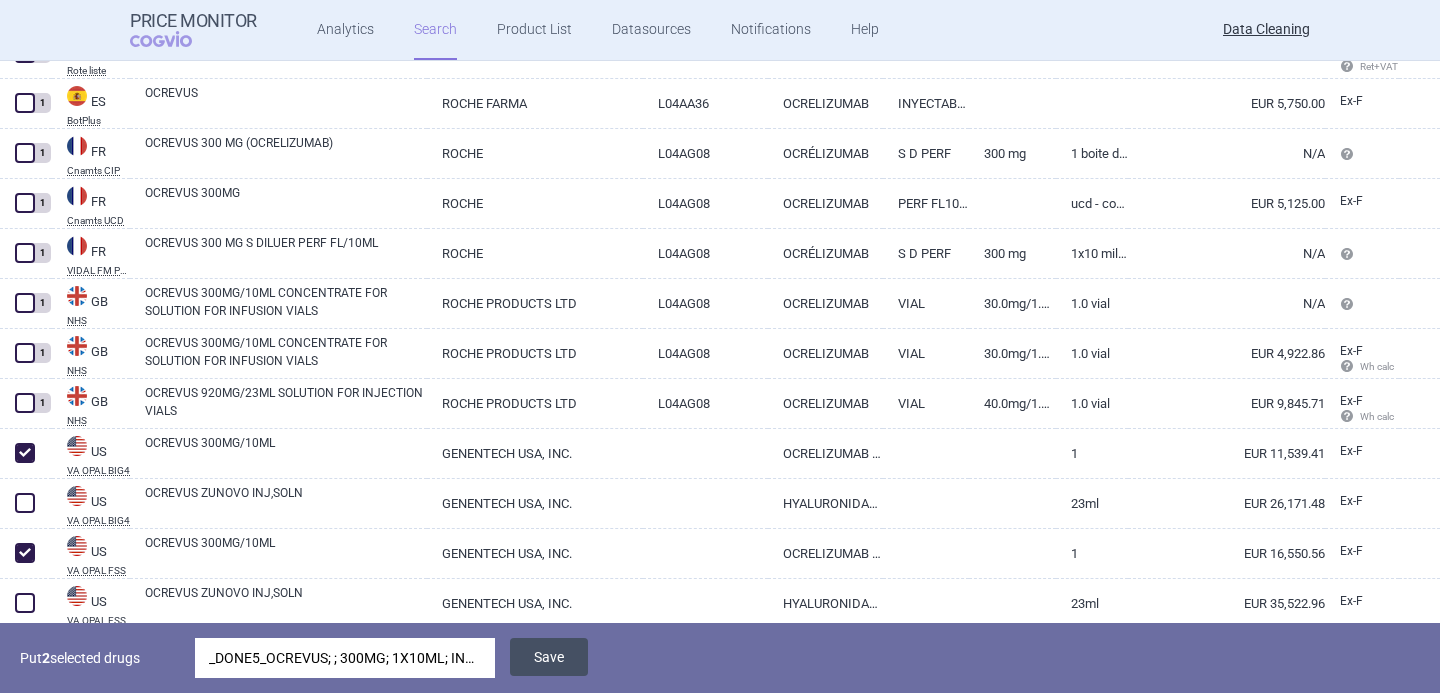 click on "Save" at bounding box center (549, 657) 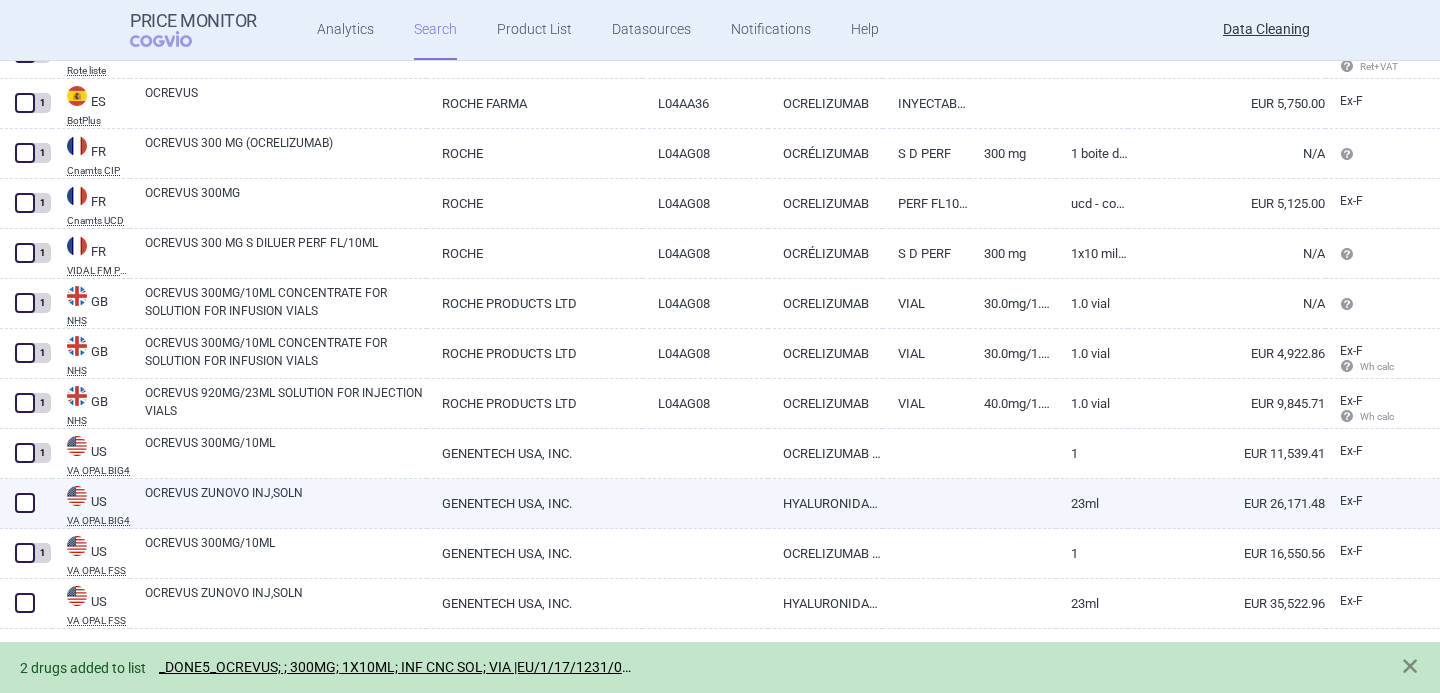 click at bounding box center (25, 503) 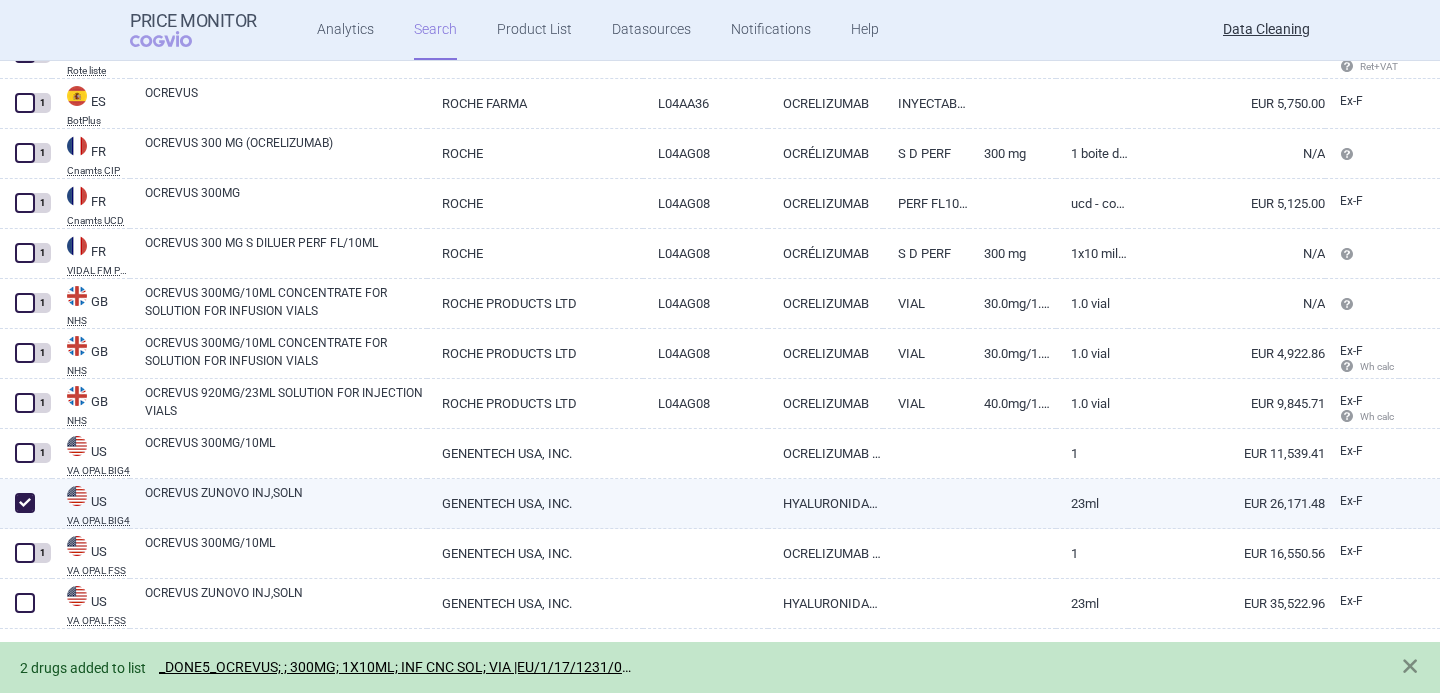 checkbox on "true" 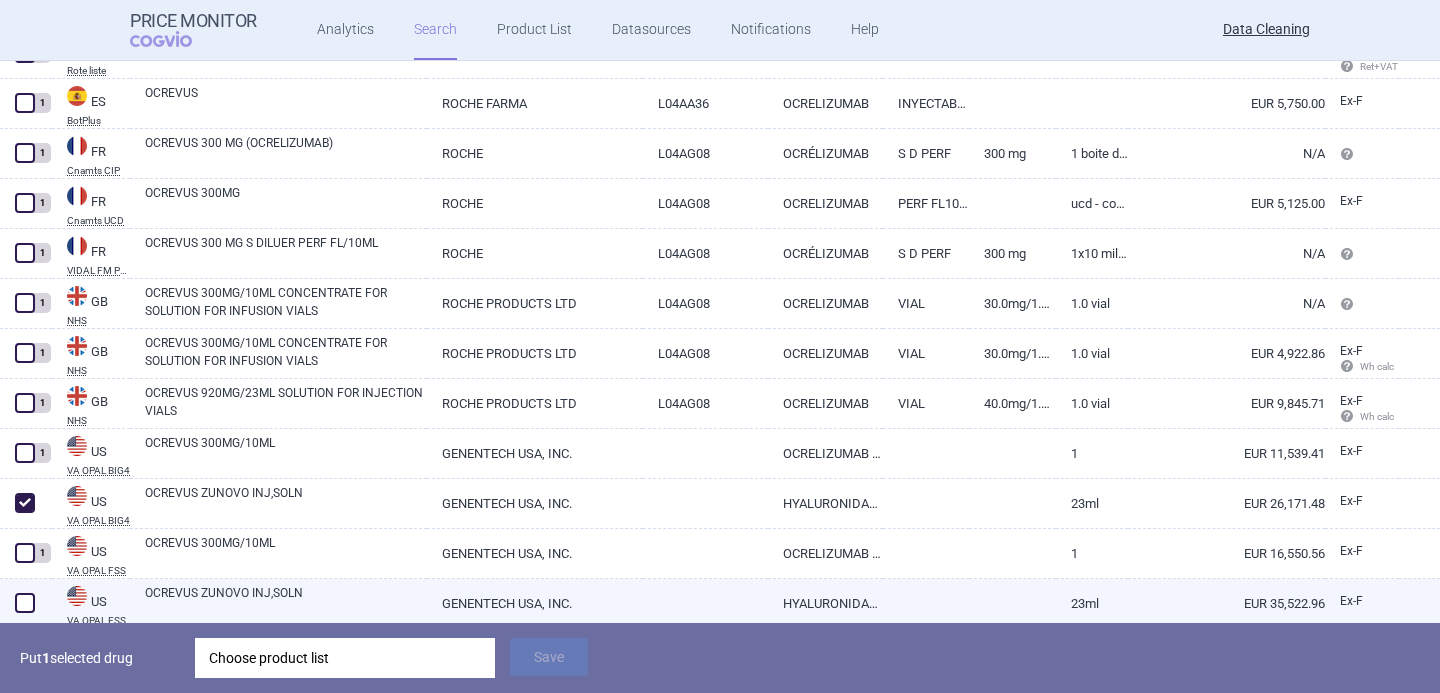 click at bounding box center (25, 603) 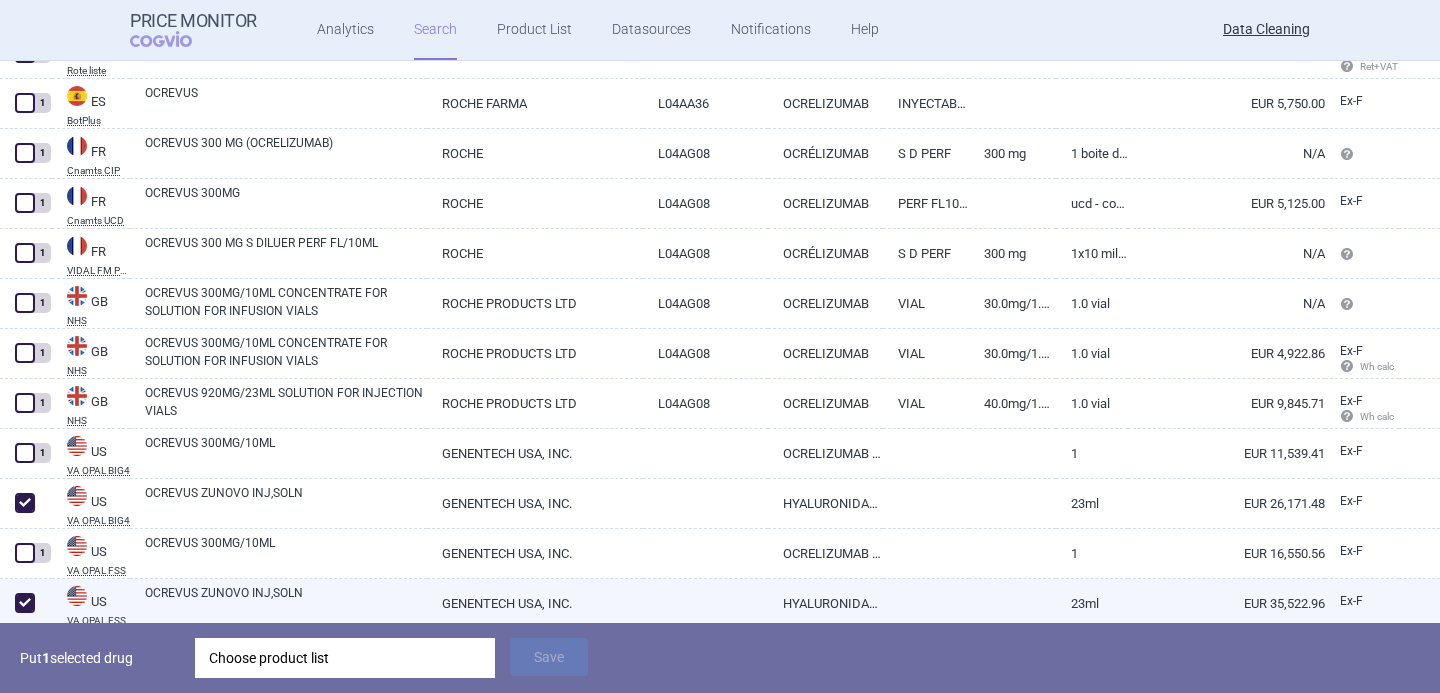 checkbox on "true" 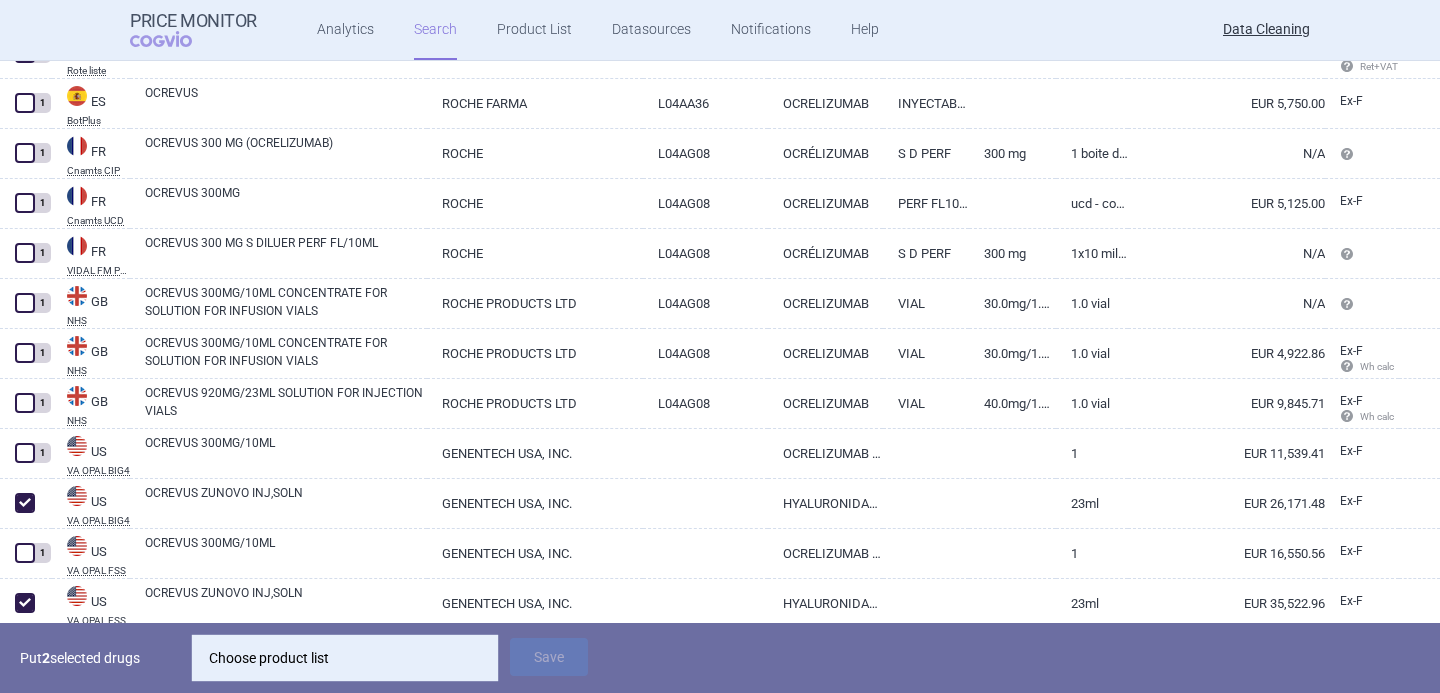 click on "Choose product list" at bounding box center [345, 658] 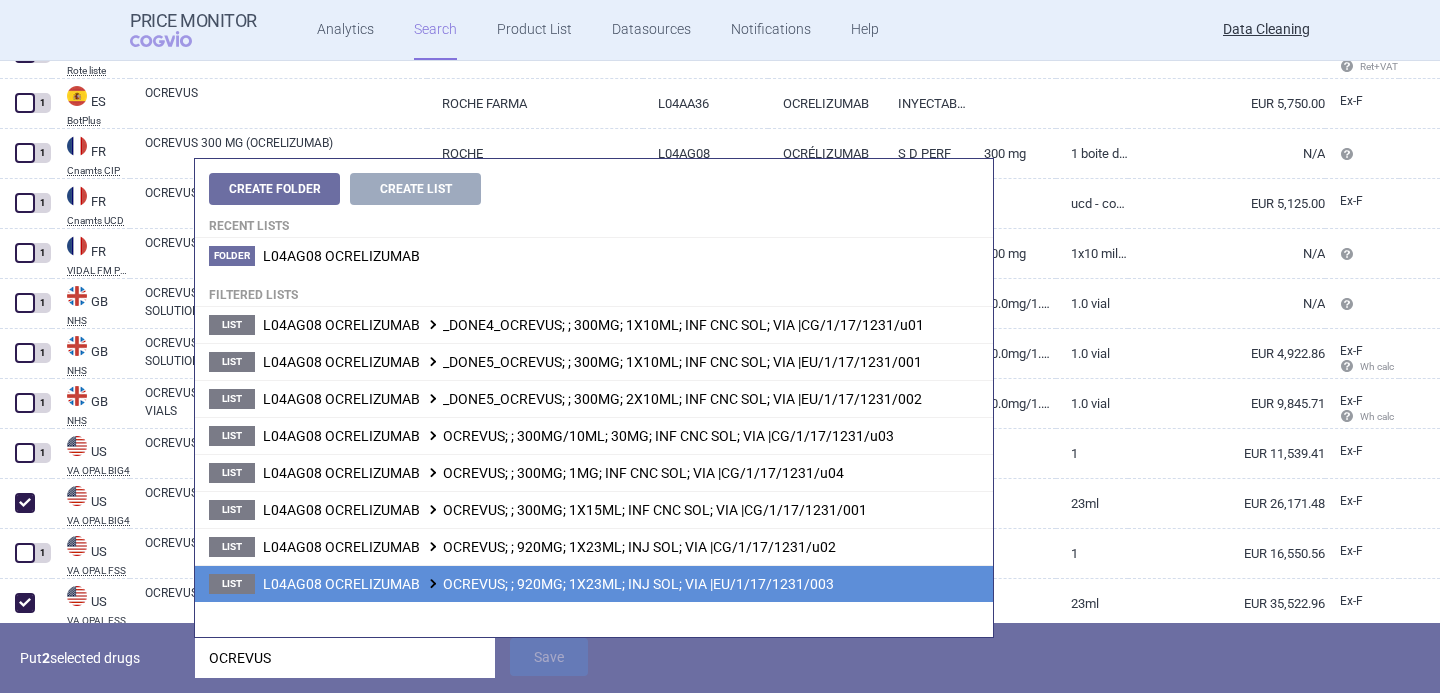 type on "OCREVUS" 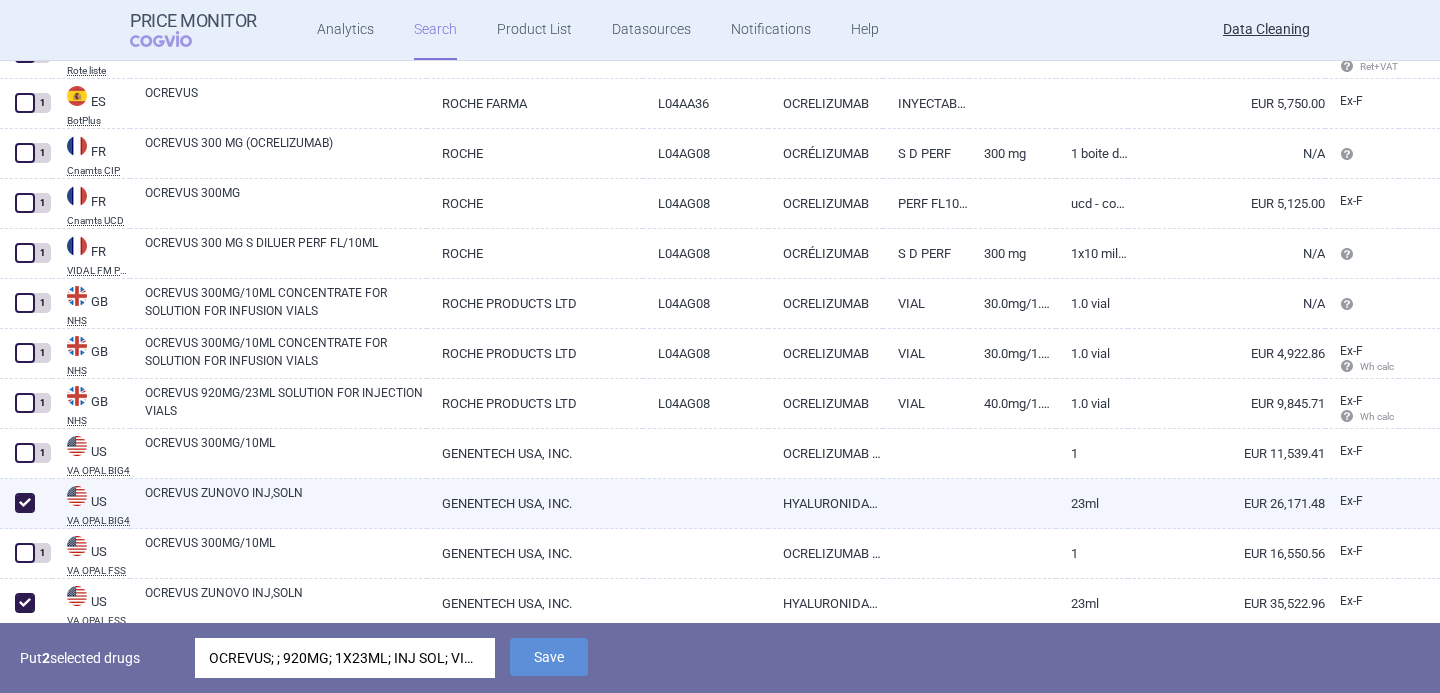 click on "OCREVUS ZUNOVO INJ,SOLN" at bounding box center [286, 502] 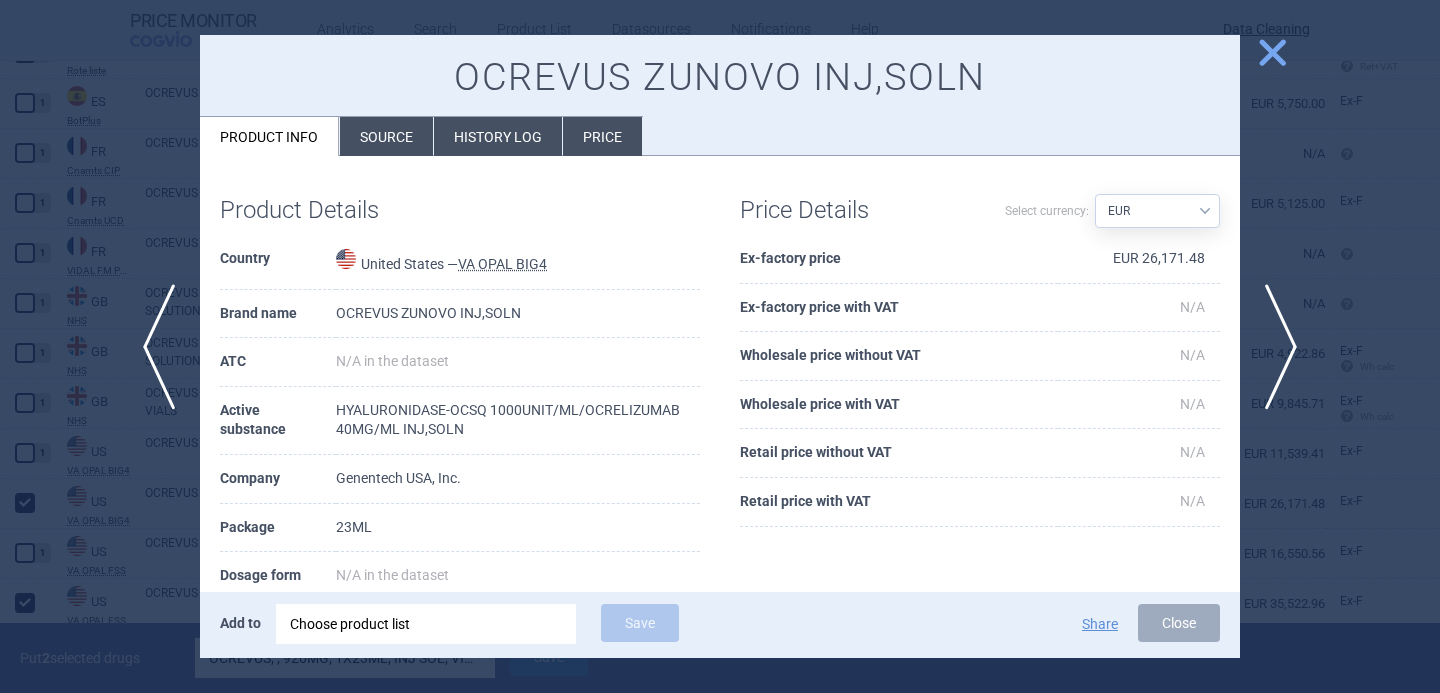 click on "Source" at bounding box center [386, 136] 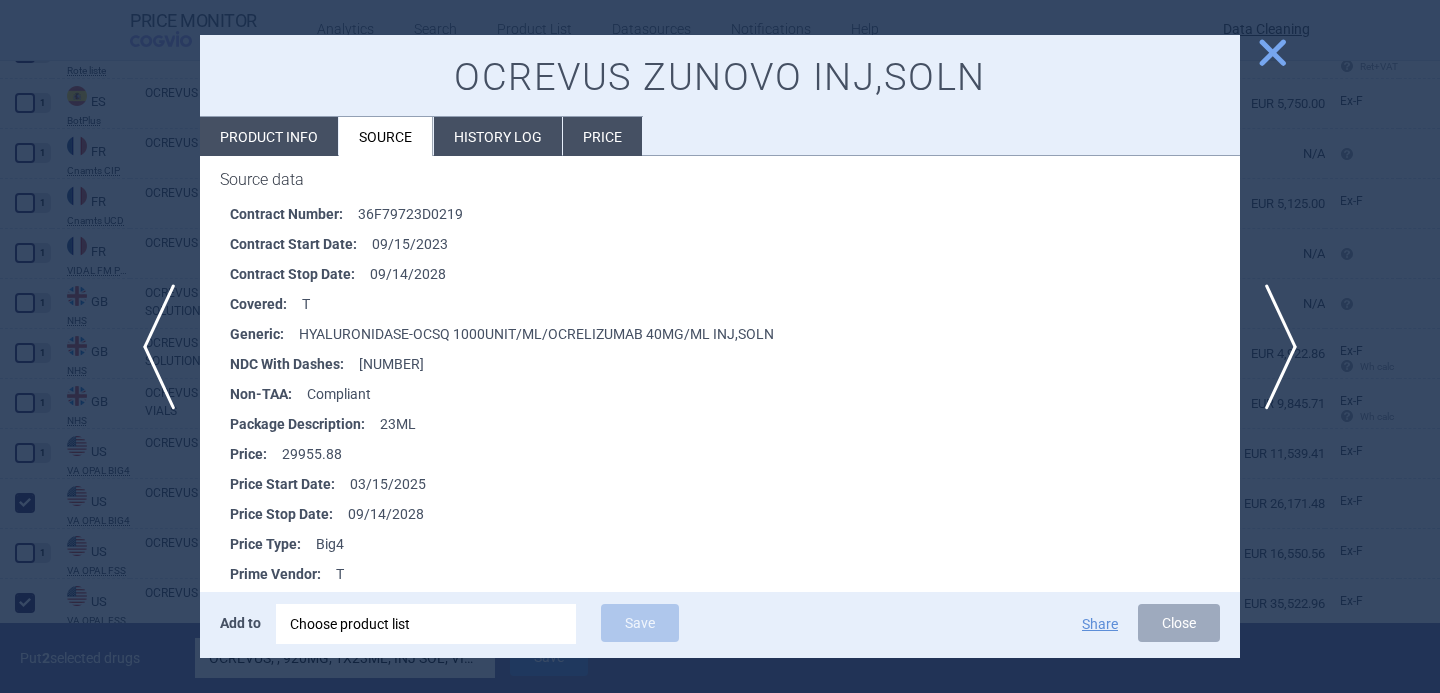 scroll, scrollTop: 283, scrollLeft: 0, axis: vertical 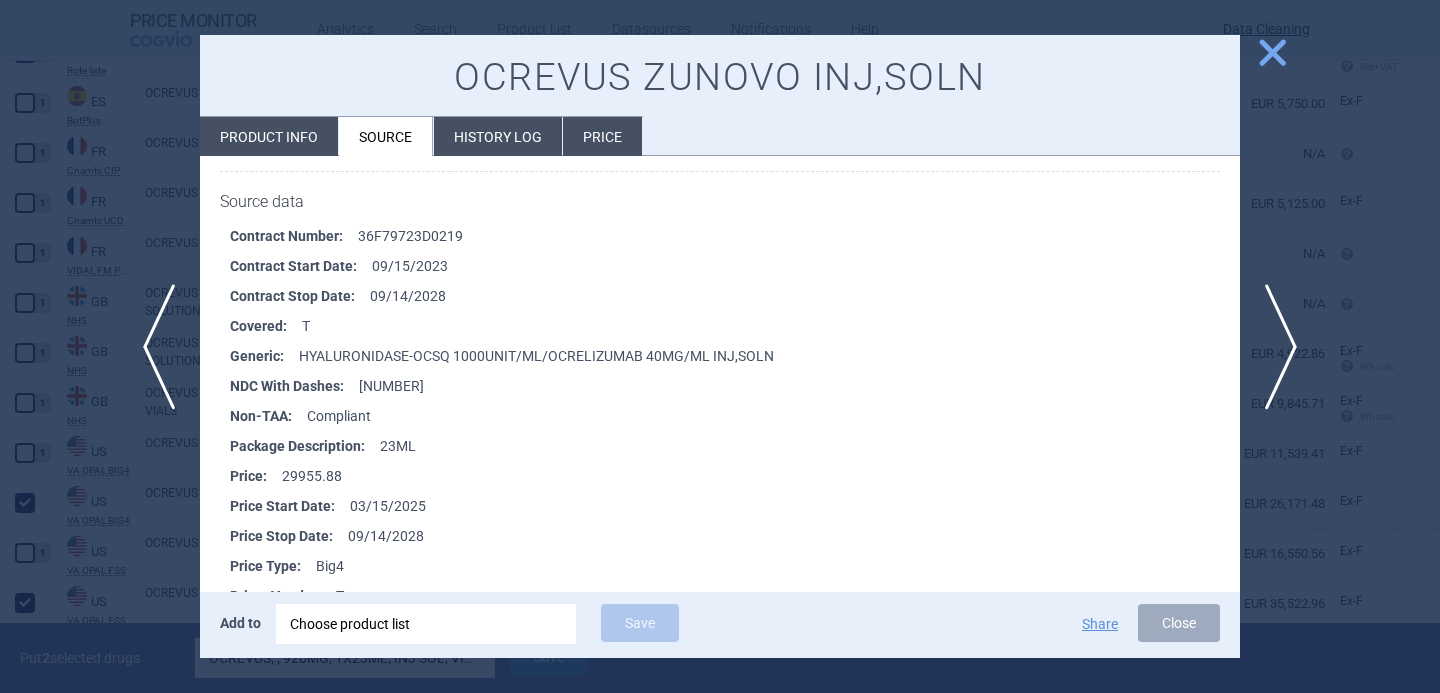 drag, startPoint x: 472, startPoint y: 381, endPoint x: 360, endPoint y: 381, distance: 112 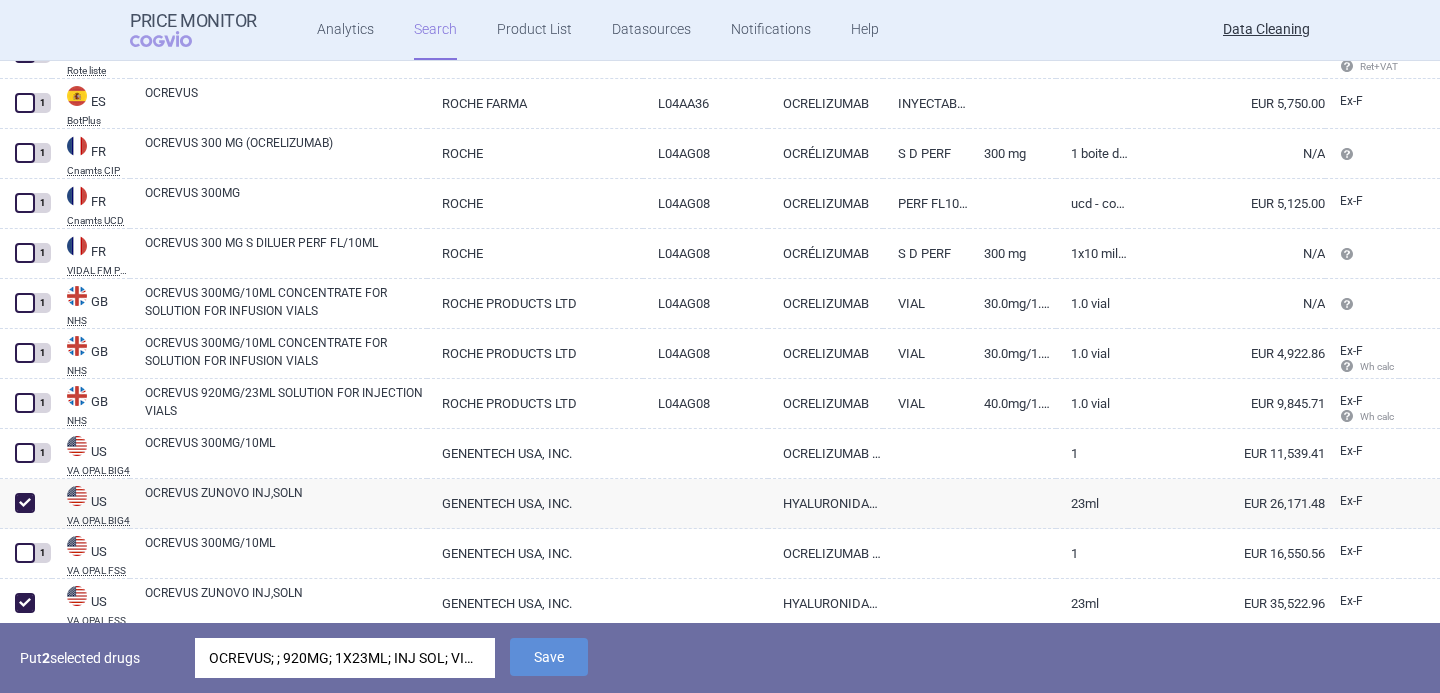 click on "OCREVUS; ; 920MG; 1X23ML; INJ SOL; VIA |EU/1/17/1231/003" at bounding box center (345, 658) 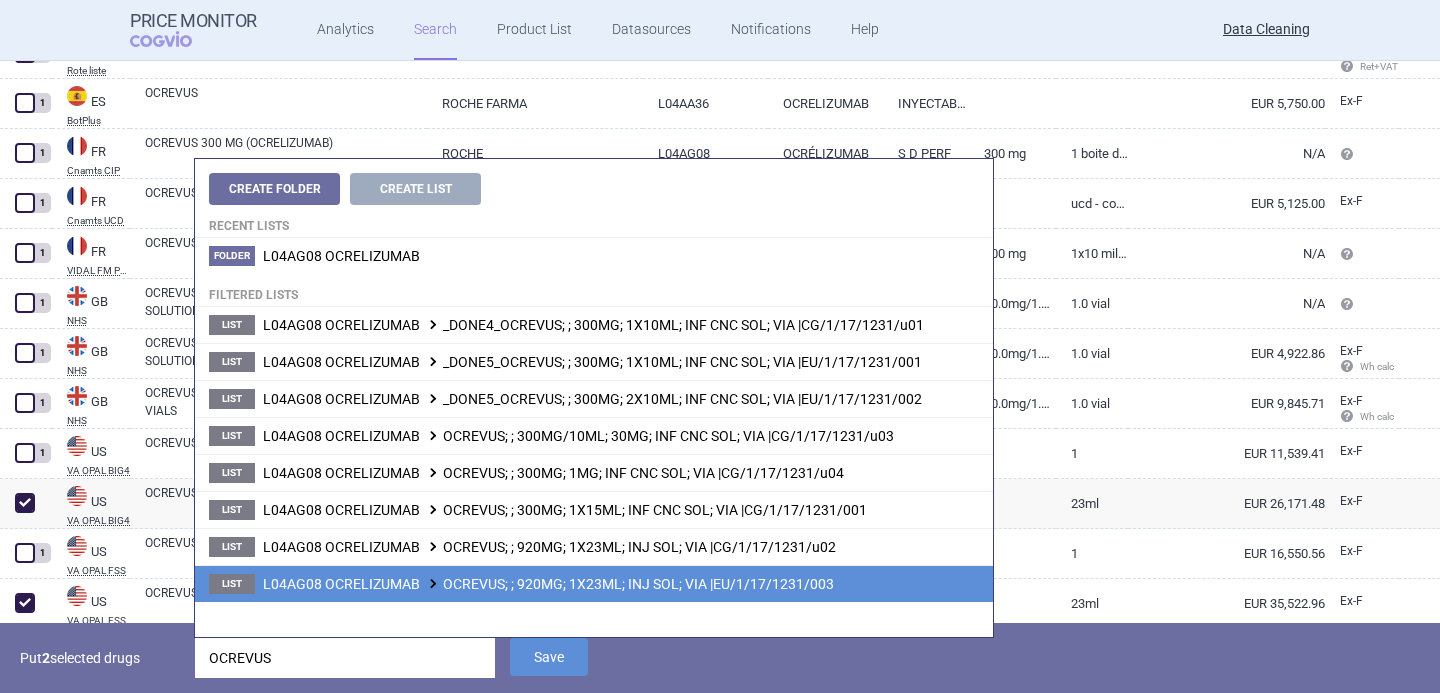 click on "L04AG08 OCRELIZUMAB   OCREVUS; ; 920MG; 1X23ML; INJ SOL; VIA |EU/1/17/1231/003" at bounding box center [548, 584] 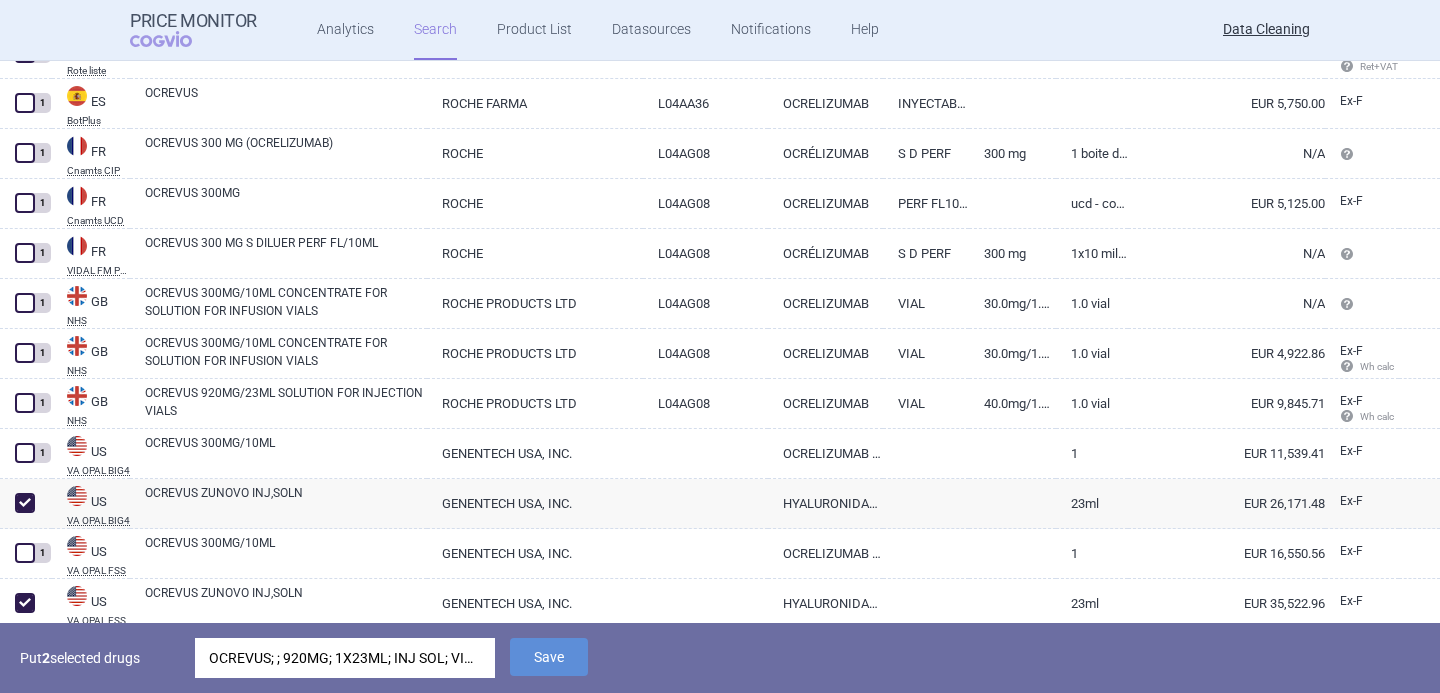 click on "OCREVUS; ; 920MG; 1X23ML; INJ SOL; VIA |EU/1/17/1231/003" at bounding box center (345, 658) 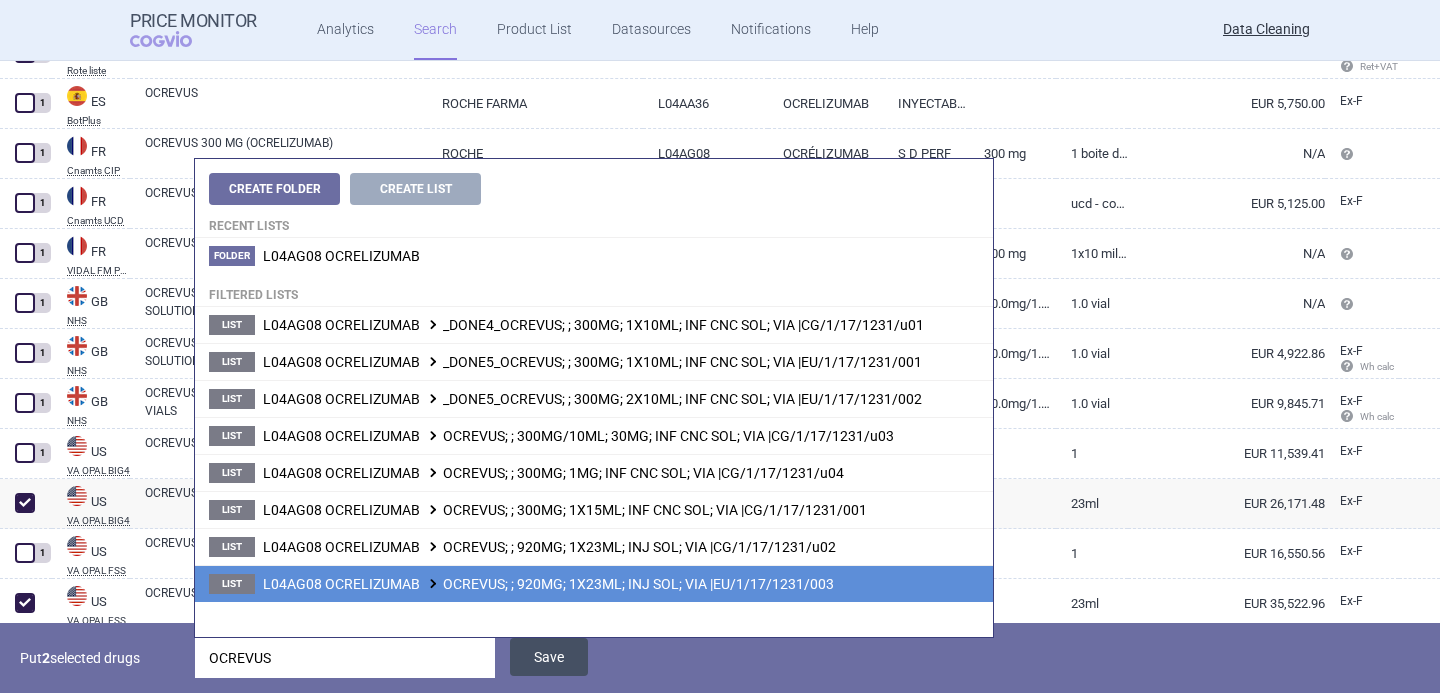 click on "Save" at bounding box center (549, 657) 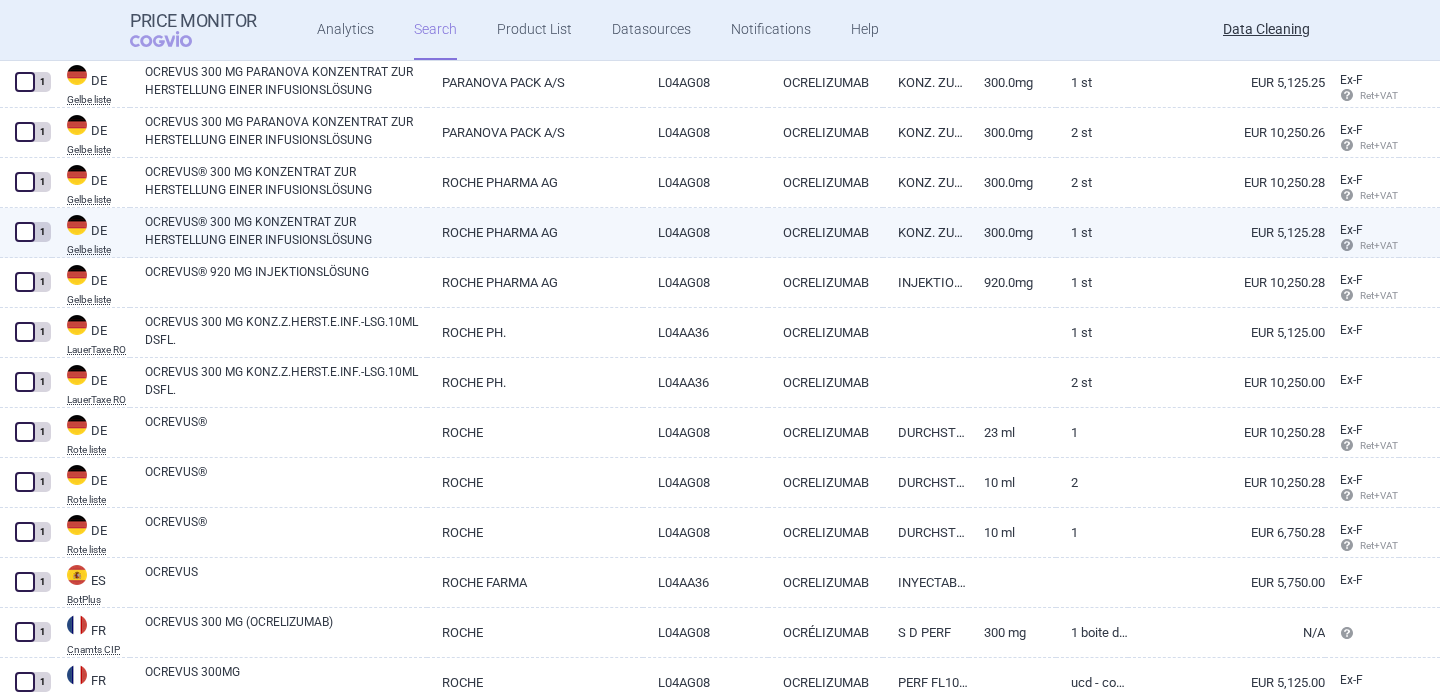 scroll, scrollTop: 137, scrollLeft: 0, axis: vertical 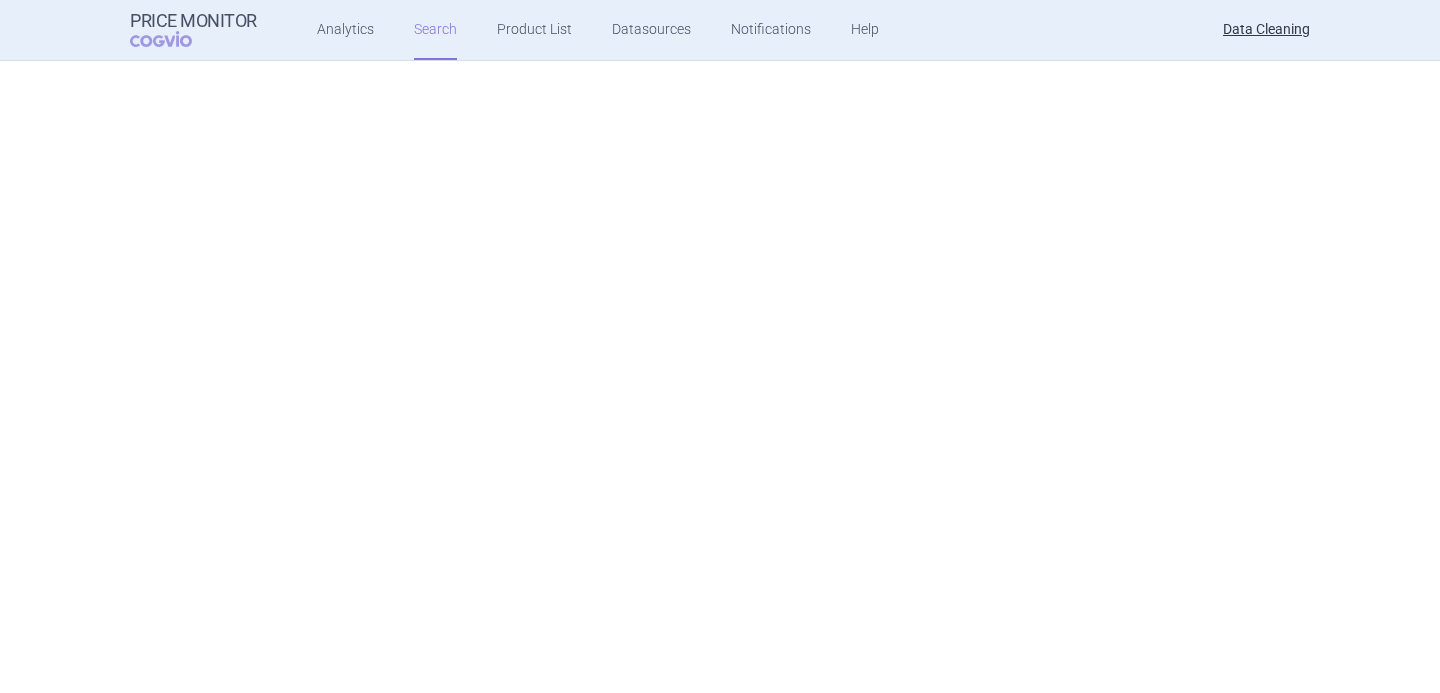 select on "brandName" 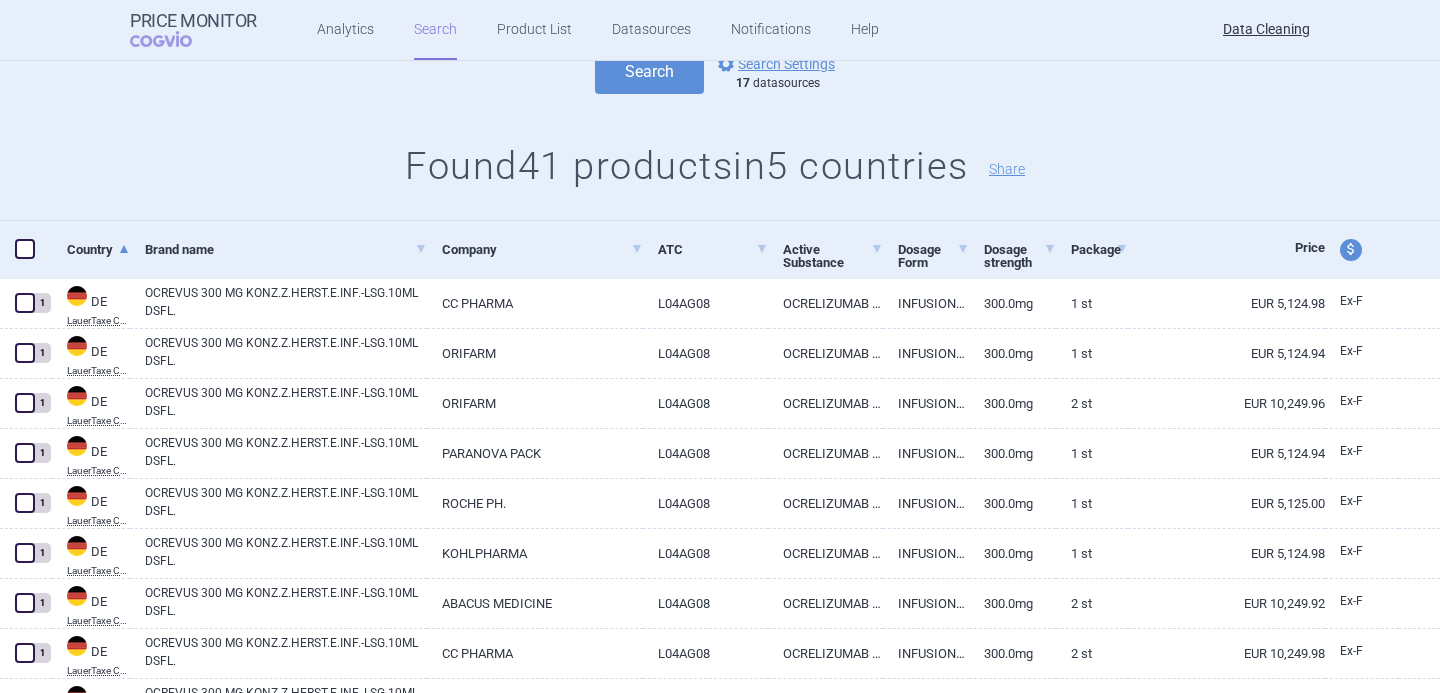 scroll, scrollTop: 0, scrollLeft: 0, axis: both 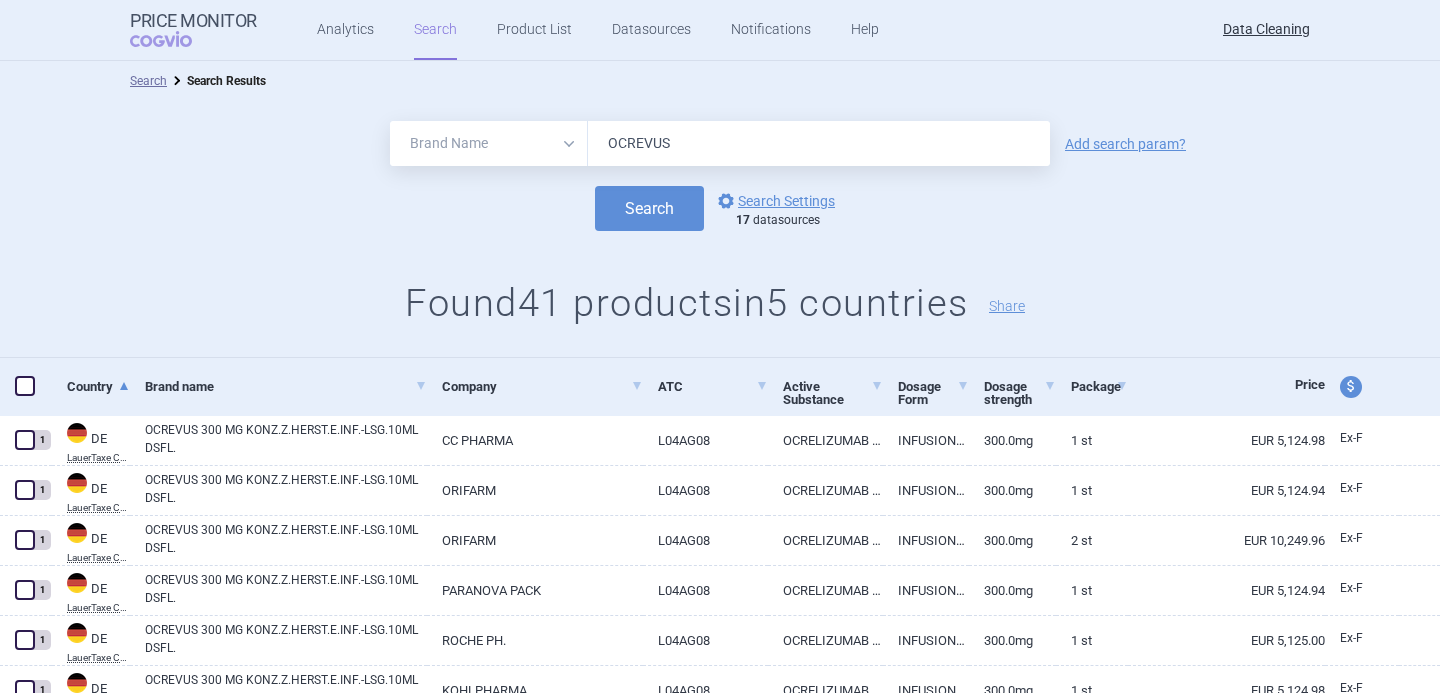 click on "OCREVUS" at bounding box center [819, 143] 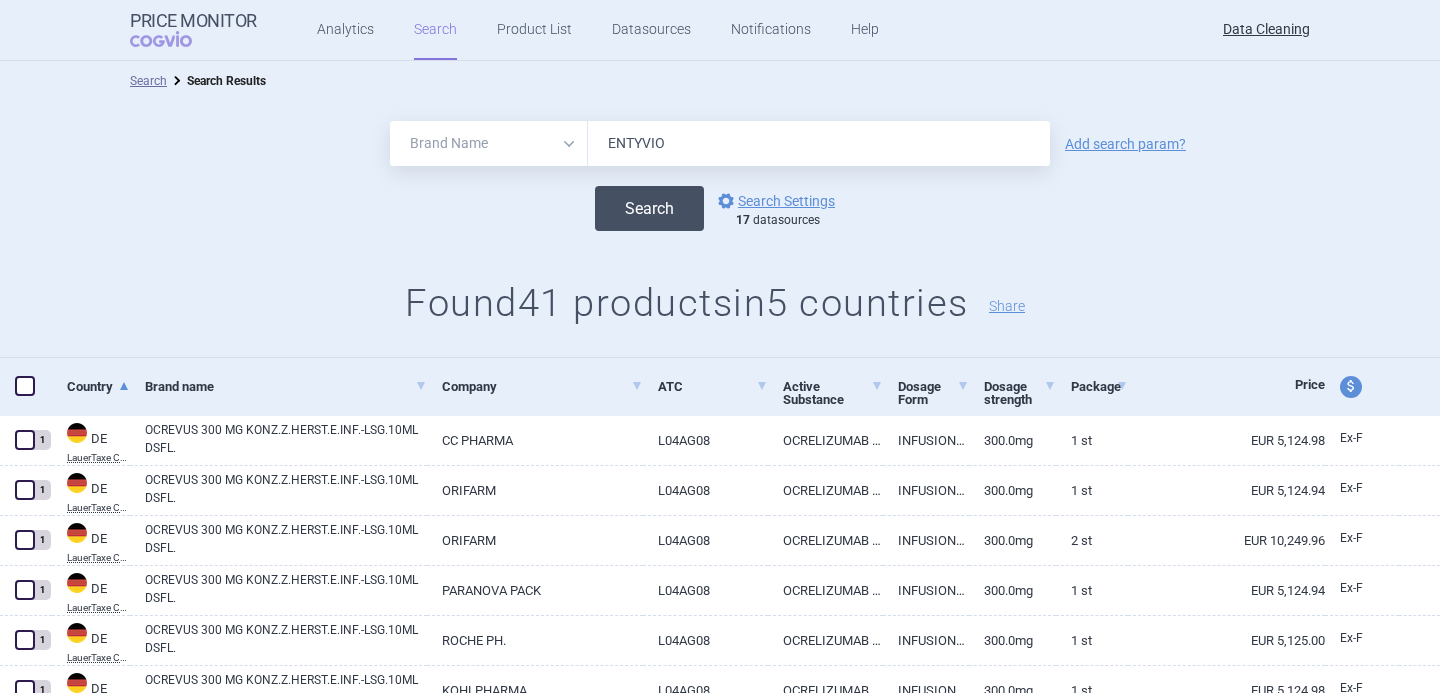 type on "ENTYVIO" 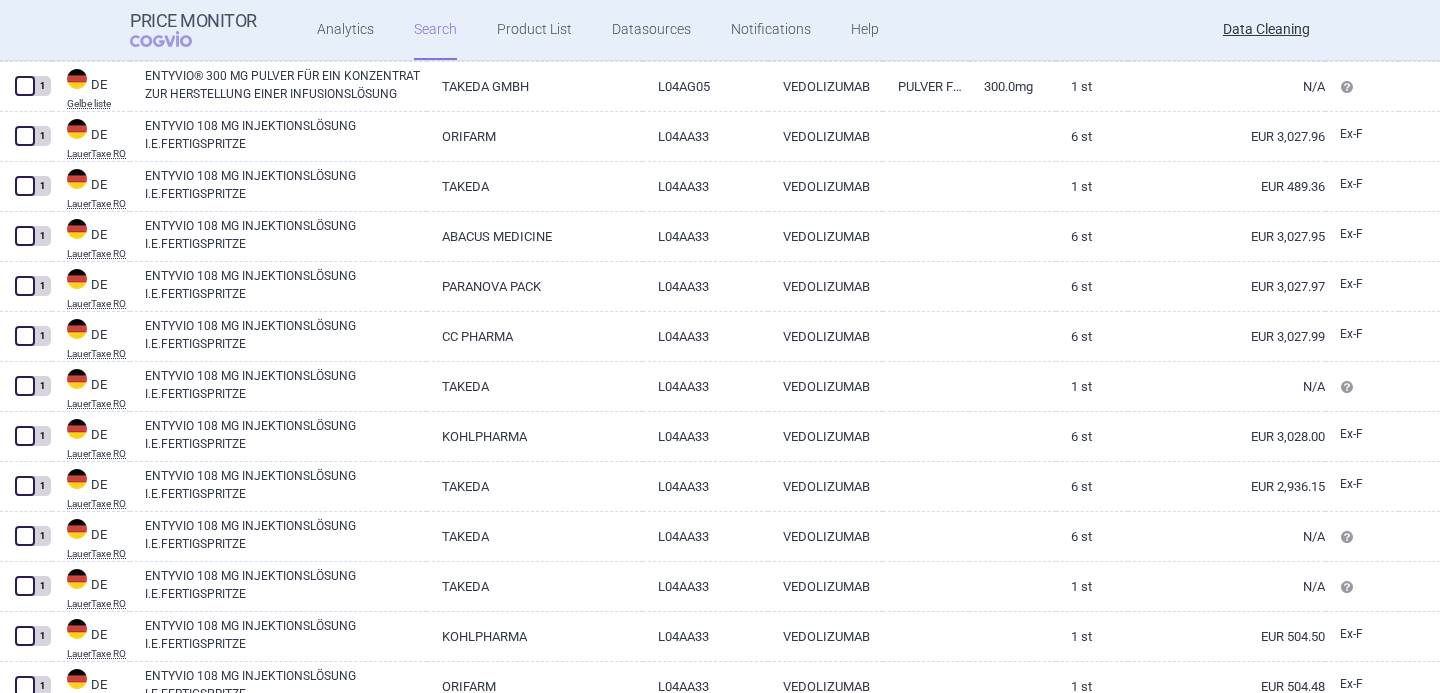 scroll, scrollTop: 4787, scrollLeft: 0, axis: vertical 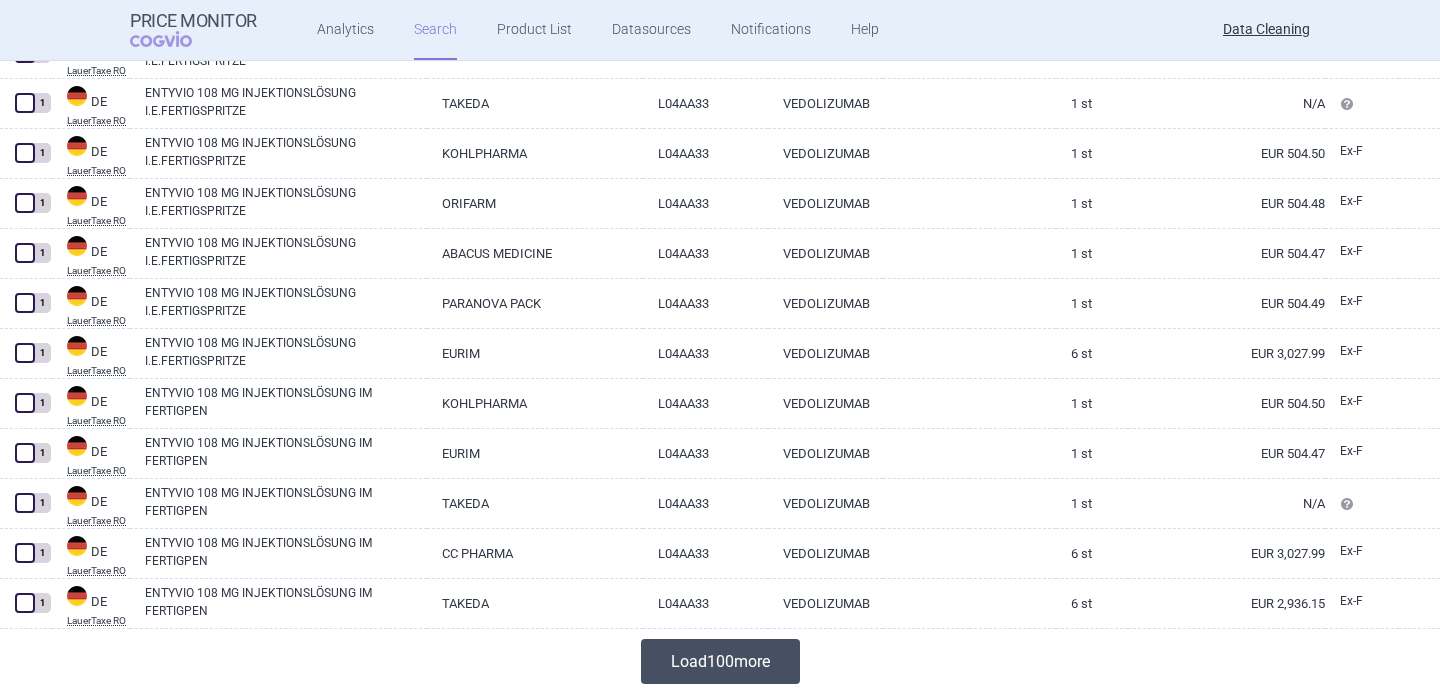 click on "Load  100  more" at bounding box center [720, 661] 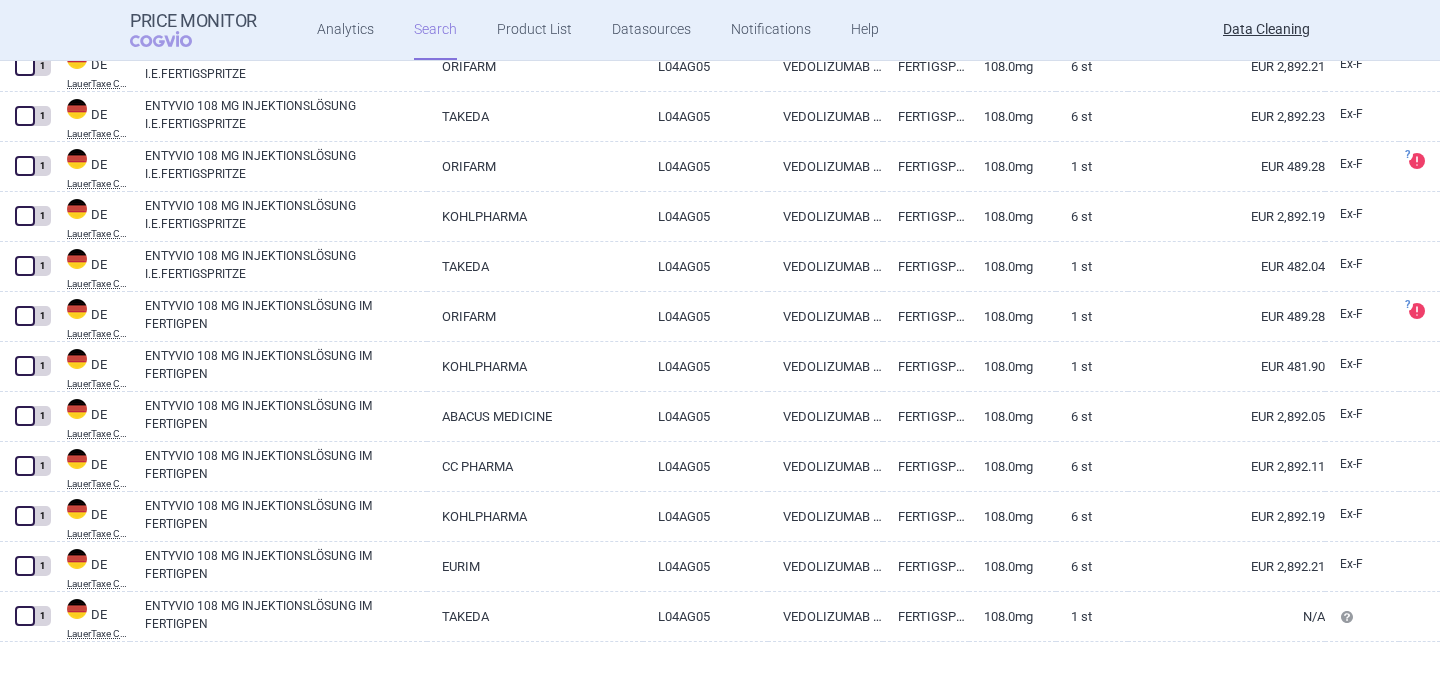 scroll, scrollTop: 0, scrollLeft: 0, axis: both 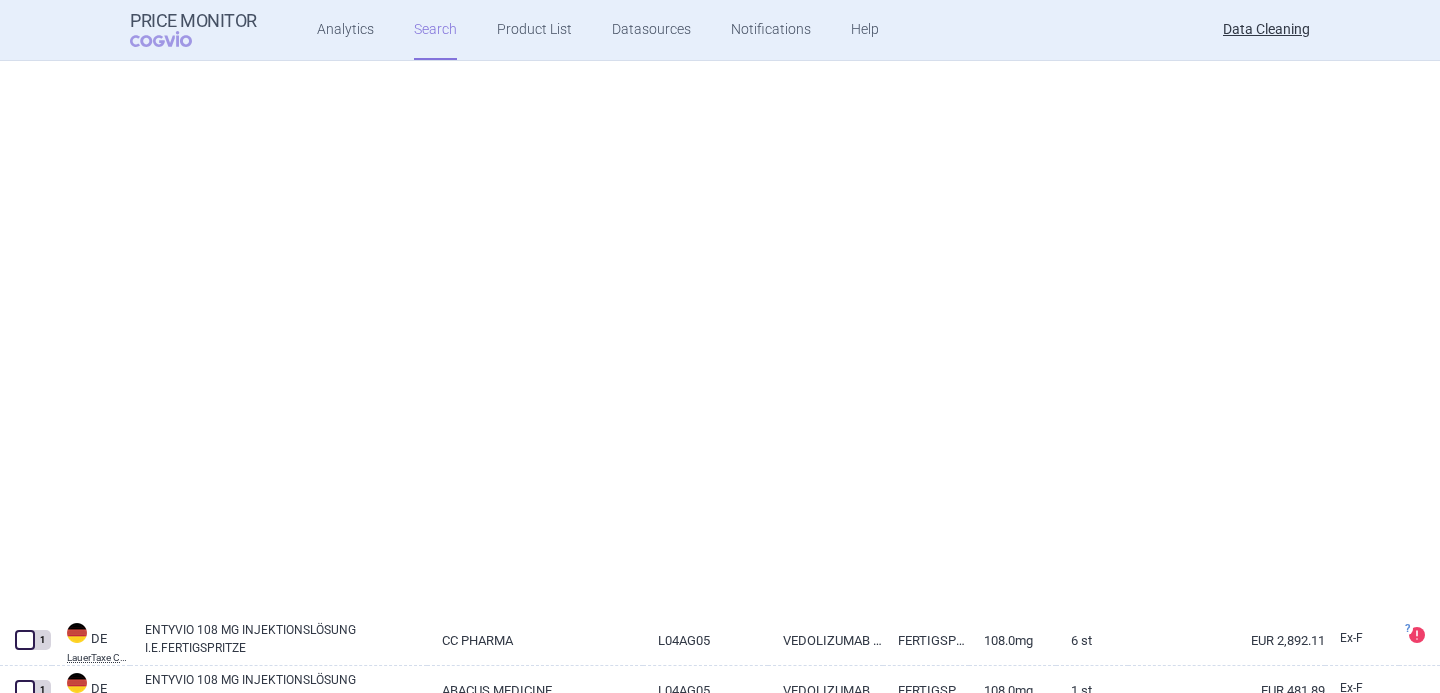 select on "brandName" 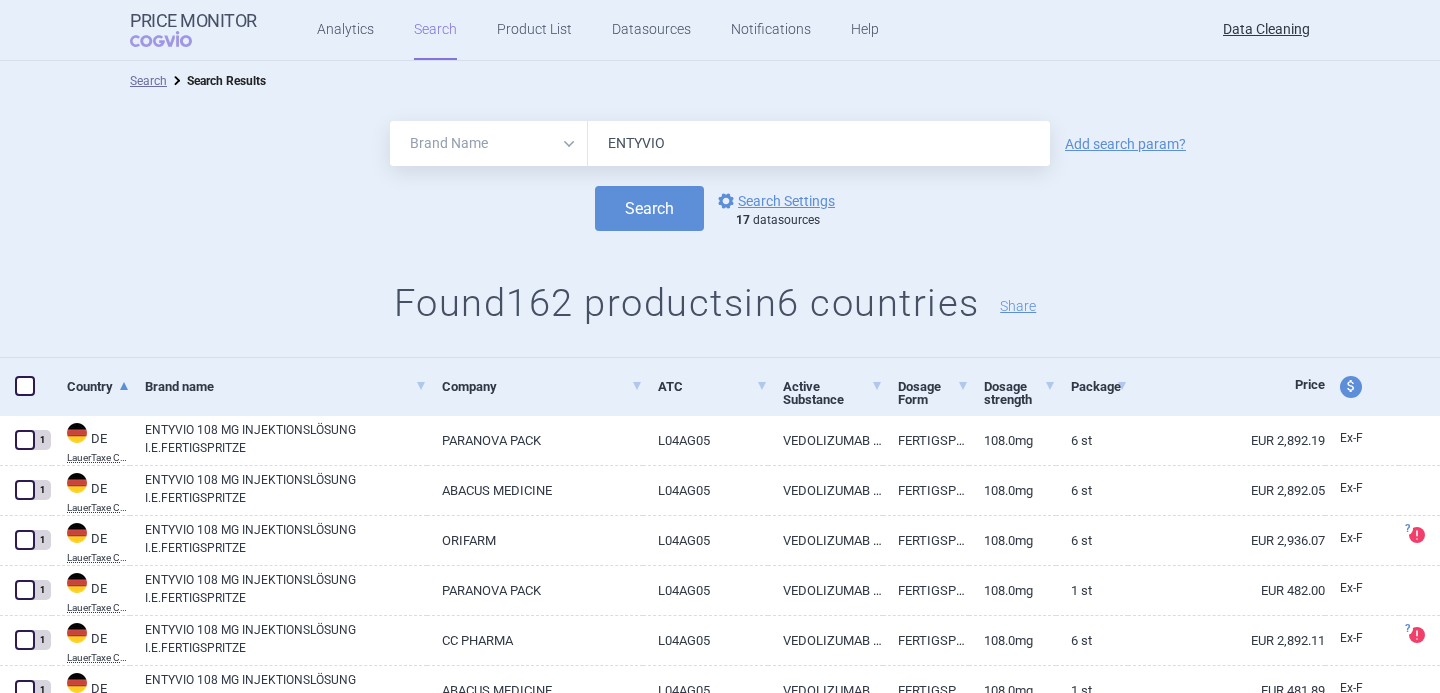 click on "ENTYVIO" at bounding box center (819, 143) 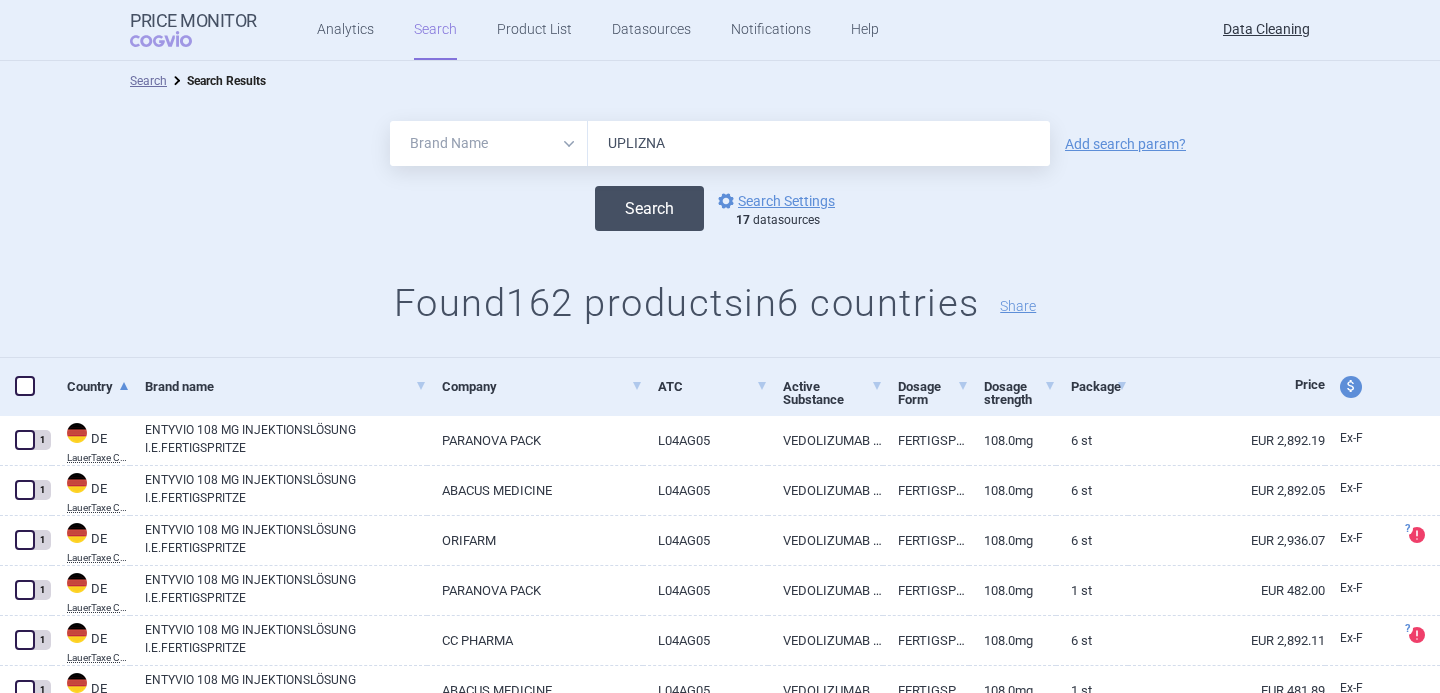 type on "UPLIZNA" 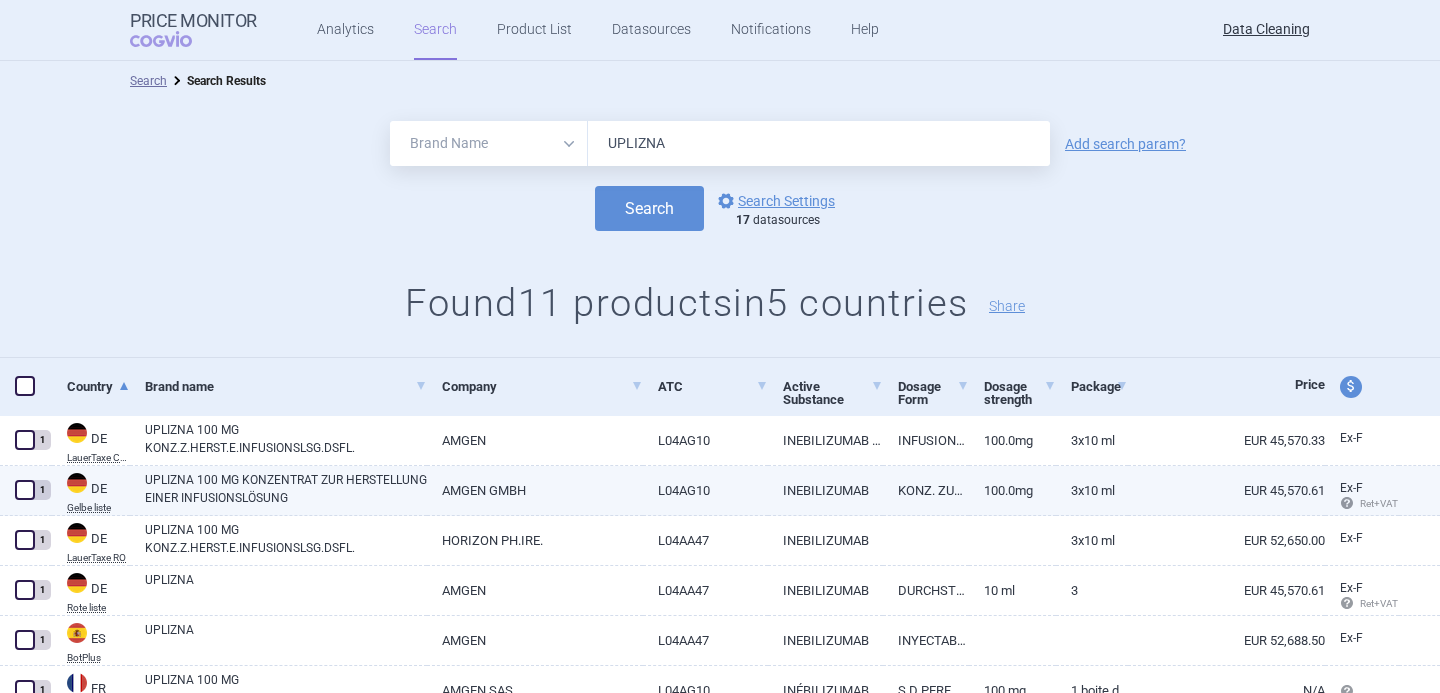 scroll, scrollTop: 337, scrollLeft: 0, axis: vertical 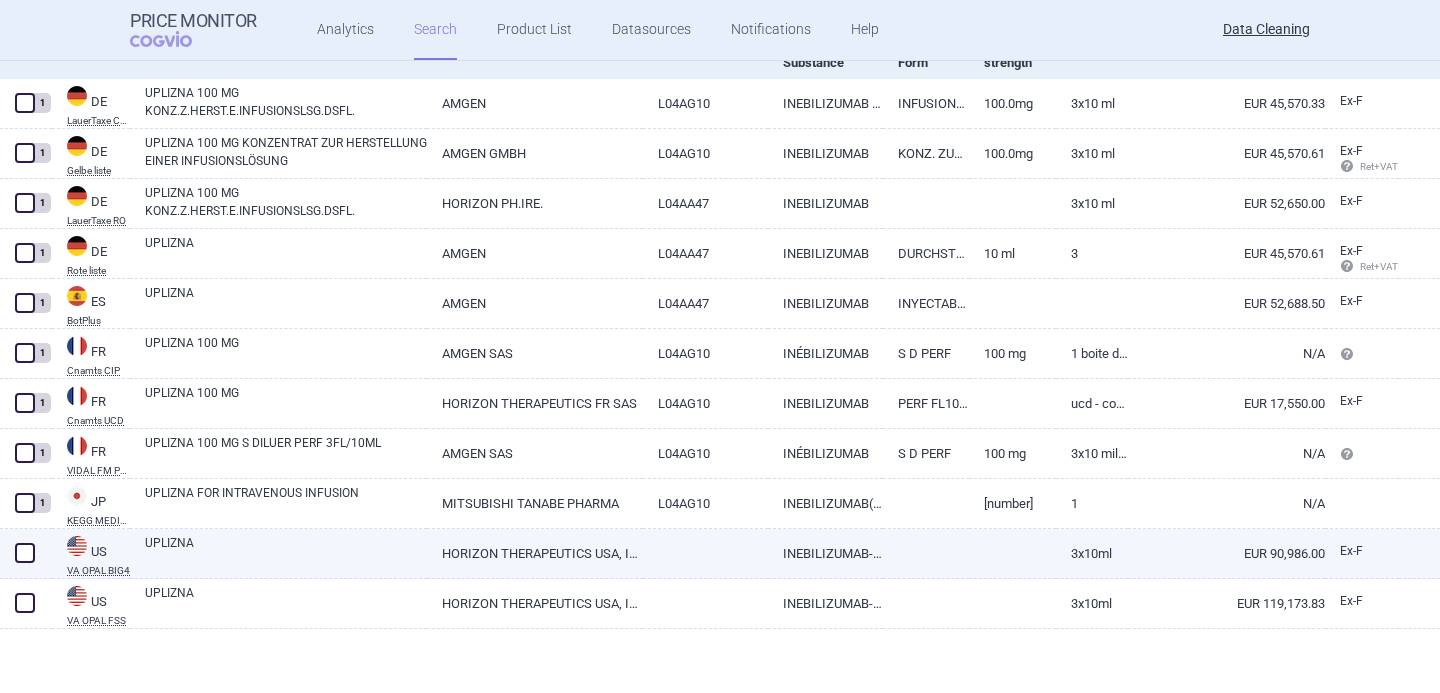 click on "UPLIZNA" at bounding box center [286, 552] 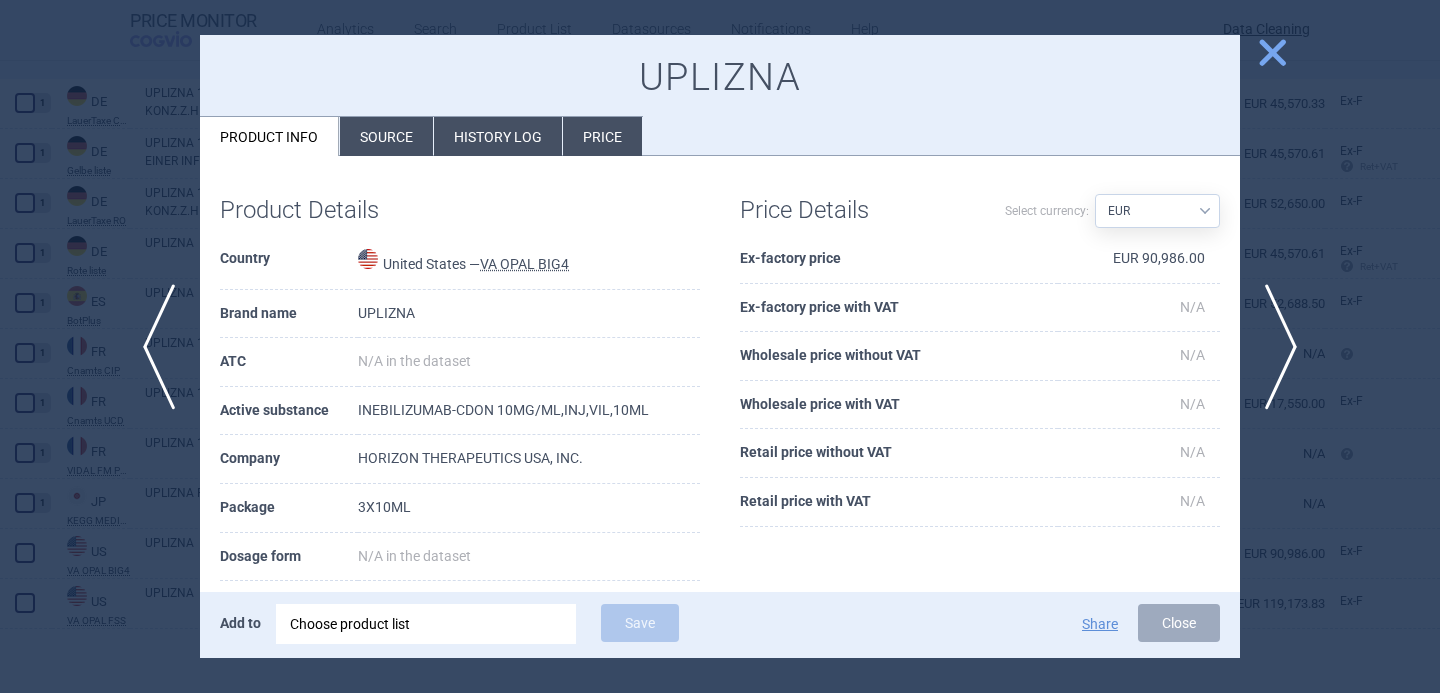 click on "Source" at bounding box center [386, 136] 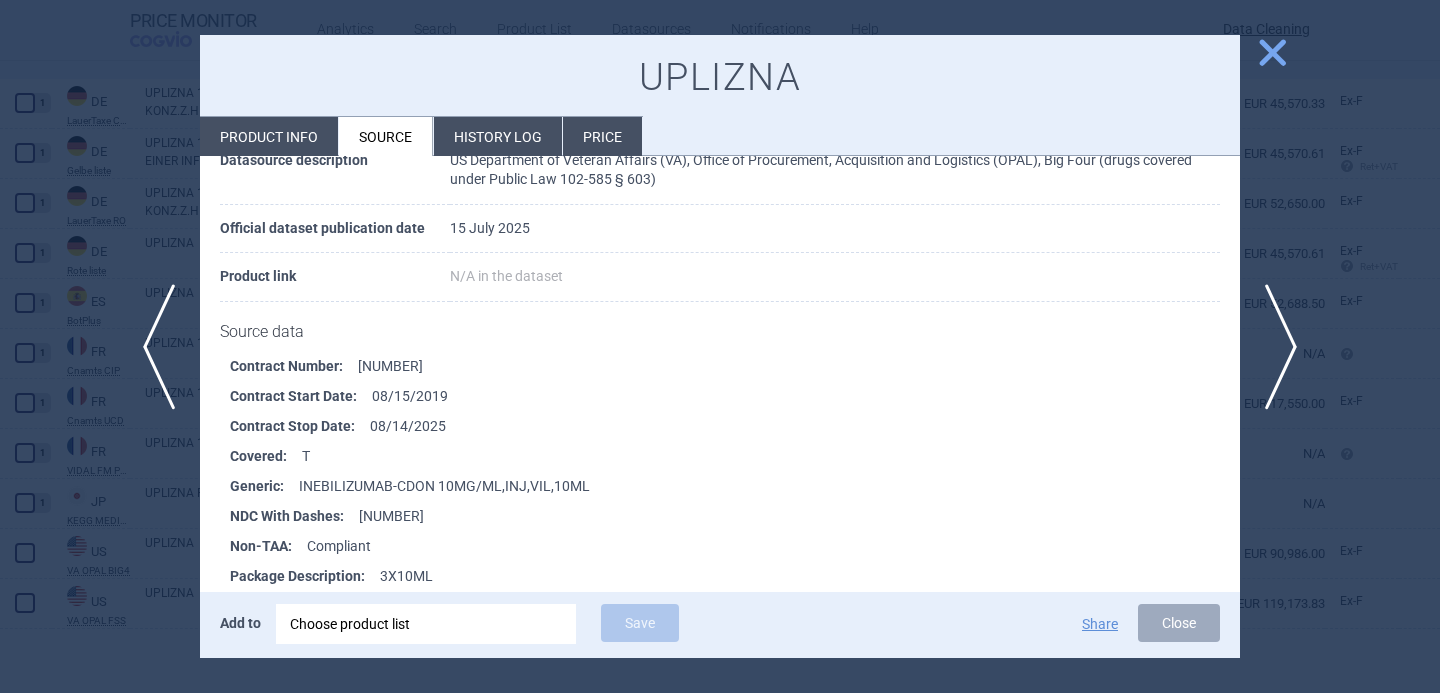 scroll, scrollTop: 179, scrollLeft: 0, axis: vertical 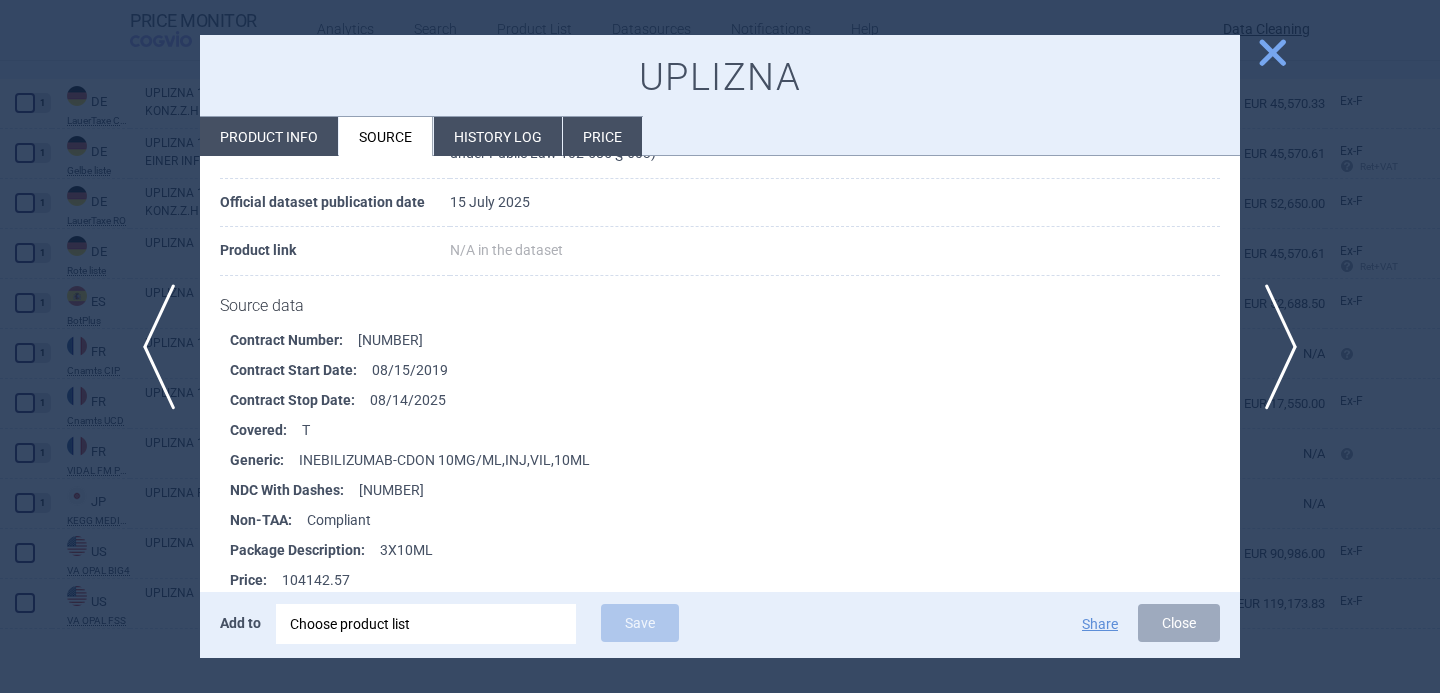 drag, startPoint x: 456, startPoint y: 486, endPoint x: 424, endPoint y: 486, distance: 32 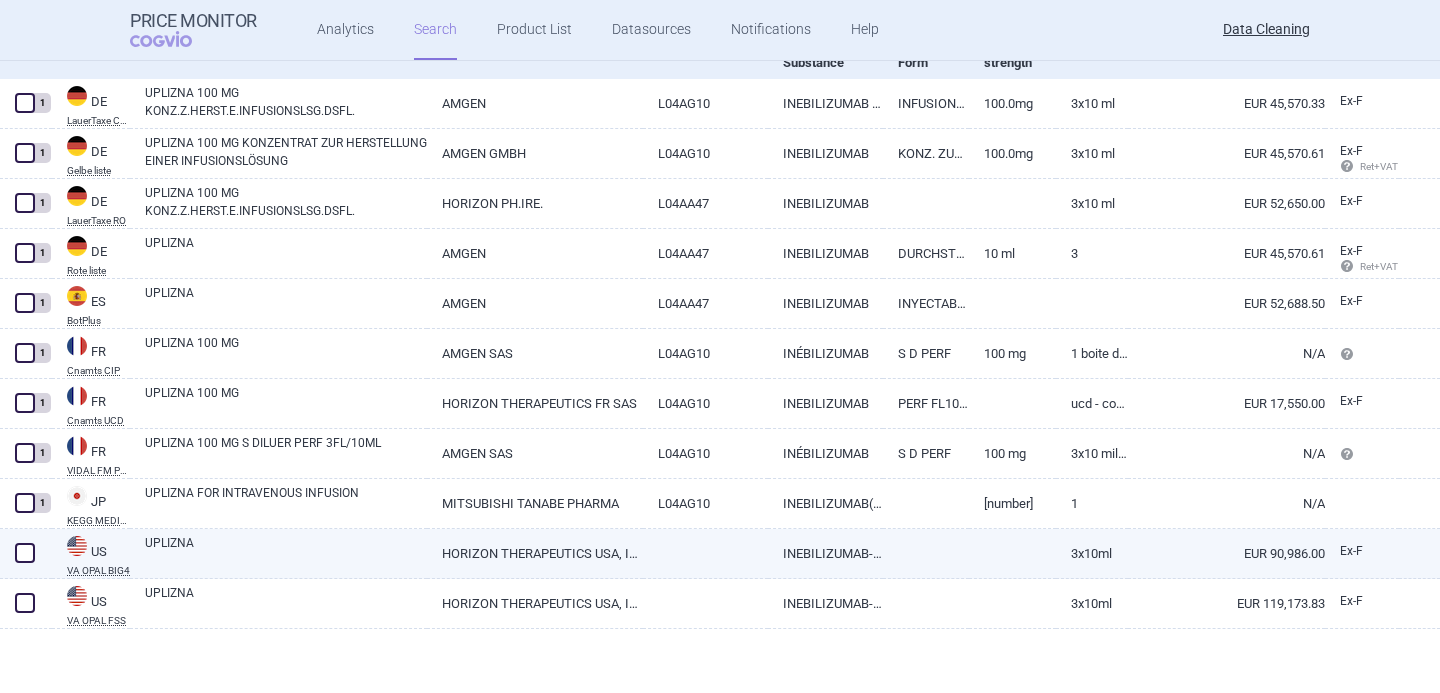 click at bounding box center (25, 553) 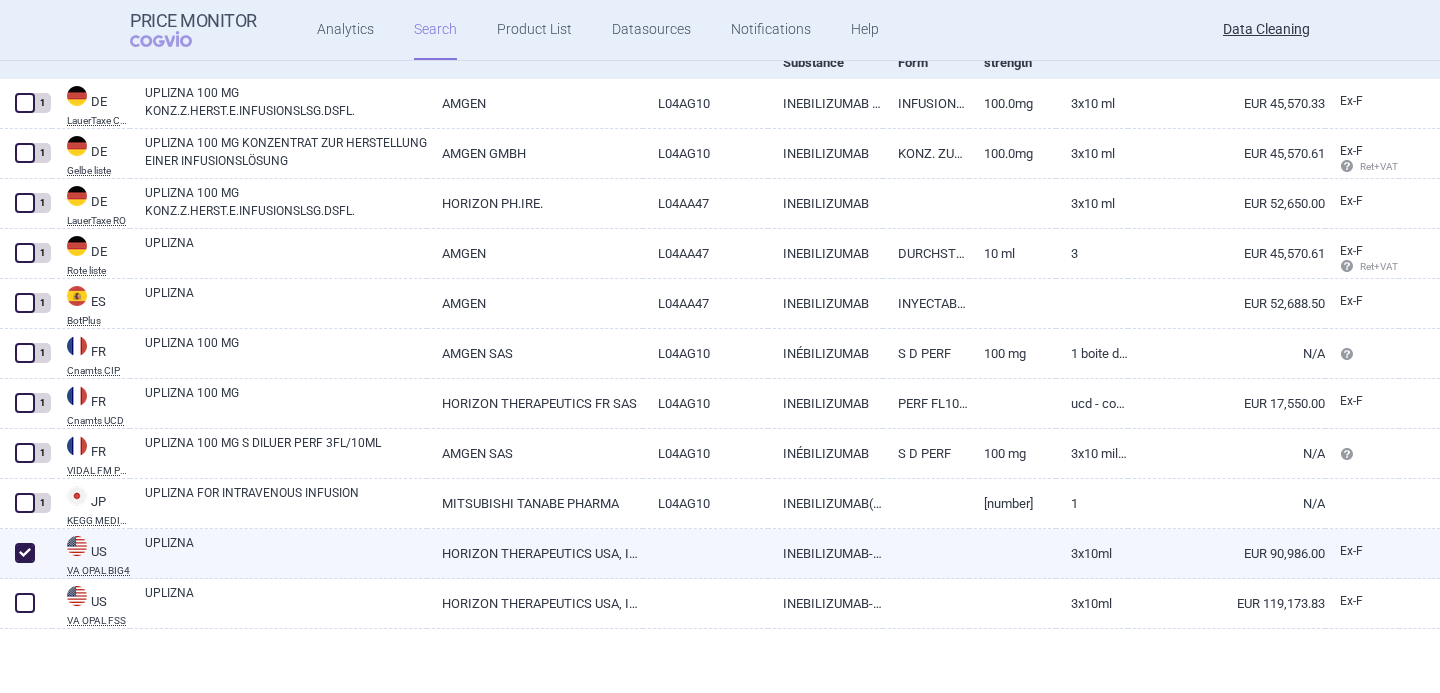 checkbox on "true" 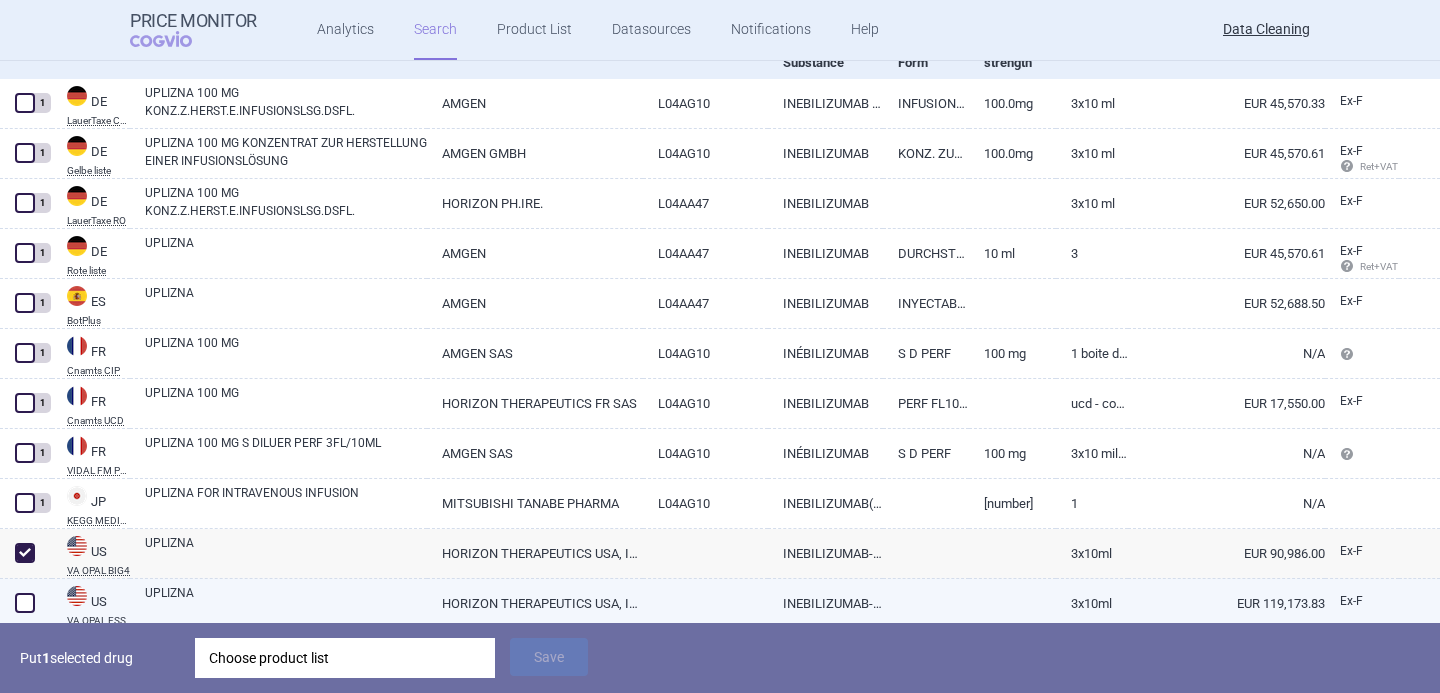 click at bounding box center [25, 603] 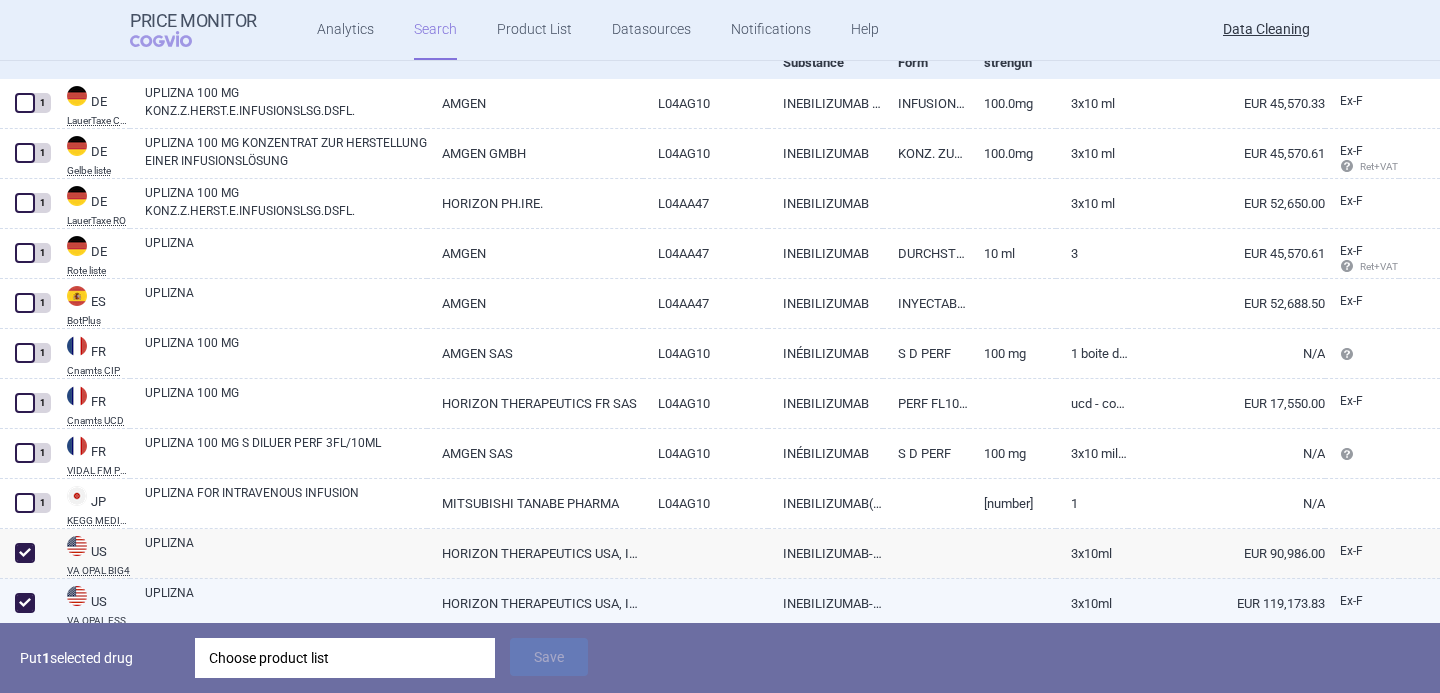 checkbox on "true" 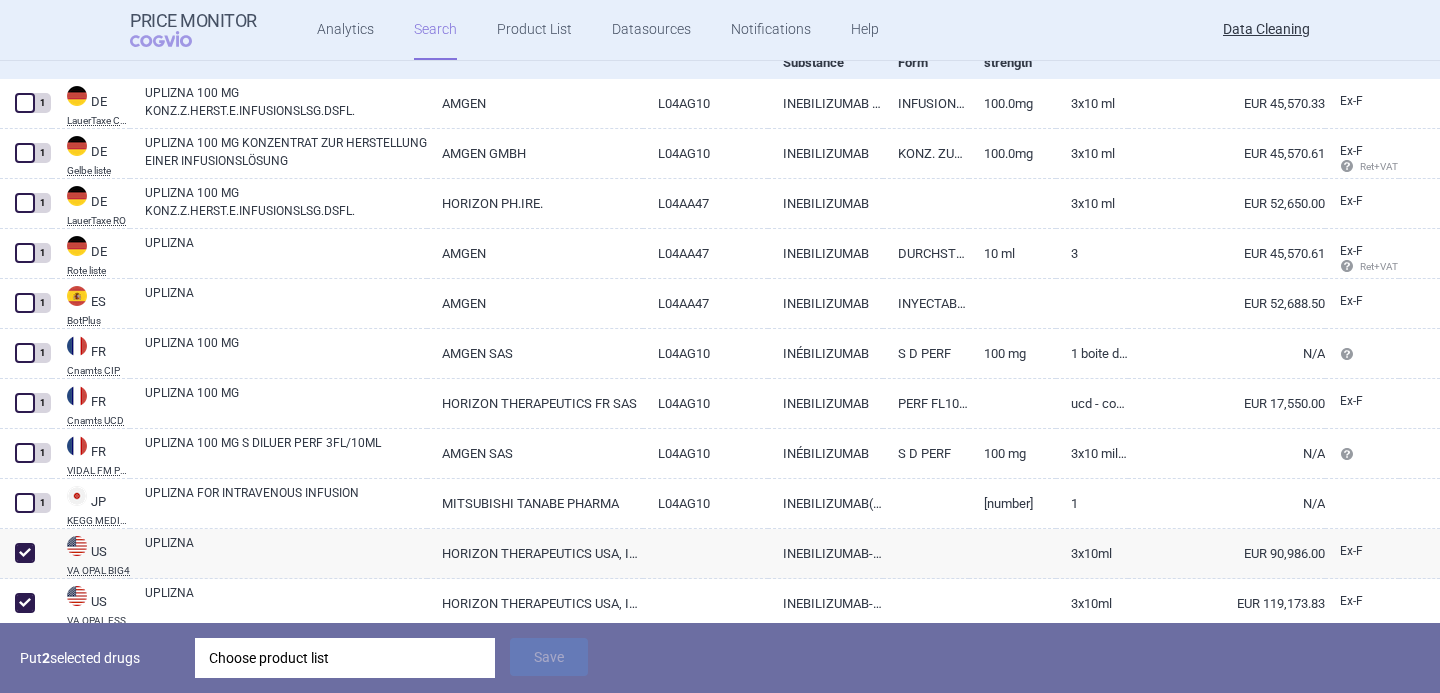 click on "Choose product list" at bounding box center (345, 658) 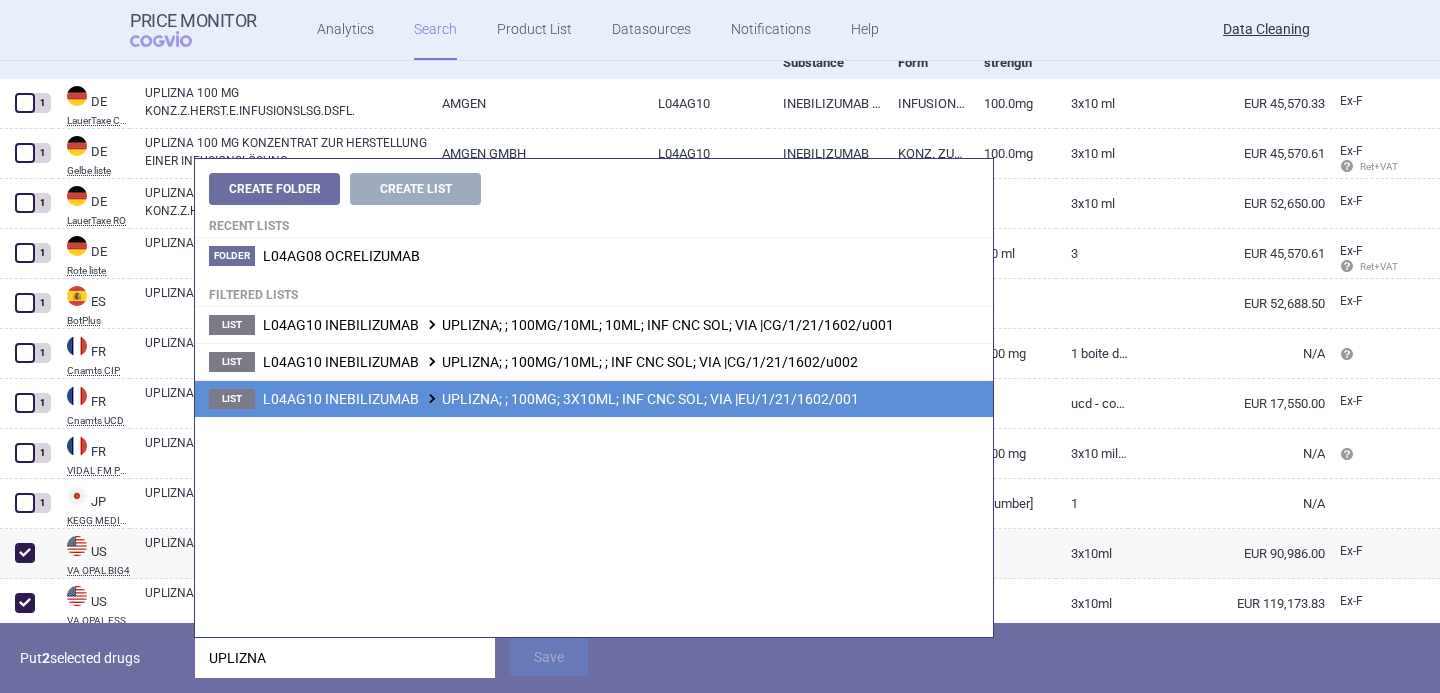 type on "UPLIZNA" 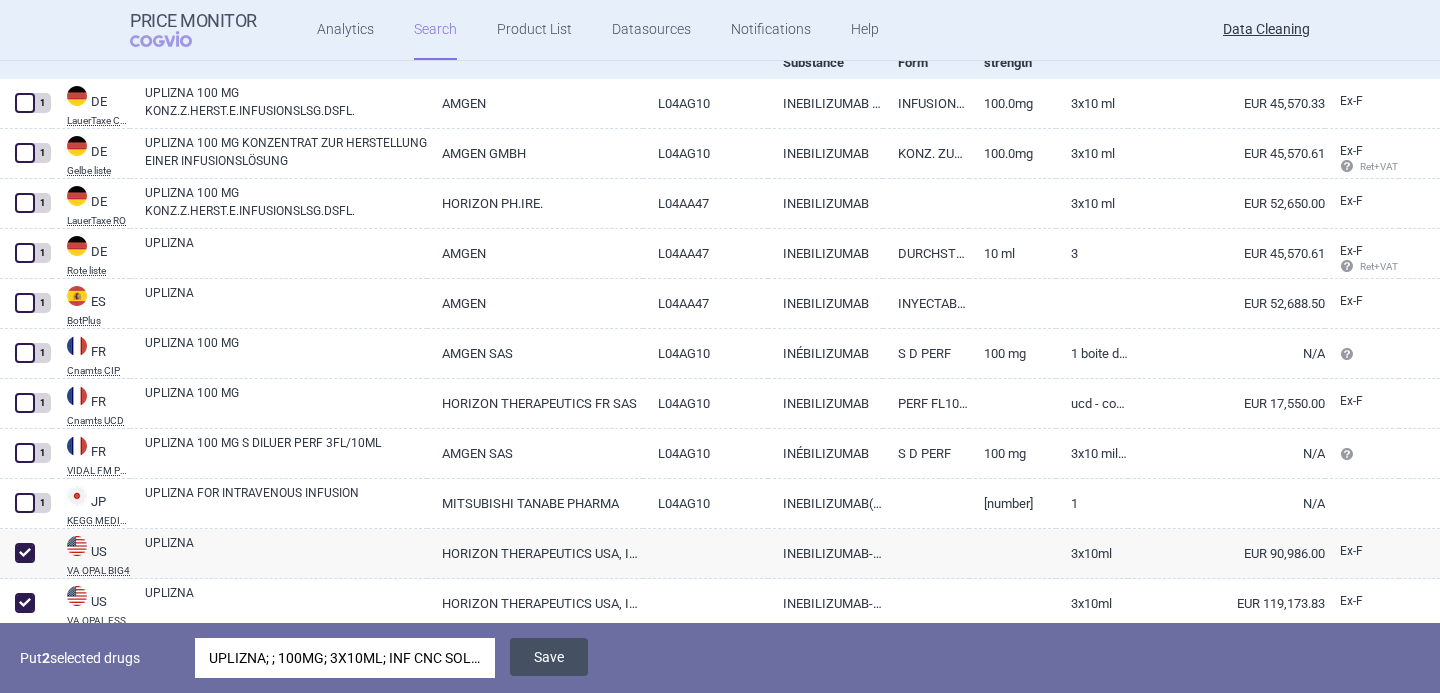 click on "Save" at bounding box center (549, 657) 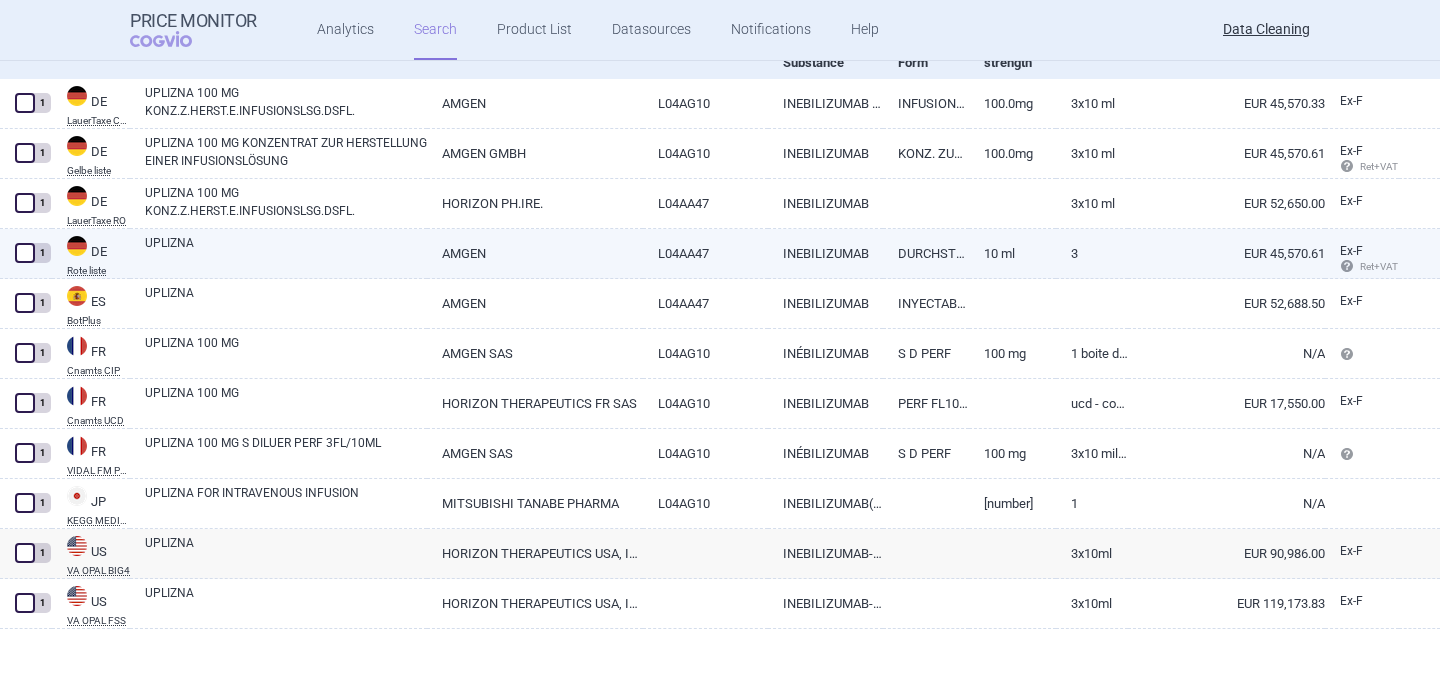 scroll, scrollTop: 0, scrollLeft: 0, axis: both 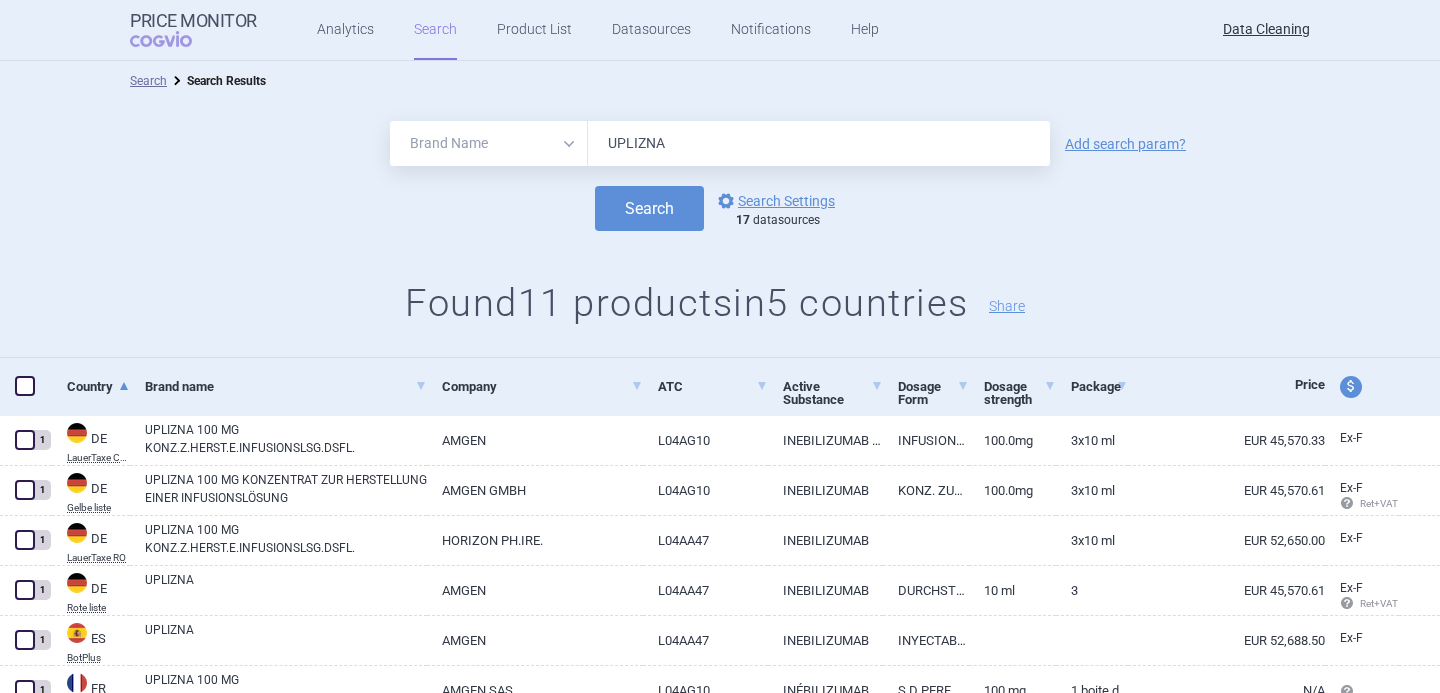 click on "UPLIZNA" at bounding box center (819, 143) 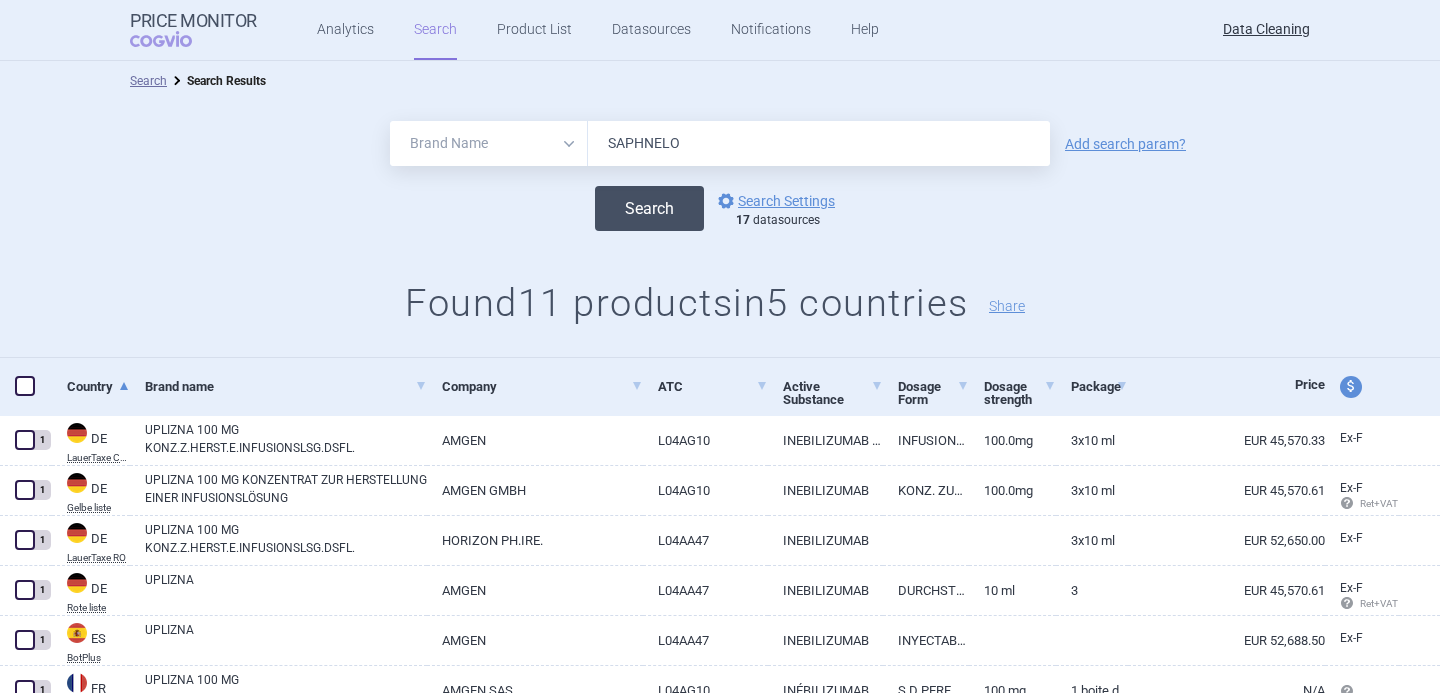 type on "SAPHNELO" 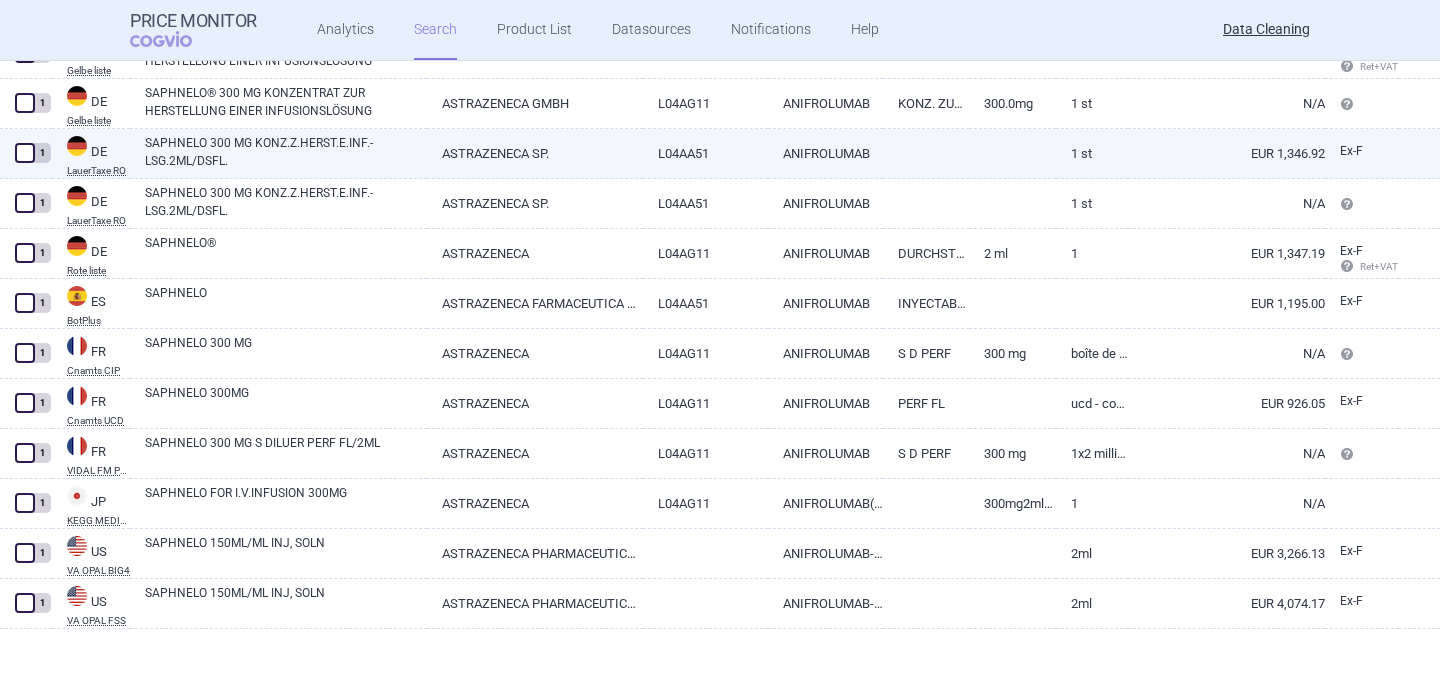scroll, scrollTop: 0, scrollLeft: 0, axis: both 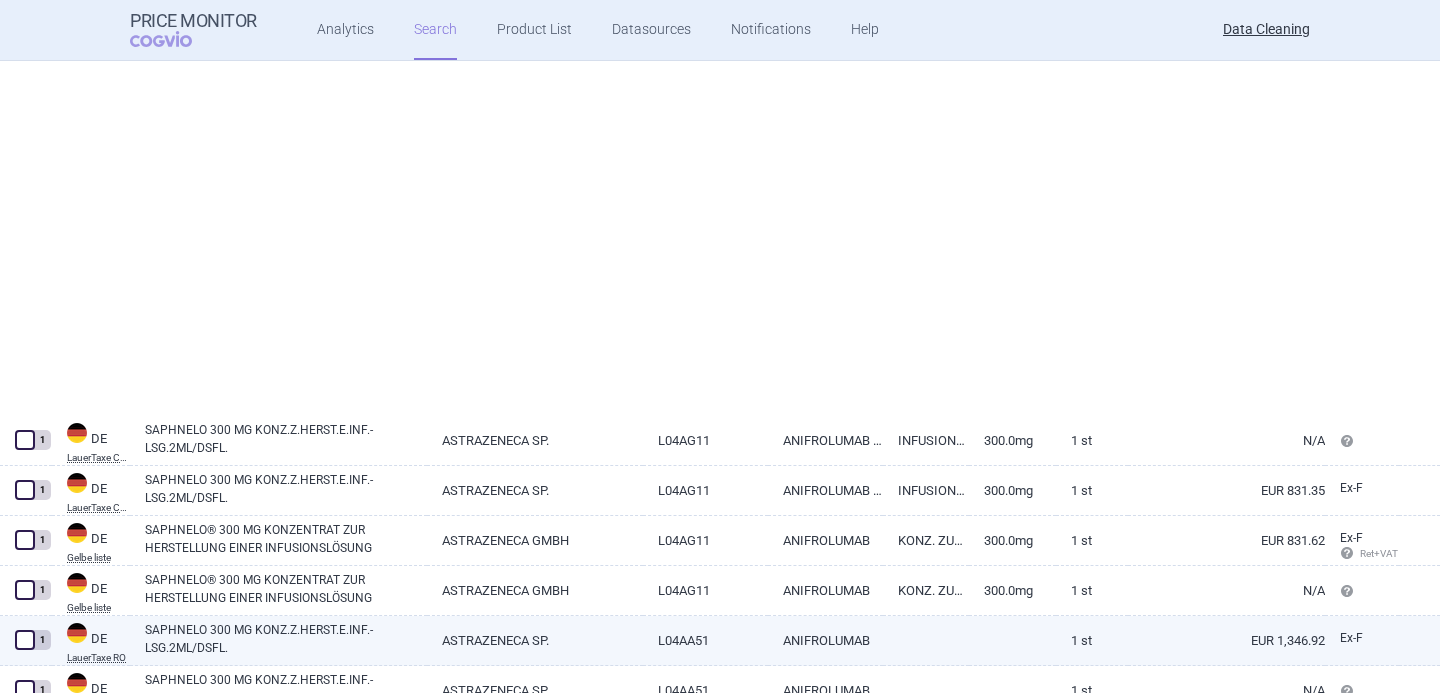 select on "brandName" 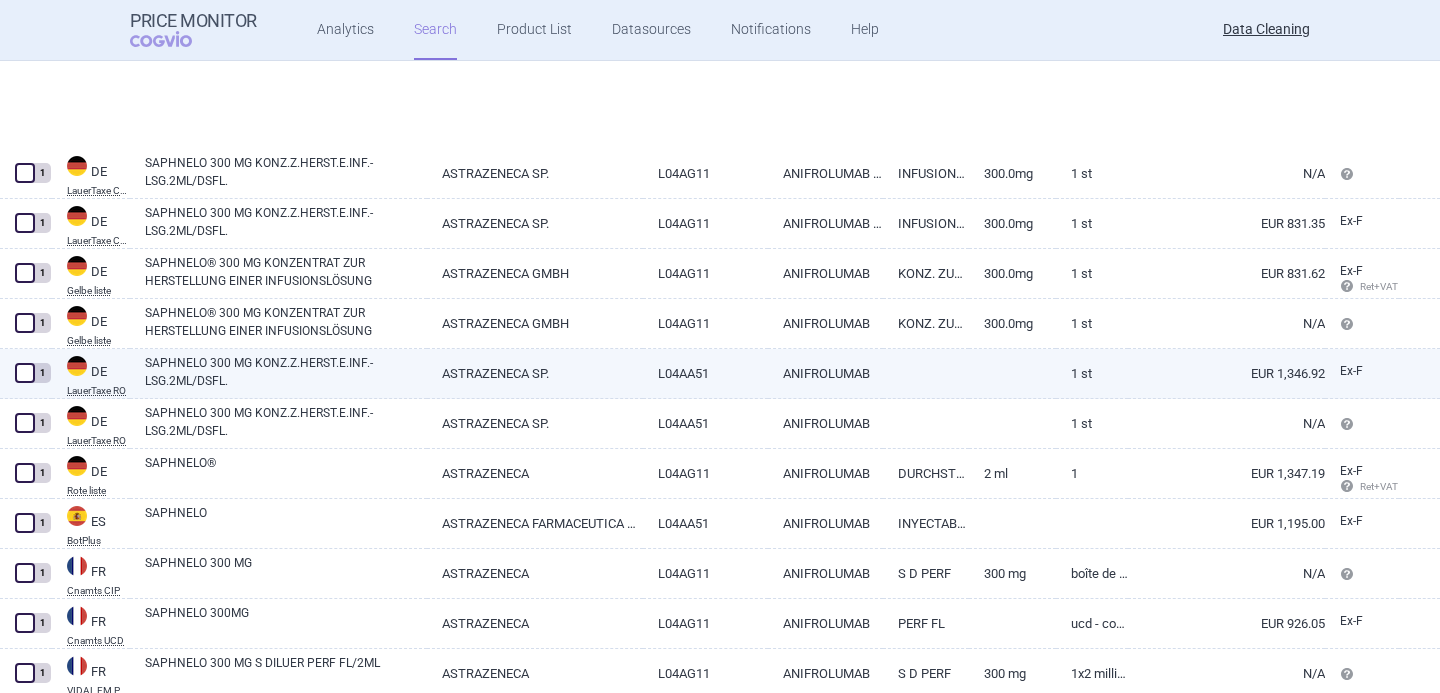 scroll, scrollTop: 110, scrollLeft: 0, axis: vertical 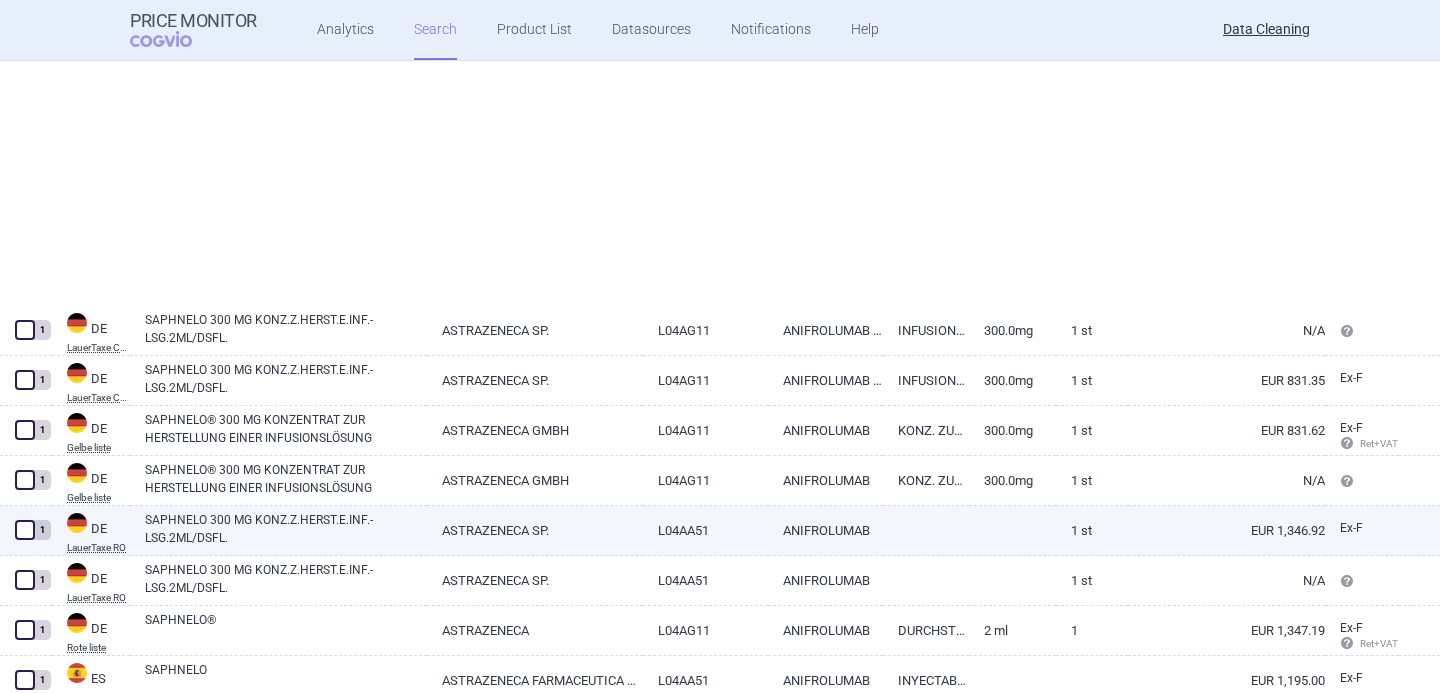 select on "brandName" 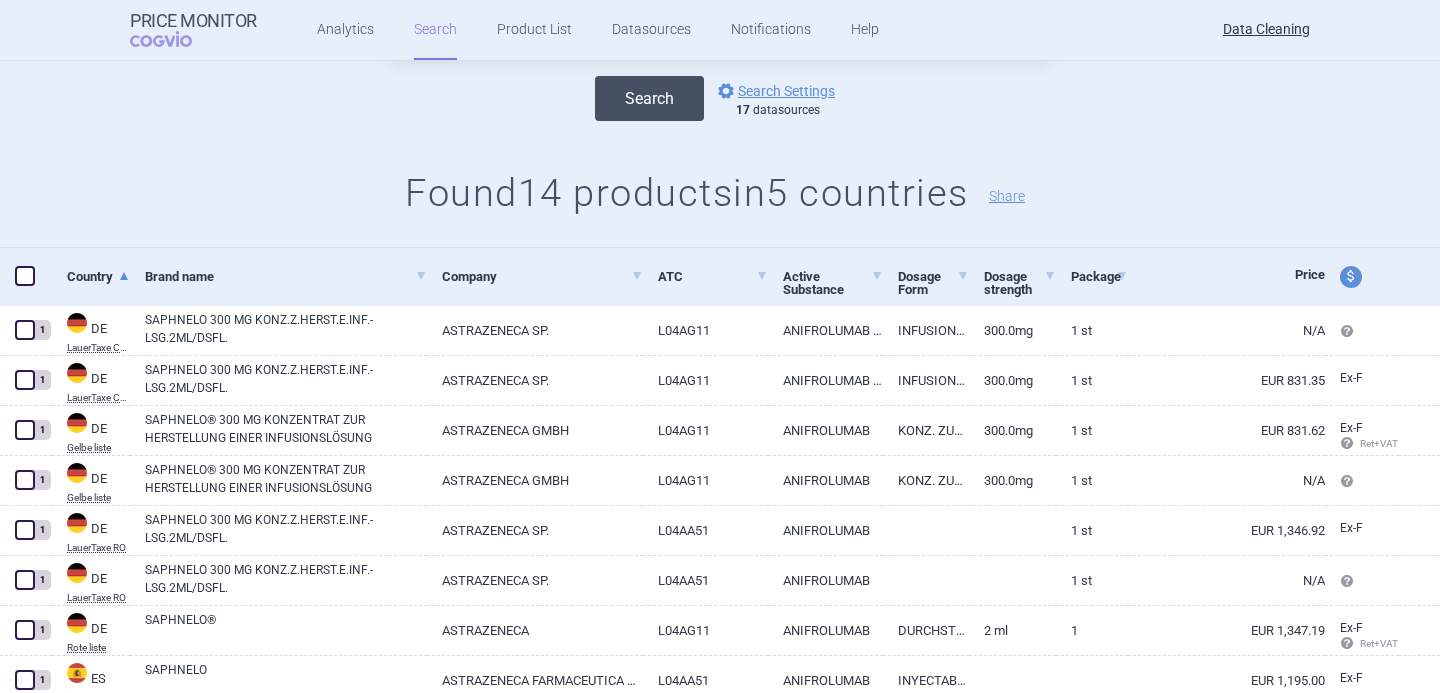 scroll, scrollTop: 0, scrollLeft: 0, axis: both 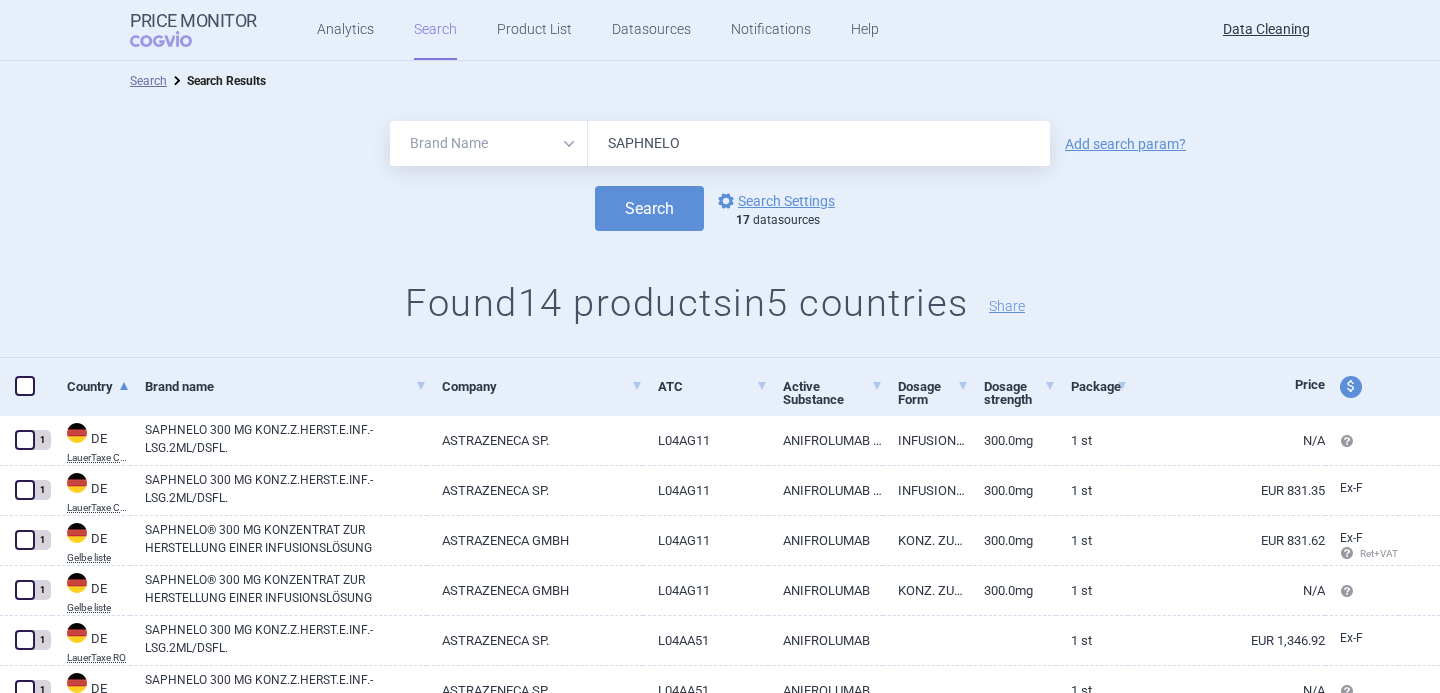 click on "SAPHNELO" at bounding box center (819, 143) 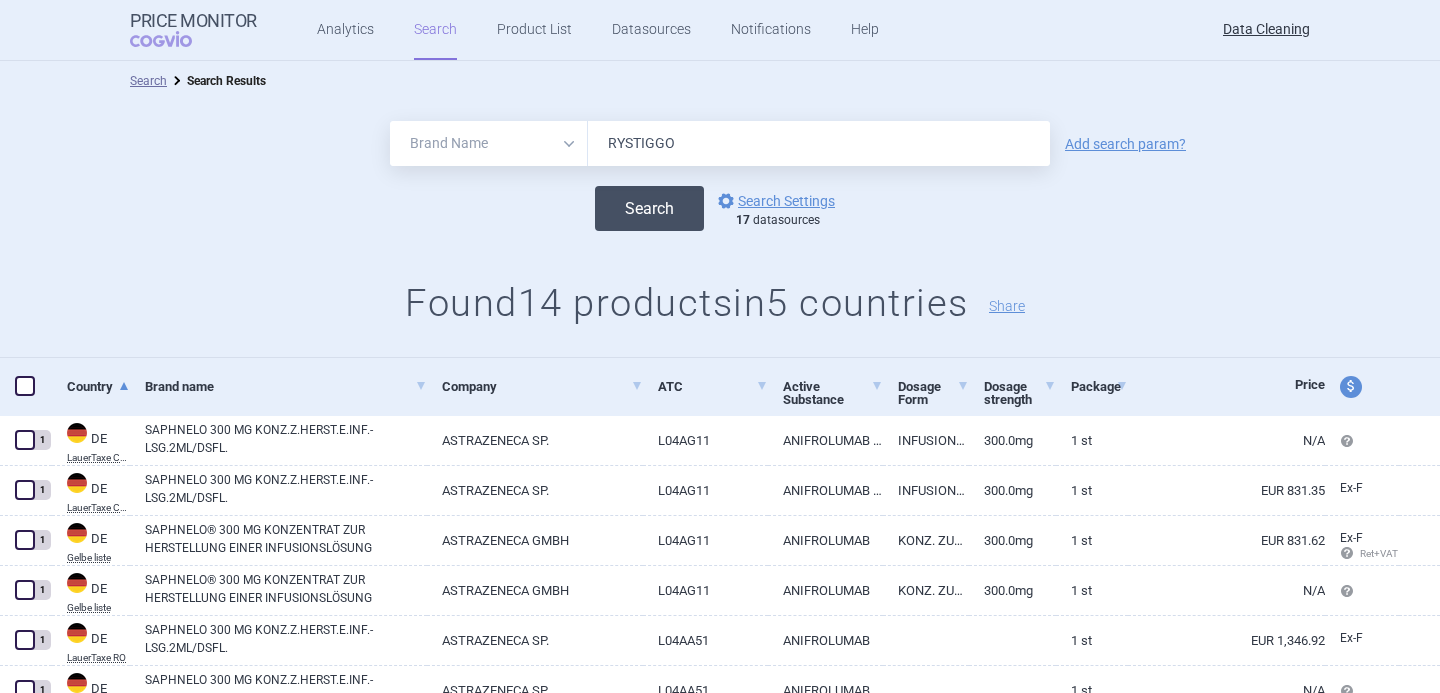type on "RYSTIGGO" 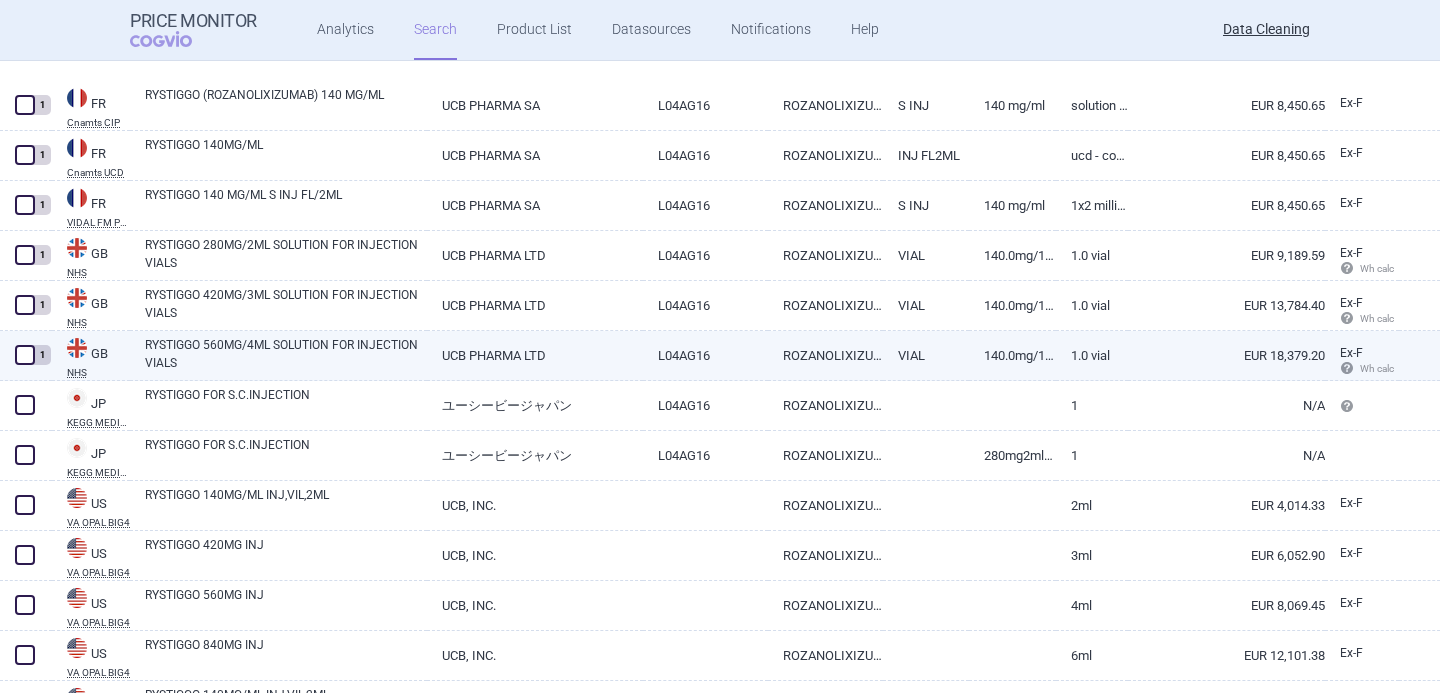 scroll, scrollTop: 1137, scrollLeft: 0, axis: vertical 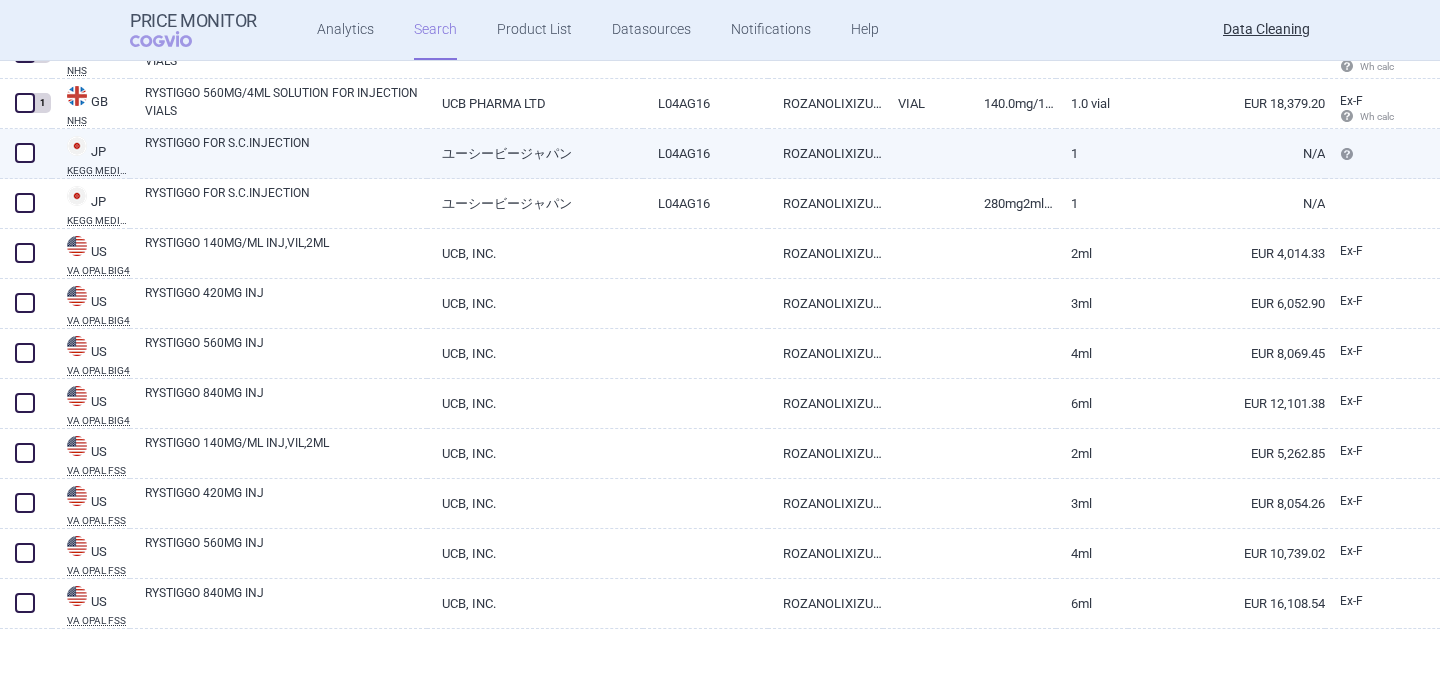 click on "RYSTIGGO FOR S.C.INJECTION" at bounding box center [286, 152] 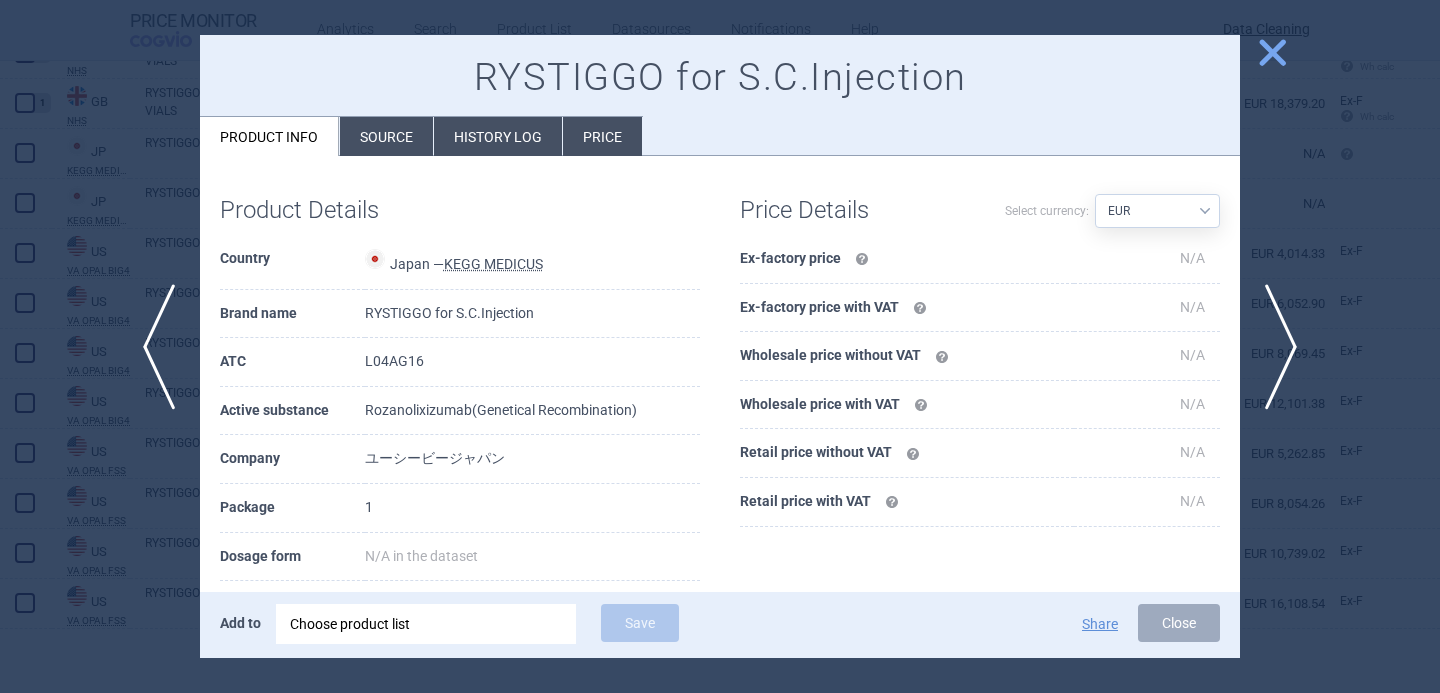 click on "Source" at bounding box center [386, 136] 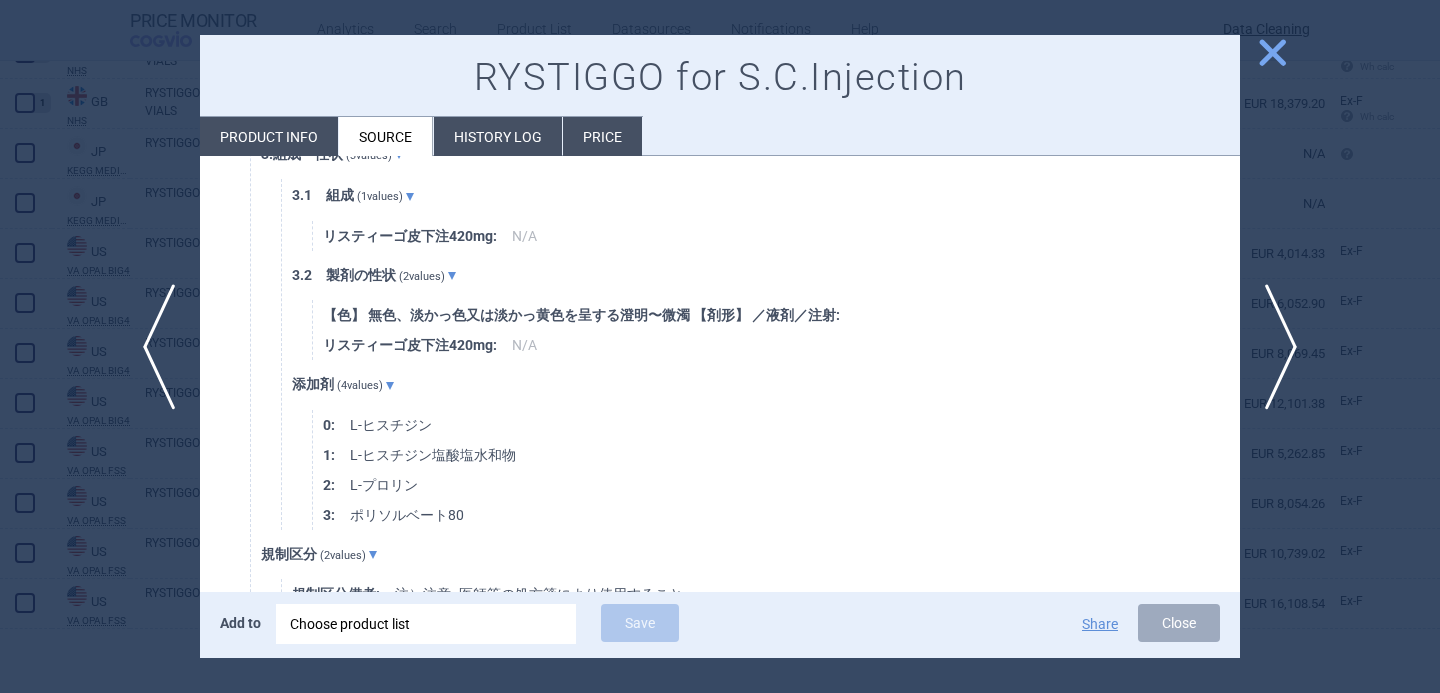 scroll, scrollTop: 570, scrollLeft: 0, axis: vertical 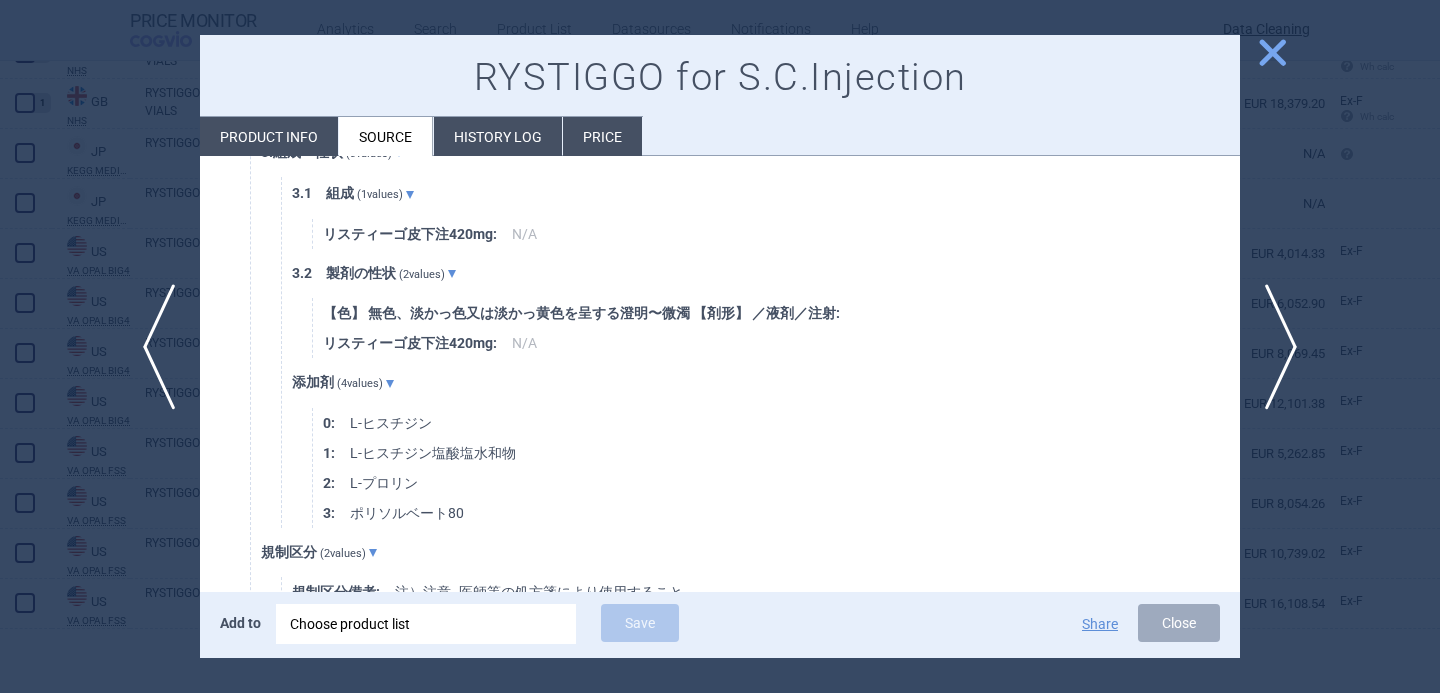 click on "Choose product list" at bounding box center (426, 624) 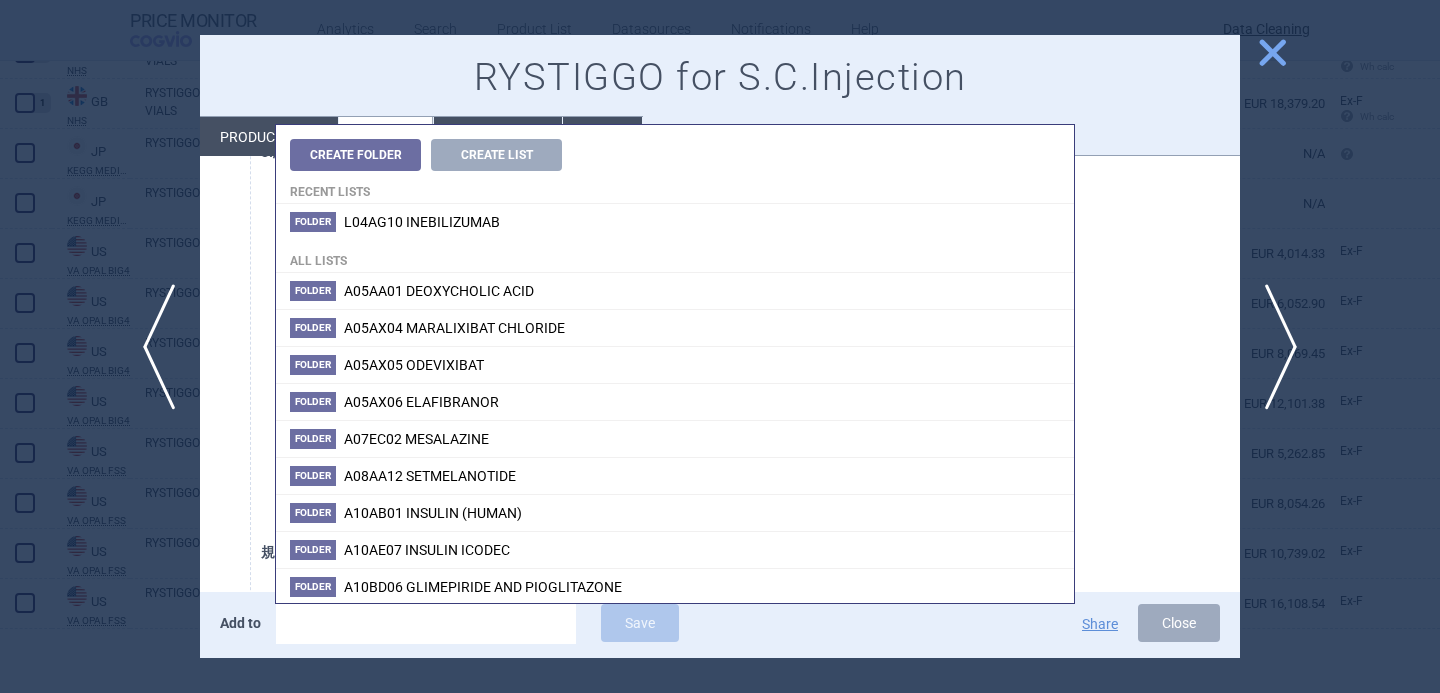 type on "RYSTIGGO" 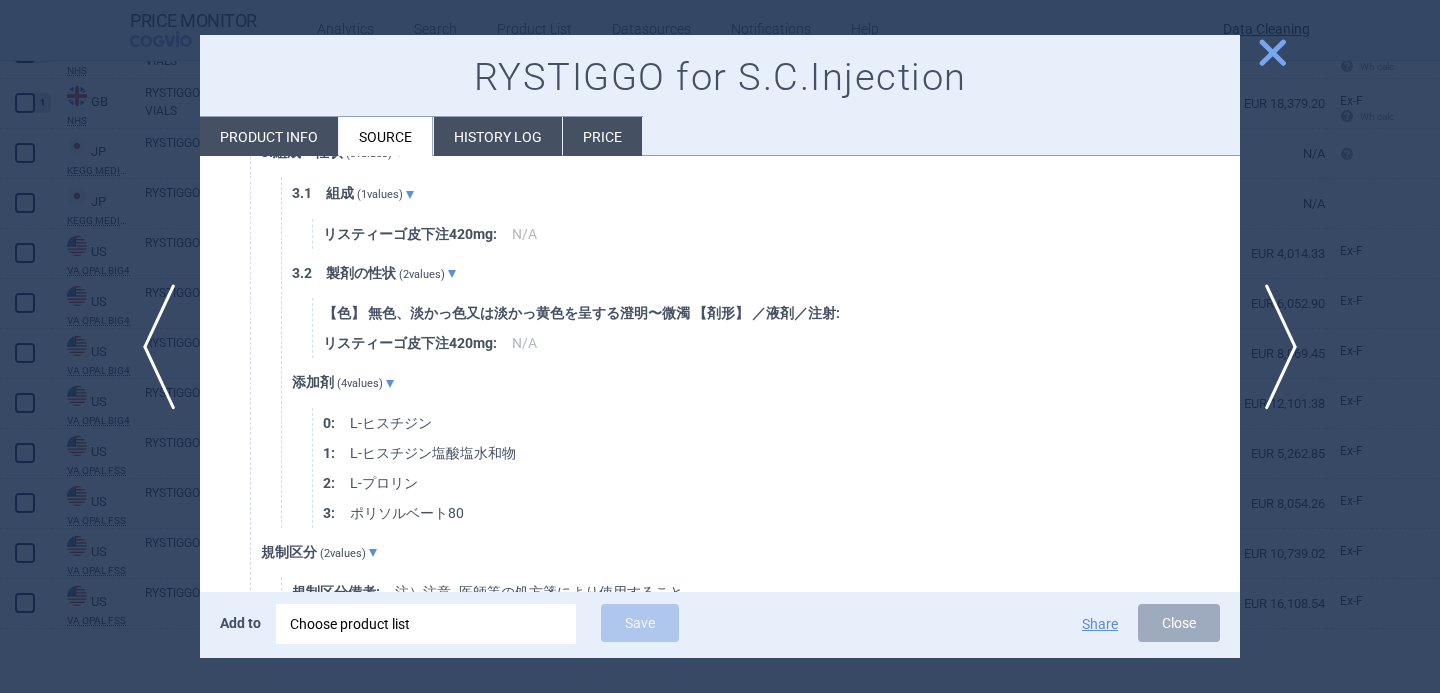 click on "承認番号 : 30700AMX00091000 日本標準商品分類番号 : 876399 欧文商標名 : RYSTIGGO for S.C.Injection 規格単位 : 販売名和名 : リスティーゴ皮下注420mg 3.組成・性状   ( 3  values)   3.1　組成   ( 1  values)   リスティーゴ皮下注420mg : N/A 3.2　製剤の性状   ( 2  values)   【色】 無色、淡かっ色又は淡かっ黄色を呈する澄明〜微濁 【剤形】 ／液剤／注射 : リスティーゴ皮下注420mg : N/A 添加剤   ( 4  values)   0 : L-ヒスチジン 1 : L-ヒスチジン塩酸塩水和物 2 : L-プロリン 3 : ポリソルベート80 規制区分   ( 2  values)   規制区分備考 : 注）注意−医師等の処方箋により使用すること 規制区分名称 : 処方箋医薬品注） 規格単位毎の効能効果及び用法用量   ( 1  values)   効能効果対用法用量   ( 3  values)   4.効能又は効果   ( 1  values)   0 : 7.用法及び用量に関連する注意   ( 1  values)   0 : 6.用法及び用量 : N/A   ( 2" at bounding box center [745, 506] 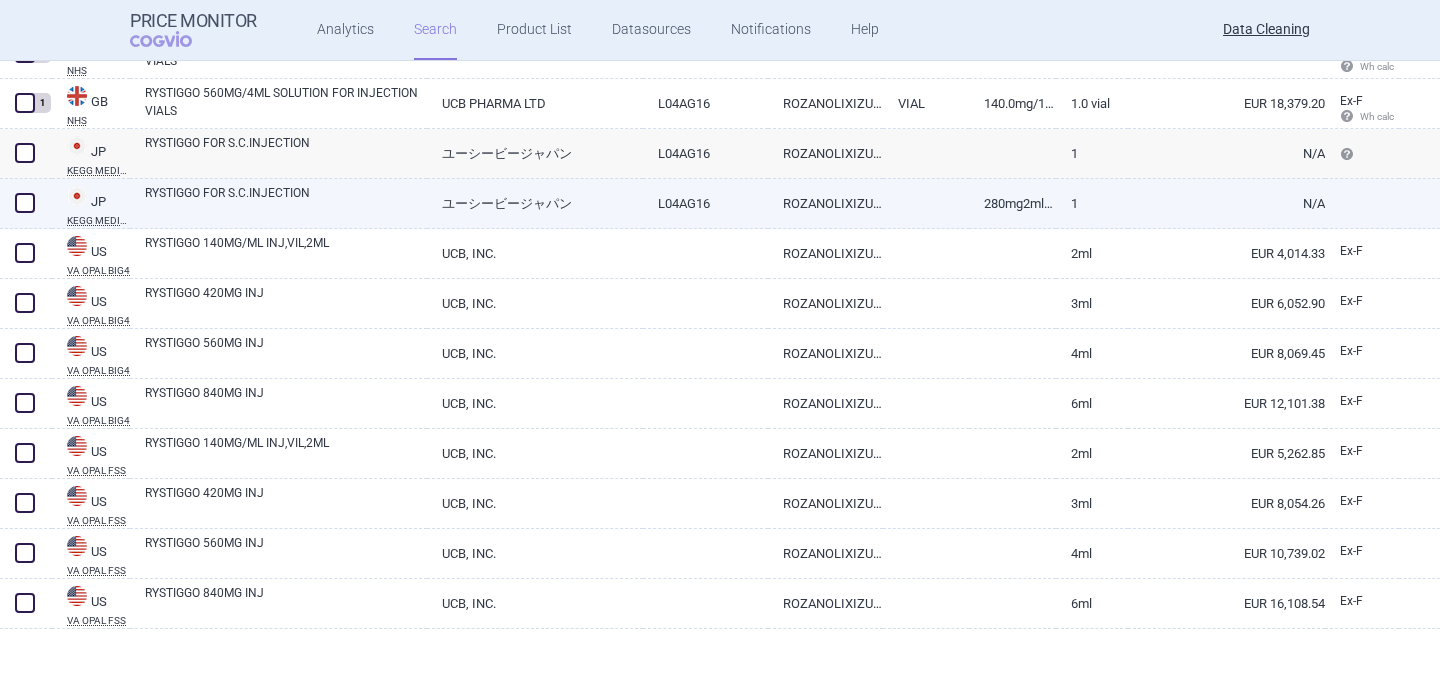 click on "RYSTIGGO FOR S.C.INJECTION" at bounding box center [286, 202] 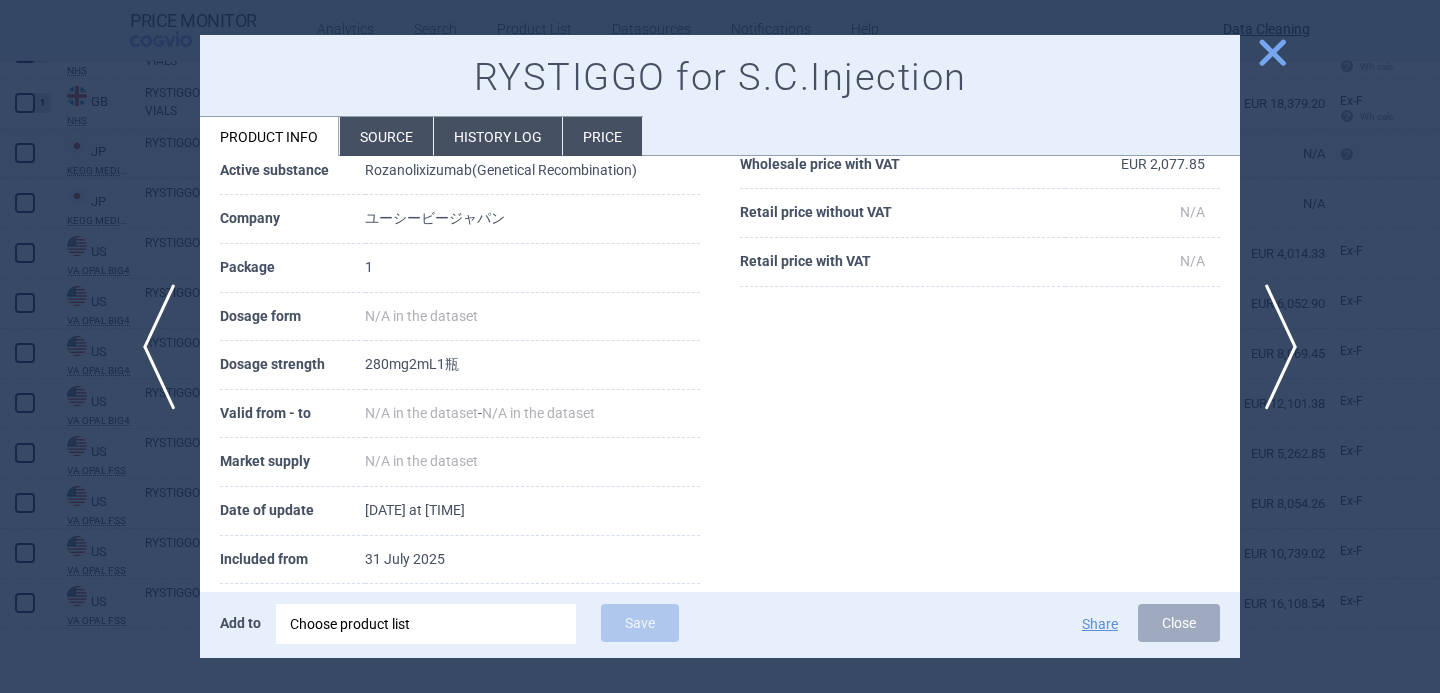 scroll, scrollTop: 271, scrollLeft: 0, axis: vertical 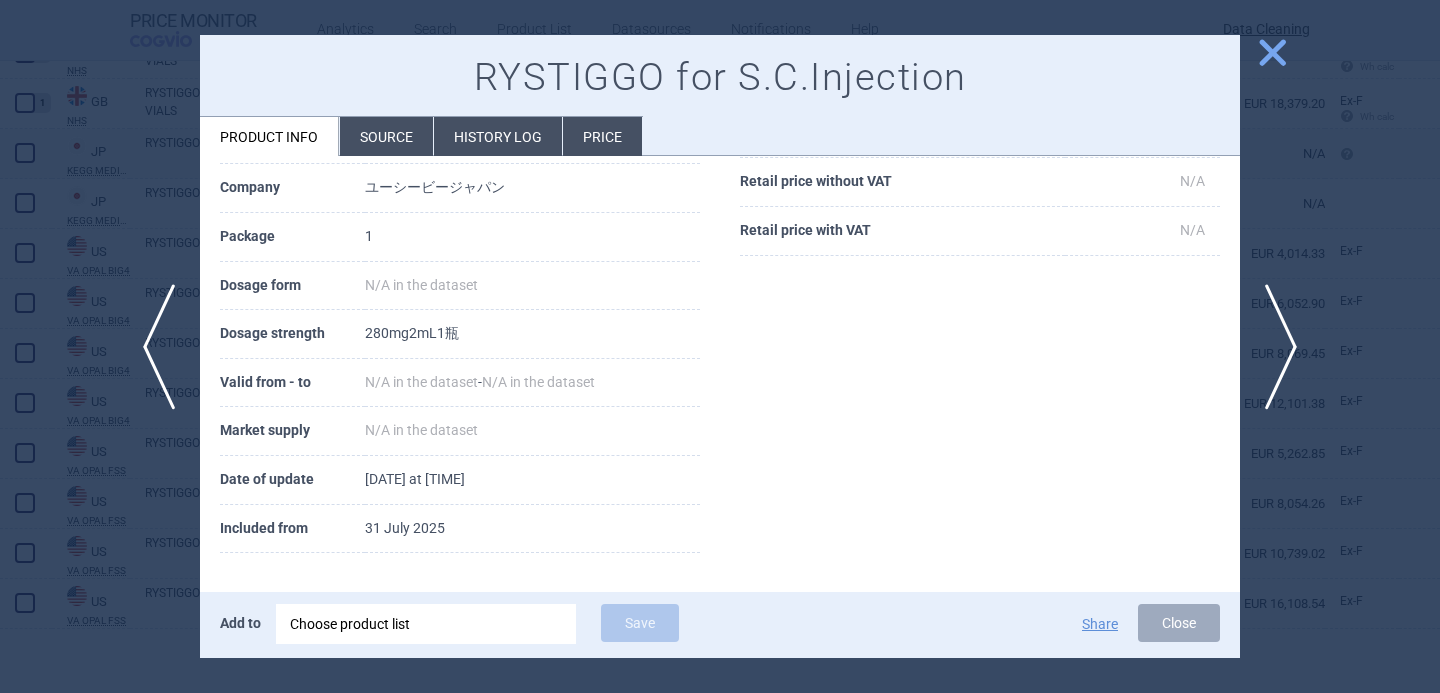 click on "Choose product list" at bounding box center (426, 624) 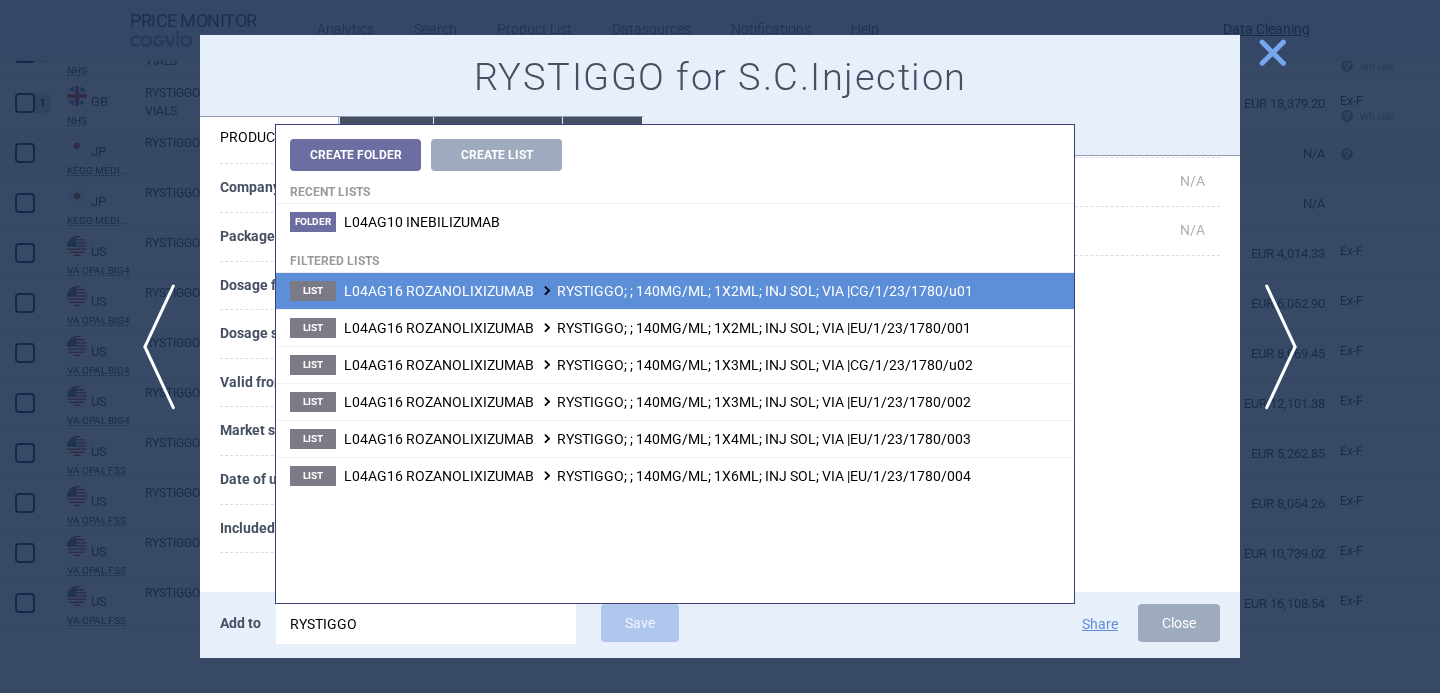 type on "RYSTIGGO" 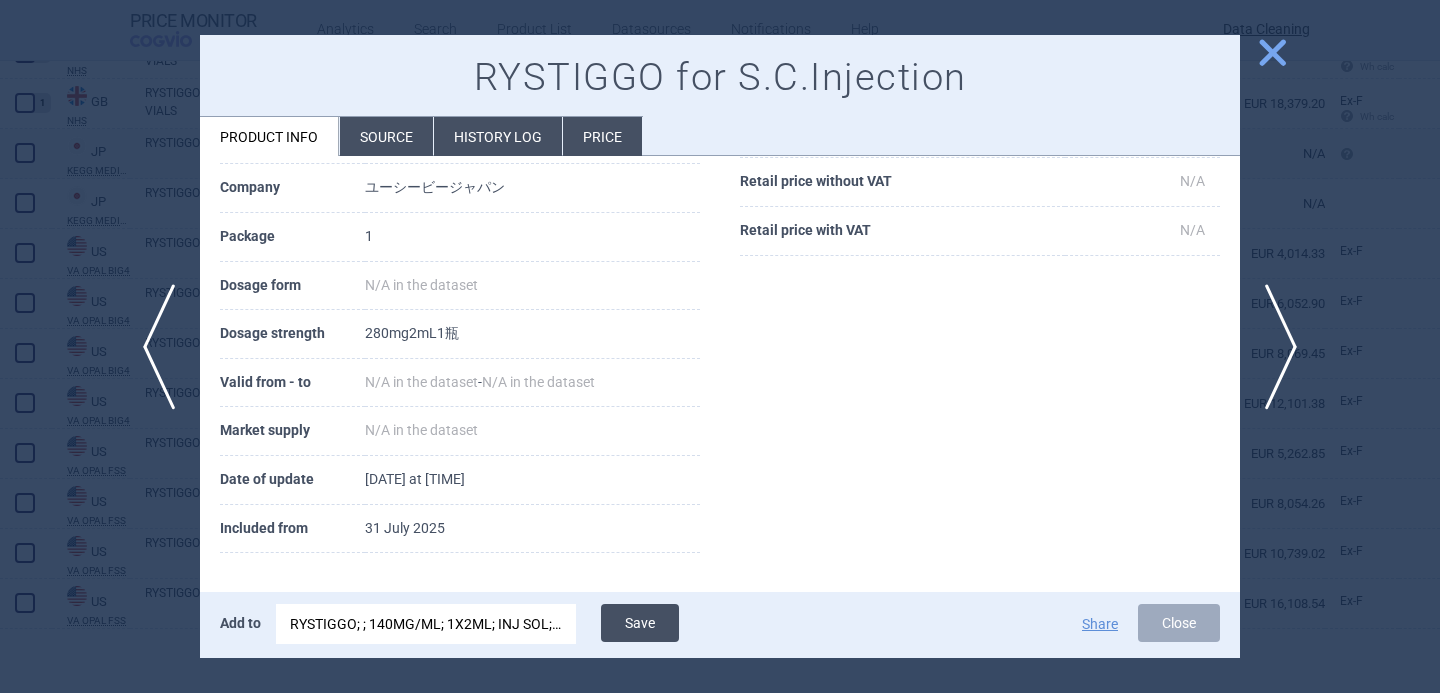 click on "Save" at bounding box center [640, 623] 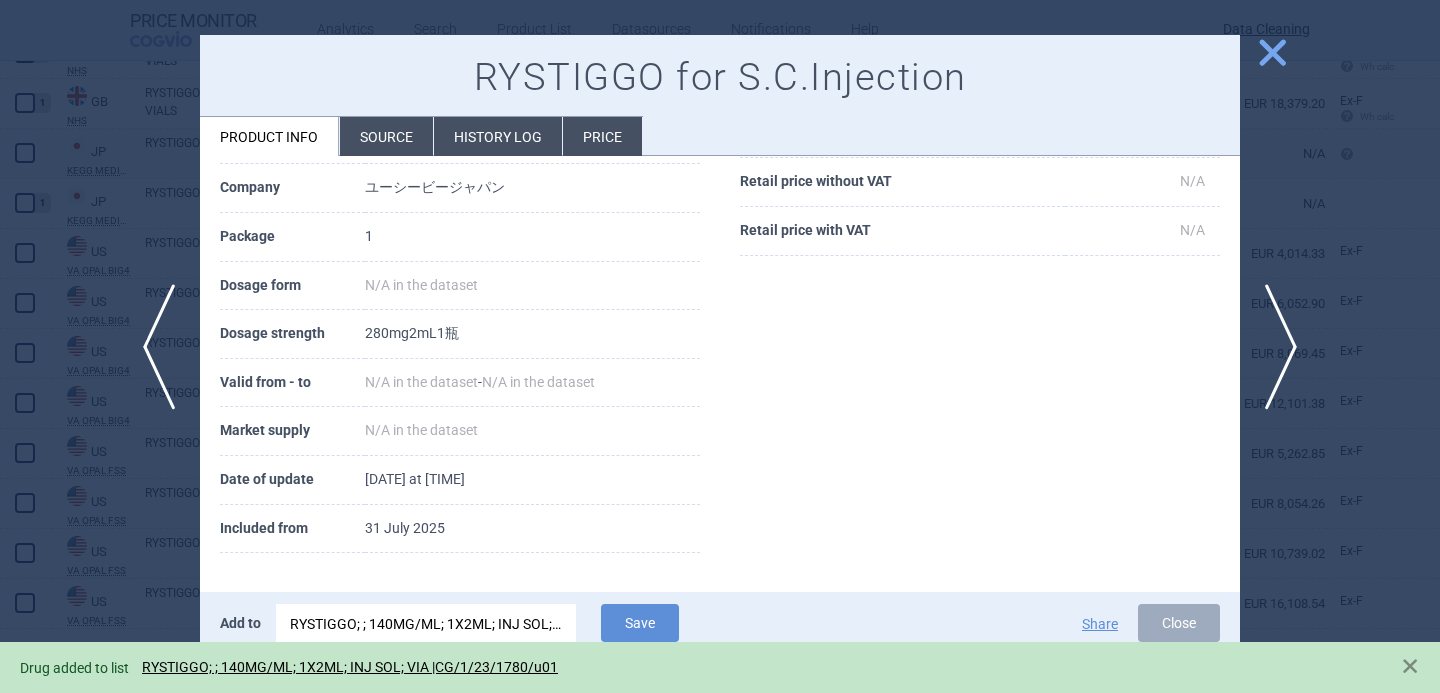click at bounding box center [720, 346] 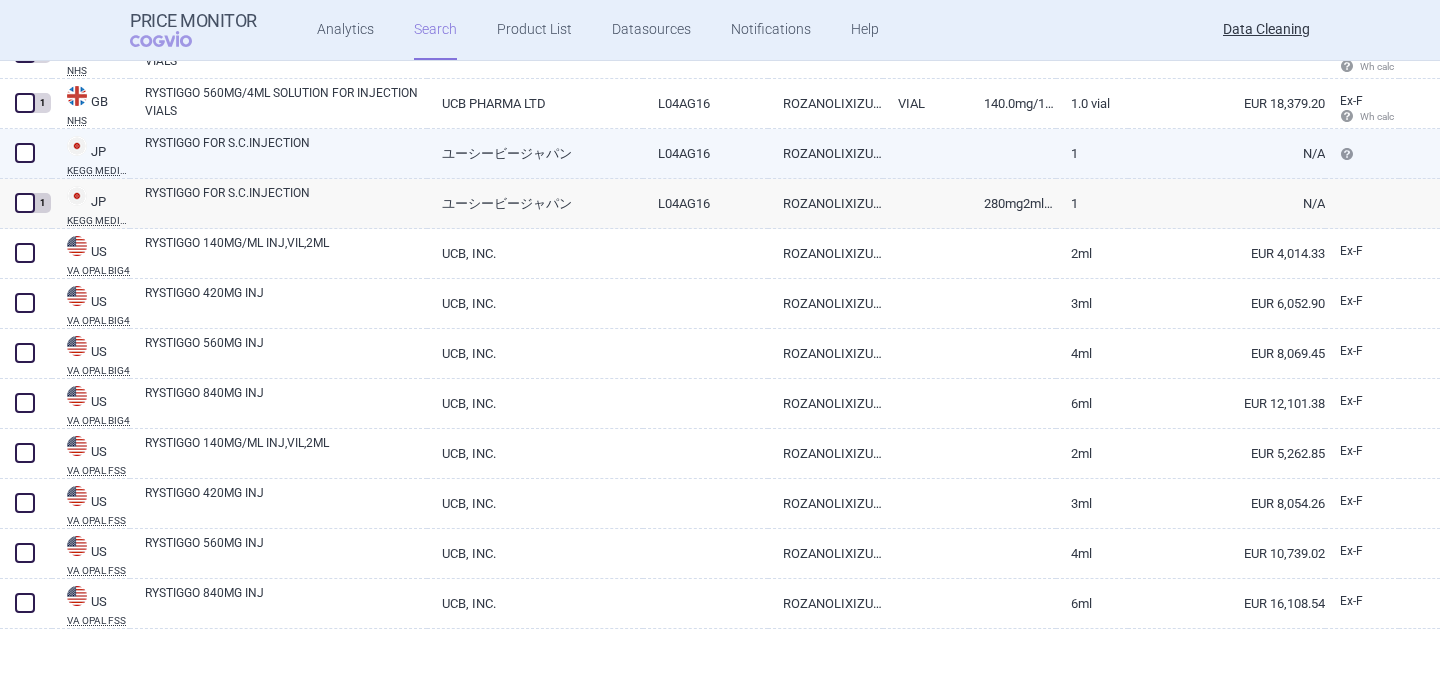 click on "RYSTIGGO FOR S.C.INJECTION" at bounding box center (286, 152) 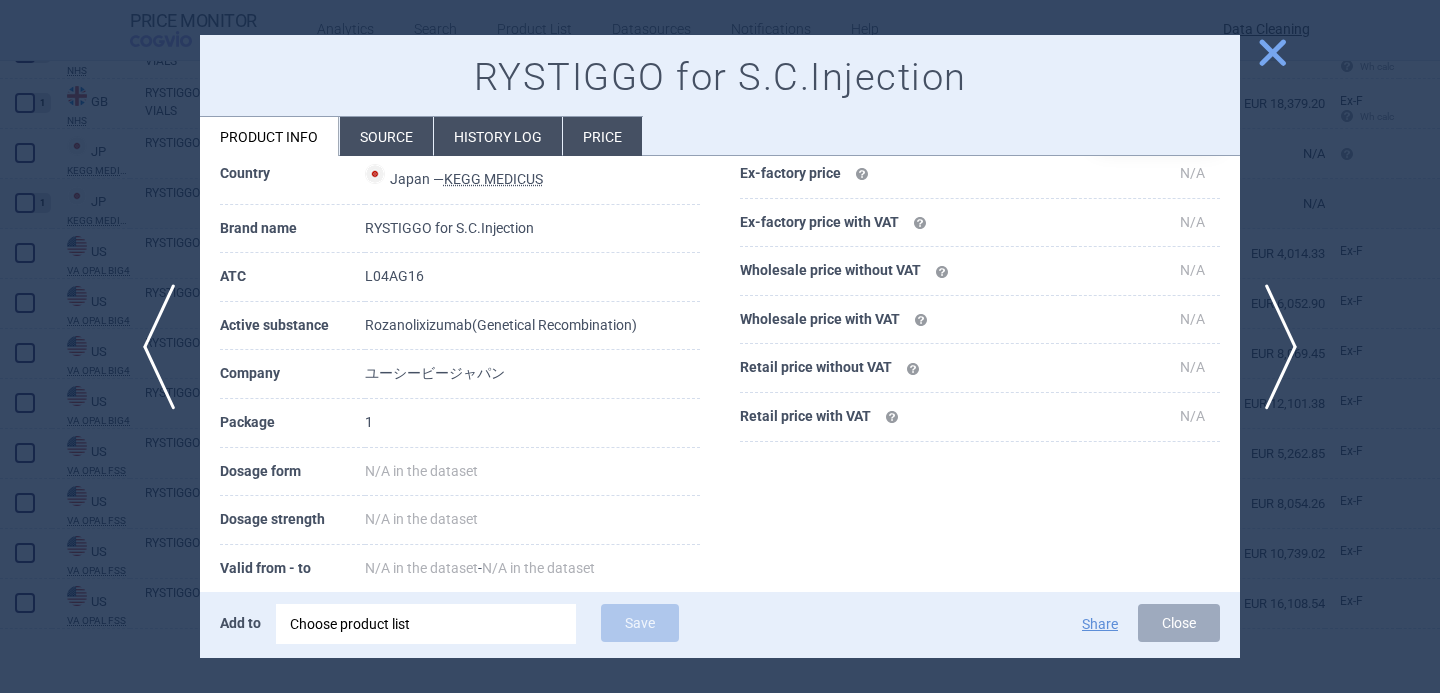 scroll, scrollTop: 169, scrollLeft: 0, axis: vertical 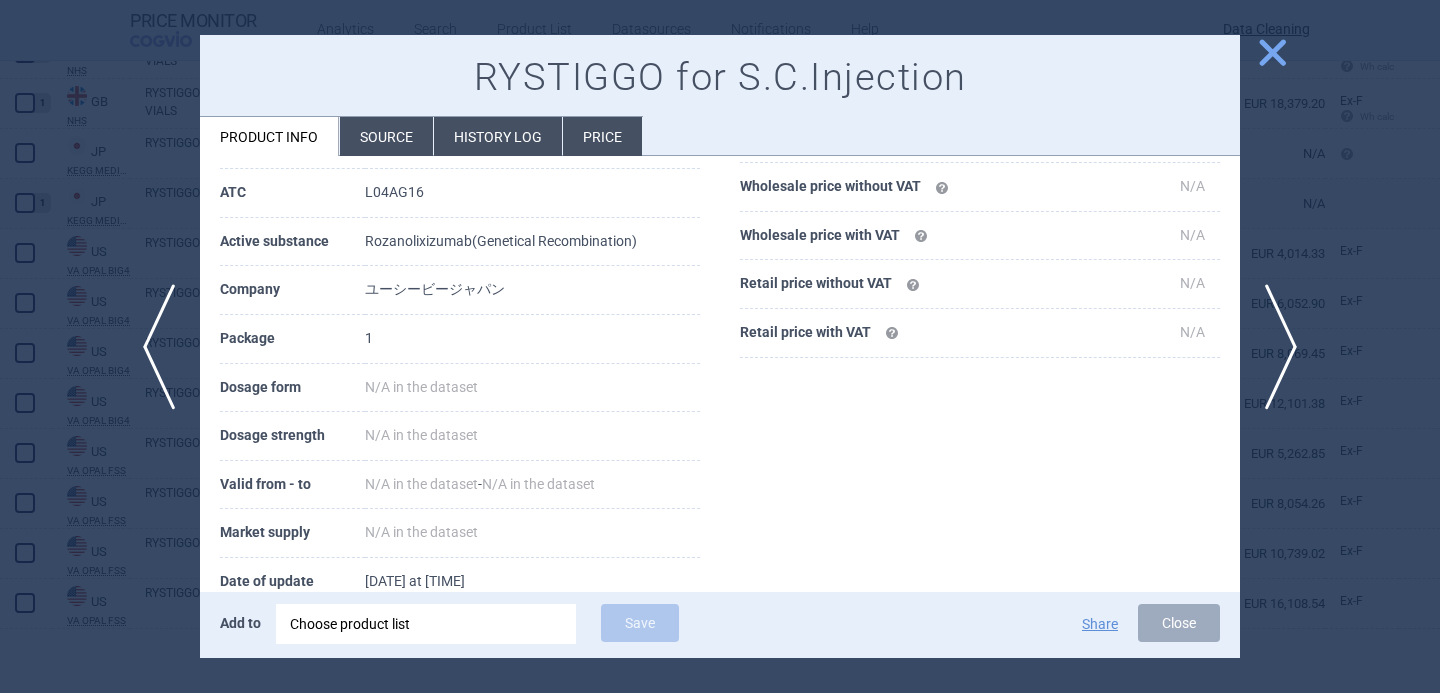click on "Source" at bounding box center [386, 136] 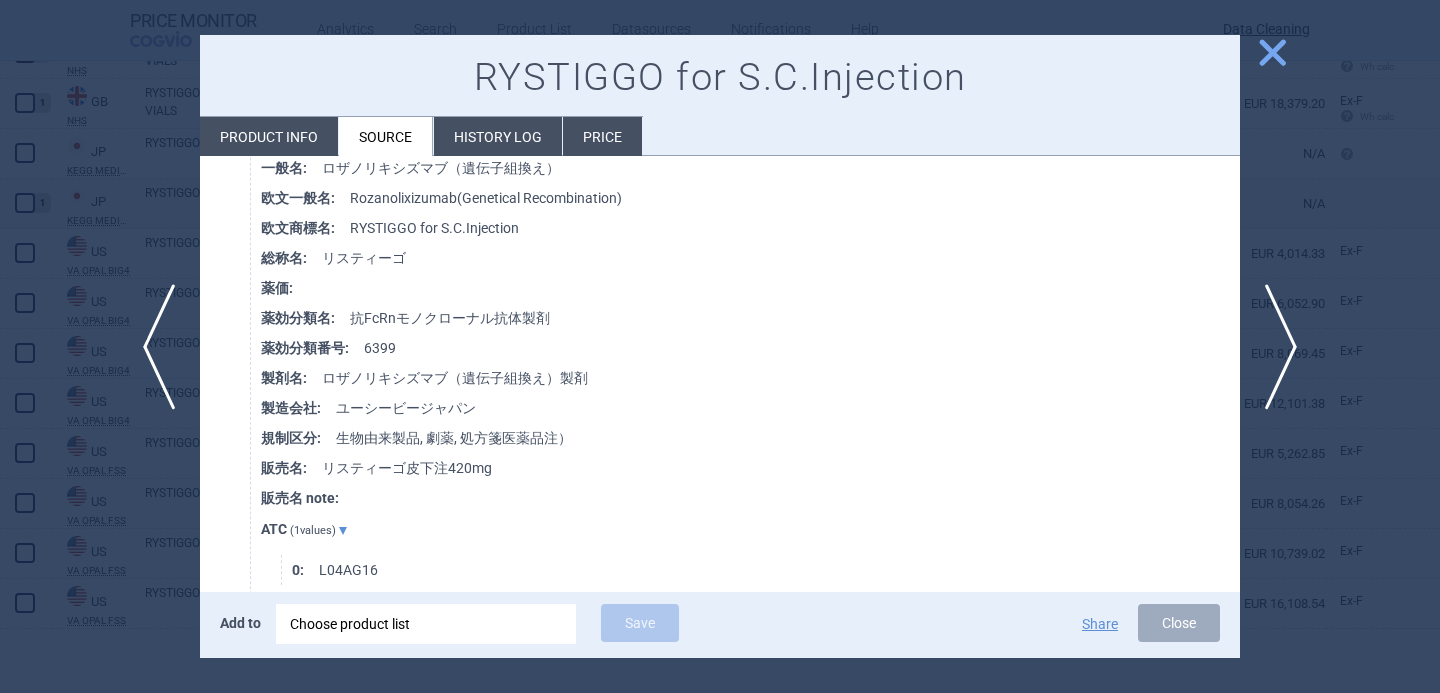 scroll, scrollTop: 1674, scrollLeft: 0, axis: vertical 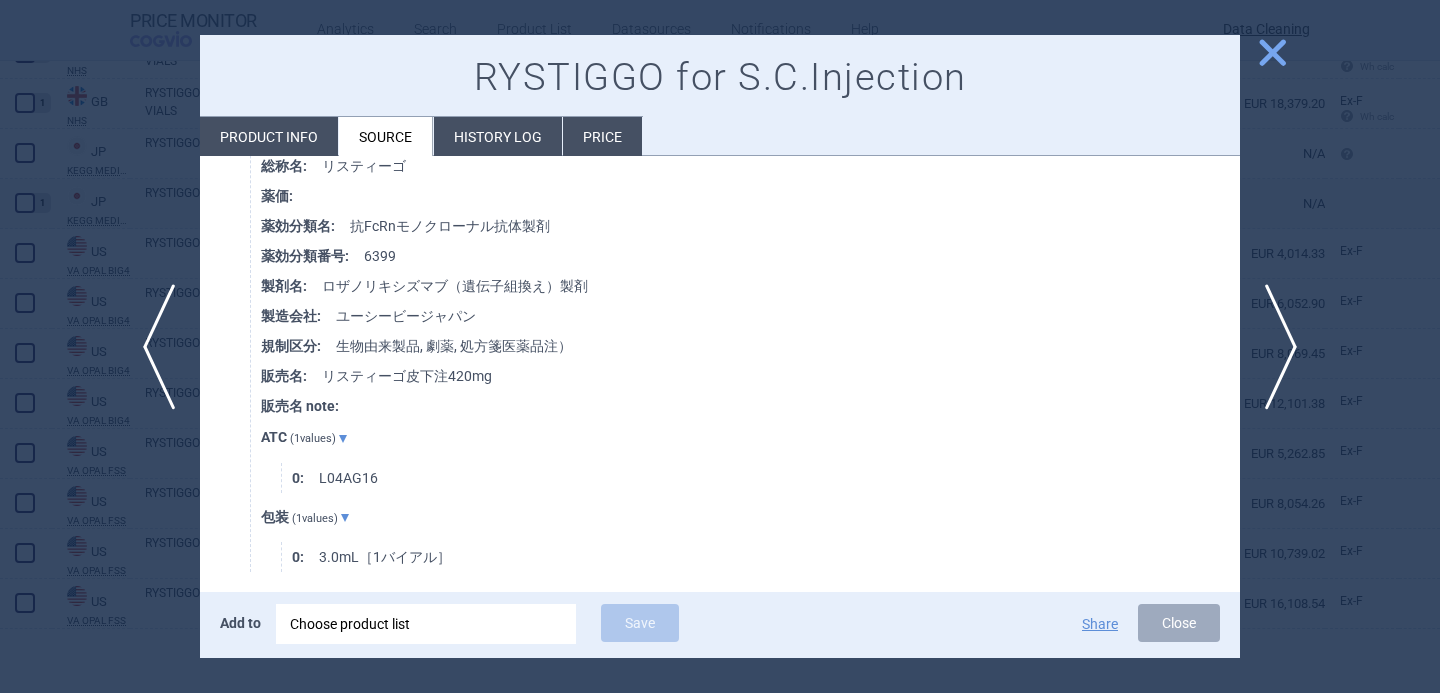click on "Choose product list" at bounding box center (426, 624) 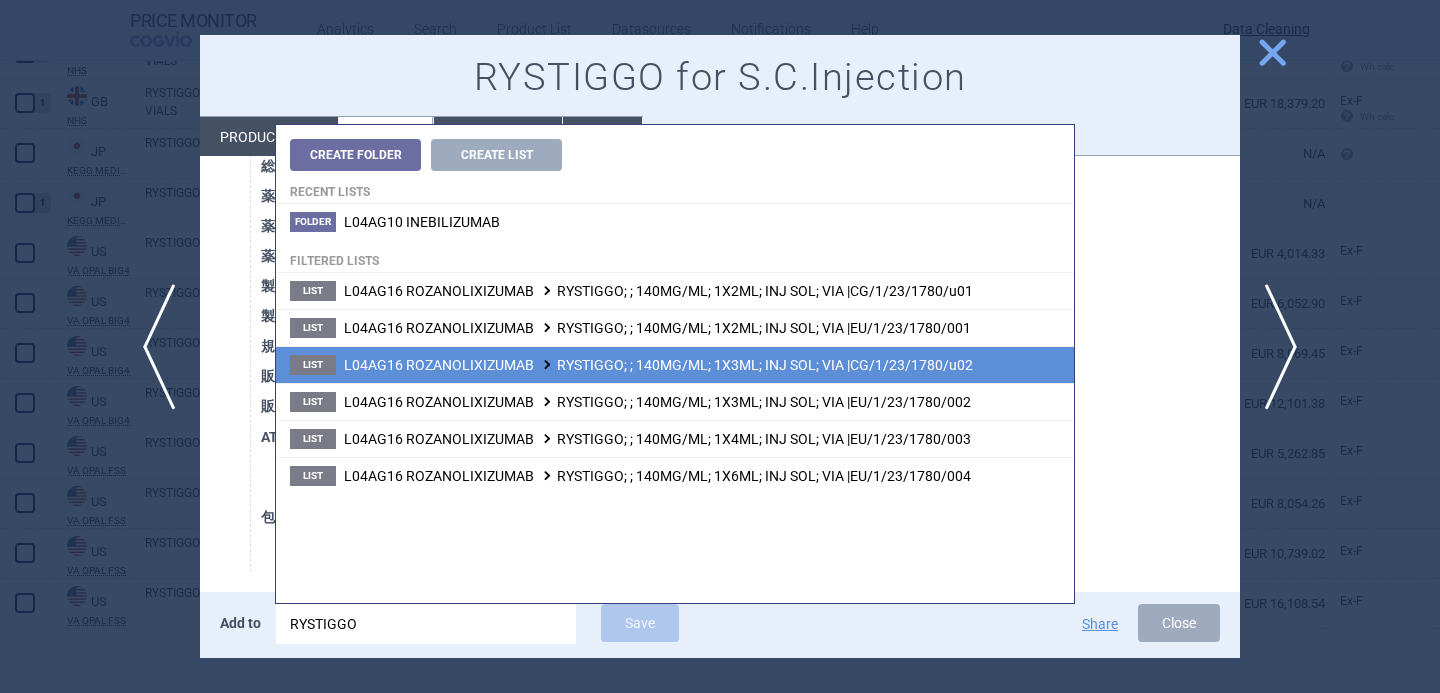 type on "RYSTIGGO" 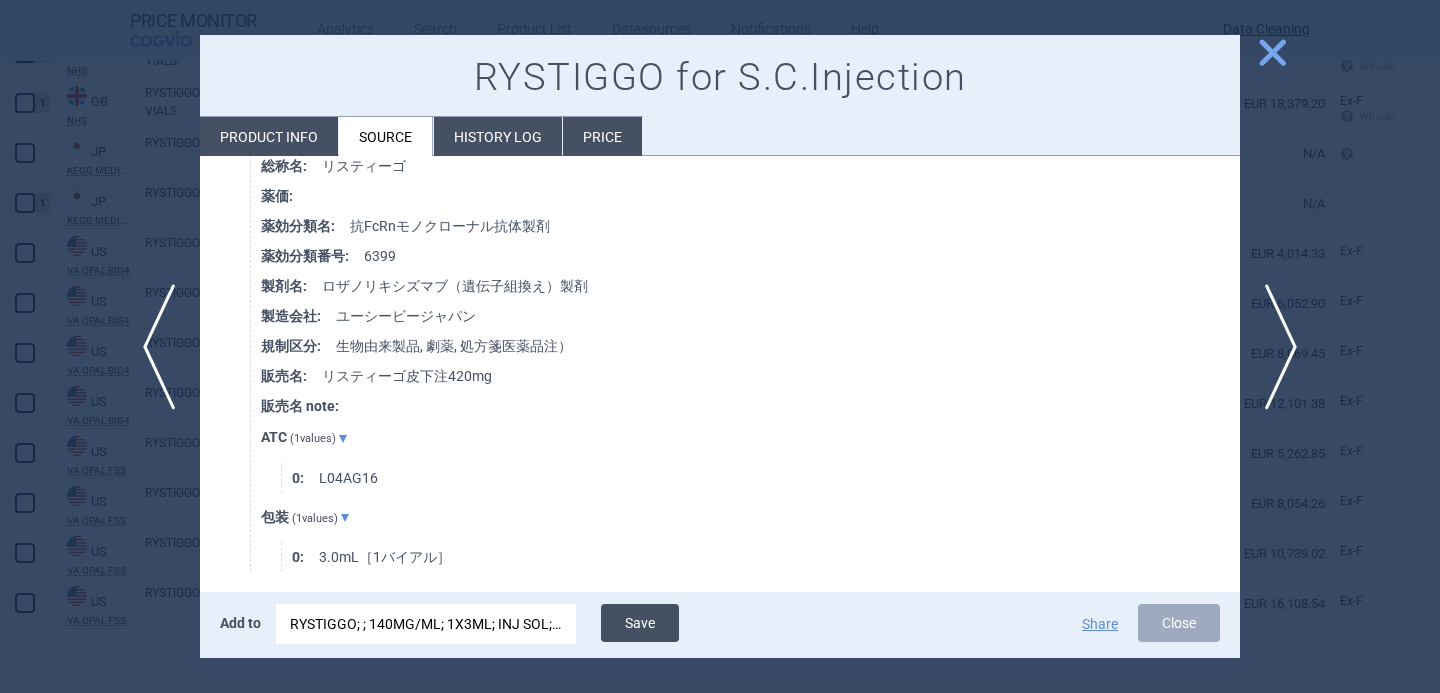 click on "Save" at bounding box center [640, 623] 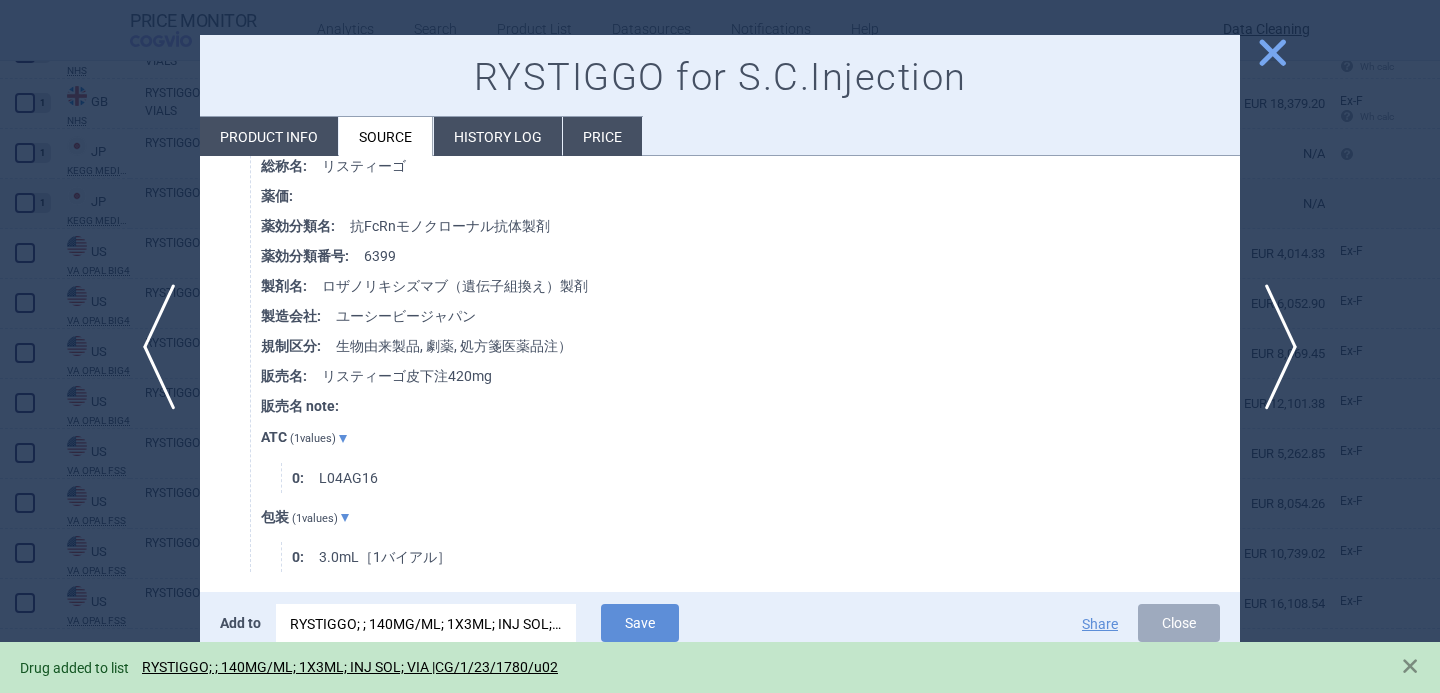 click at bounding box center (720, 346) 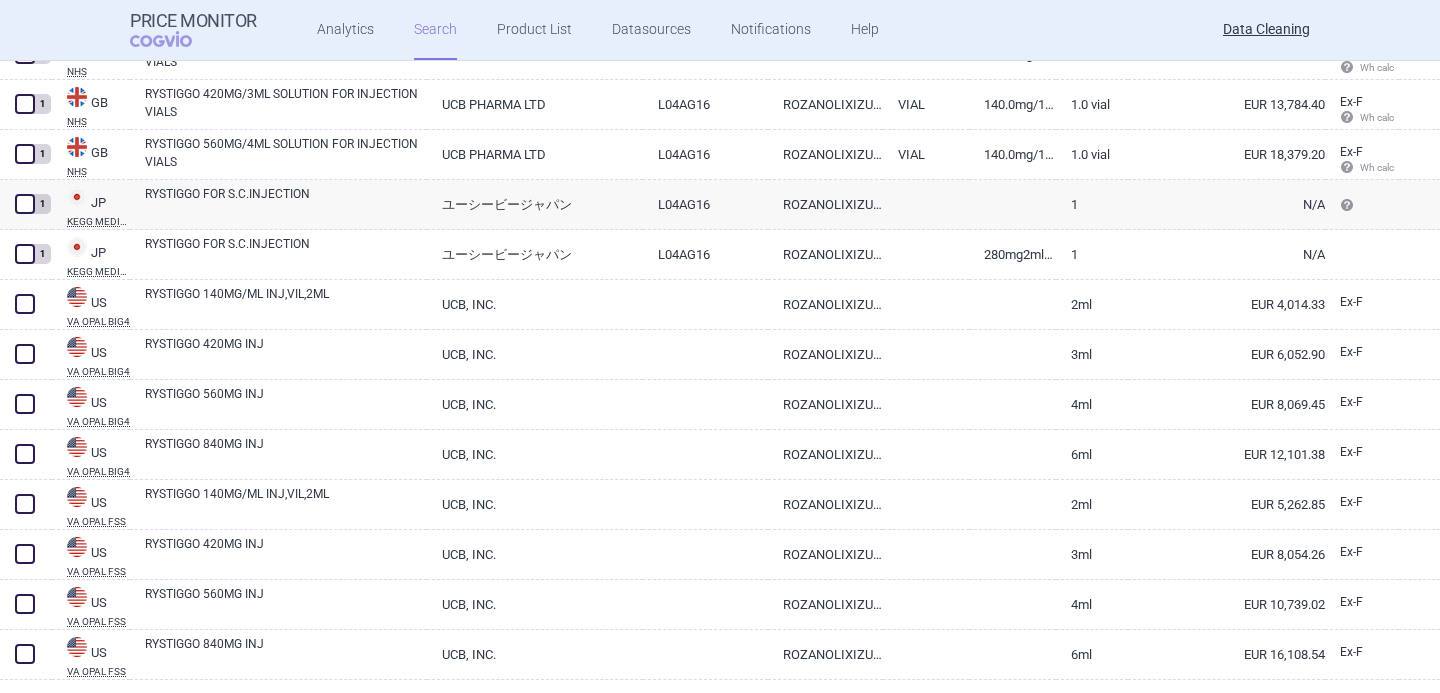 scroll, scrollTop: 1137, scrollLeft: 0, axis: vertical 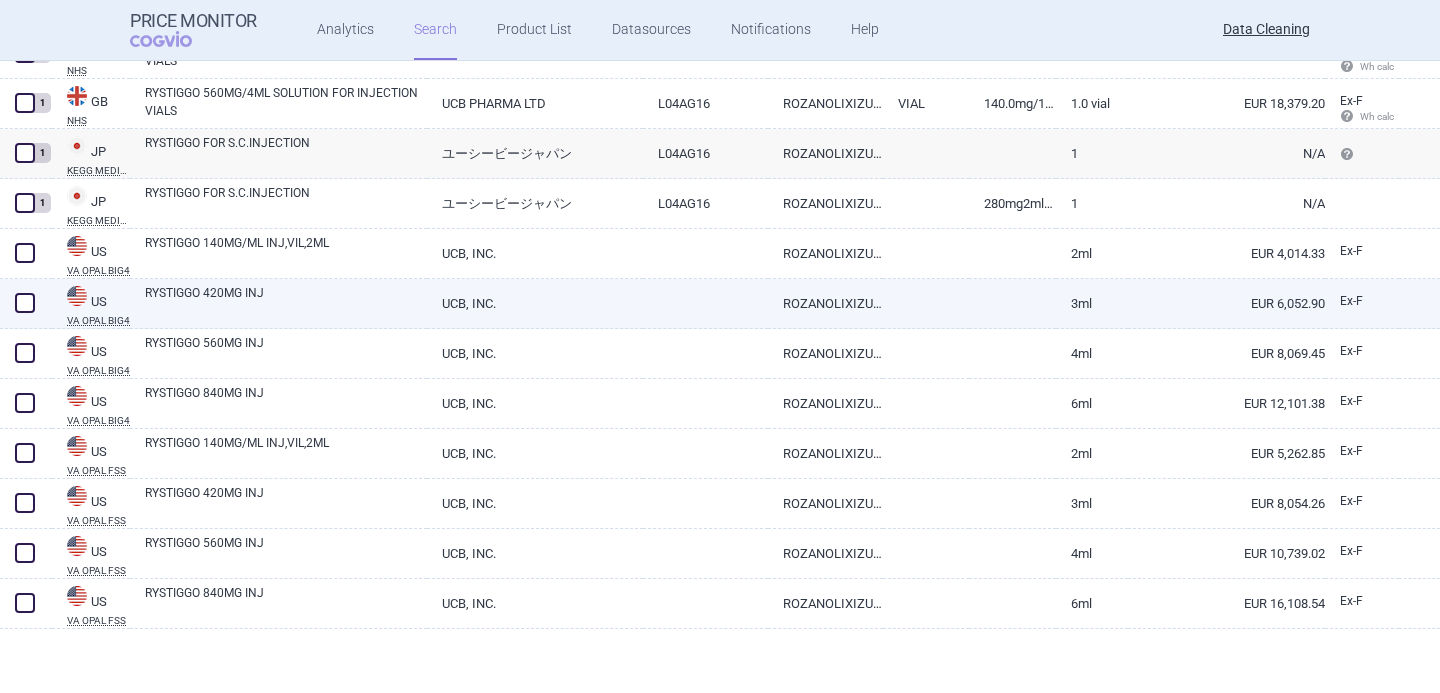 click at bounding box center [25, 303] 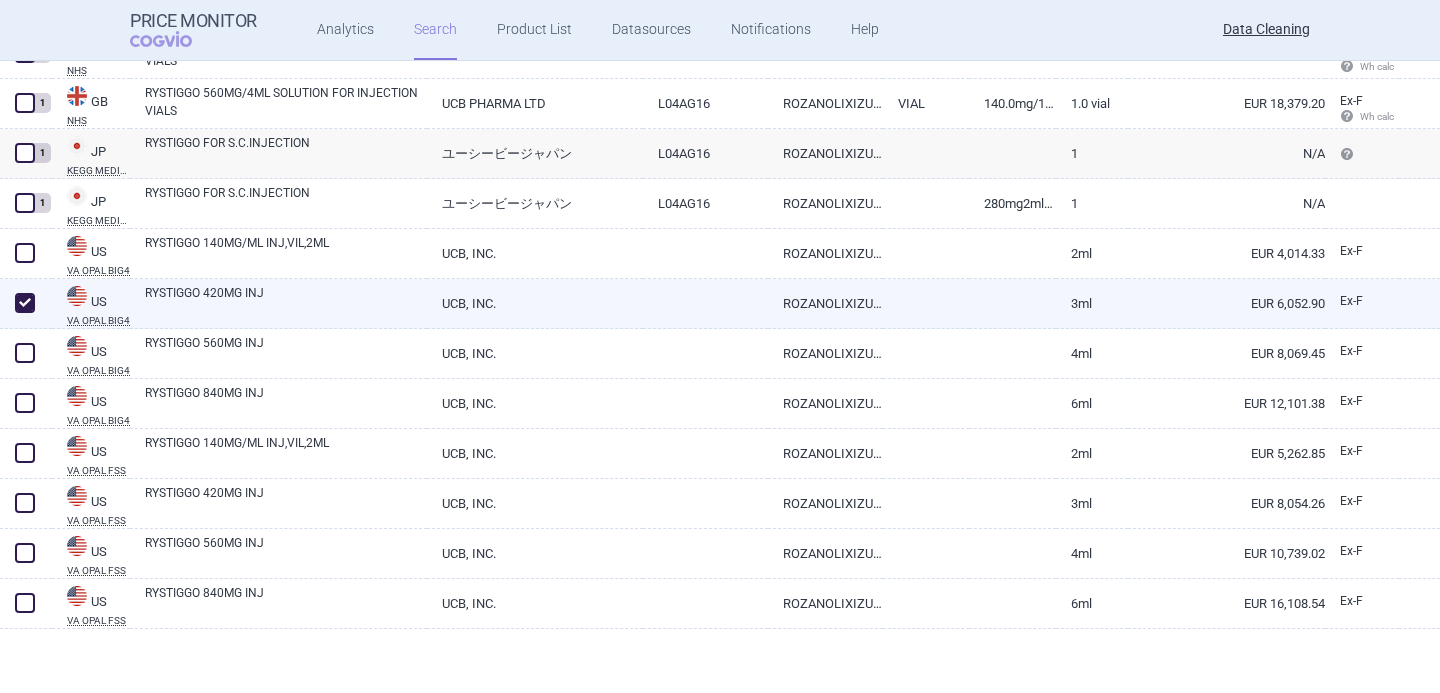 checkbox on "true" 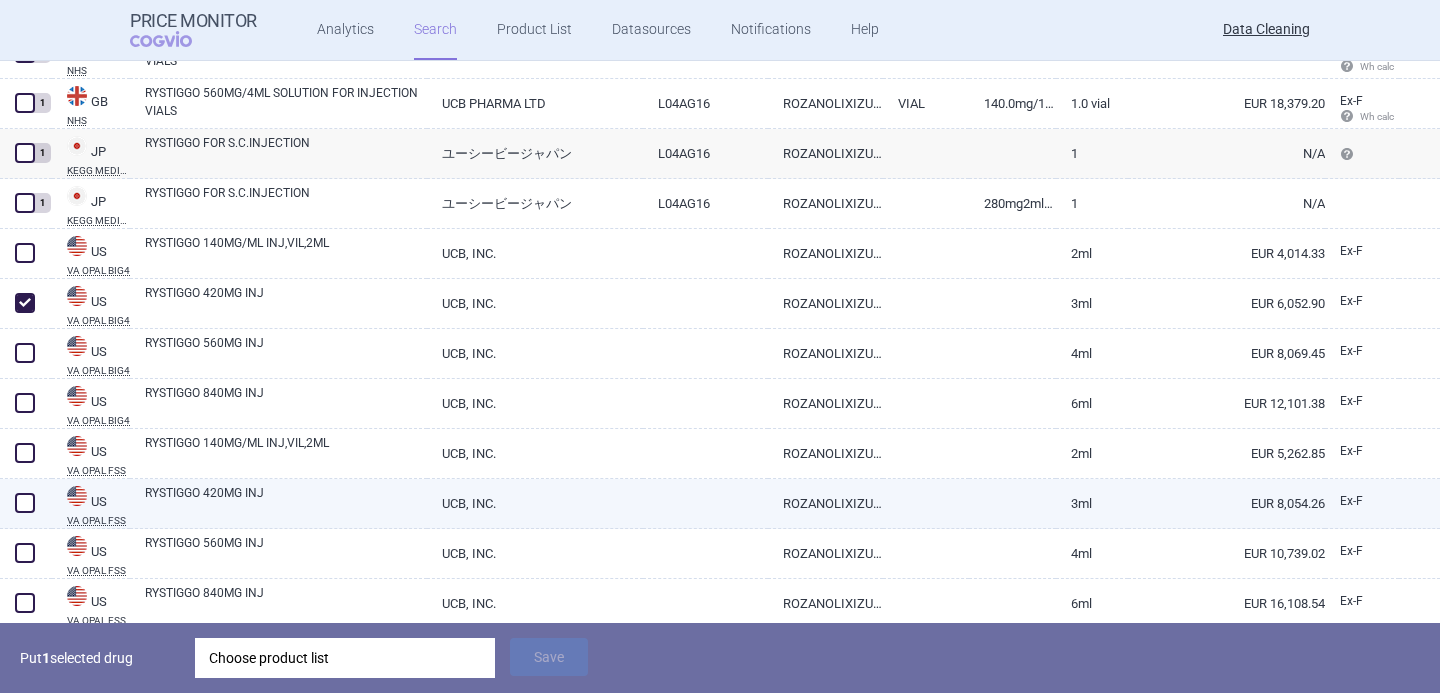 click at bounding box center (25, 503) 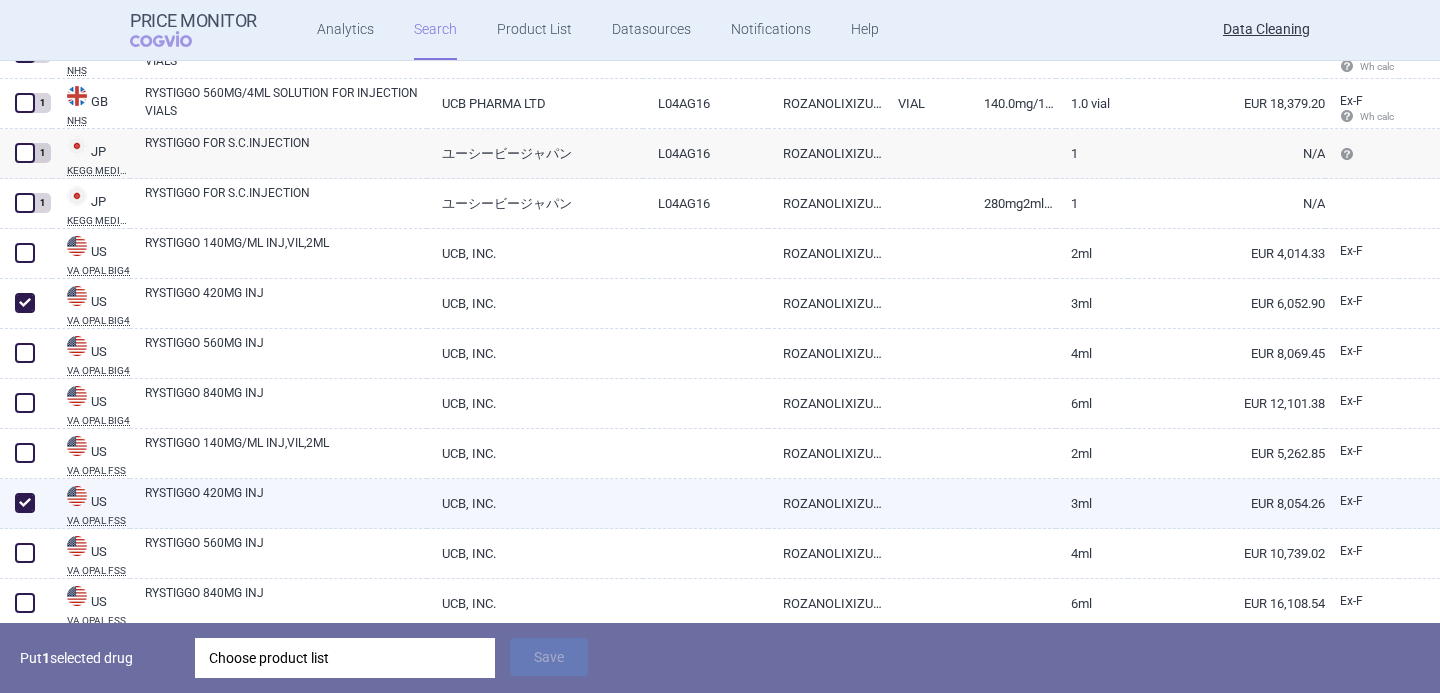 checkbox on "true" 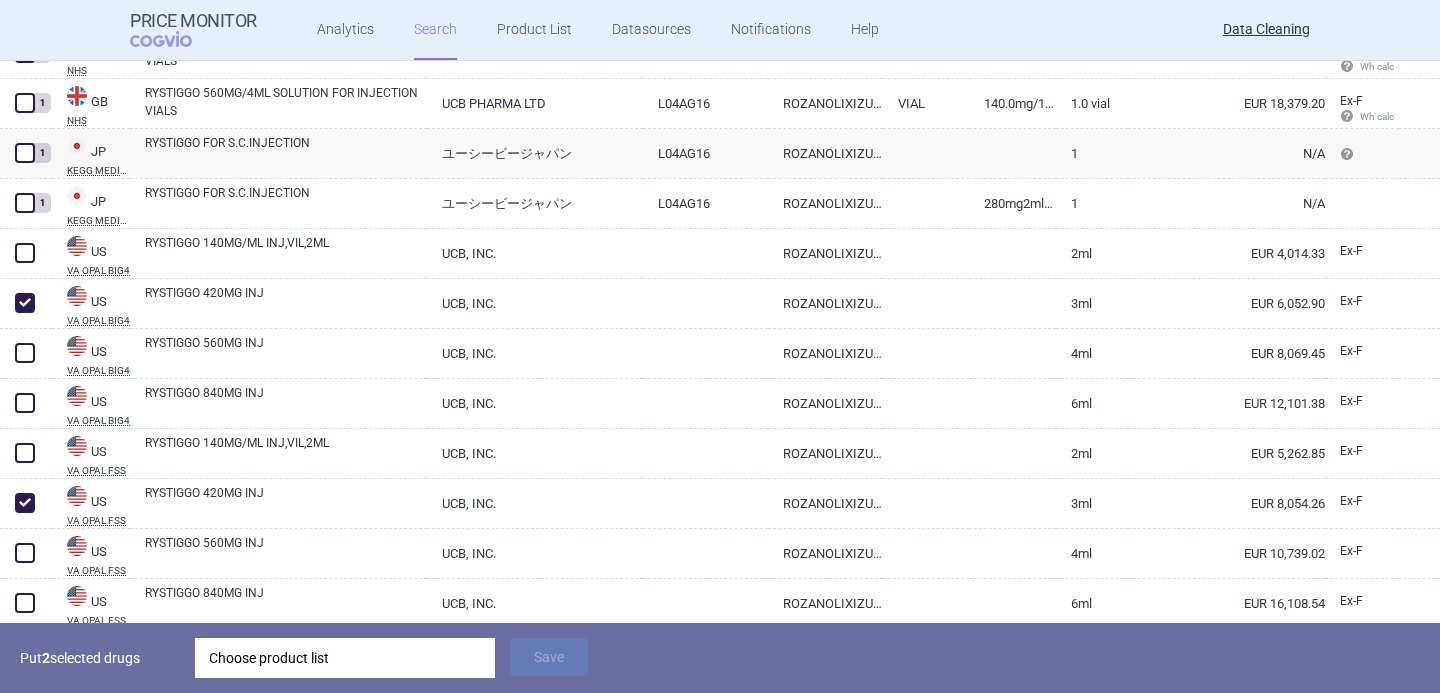 click on "Choose product list" at bounding box center (345, 658) 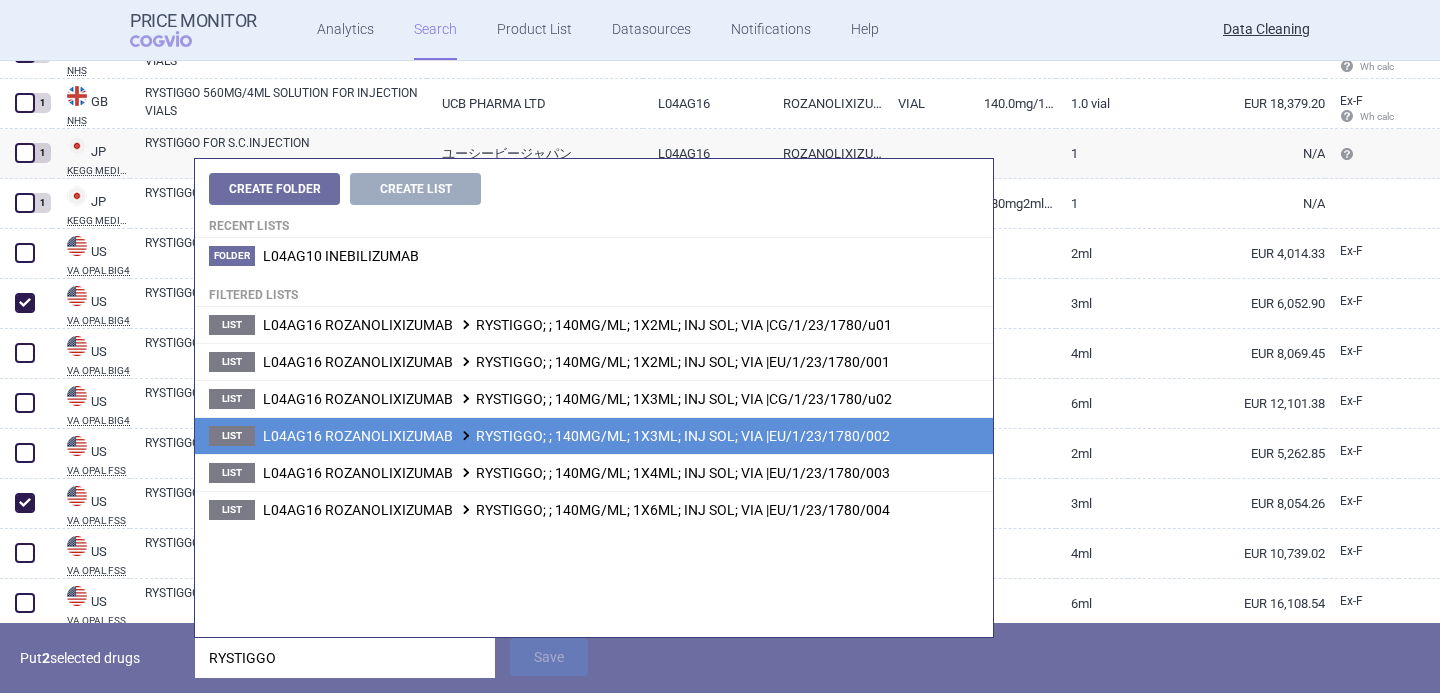 type on "RYSTIGGO" 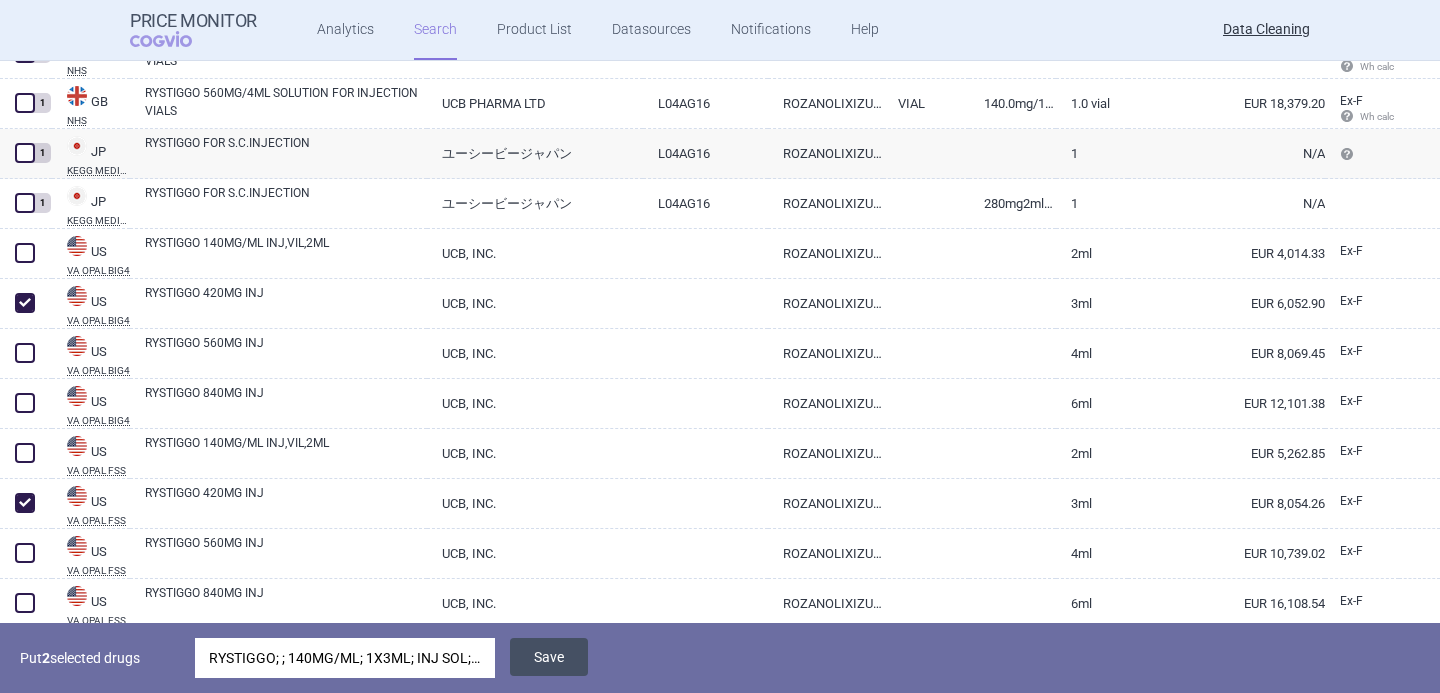 click on "Save" at bounding box center (549, 657) 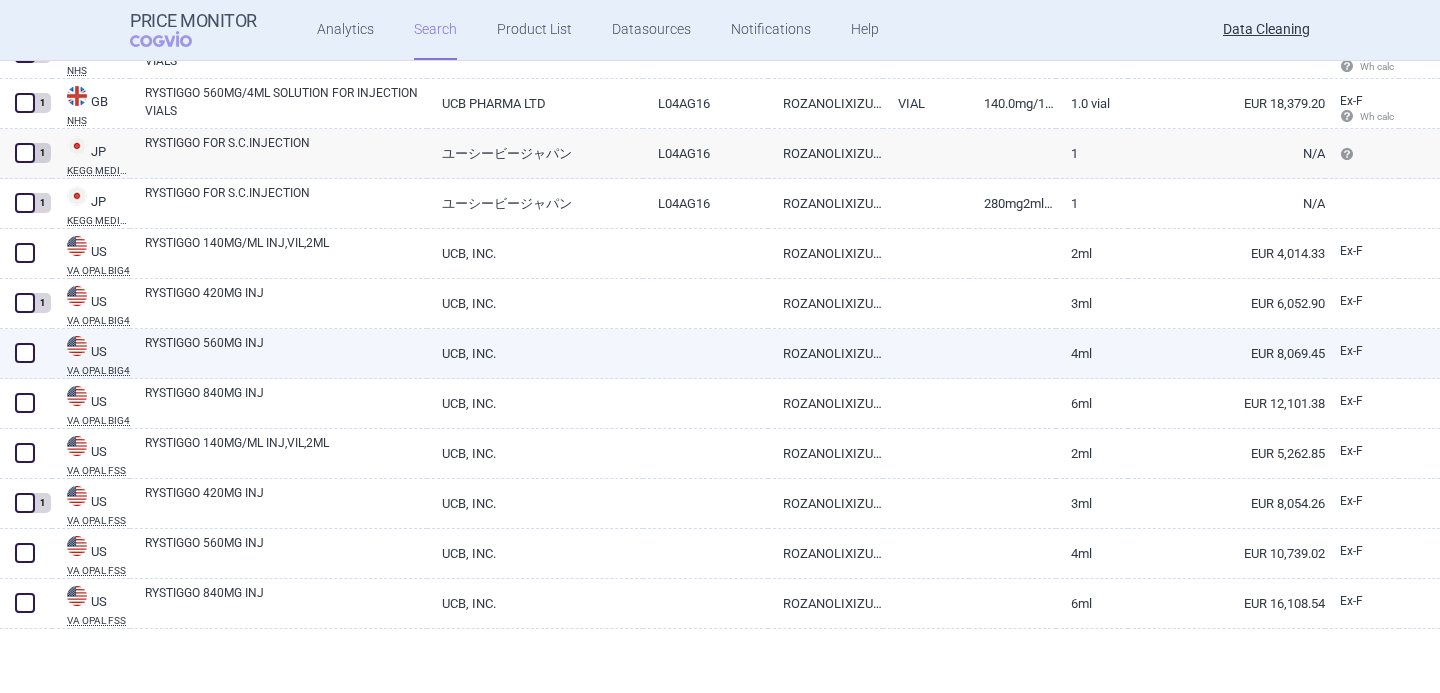 click at bounding box center [25, 353] 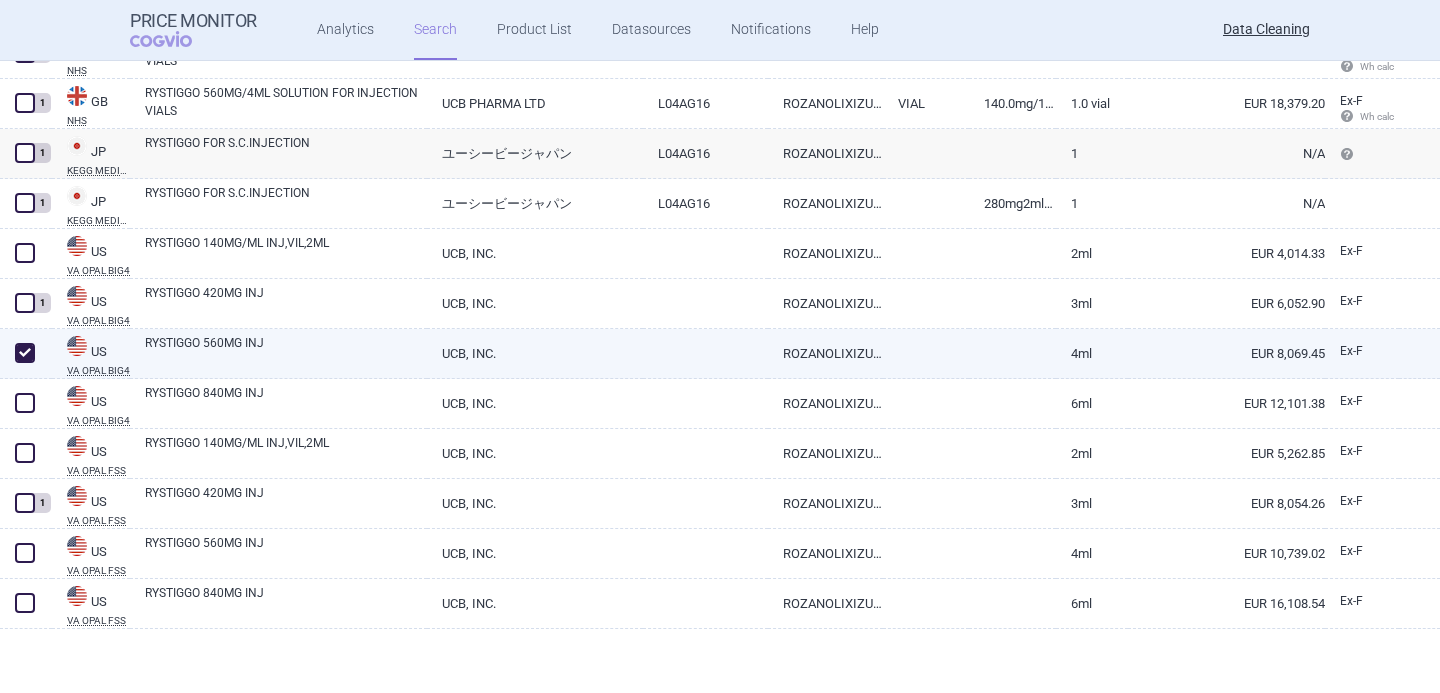 checkbox on "true" 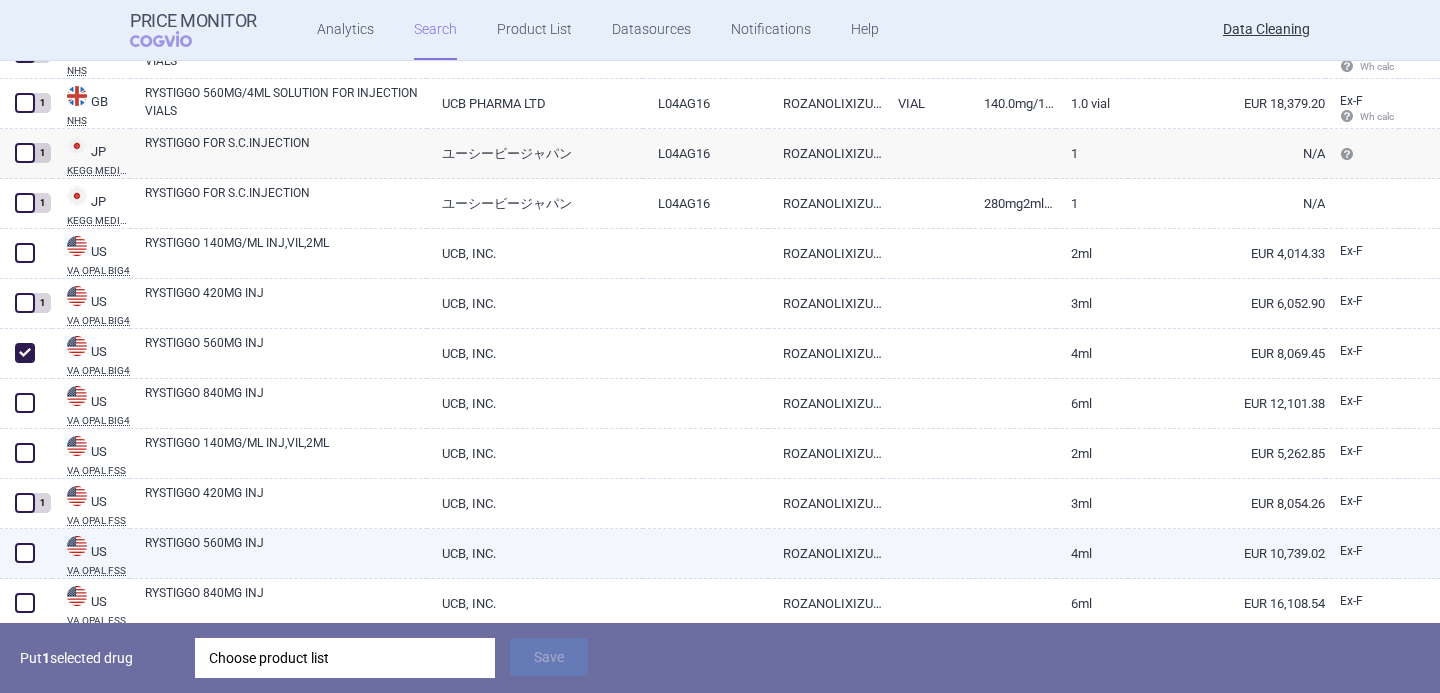 click at bounding box center [25, 553] 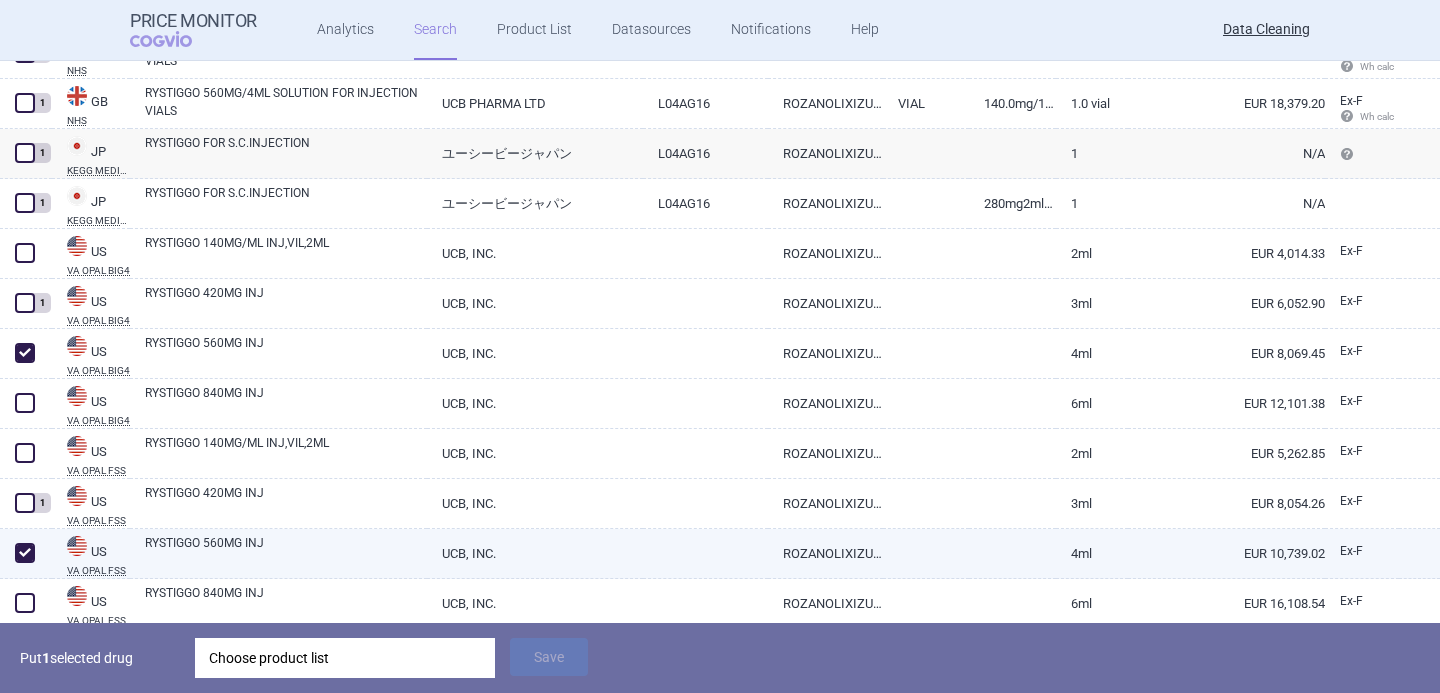 checkbox on "true" 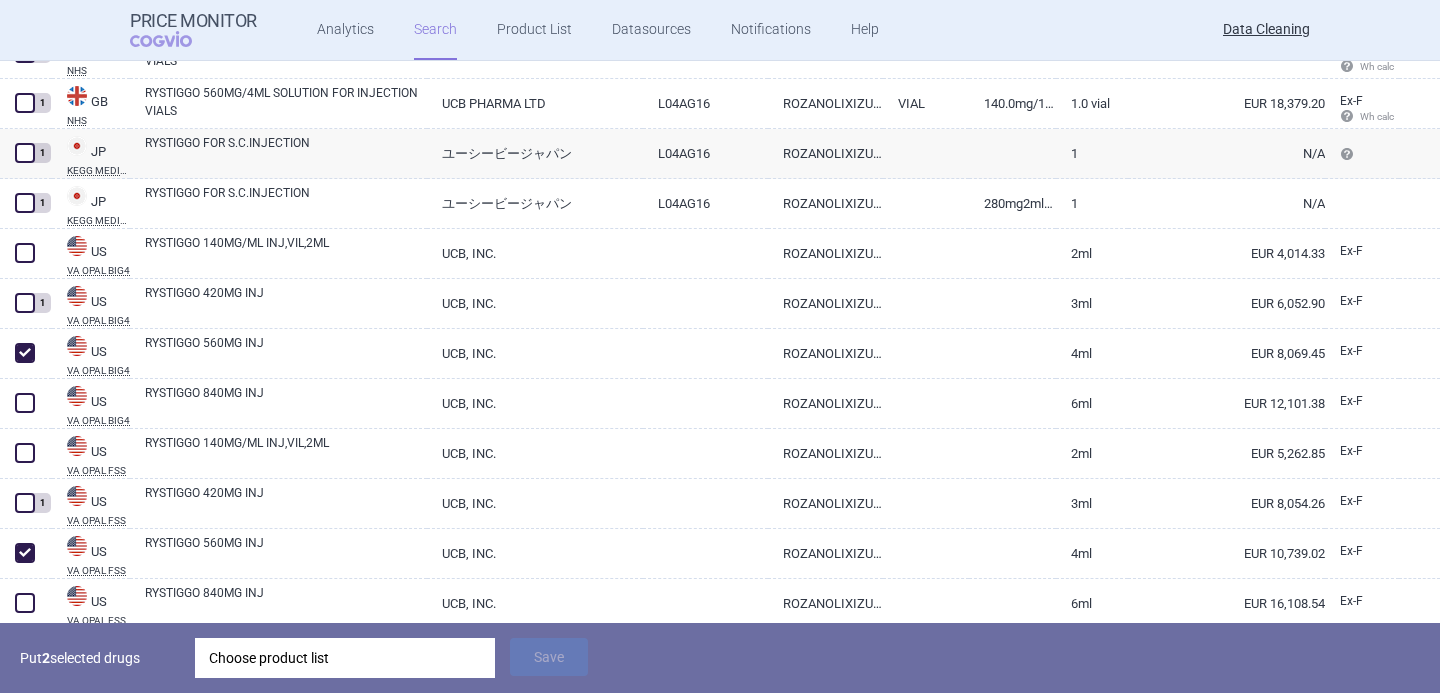 click on "Choose product list" at bounding box center [345, 658] 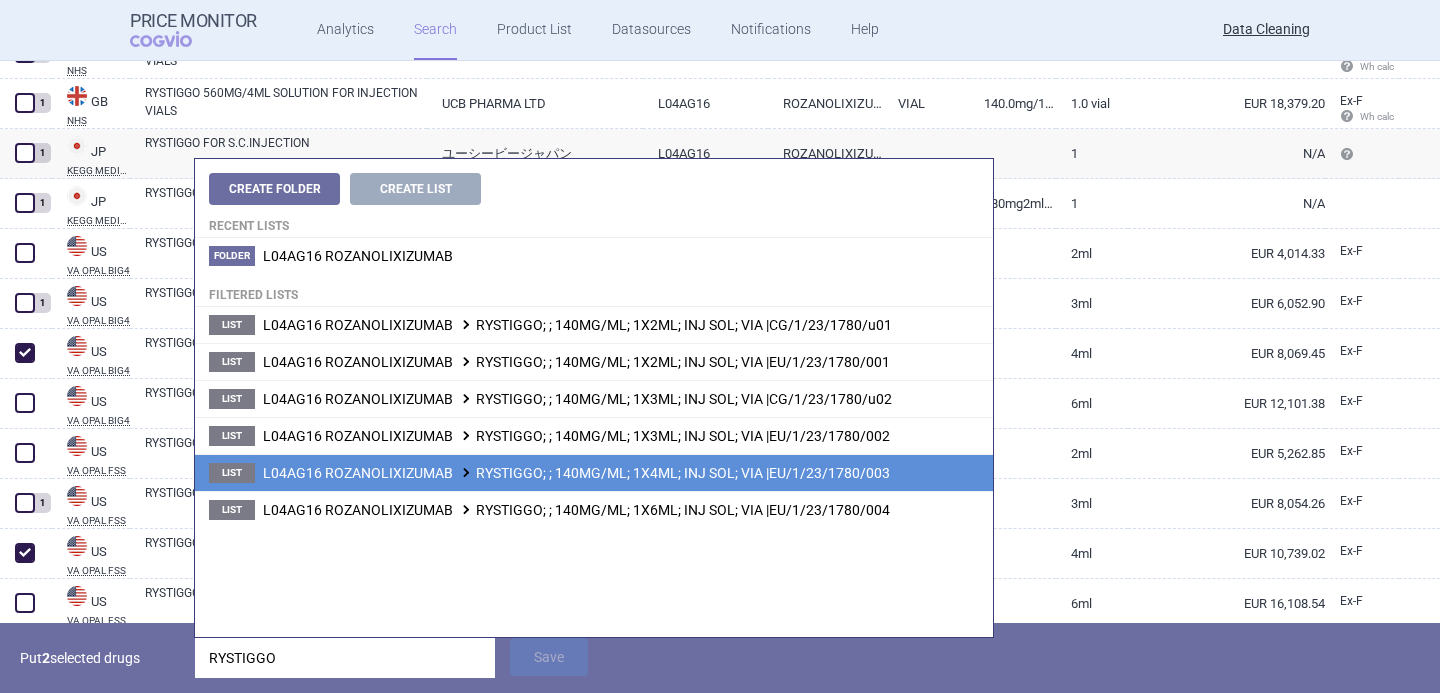 type on "RYSTIGGO" 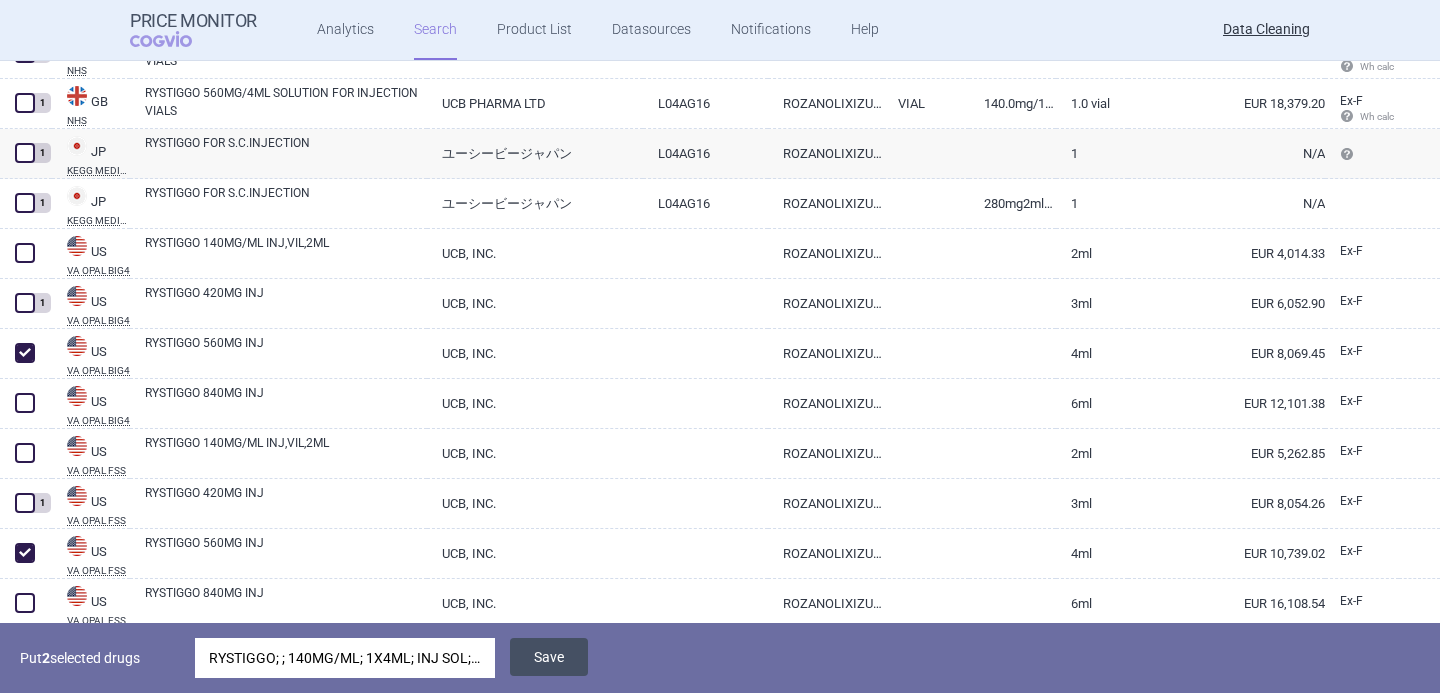 click on "Save" at bounding box center (549, 657) 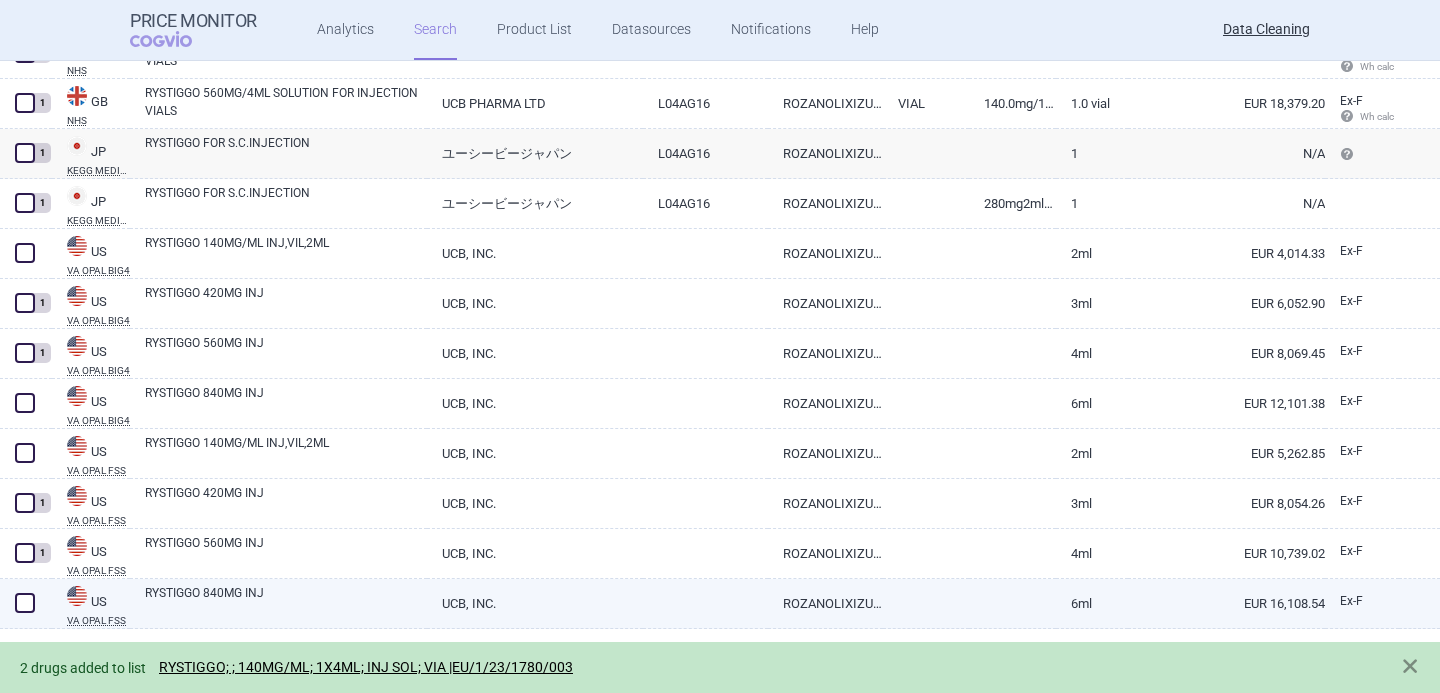 click at bounding box center [25, 603] 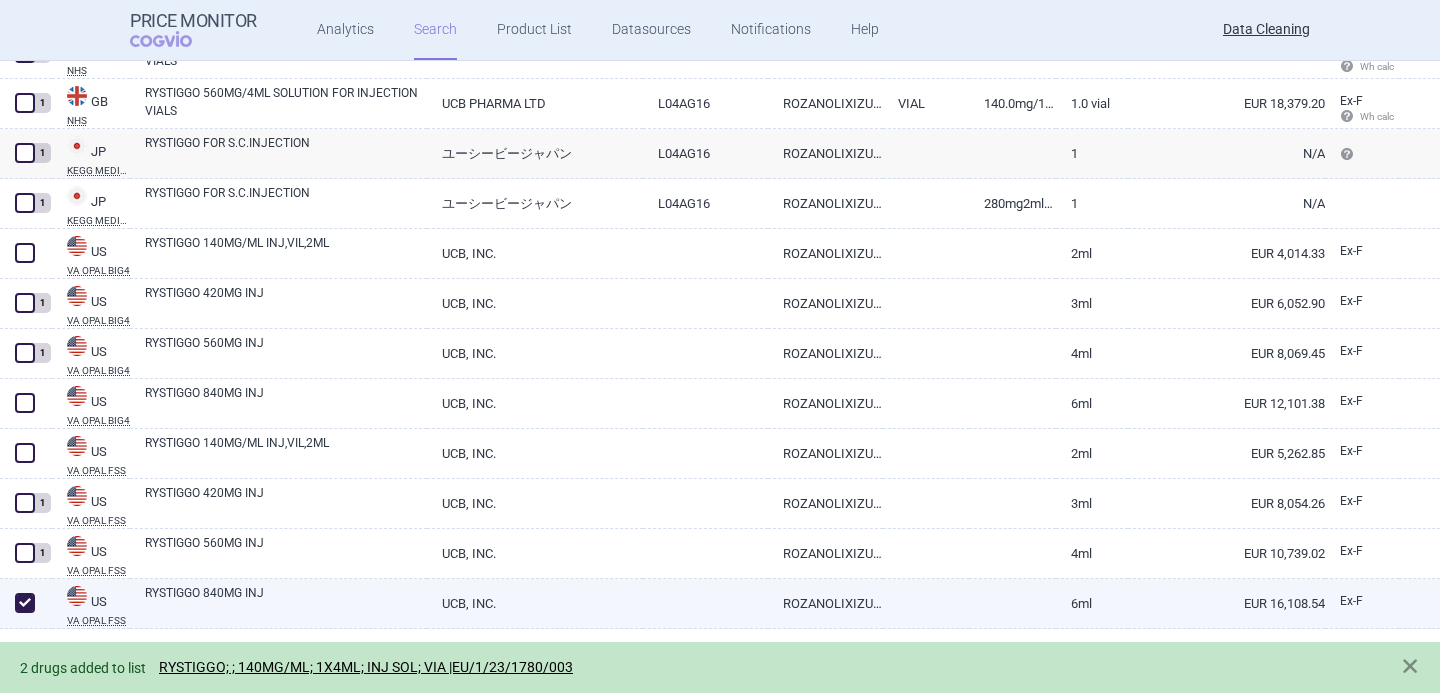 checkbox on "true" 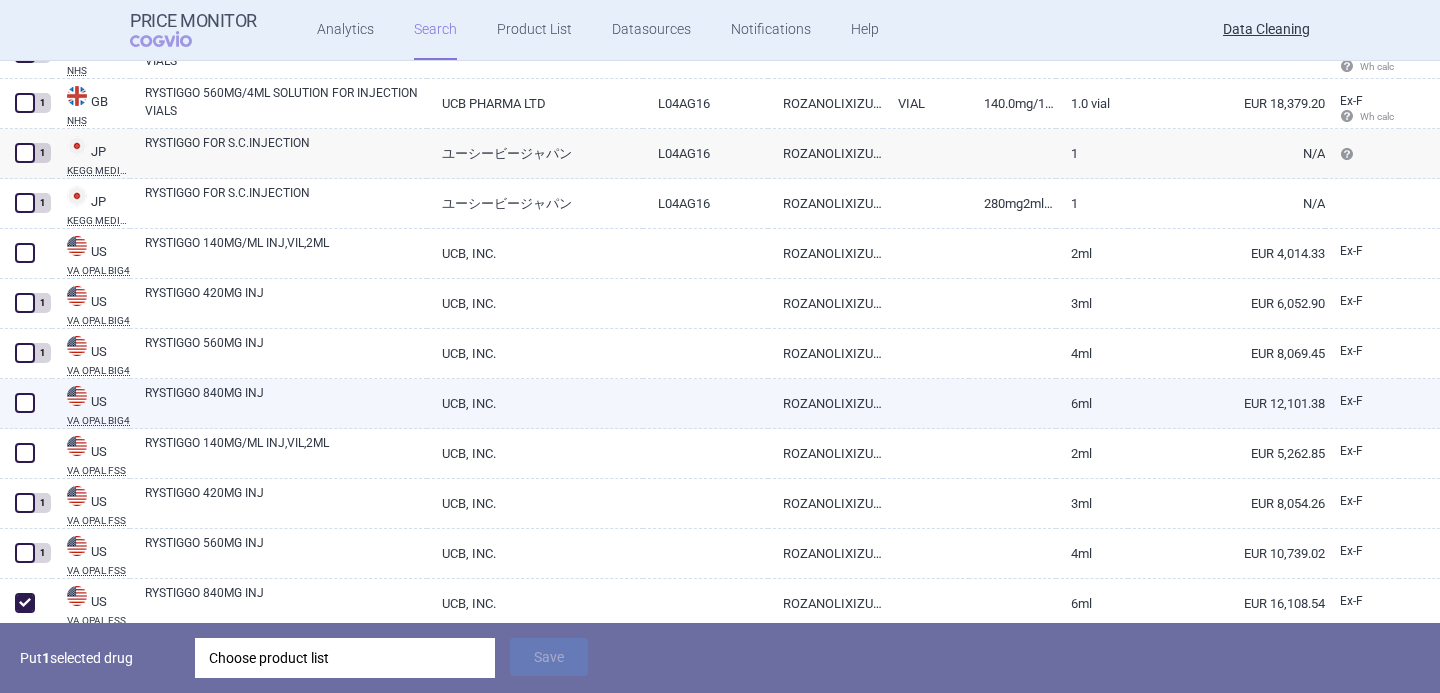 click at bounding box center [25, 403] 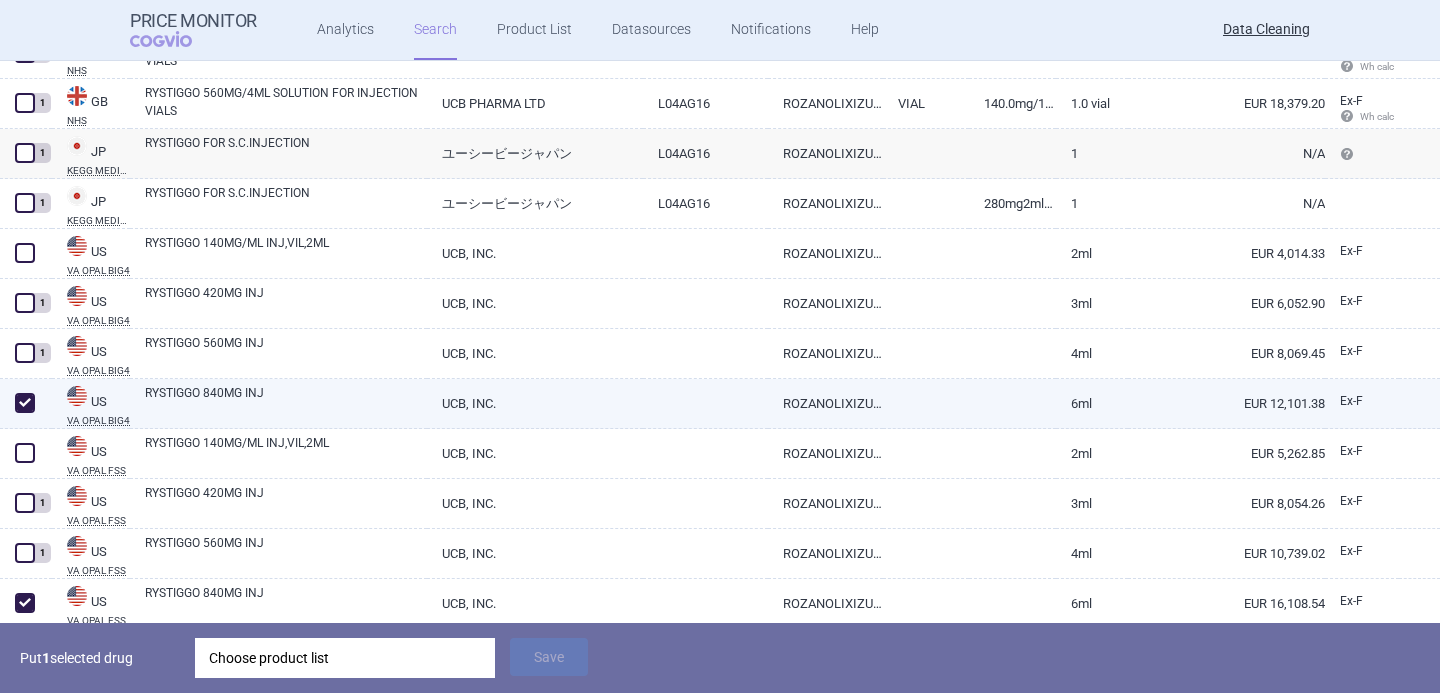 checkbox on "true" 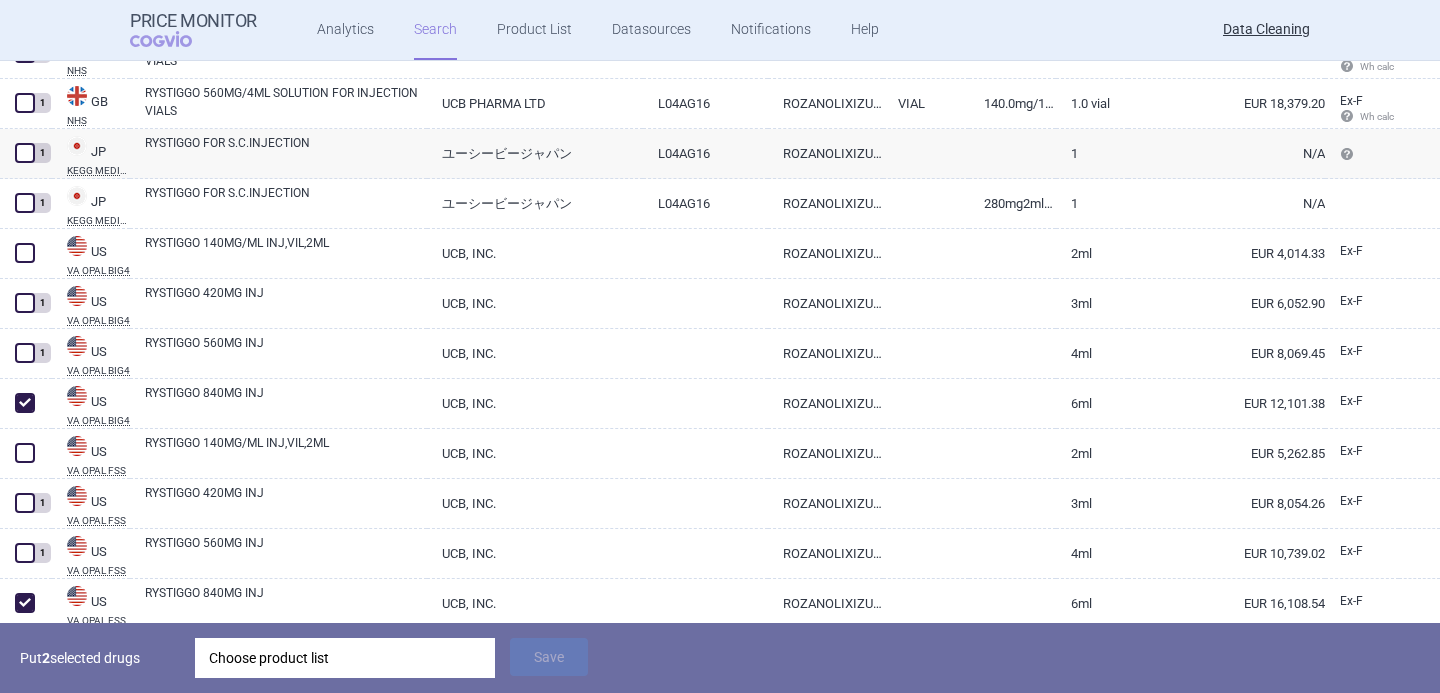 click on "Choose product list" at bounding box center (345, 658) 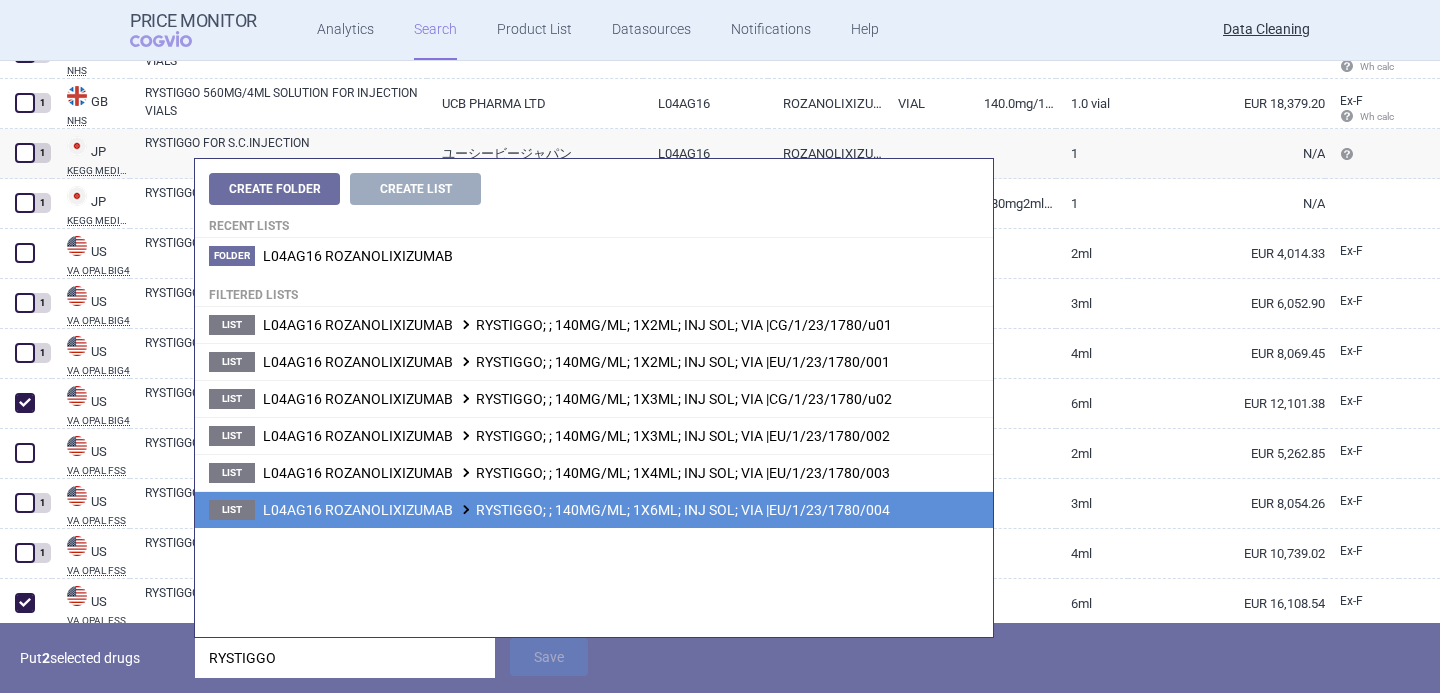 type on "RYSTIGGO" 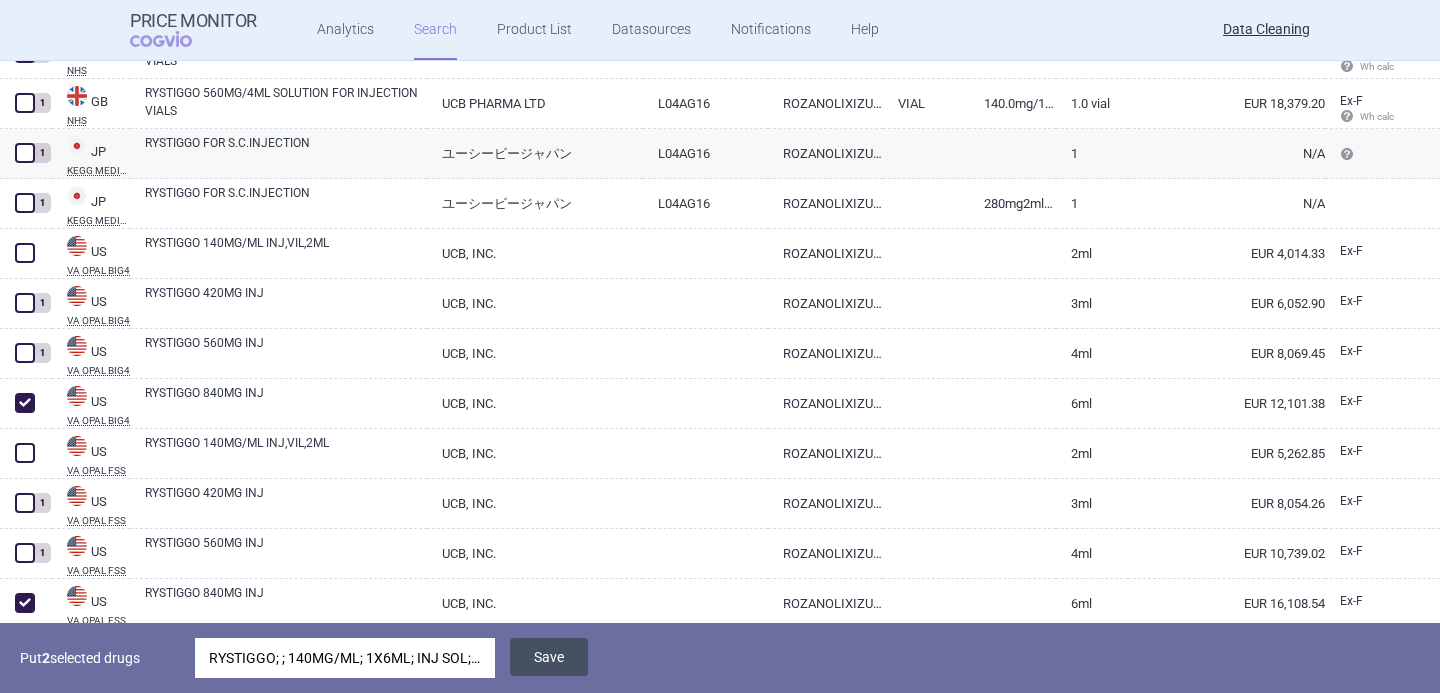 click on "Save" at bounding box center (549, 657) 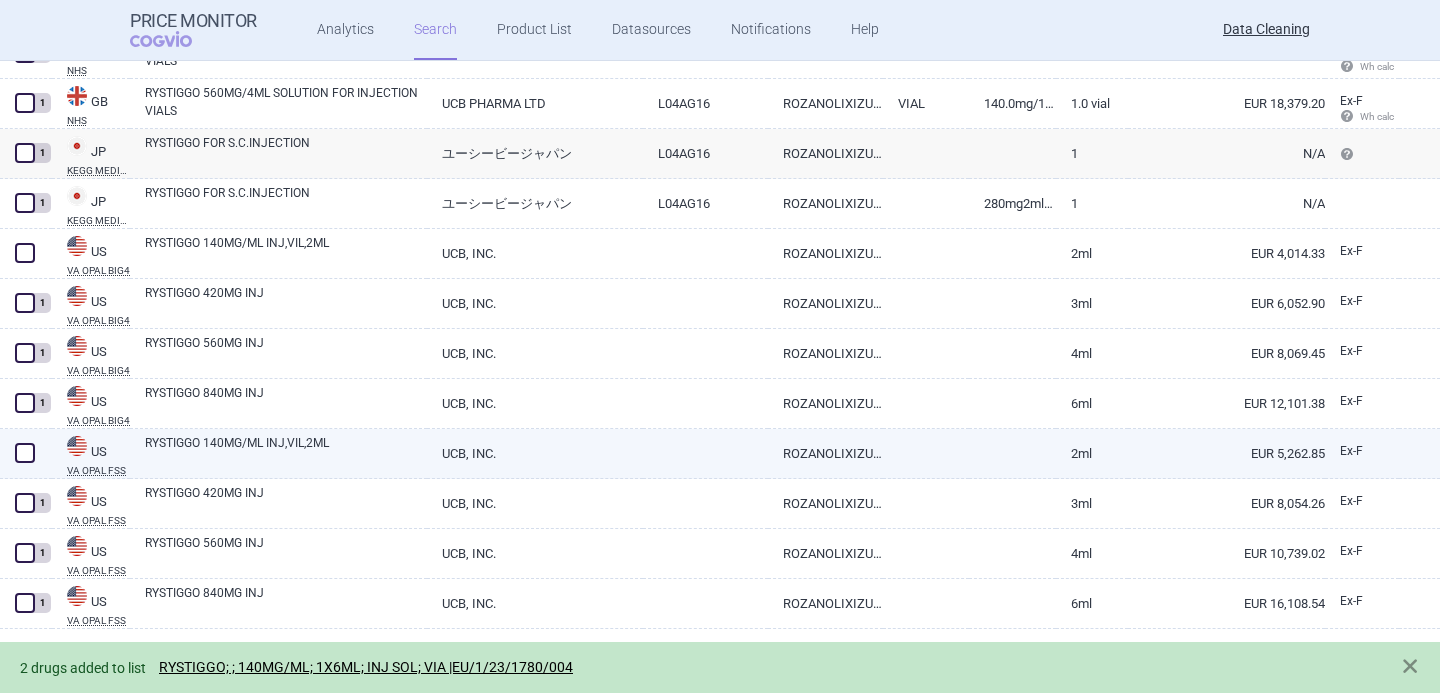 click at bounding box center (25, 453) 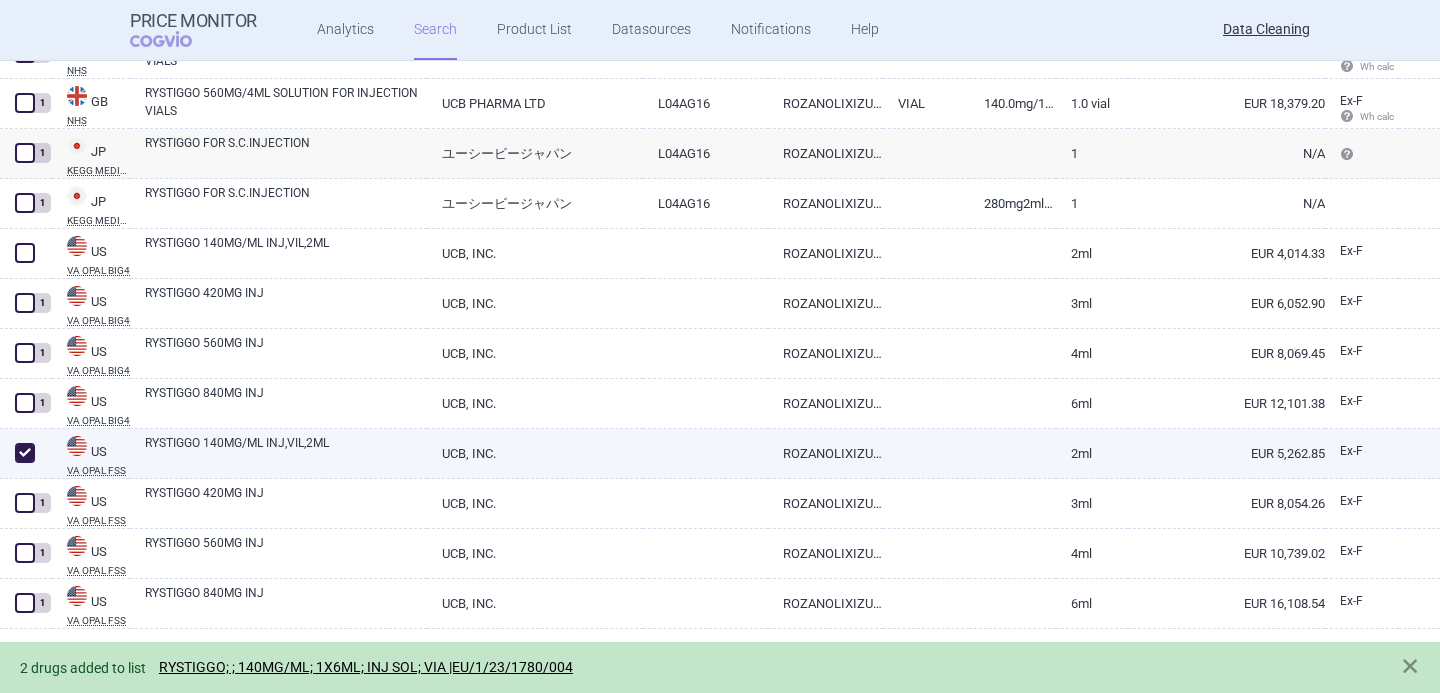 checkbox on "true" 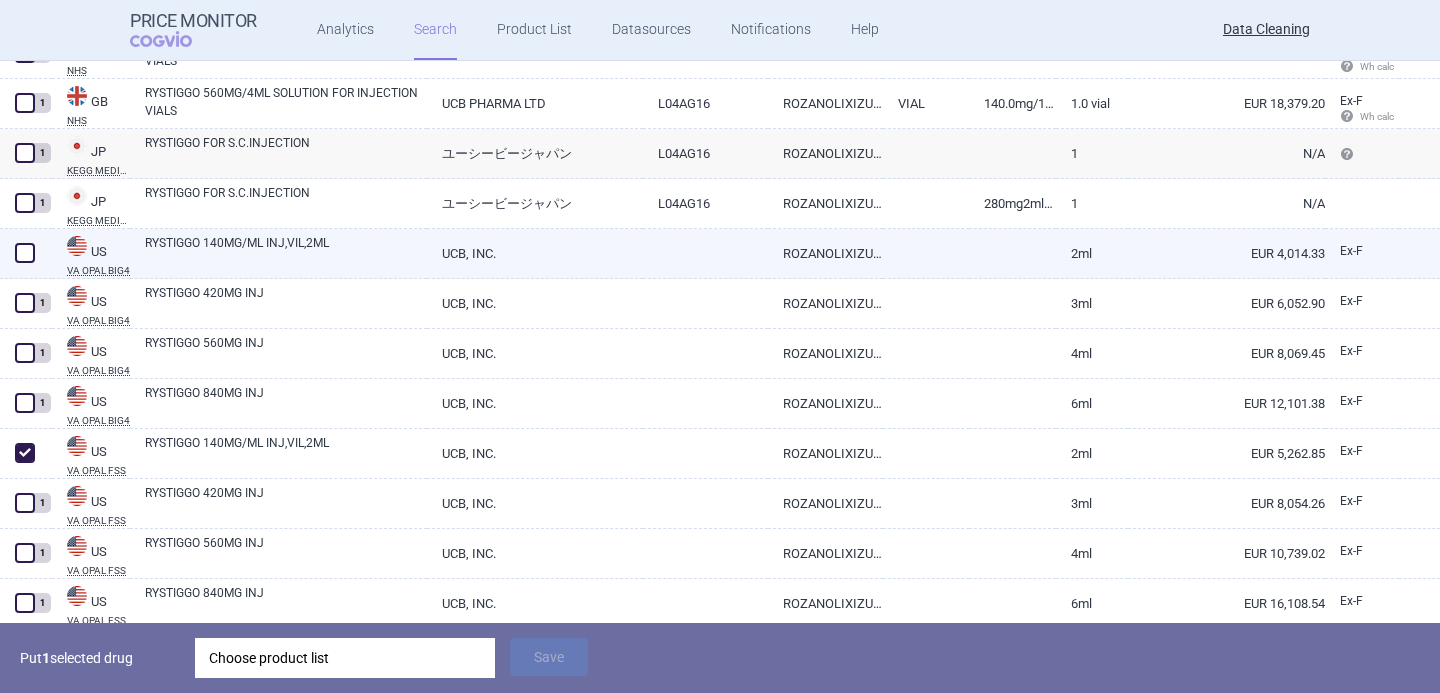 click at bounding box center (25, 253) 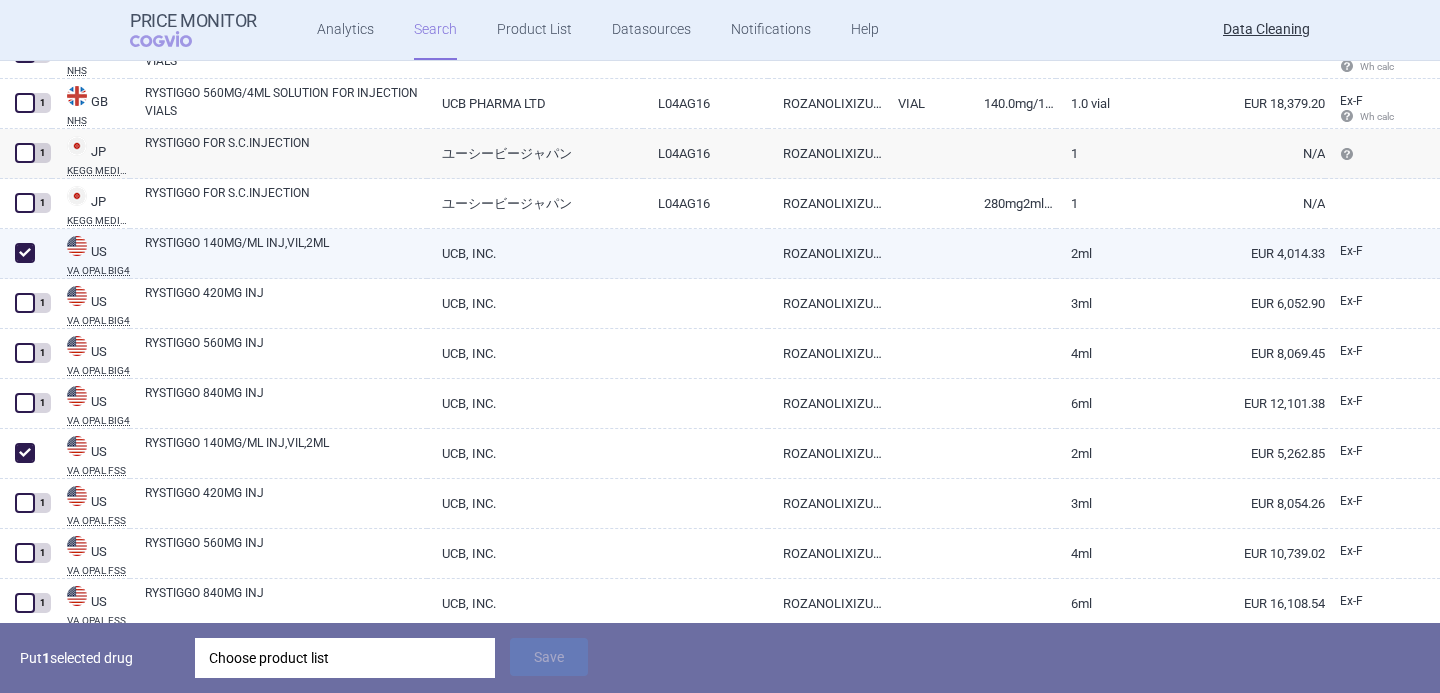 checkbox on "true" 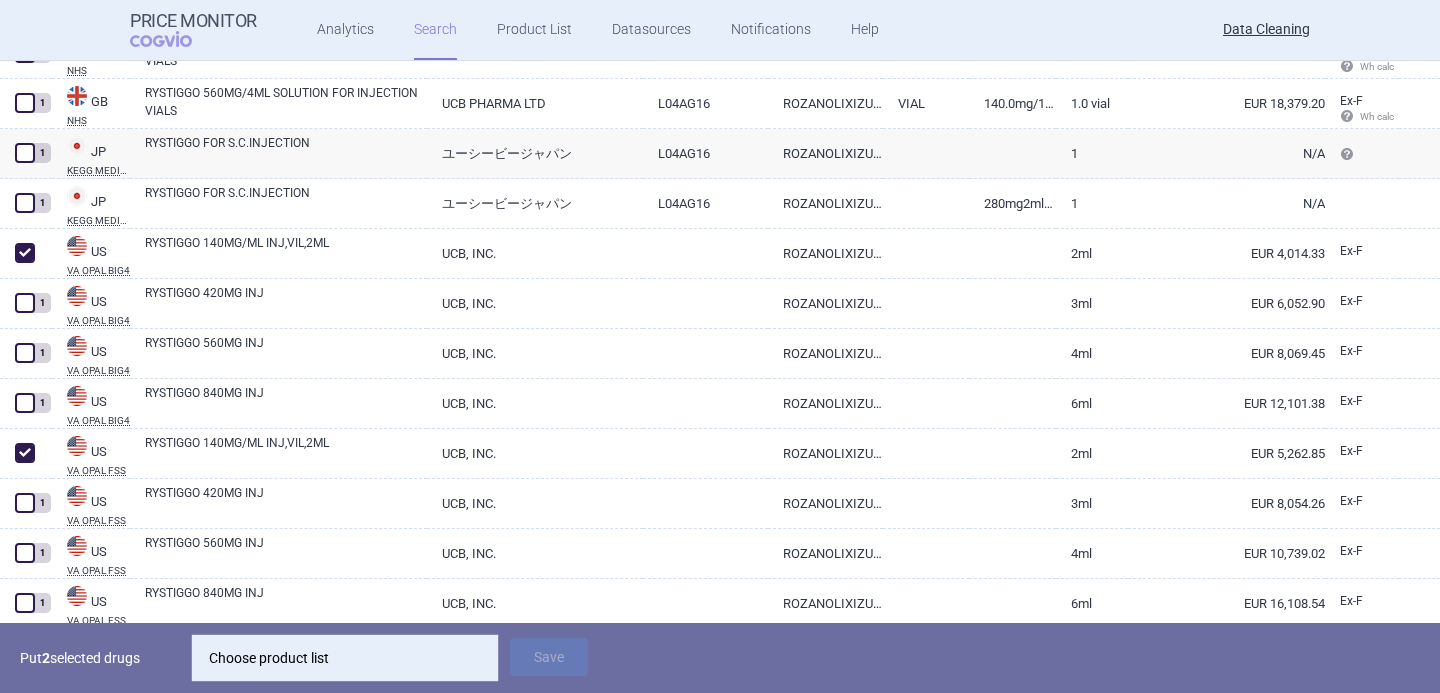 click on "Choose product list" at bounding box center [345, 658] 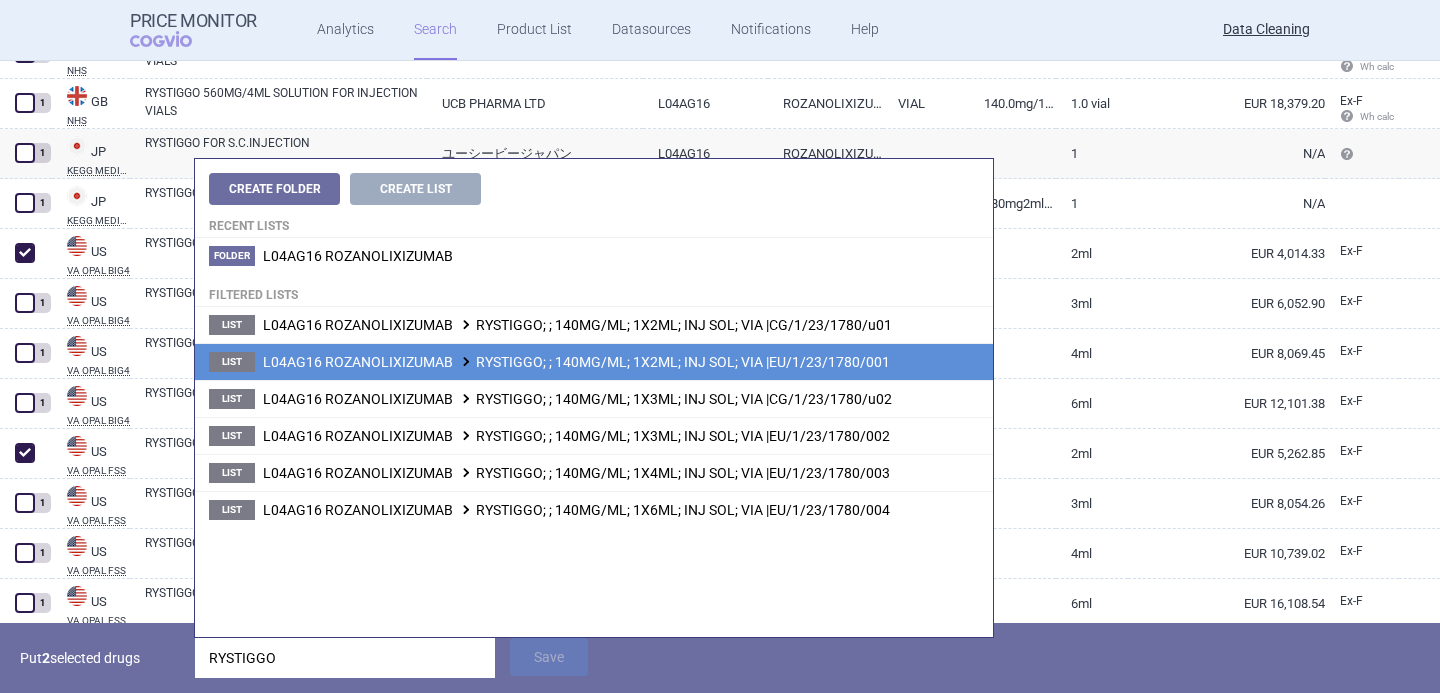 type on "RYSTIGGO" 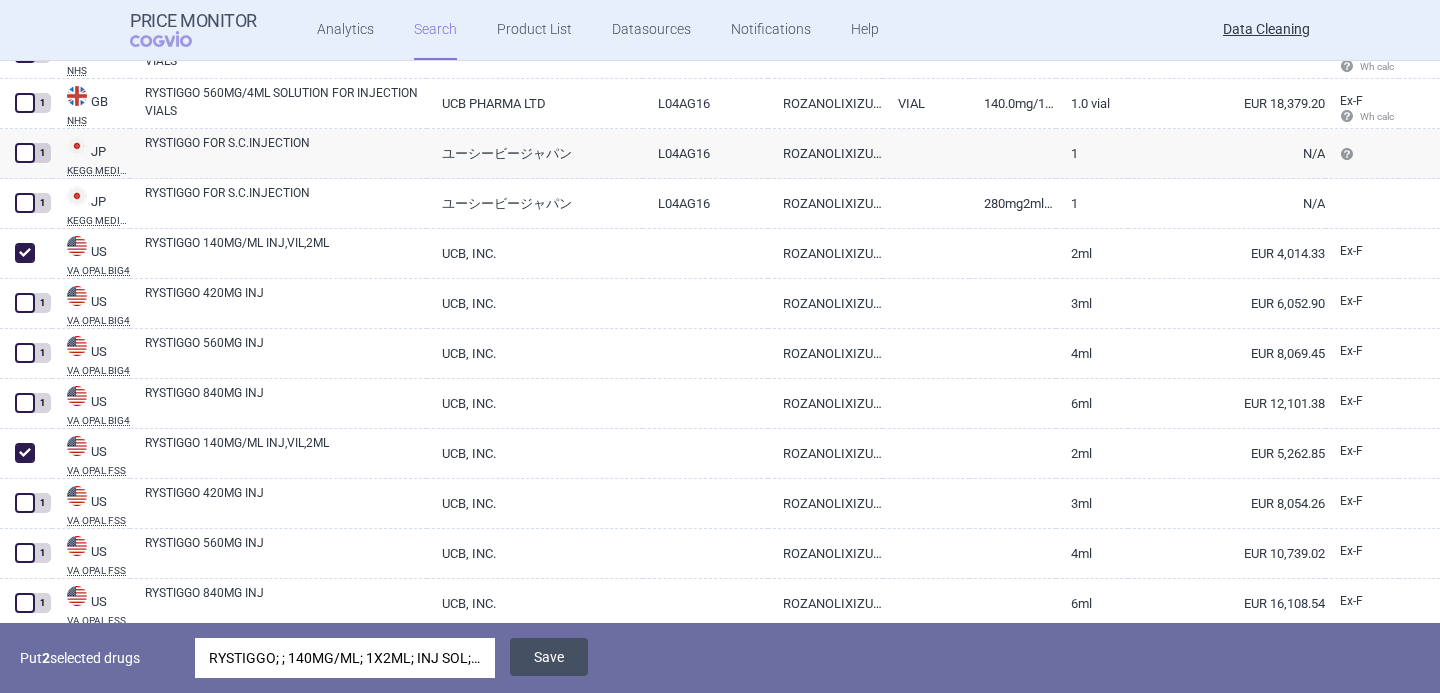 click on "Save" at bounding box center [549, 657] 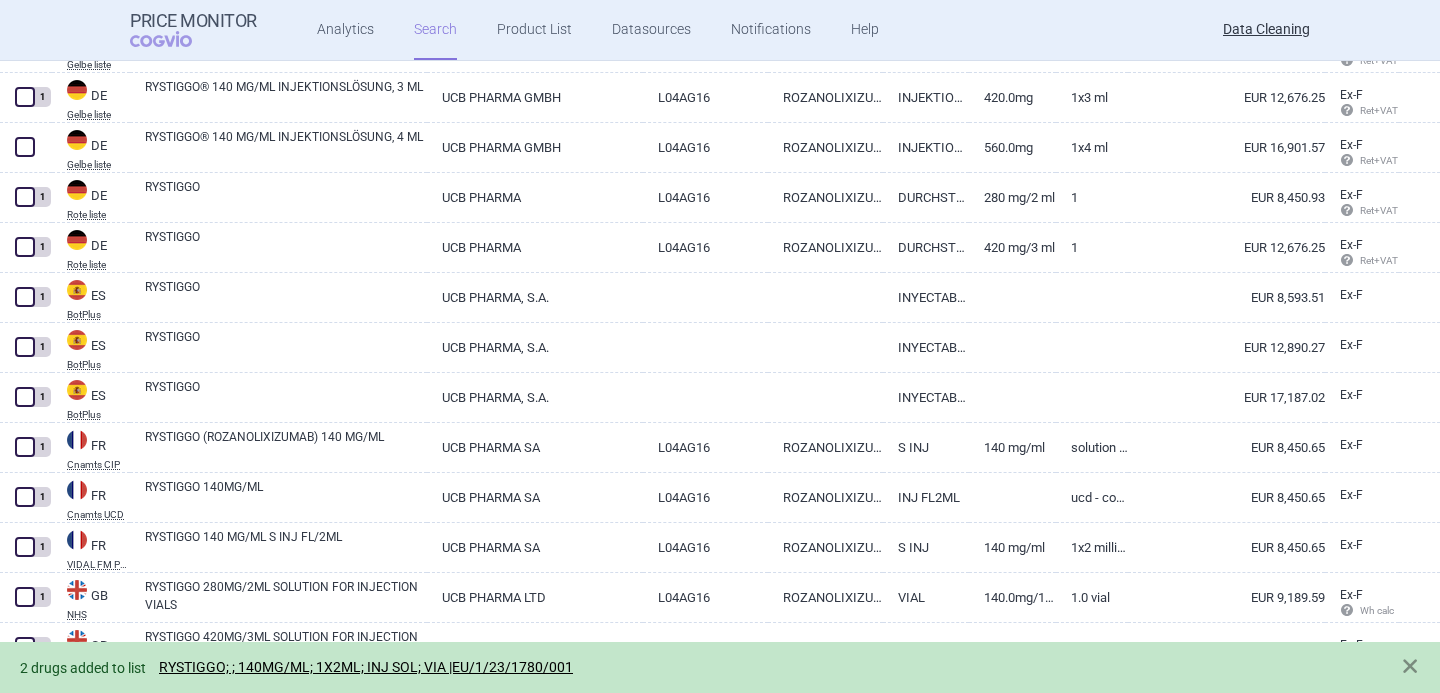 scroll, scrollTop: 375, scrollLeft: 0, axis: vertical 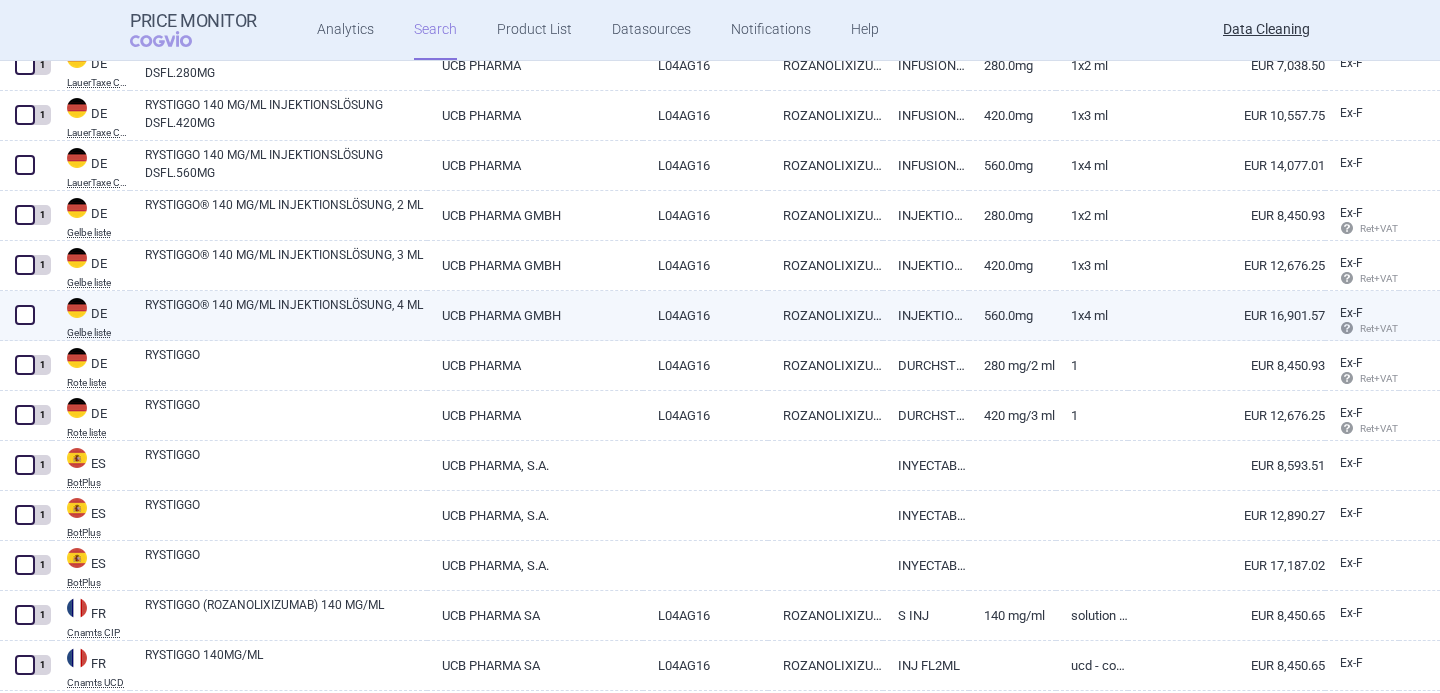 select on "brandName" 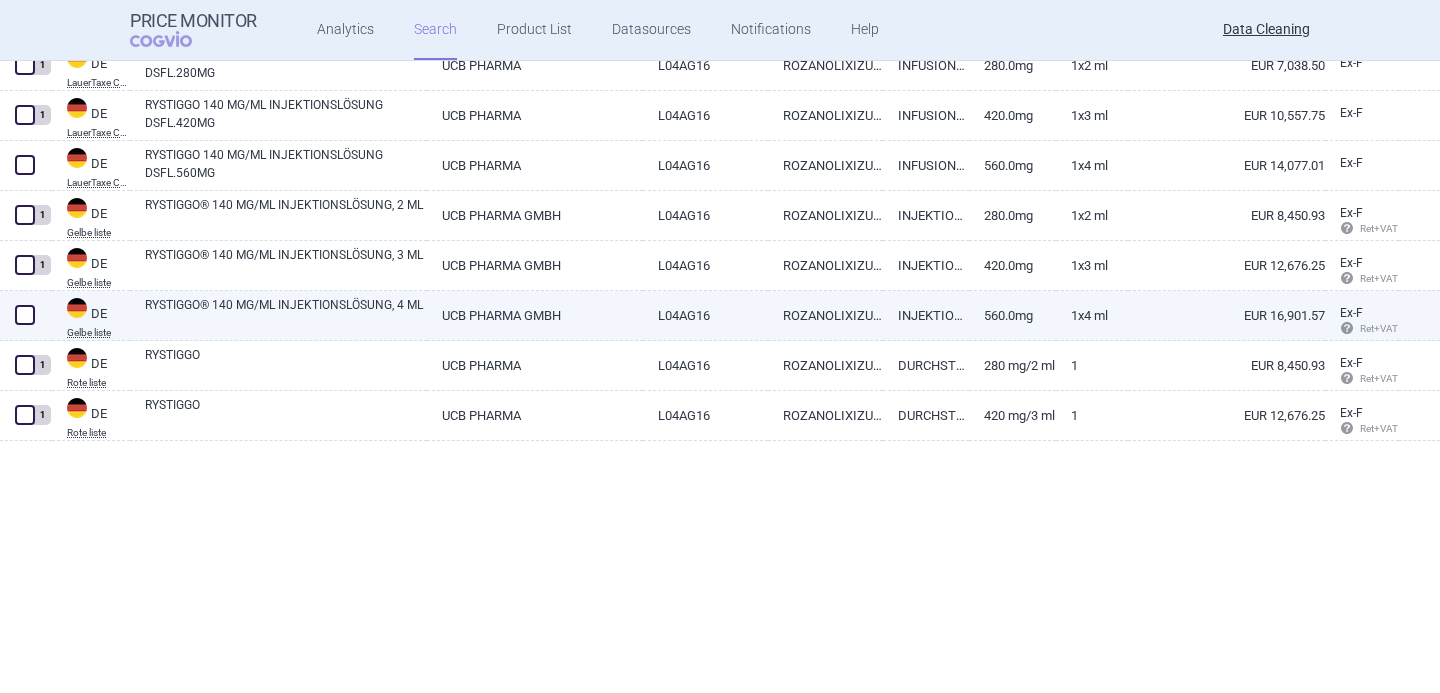 scroll, scrollTop: 0, scrollLeft: 0, axis: both 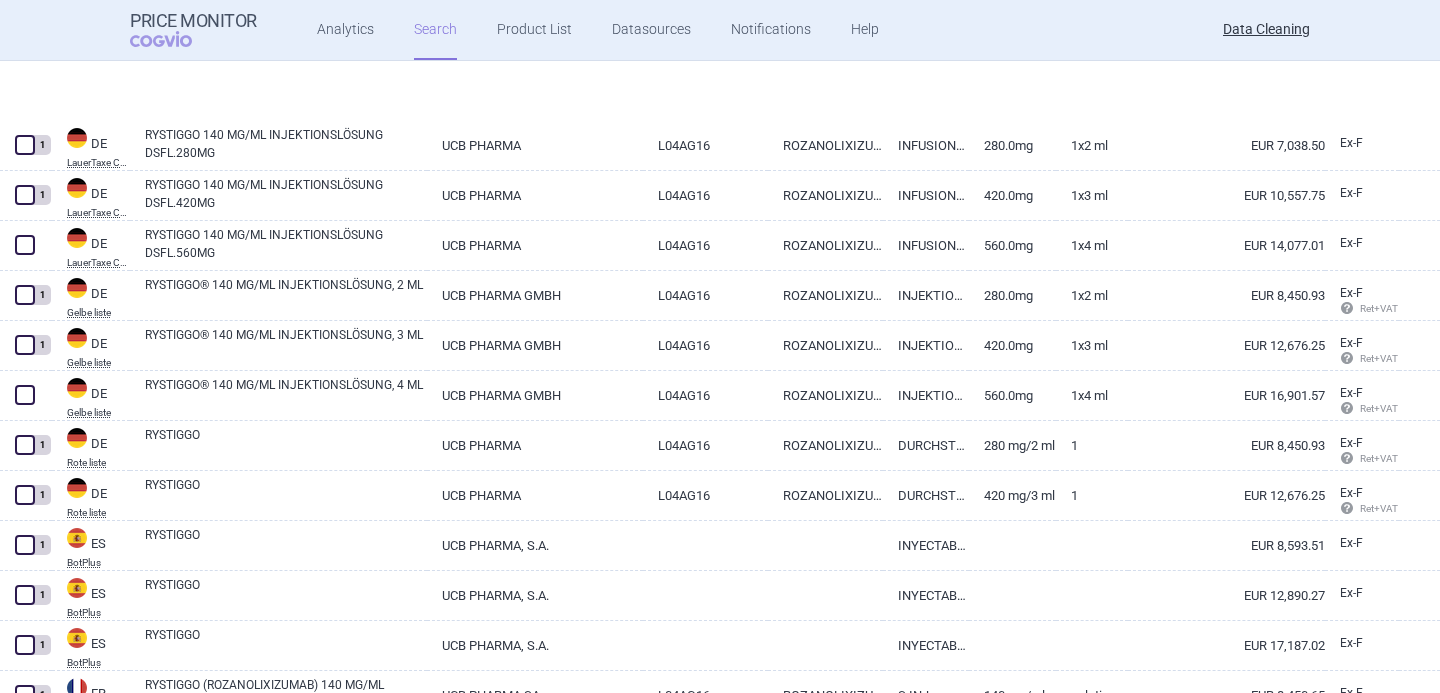 select on "brandName" 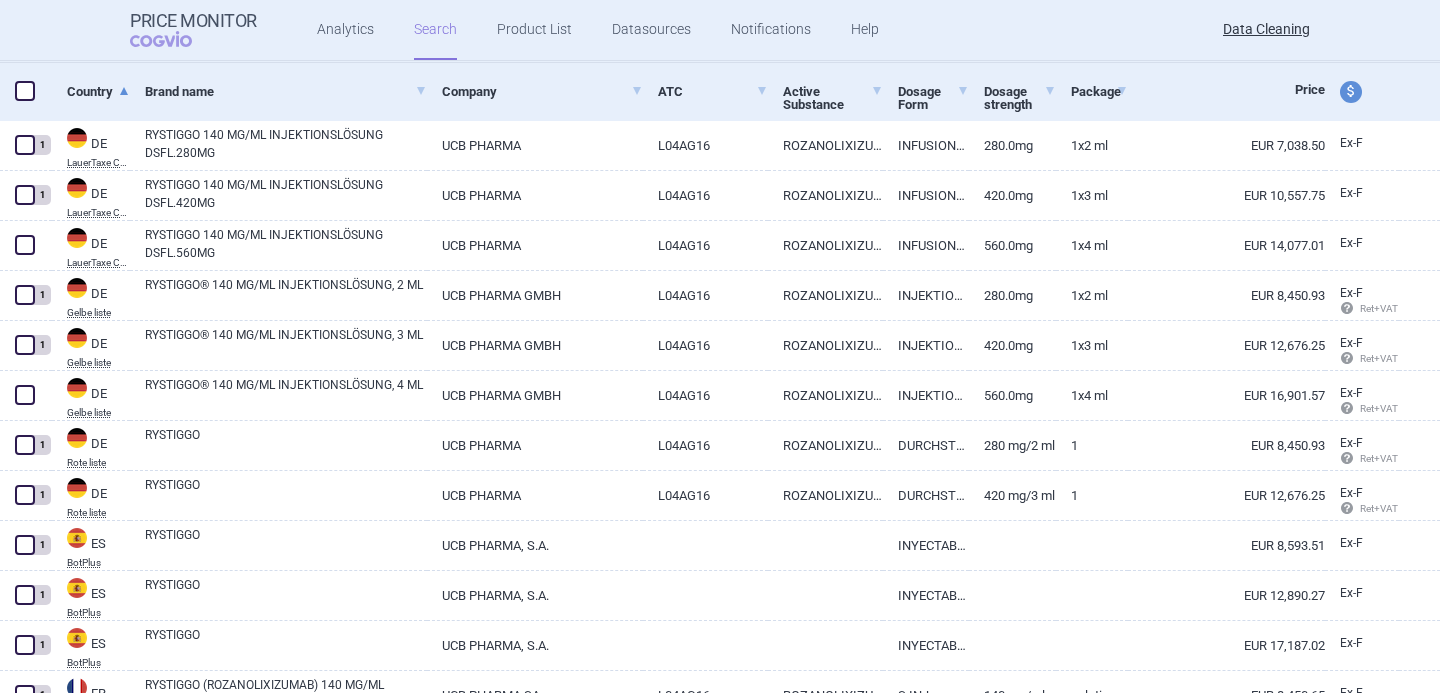 scroll, scrollTop: 249, scrollLeft: 0, axis: vertical 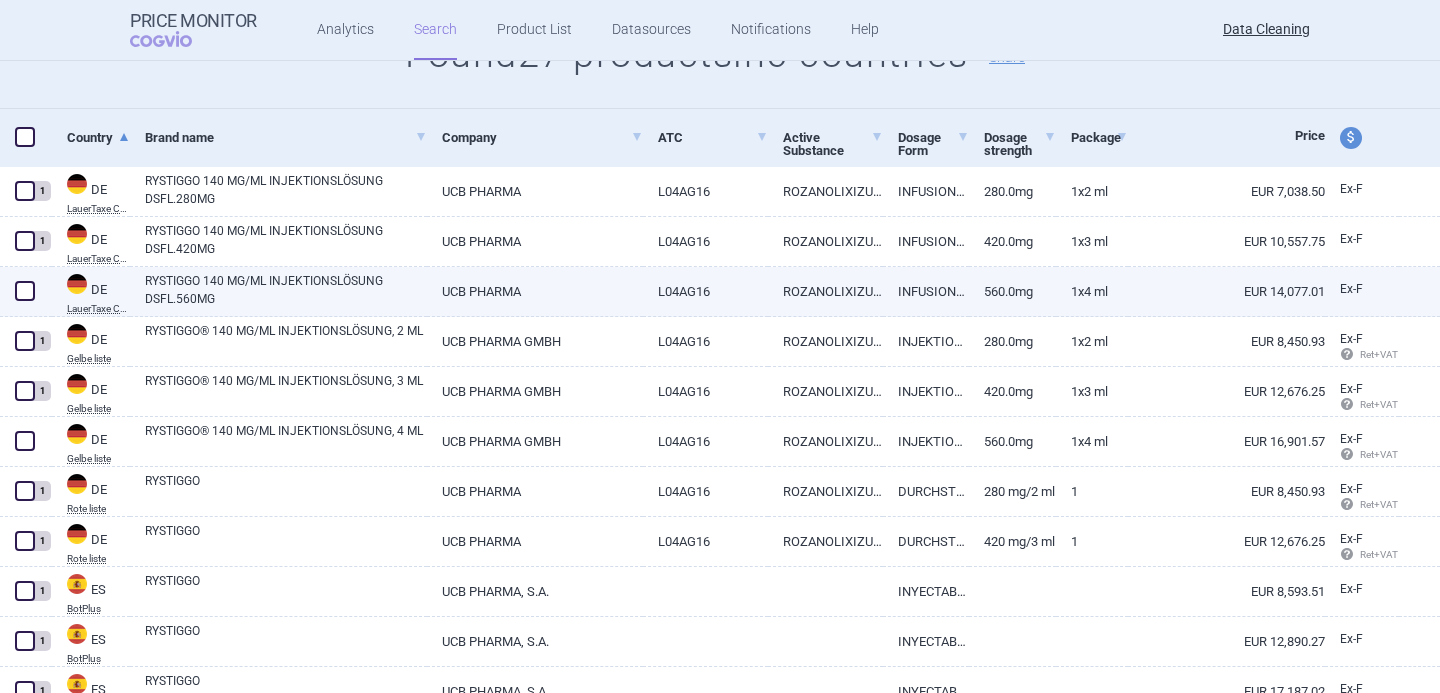click at bounding box center [25, 291] 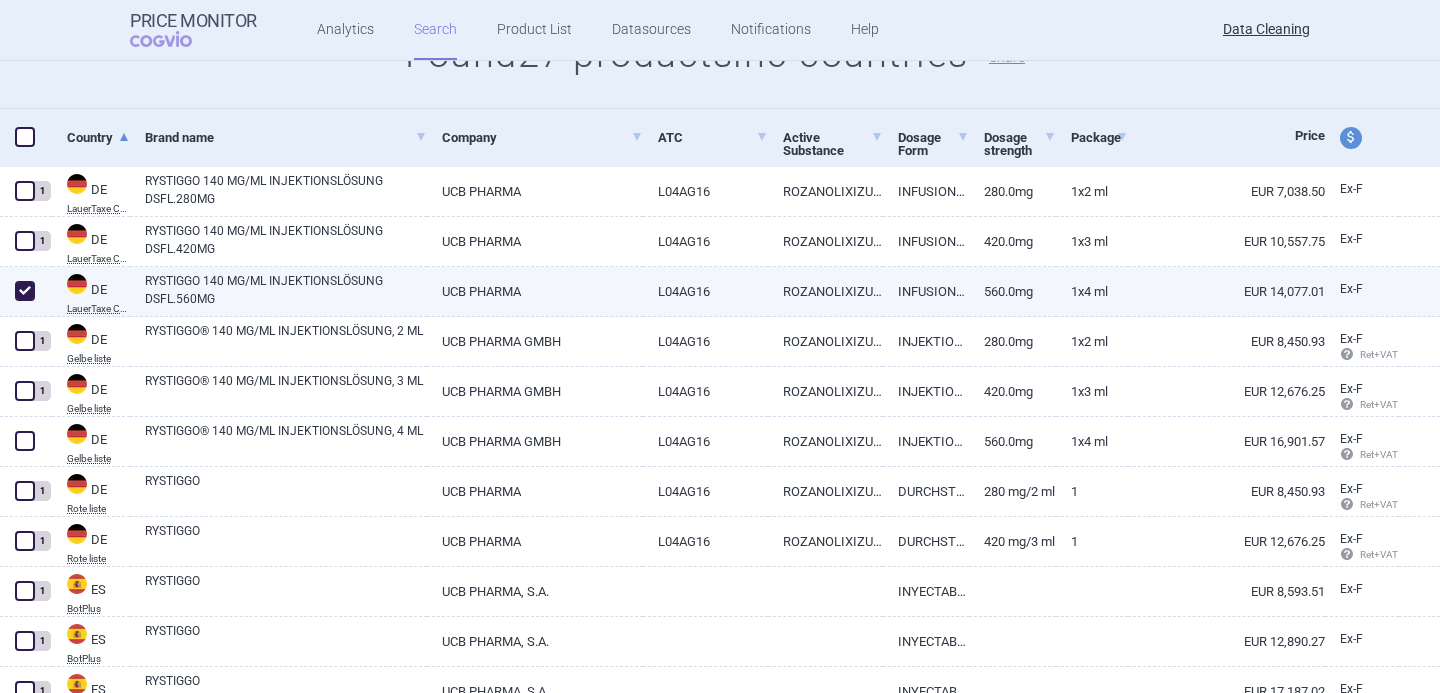 checkbox on "true" 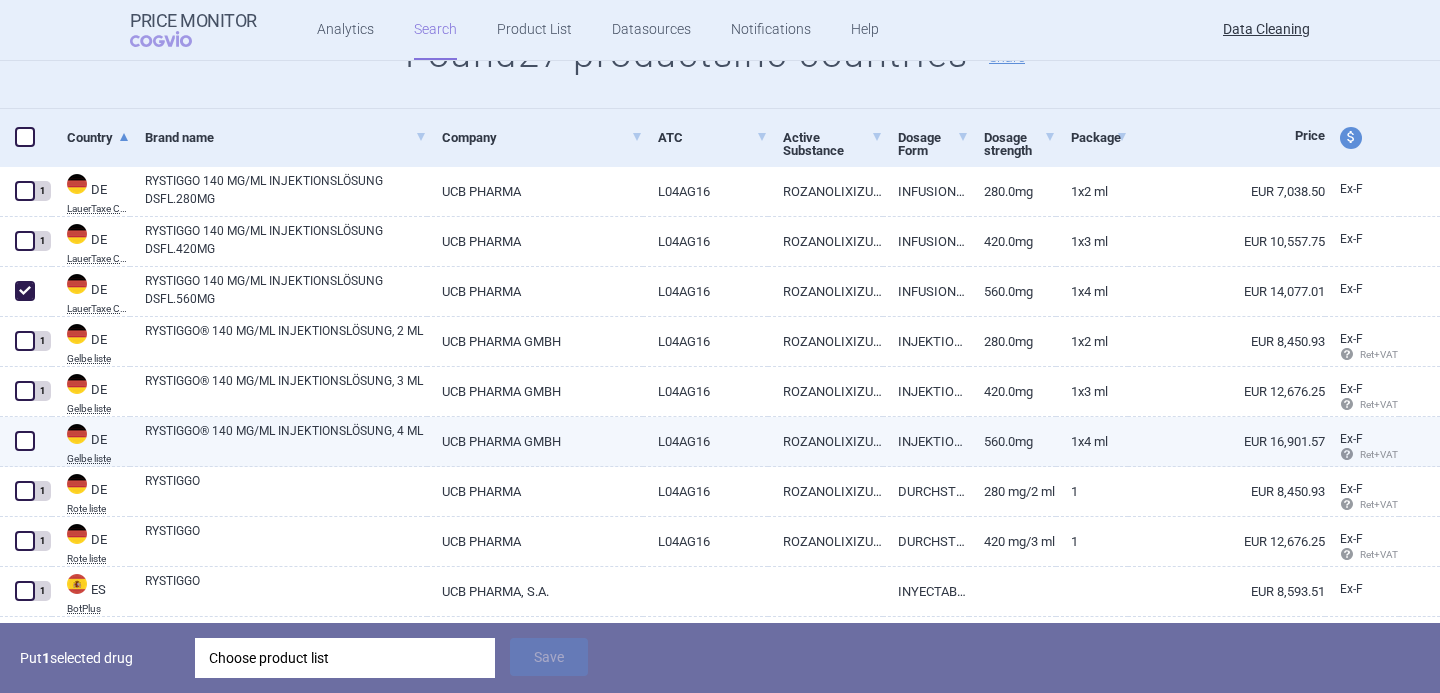 click at bounding box center (25, 441) 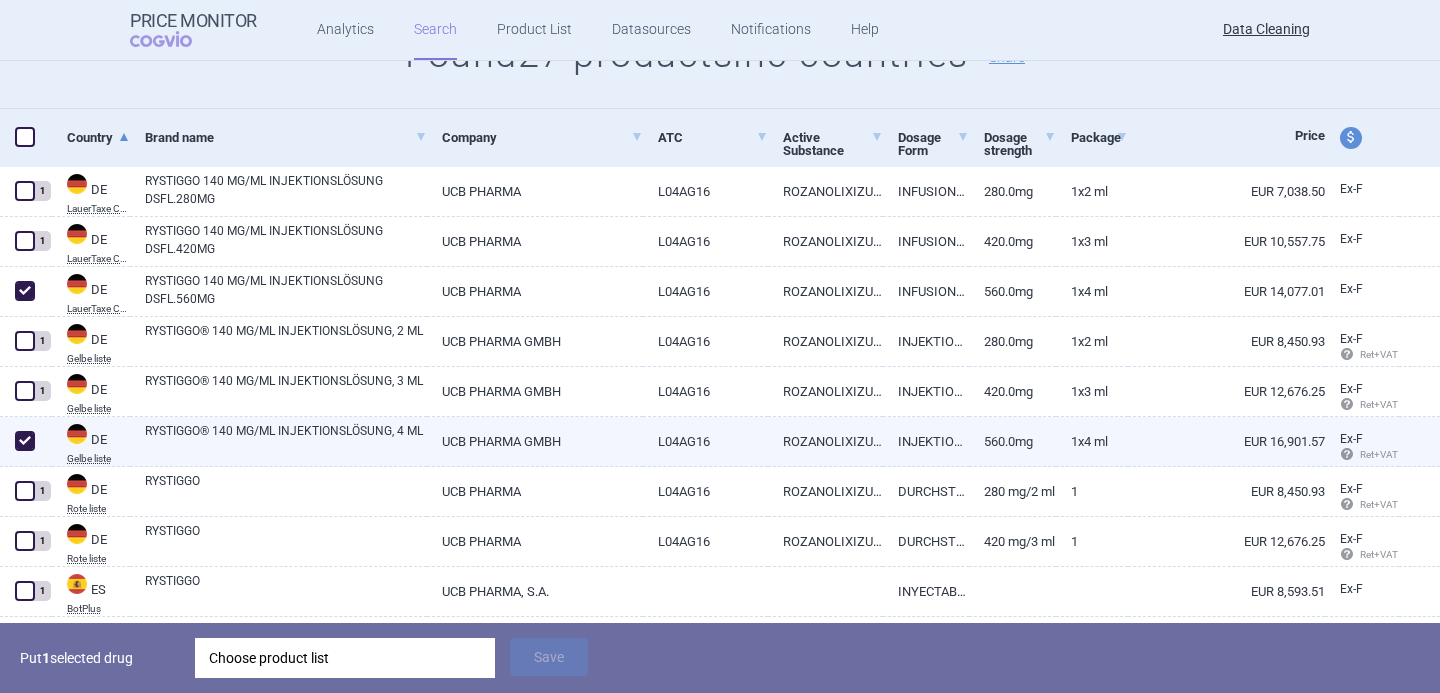checkbox on "true" 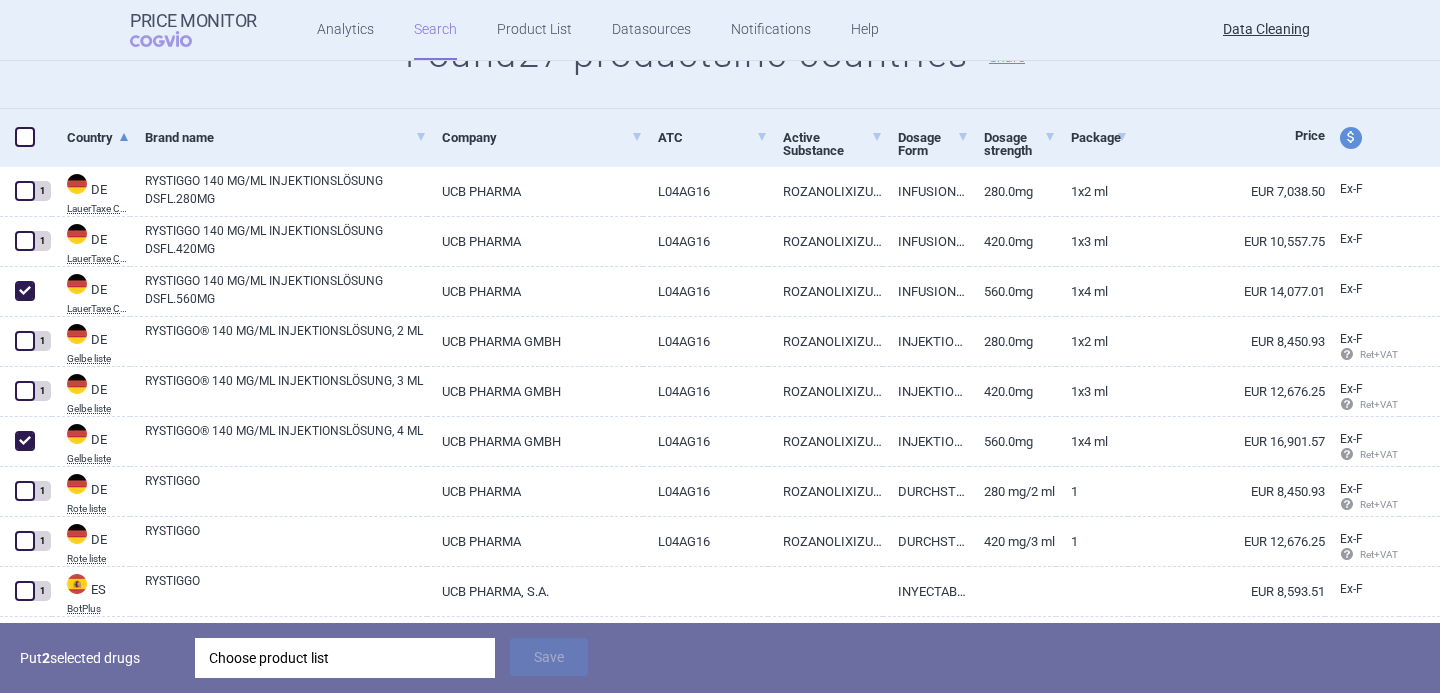 click on "Choose product list" at bounding box center (345, 658) 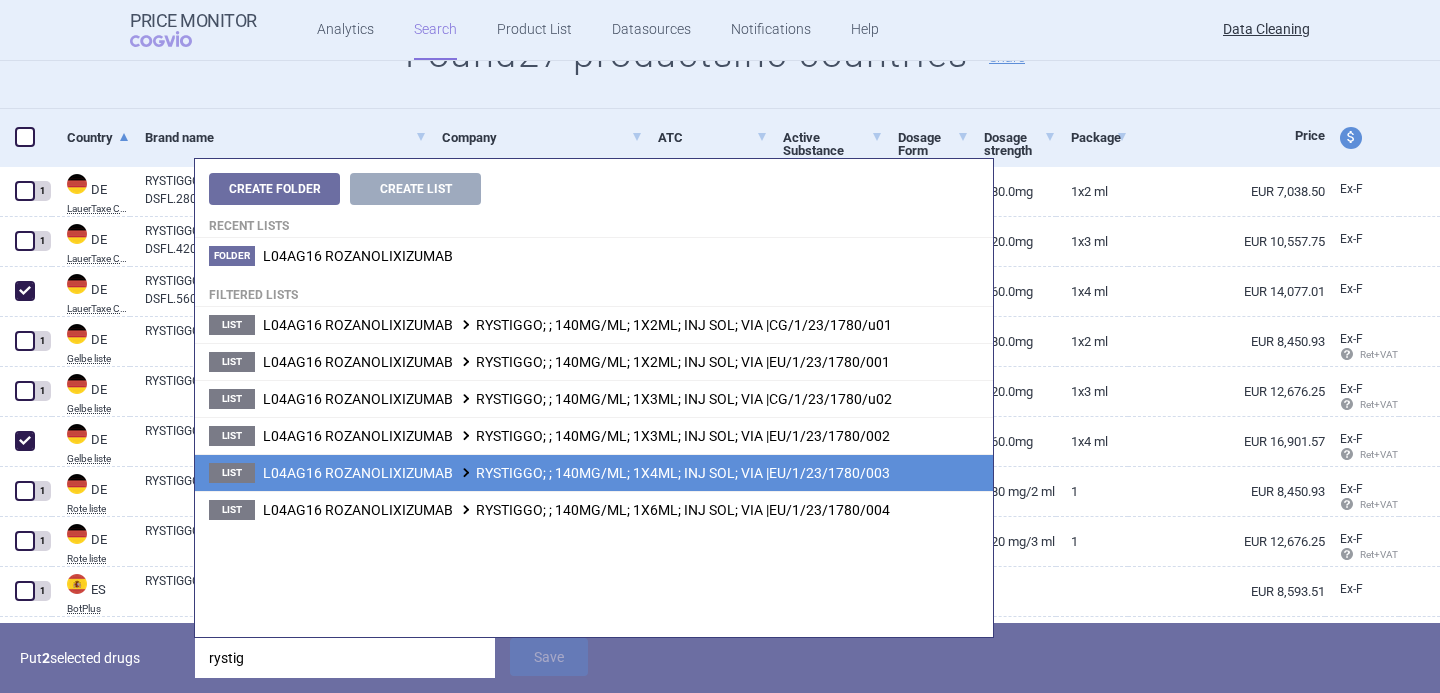 type on "rystig" 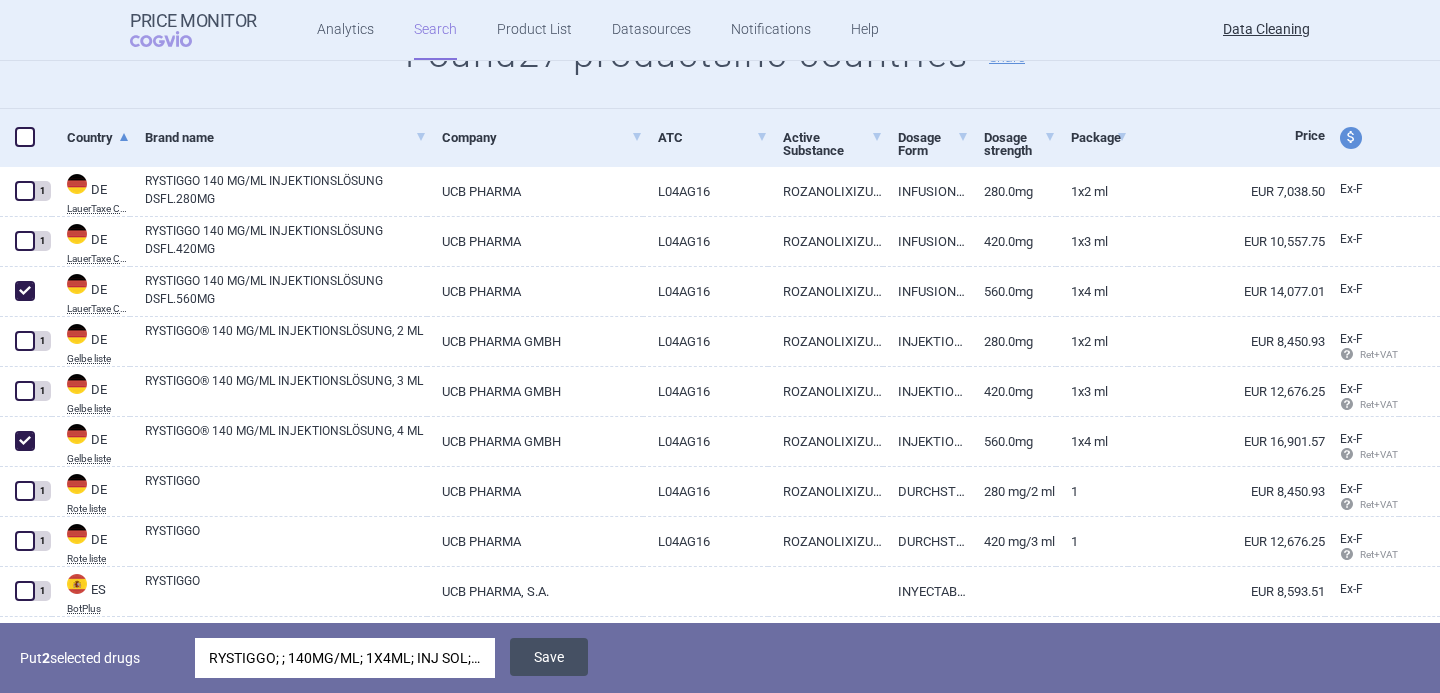 click on "Save" at bounding box center [549, 657] 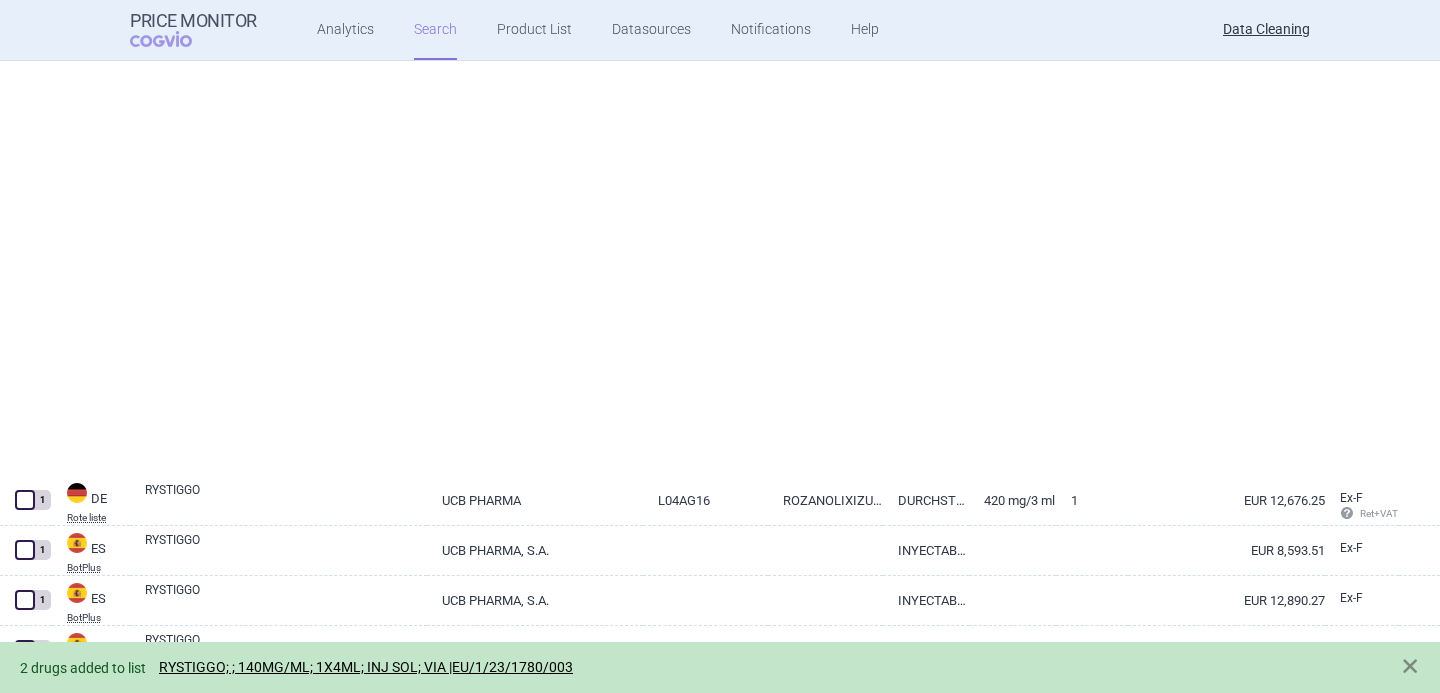 select on "brandName" 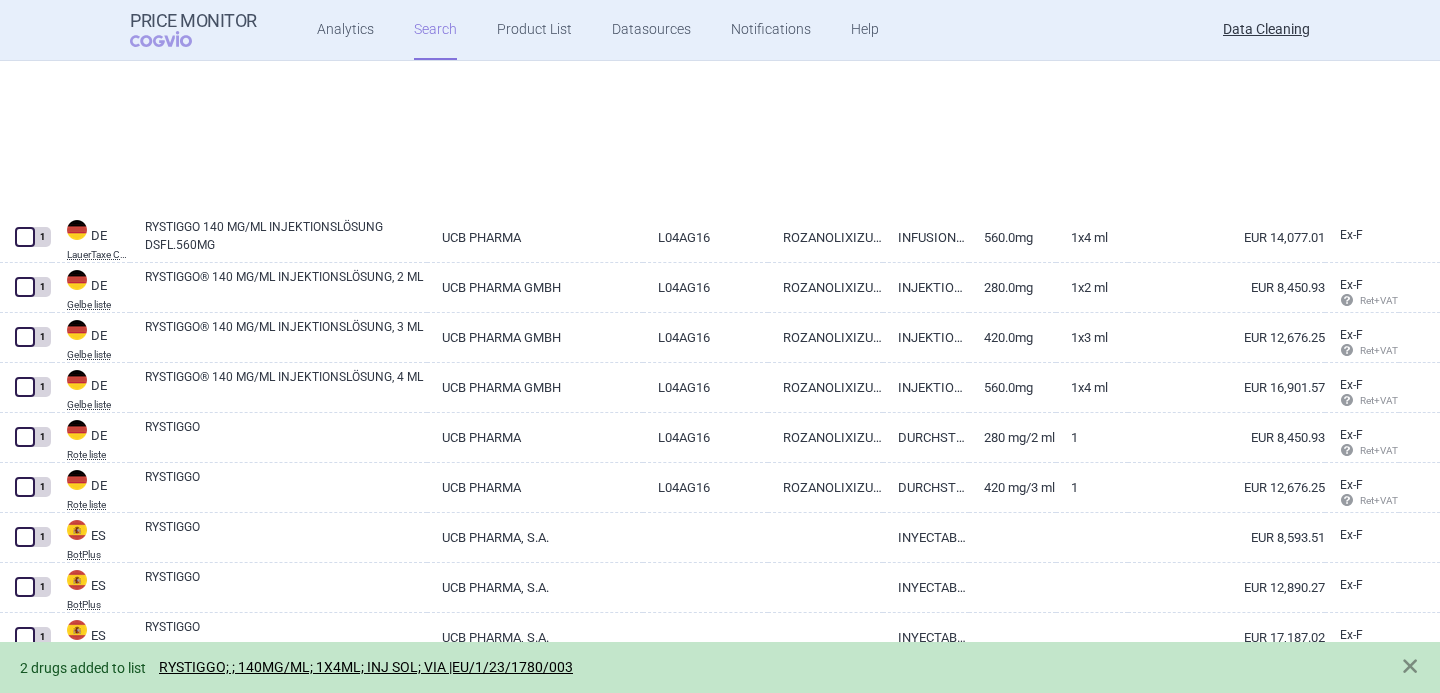 scroll, scrollTop: 230, scrollLeft: 0, axis: vertical 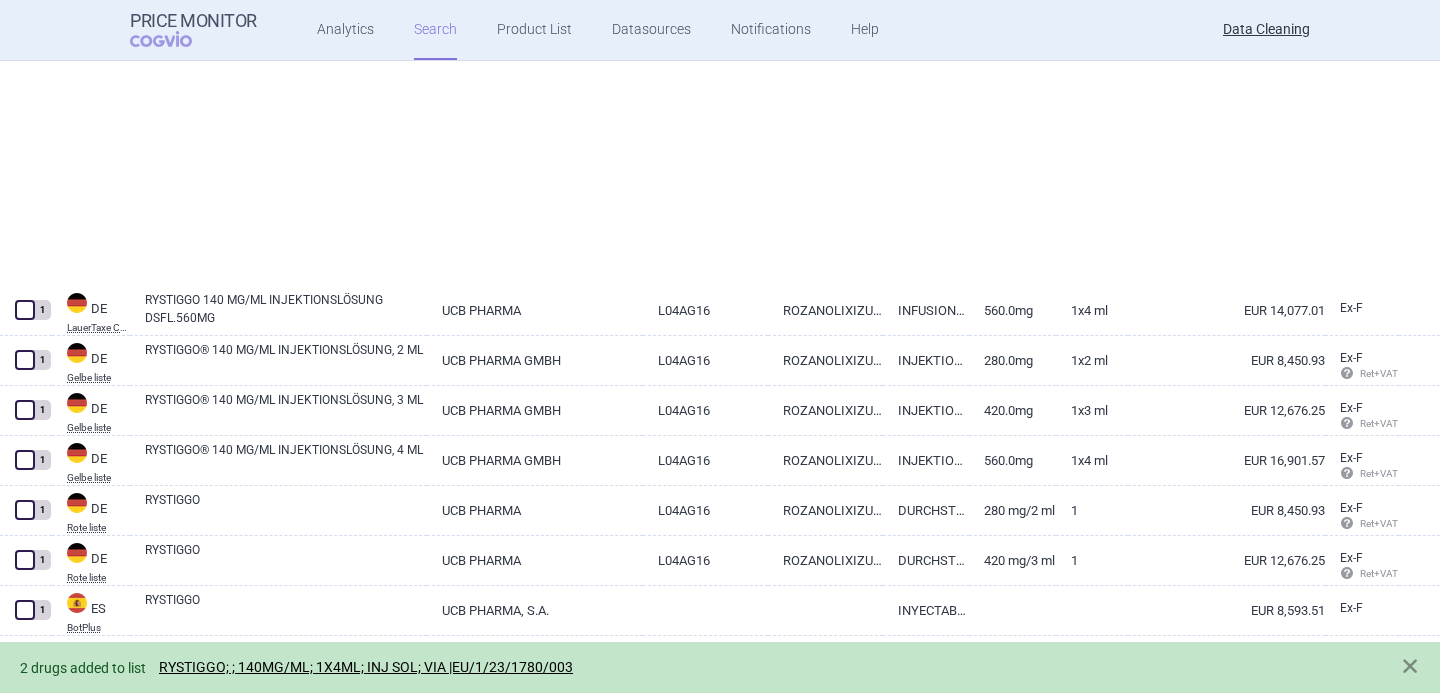 select on "brandName" 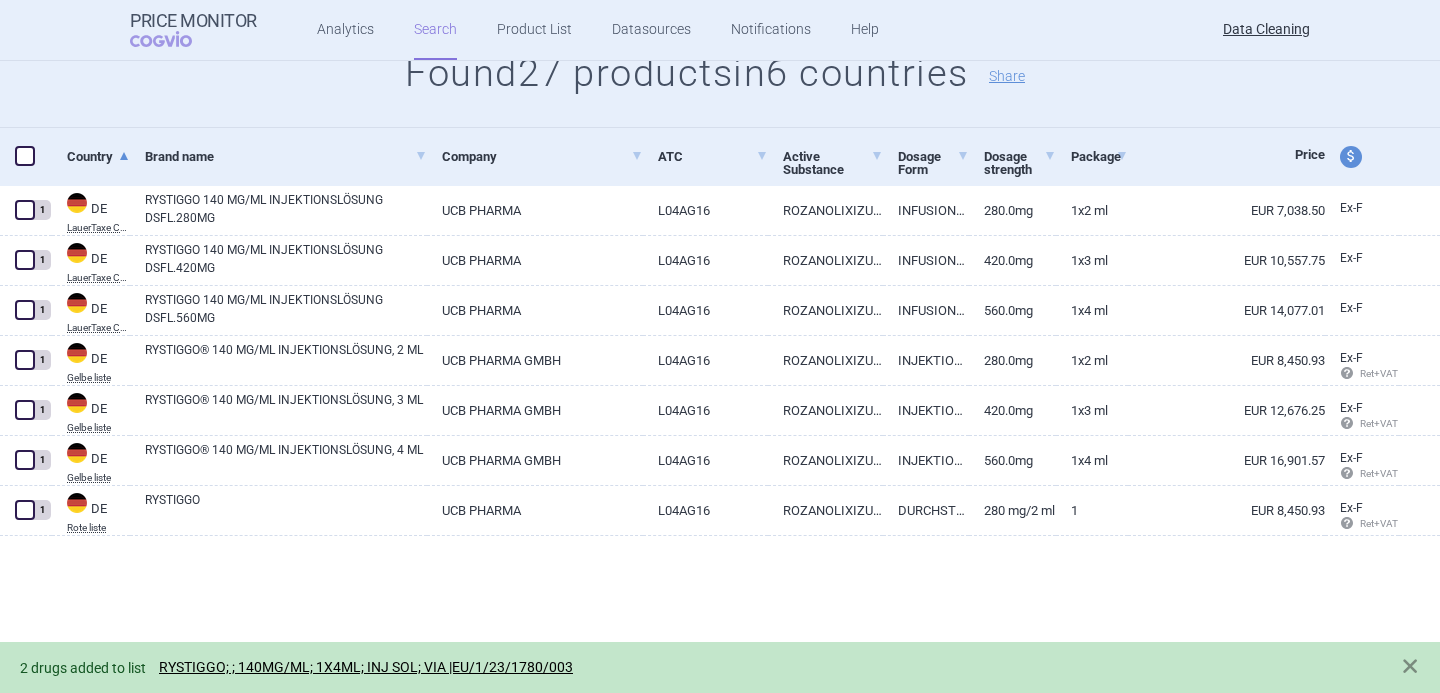 scroll, scrollTop: 0, scrollLeft: 0, axis: both 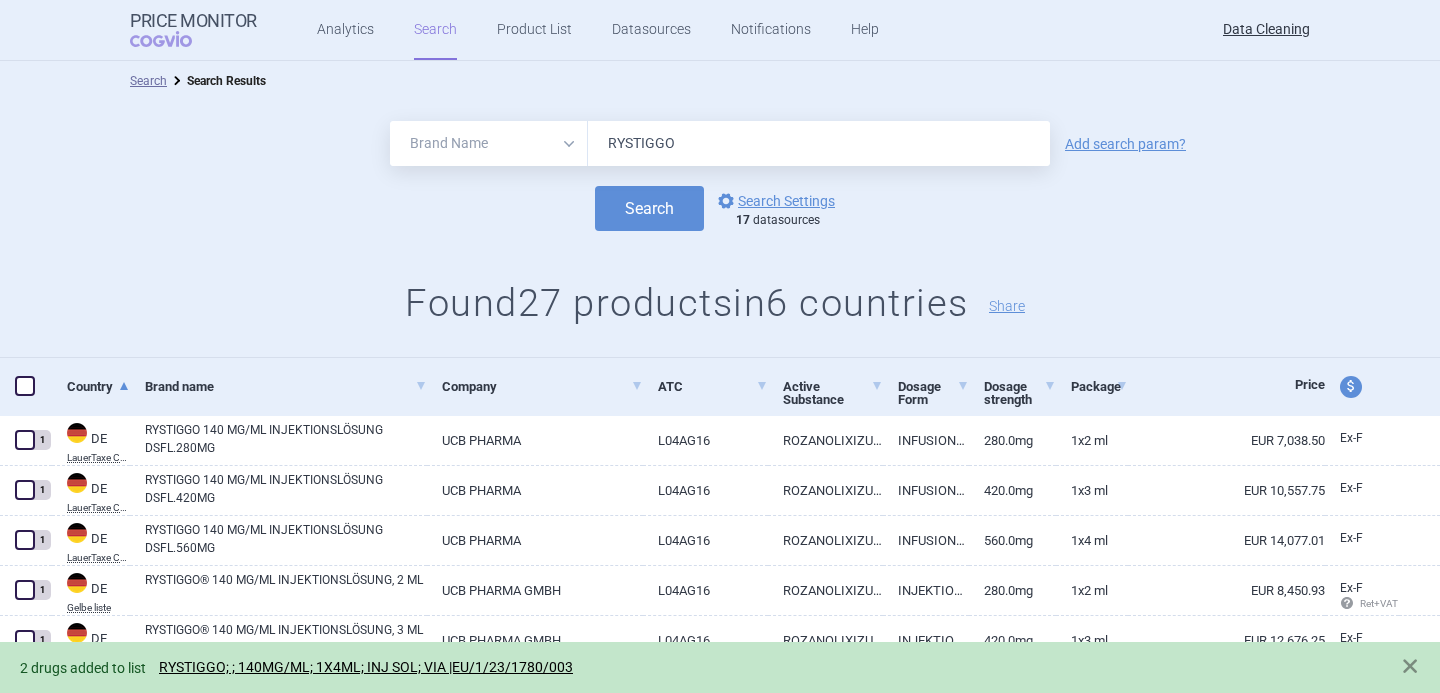 click on "RYSTIGGO" at bounding box center [819, 143] 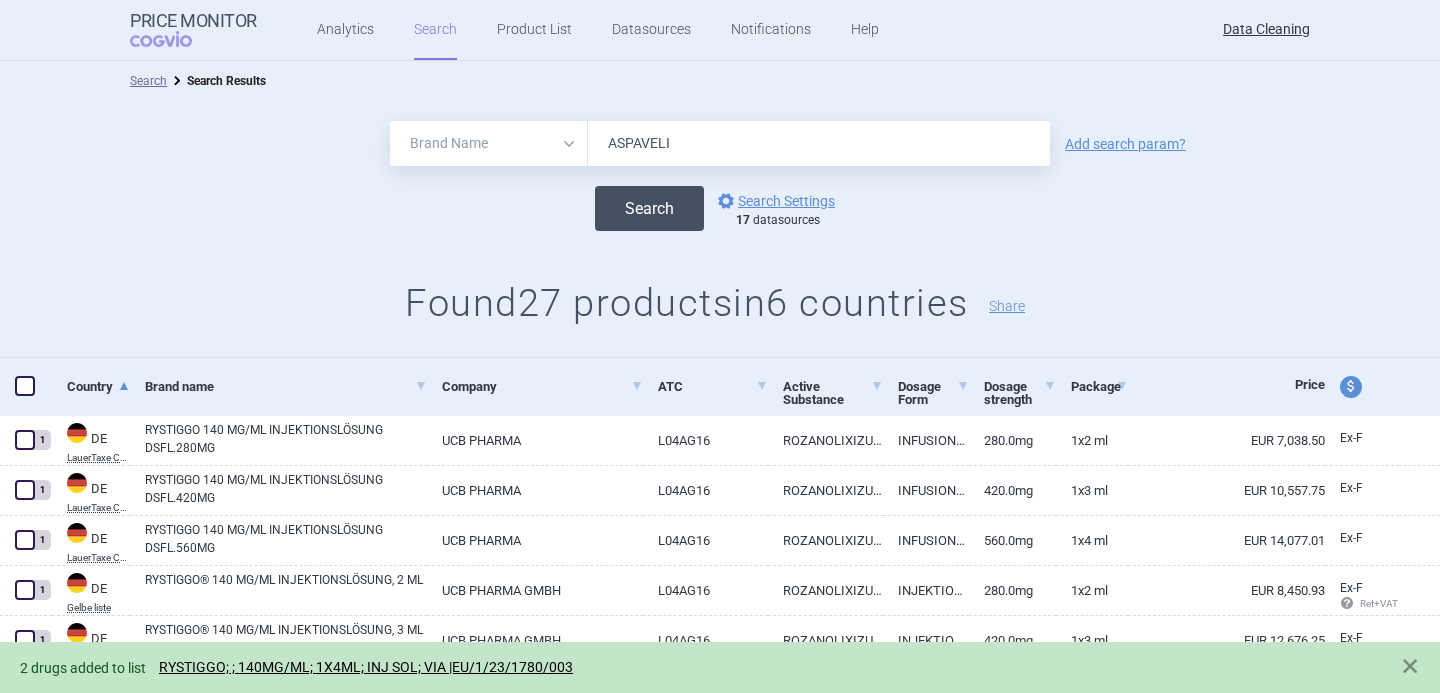 type on "ASPAVELI" 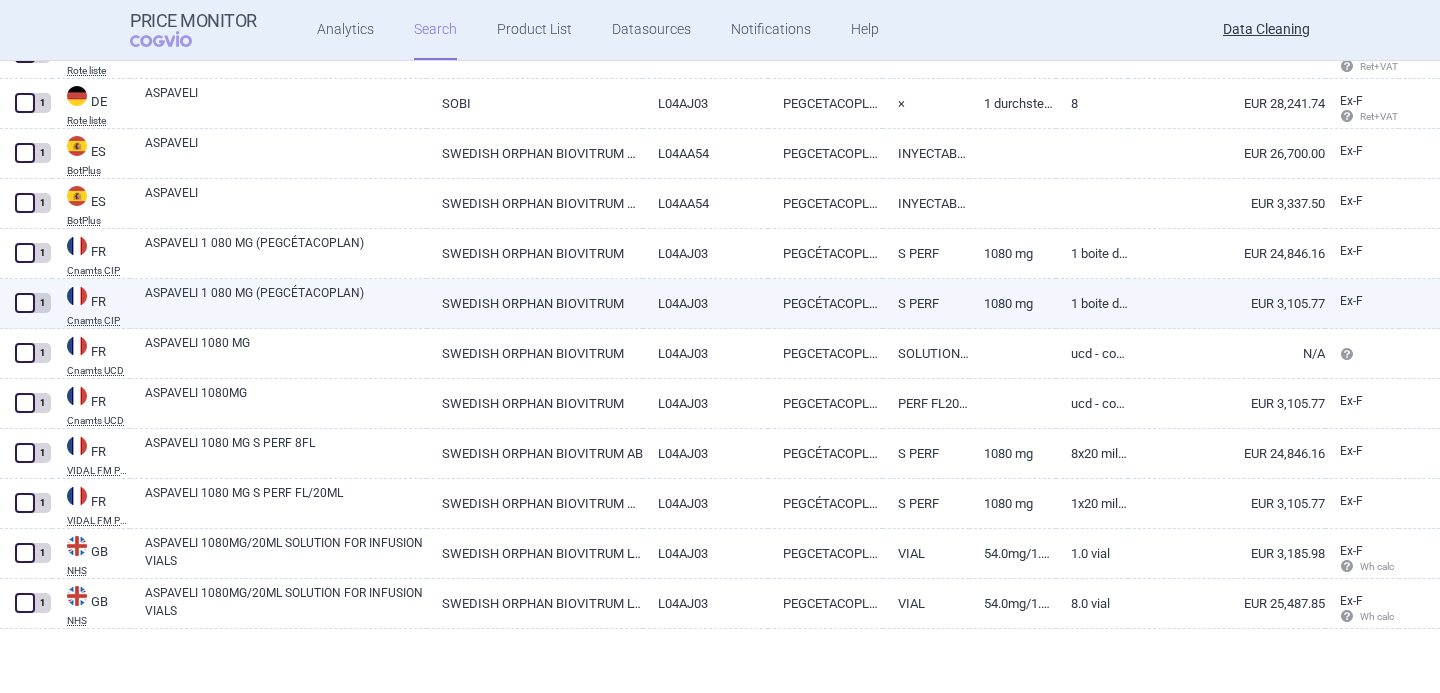 scroll, scrollTop: 371, scrollLeft: 0, axis: vertical 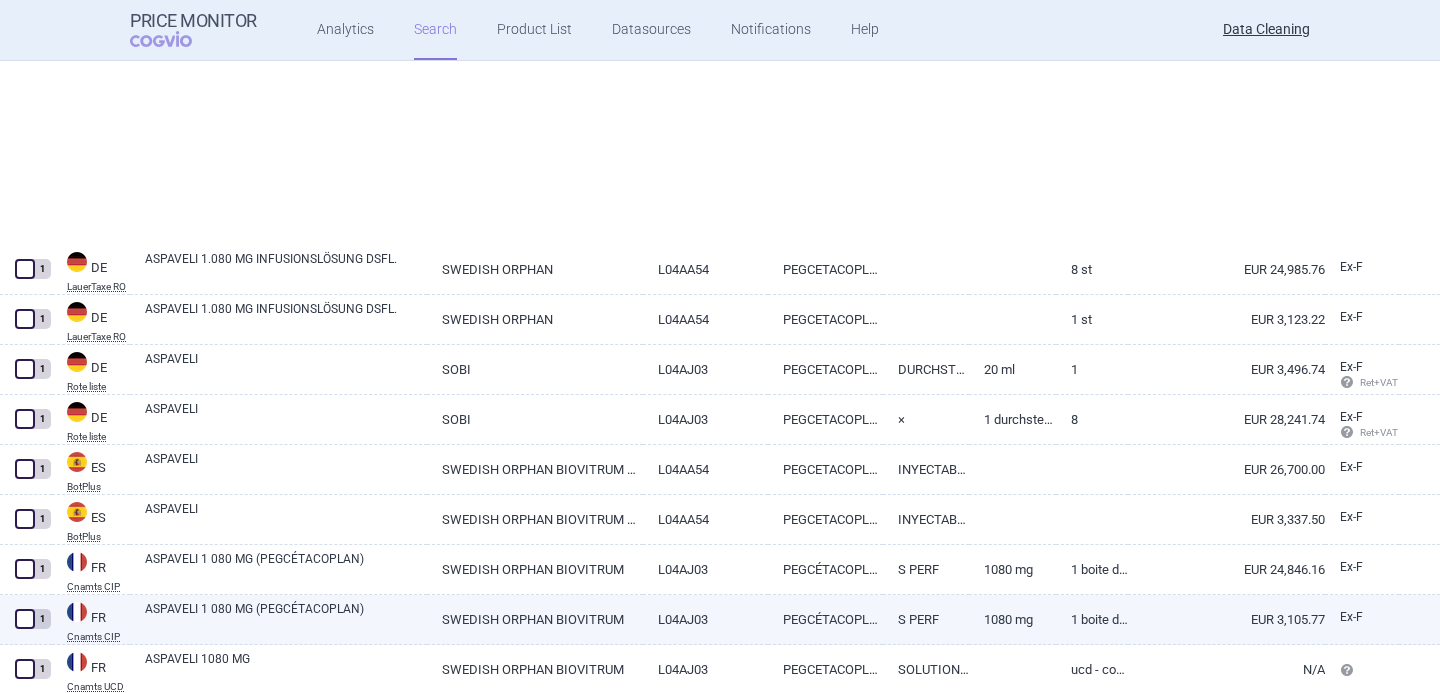 select on "brandName" 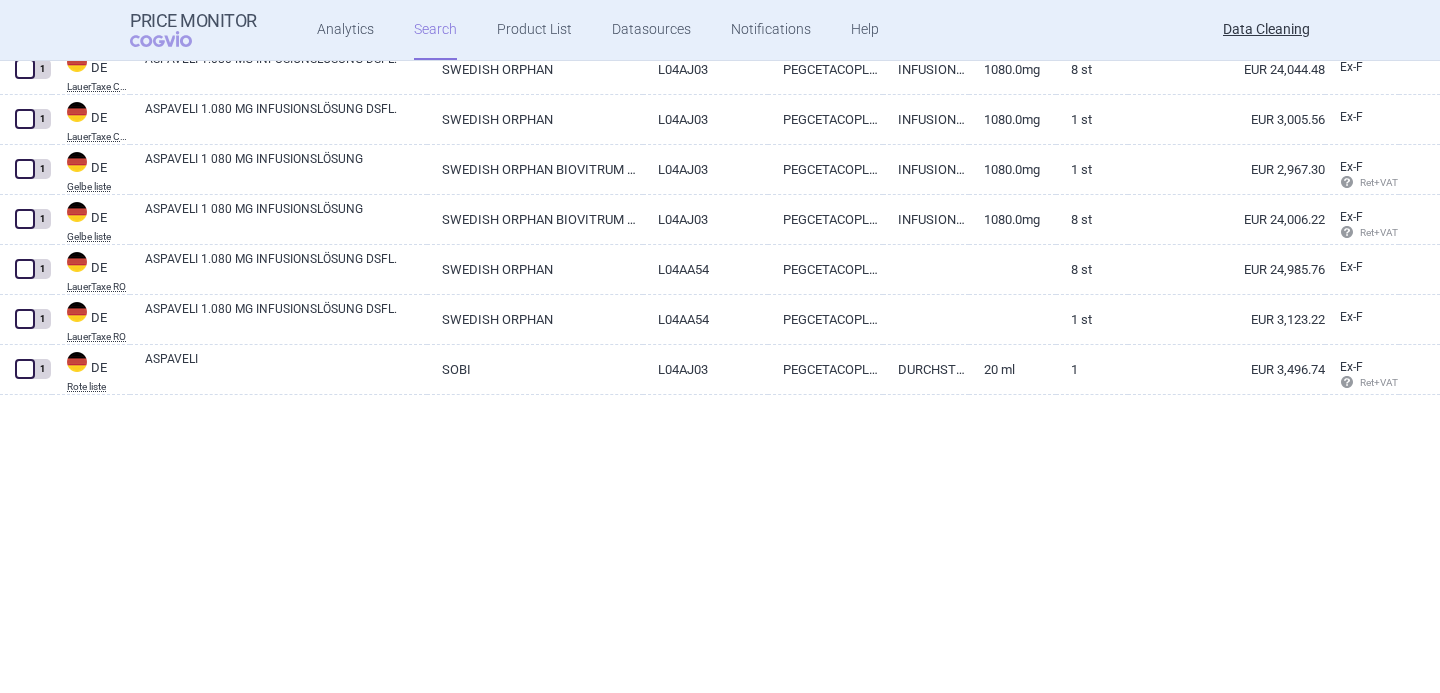 scroll, scrollTop: 0, scrollLeft: 0, axis: both 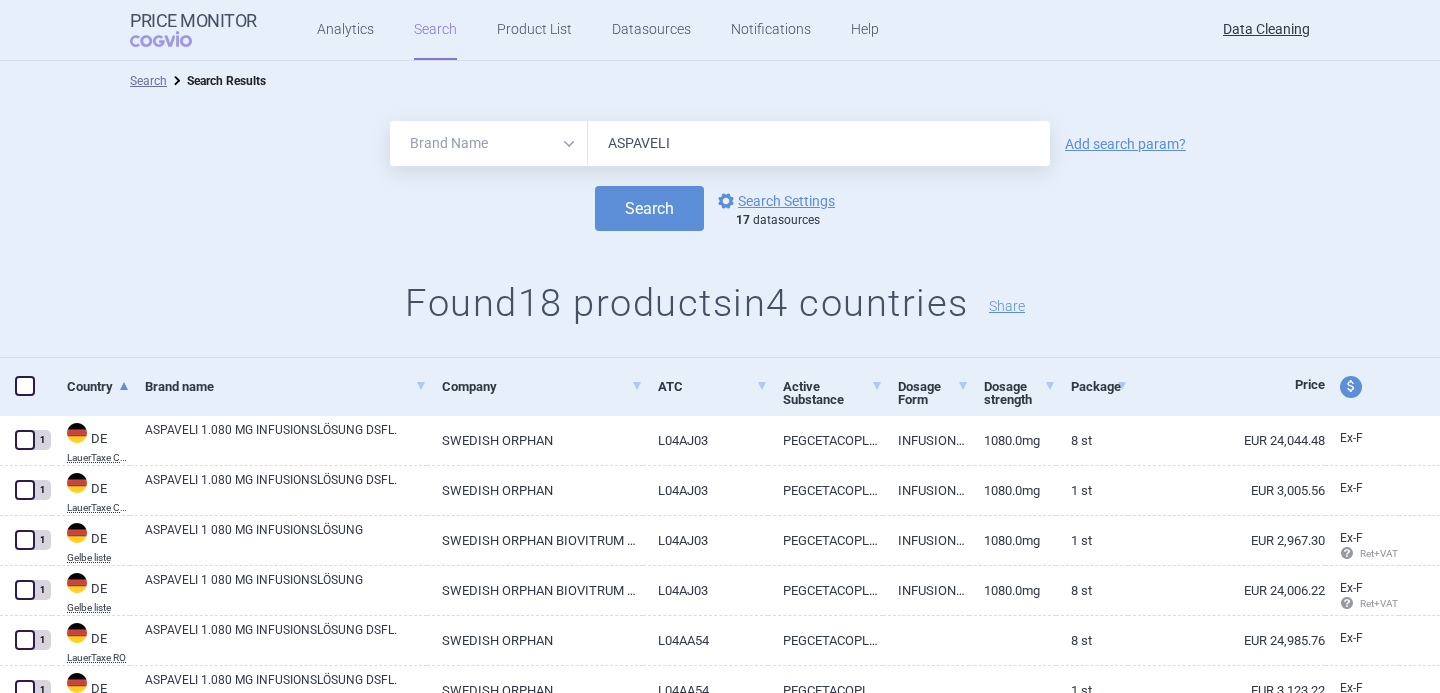 click on "ASPAVELI" at bounding box center (819, 143) 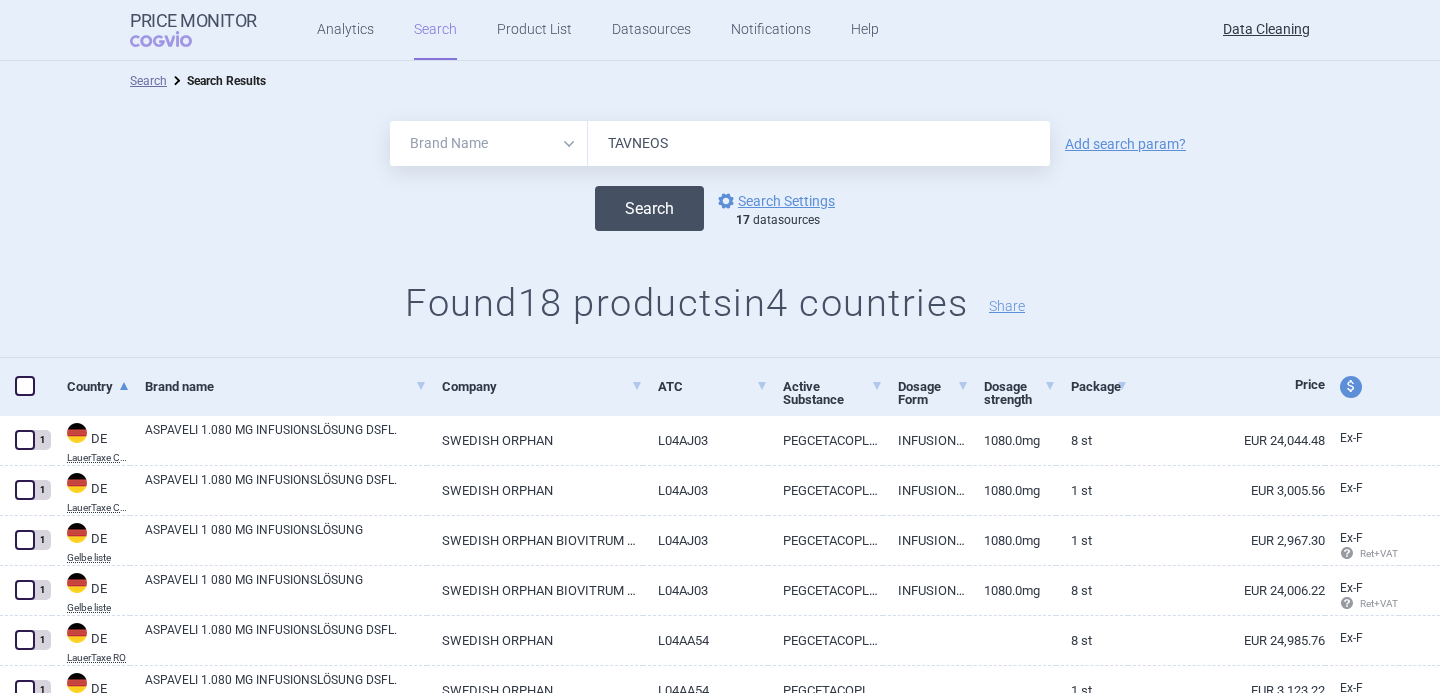 type on "TAVNEOS" 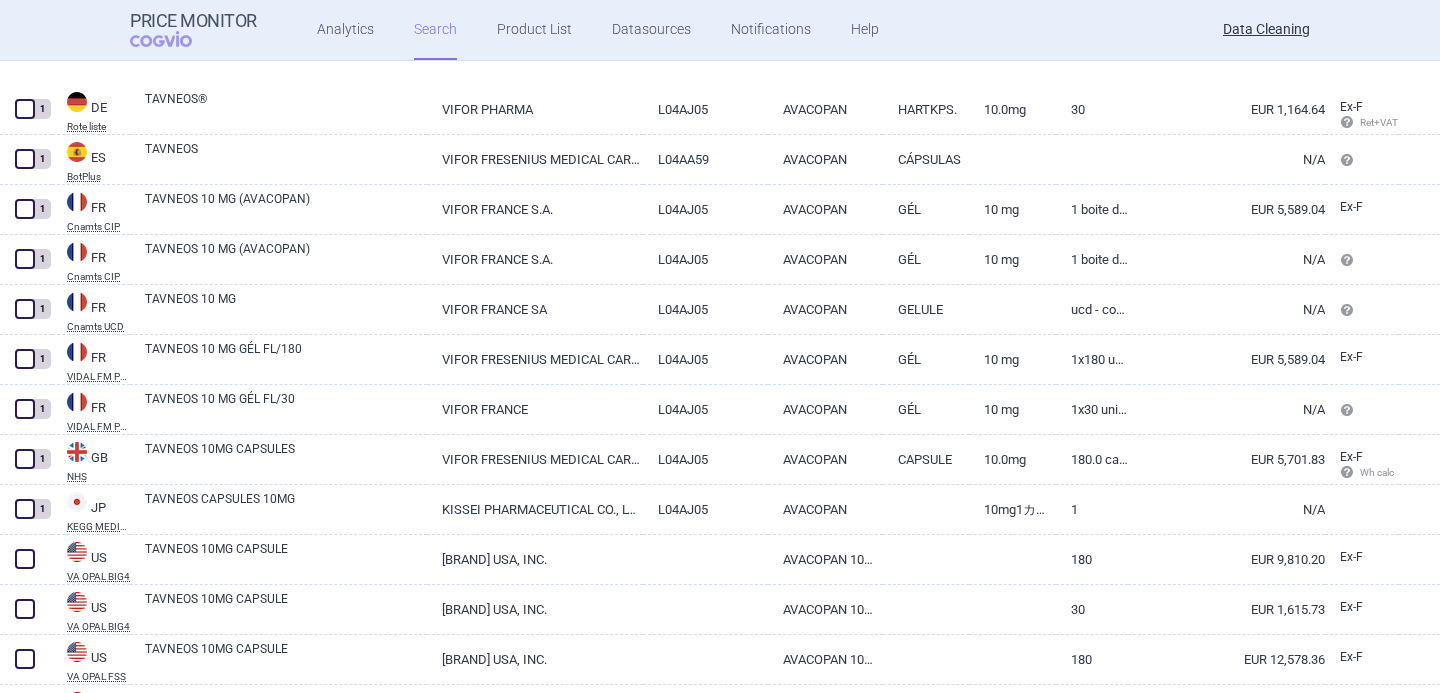 scroll, scrollTop: 887, scrollLeft: 0, axis: vertical 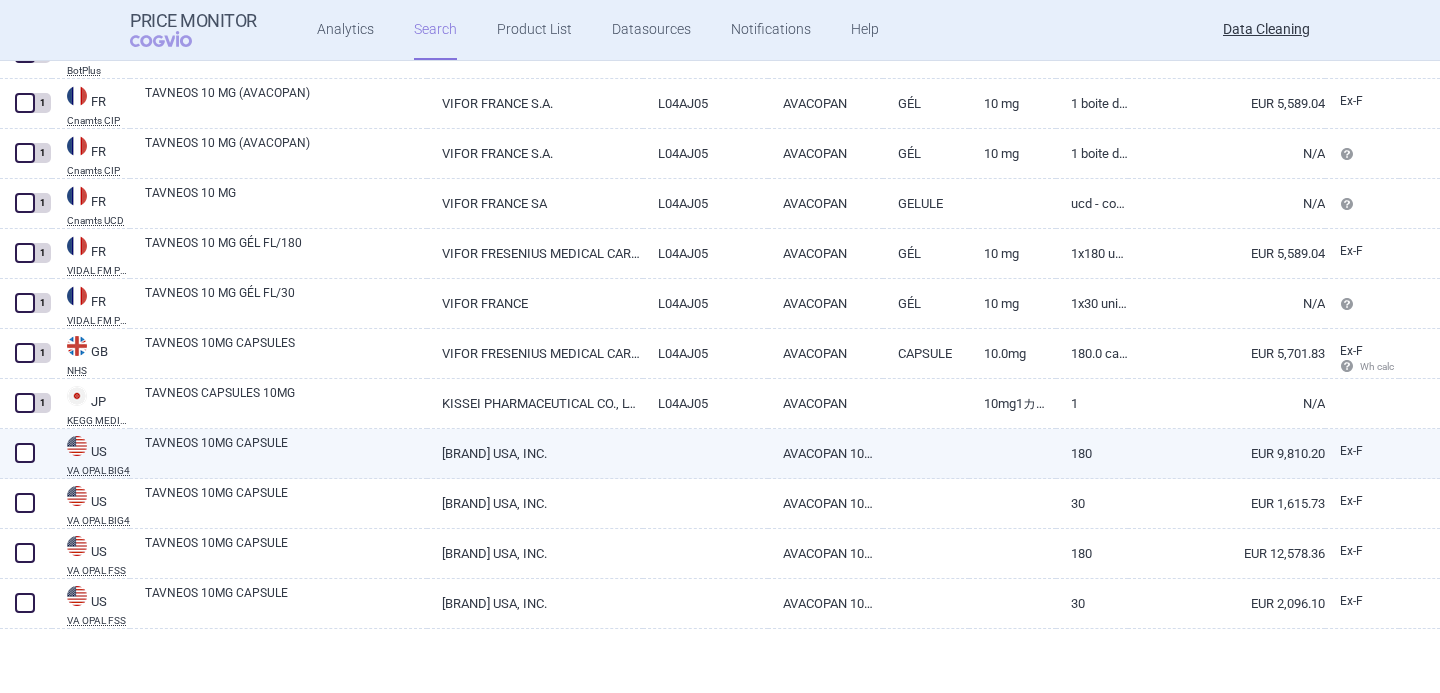 click at bounding box center (25, 453) 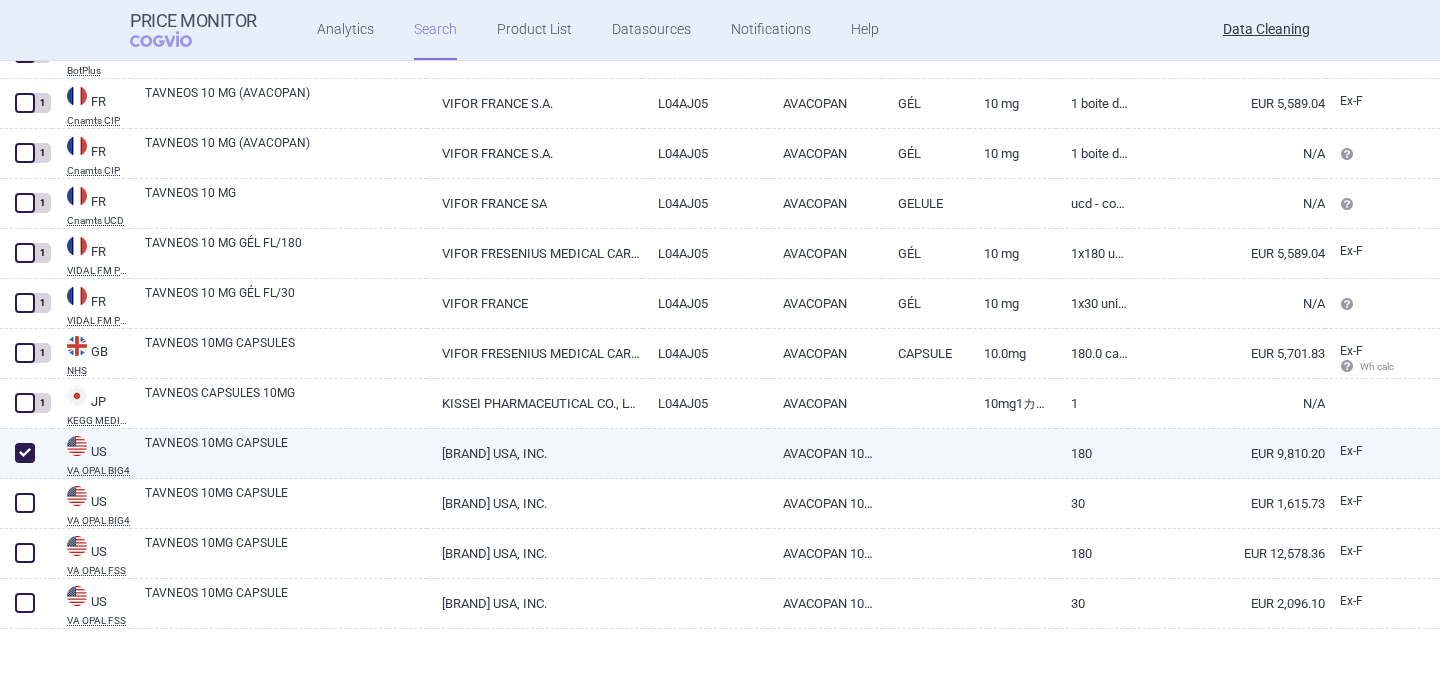 checkbox on "true" 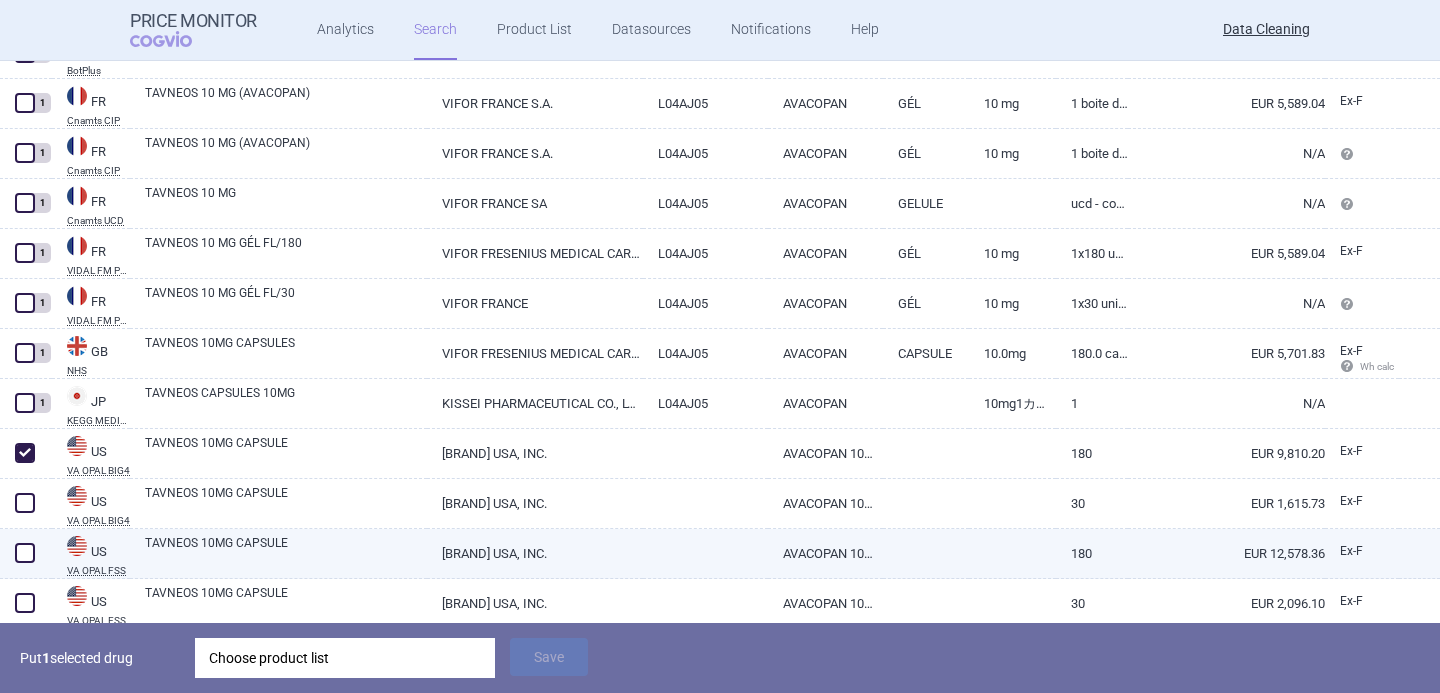click at bounding box center [25, 553] 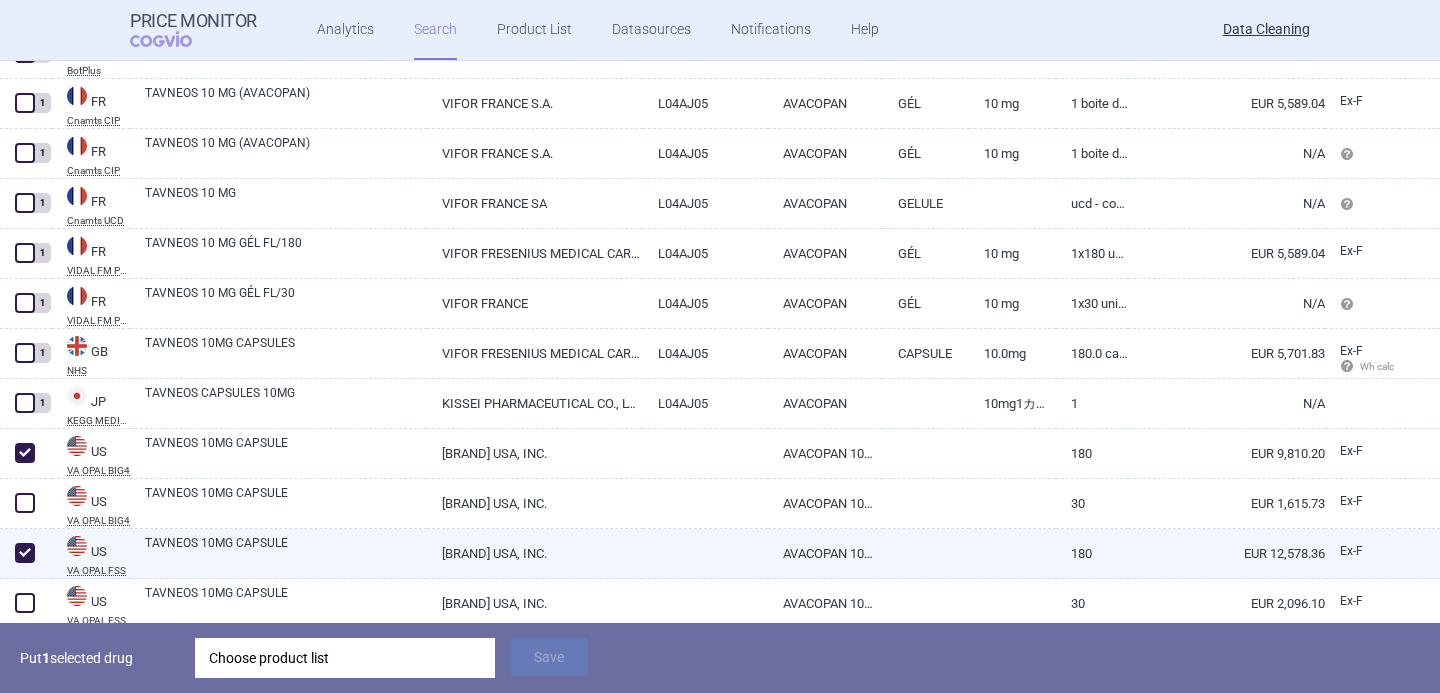 checkbox on "true" 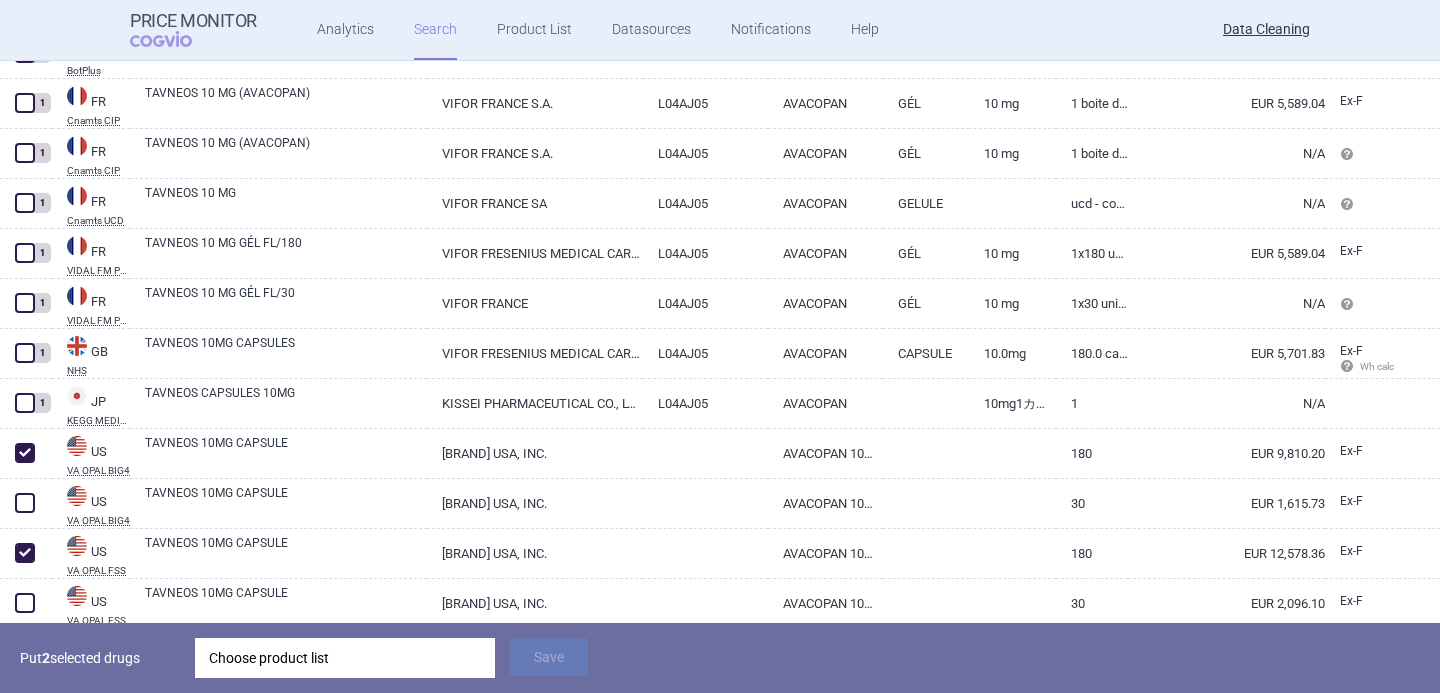 click on "Choose product list" at bounding box center [345, 658] 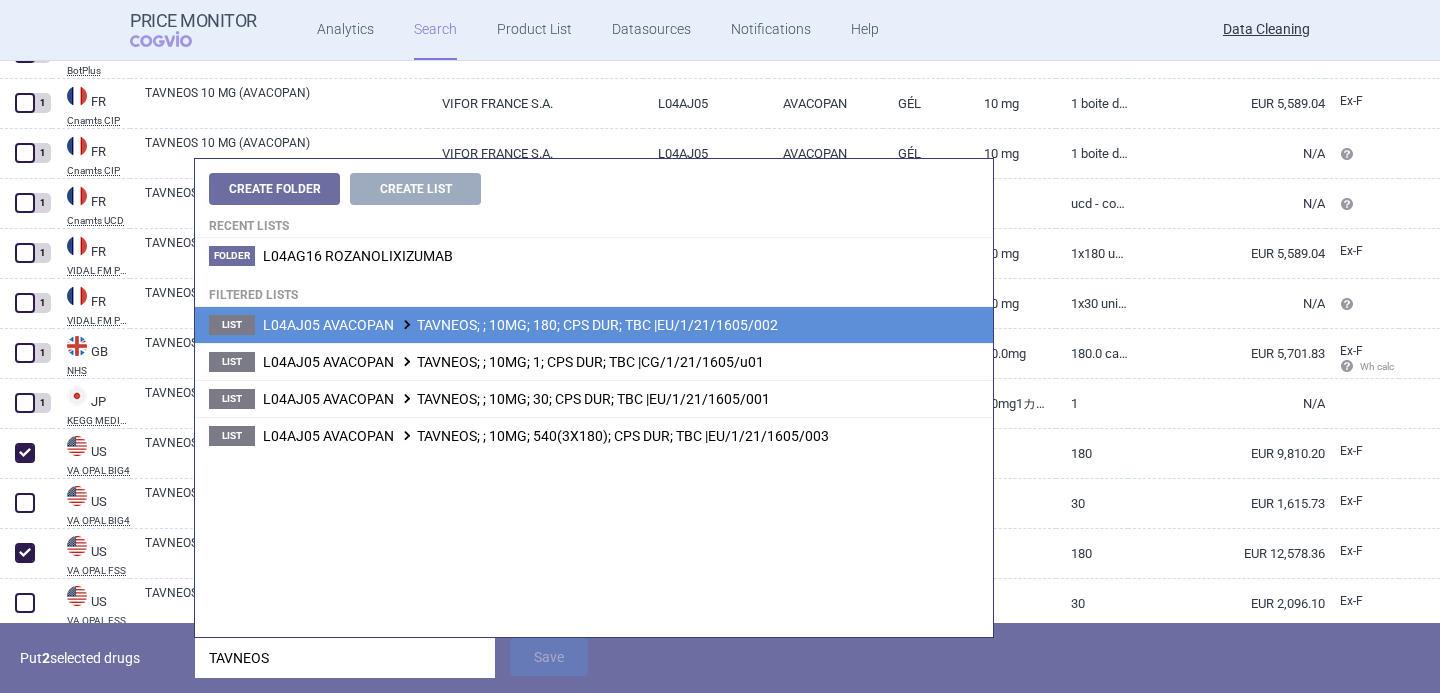 type on "TAVNEOS" 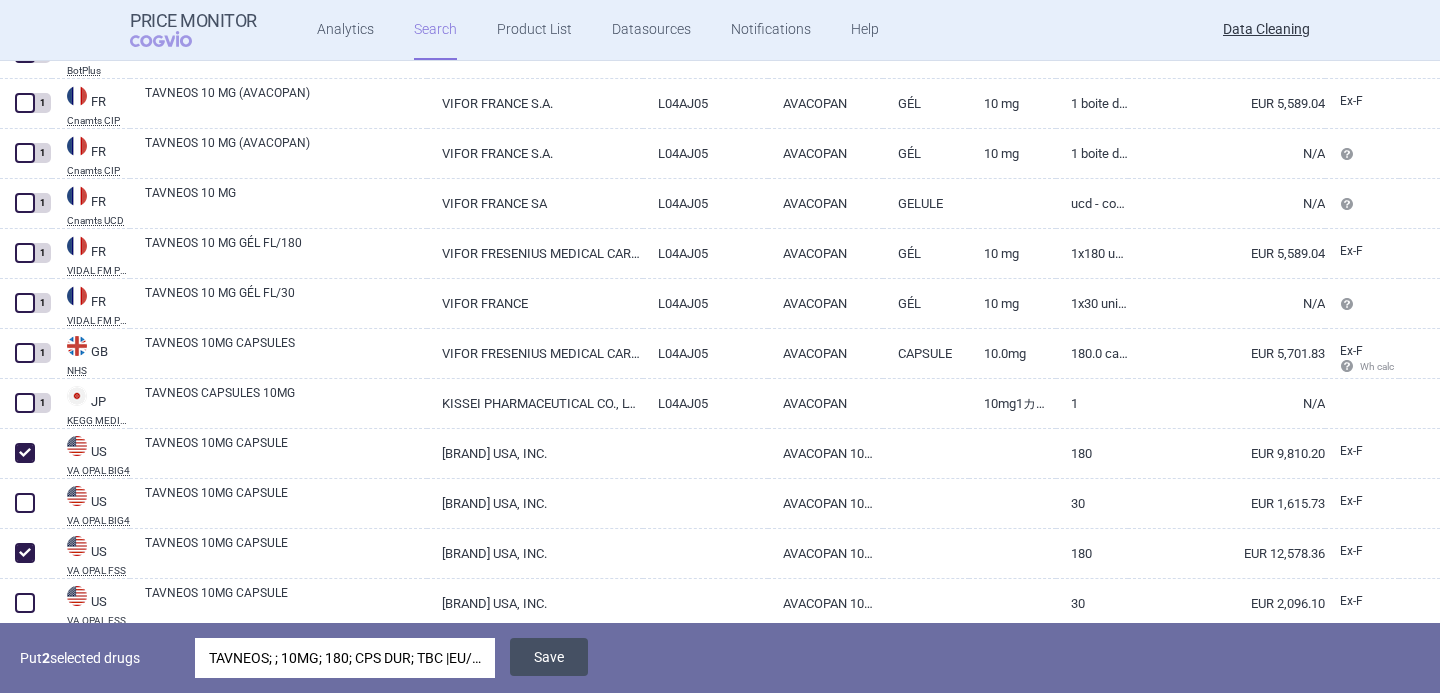 click on "Save" at bounding box center [549, 657] 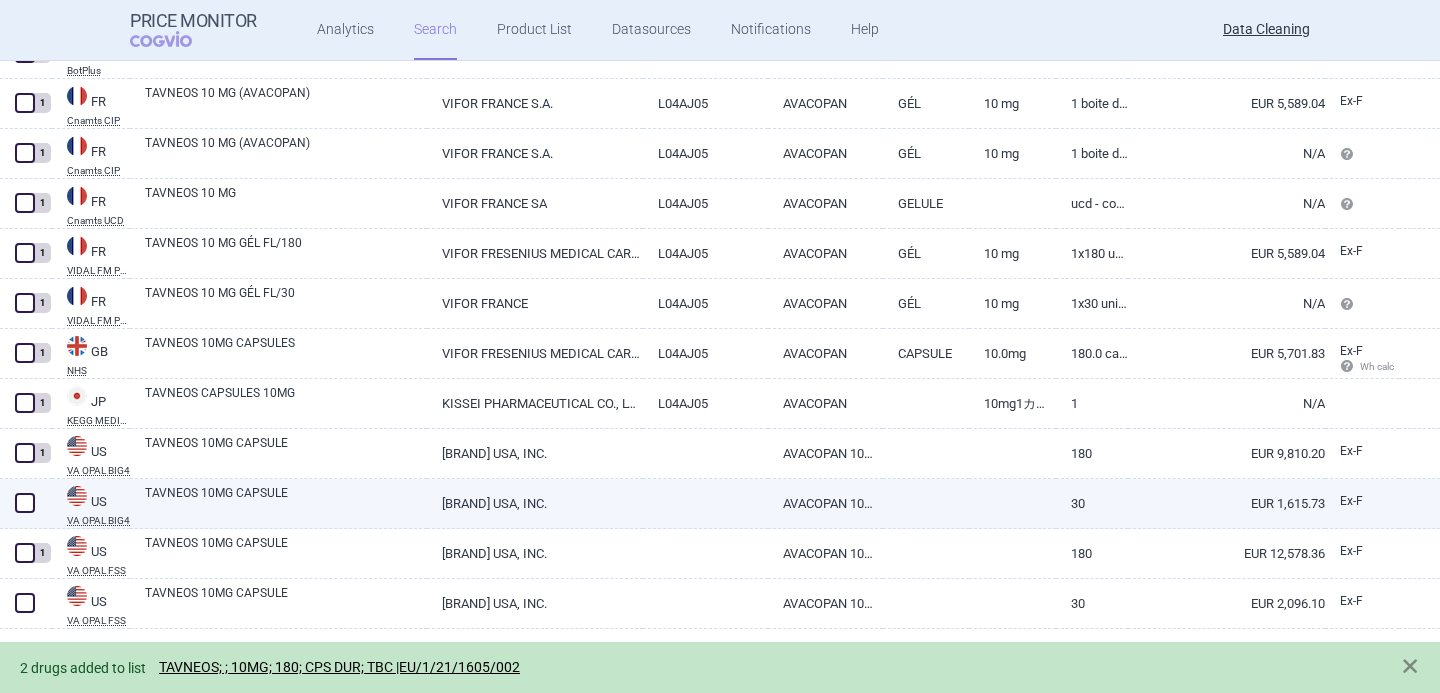 click at bounding box center [25, 503] 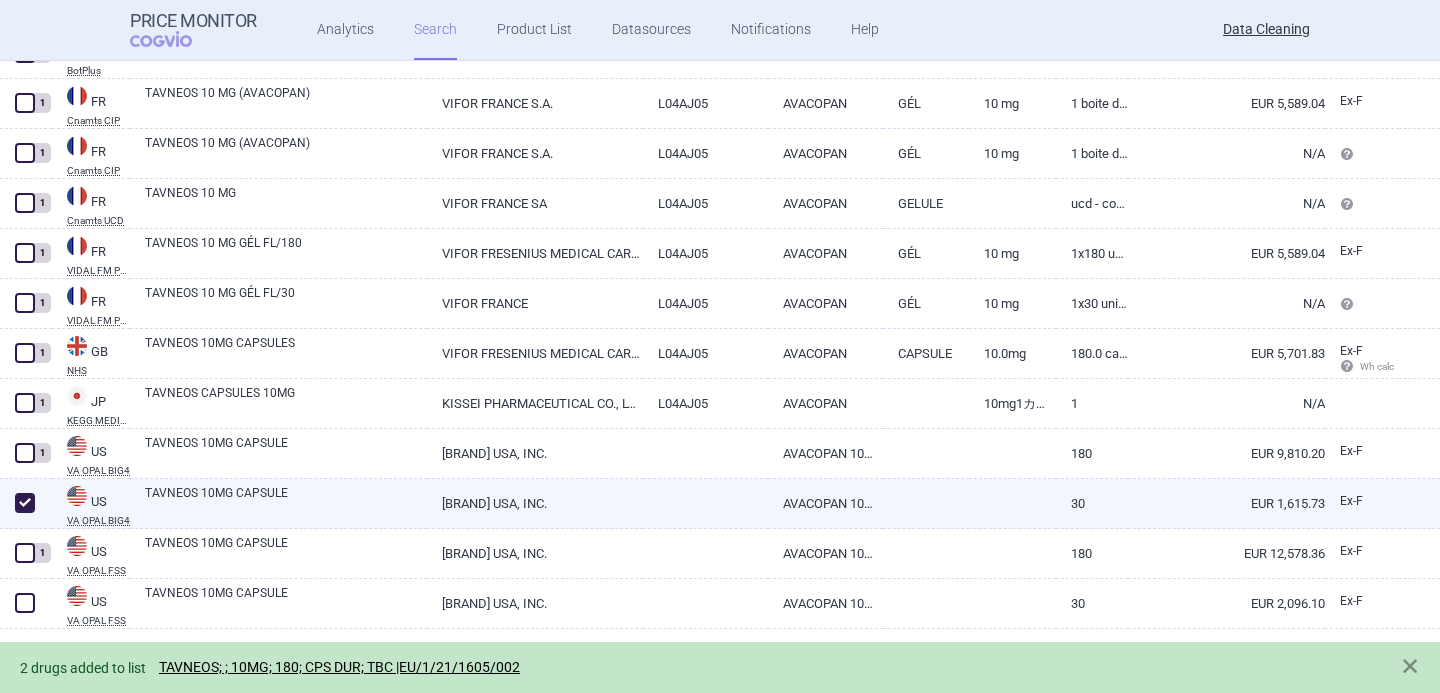 checkbox on "true" 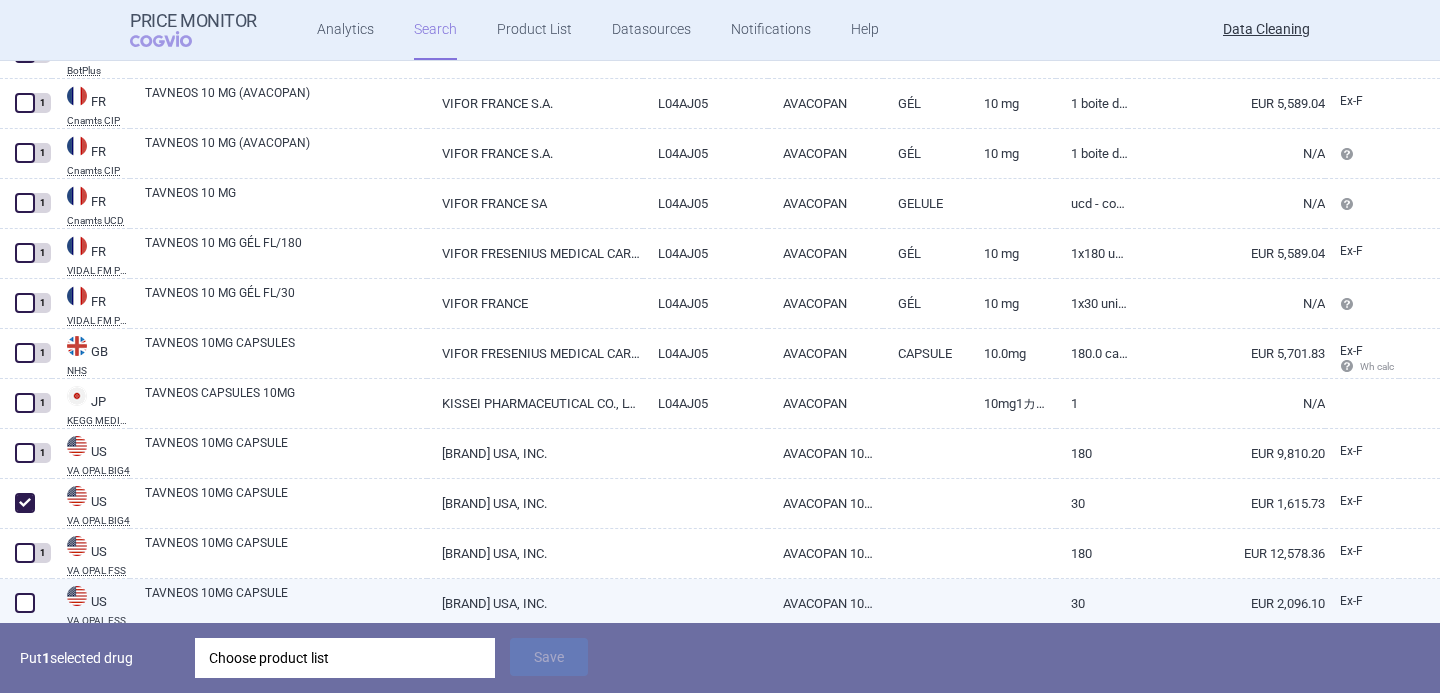 click at bounding box center [25, 603] 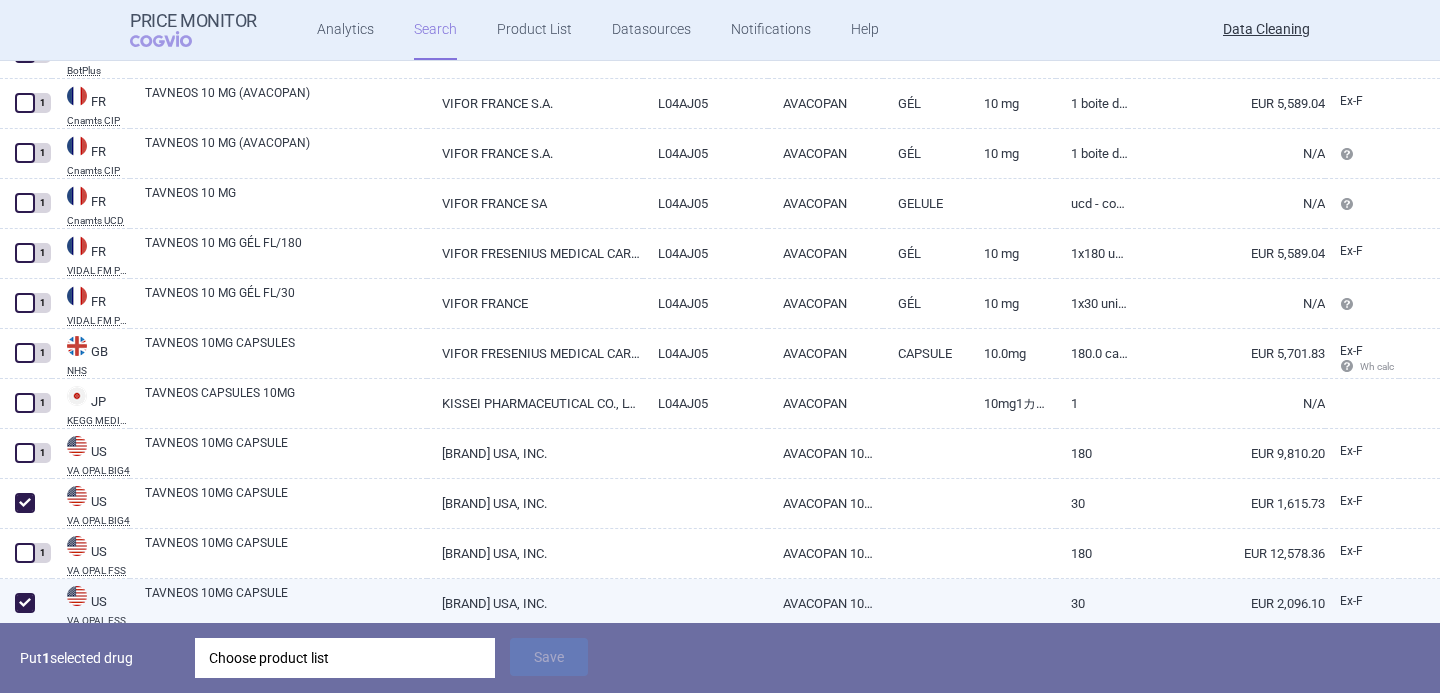 checkbox on "true" 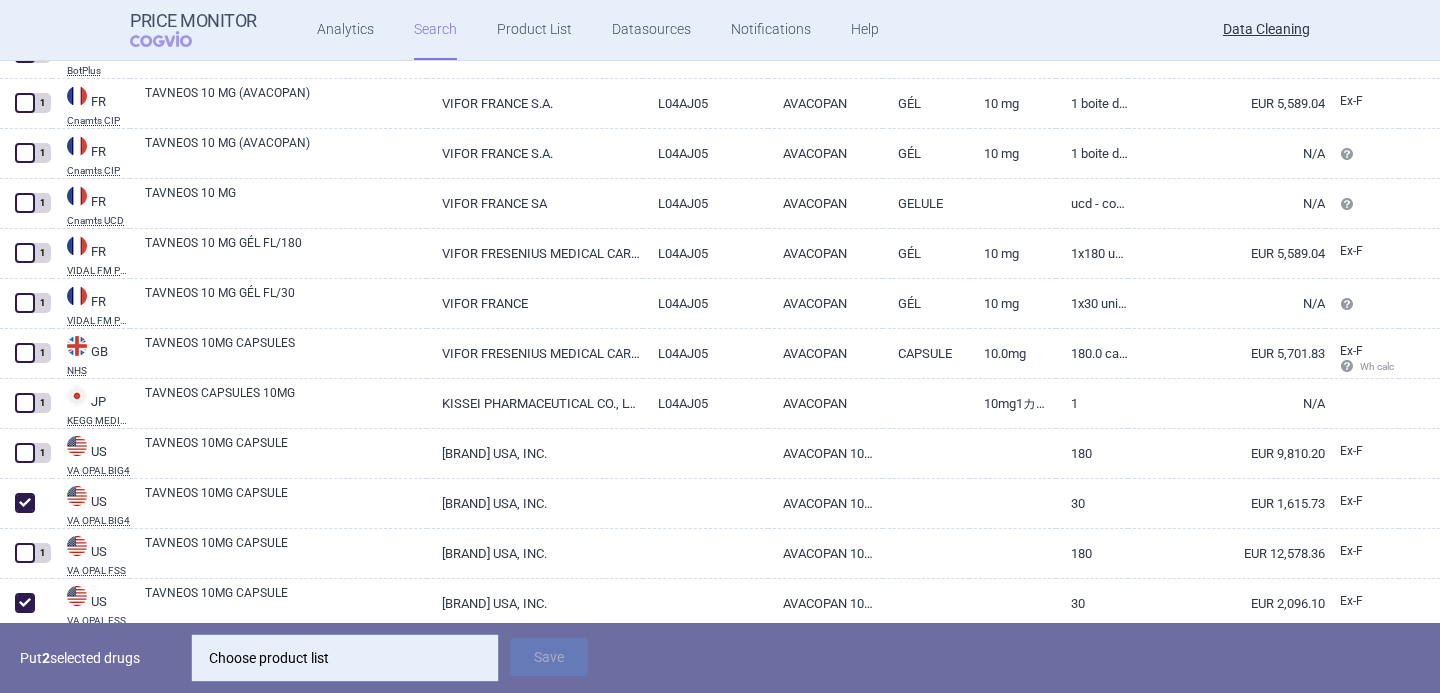 click on "Choose product list" at bounding box center [345, 658] 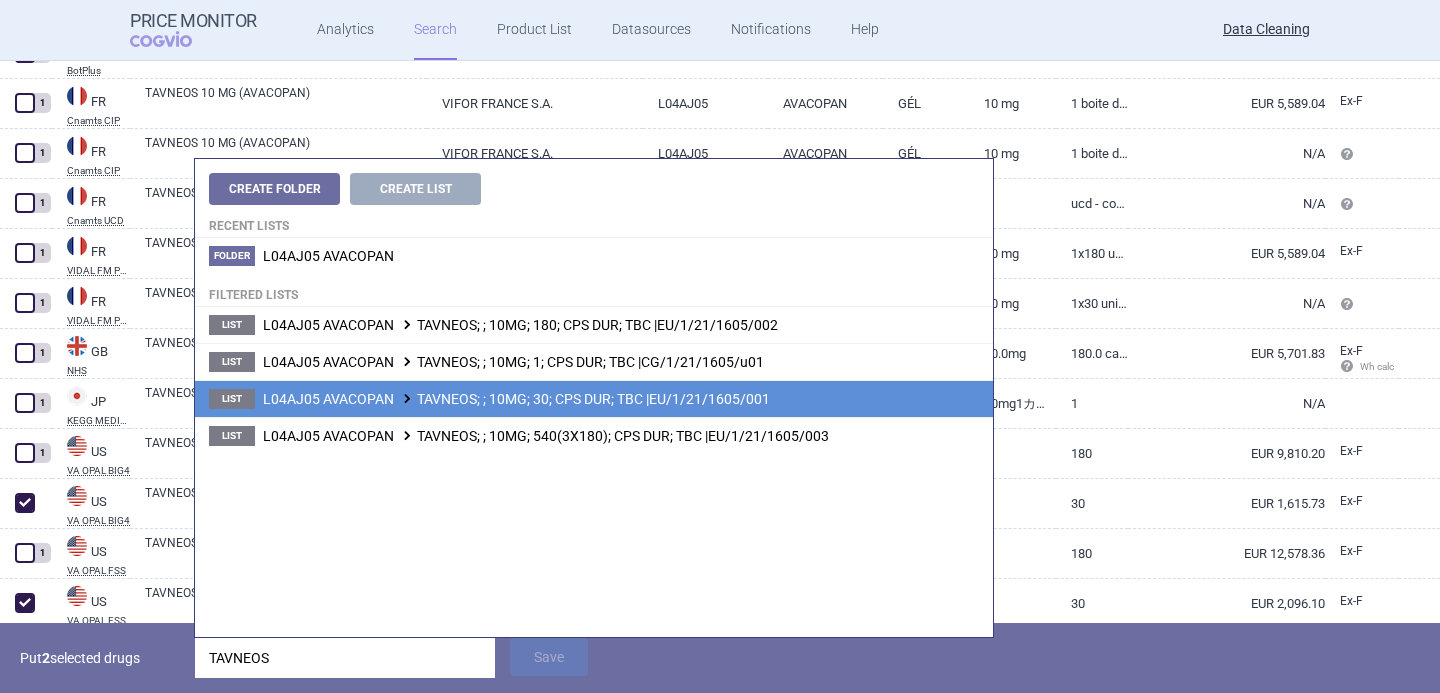 type on "TAVNEOS" 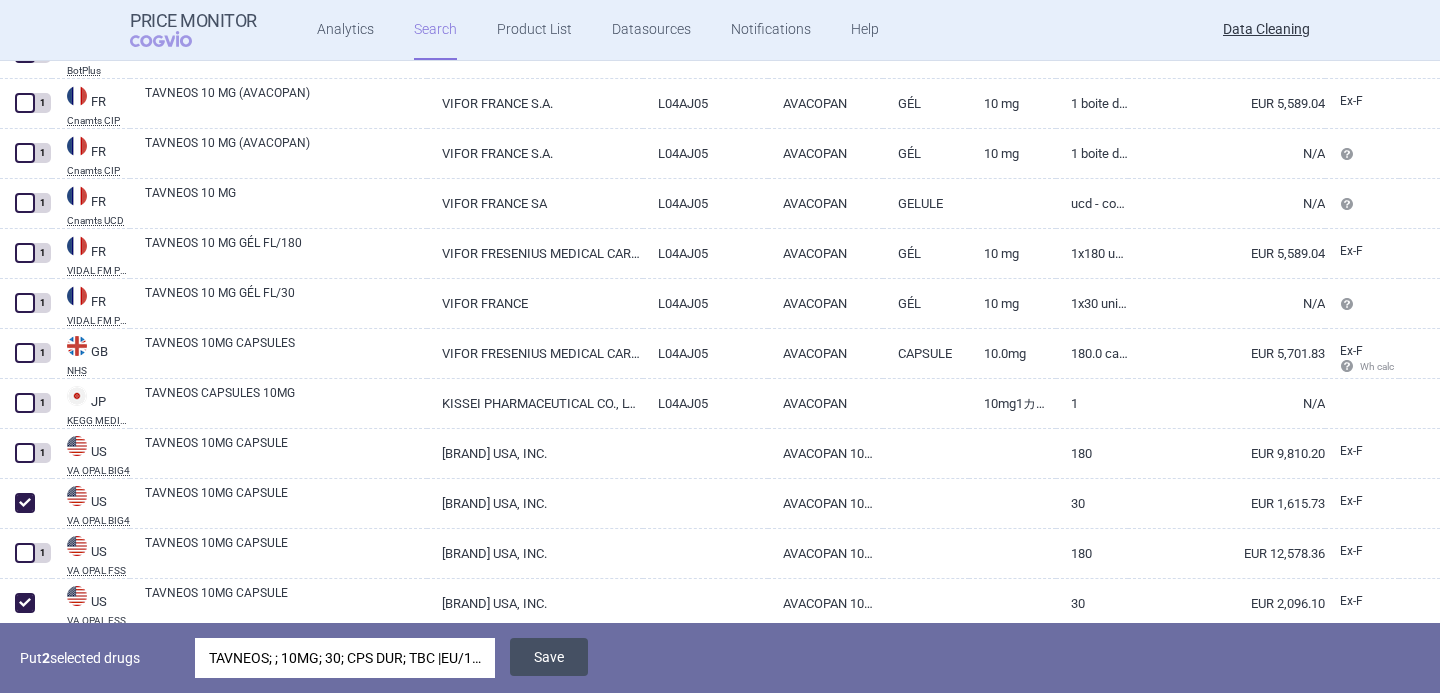 click on "Save" at bounding box center (549, 657) 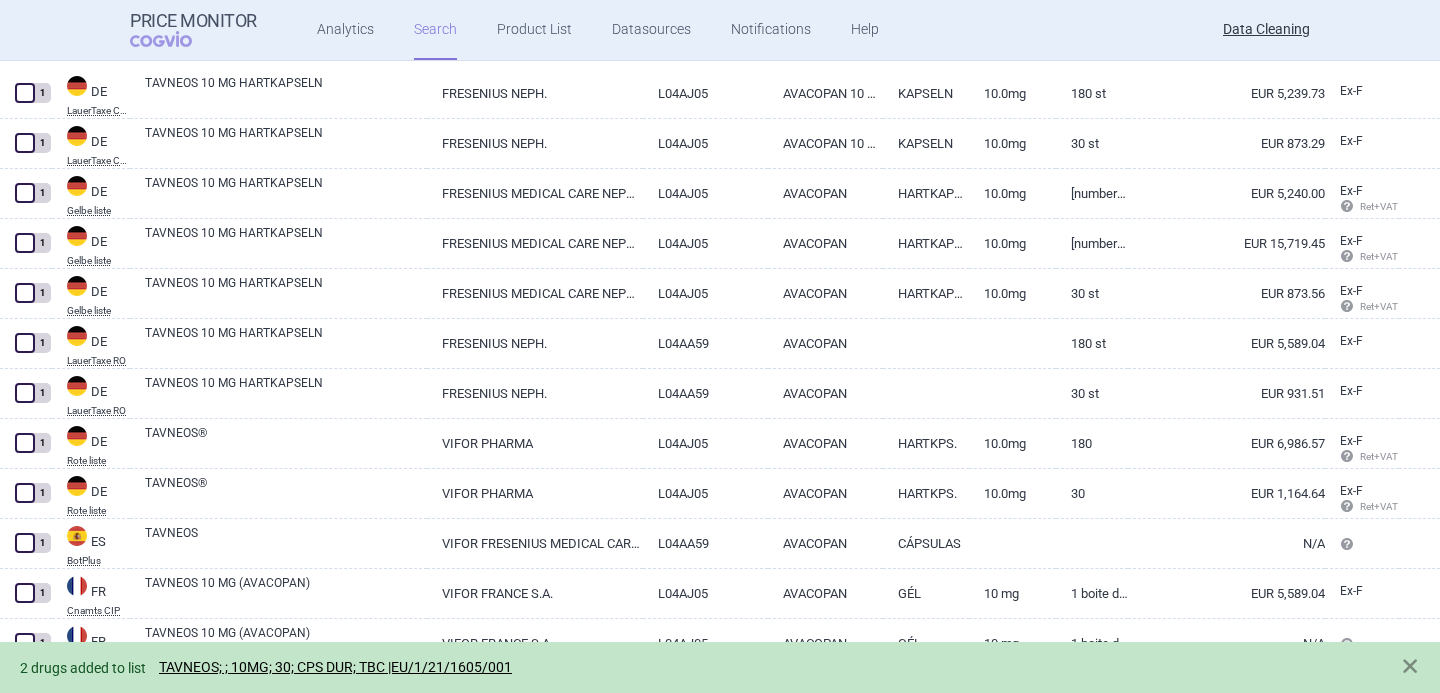 select on "brandName" 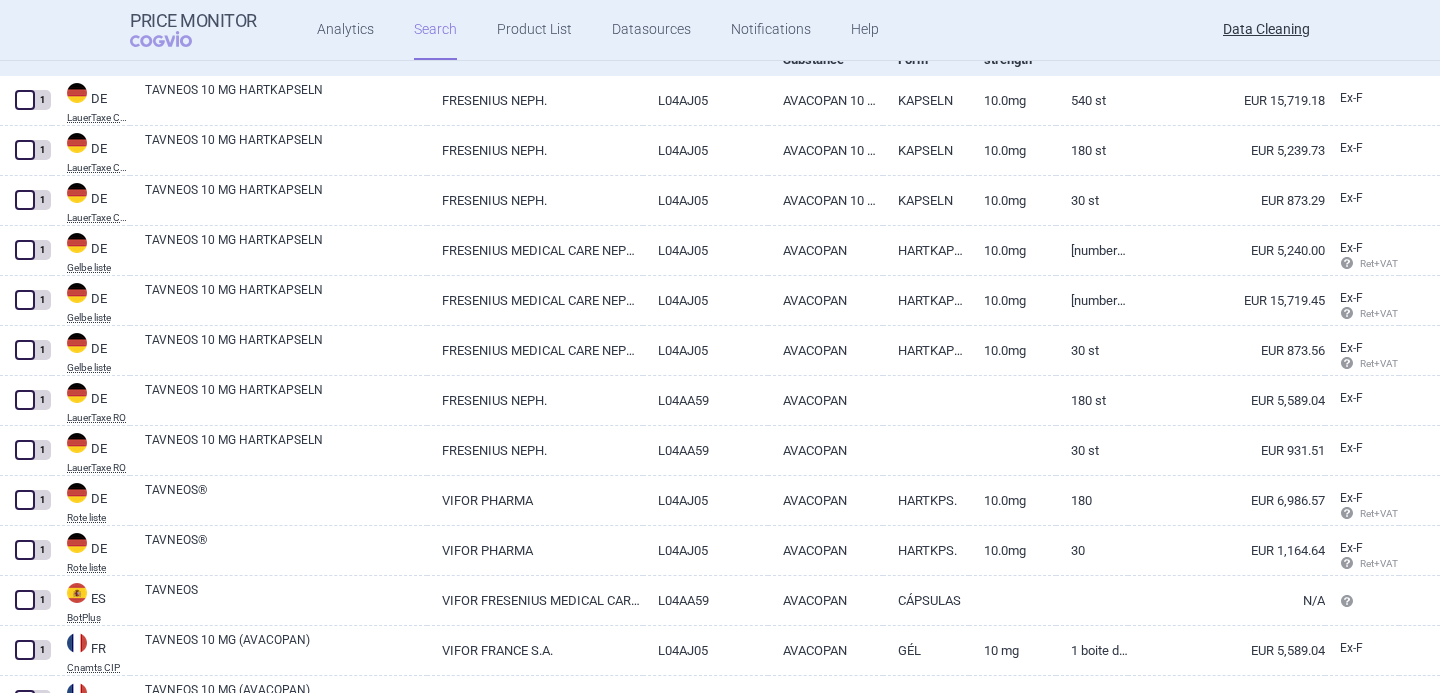 scroll, scrollTop: 330, scrollLeft: 0, axis: vertical 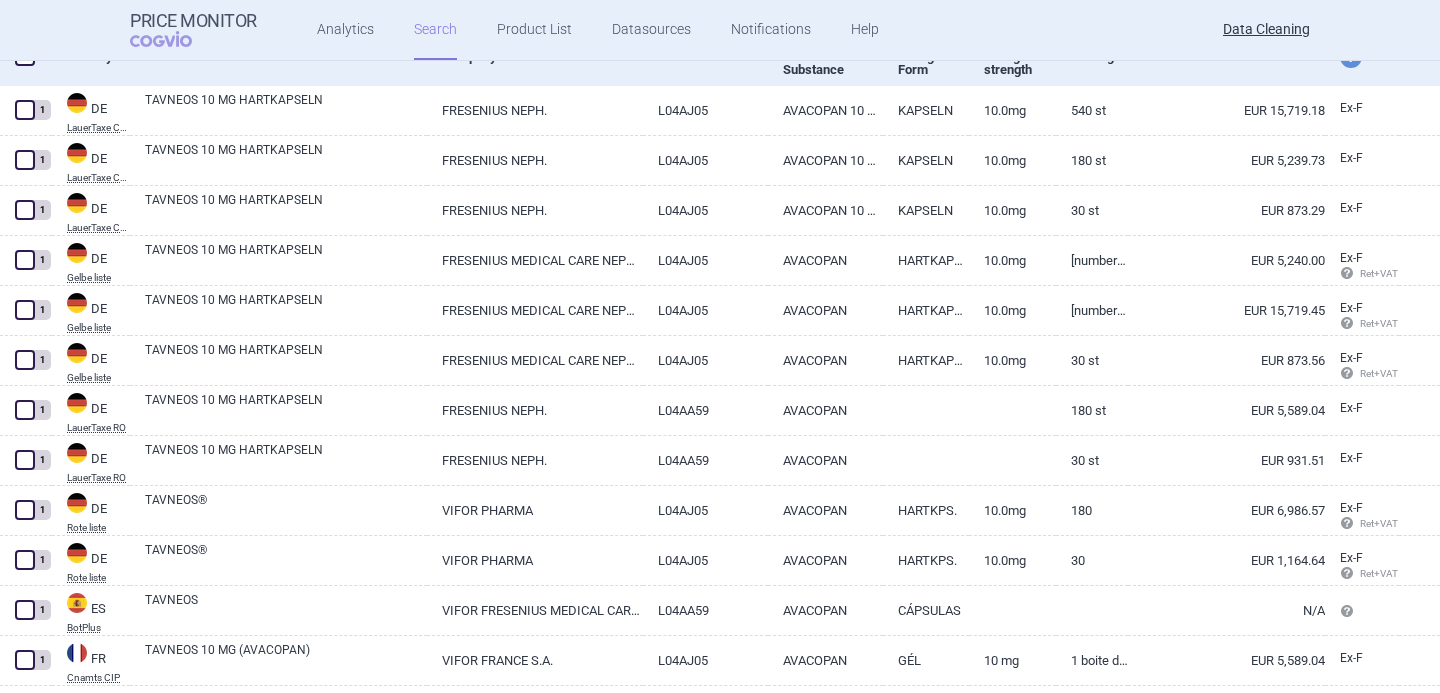 select on "brandName" 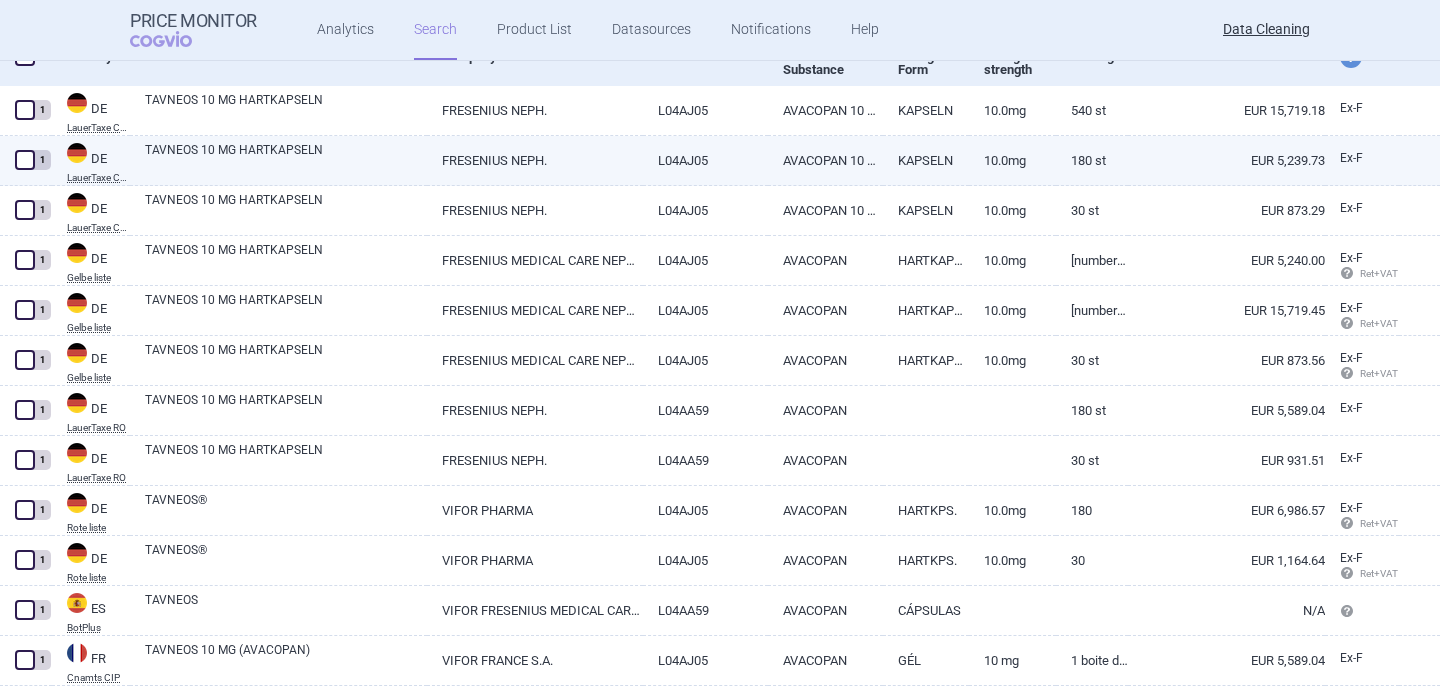 scroll, scrollTop: 0, scrollLeft: 0, axis: both 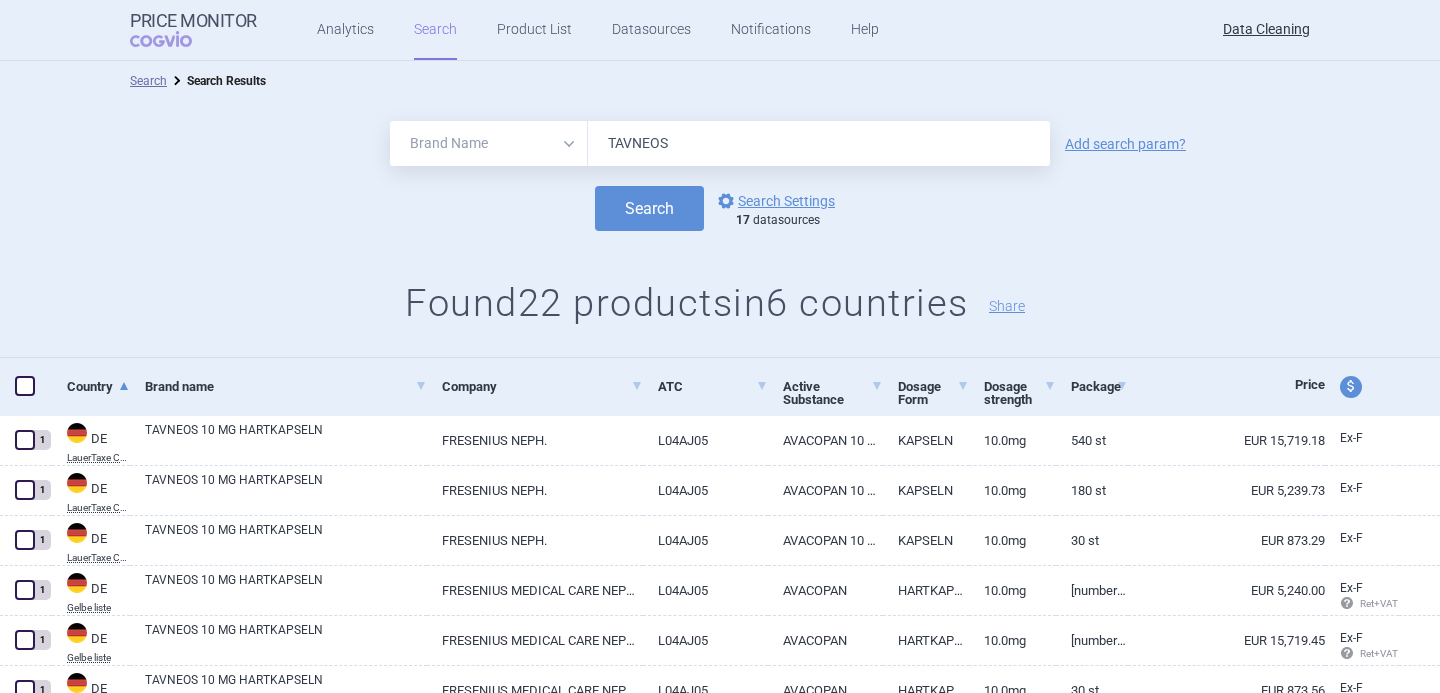 click on "TAVNEOS" at bounding box center [819, 143] 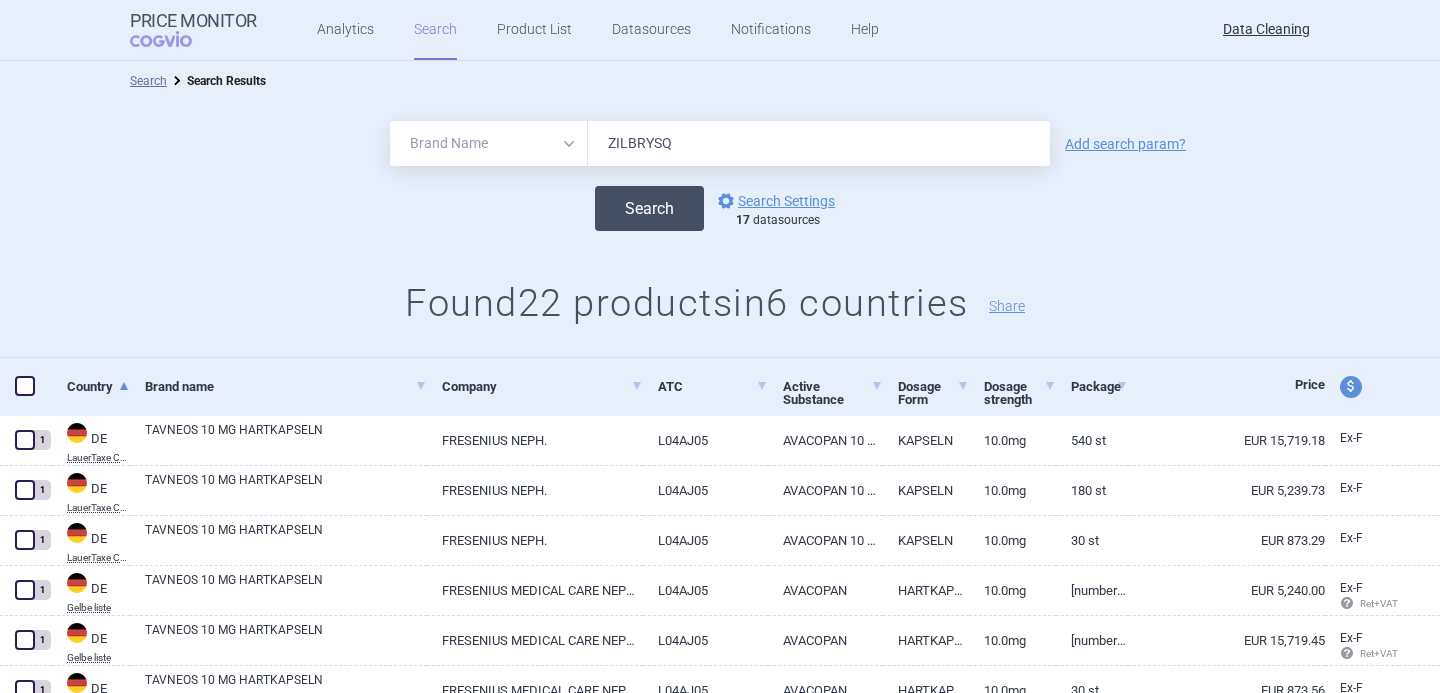 type on "ZILBRYSQ" 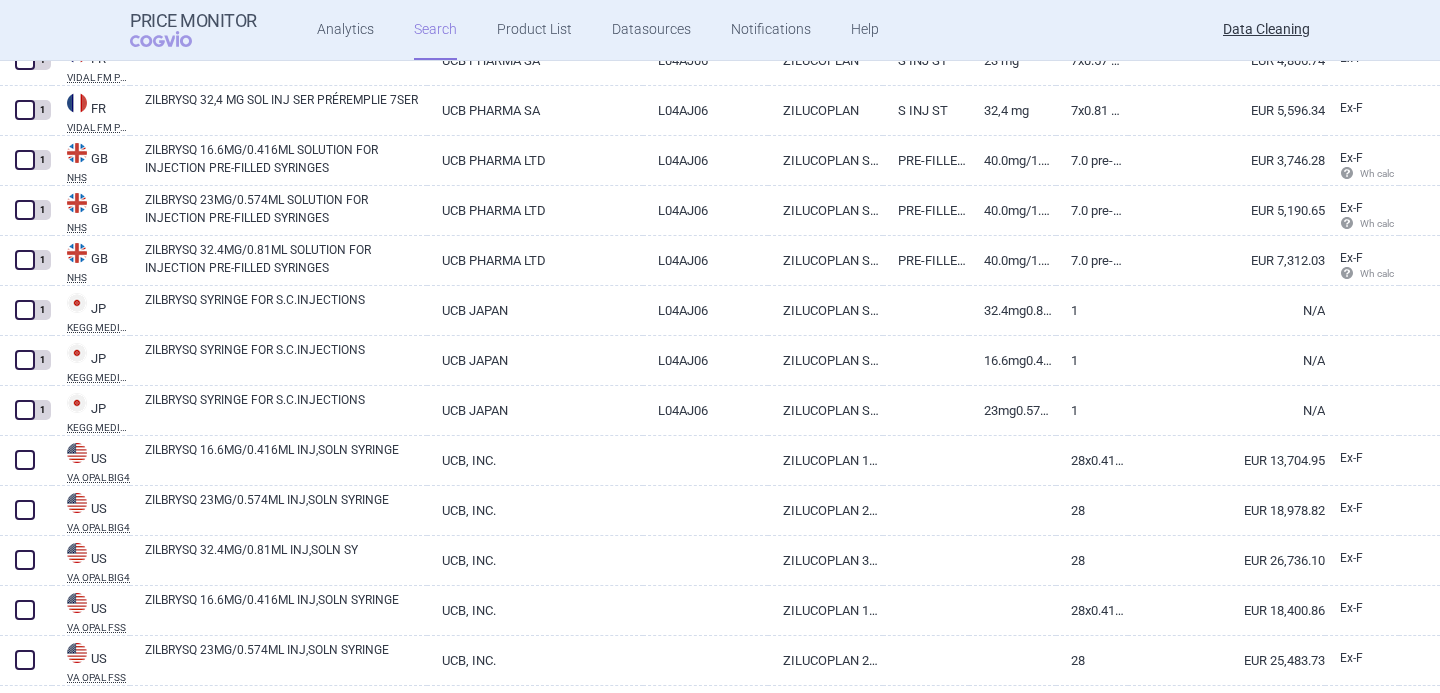 scroll, scrollTop: 2087, scrollLeft: 0, axis: vertical 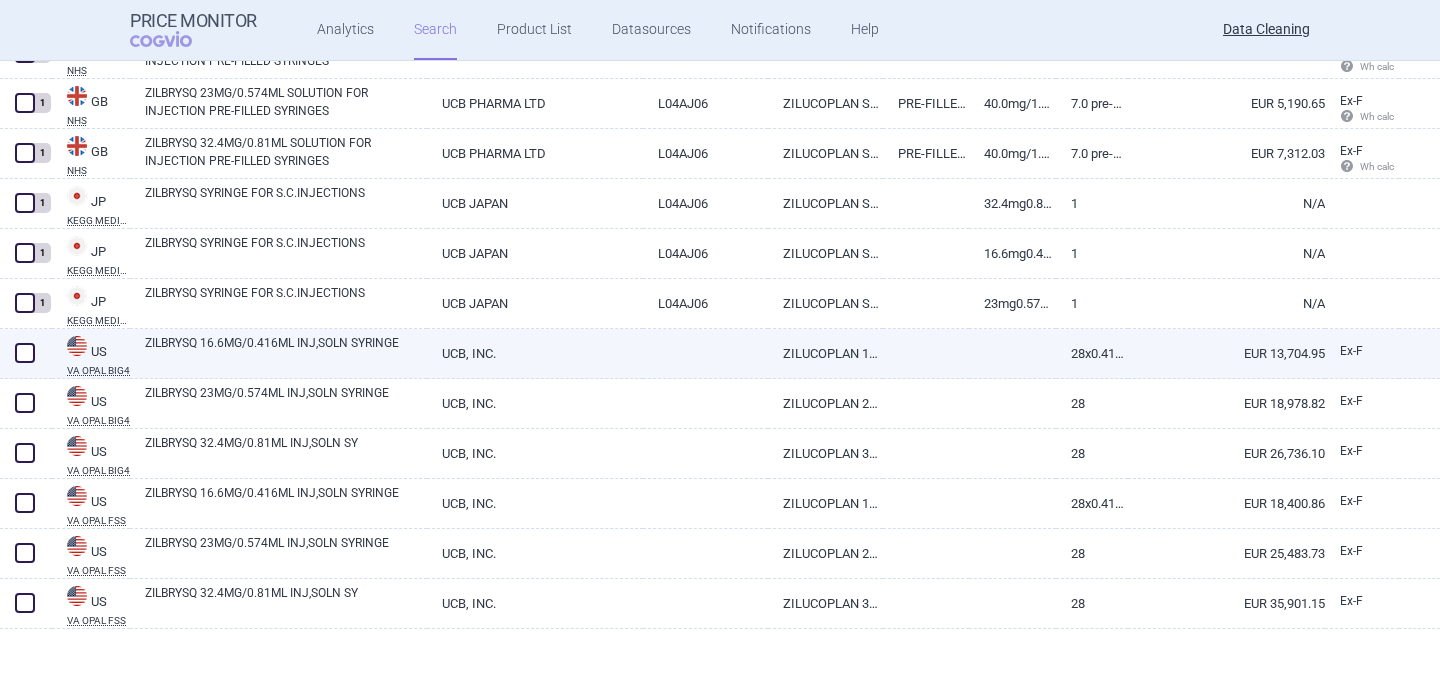 click at bounding box center [25, 353] 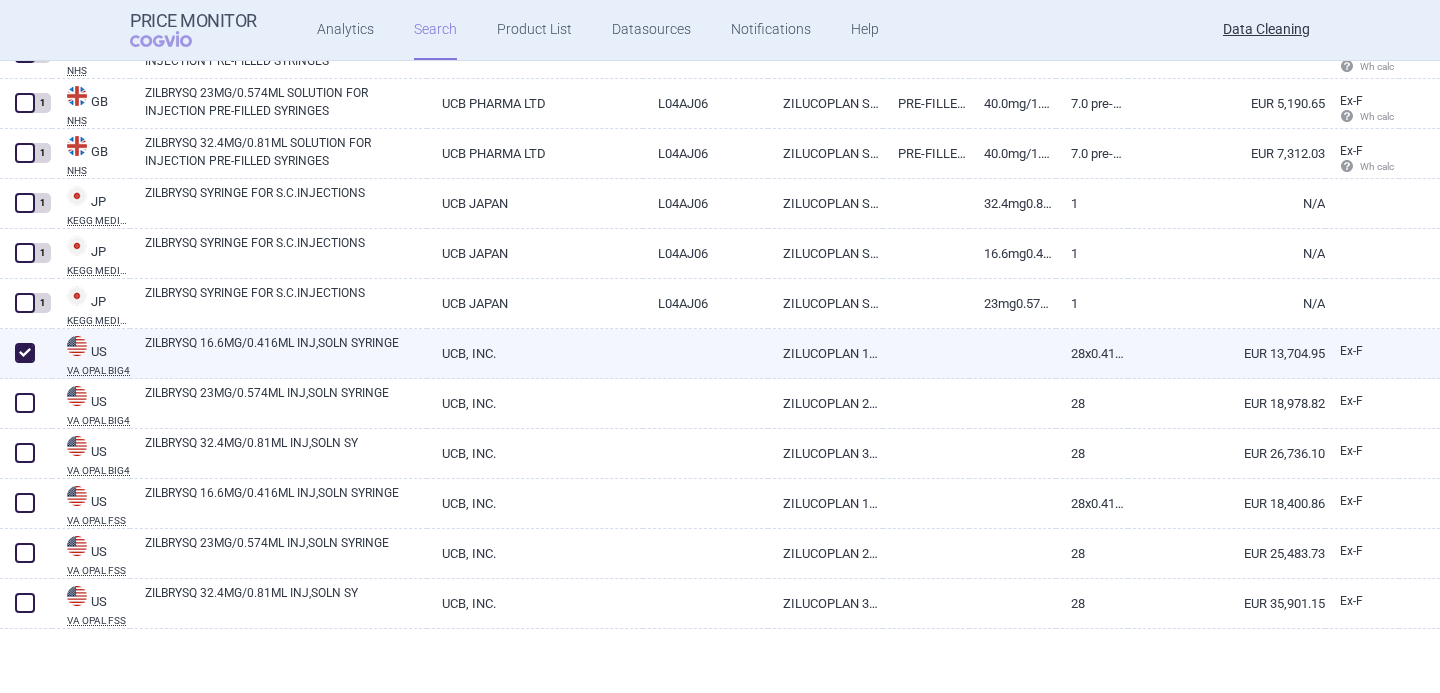 checkbox on "true" 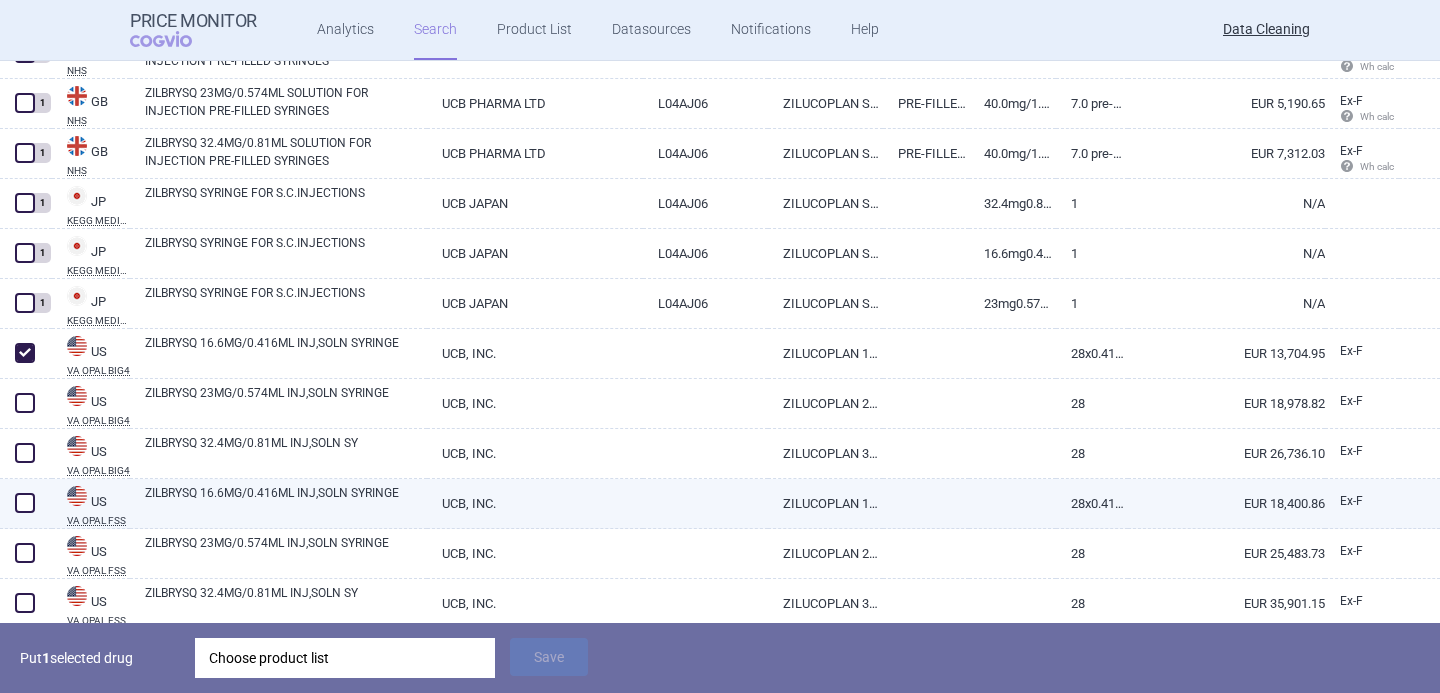 click at bounding box center [25, 503] 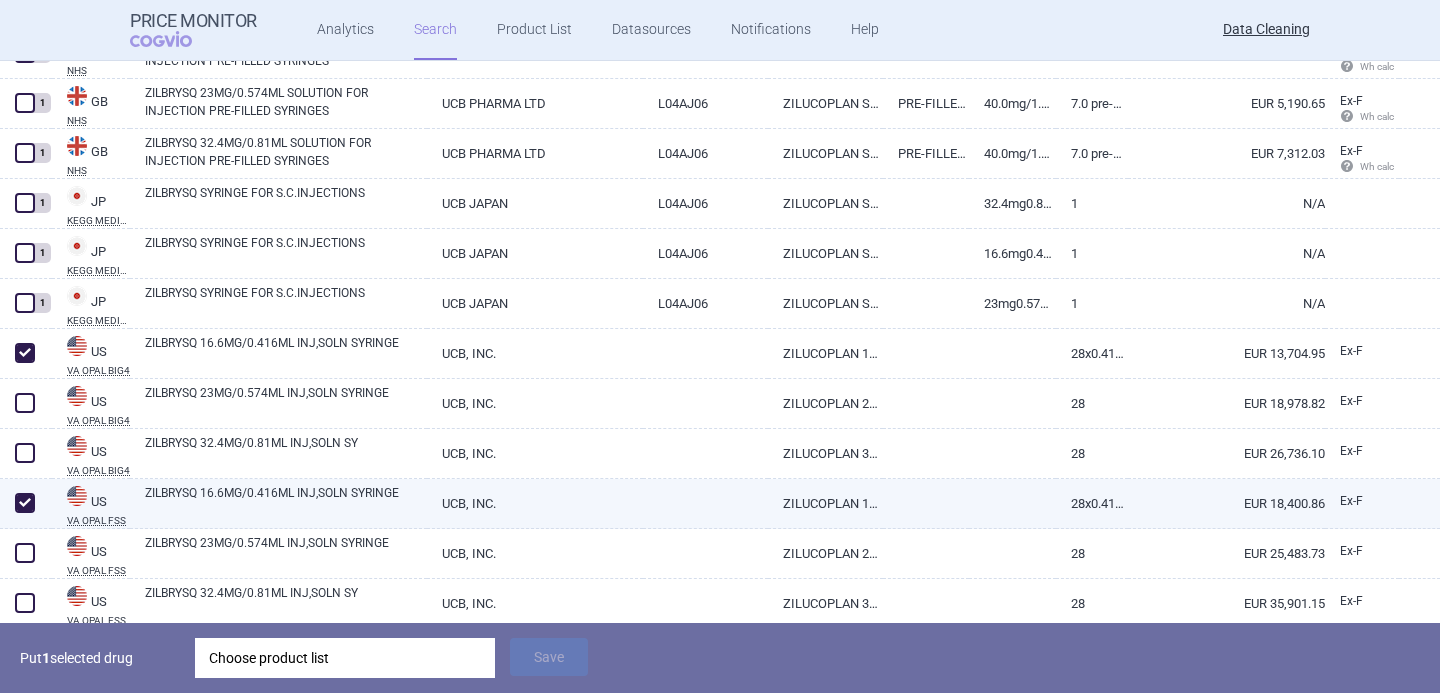 checkbox on "true" 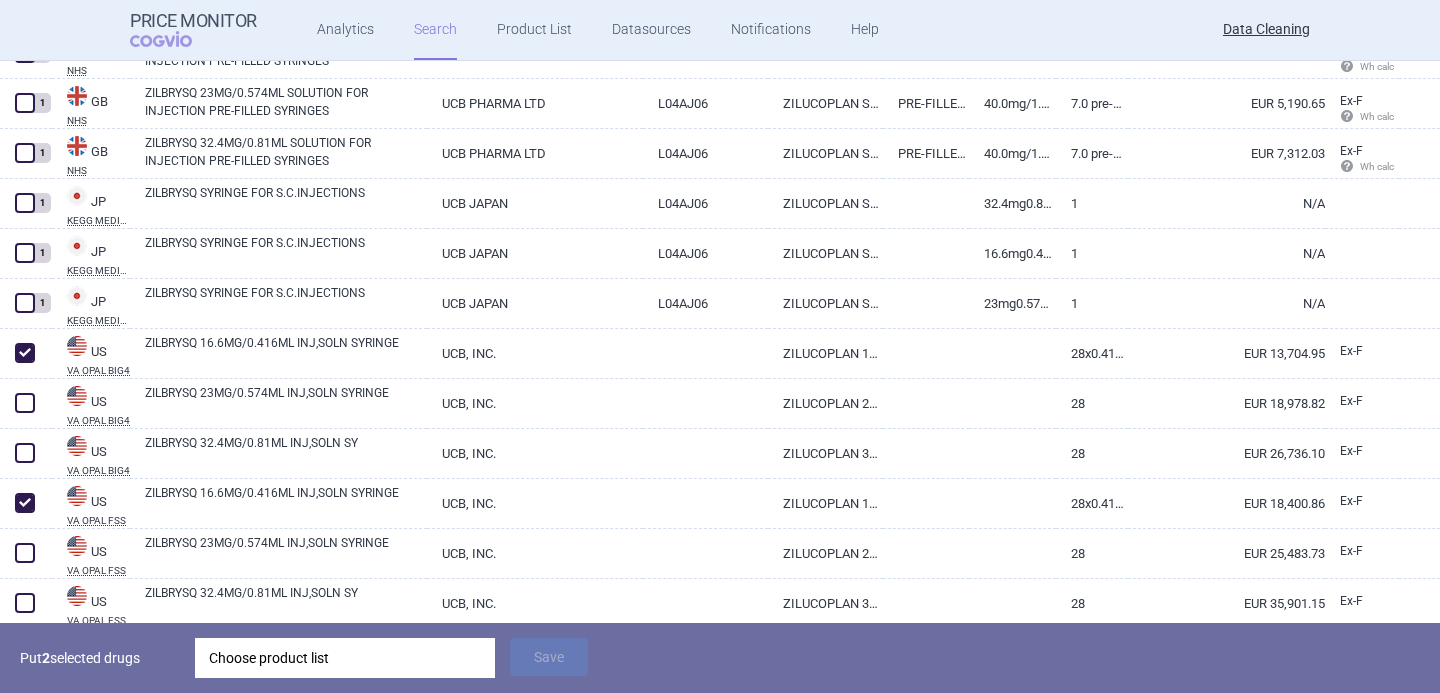 click on "Choose product list" at bounding box center [345, 658] 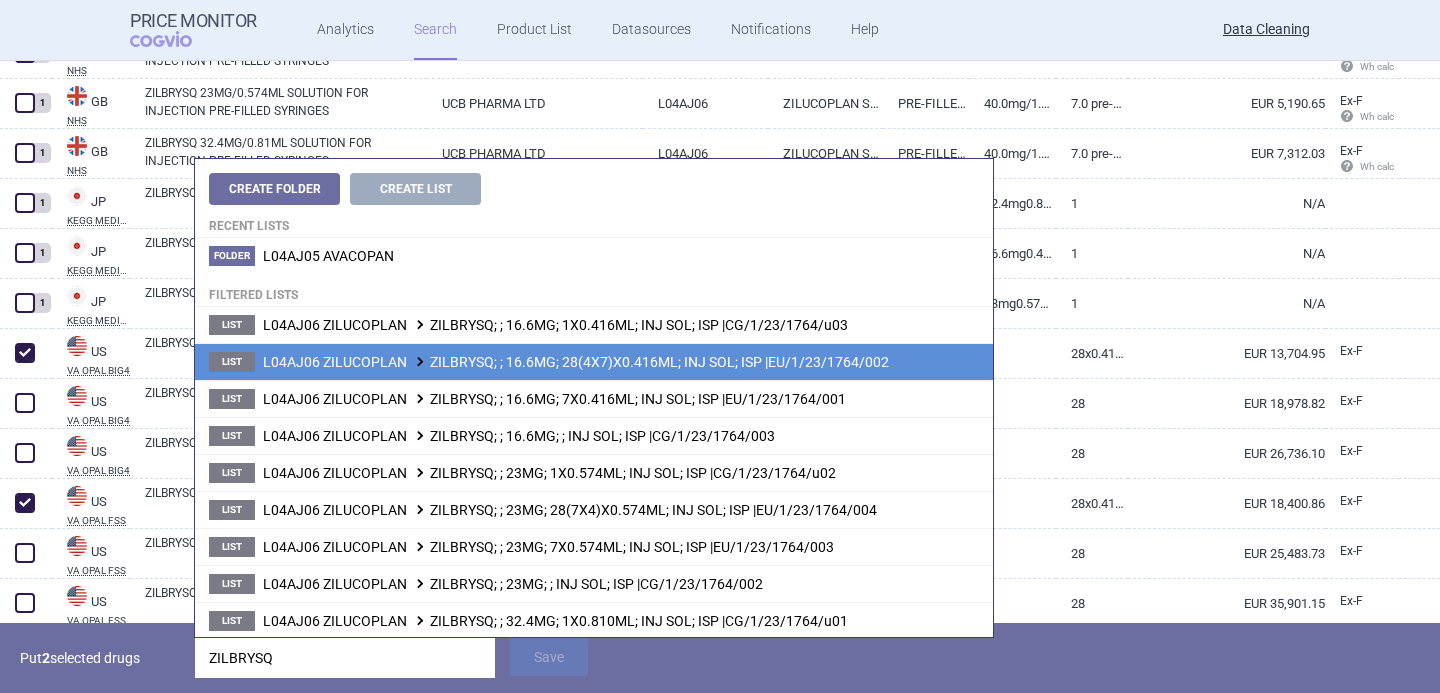 type on "ZILBRYSQ" 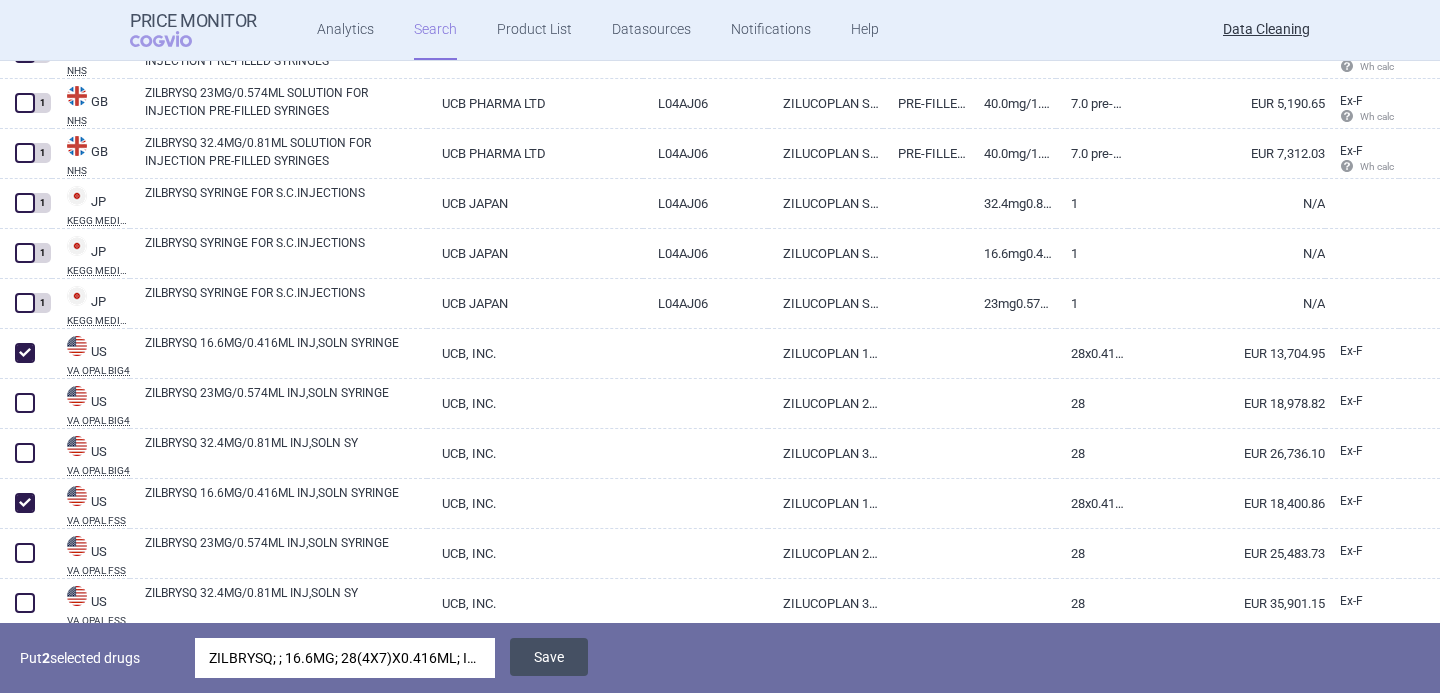 click on "Save" at bounding box center [549, 657] 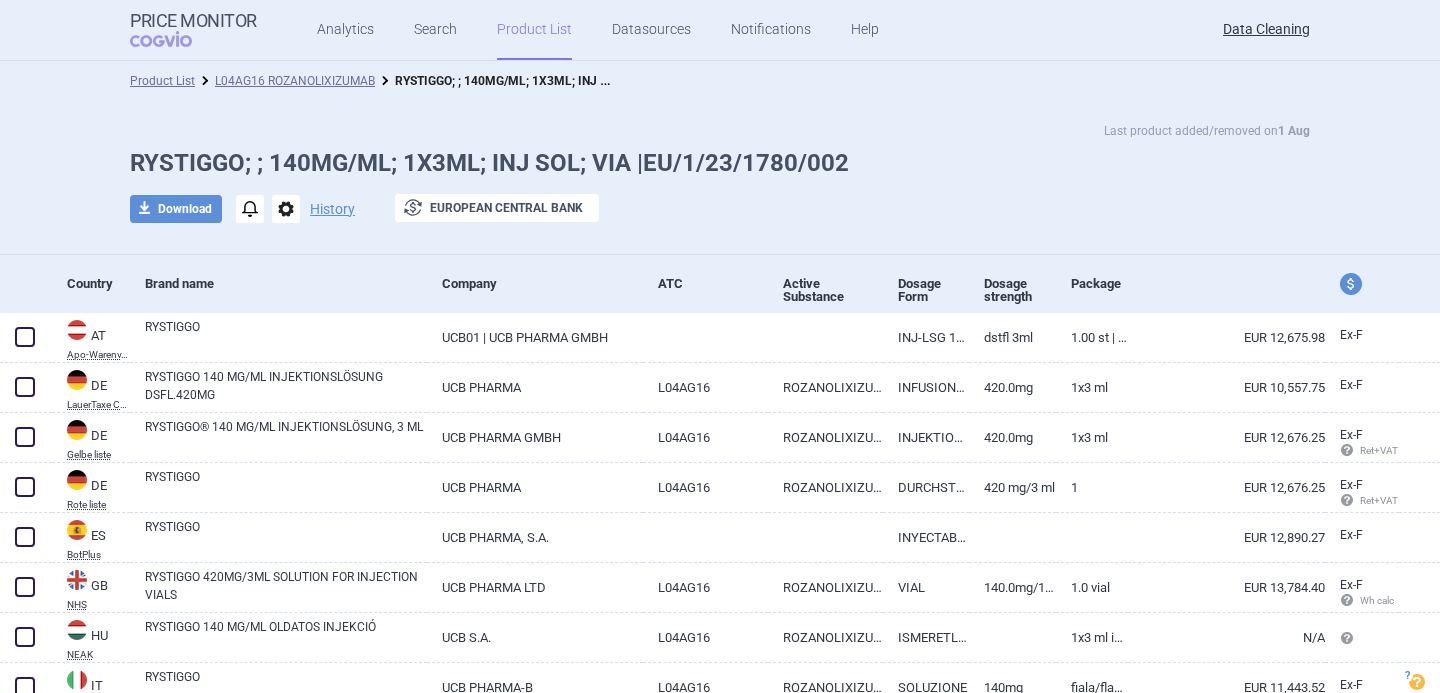 scroll, scrollTop: 0, scrollLeft: 0, axis: both 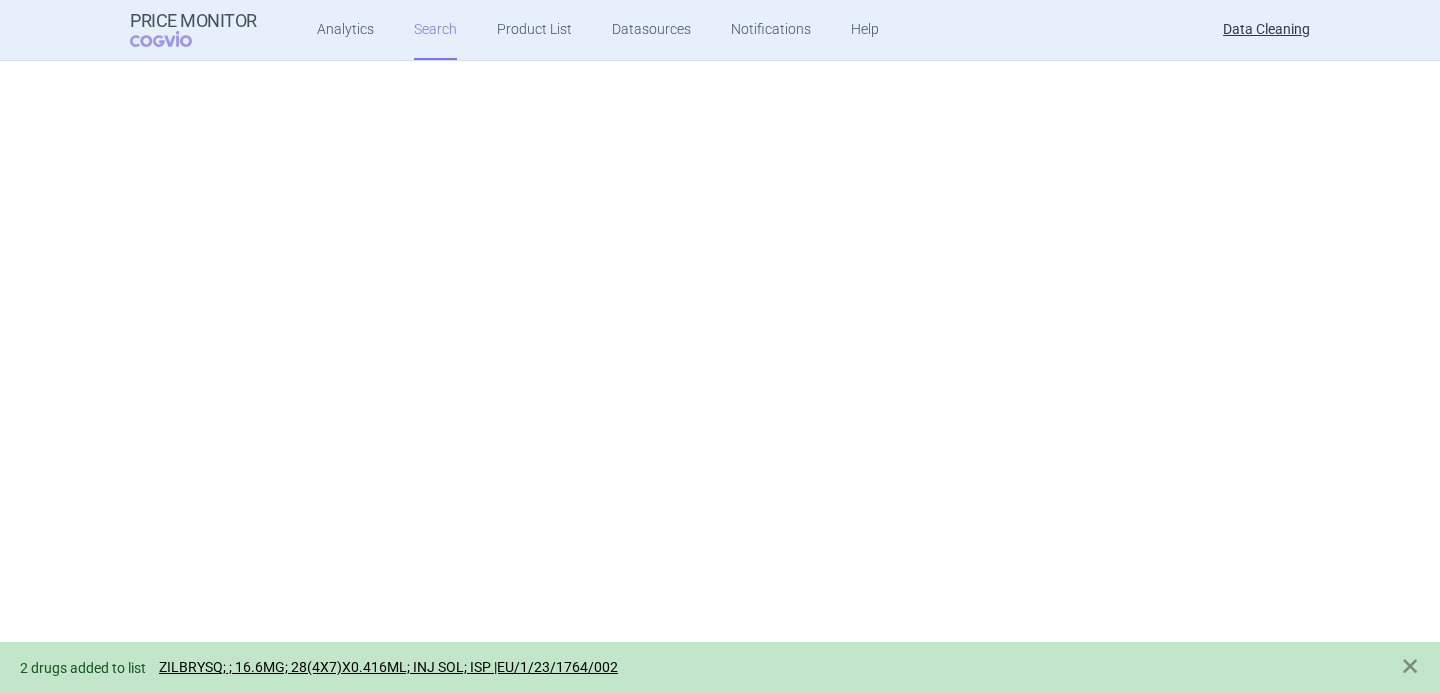 click at bounding box center (25, 2490) 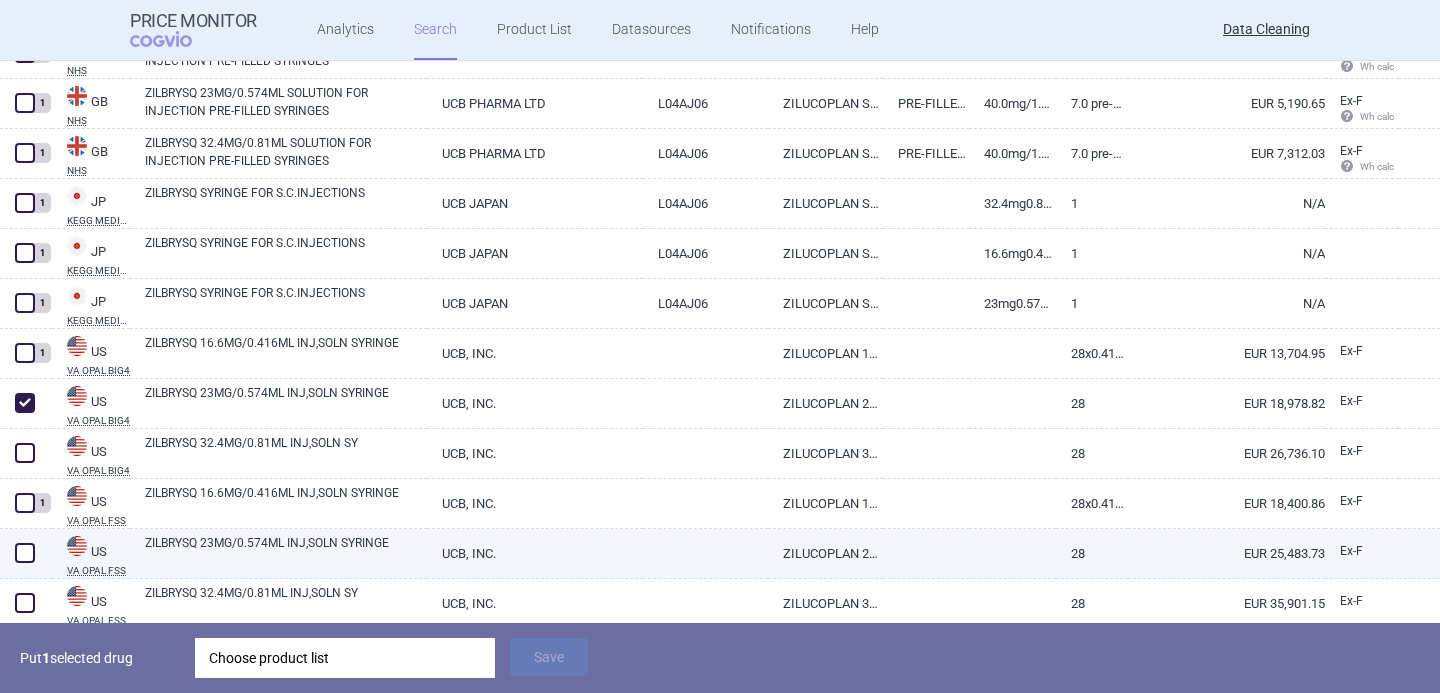 click at bounding box center (25, 553) 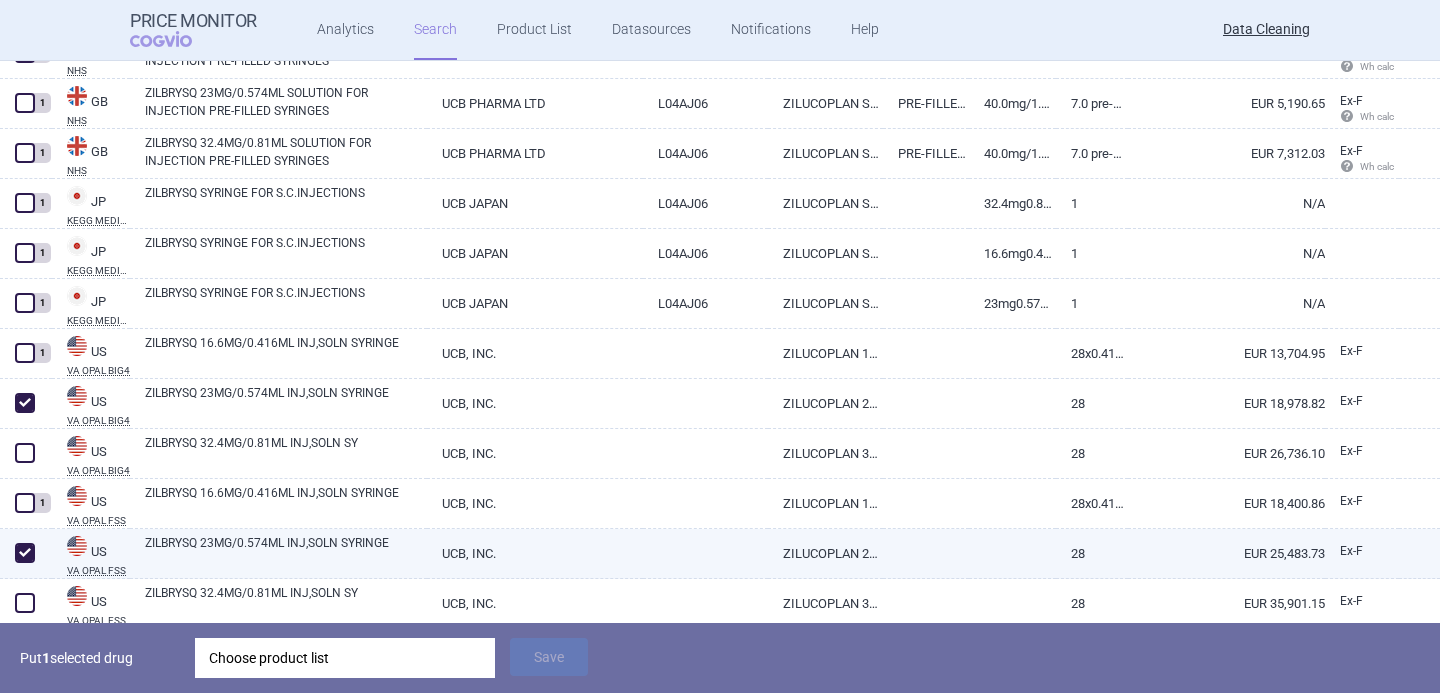 checkbox on "true" 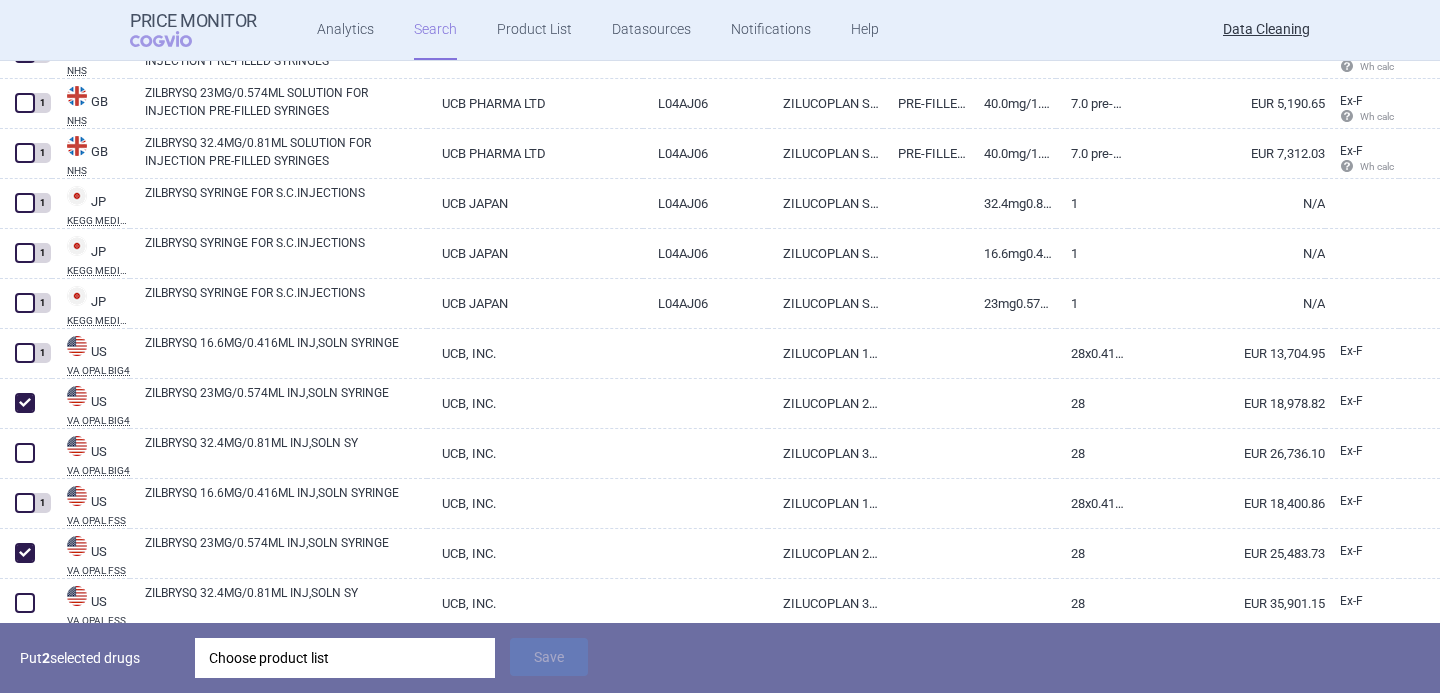click on "Choose product list" at bounding box center (345, 658) 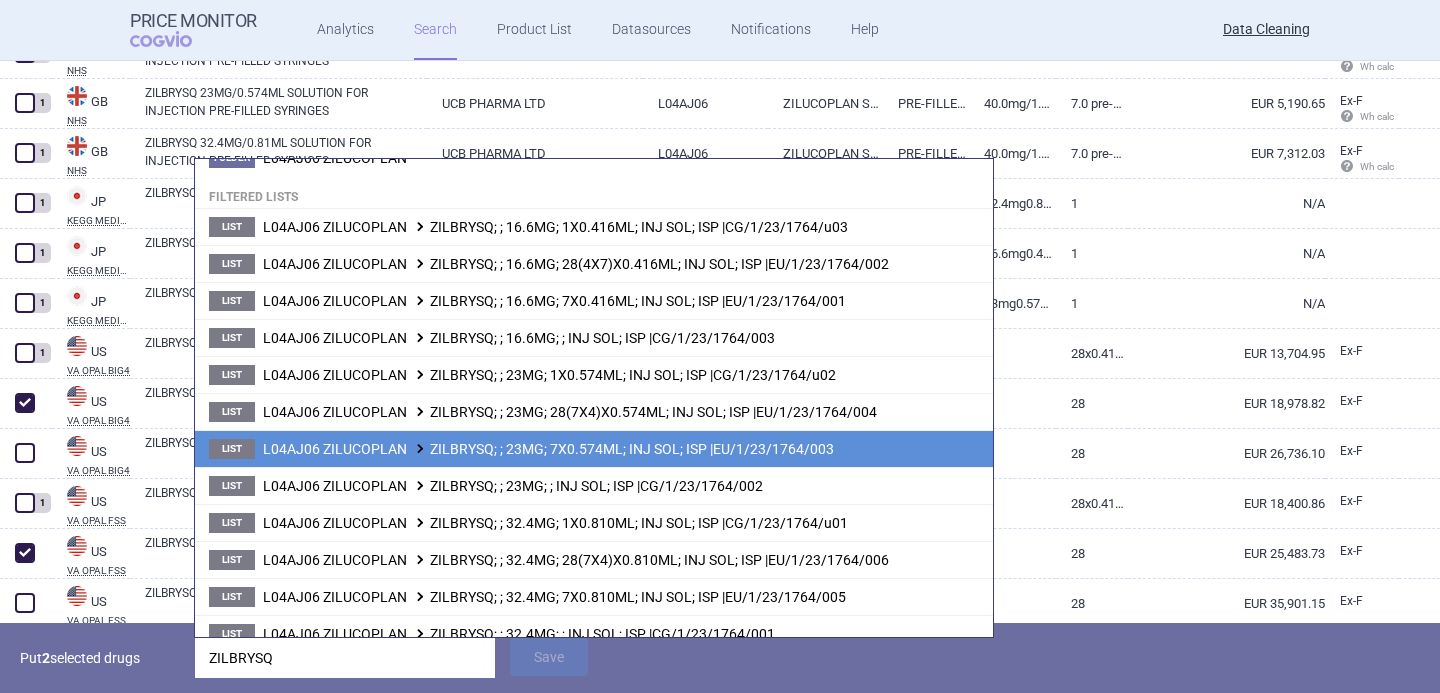 scroll, scrollTop: 113, scrollLeft: 0, axis: vertical 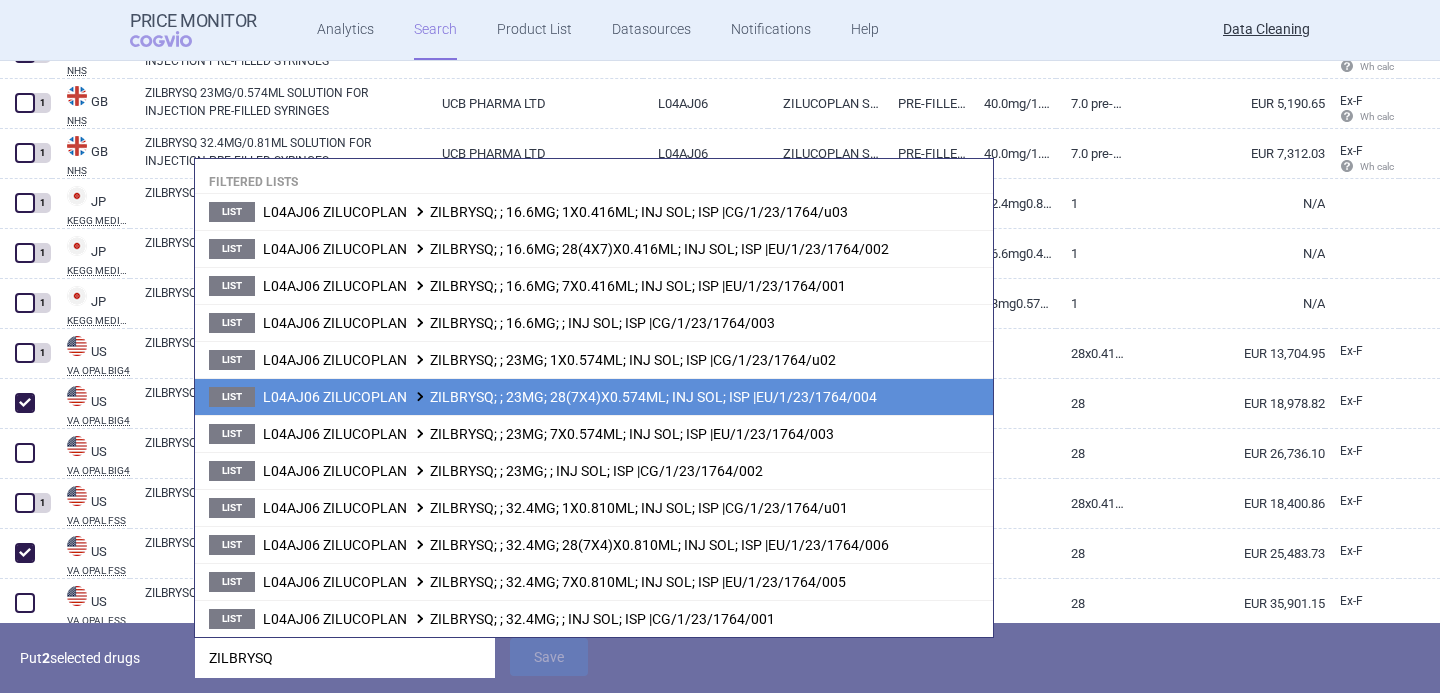 type on "ZILBRYSQ" 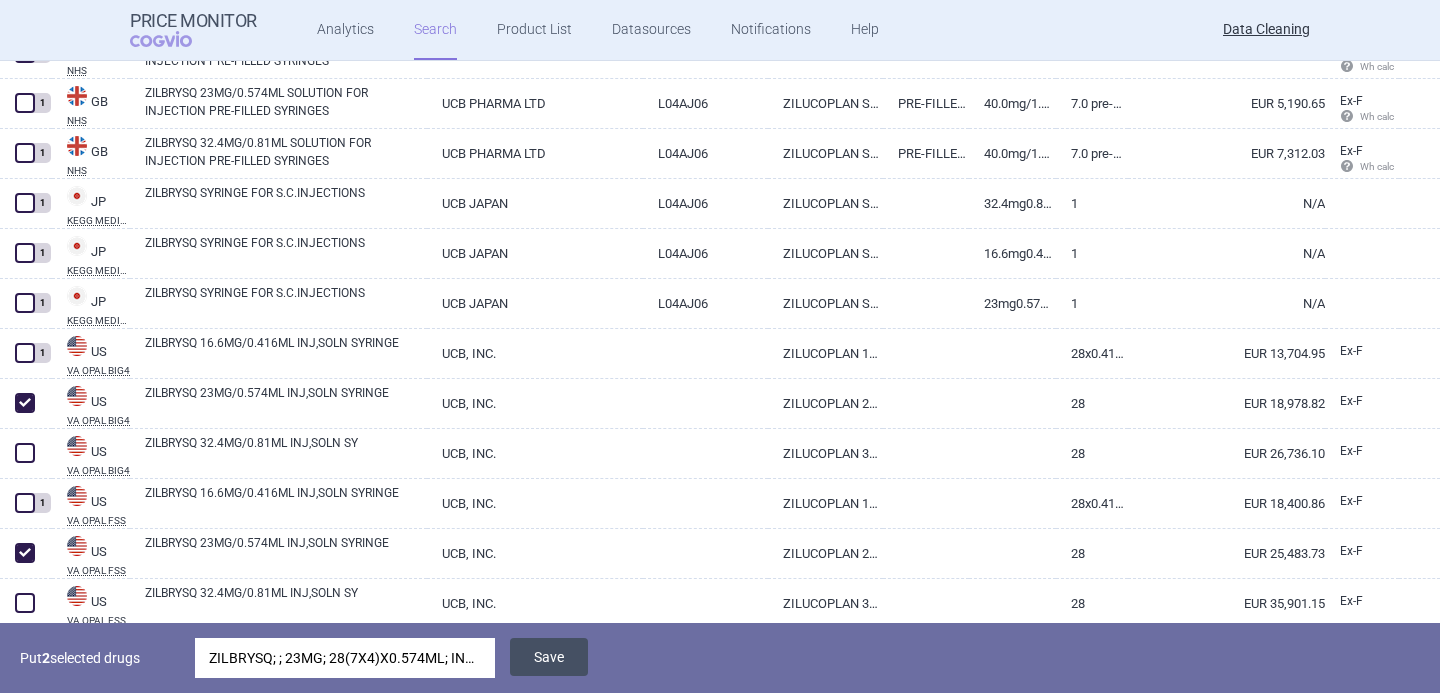 click on "Save" at bounding box center (549, 657) 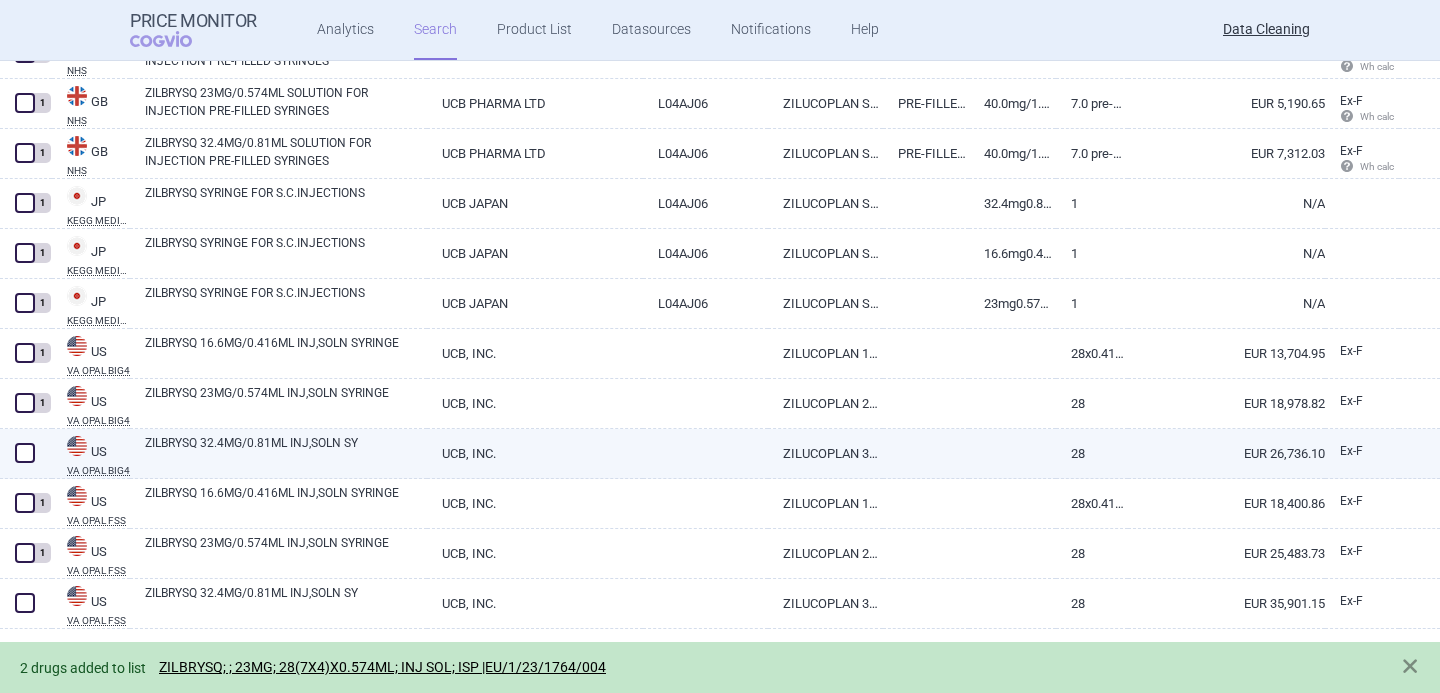 click at bounding box center (25, 453) 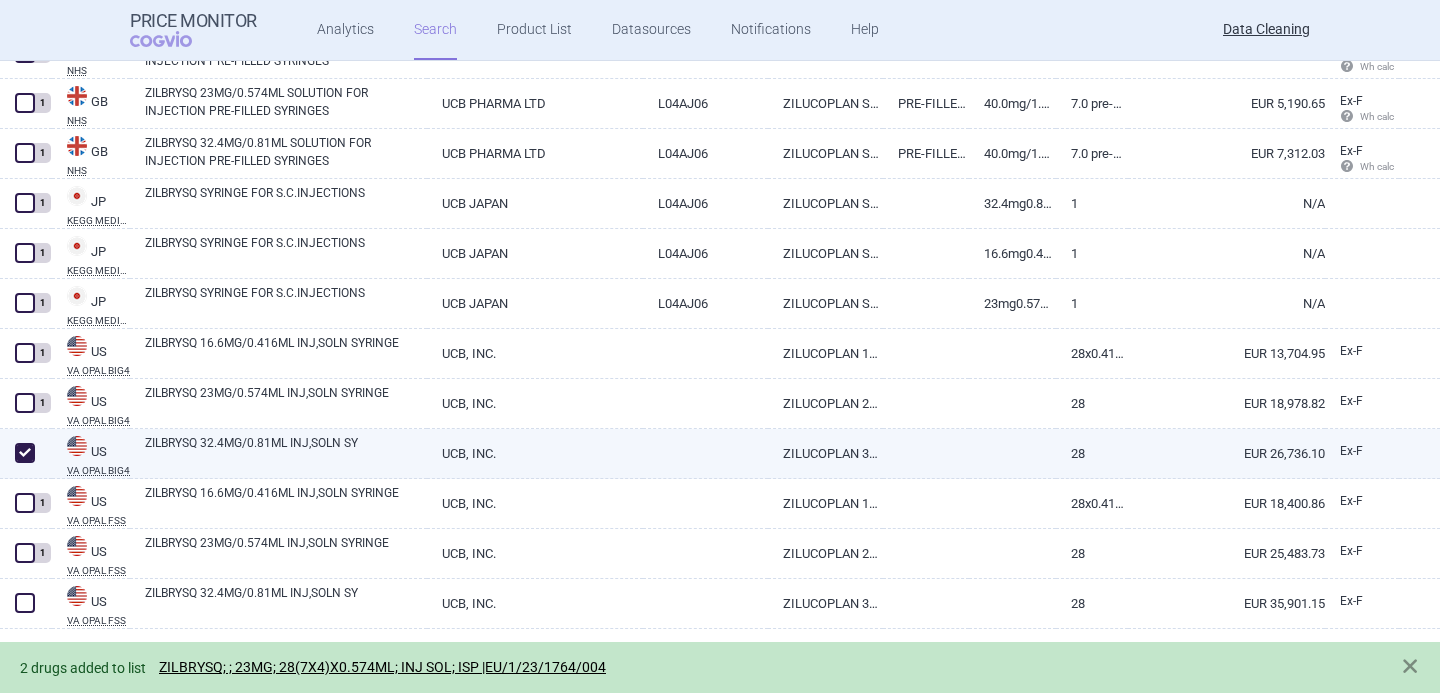 checkbox on "true" 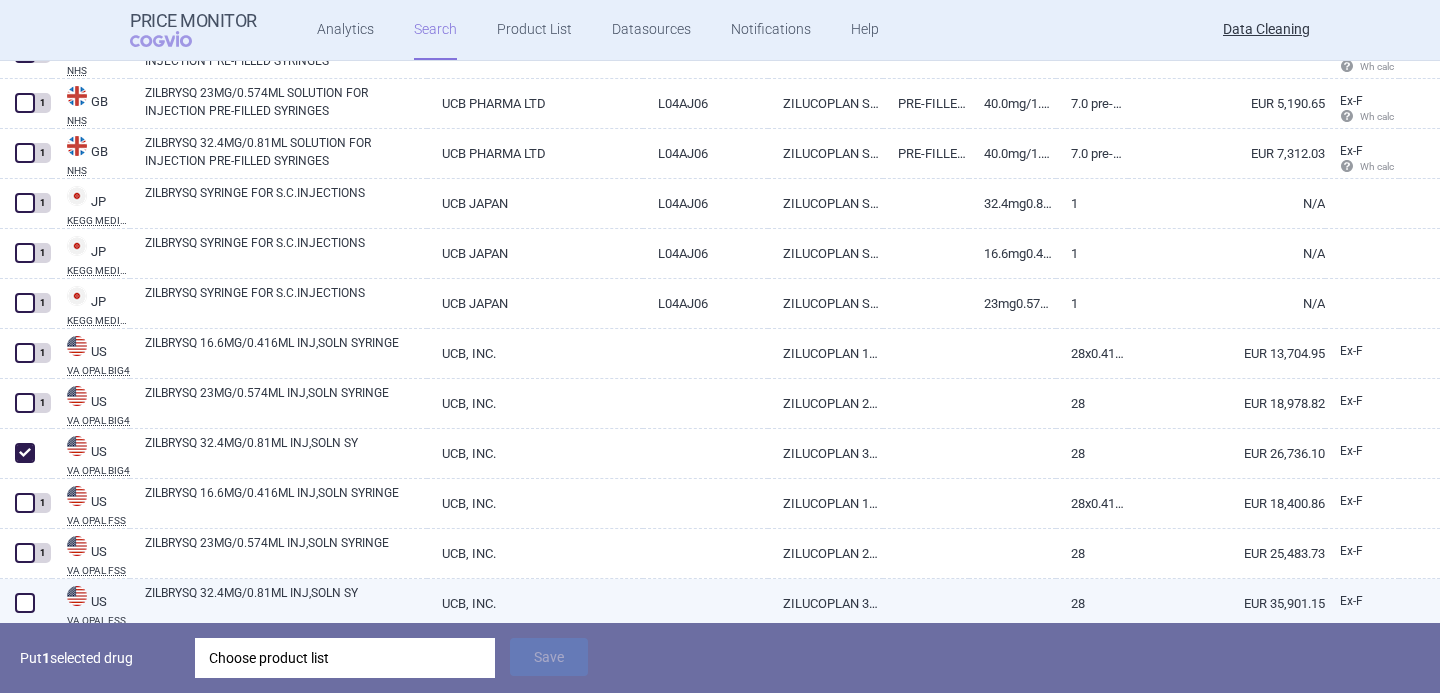 click at bounding box center [25, 603] 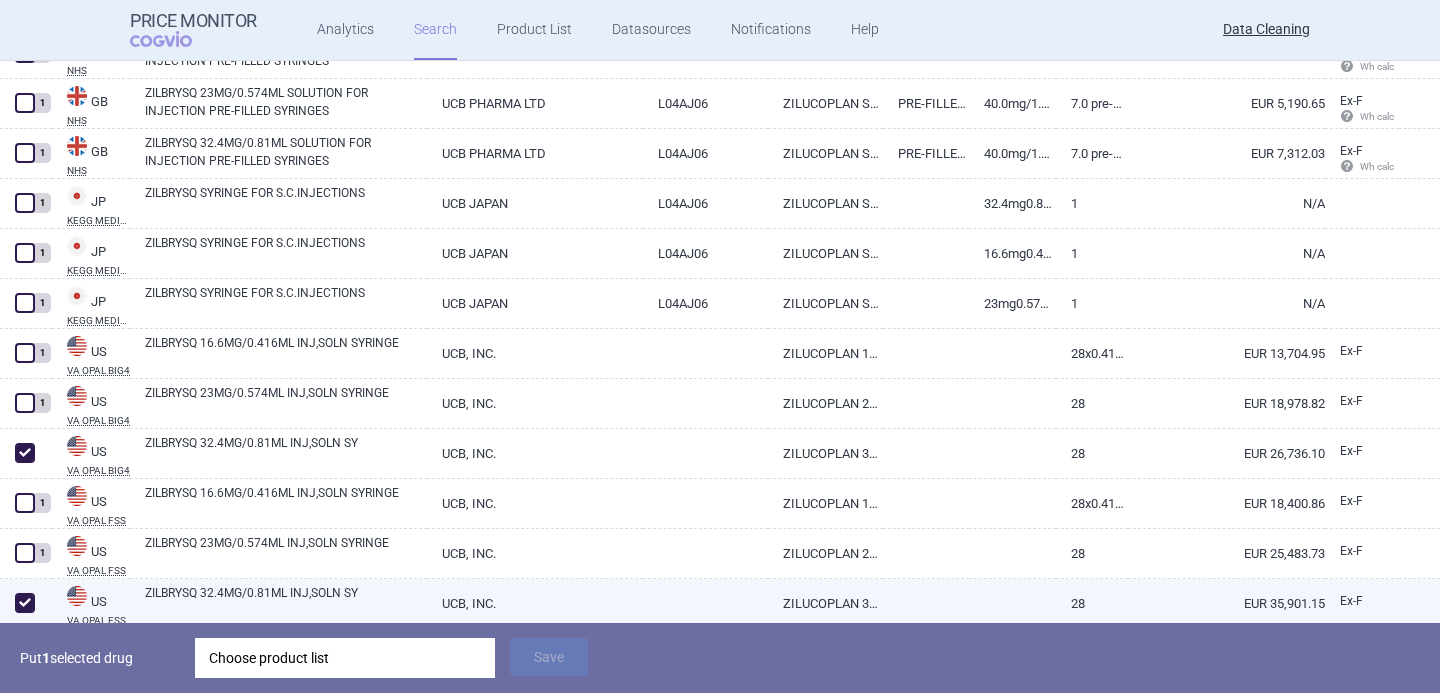 checkbox on "true" 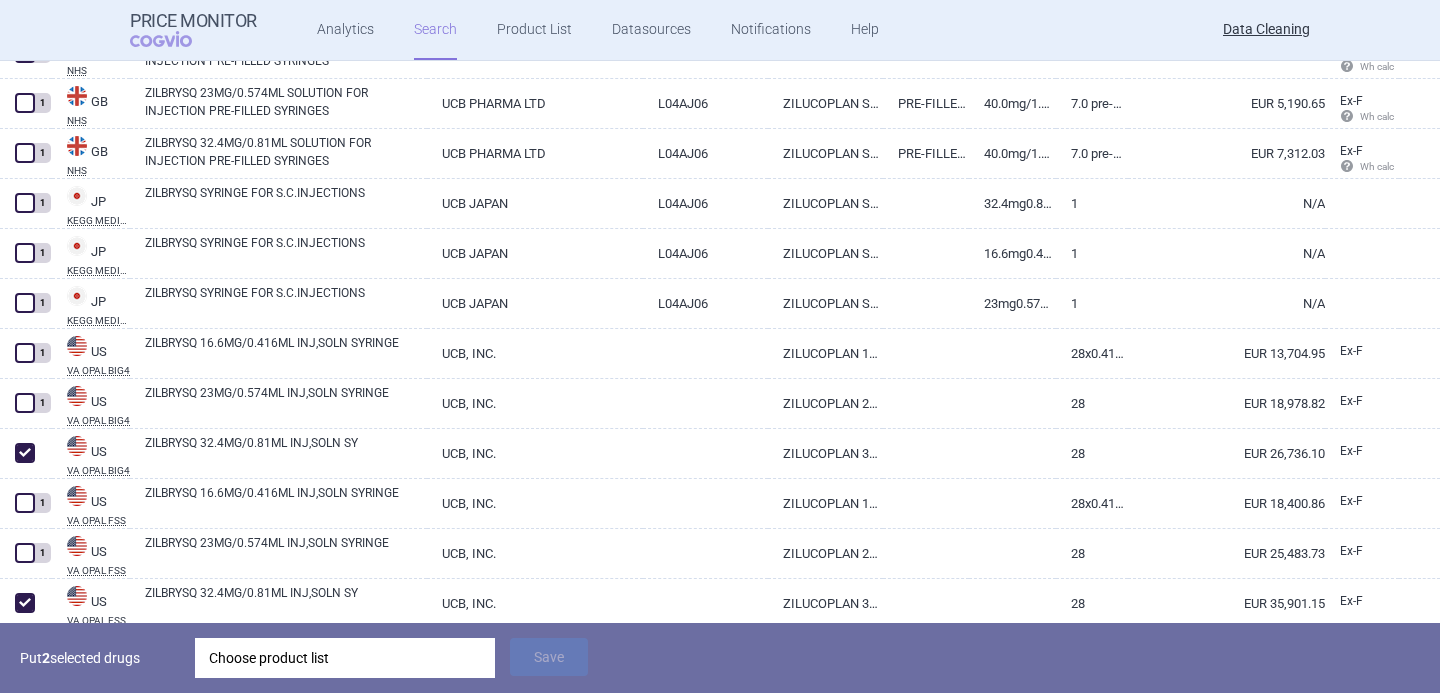 click on "Choose product list" at bounding box center [345, 658] 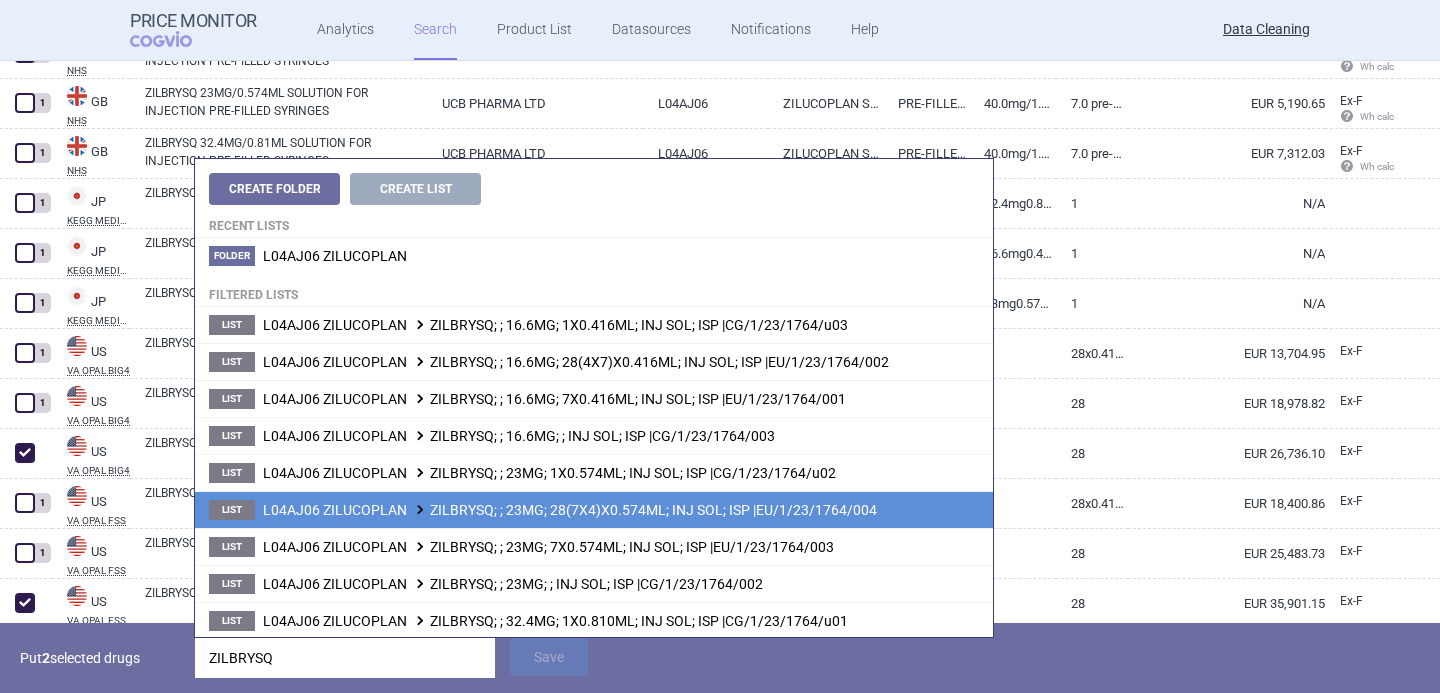 scroll, scrollTop: 113, scrollLeft: 0, axis: vertical 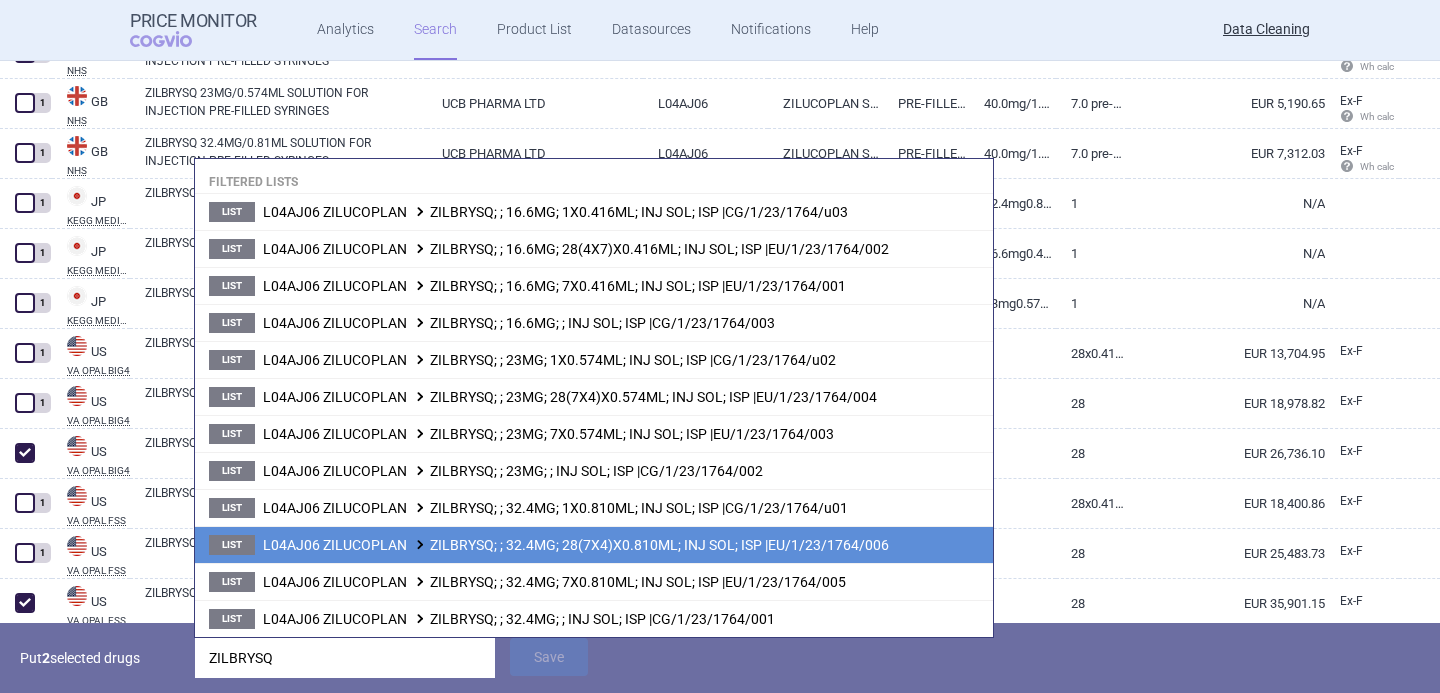 type on "ZILBRYSQ" 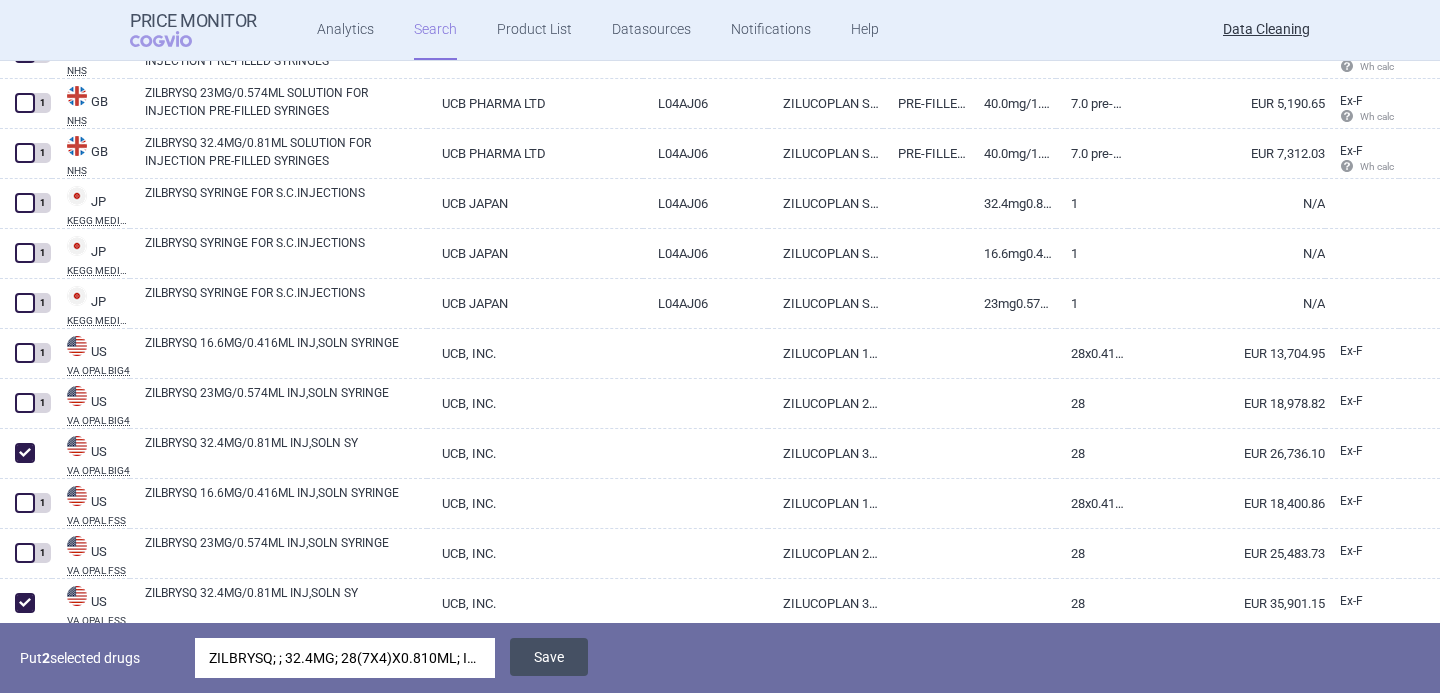 click on "Save" at bounding box center [549, 657] 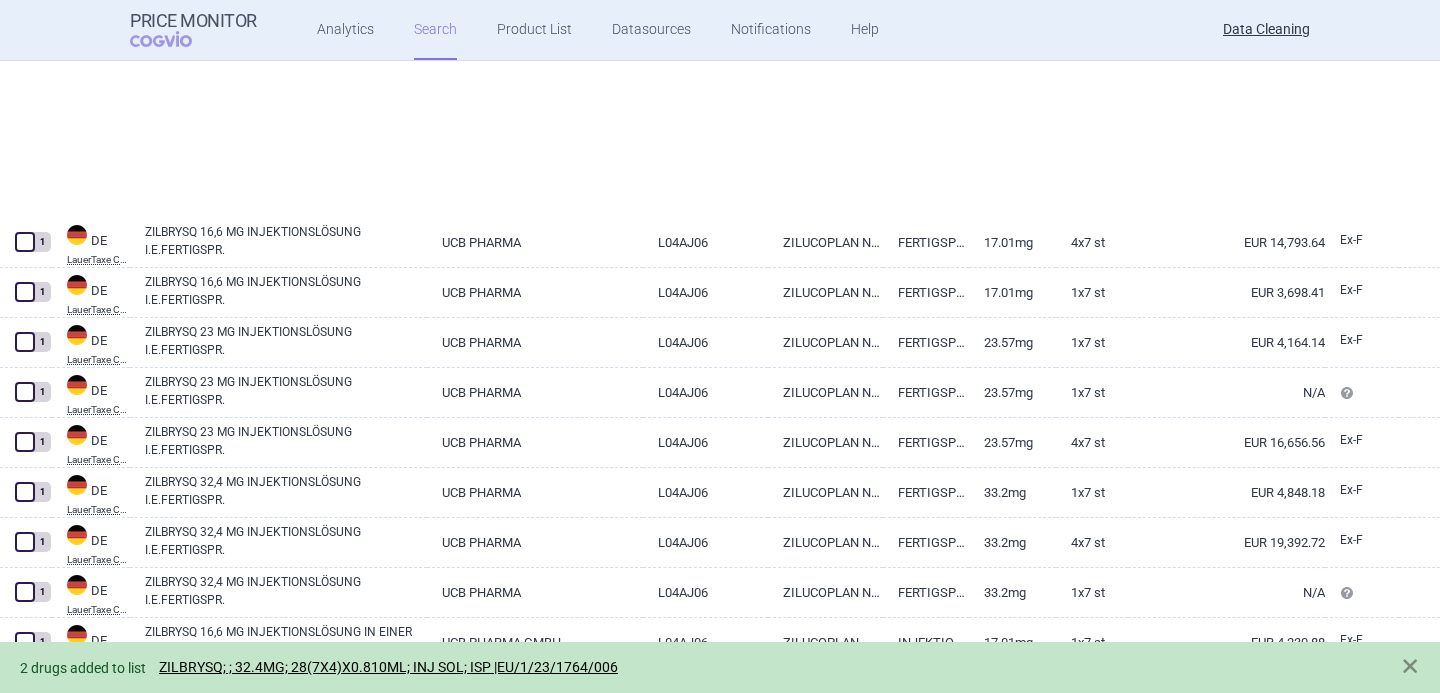 select on "brandName" 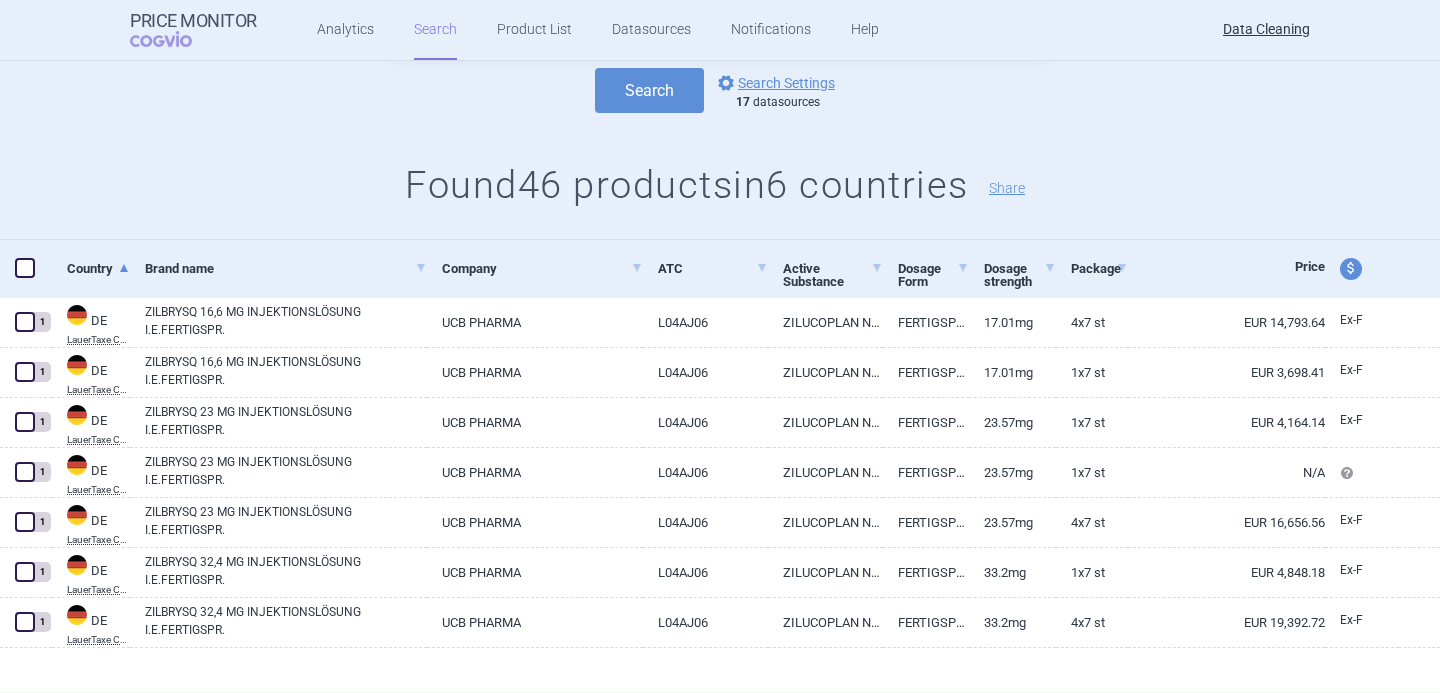 scroll, scrollTop: 0, scrollLeft: 0, axis: both 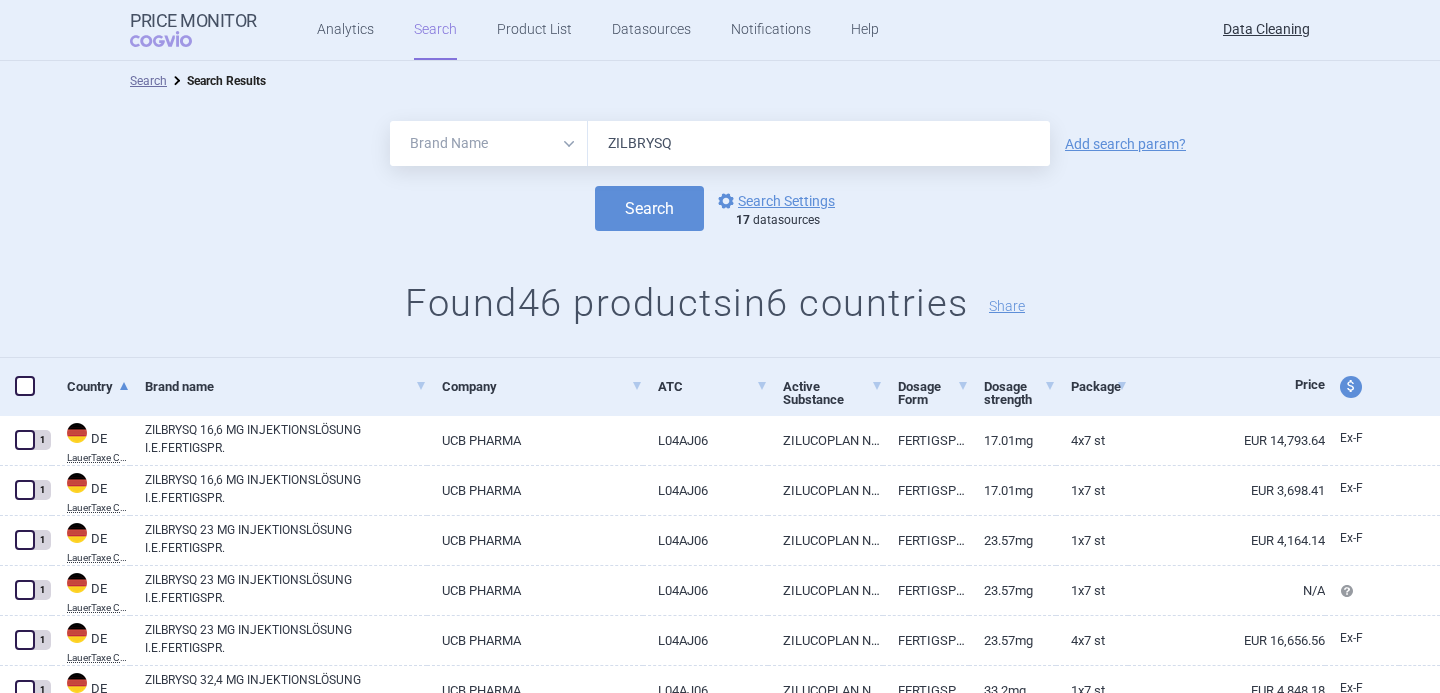 click on "ZILBRYSQ" at bounding box center (819, 143) 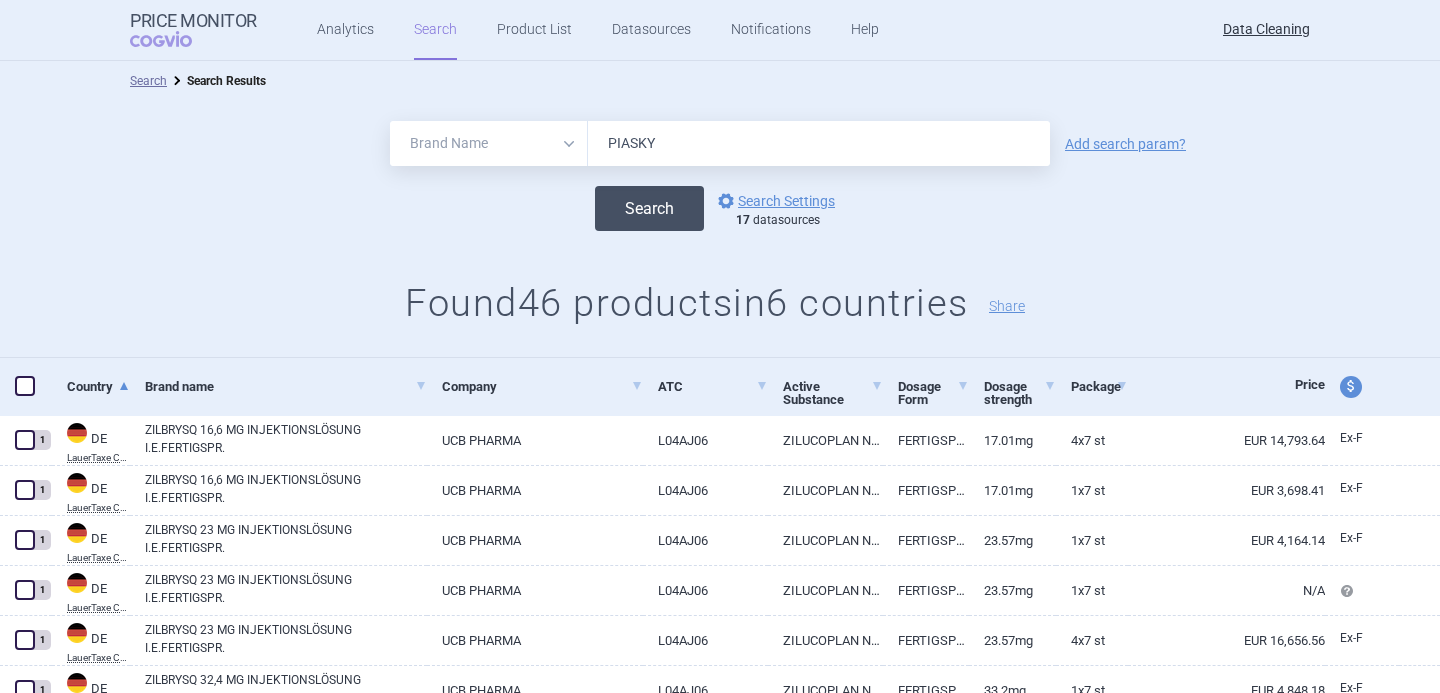type on "PIASKY" 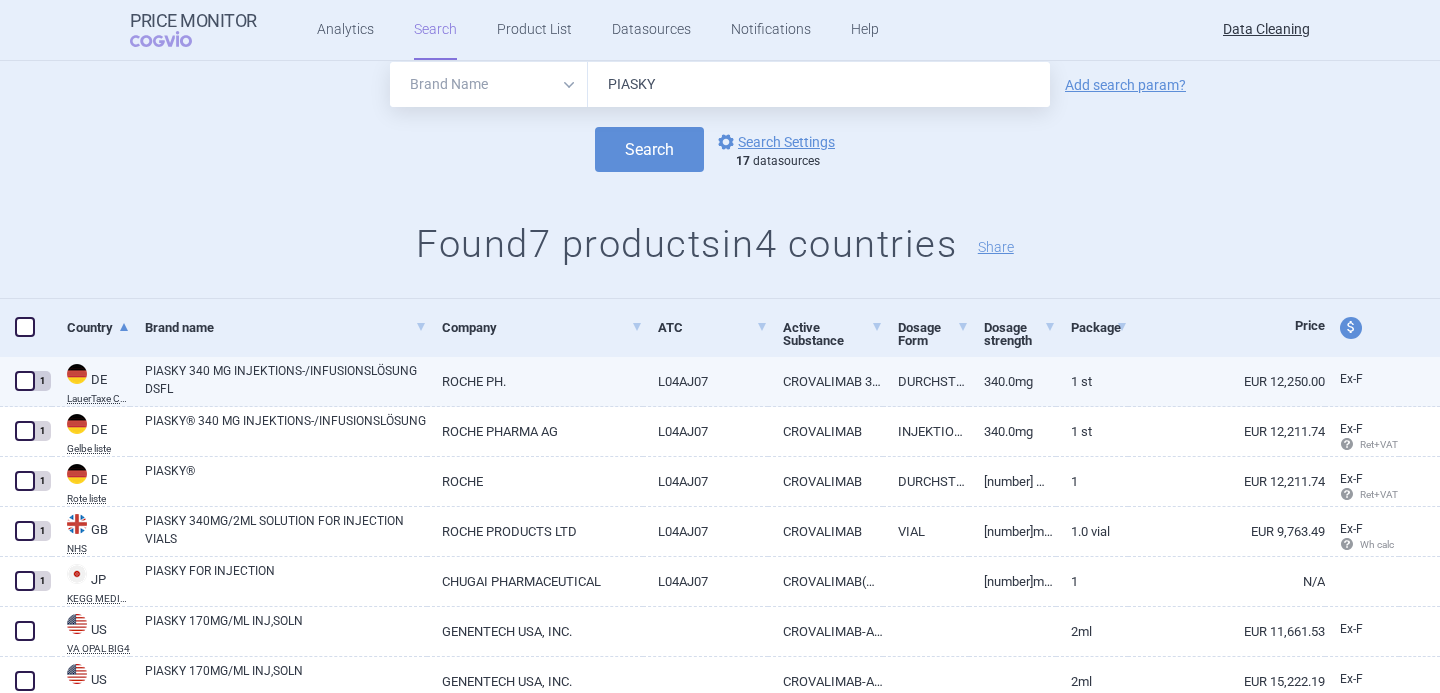 scroll, scrollTop: 137, scrollLeft: 0, axis: vertical 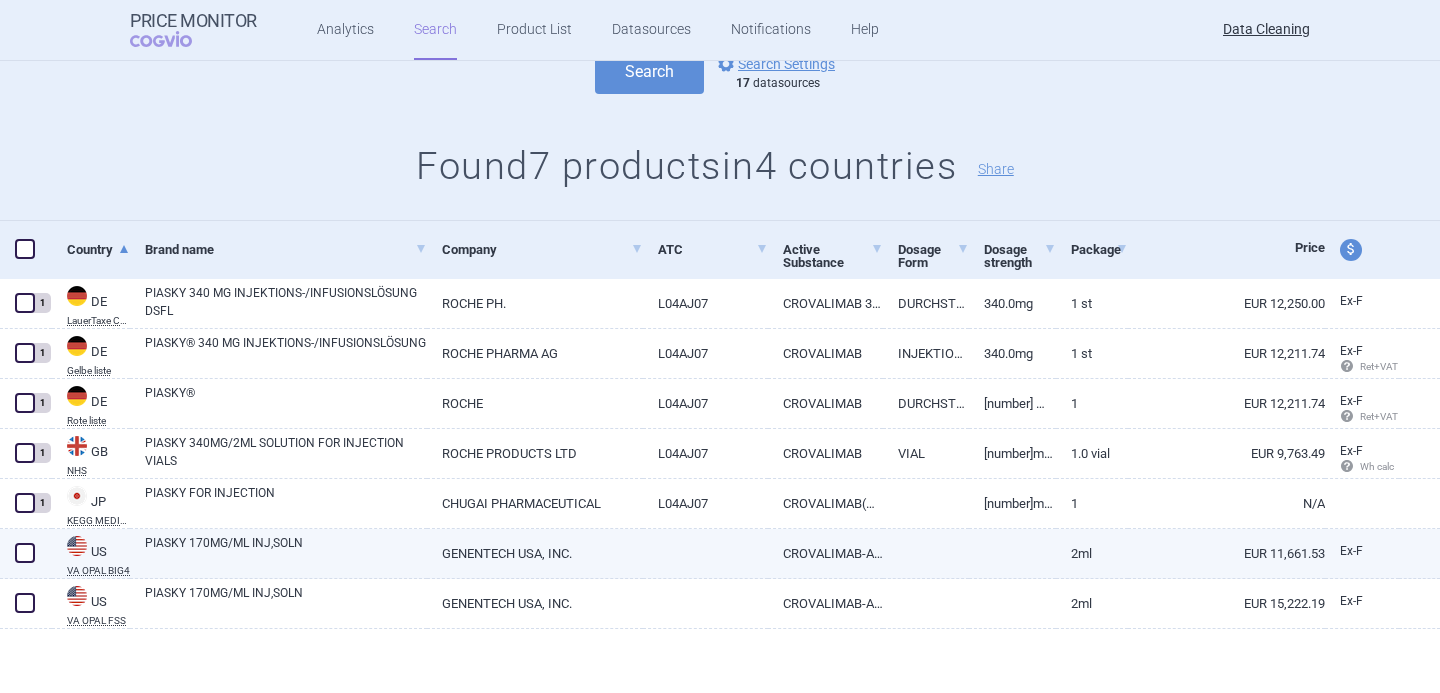 click at bounding box center [25, 553] 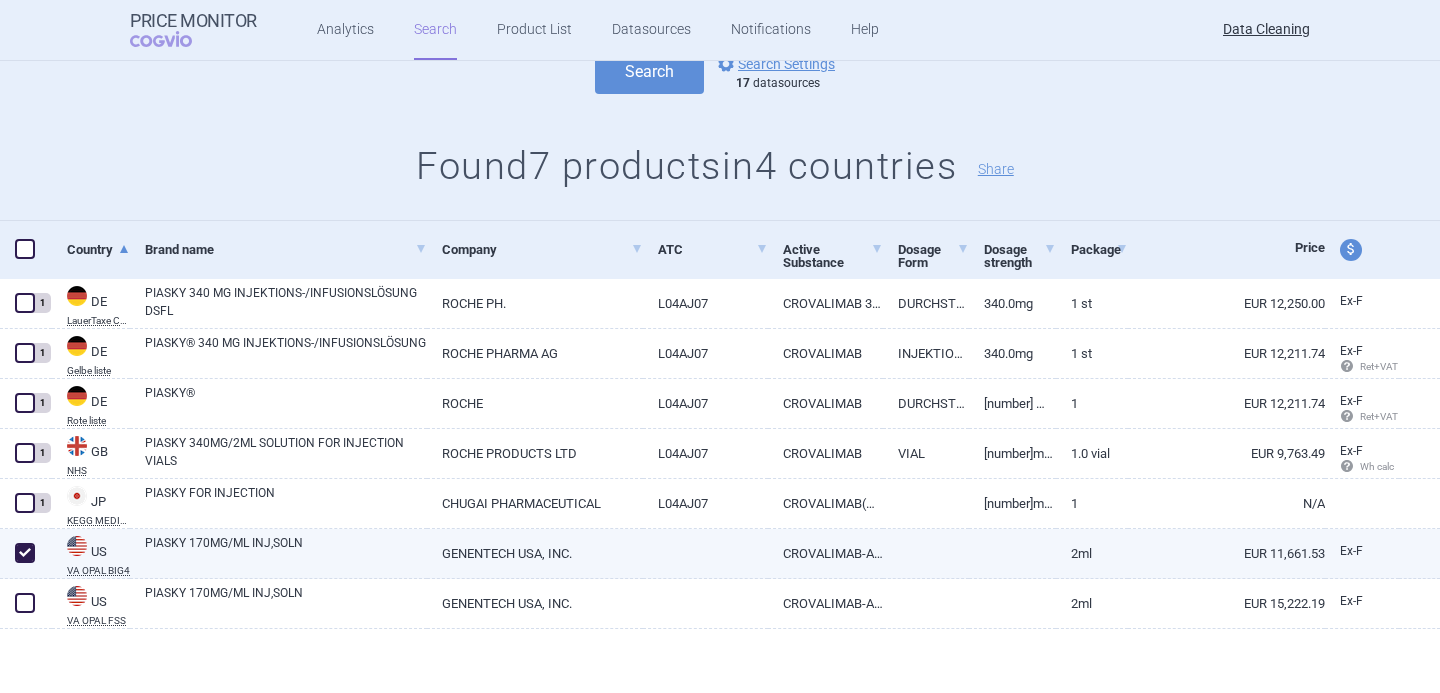 checkbox on "true" 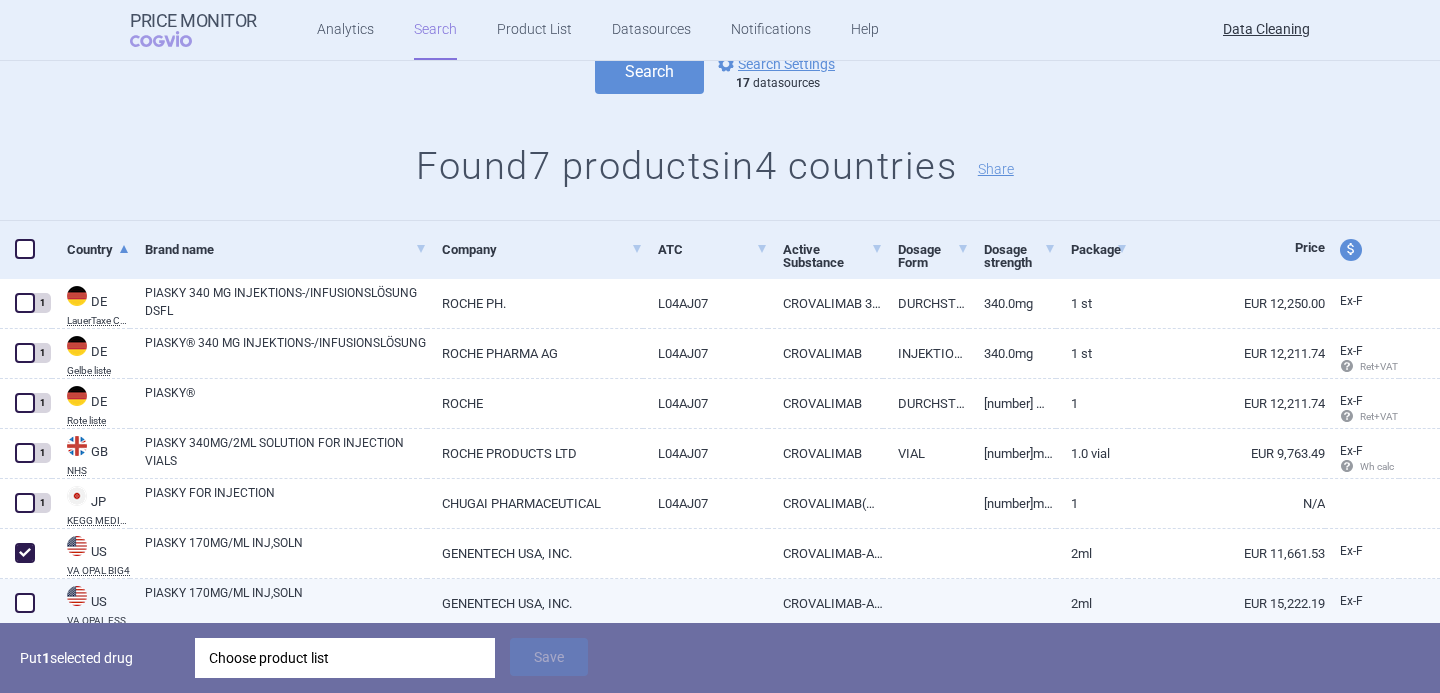click at bounding box center (25, 603) 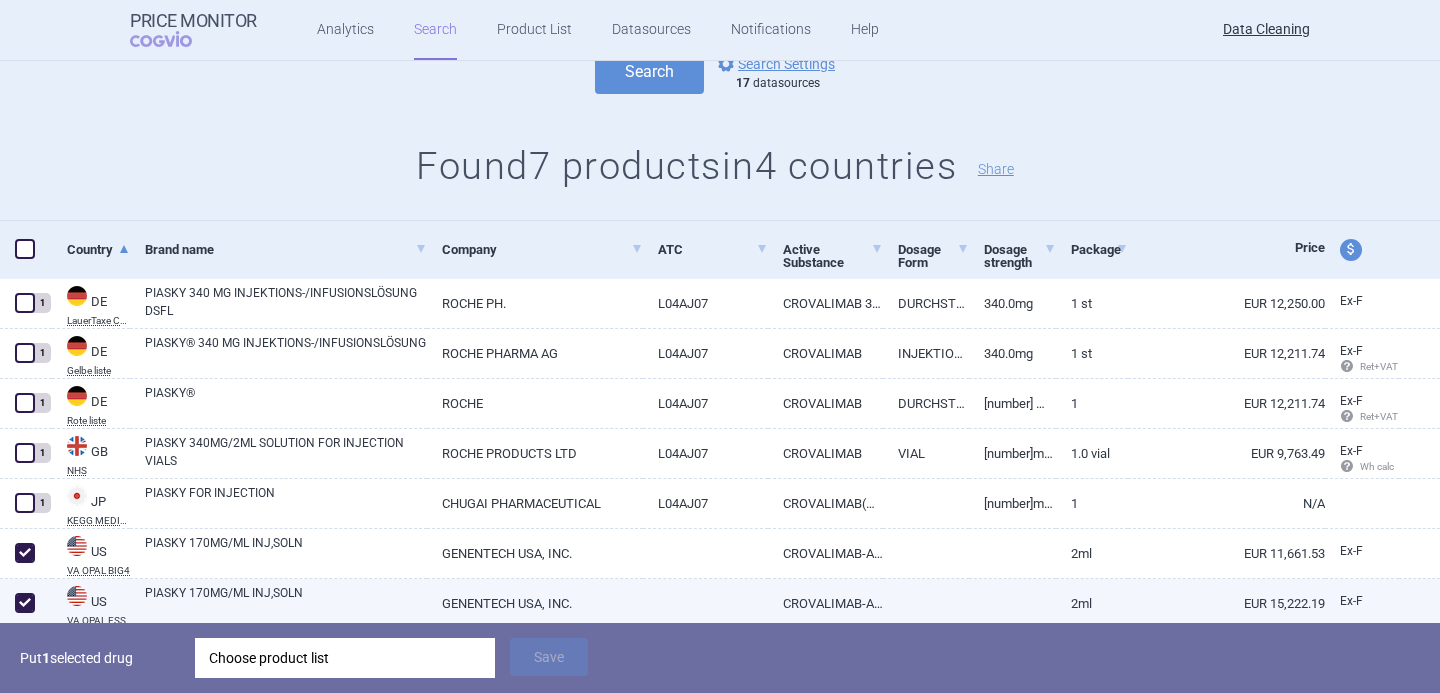 checkbox on "true" 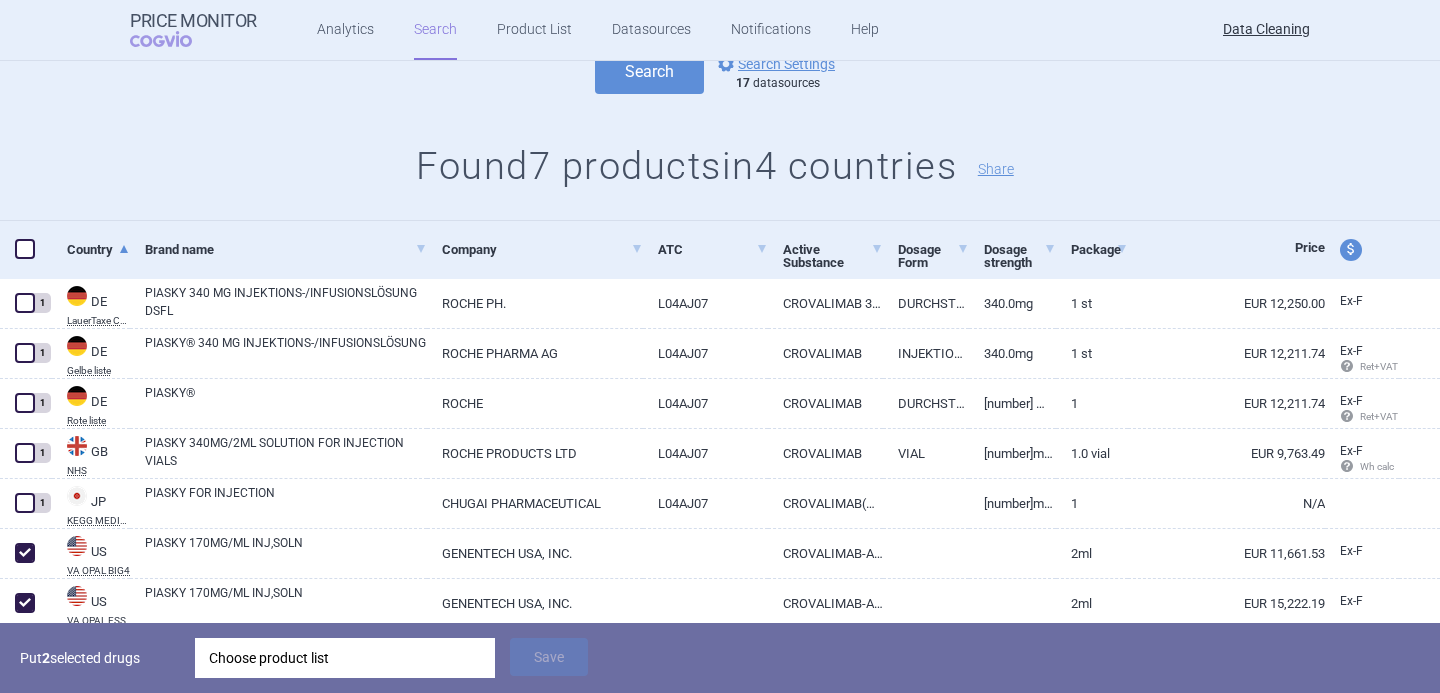 click on "Choose product list" at bounding box center (345, 658) 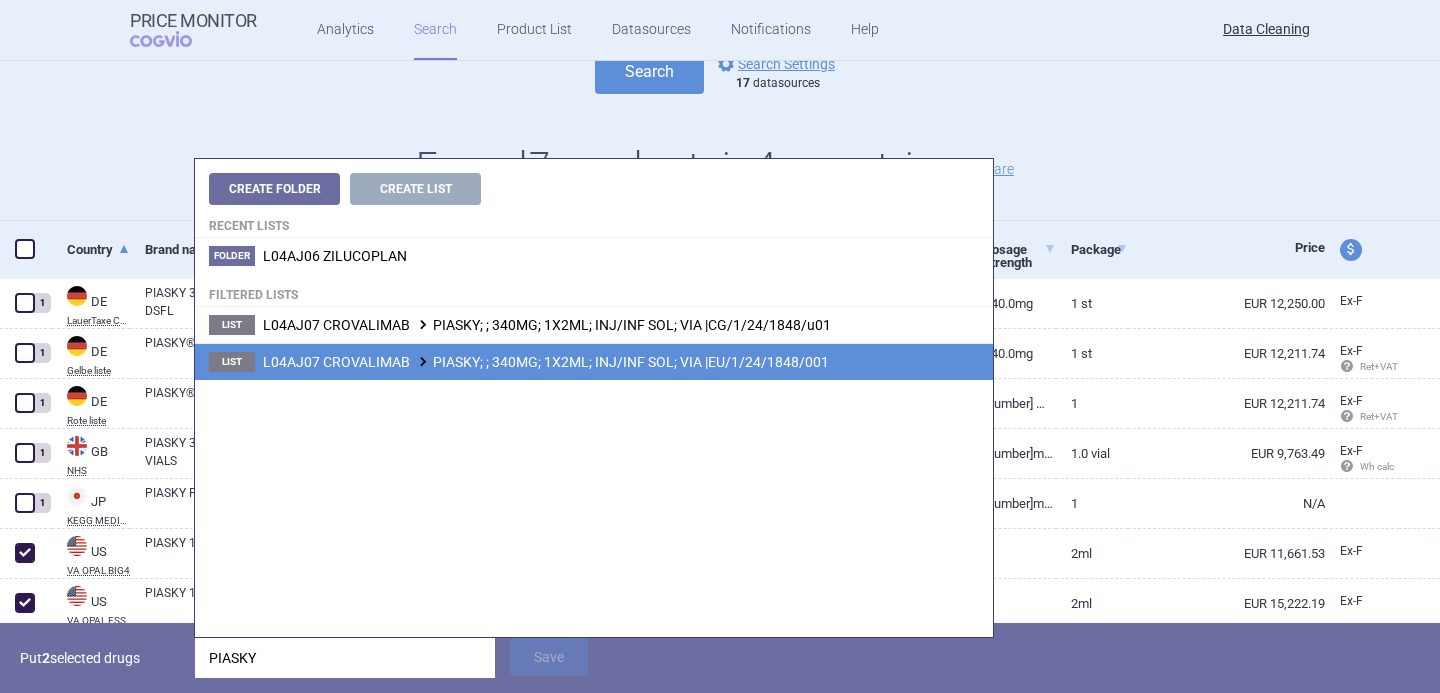 type on "PIASKY" 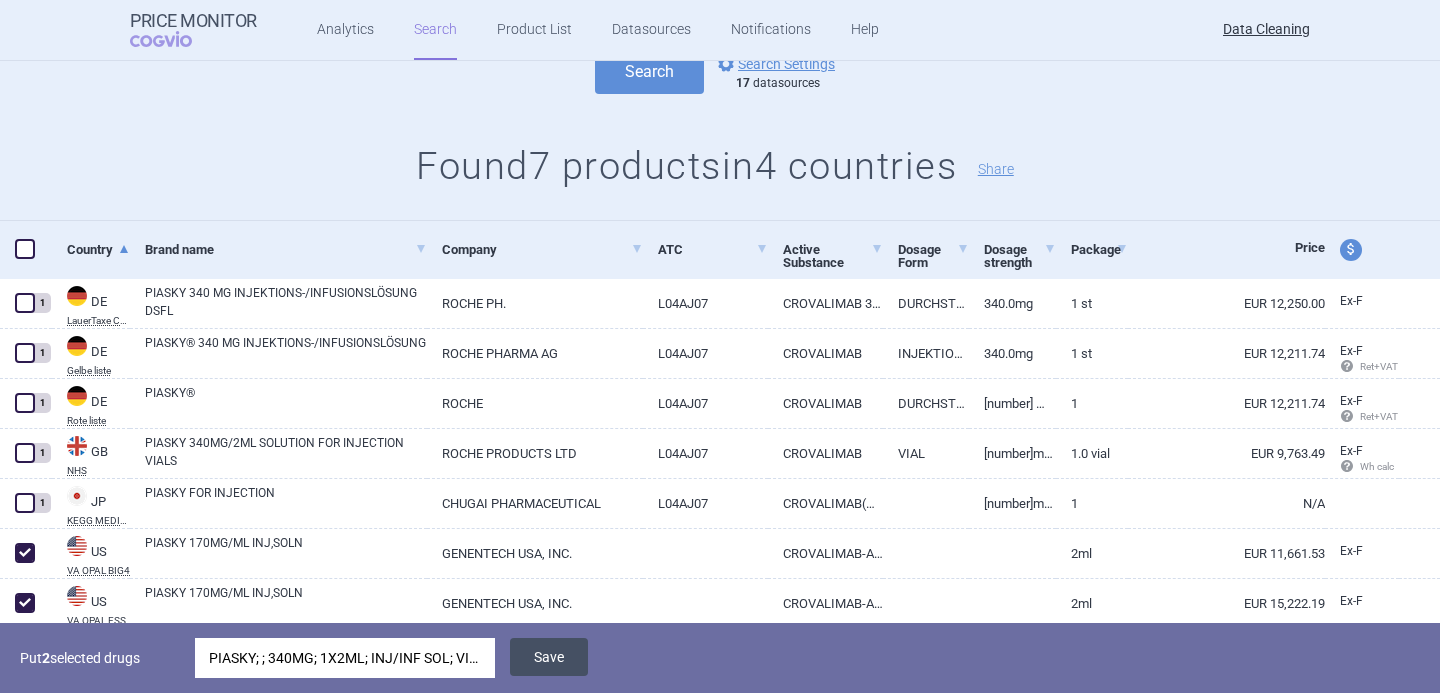 click on "Save" at bounding box center (549, 657) 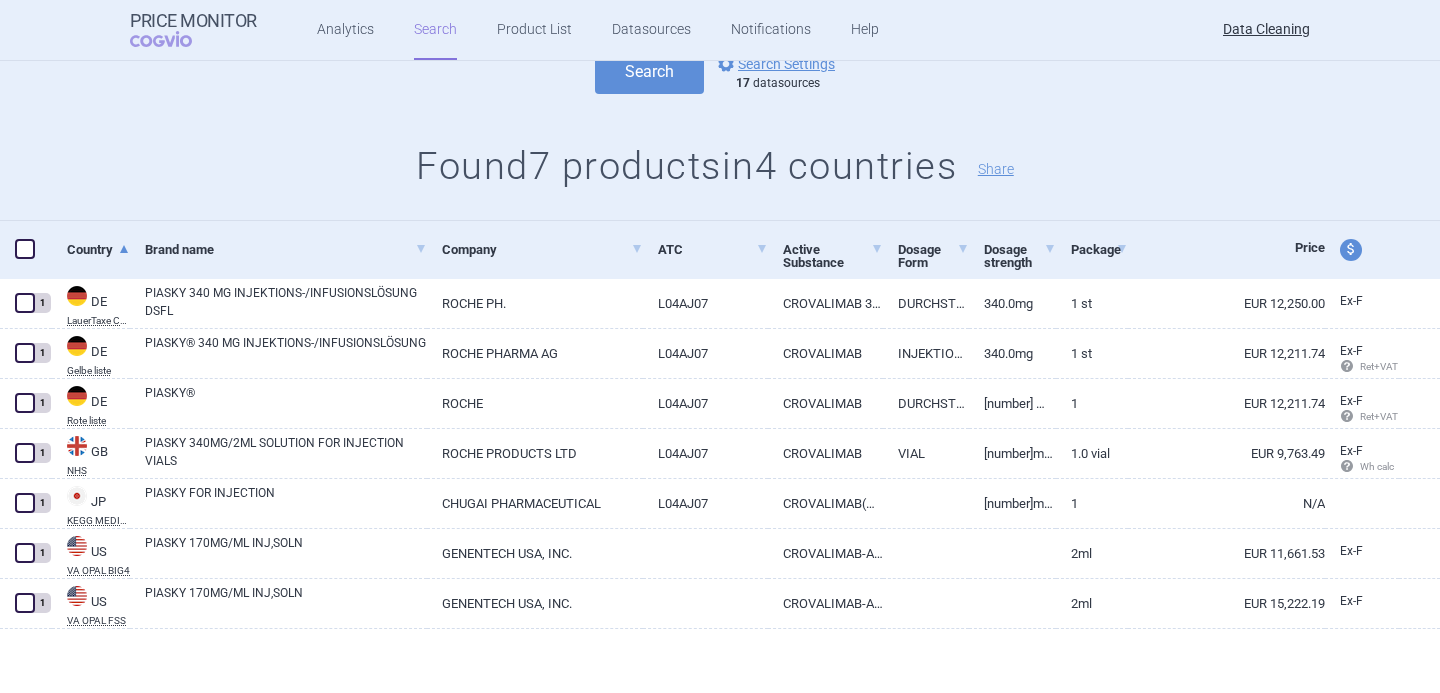 scroll, scrollTop: 0, scrollLeft: 0, axis: both 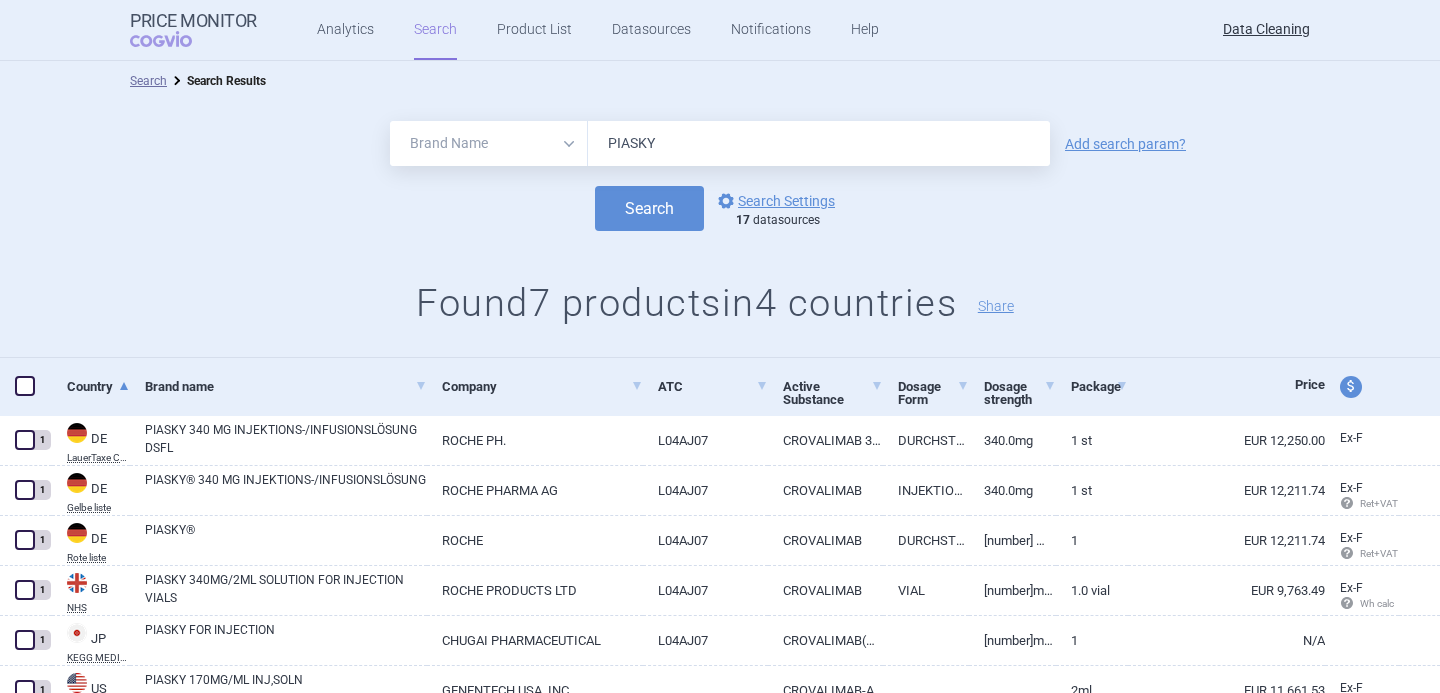 click on "PIASKY" at bounding box center [819, 143] 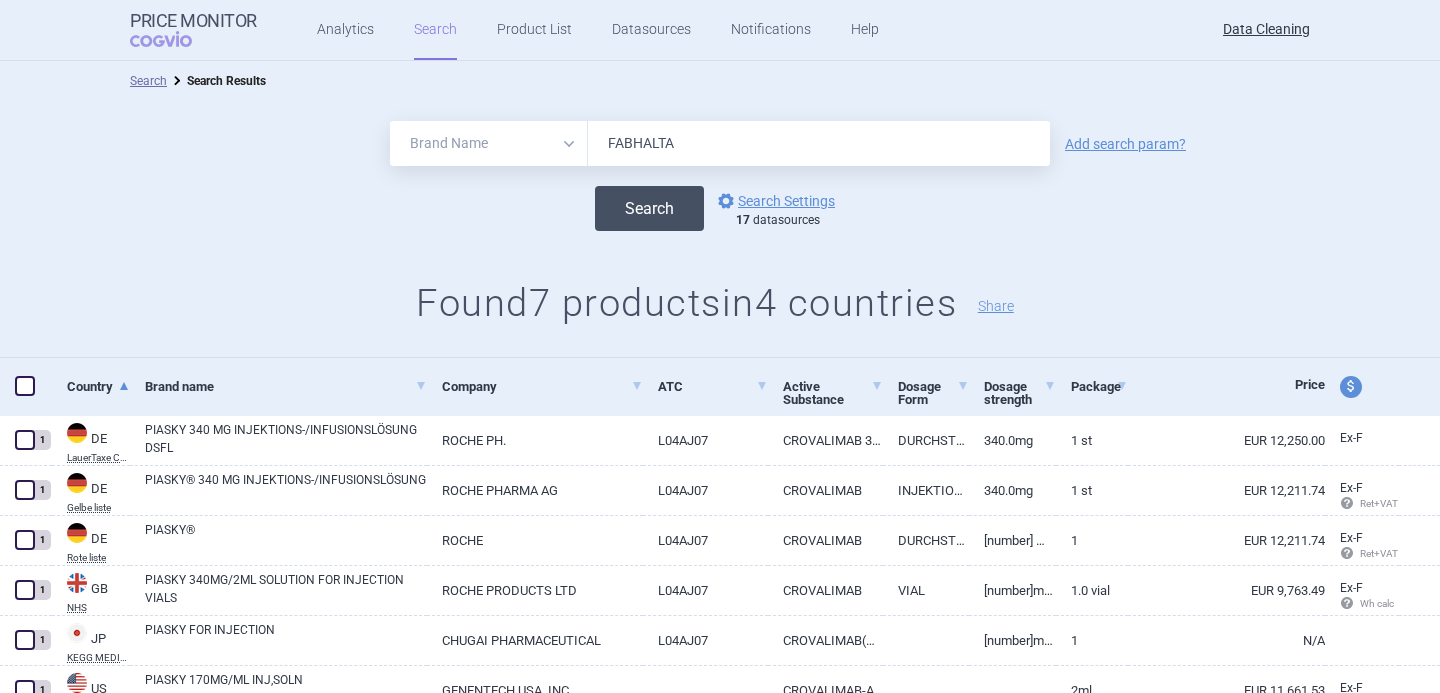 type on "FABHALTA" 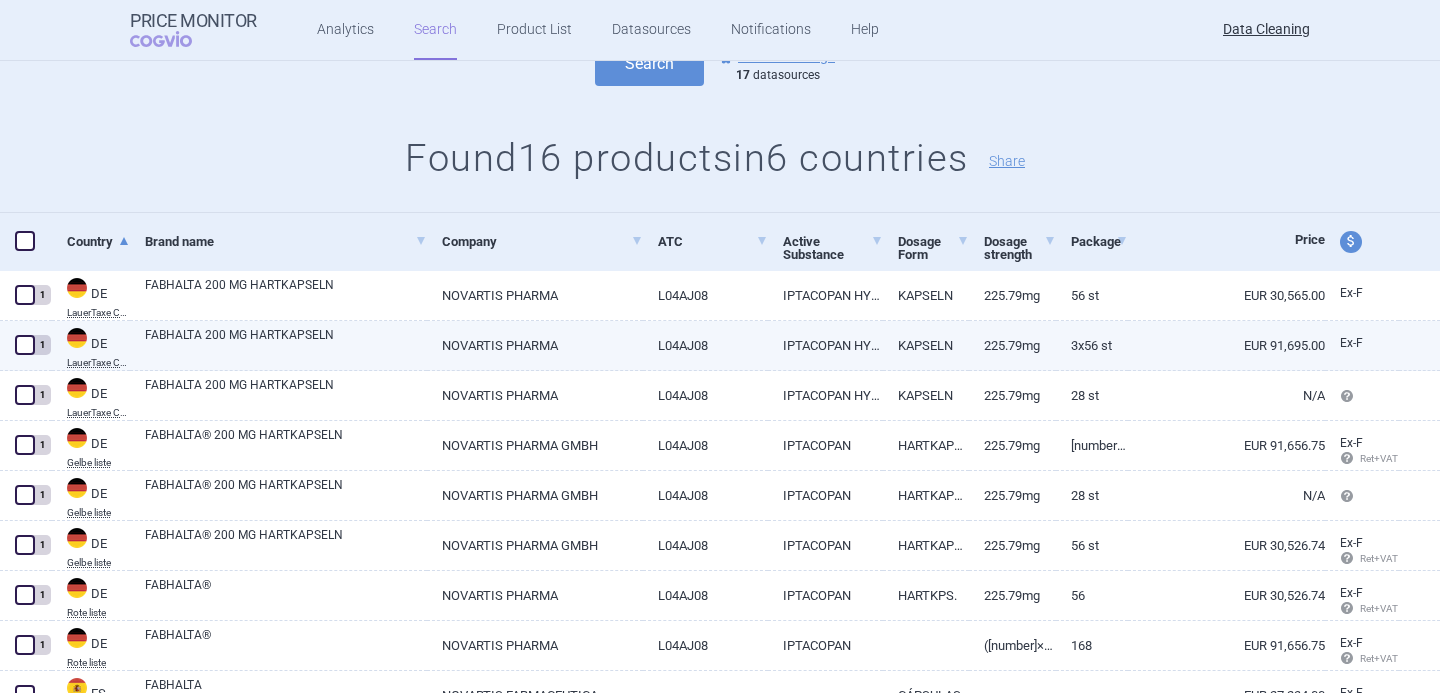 scroll, scrollTop: 587, scrollLeft: 0, axis: vertical 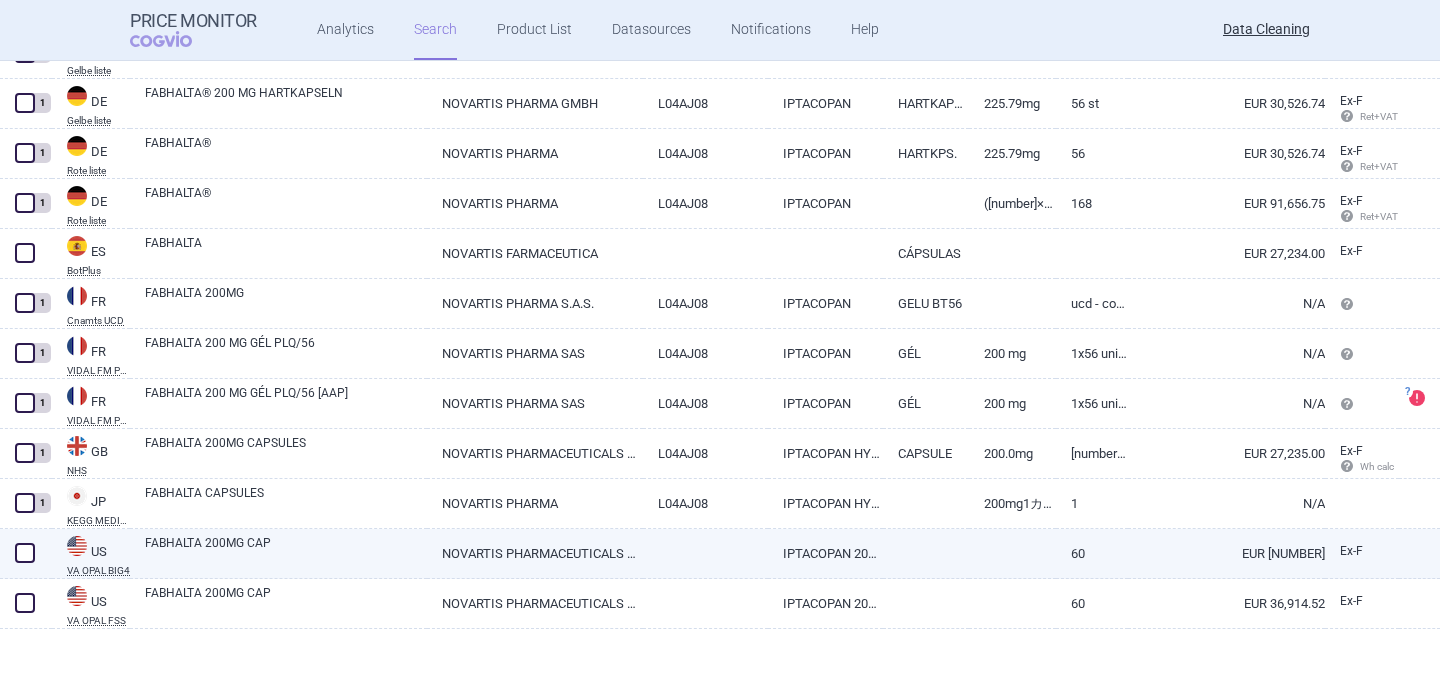 click at bounding box center [25, 553] 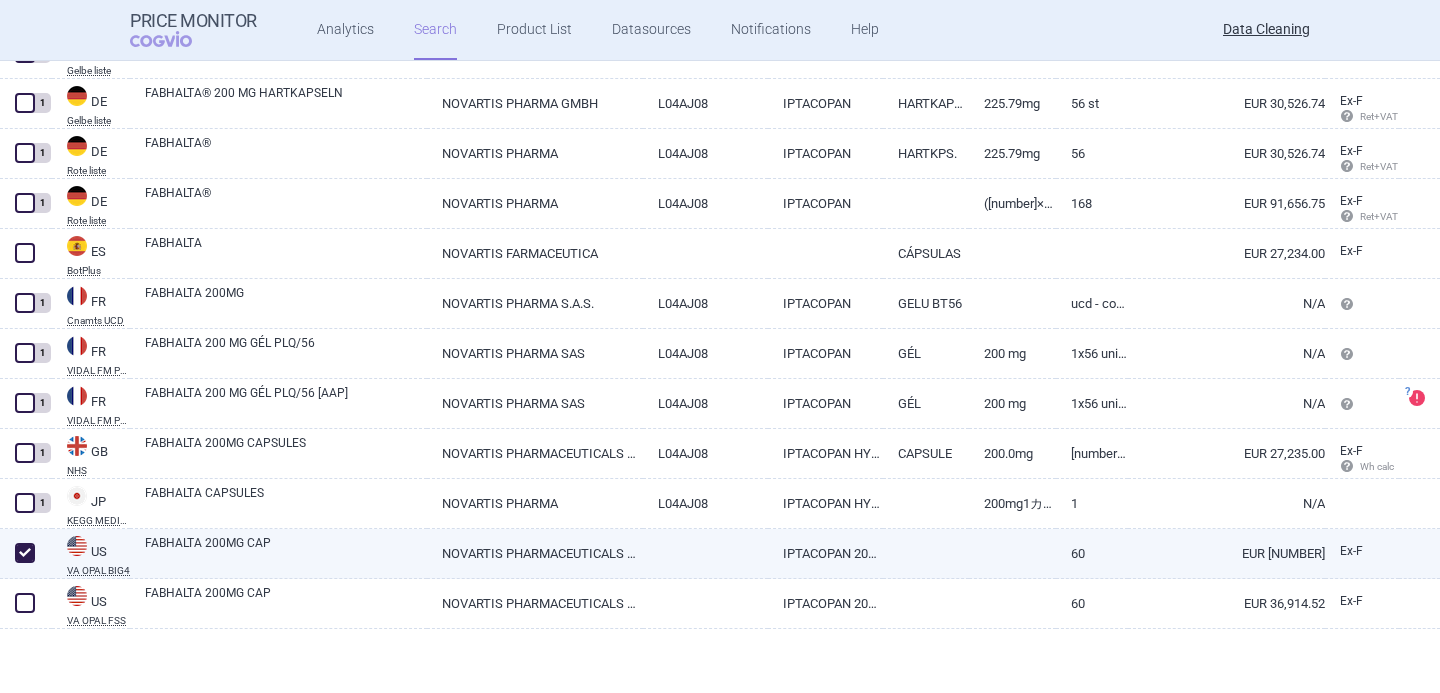 checkbox on "true" 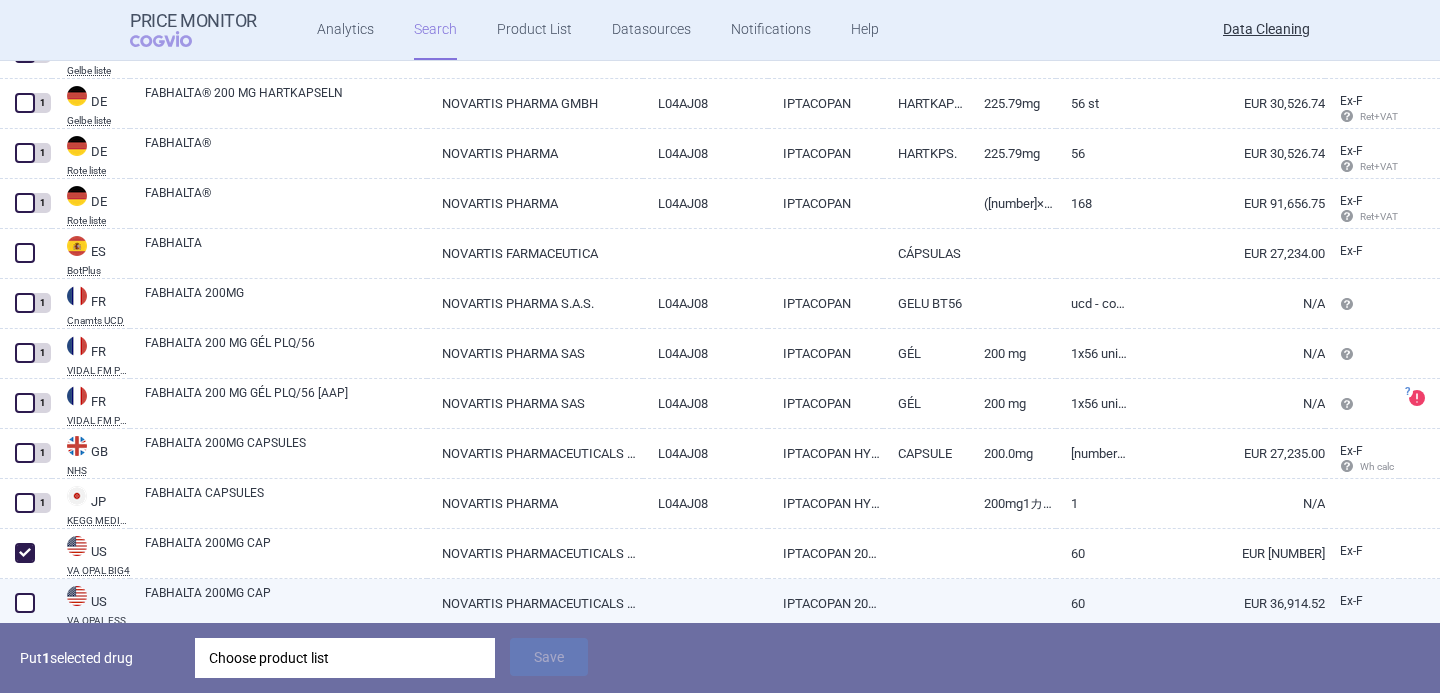 click at bounding box center [25, 603] 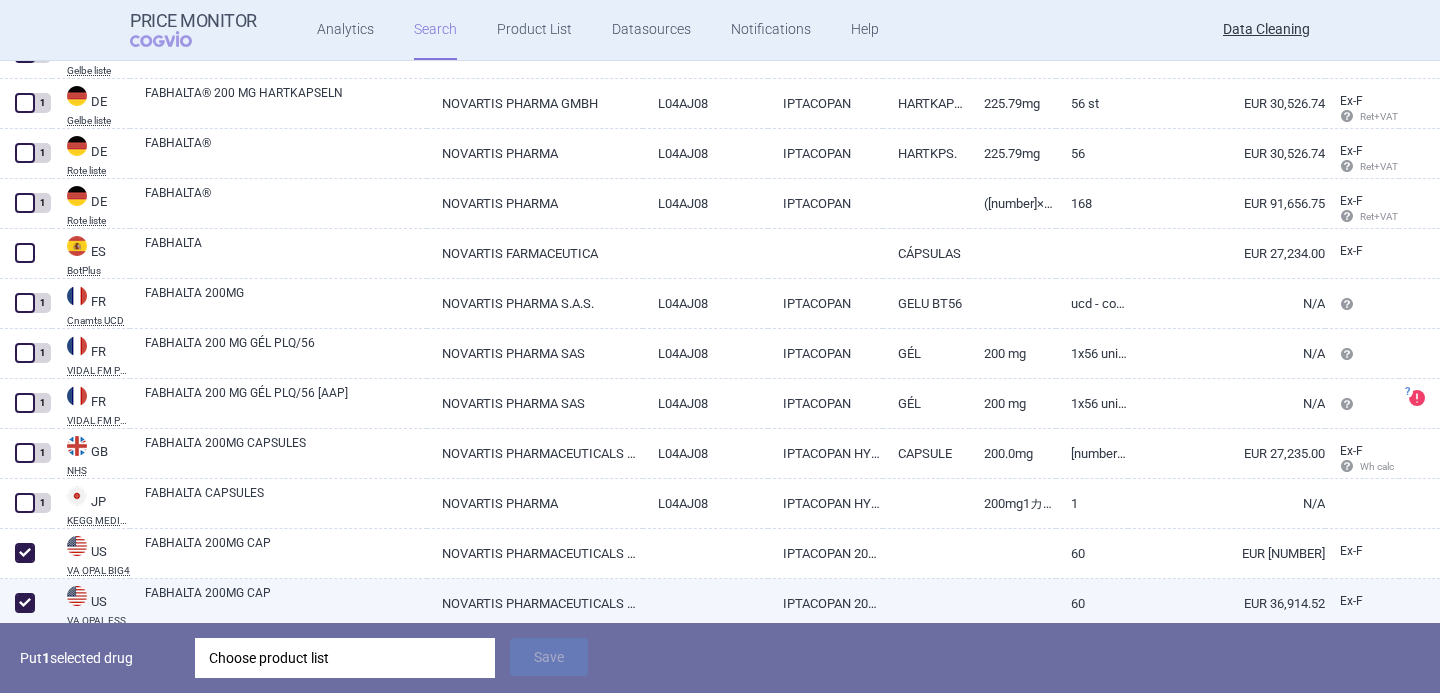 checkbox on "true" 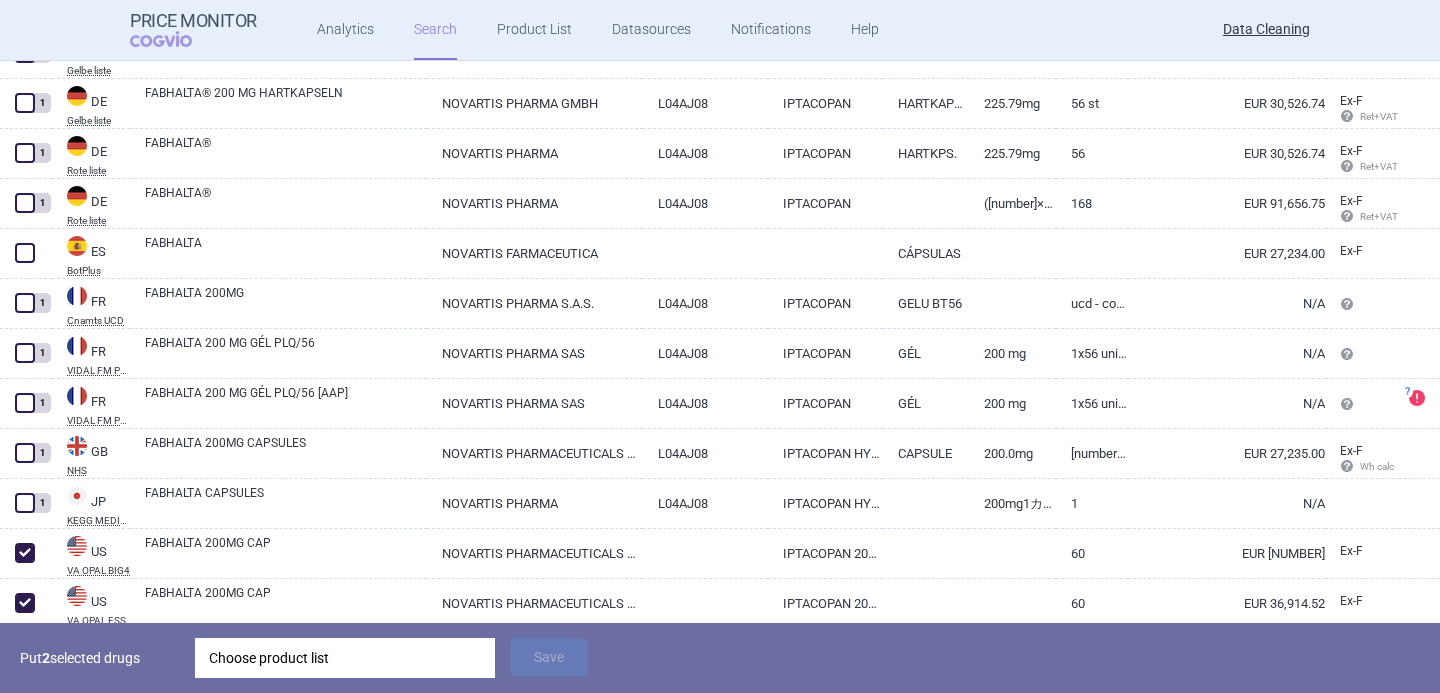 click on "Choose product list" at bounding box center (345, 658) 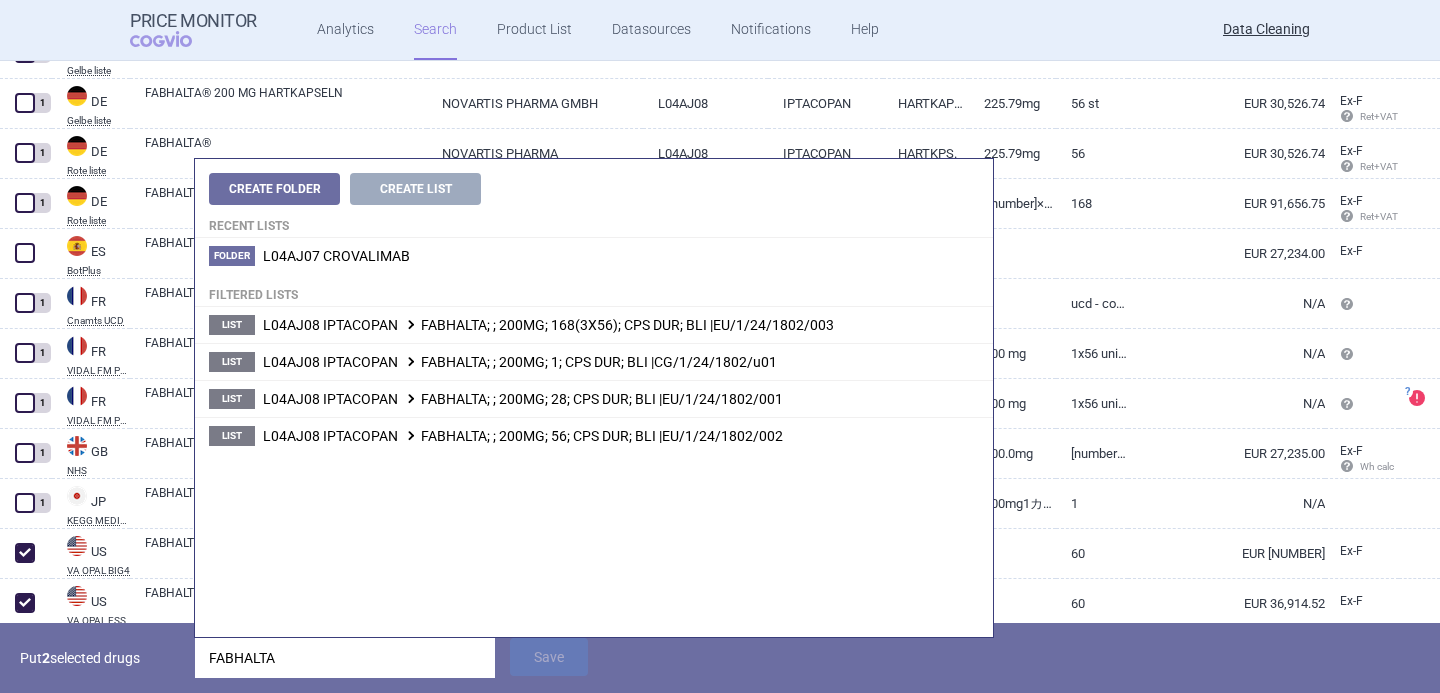 type on "FABHALTA" 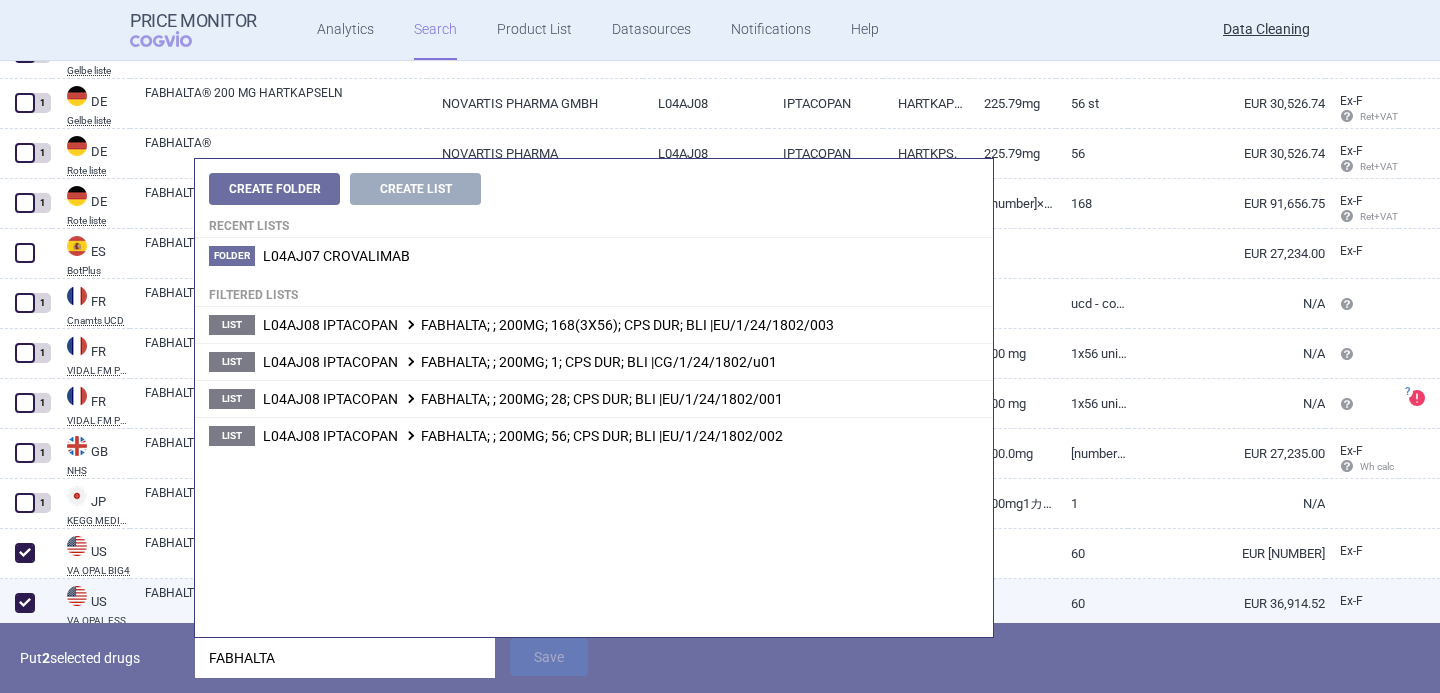 click on "US VA OPAL FSS" at bounding box center [91, 605] 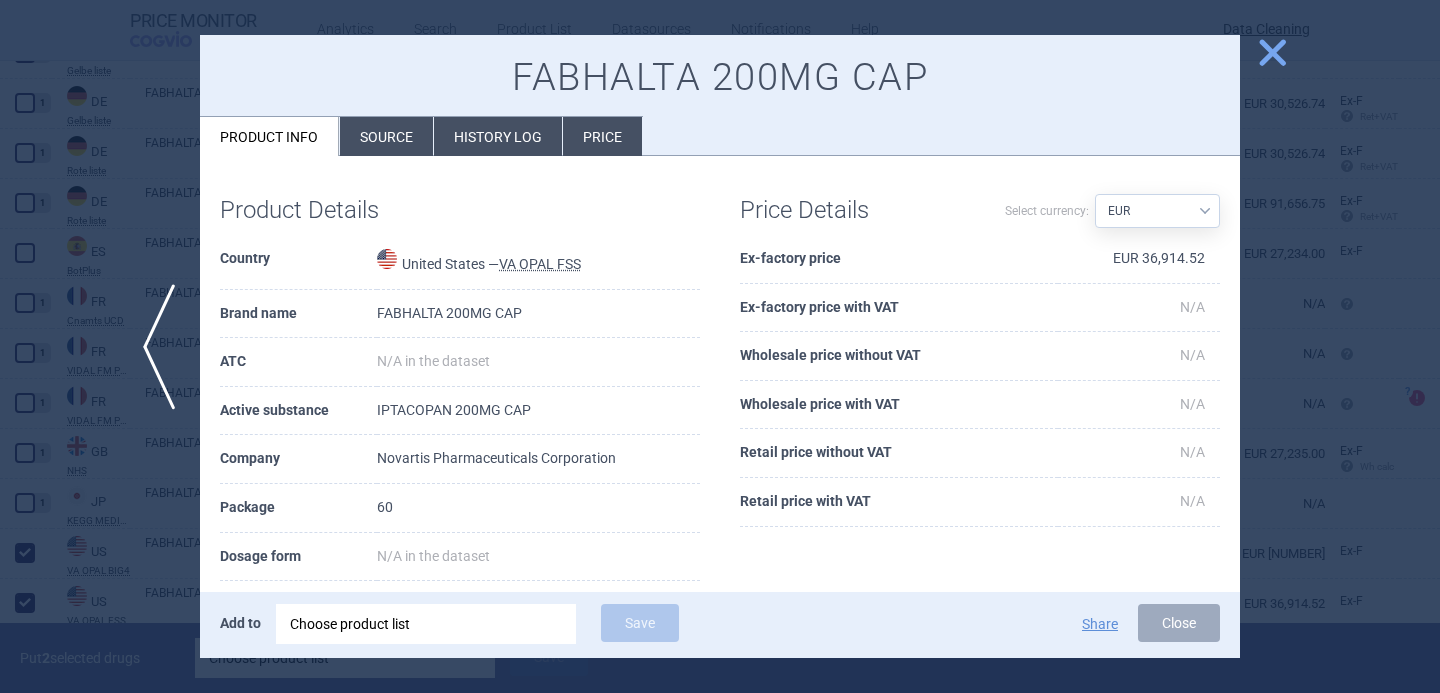 click at bounding box center [720, 346] 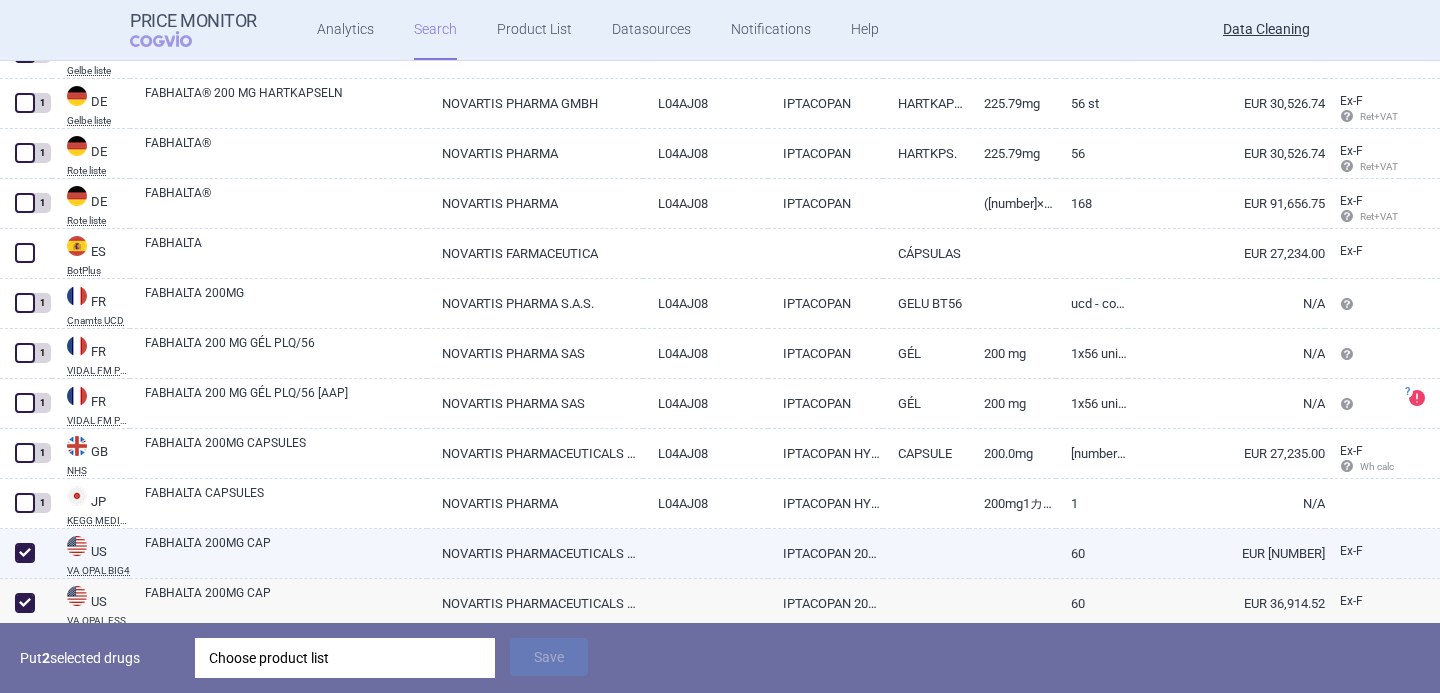 click on "FABHALTA 200MG CAP" at bounding box center [286, 552] 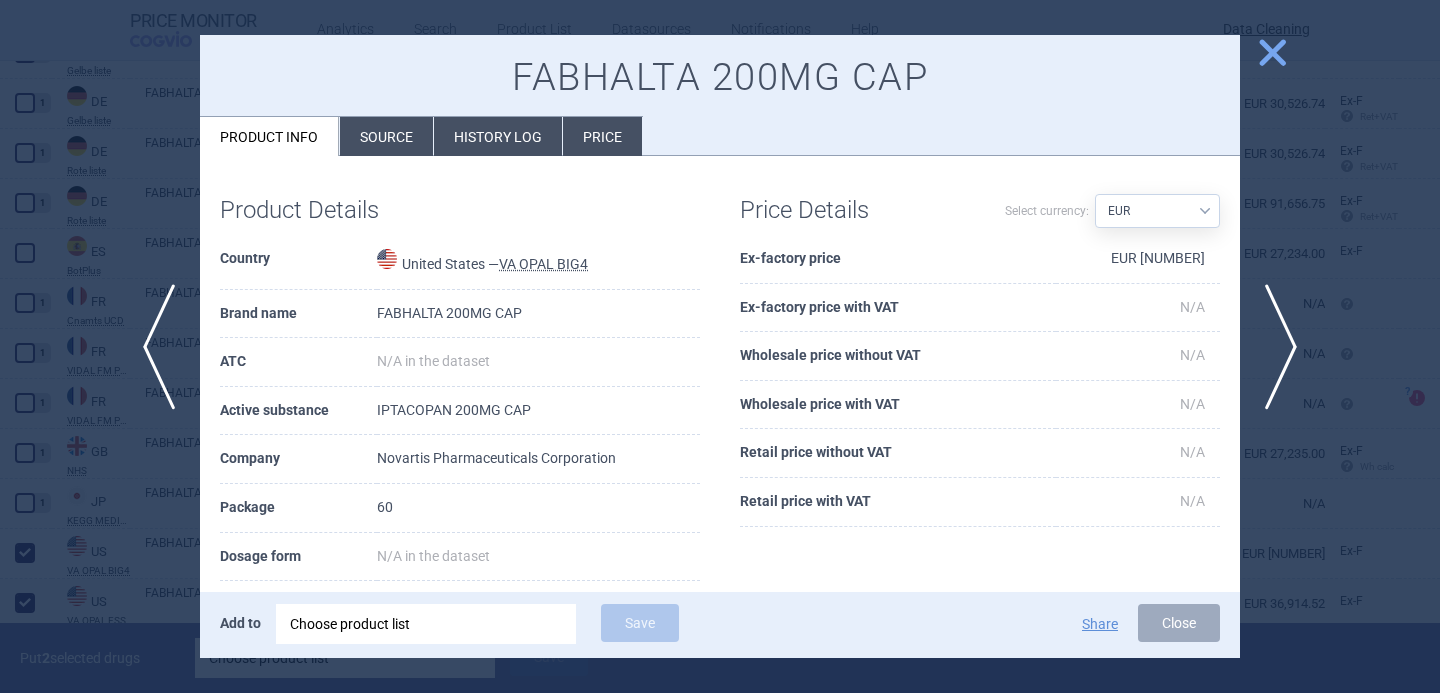 click on "Source" at bounding box center [386, 136] 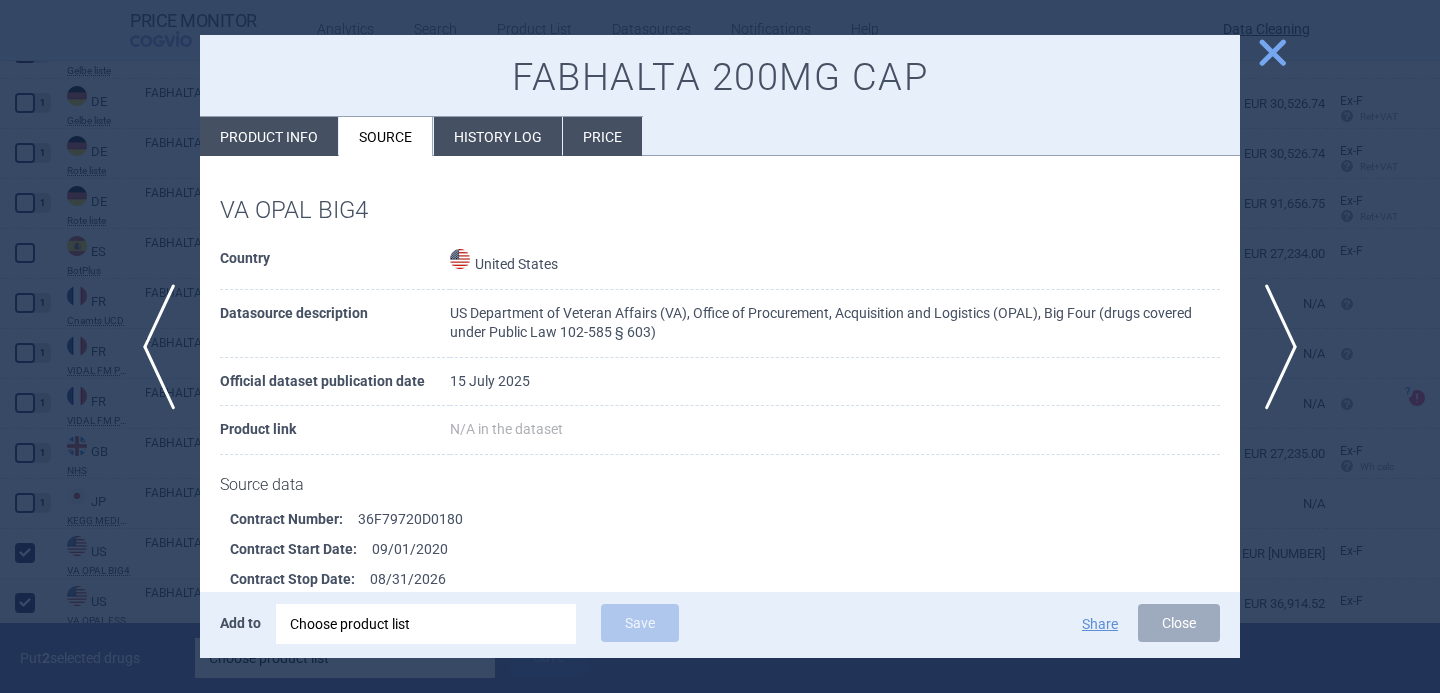 scroll, scrollTop: 165, scrollLeft: 0, axis: vertical 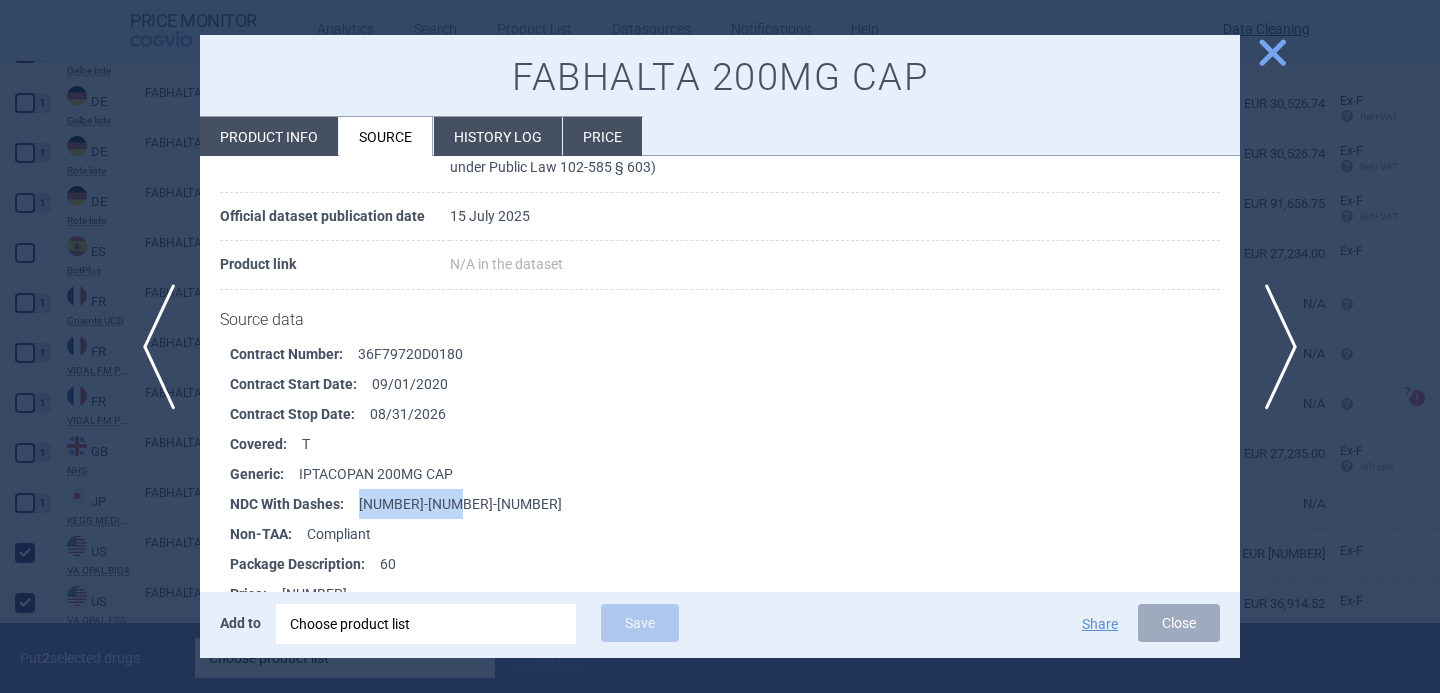 drag, startPoint x: 457, startPoint y: 496, endPoint x: 362, endPoint y: 496, distance: 95 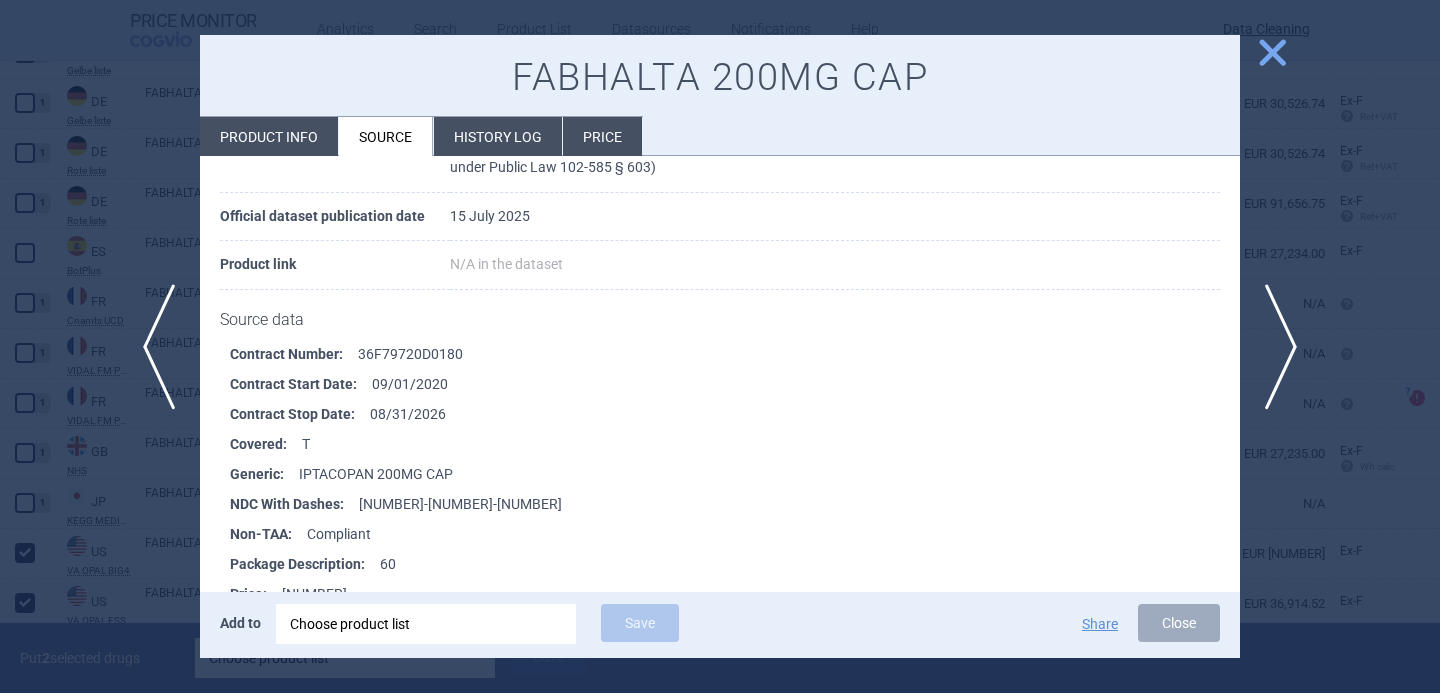 click at bounding box center (720, 346) 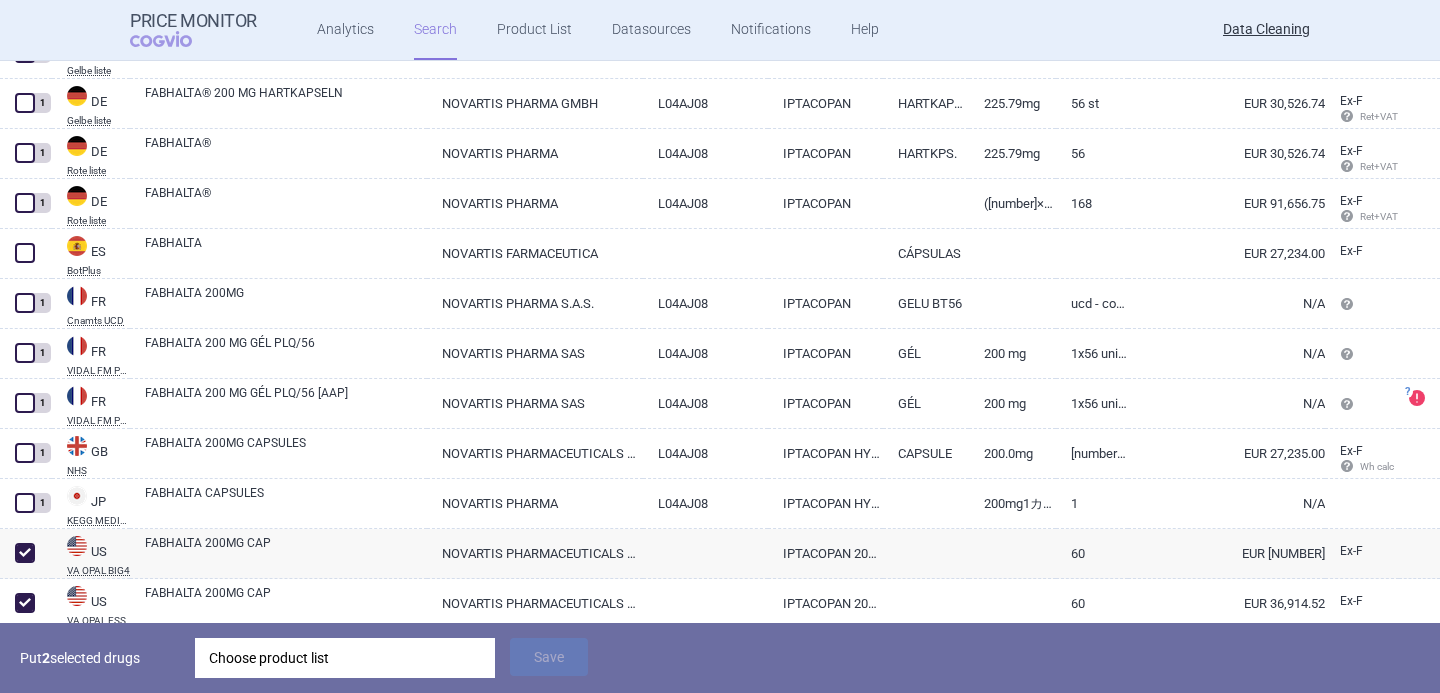 click on "Choose product list" at bounding box center (345, 658) 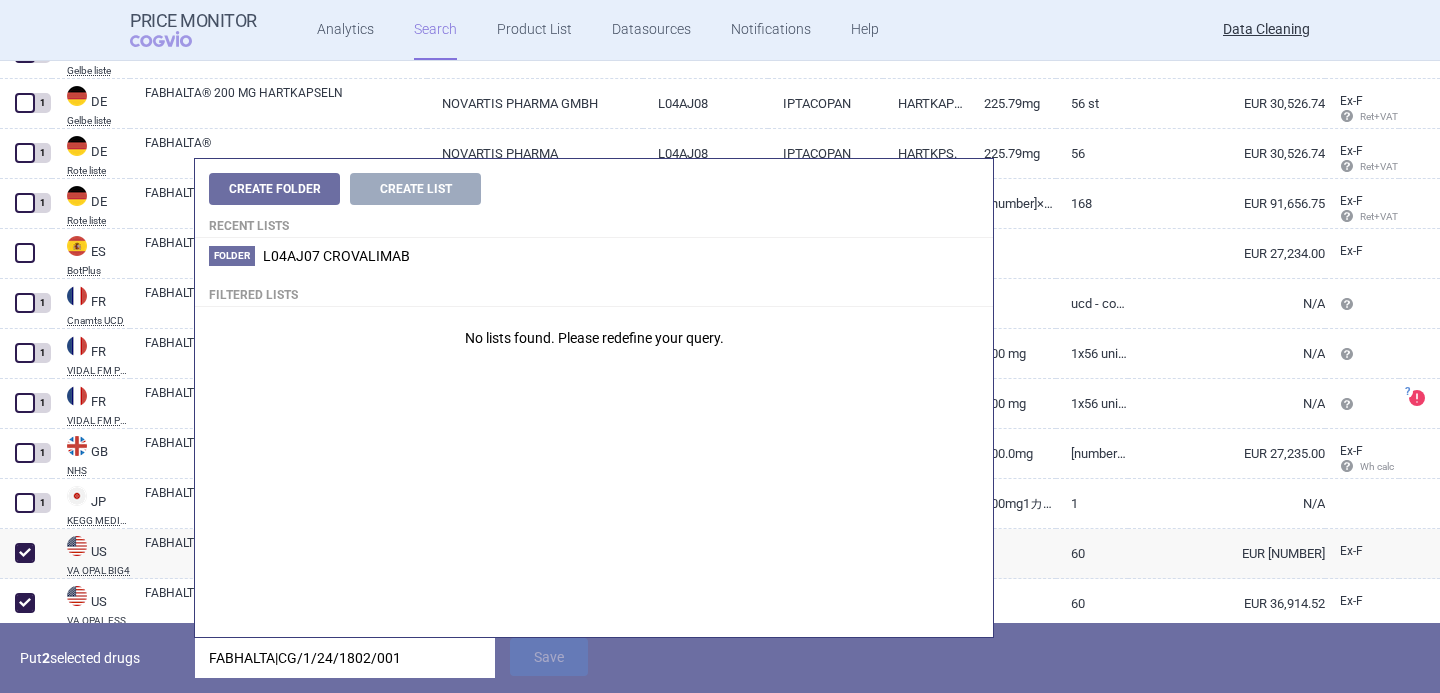 click on "FABHALTA|CG/1/24/1802/001" at bounding box center (345, 658) 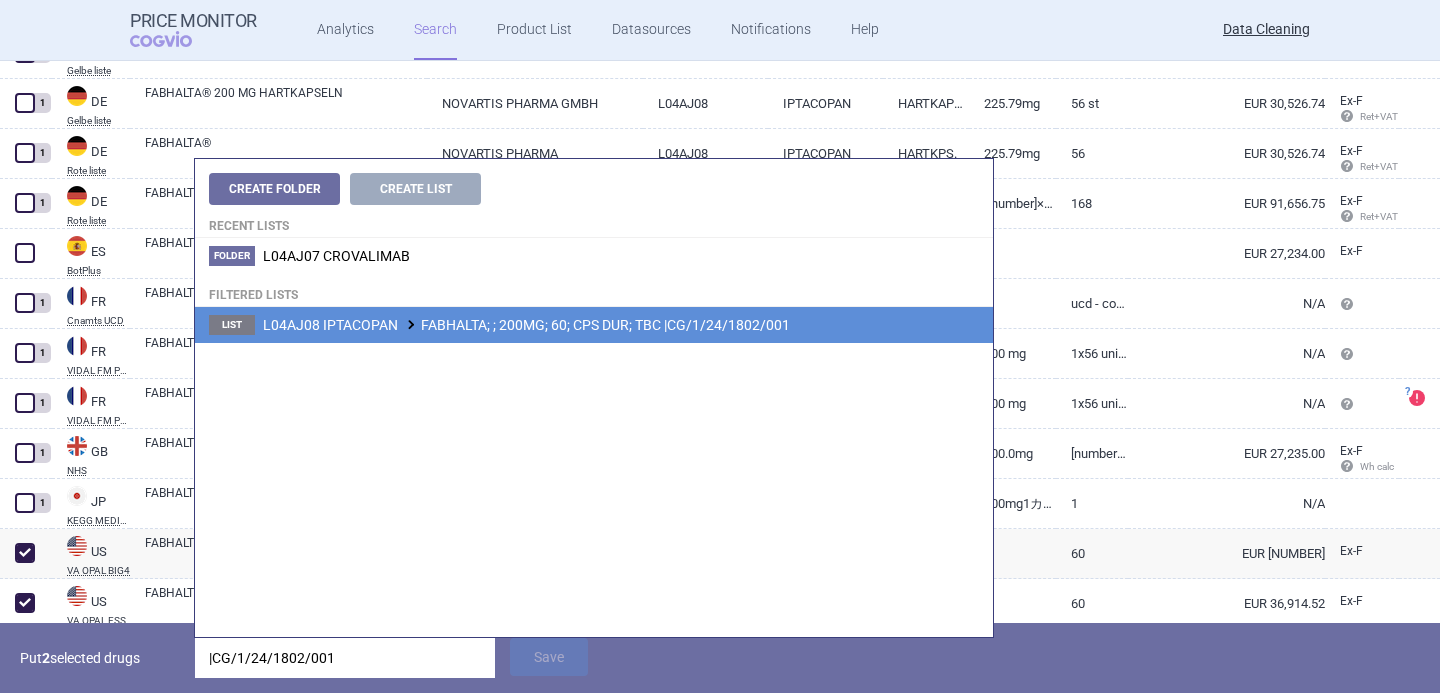 type on "|CG/1/24/1802/001" 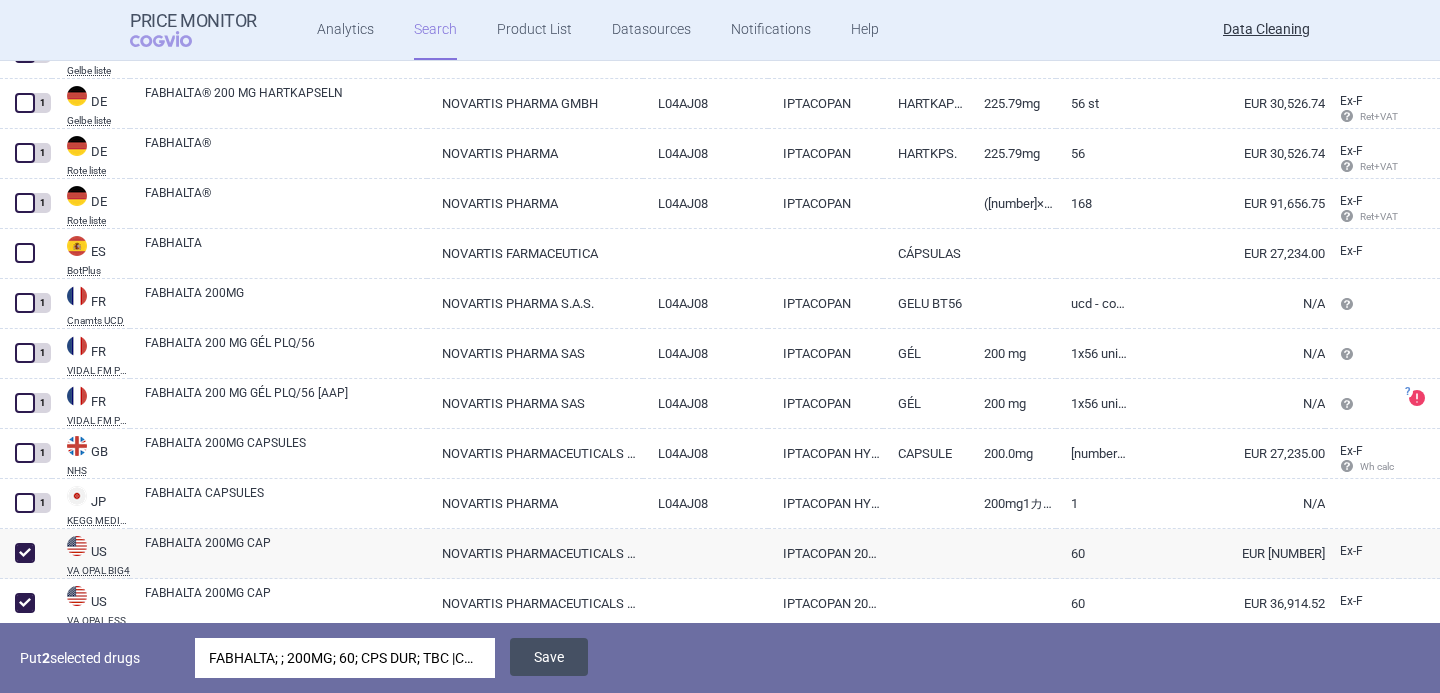 click on "Save" at bounding box center (549, 657) 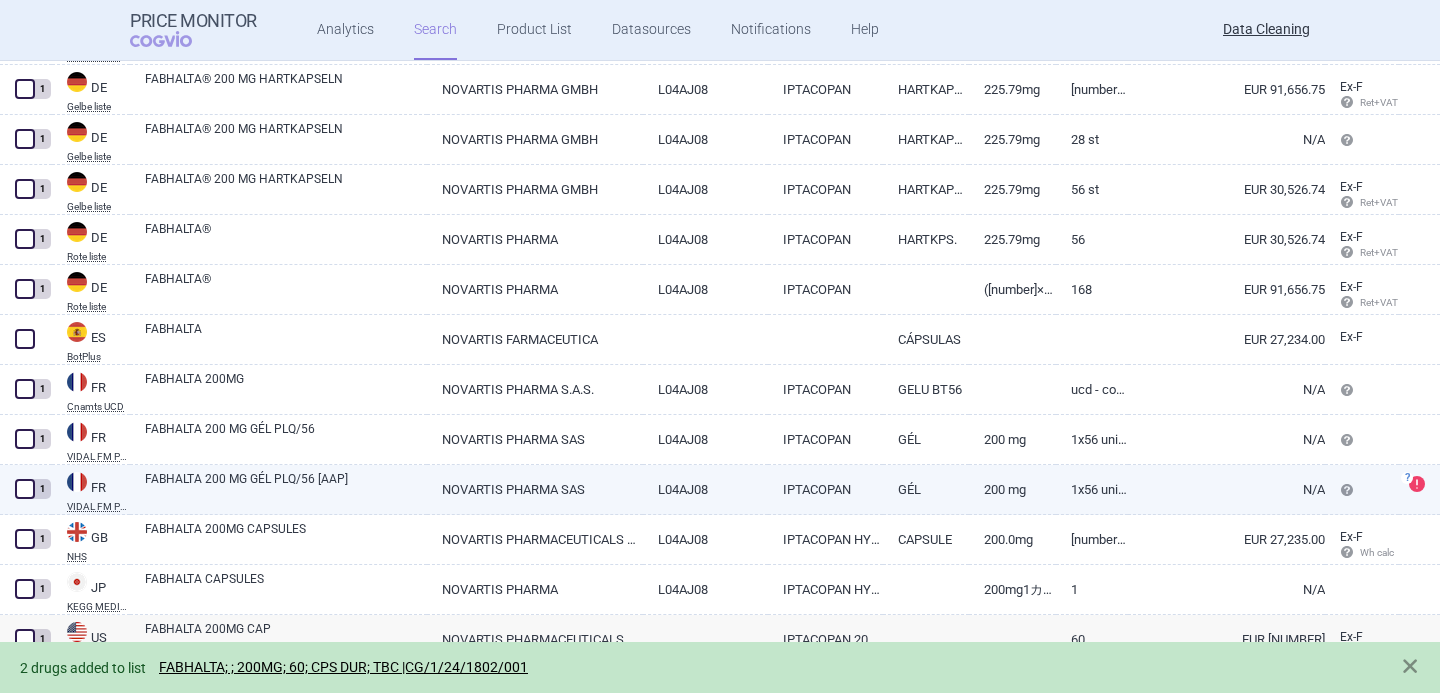 scroll, scrollTop: 464, scrollLeft: 0, axis: vertical 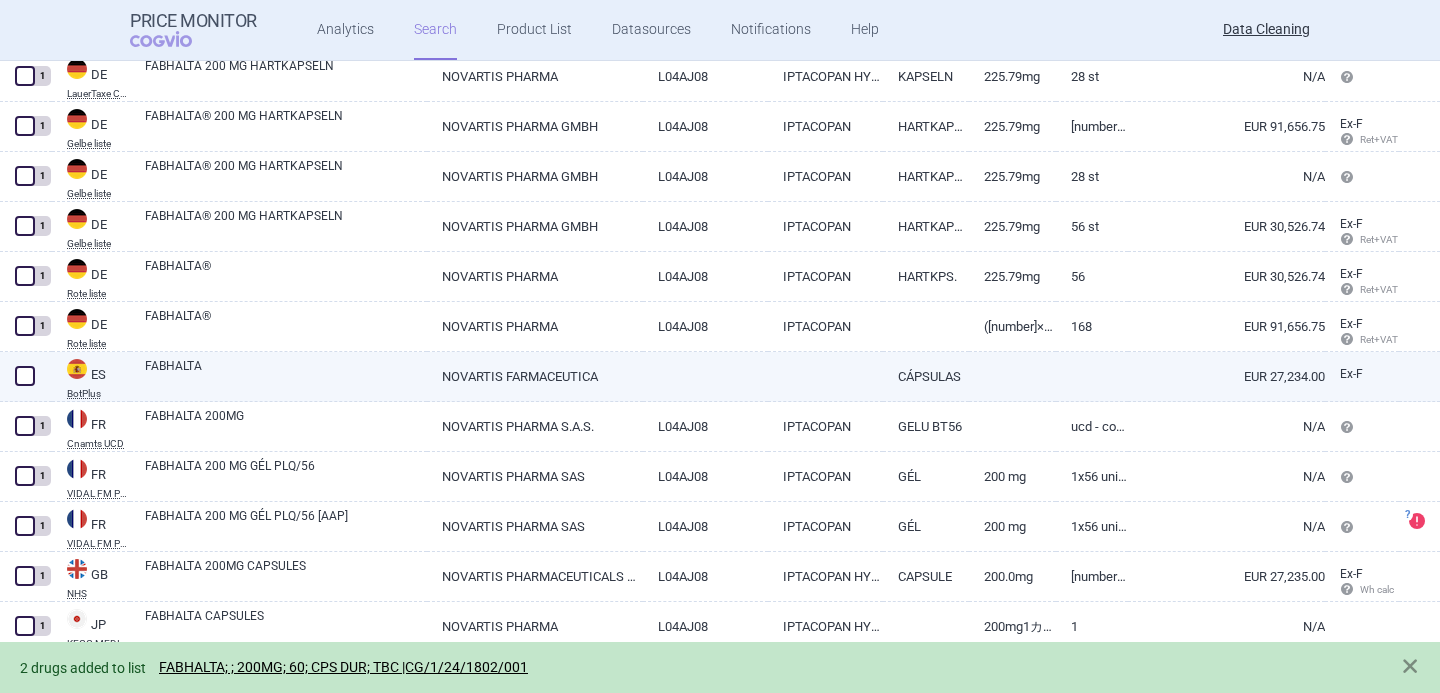 click on "FABHALTA" at bounding box center [286, 375] 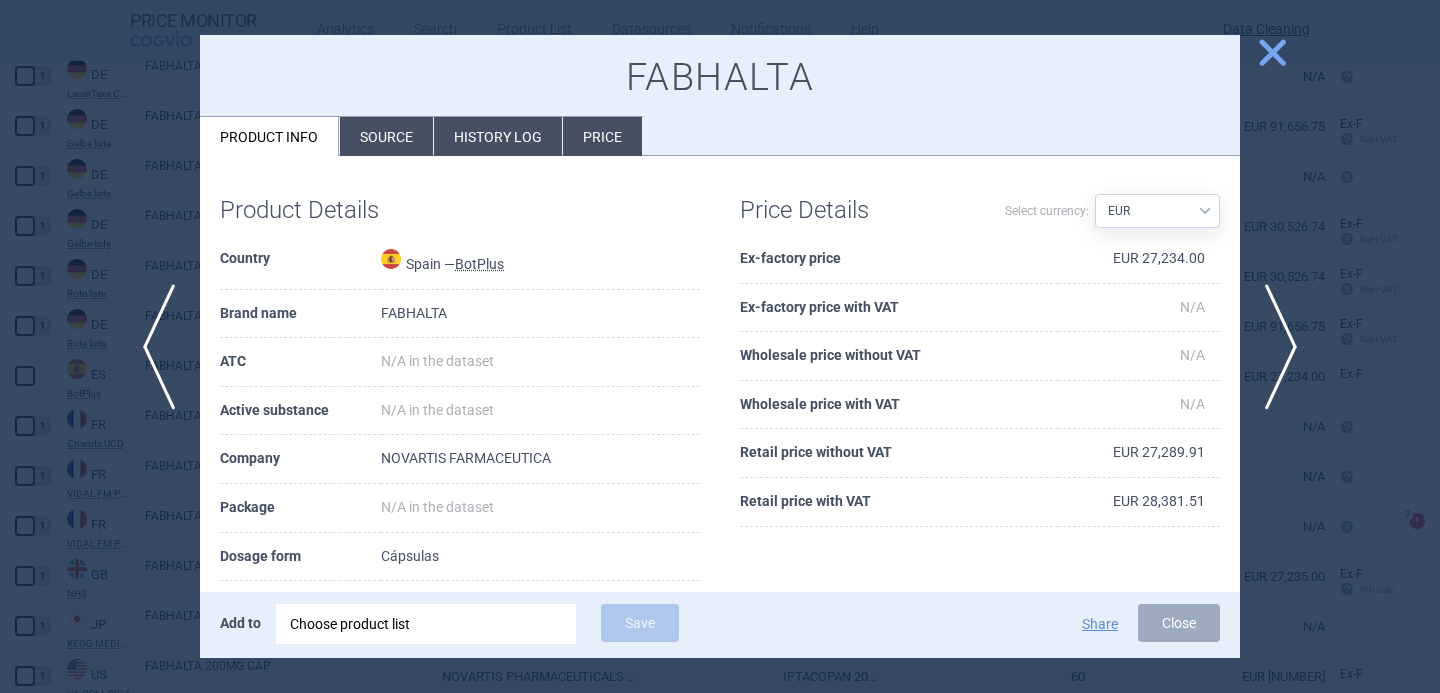 click on "Source" at bounding box center [386, 136] 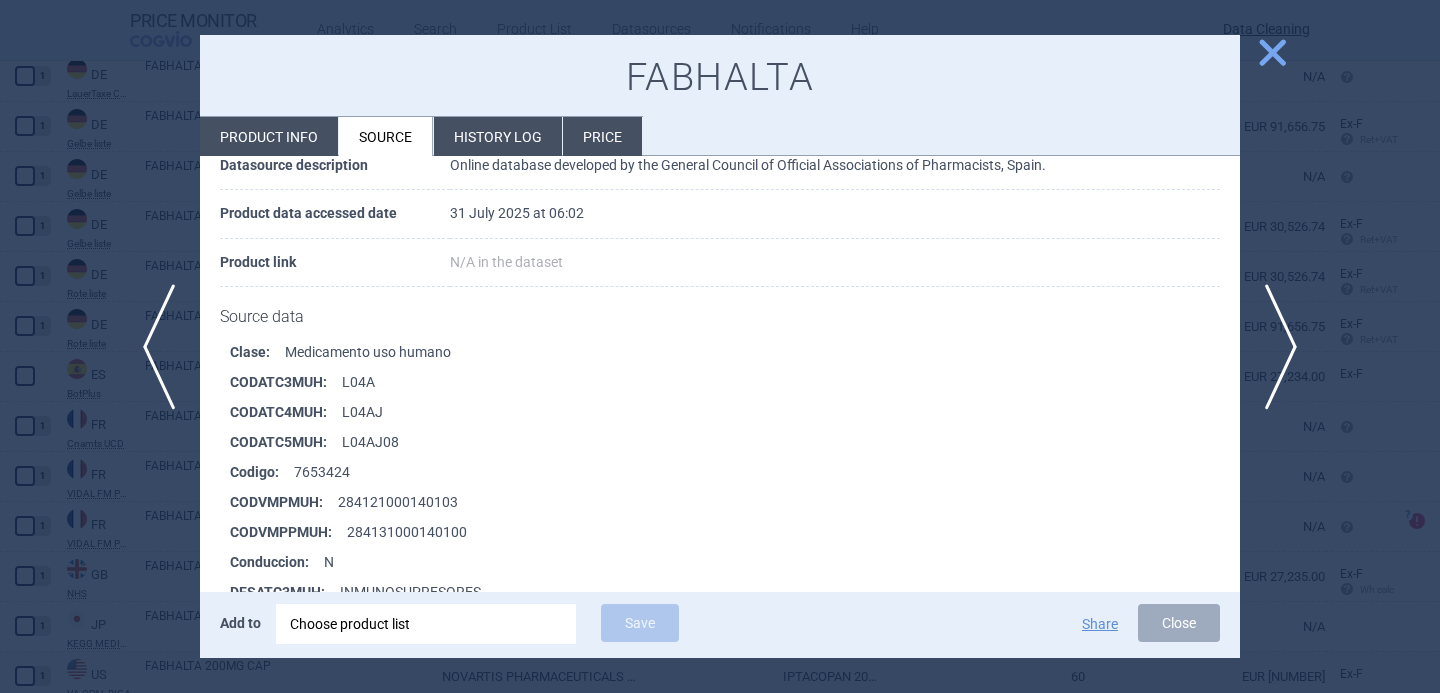 scroll, scrollTop: 404, scrollLeft: 0, axis: vertical 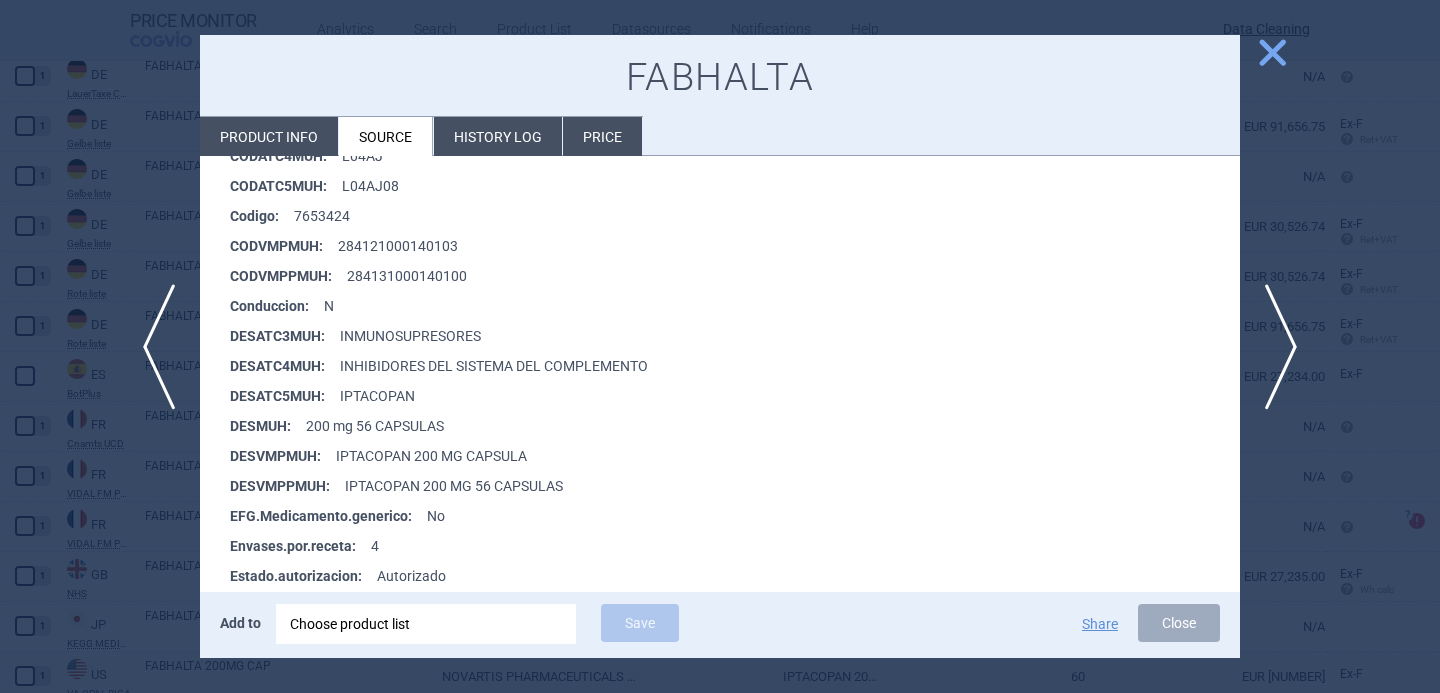 click on "Choose product list" at bounding box center (426, 624) 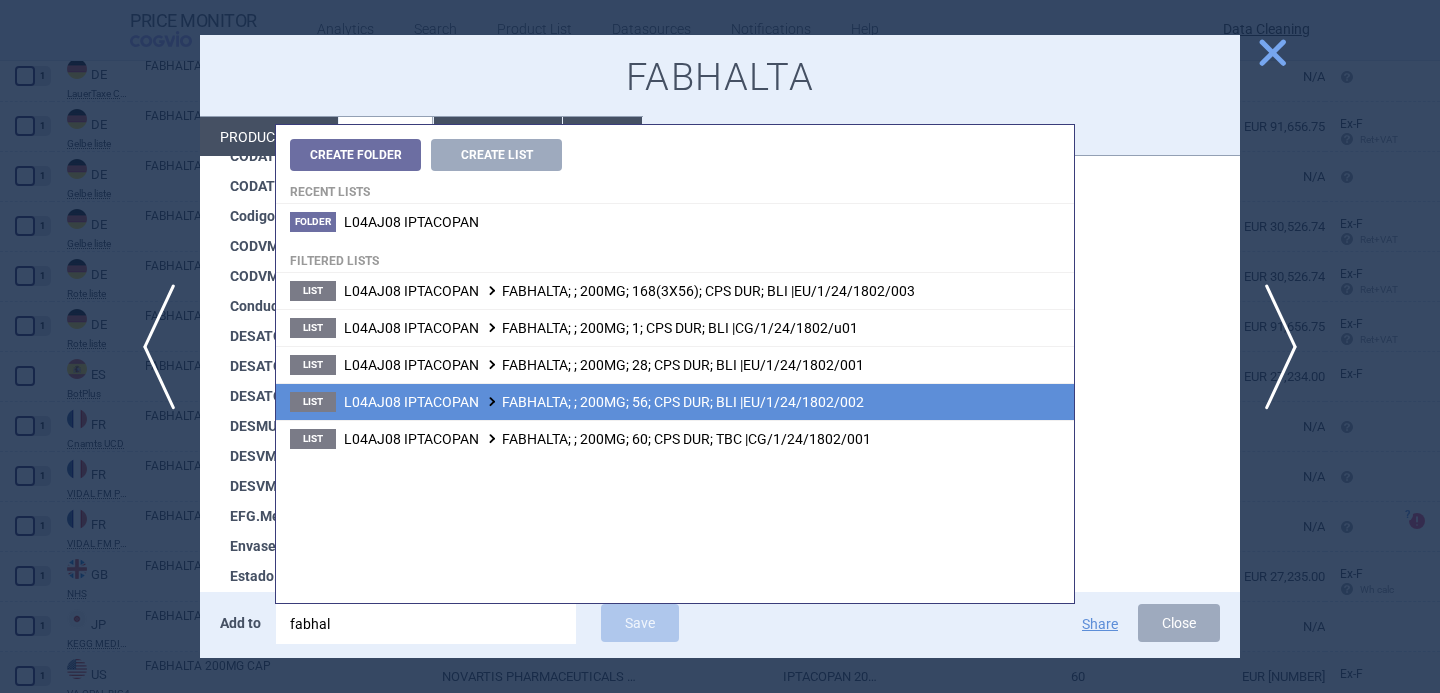 type on "fabhal" 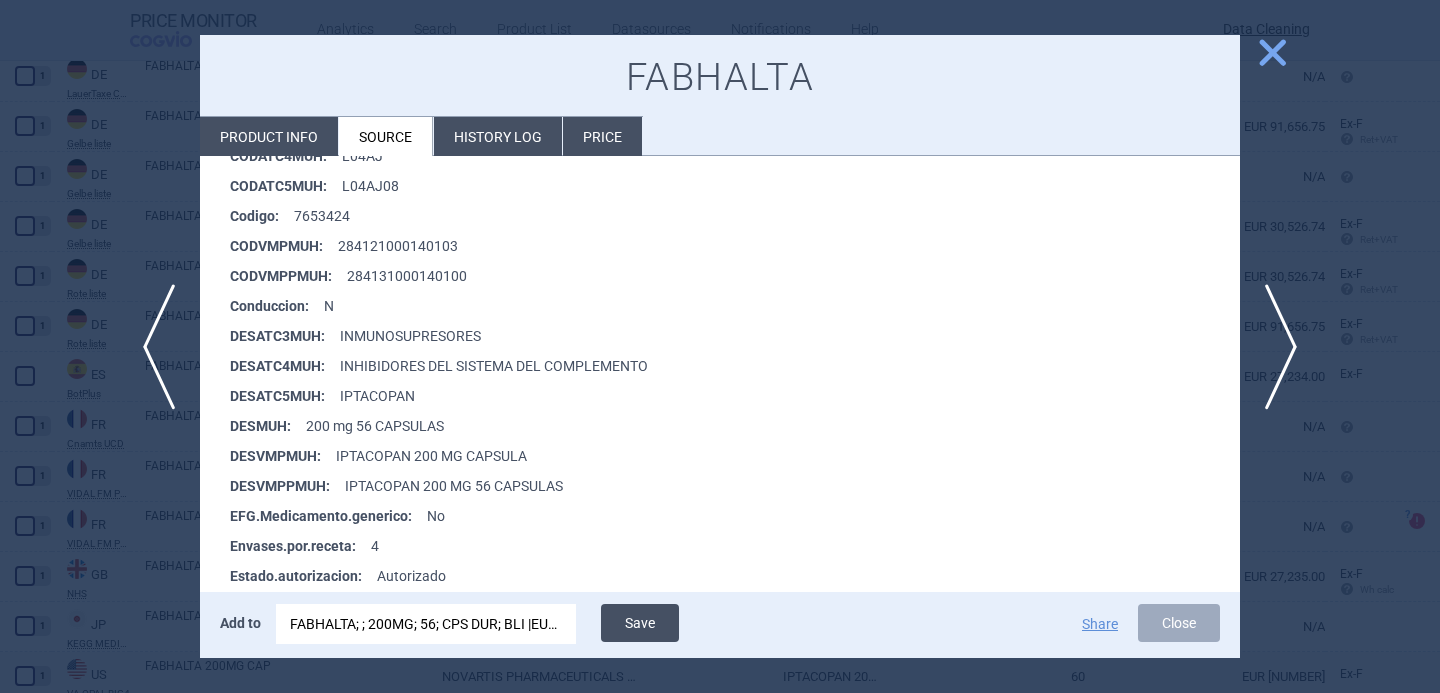click on "Save" at bounding box center [640, 623] 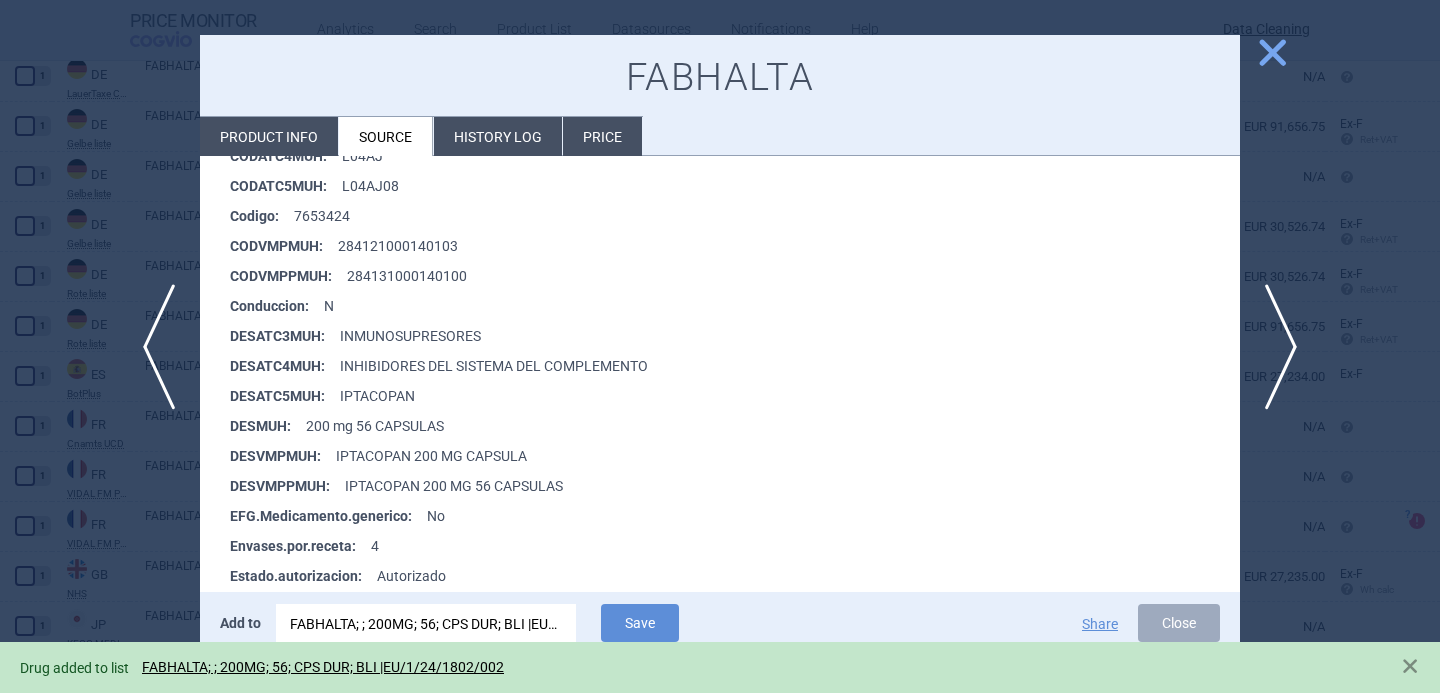 click at bounding box center (720, 346) 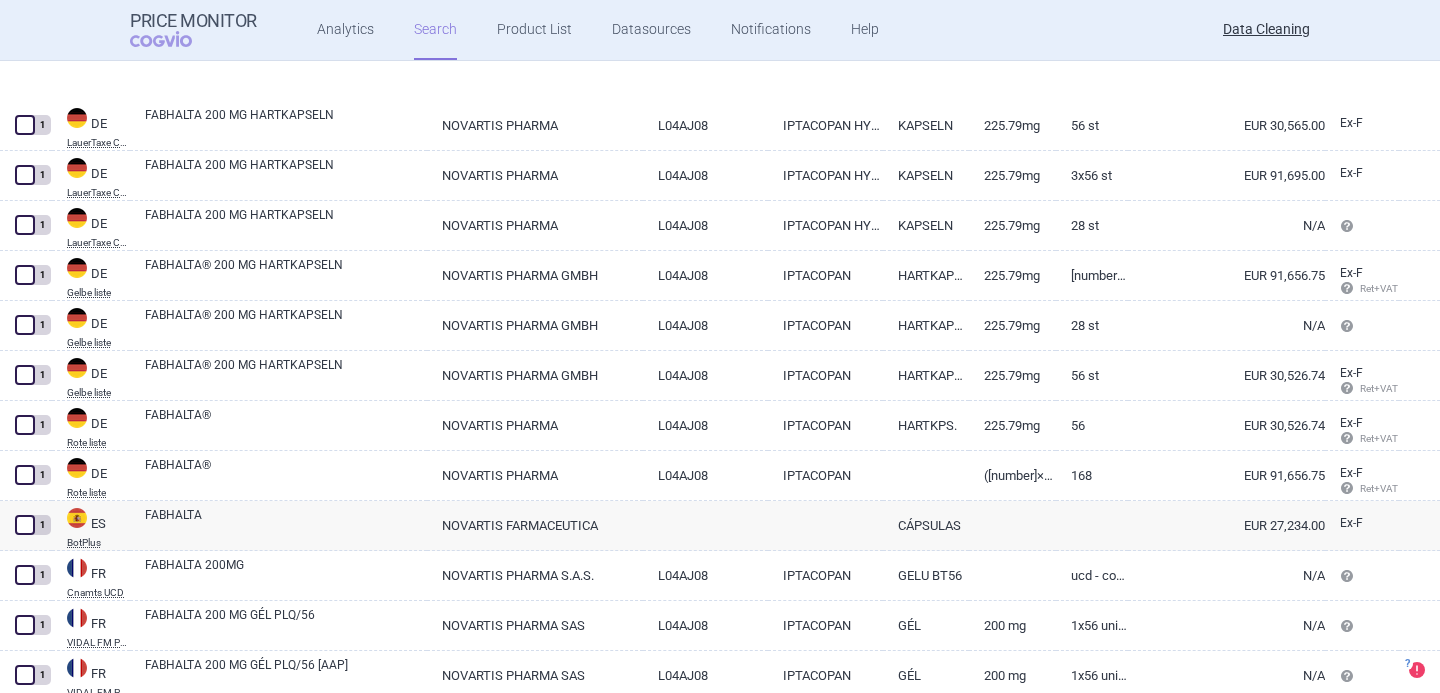 select on "brandName" 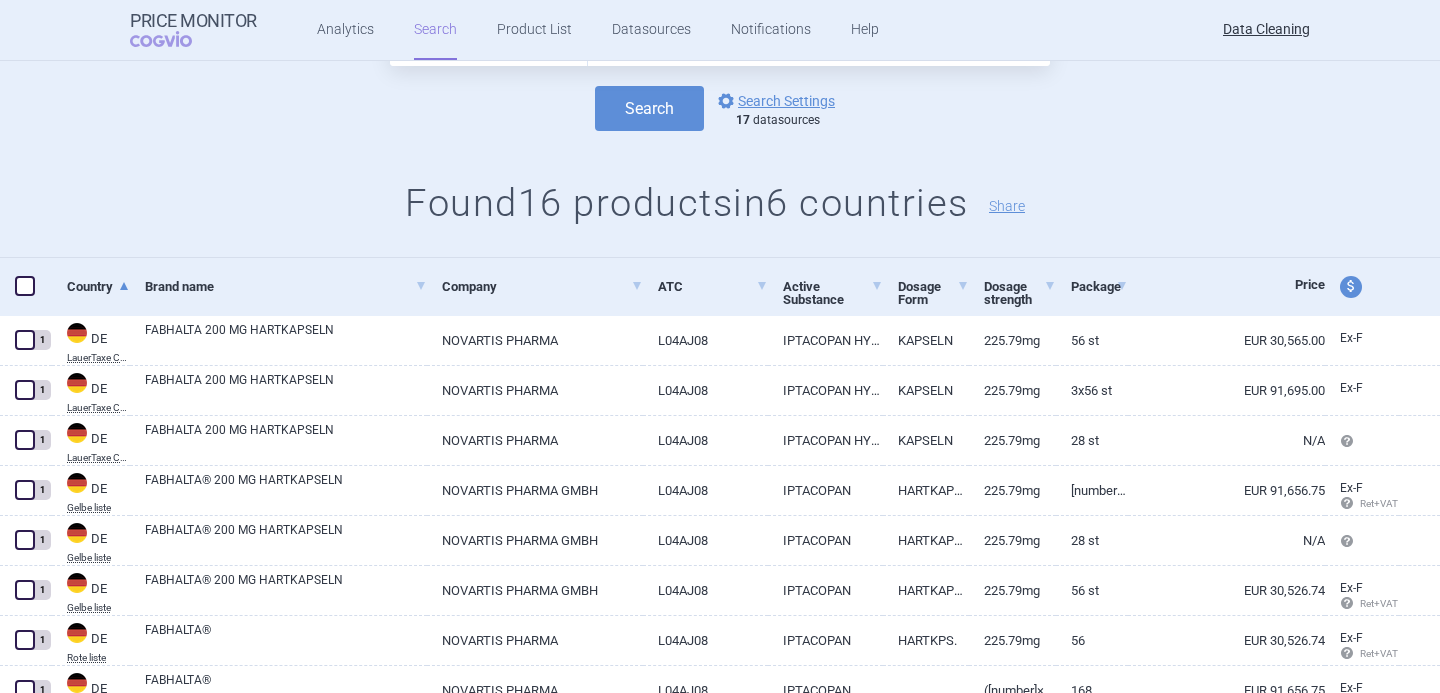 scroll, scrollTop: 46, scrollLeft: 0, axis: vertical 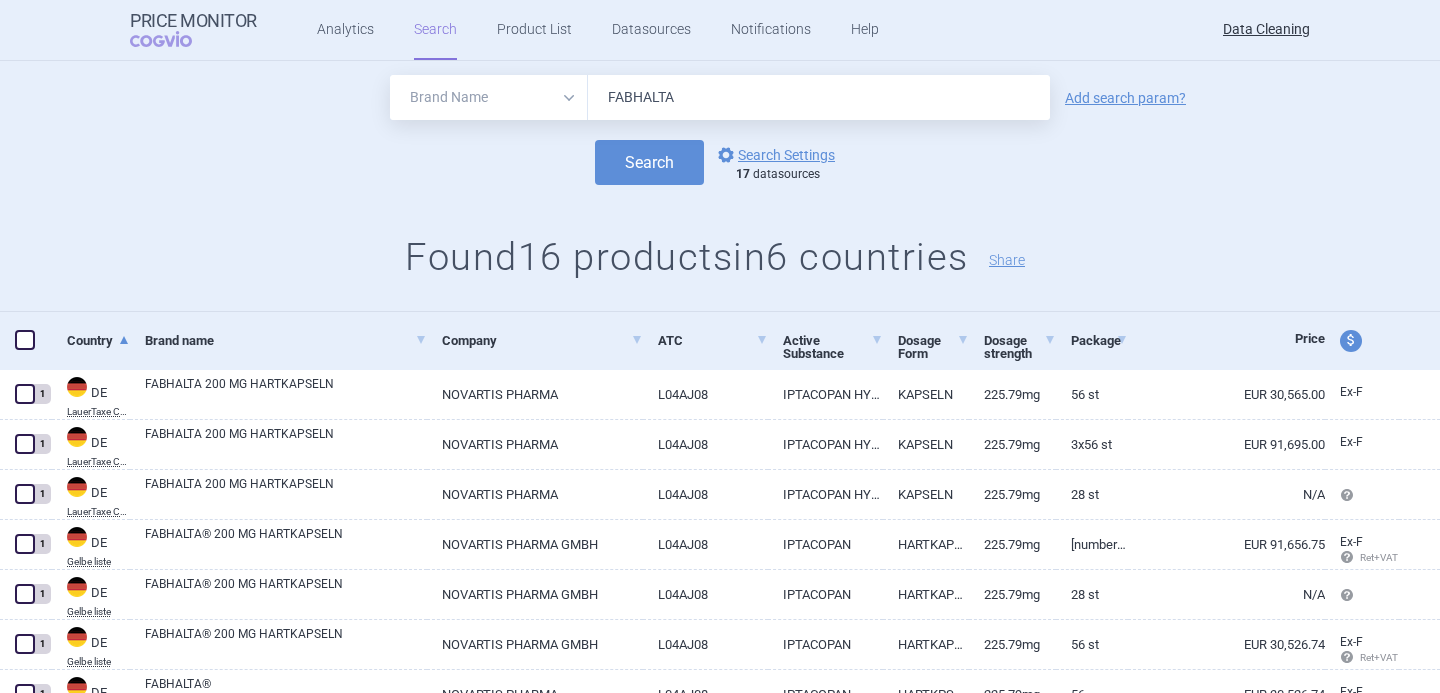 click on "FABHALTA" at bounding box center (819, 97) 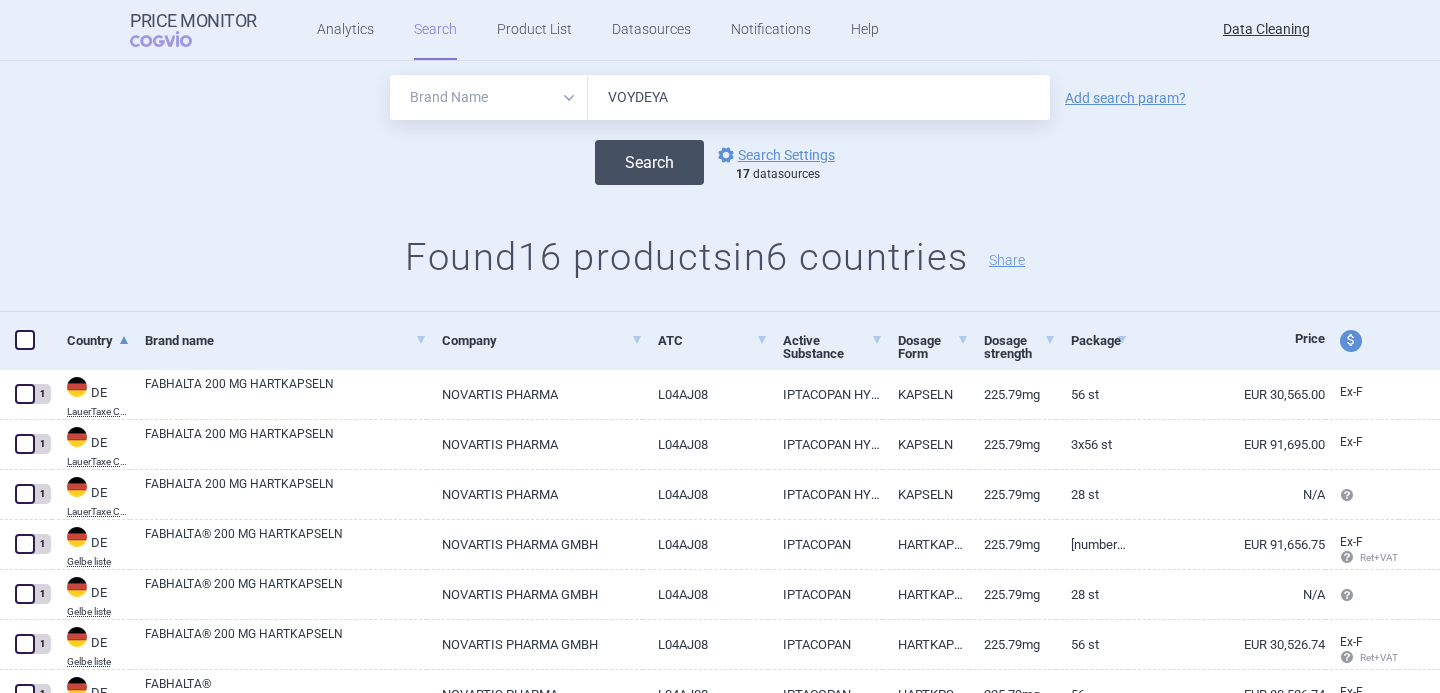 type on "VOYDEYA" 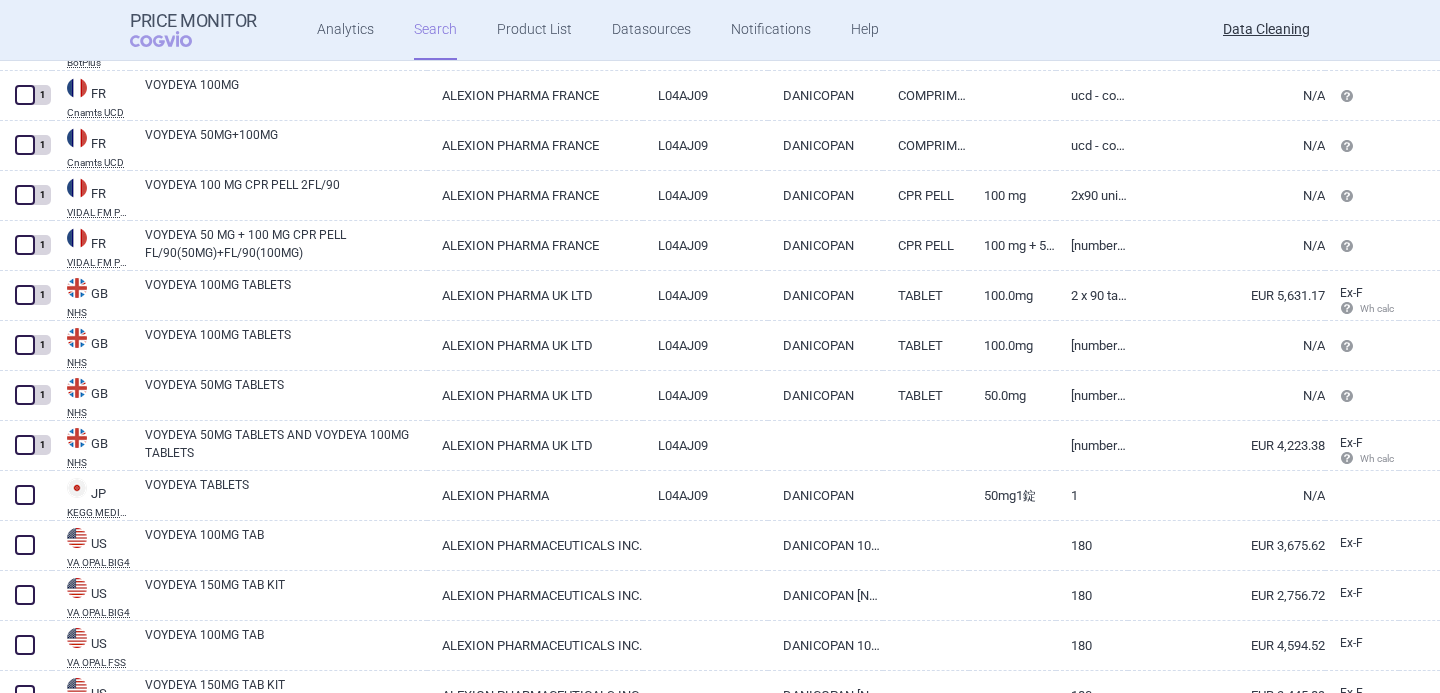 scroll, scrollTop: 837, scrollLeft: 0, axis: vertical 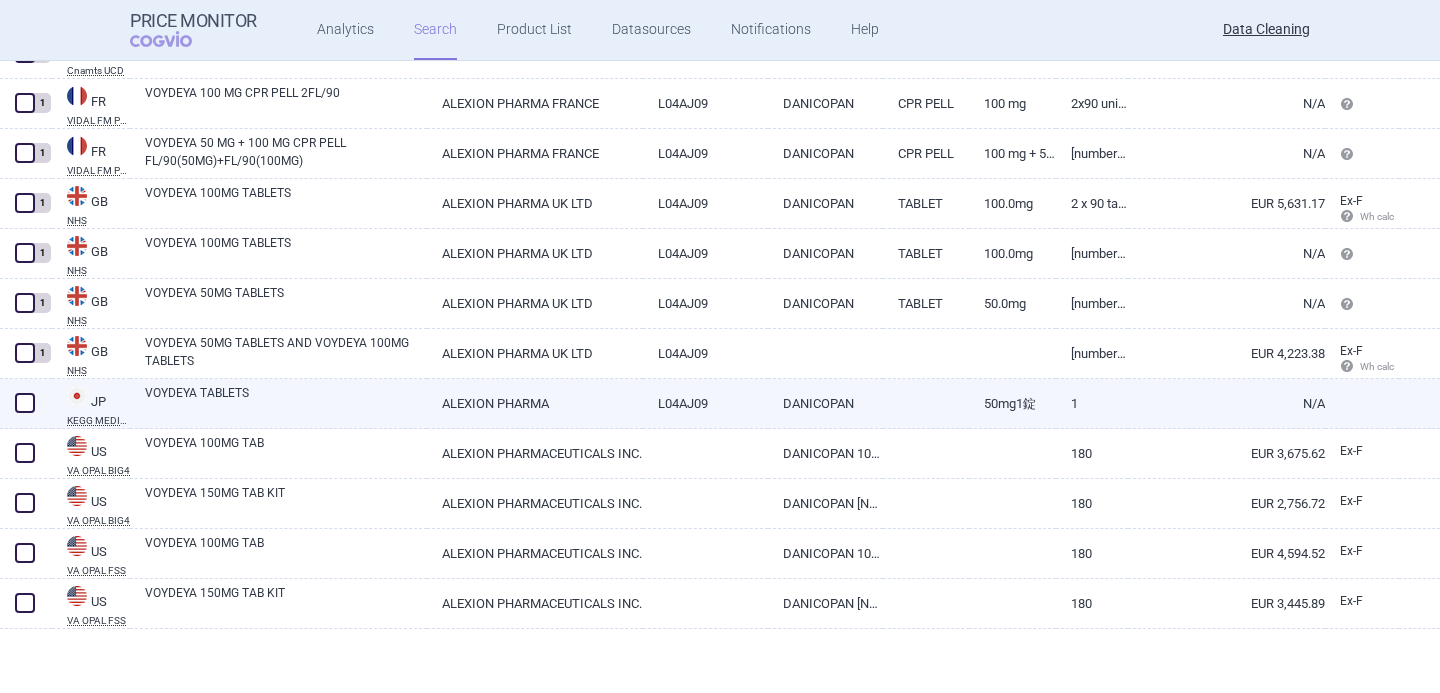 click on "VOYDEYA TABLETS" at bounding box center (286, 402) 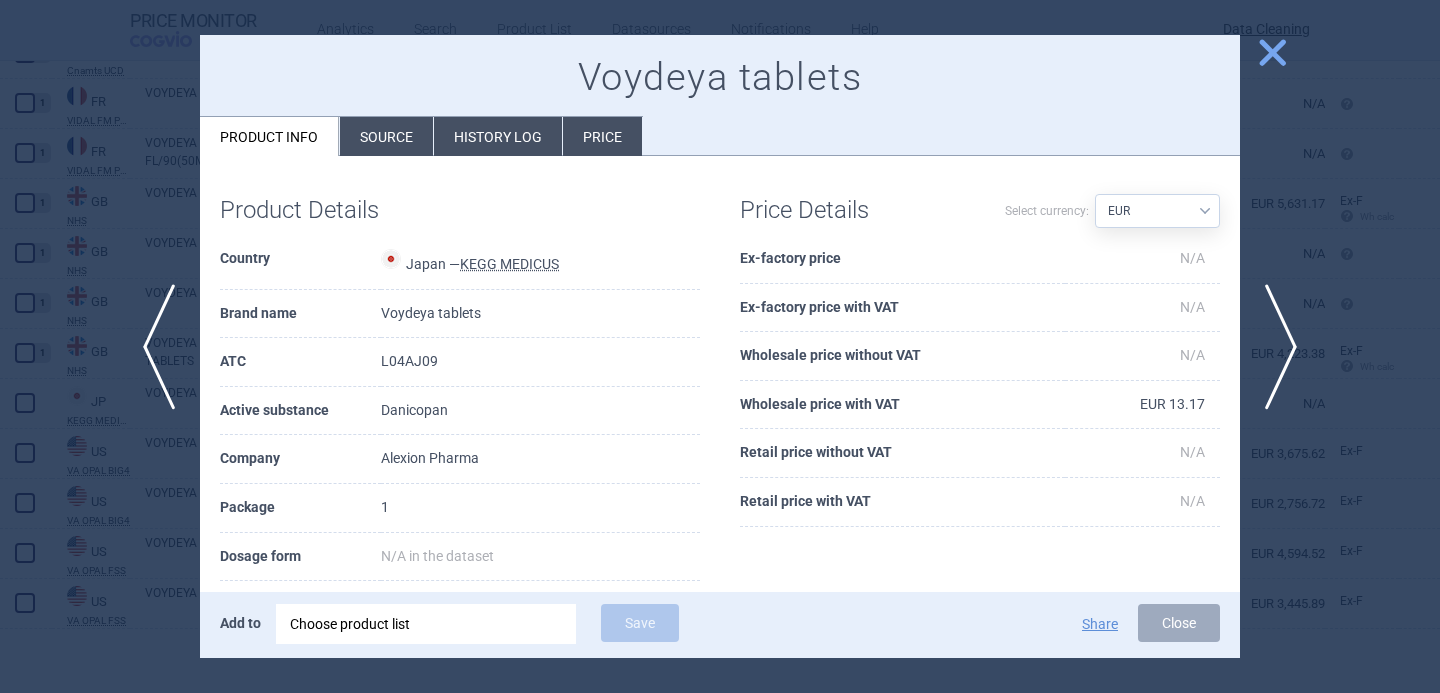 click on "Choose product list" at bounding box center [426, 624] 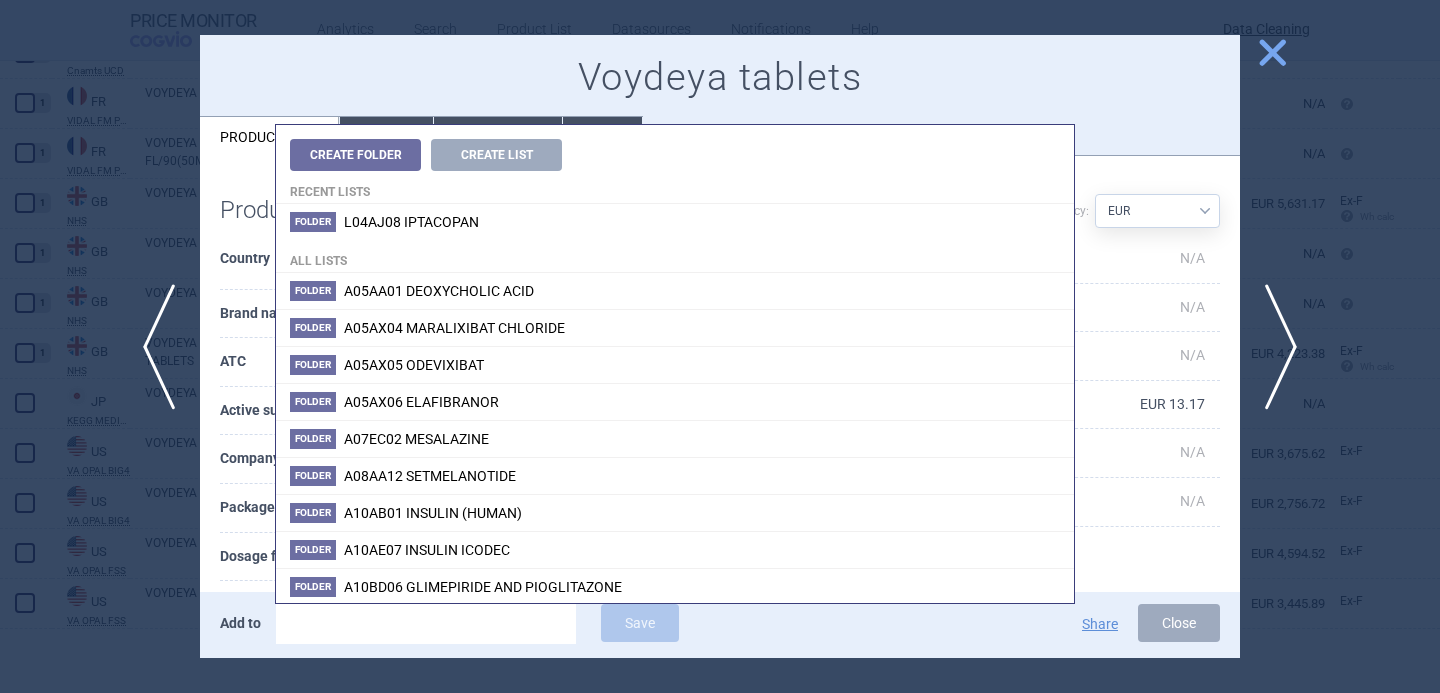 type on "VOYDEYA" 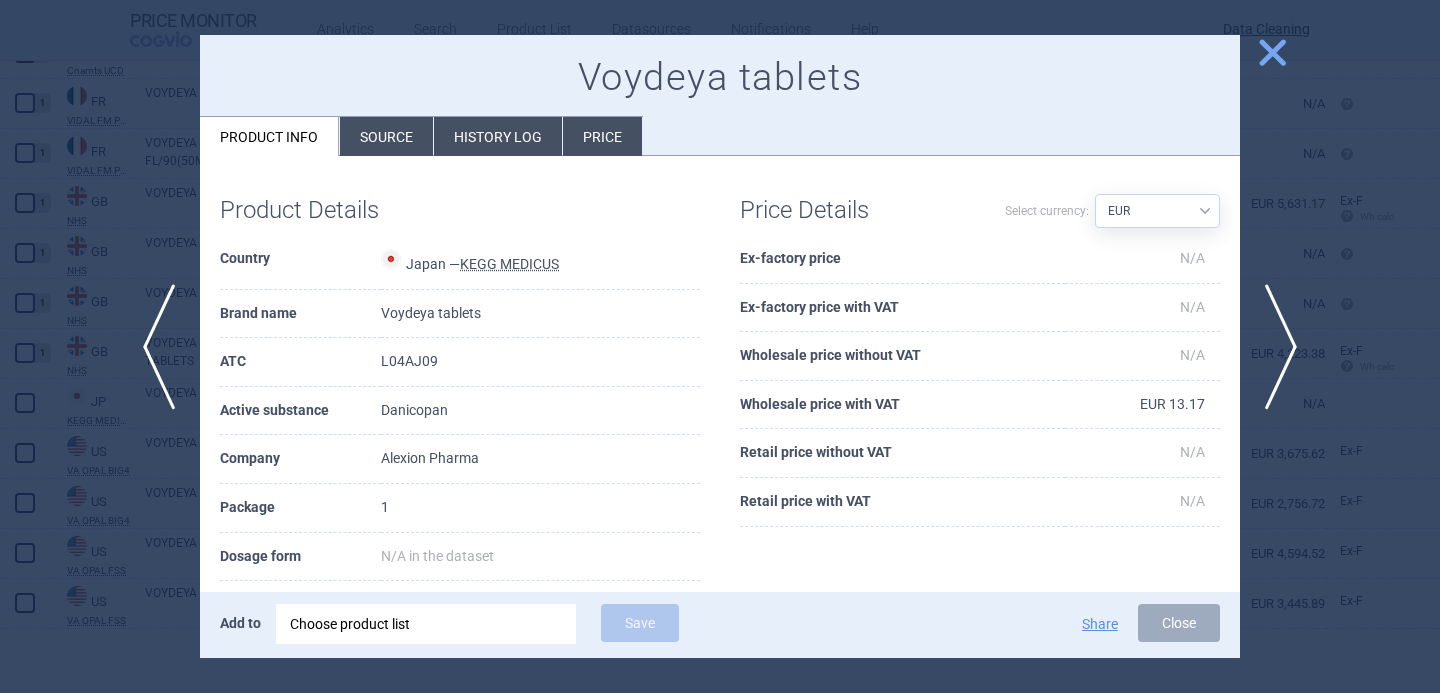 click on "Package" at bounding box center [300, 508] 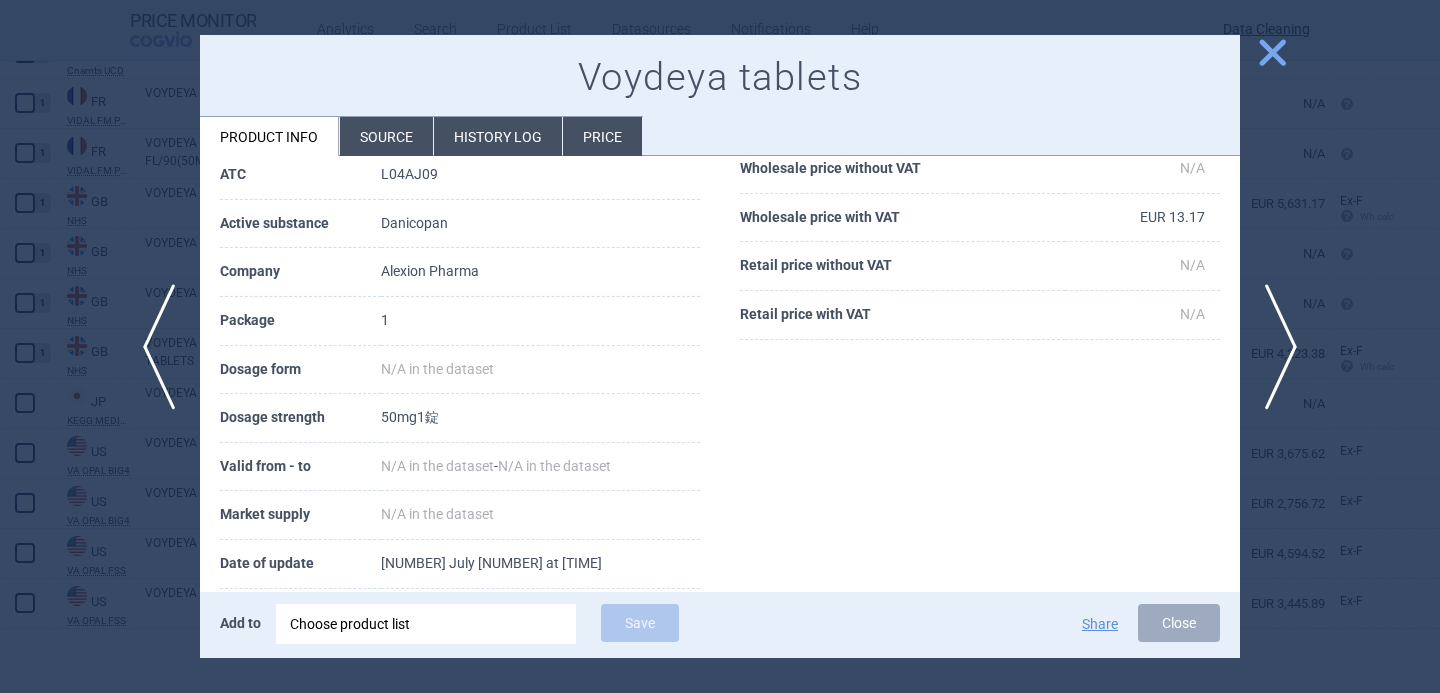 scroll, scrollTop: 271, scrollLeft: 0, axis: vertical 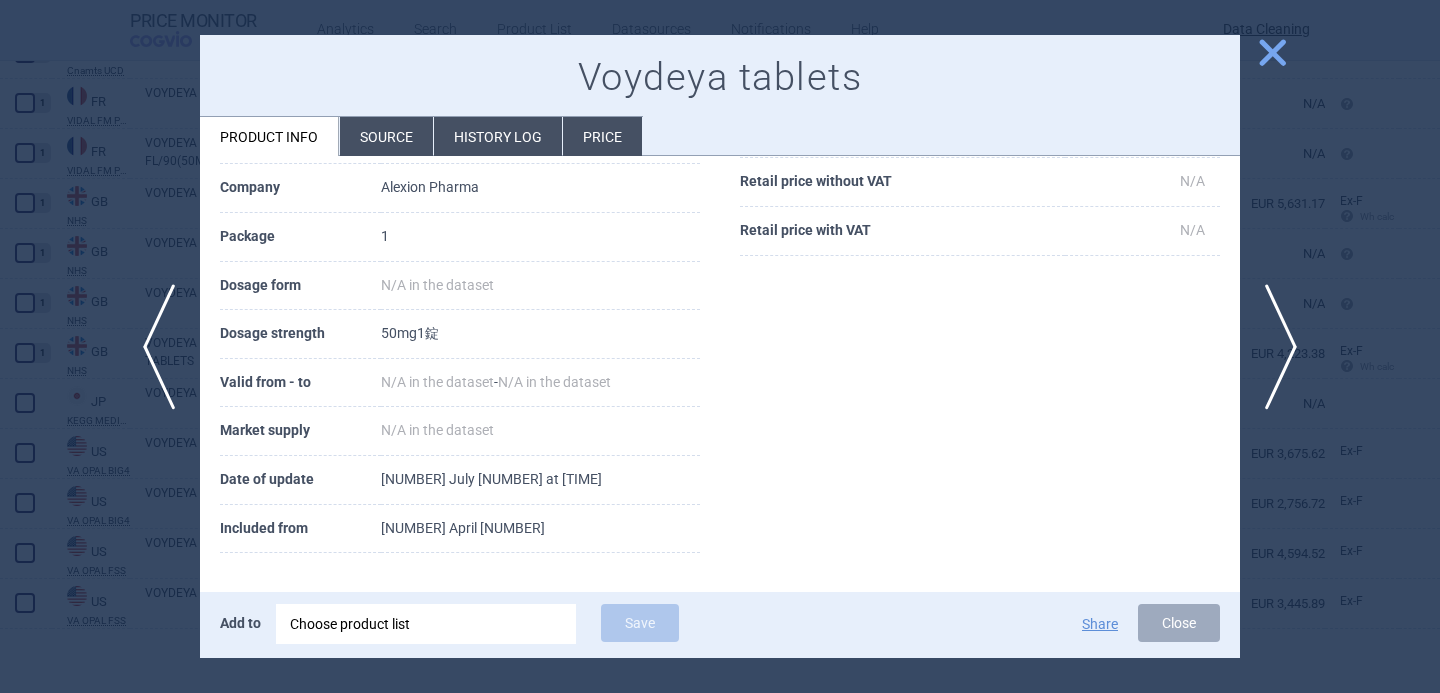 click on "Source" at bounding box center (386, 136) 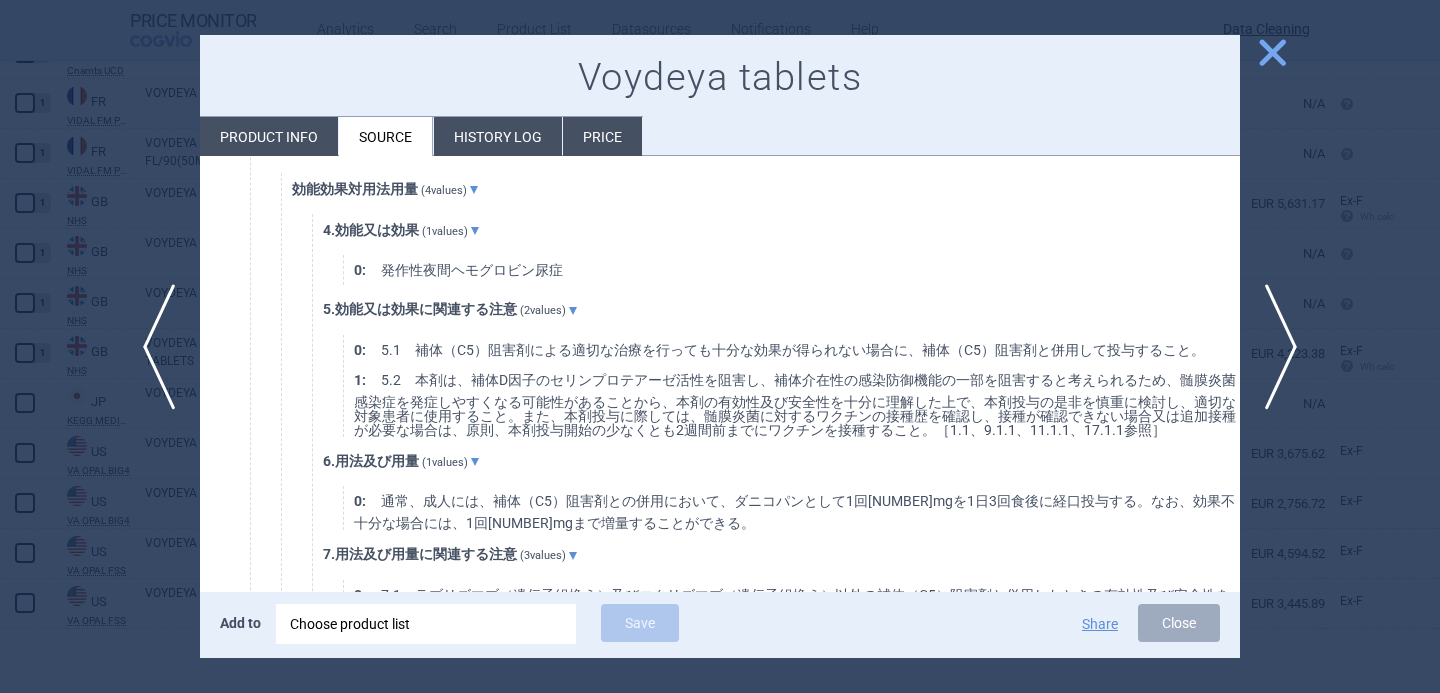 scroll, scrollTop: 1247, scrollLeft: 0, axis: vertical 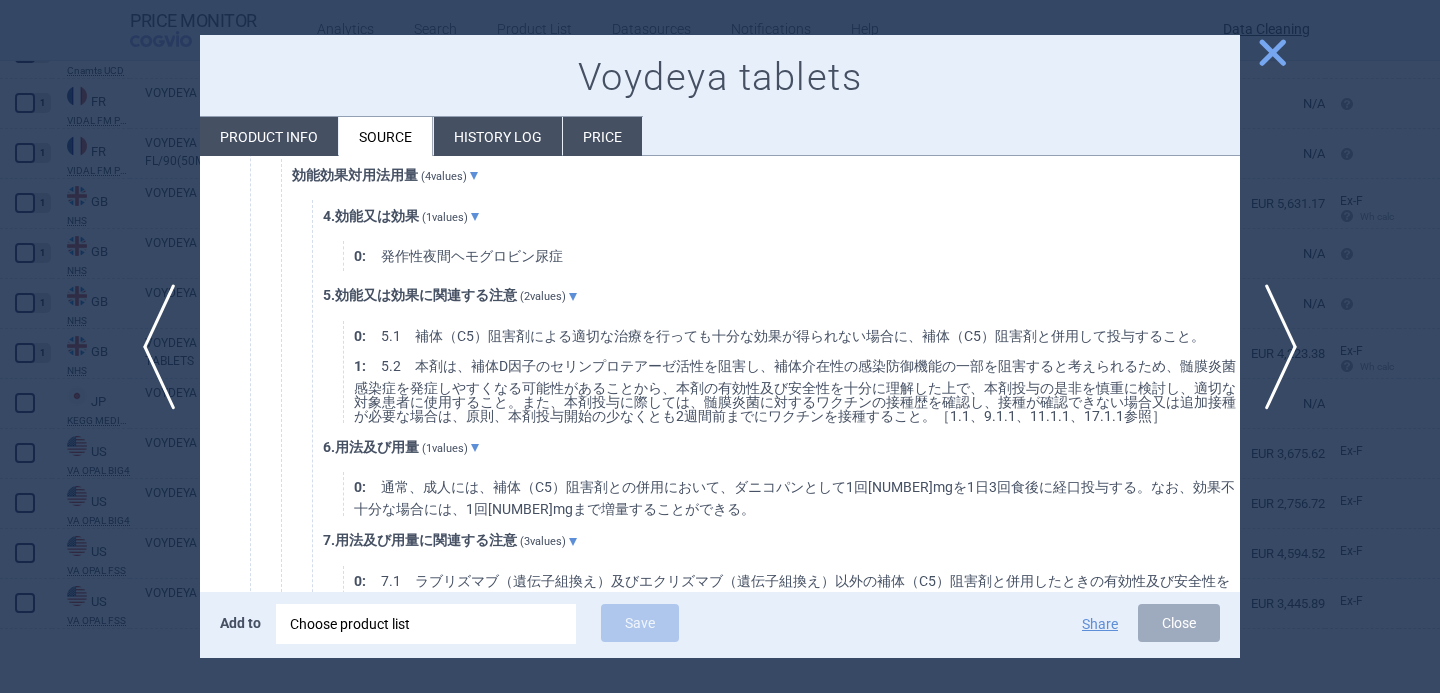 click on "Choose product list" at bounding box center [426, 624] 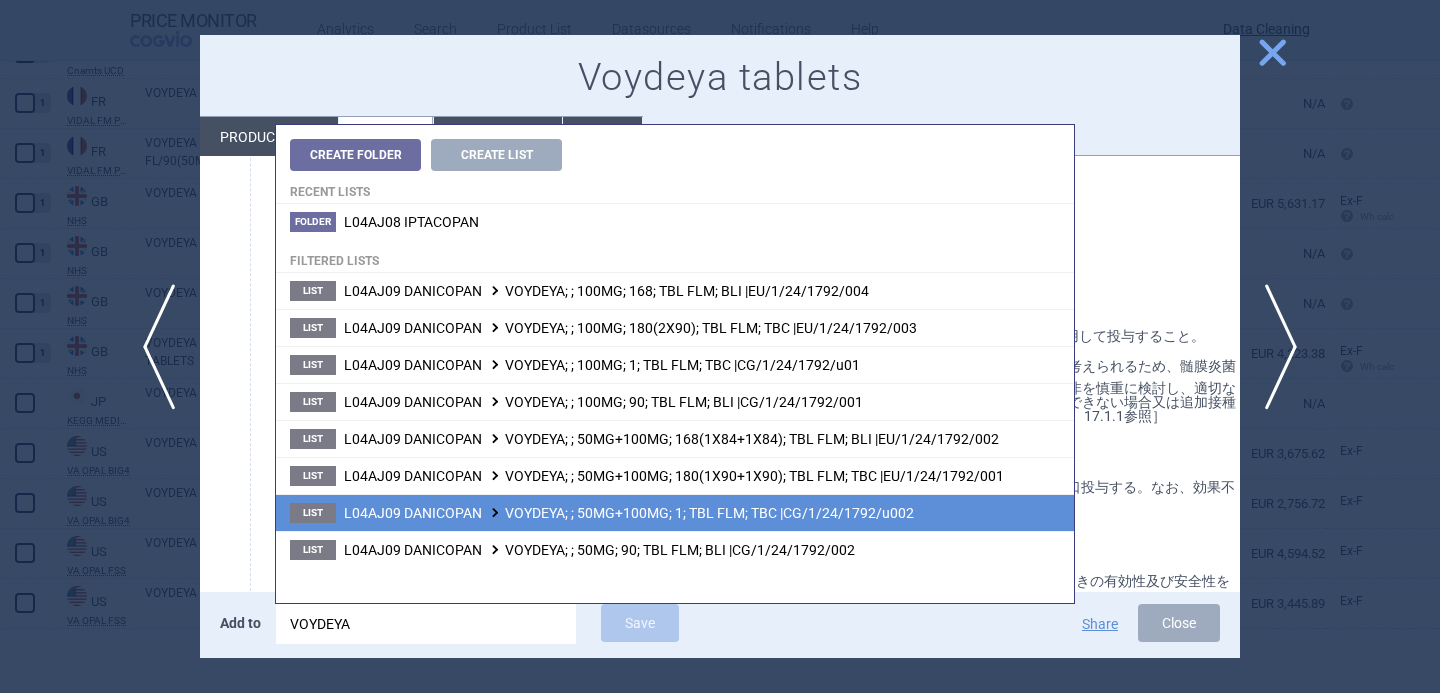 click at bounding box center [495, 512] 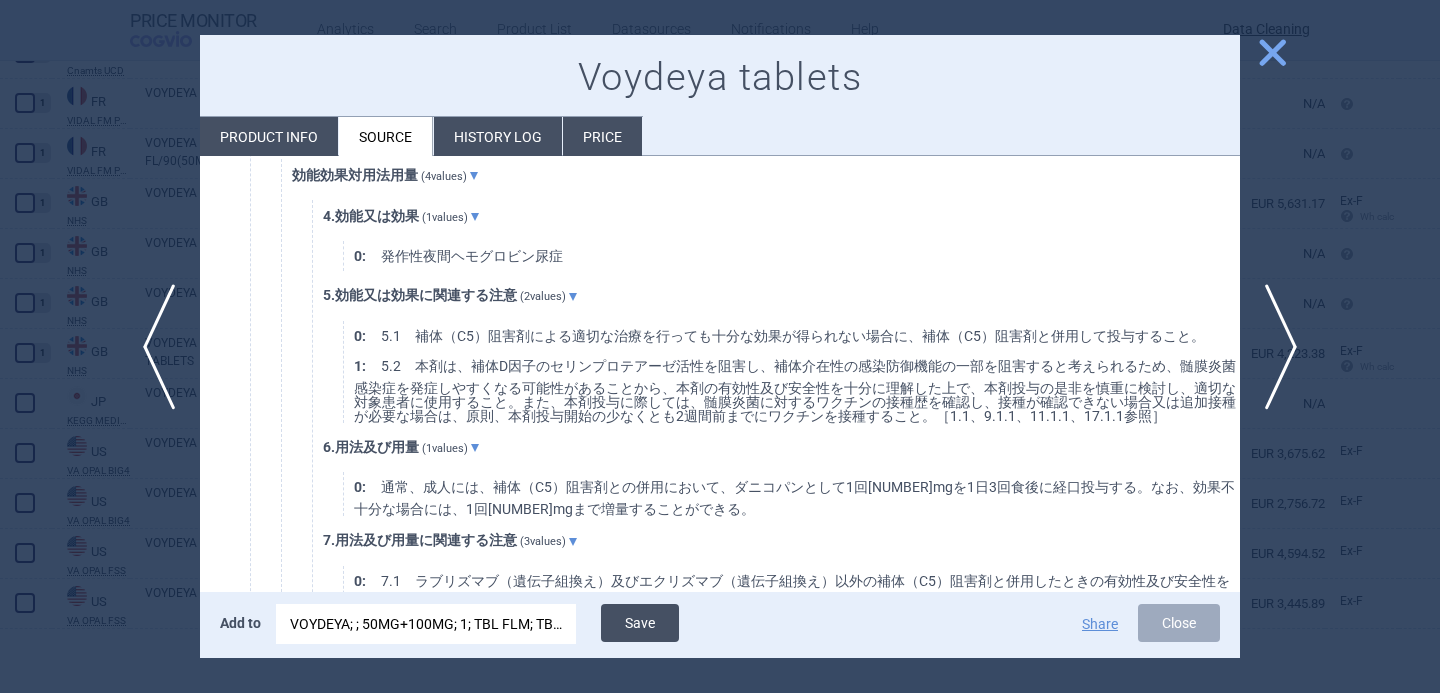 click on "Save" at bounding box center (640, 623) 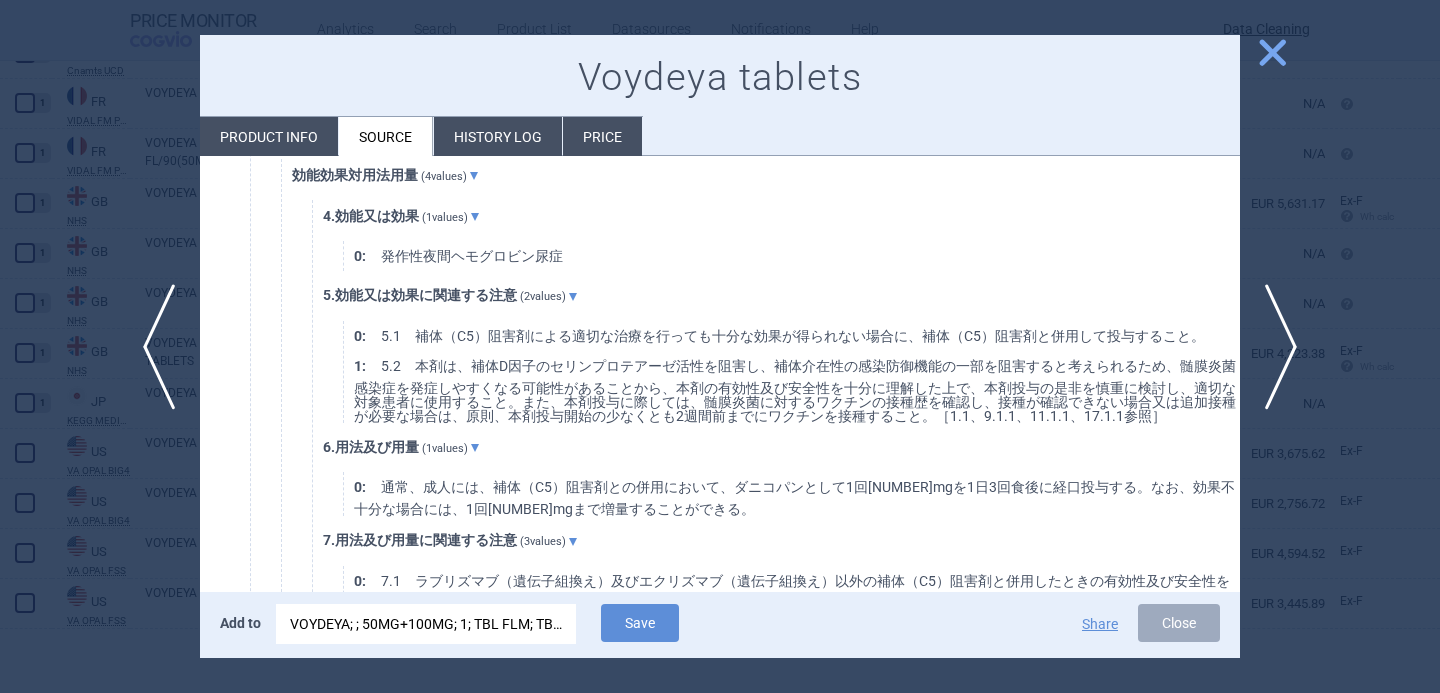 click at bounding box center (720, 346) 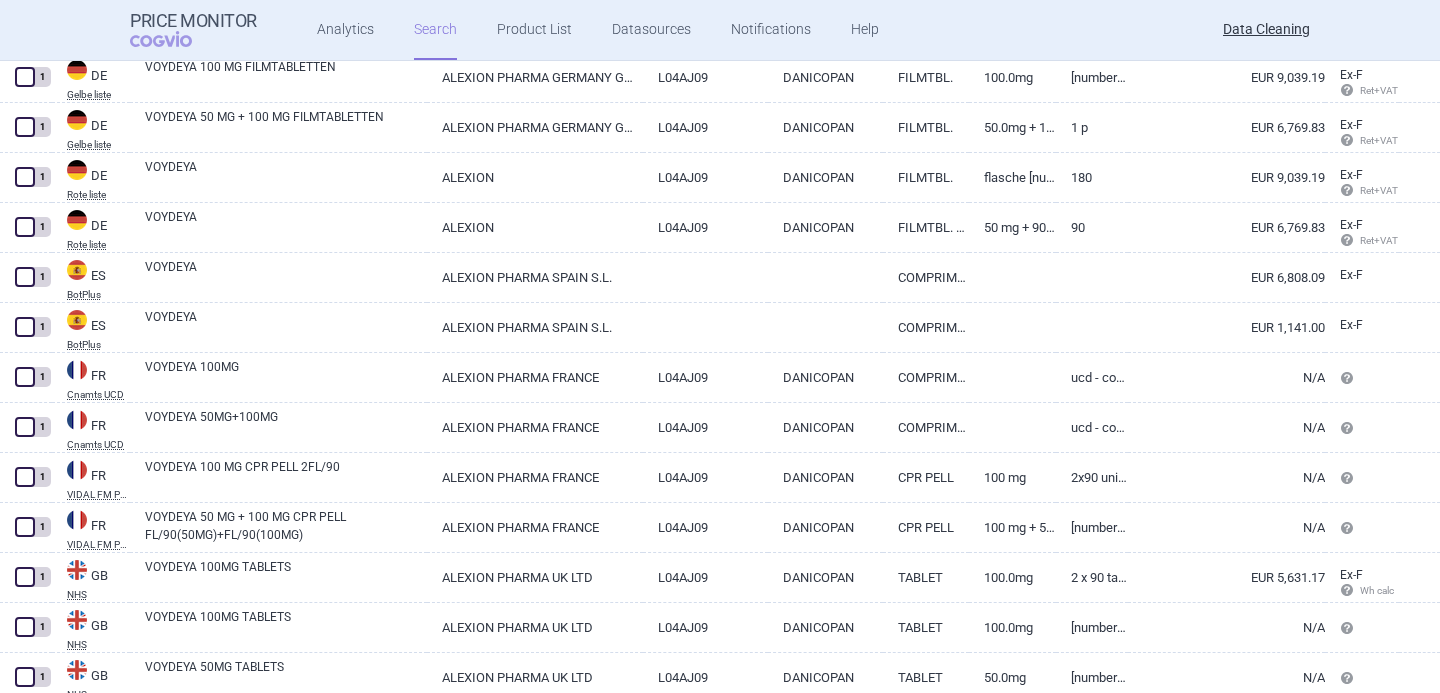 scroll, scrollTop: 269, scrollLeft: 0, axis: vertical 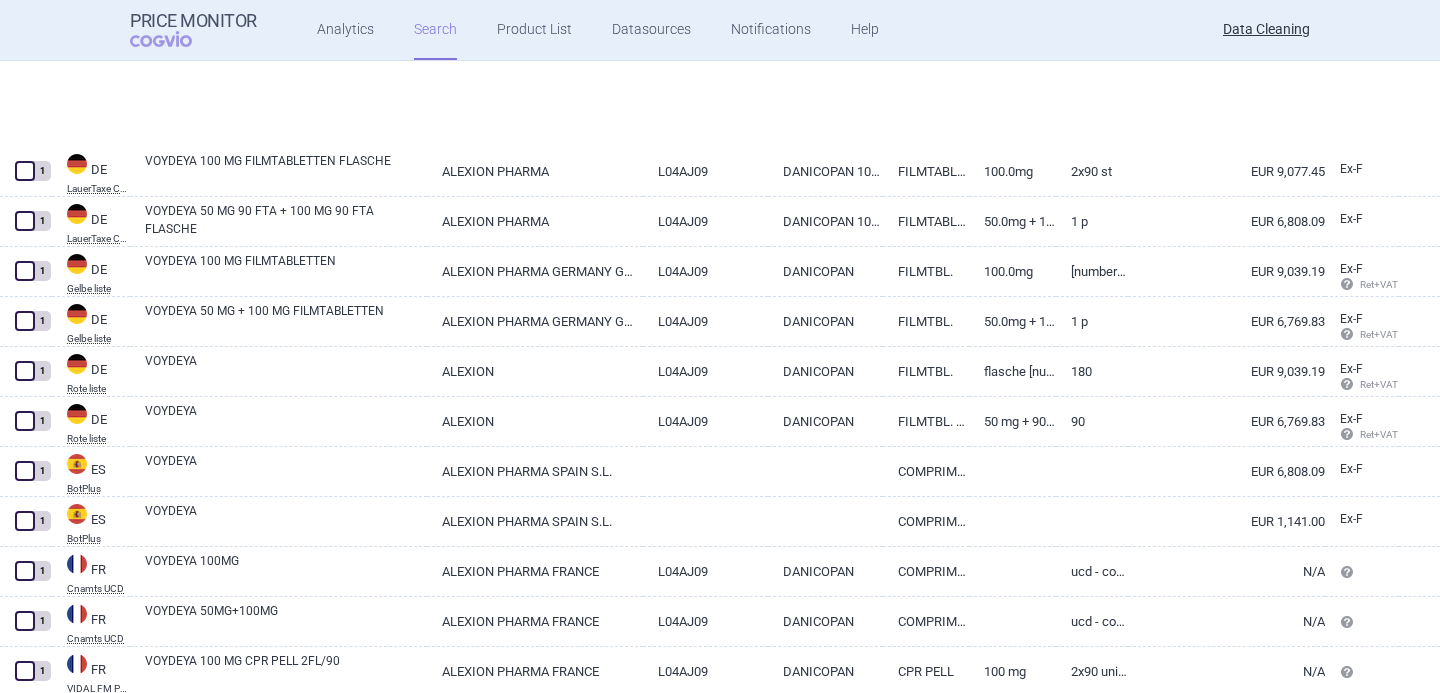 select on "brandName" 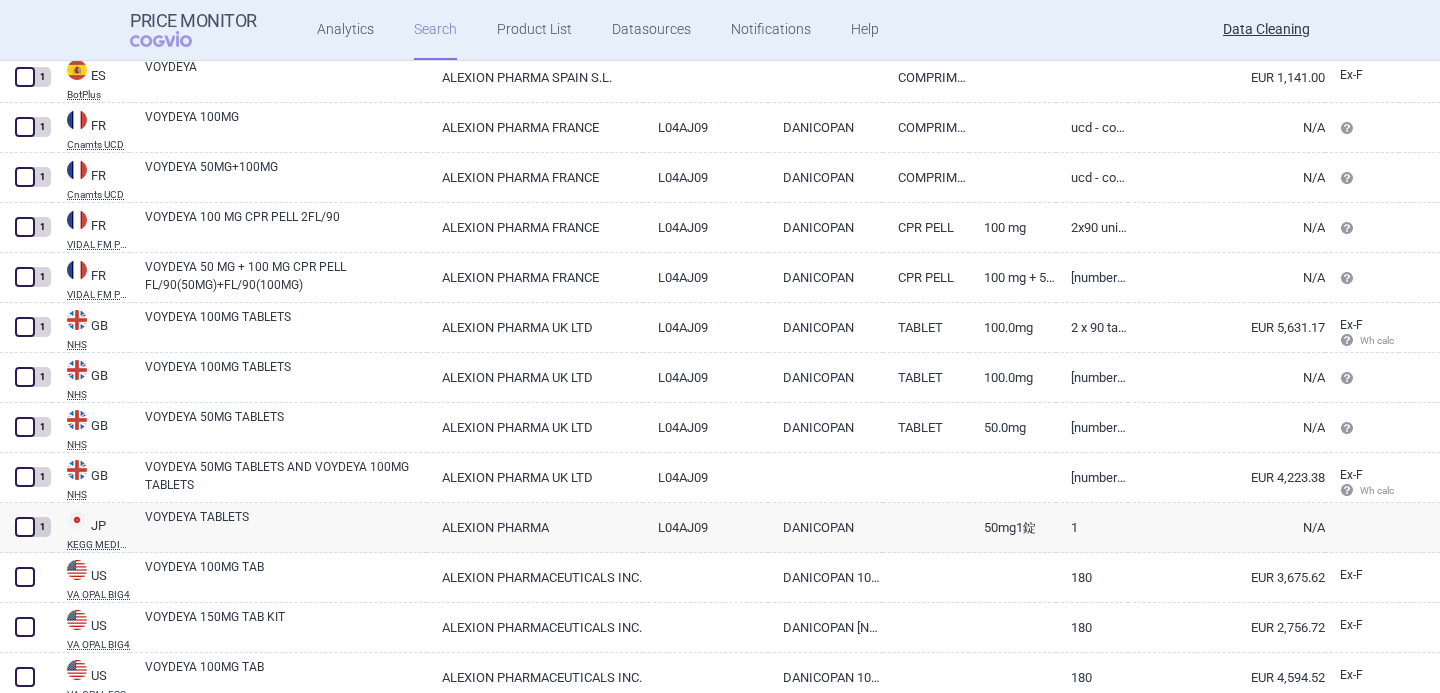 scroll, scrollTop: 837, scrollLeft: 0, axis: vertical 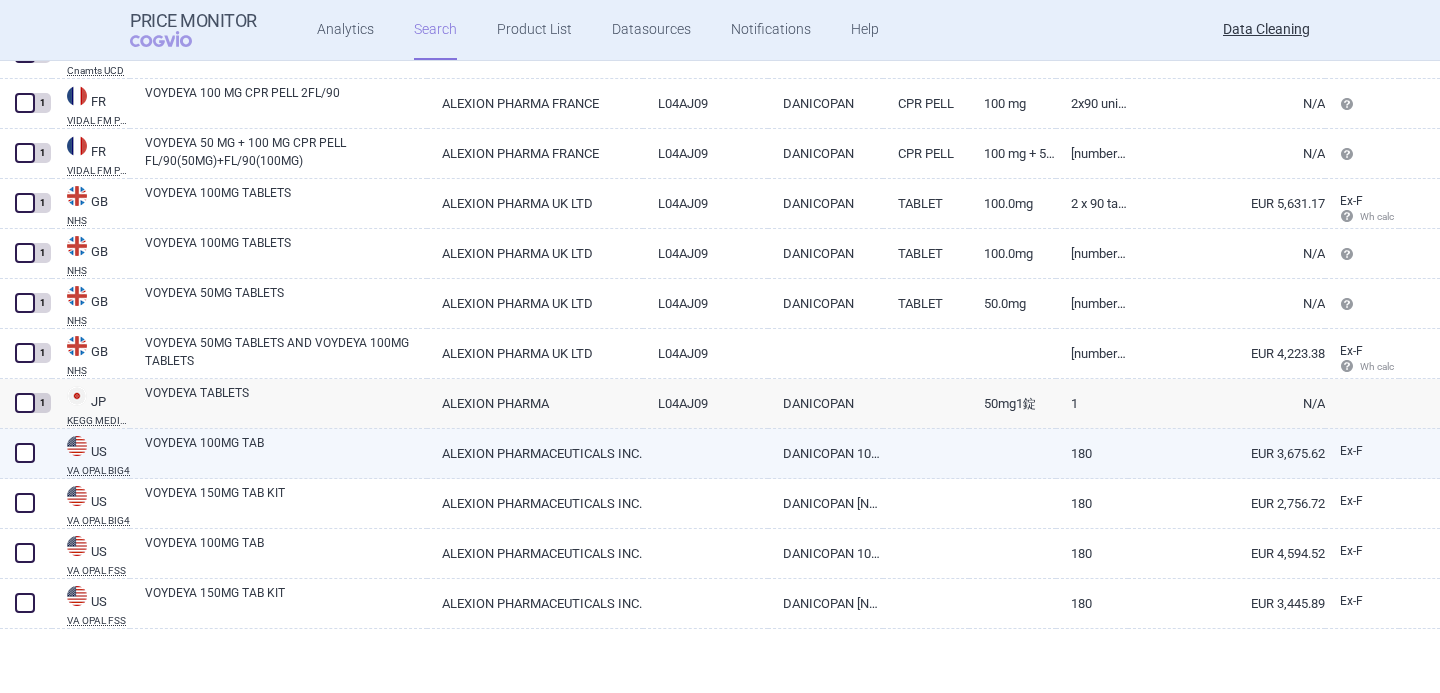 click at bounding box center (25, 453) 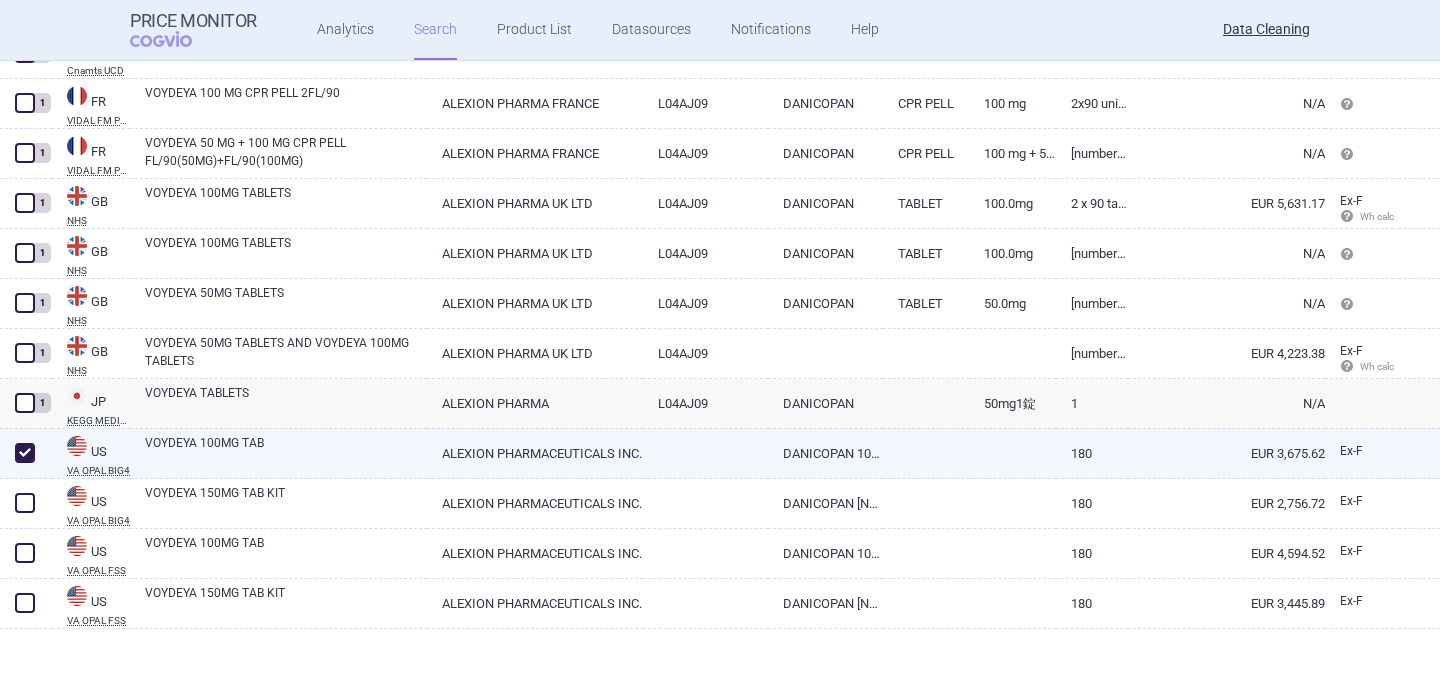 checkbox on "true" 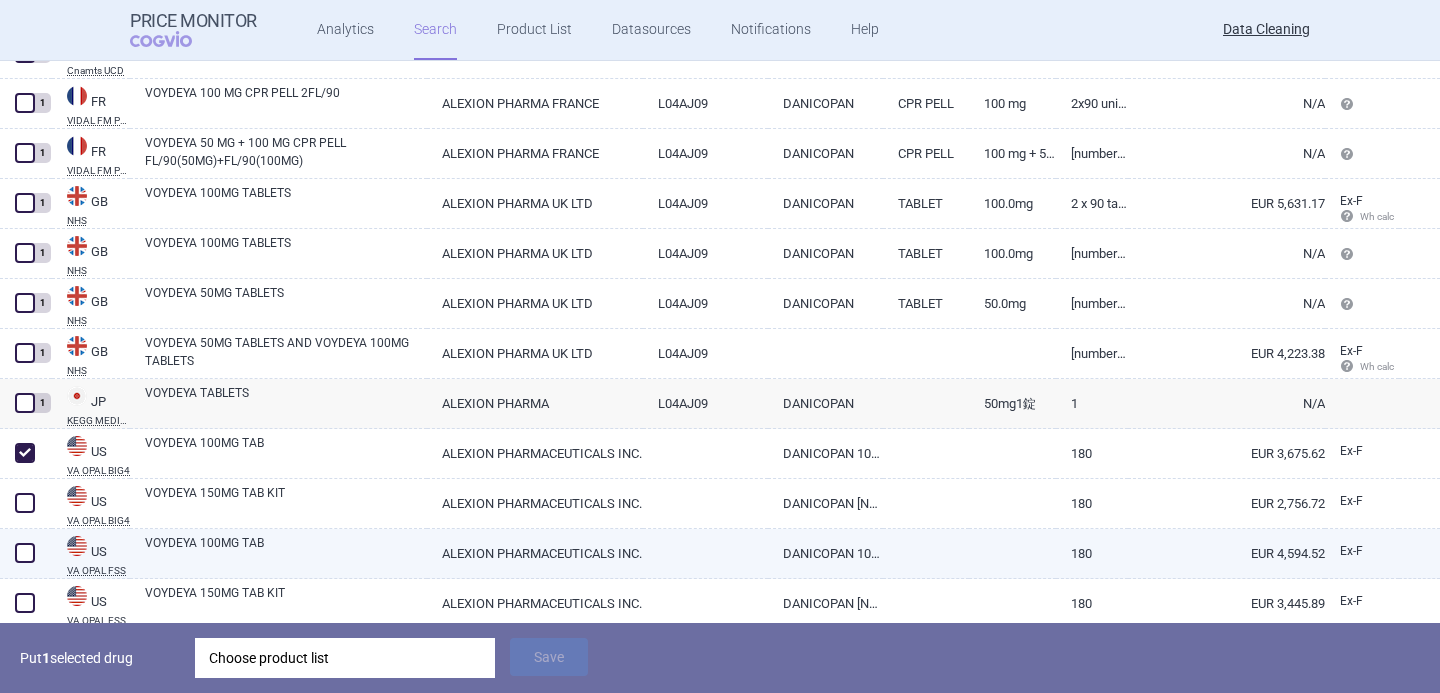 click at bounding box center (25, 553) 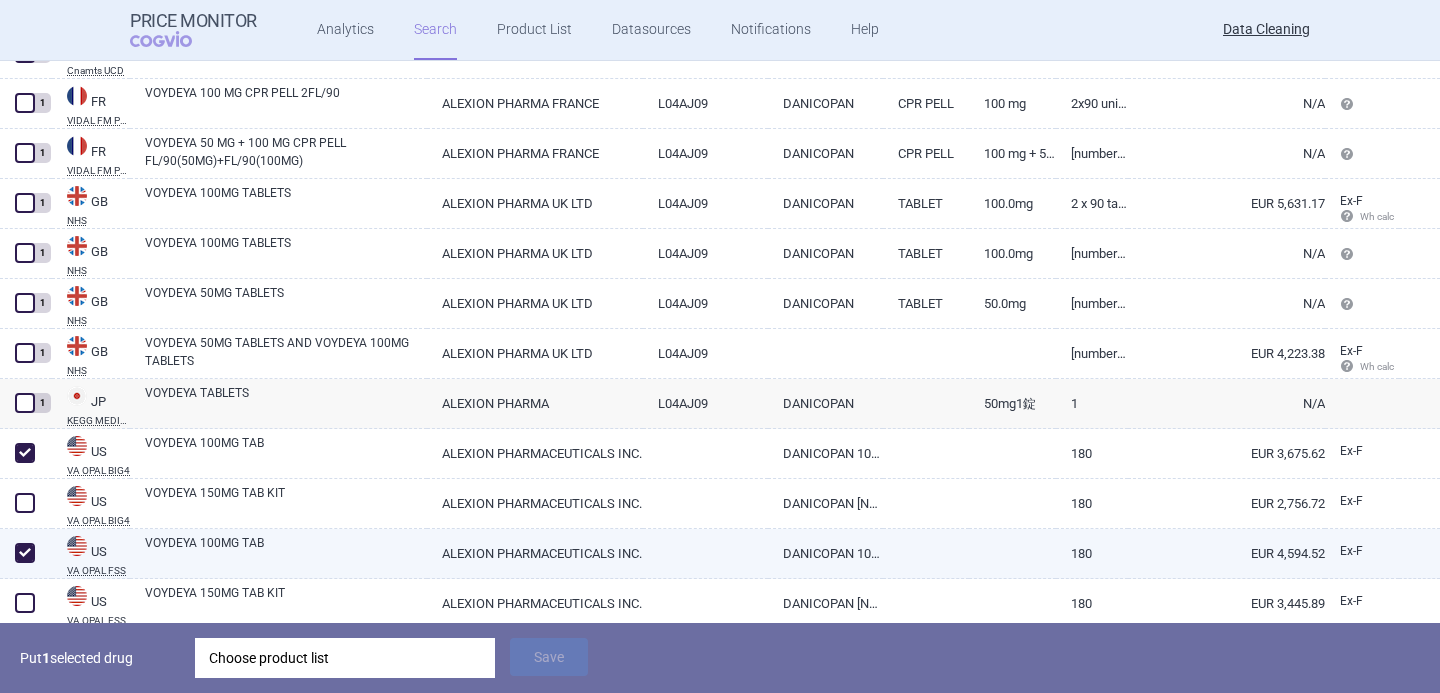 checkbox on "true" 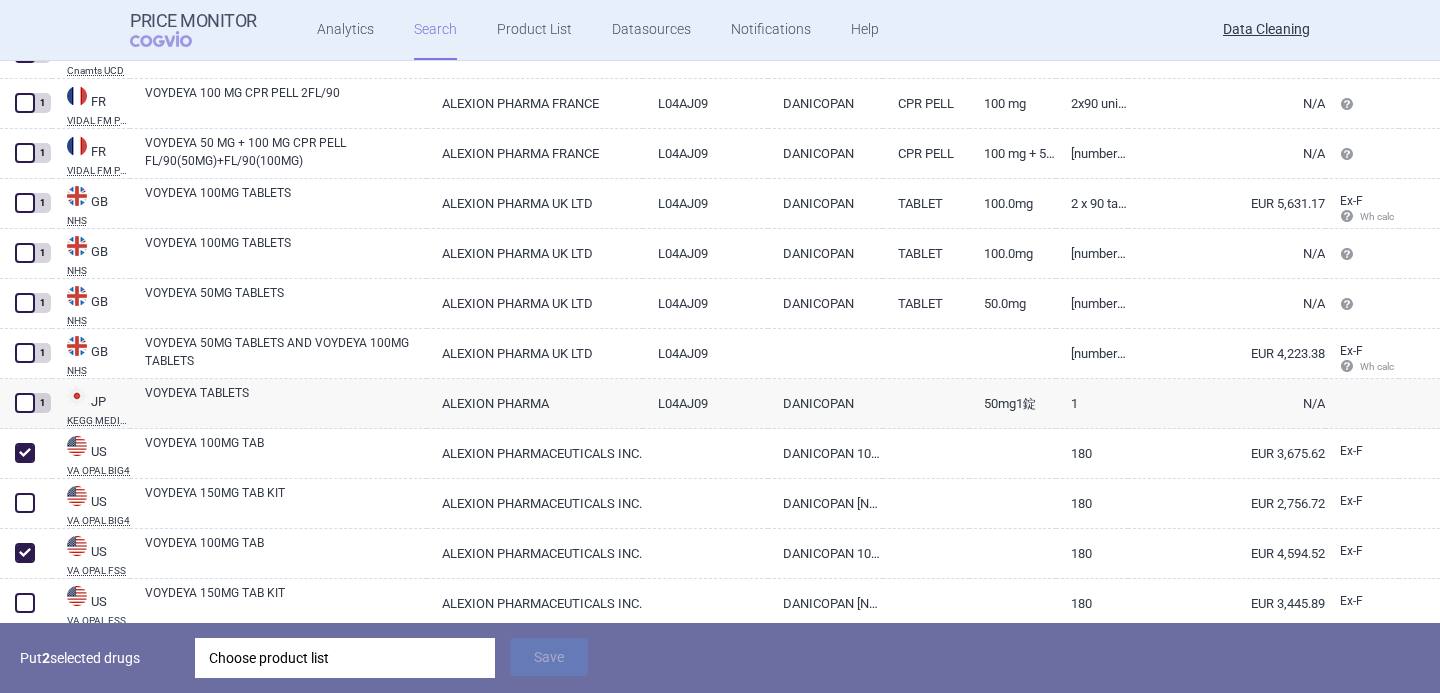 click on "Choose product list" at bounding box center (345, 658) 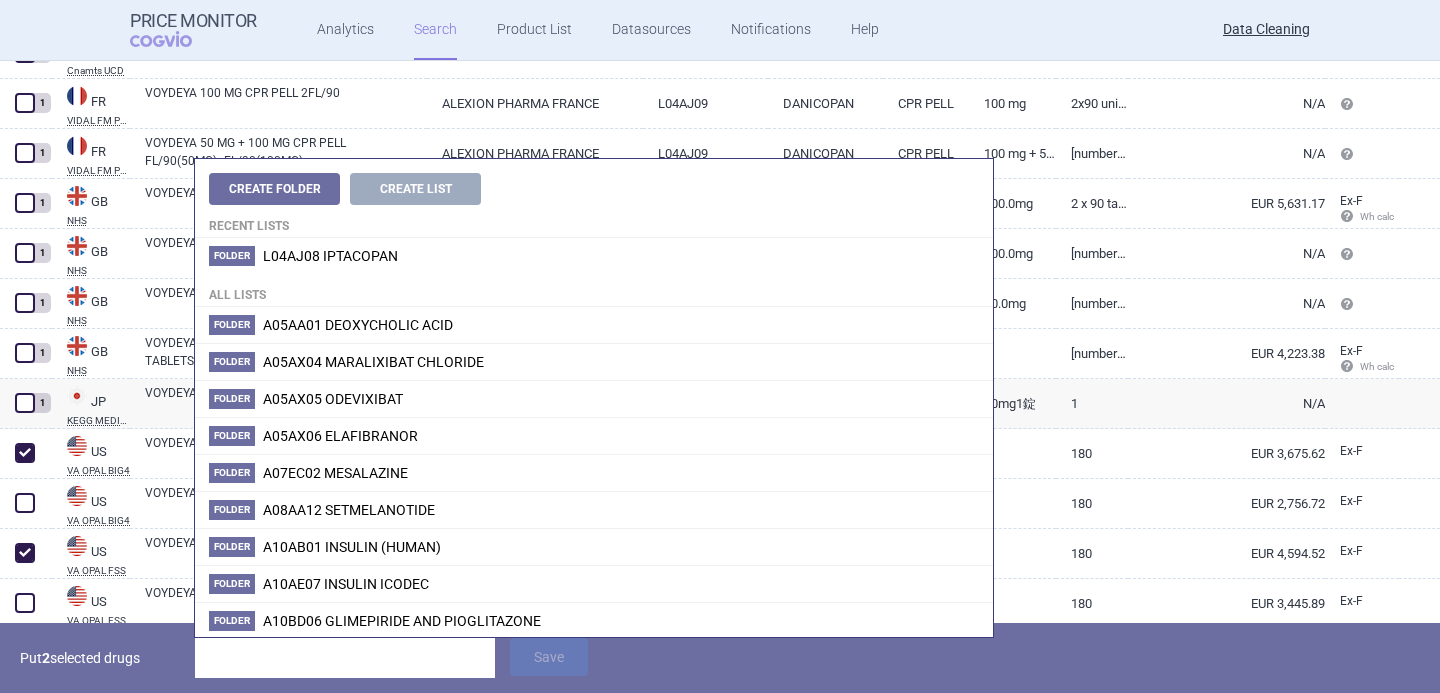 type on "VOYDEYA" 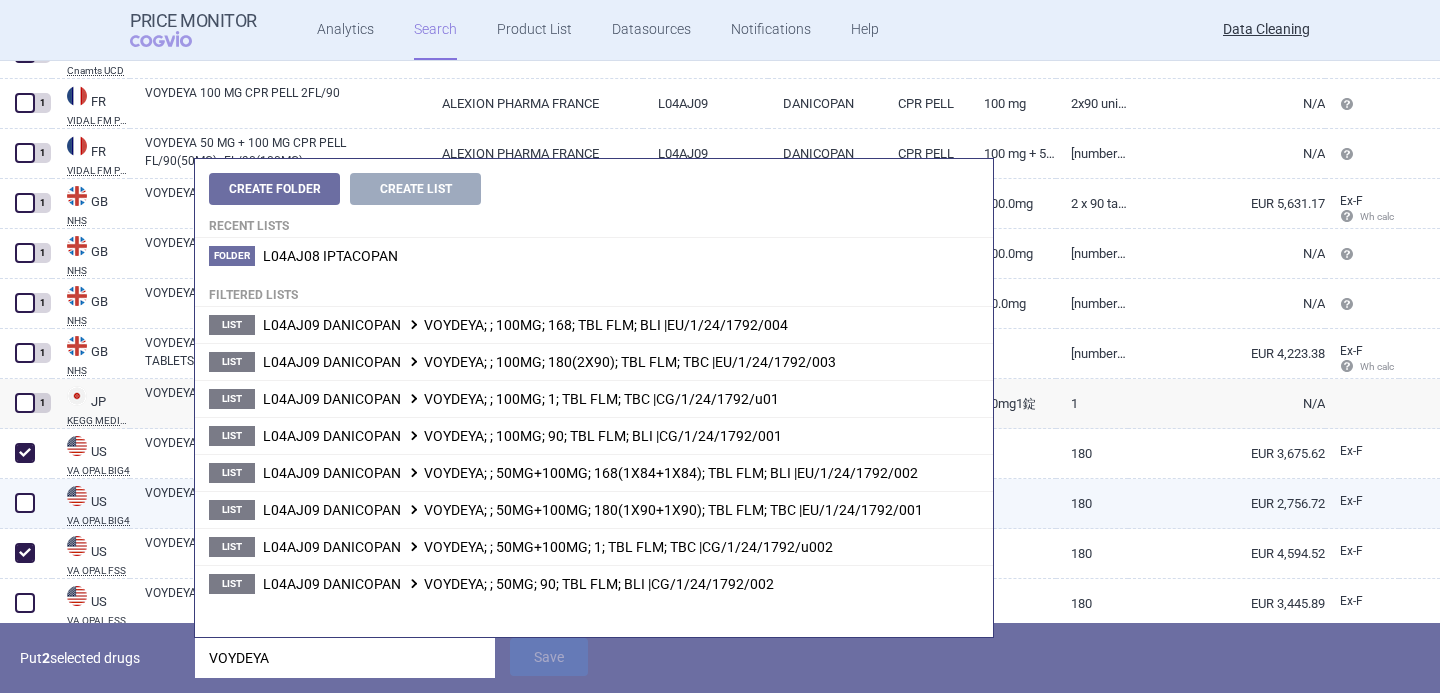 click on "VA OPAL BIG4" at bounding box center (98, 521) 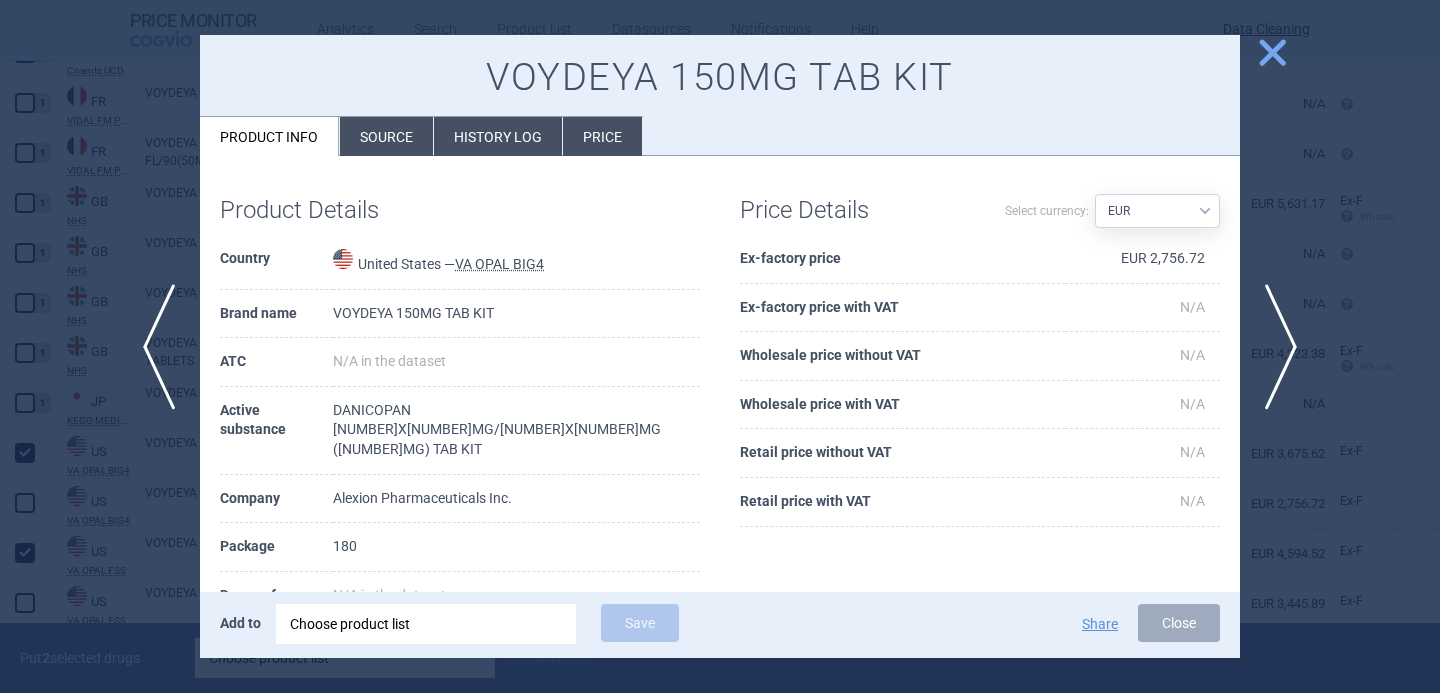 click at bounding box center (720, 346) 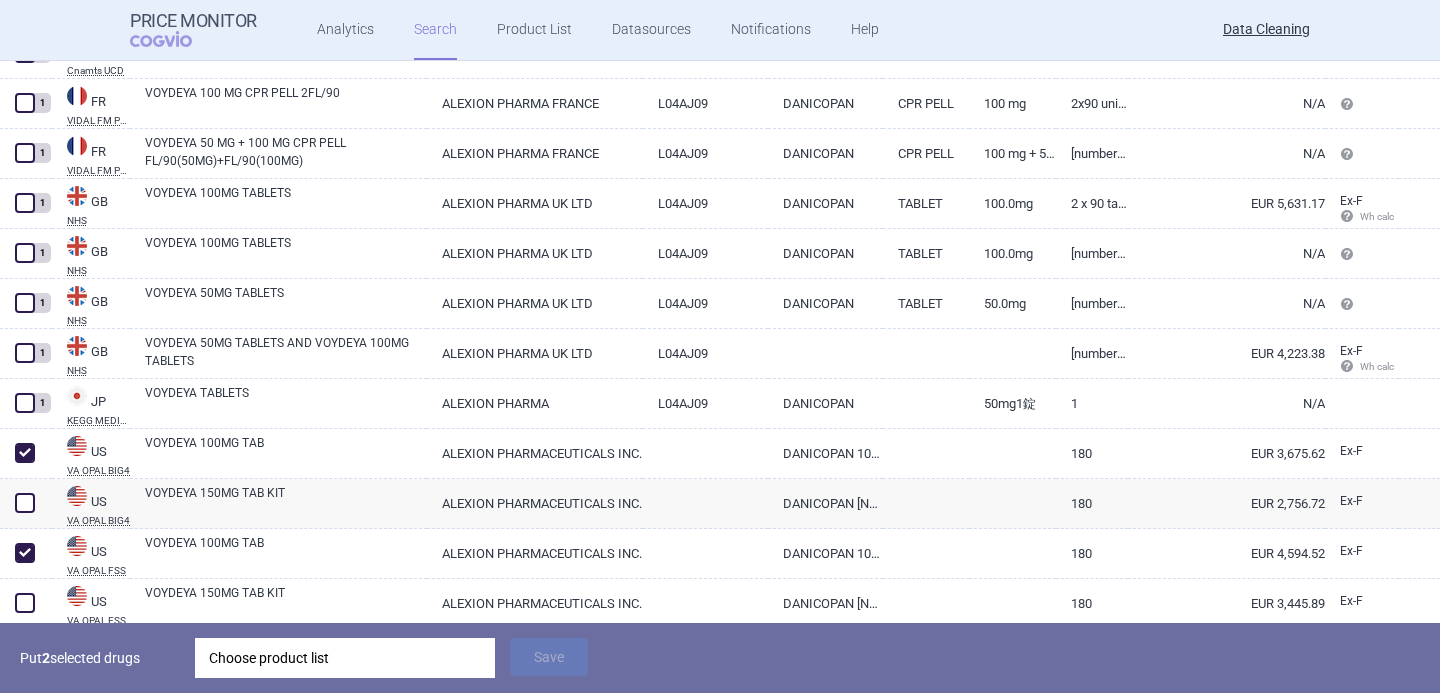 click on "Choose product list" at bounding box center [345, 658] 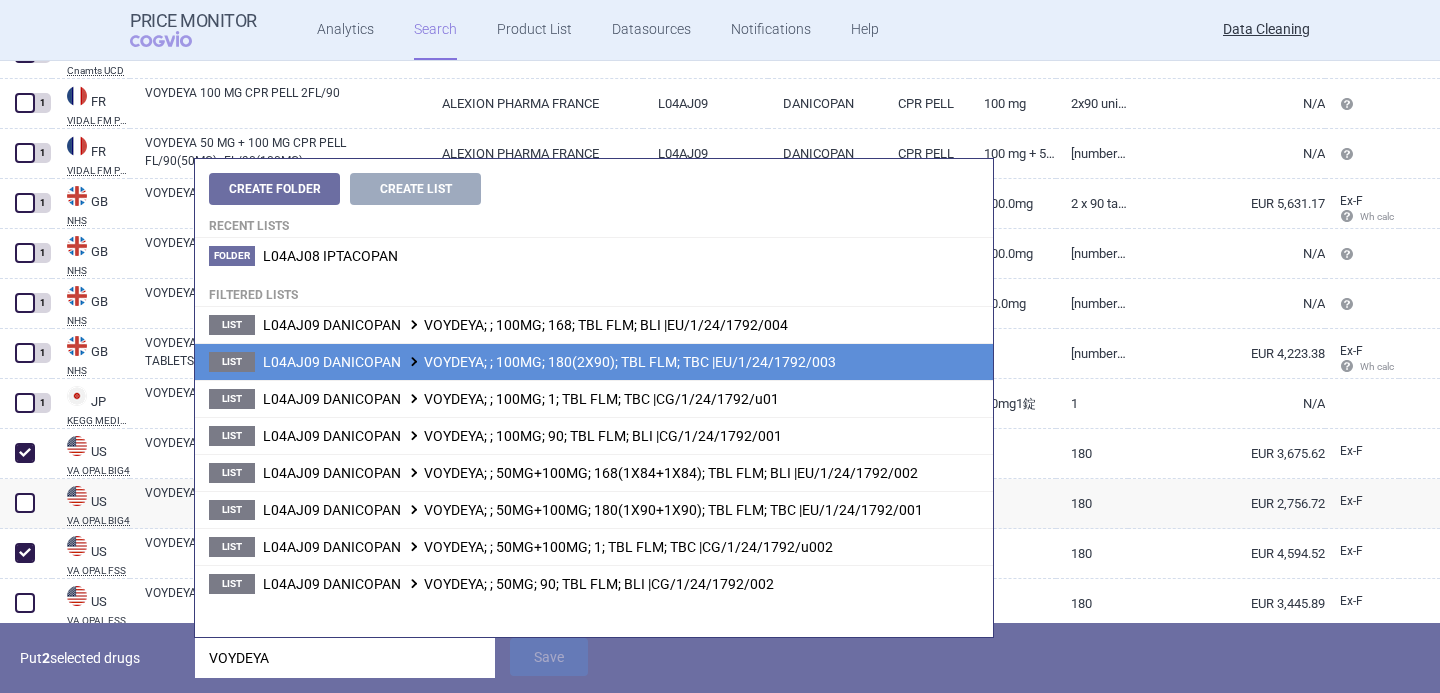 click on "L04AJ09 DANICOPAN   VOYDEYA; ; 100MG; 180(2X90); TBL FLM; TBC |EU/1/24/1792/003" at bounding box center [549, 362] 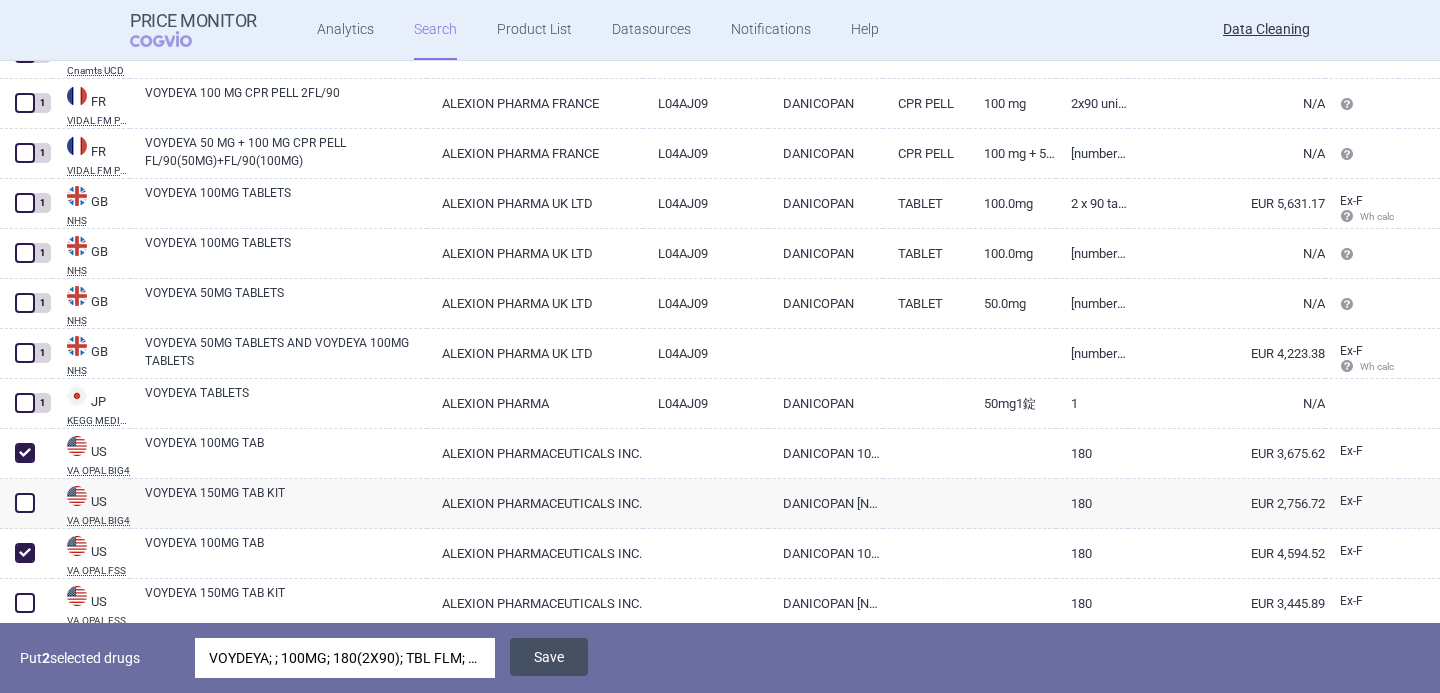 click on "Save" at bounding box center [549, 657] 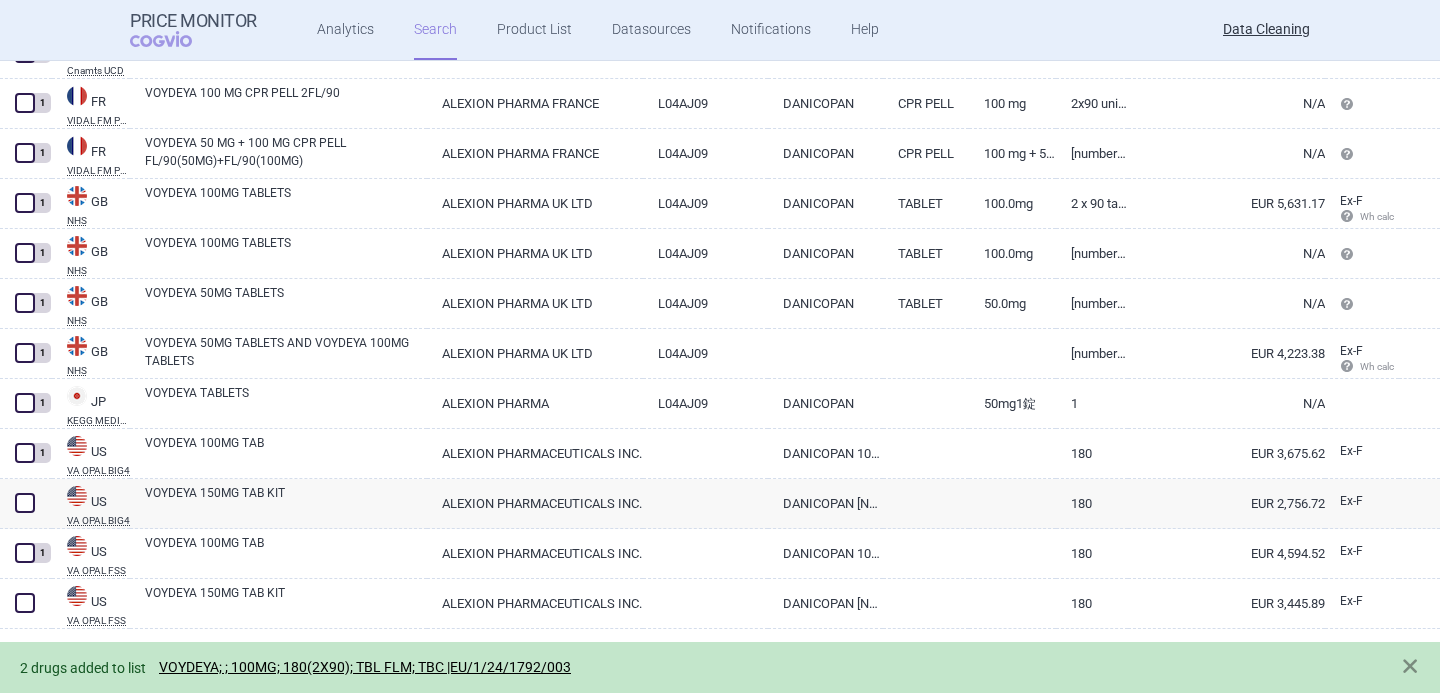 click at bounding box center [25, 503] 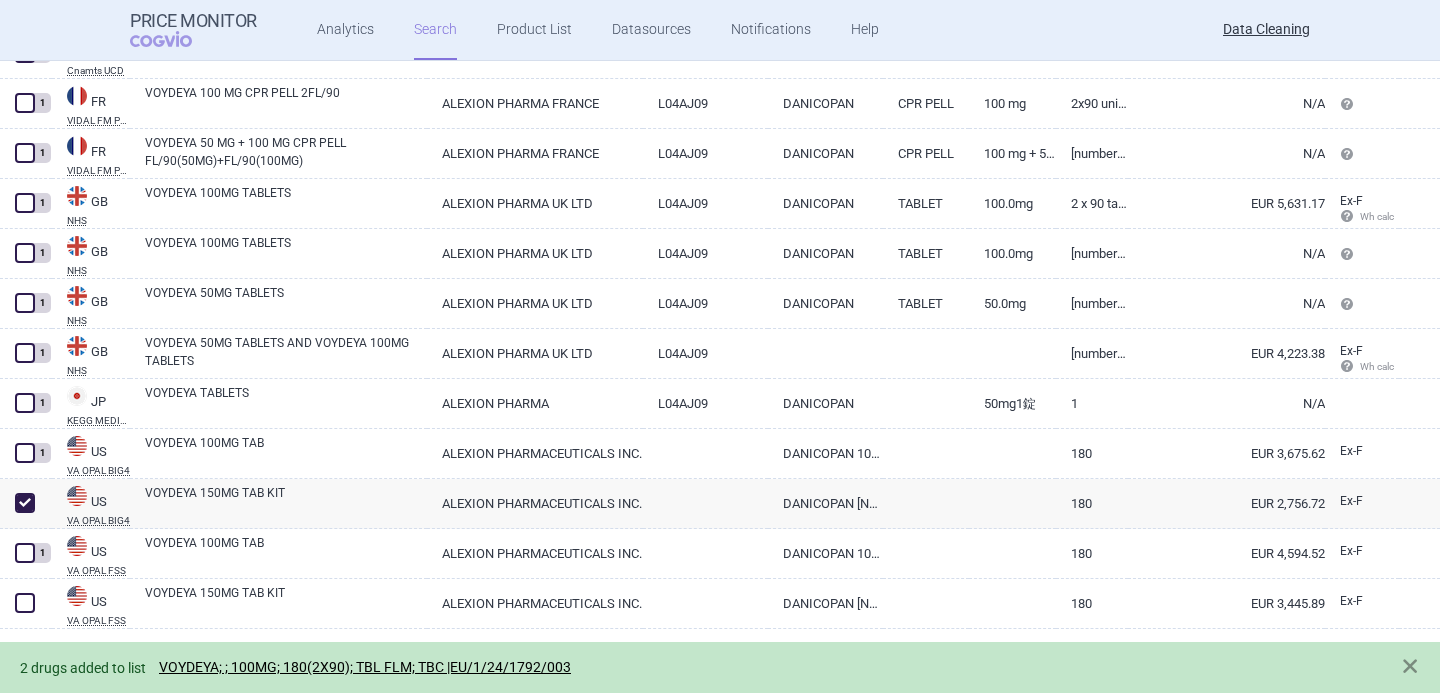 checkbox on "true" 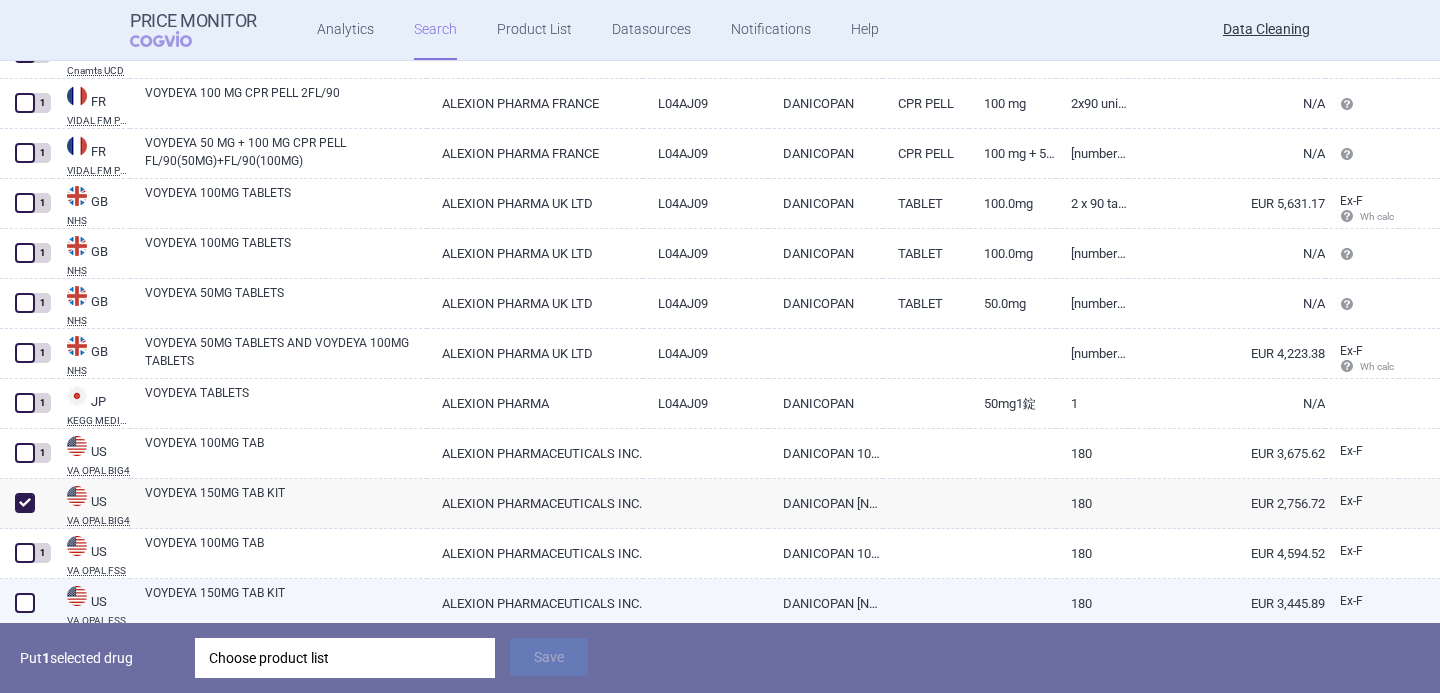 click at bounding box center (25, 603) 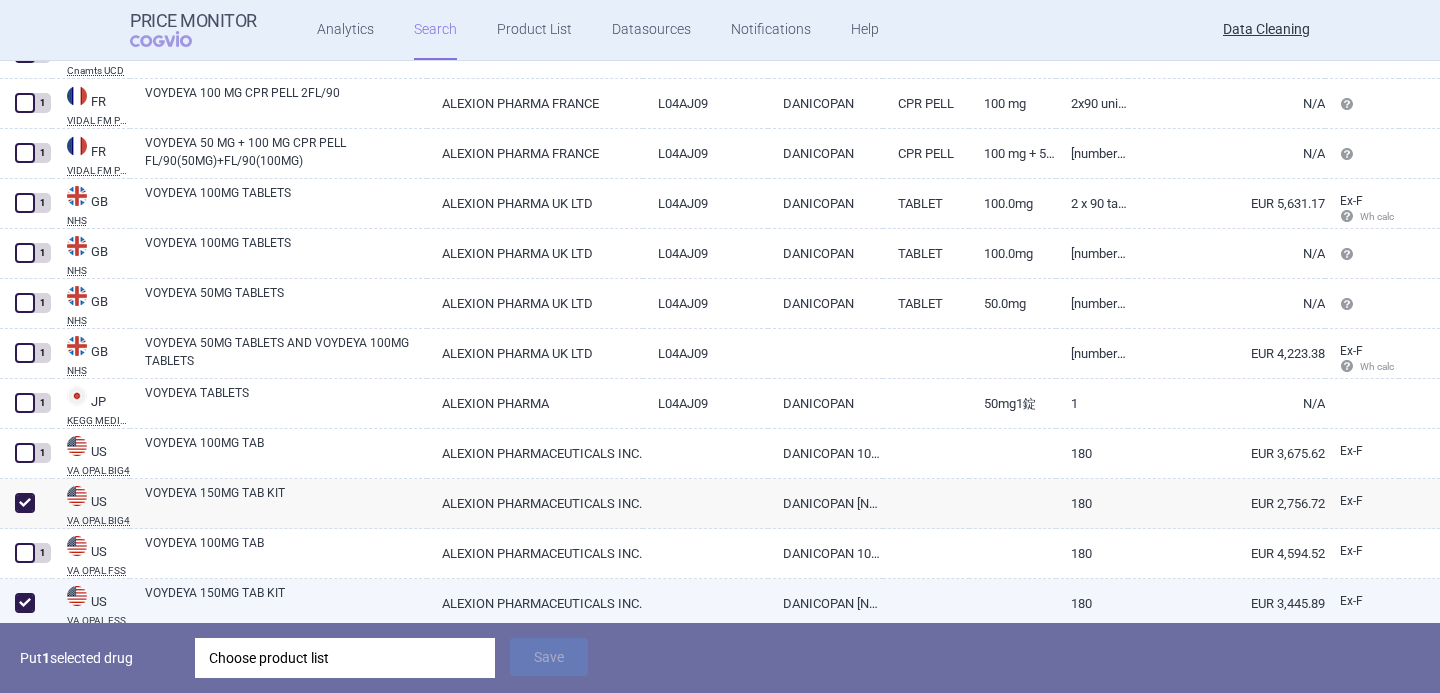 checkbox on "true" 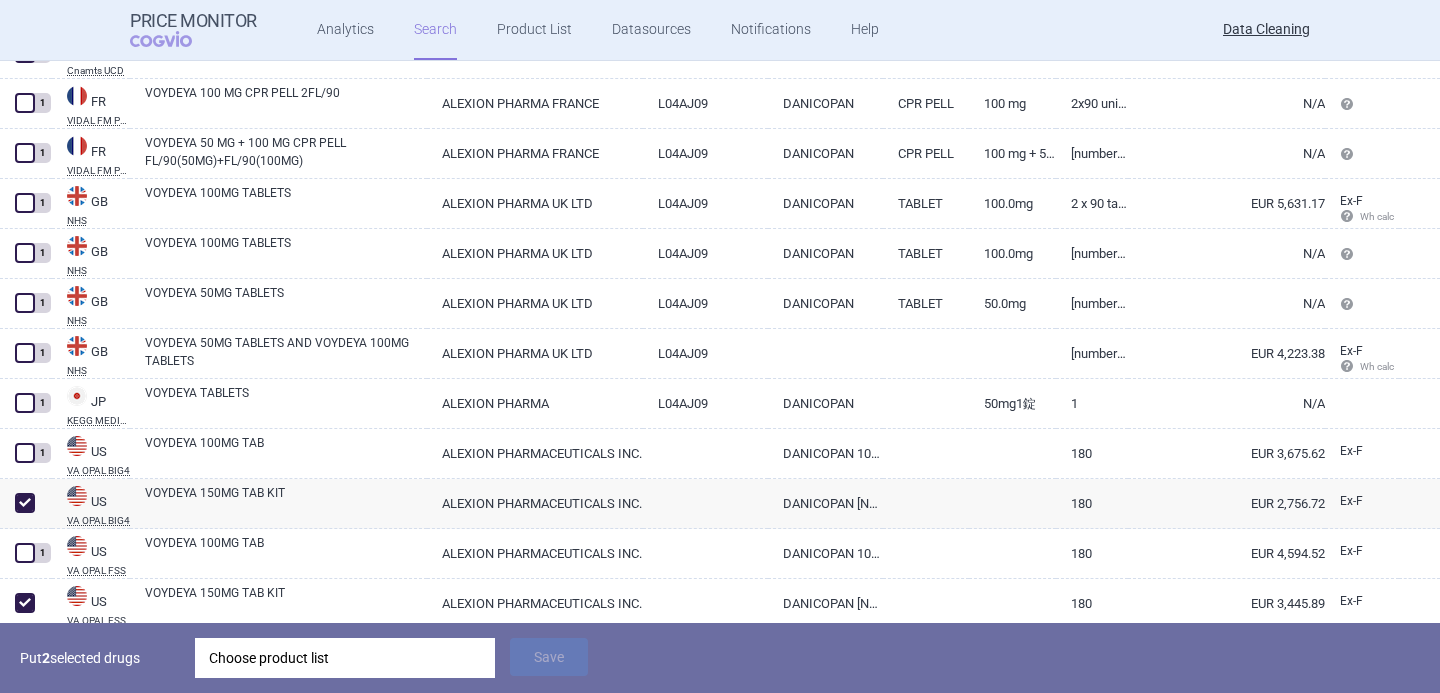 click on "Choose product list" at bounding box center [345, 658] 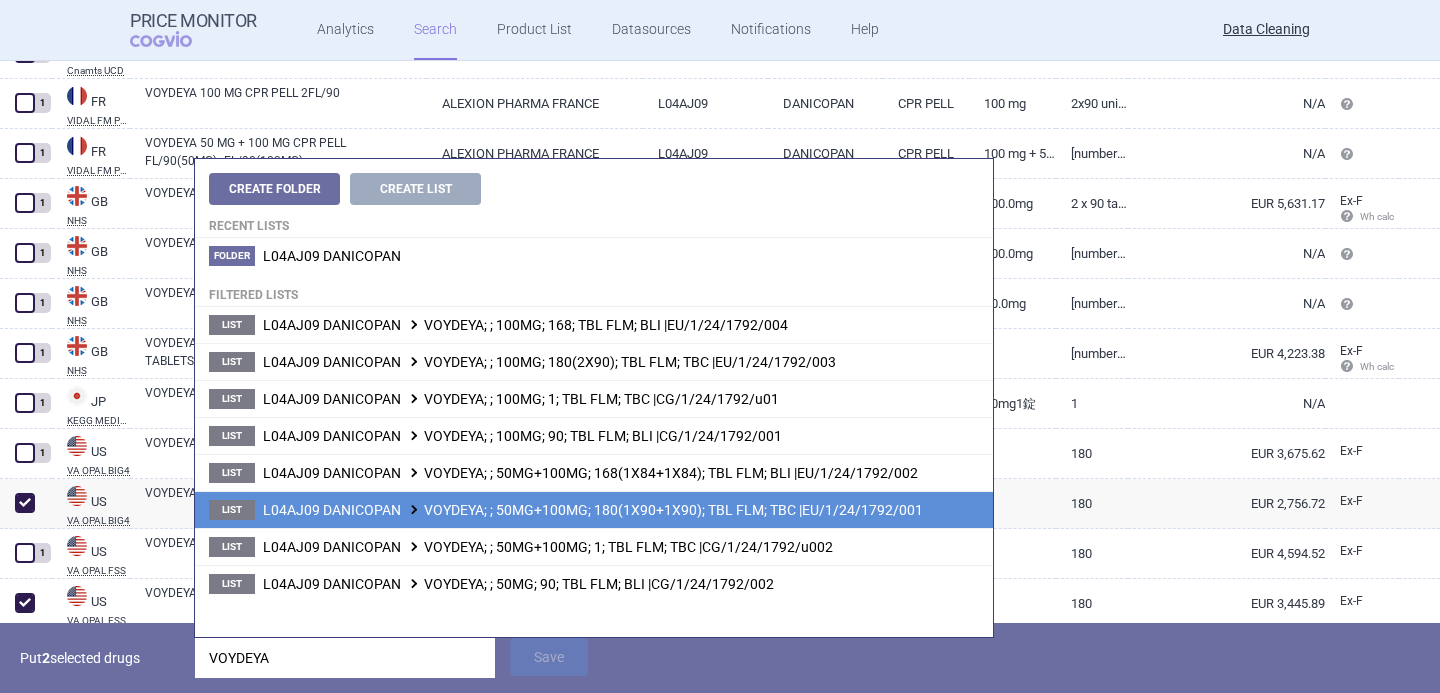 type on "VOYDEYA" 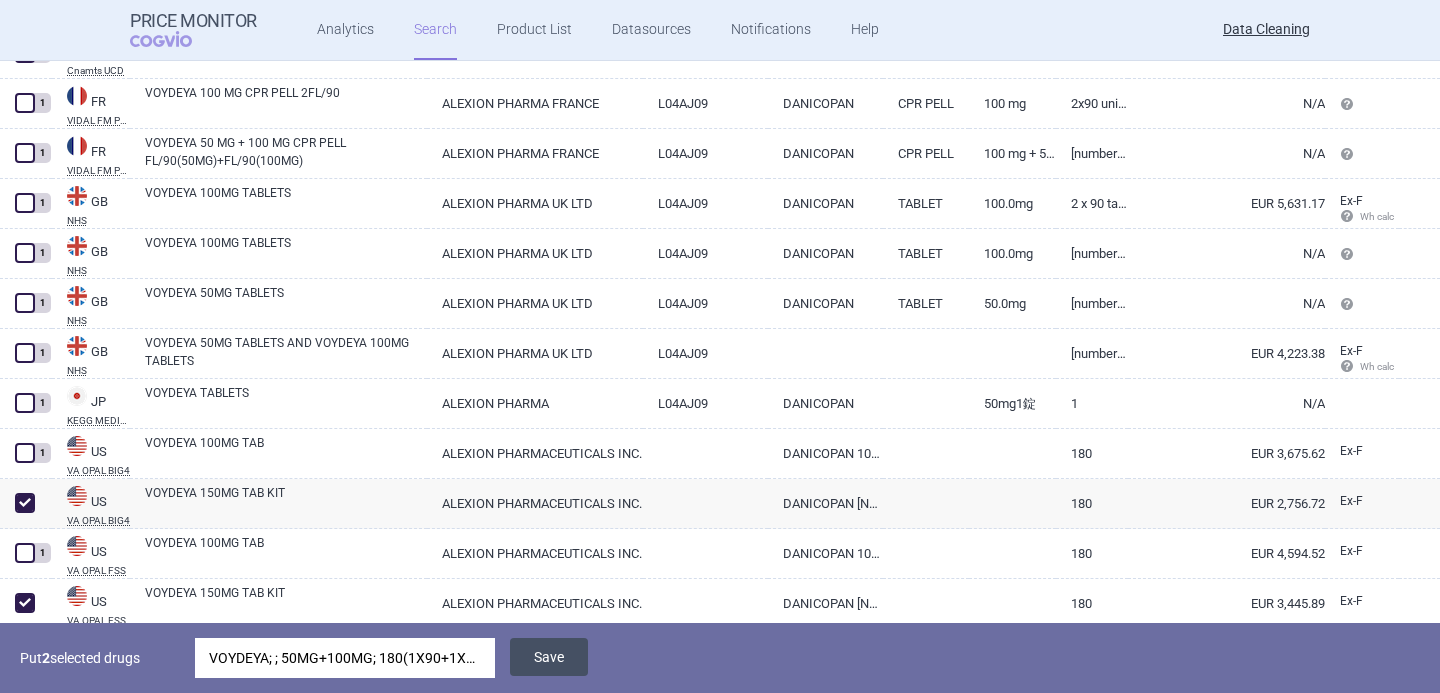 click on "Save" at bounding box center [549, 657] 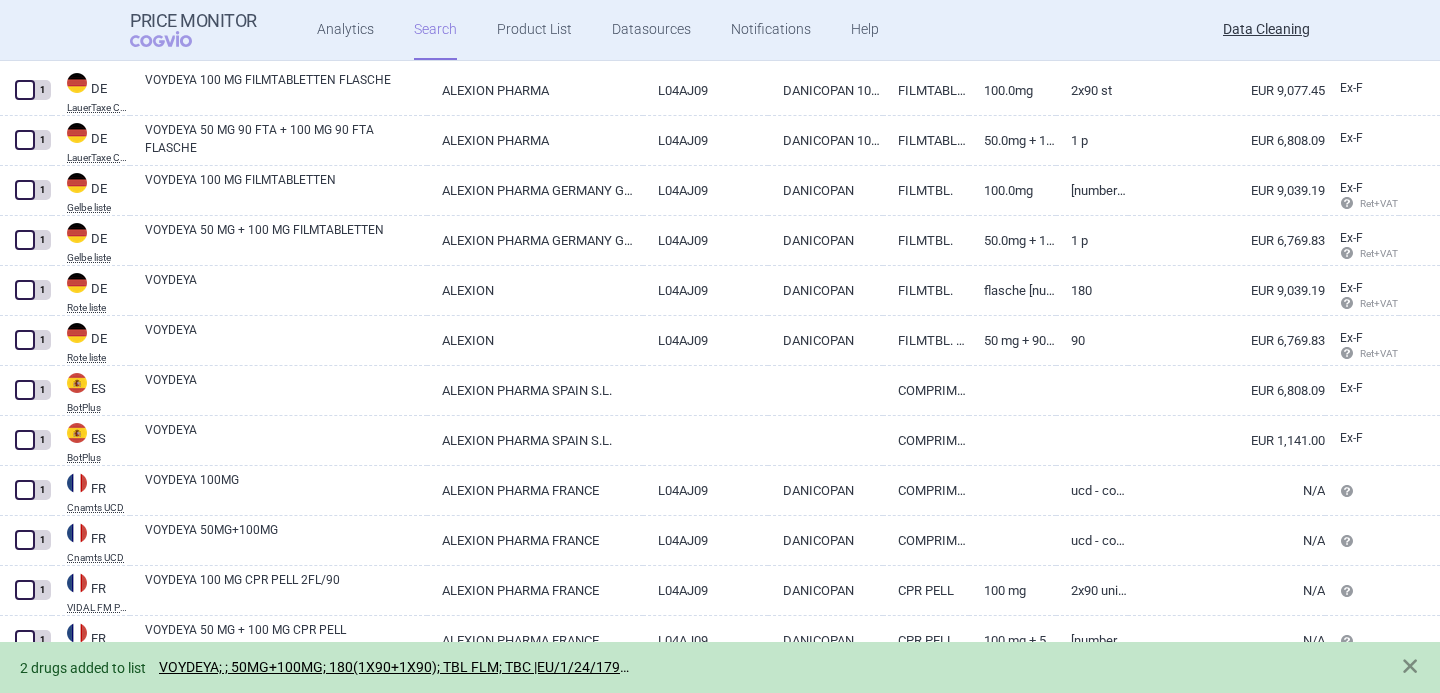 select on "brandName" 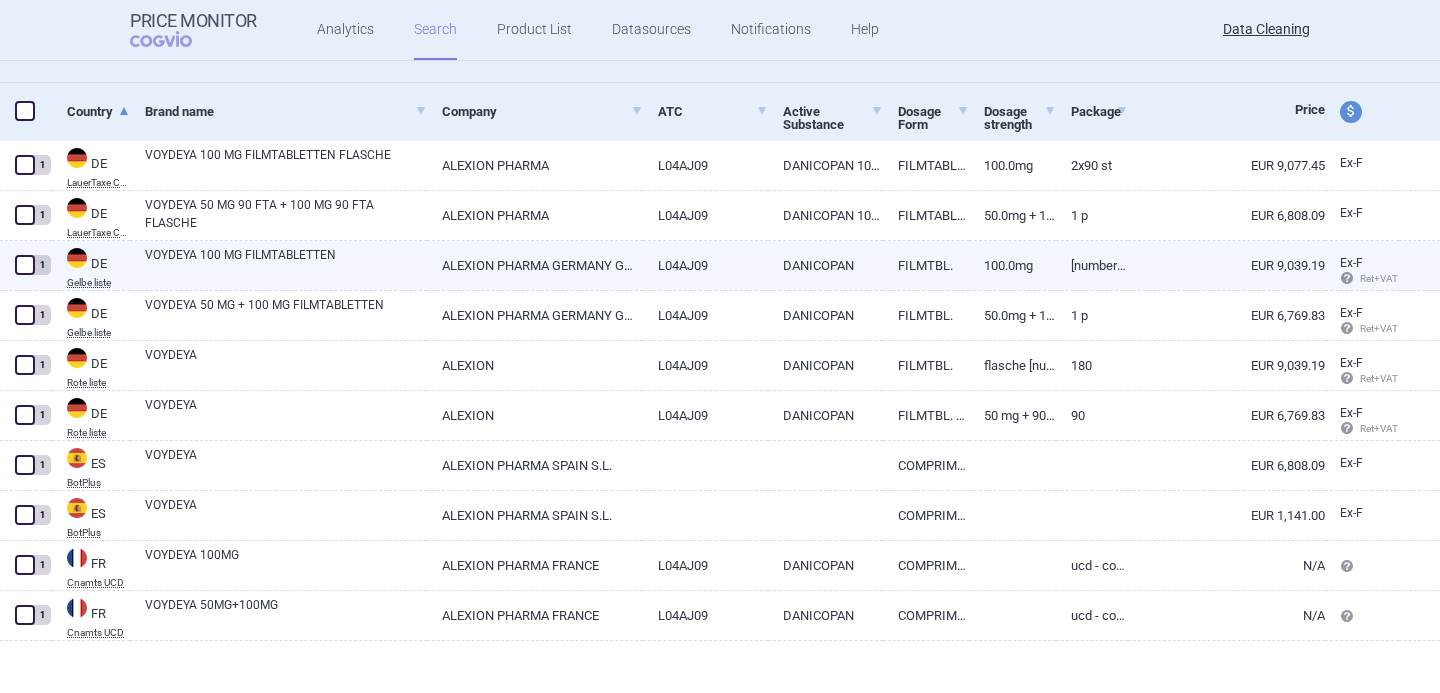 scroll, scrollTop: 0, scrollLeft: 0, axis: both 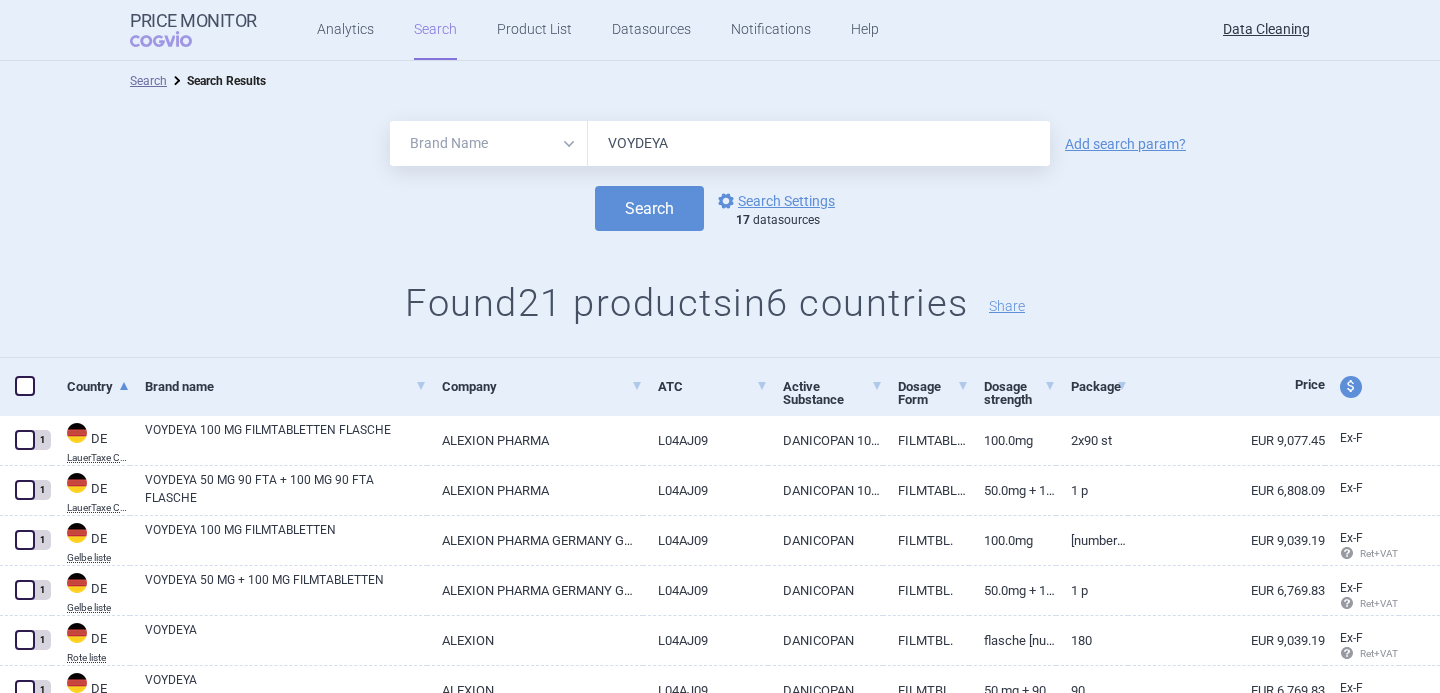 click on "VOYDEYA" at bounding box center (819, 143) 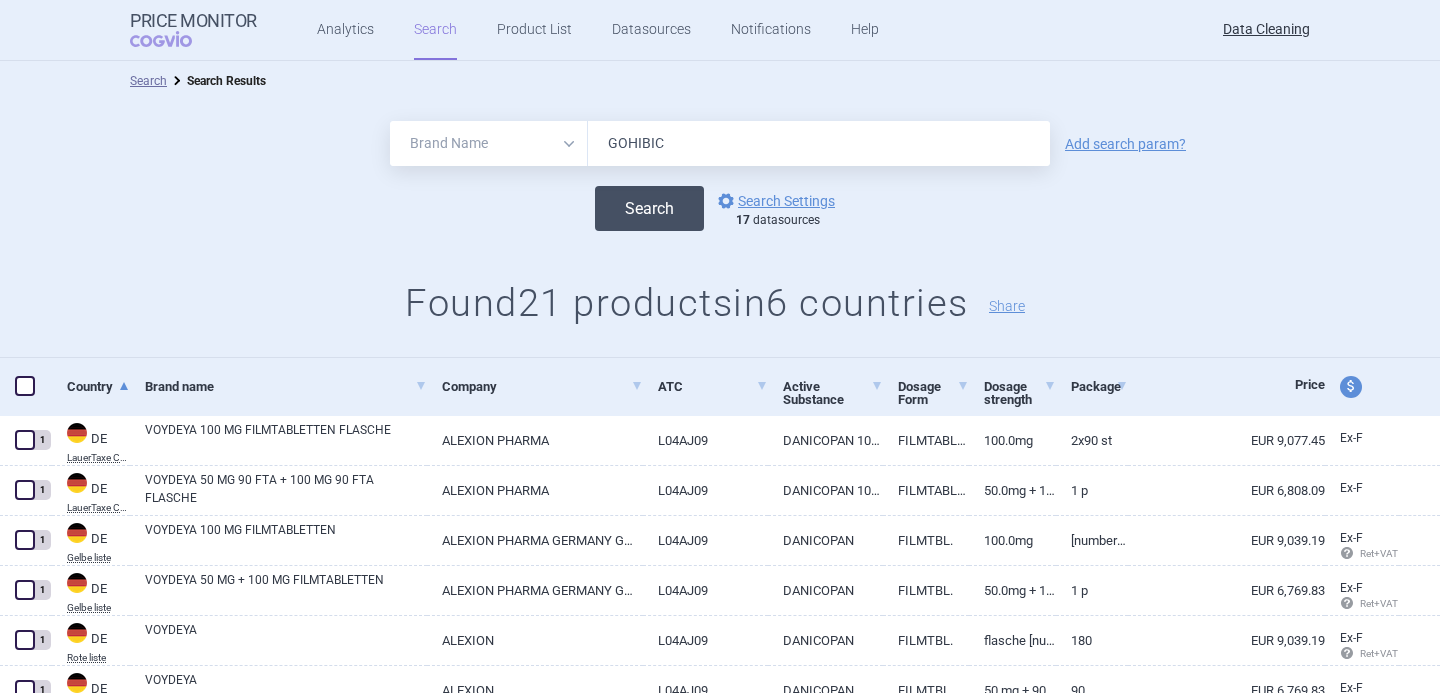 click on "Search" at bounding box center [649, 208] 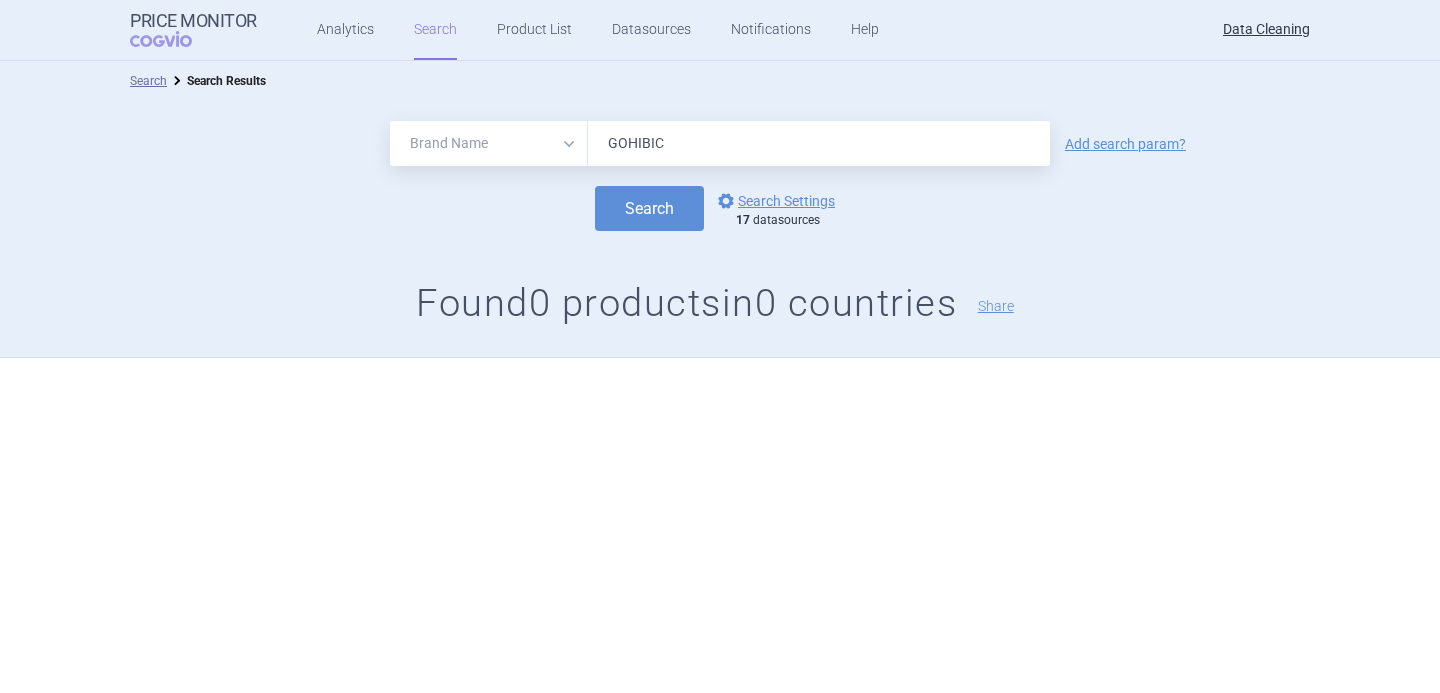 click on "GOHIBIC" at bounding box center [819, 143] 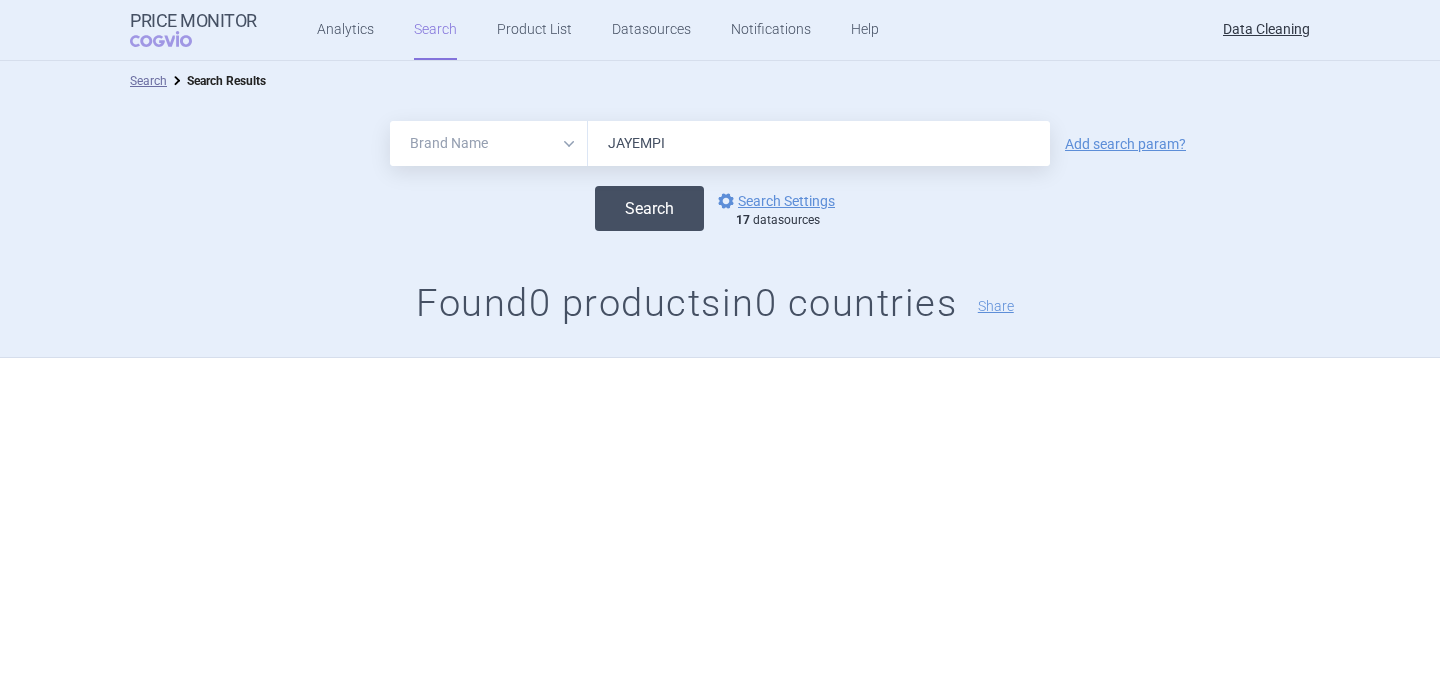 click on "Search" at bounding box center (649, 208) 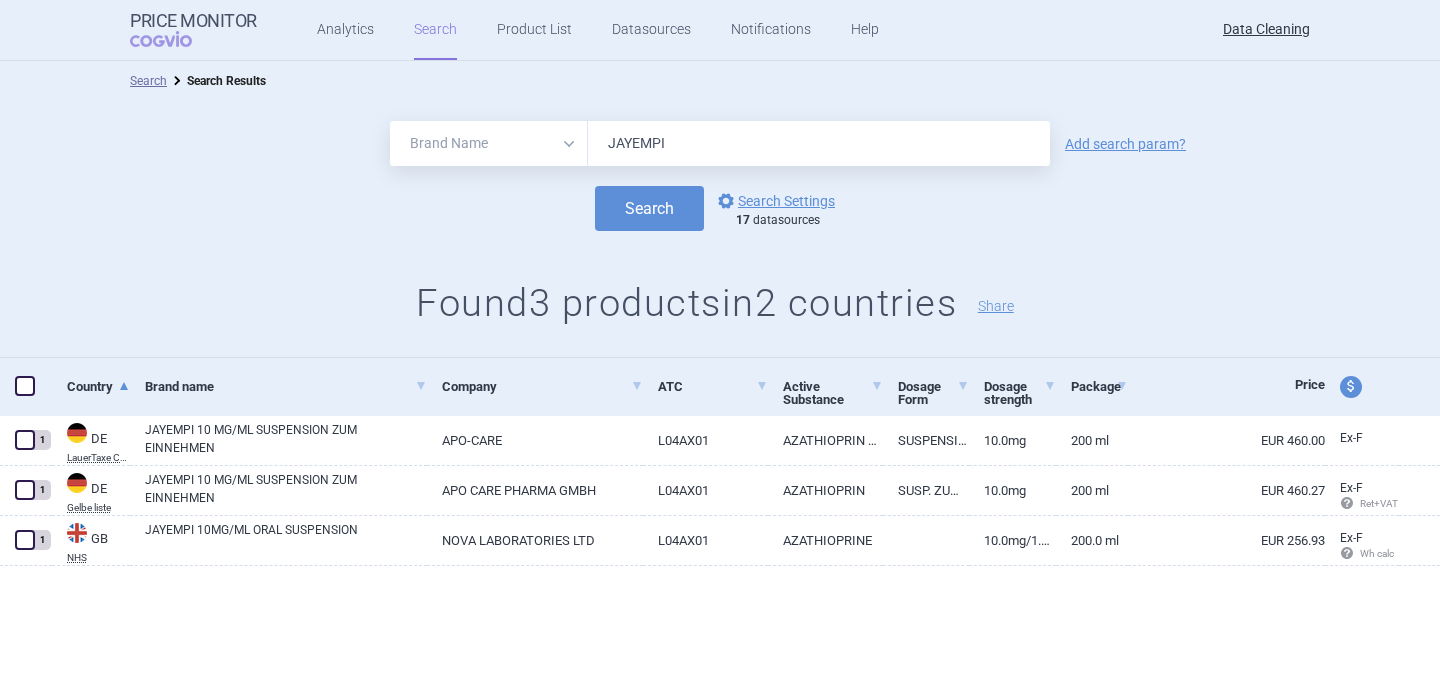 click on "JAYEMPI" at bounding box center (819, 143) 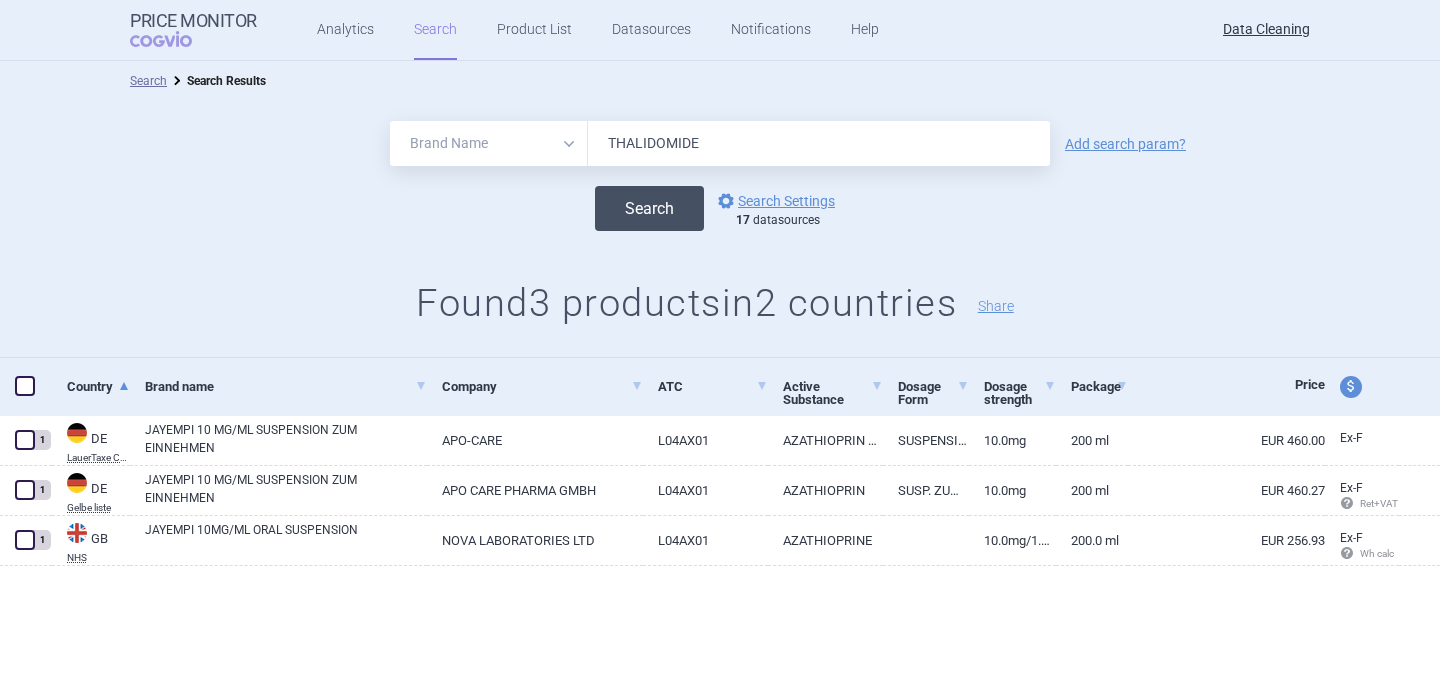 type on "THALIDOMIDE" 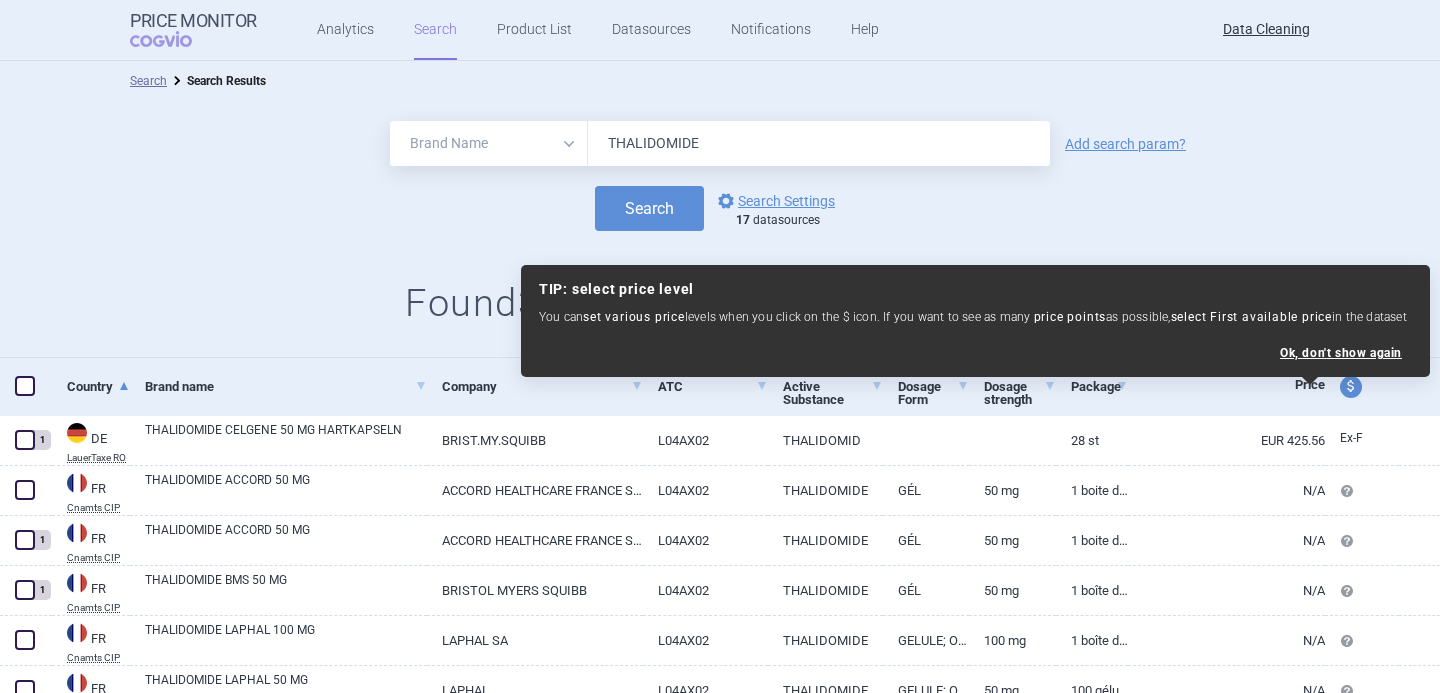 click on "Search options Search Settings 17   datasources" at bounding box center (720, 208) 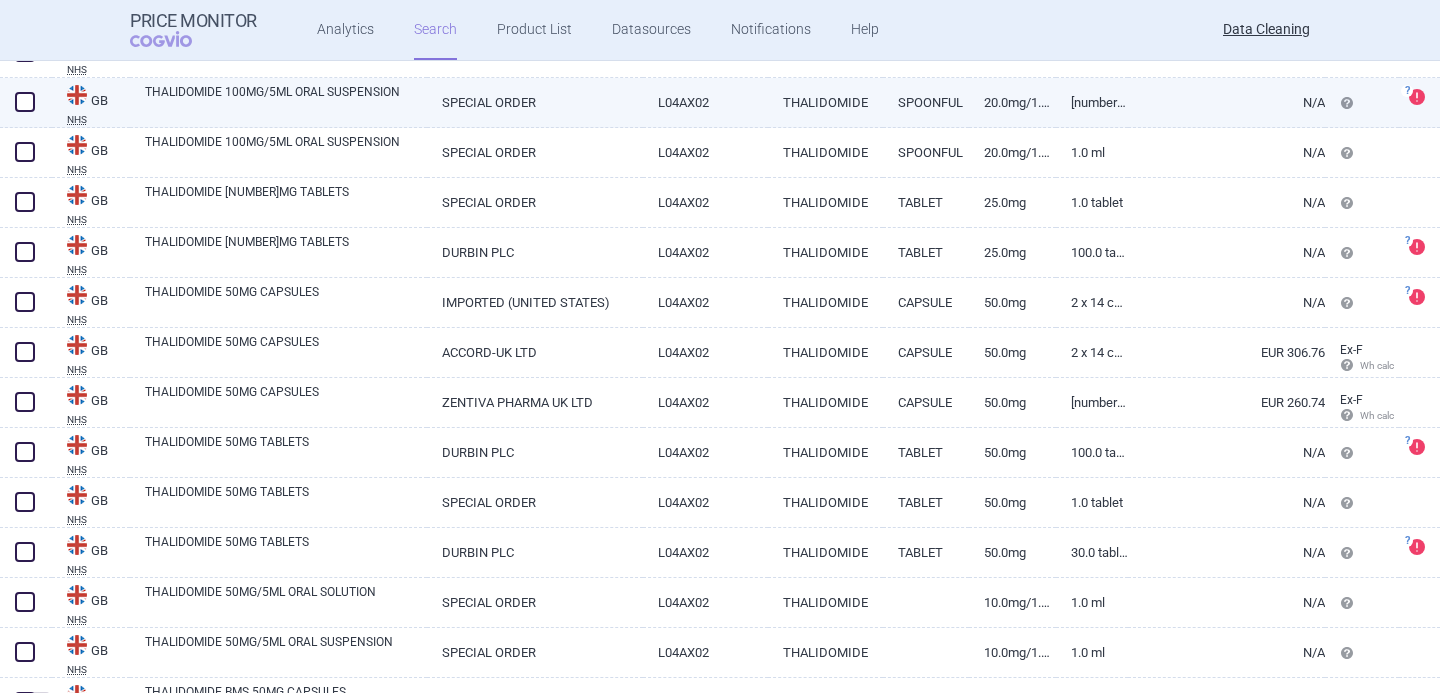 scroll, scrollTop: 1387, scrollLeft: 0, axis: vertical 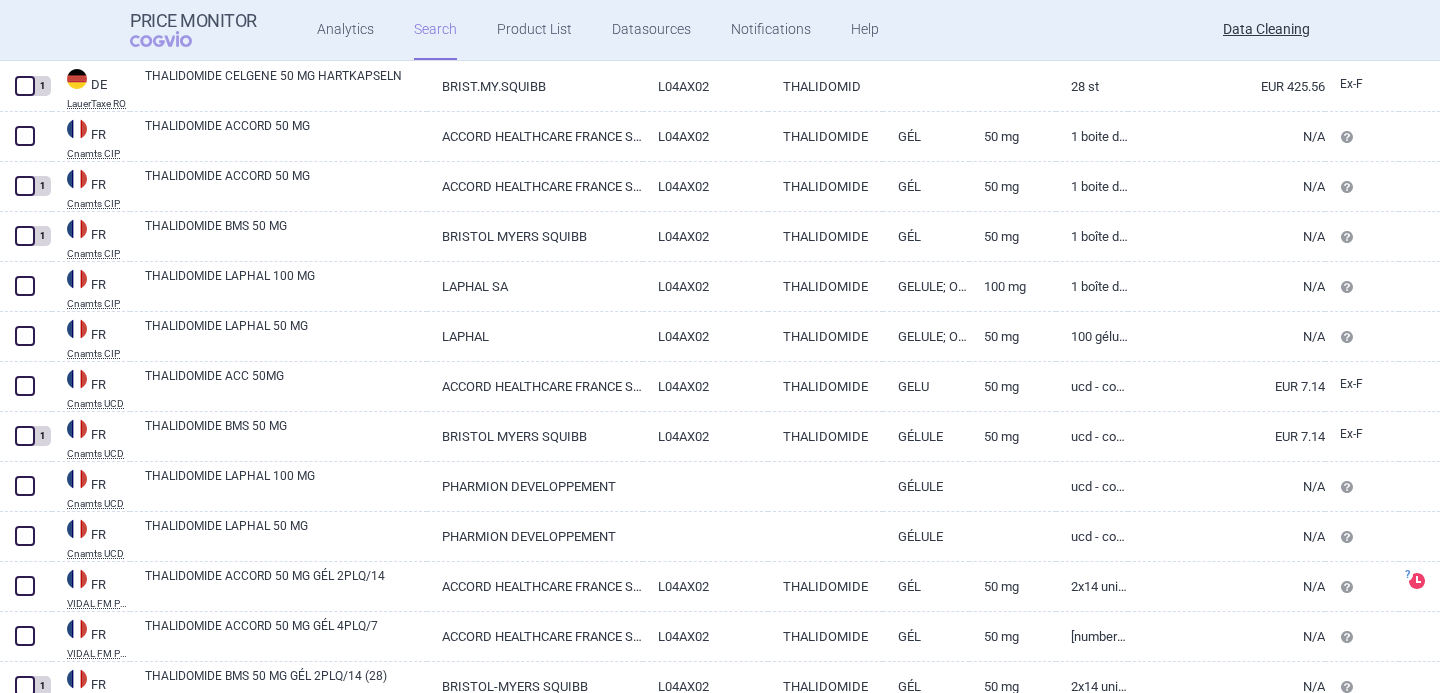 select on "brandName" 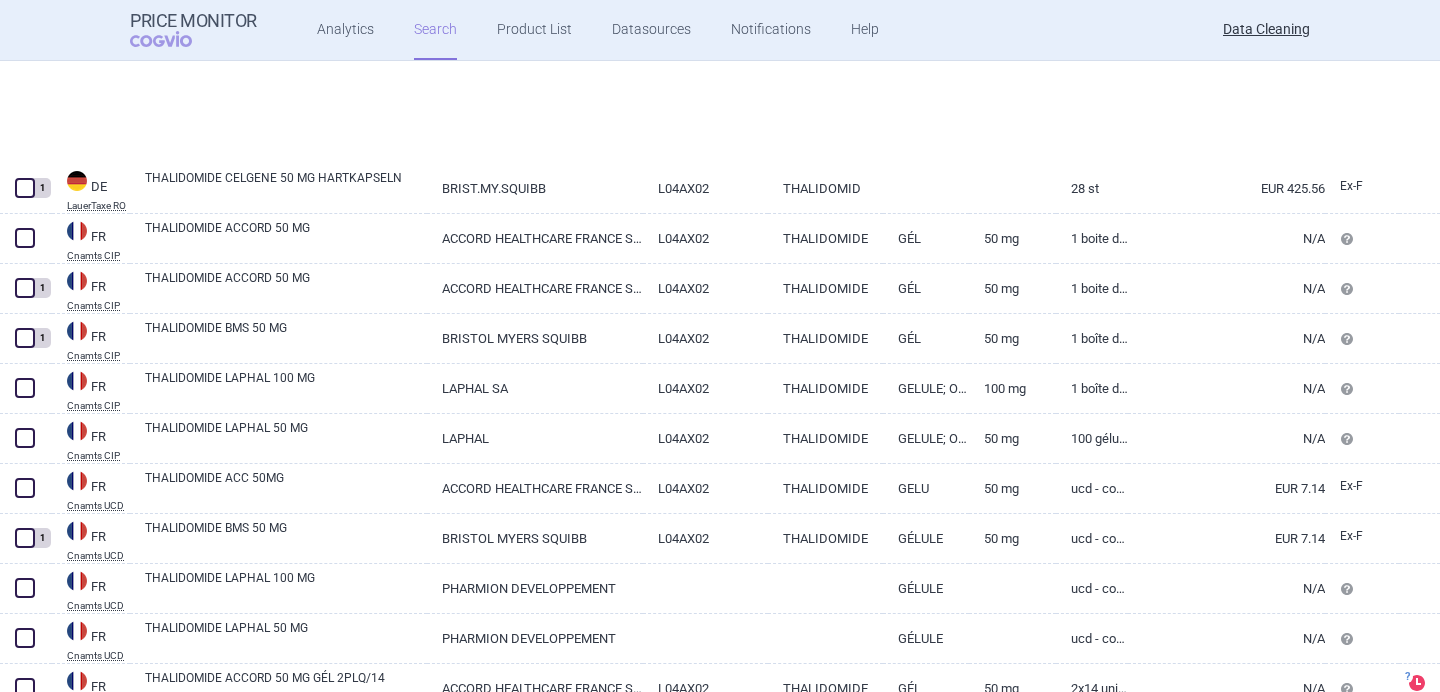 scroll, scrollTop: 0, scrollLeft: 0, axis: both 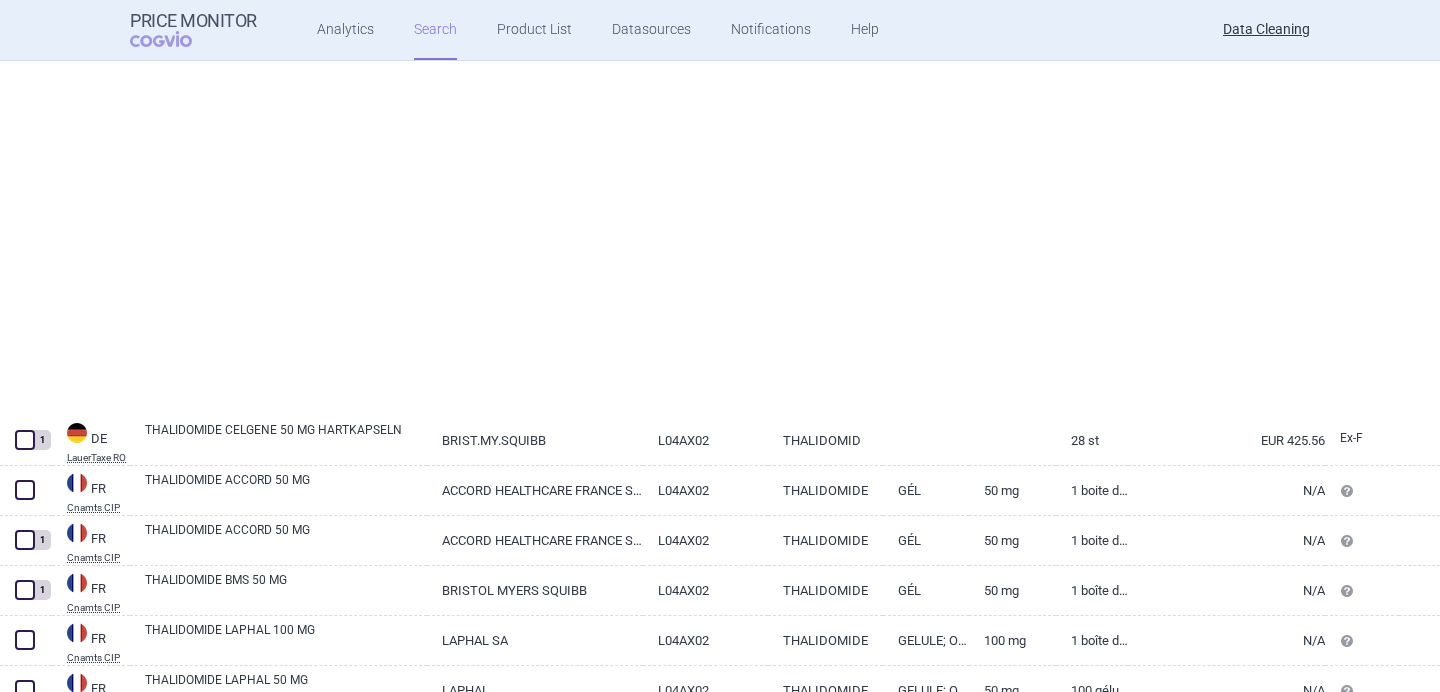 select on "brandName" 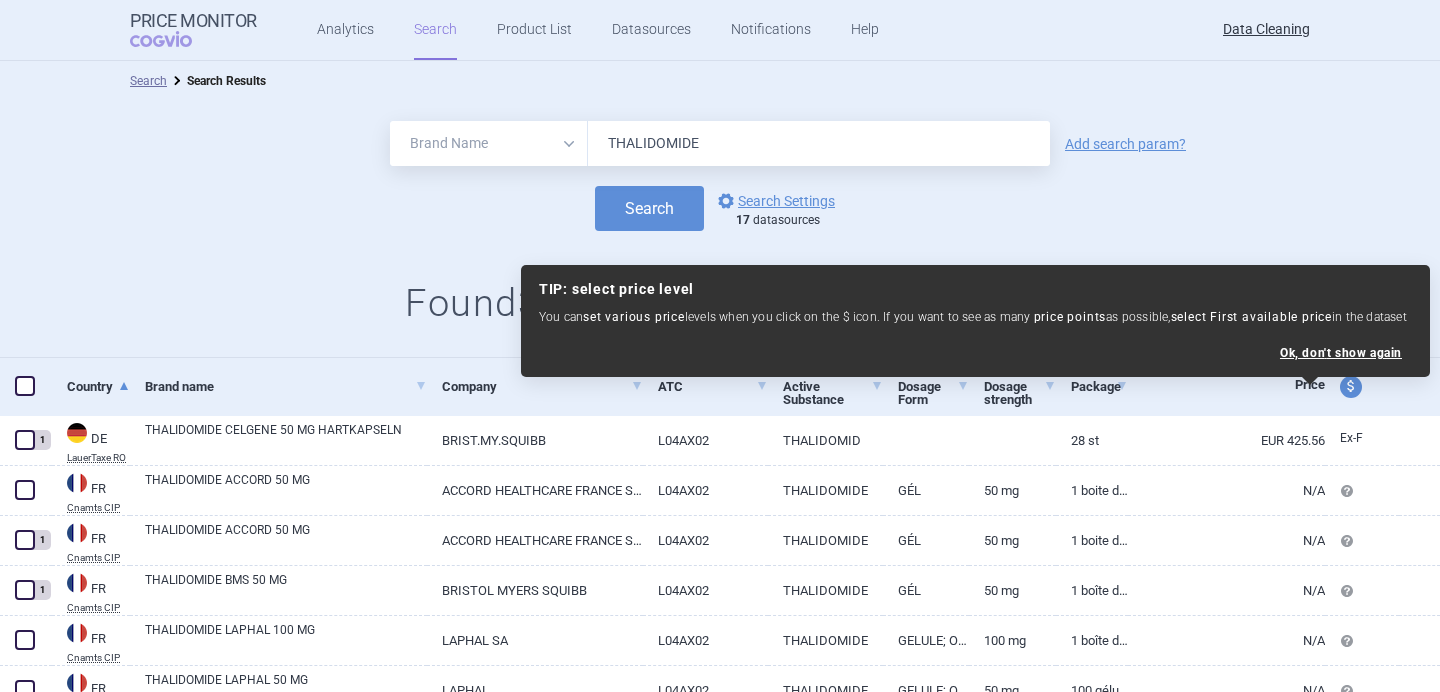 click on "THALIDOMIDE" at bounding box center [819, 143] 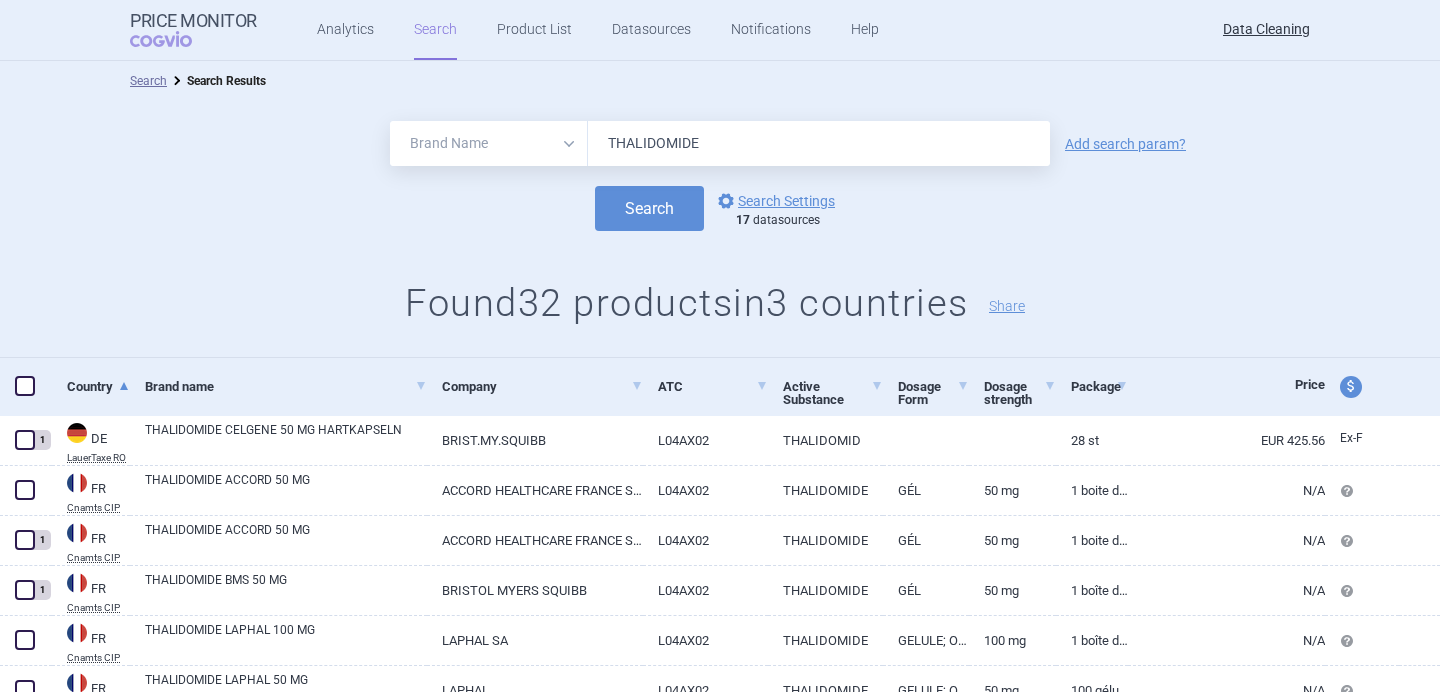 click on "THALIDOMIDE" at bounding box center (819, 143) 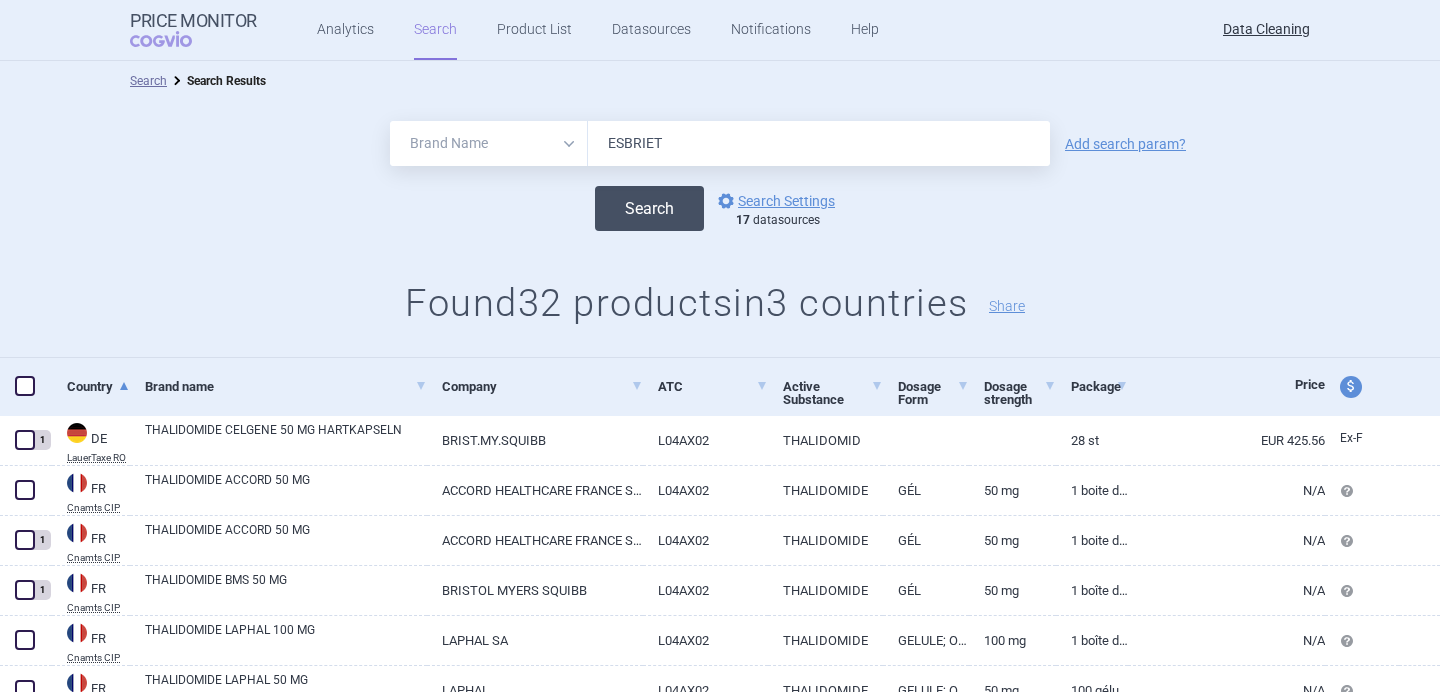 type on "ESBRIET" 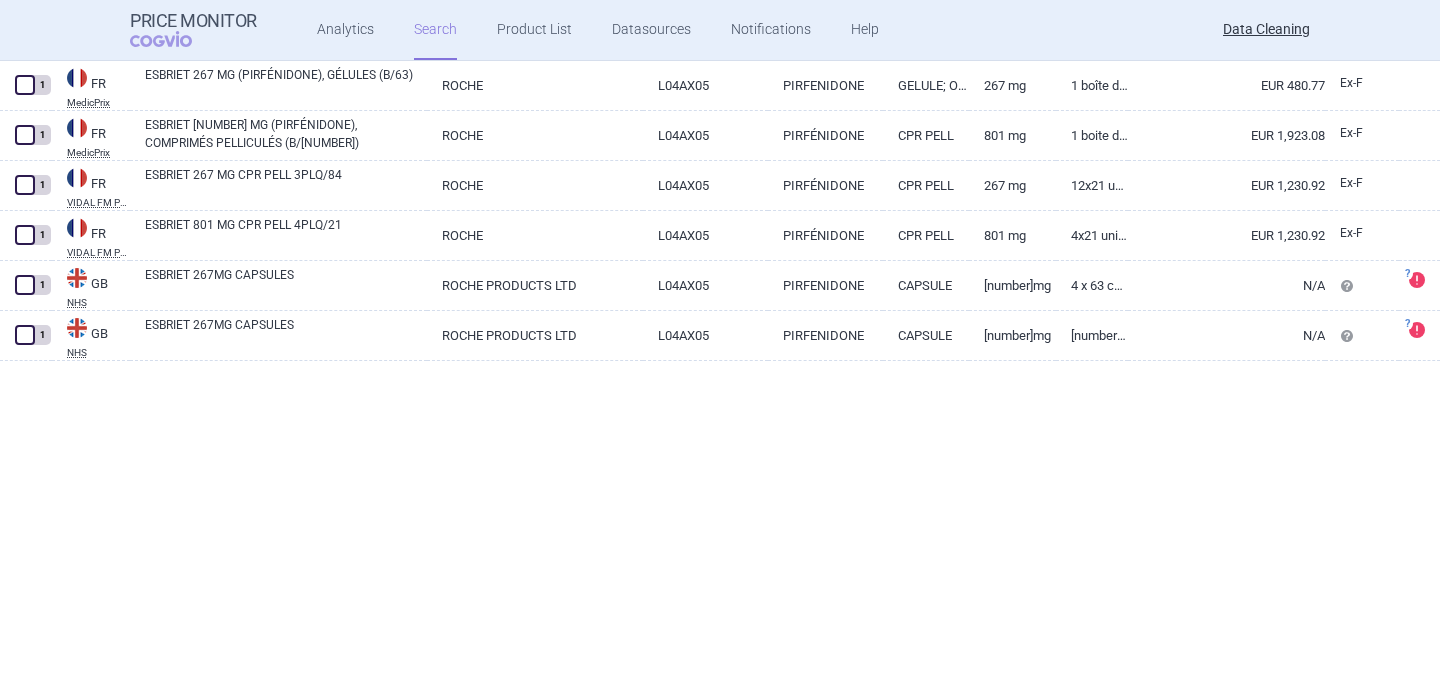 scroll, scrollTop: 3738, scrollLeft: 0, axis: vertical 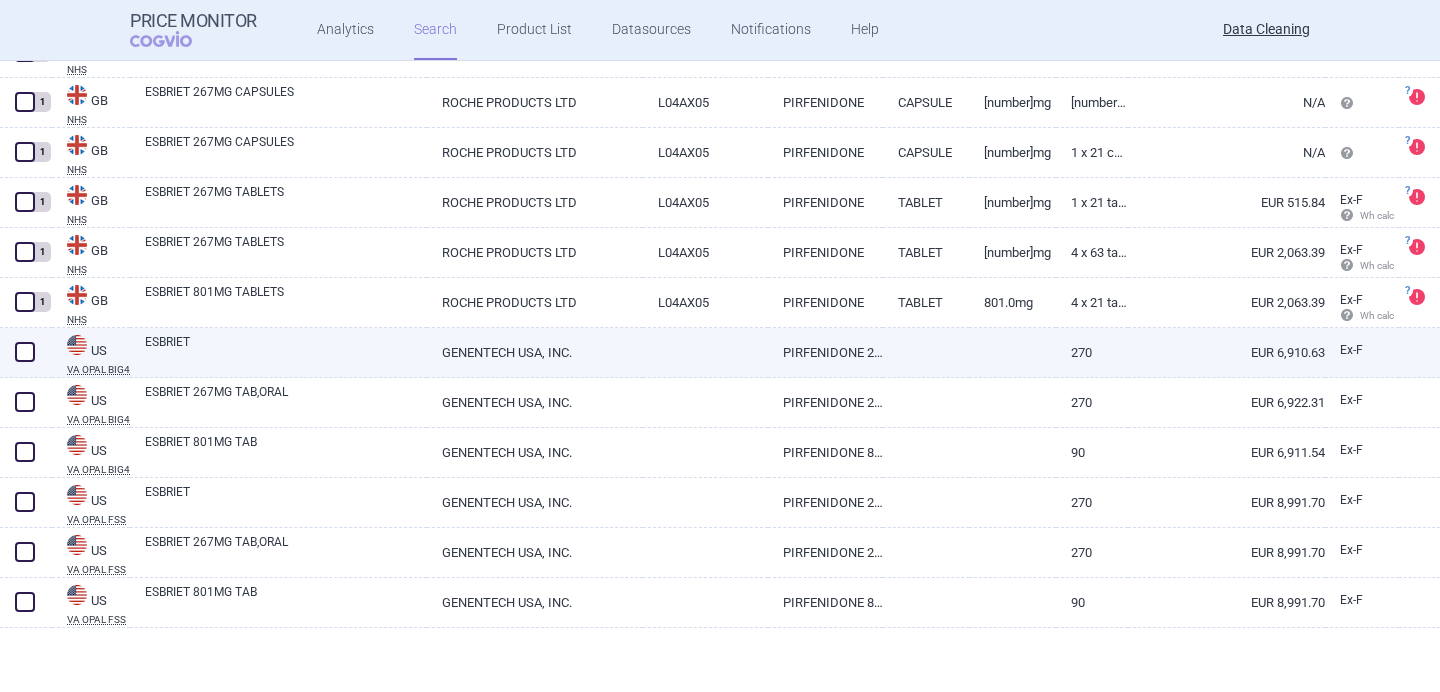 click at bounding box center (25, 352) 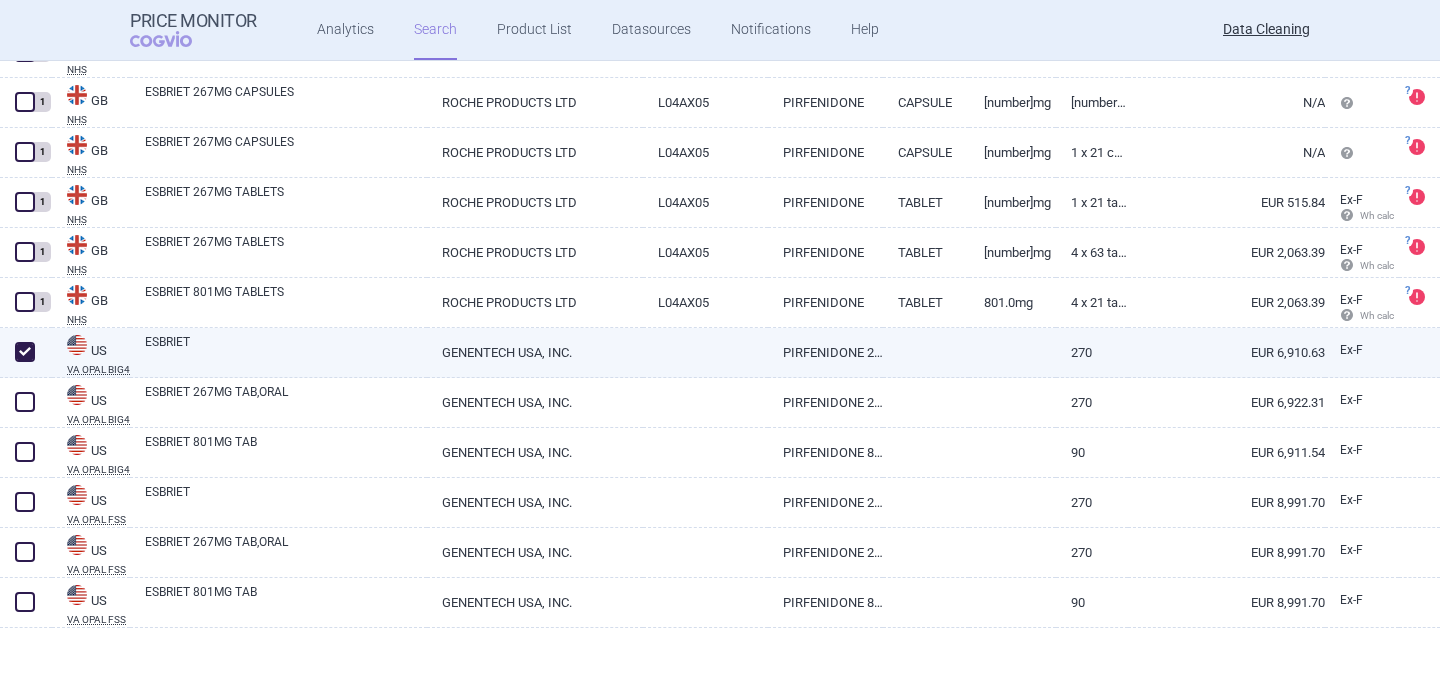 checkbox on "true" 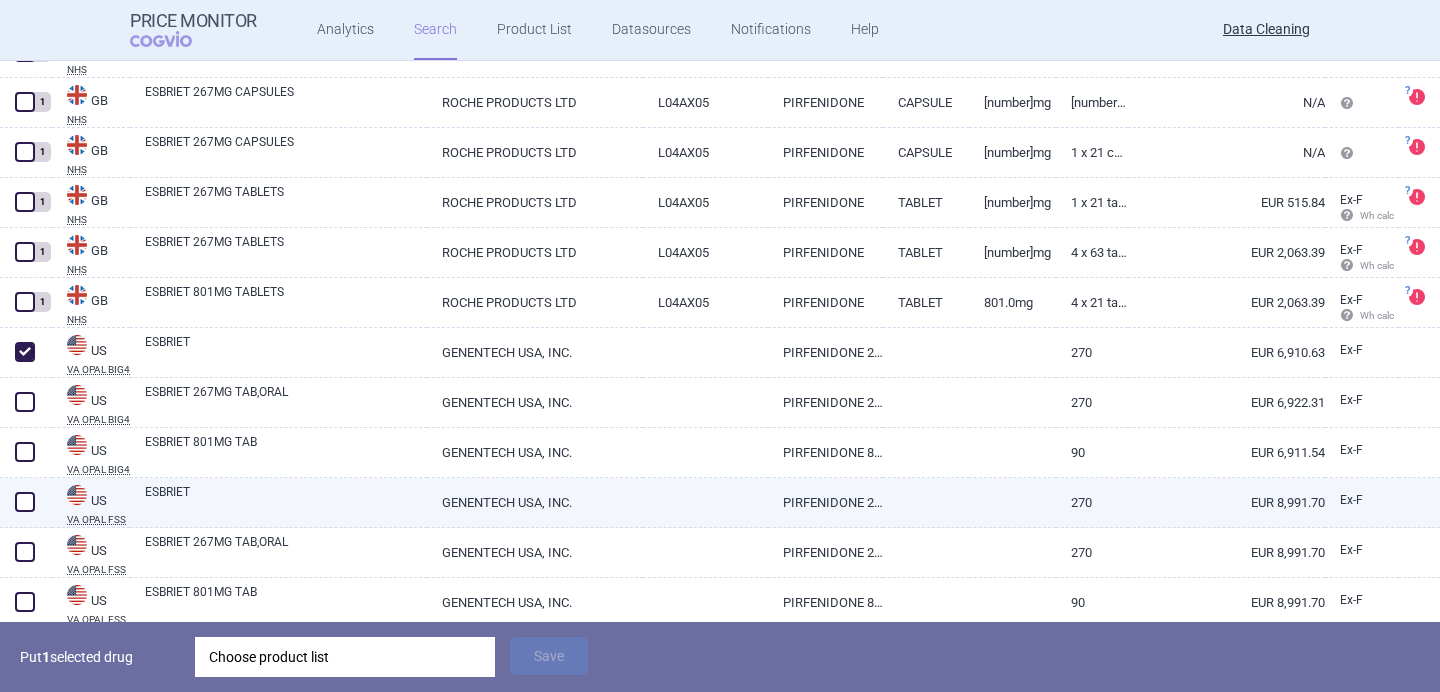 click at bounding box center (25, 502) 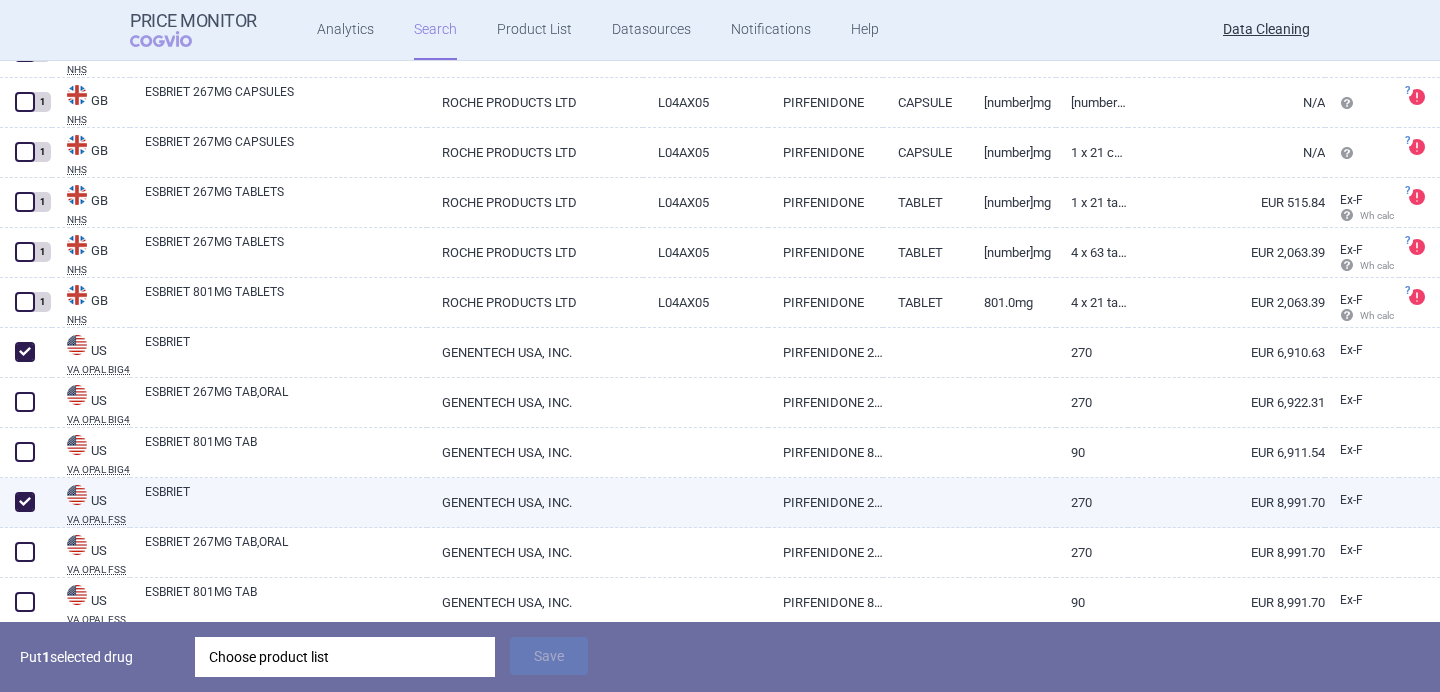 checkbox on "true" 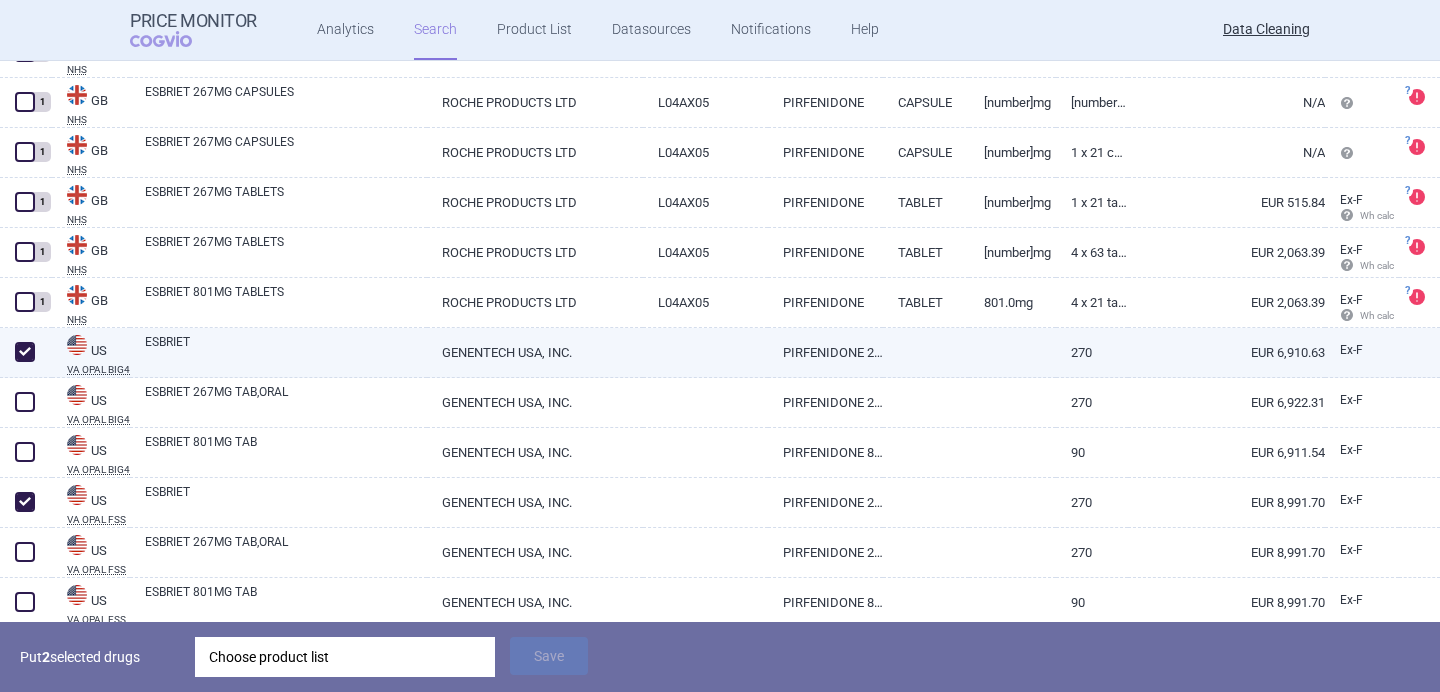 click on "ESBRIET" at bounding box center [286, 351] 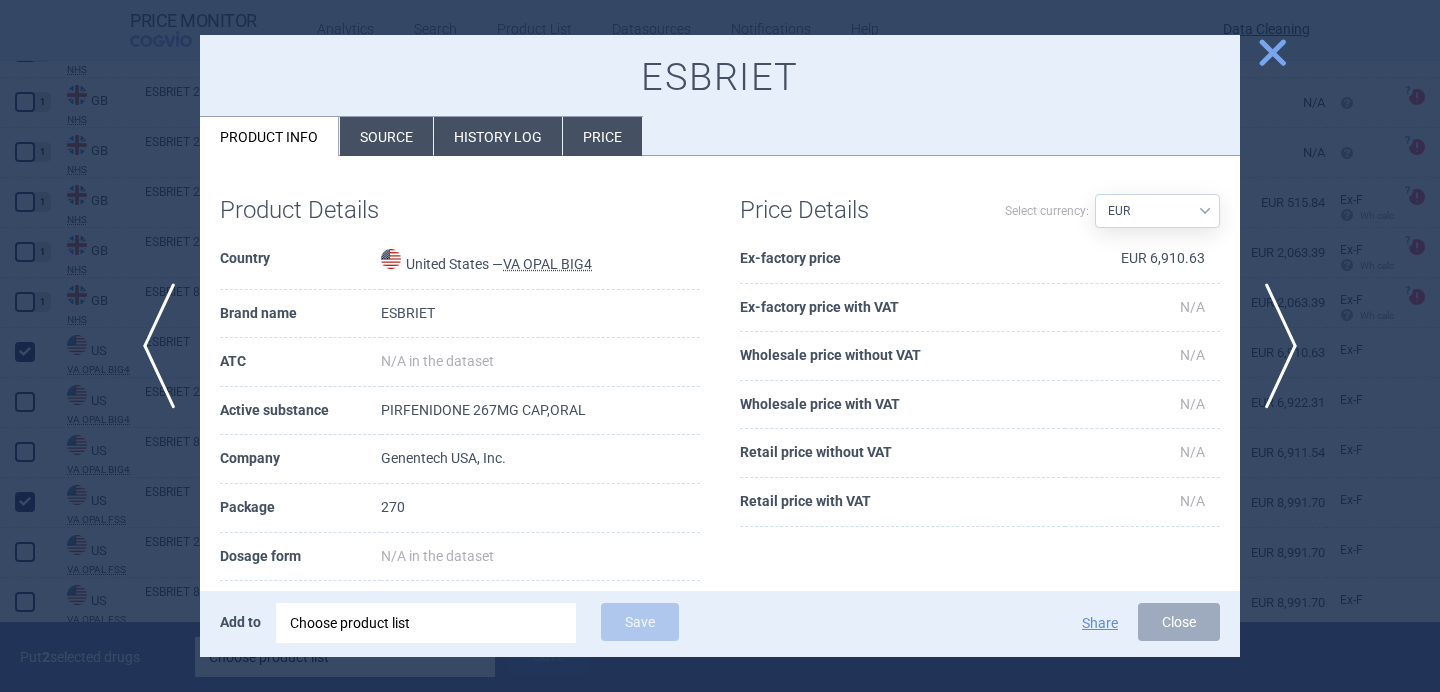 click on "Source" at bounding box center [386, 136] 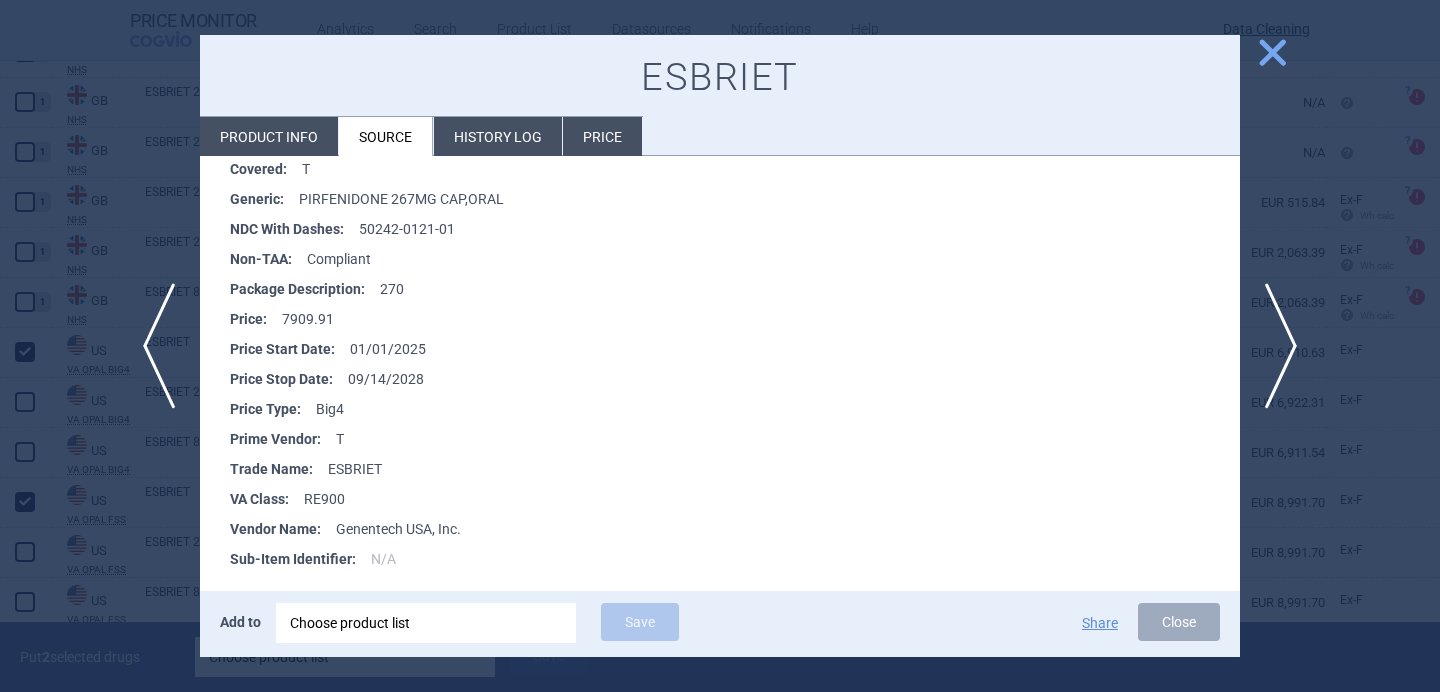 scroll, scrollTop: 450, scrollLeft: 0, axis: vertical 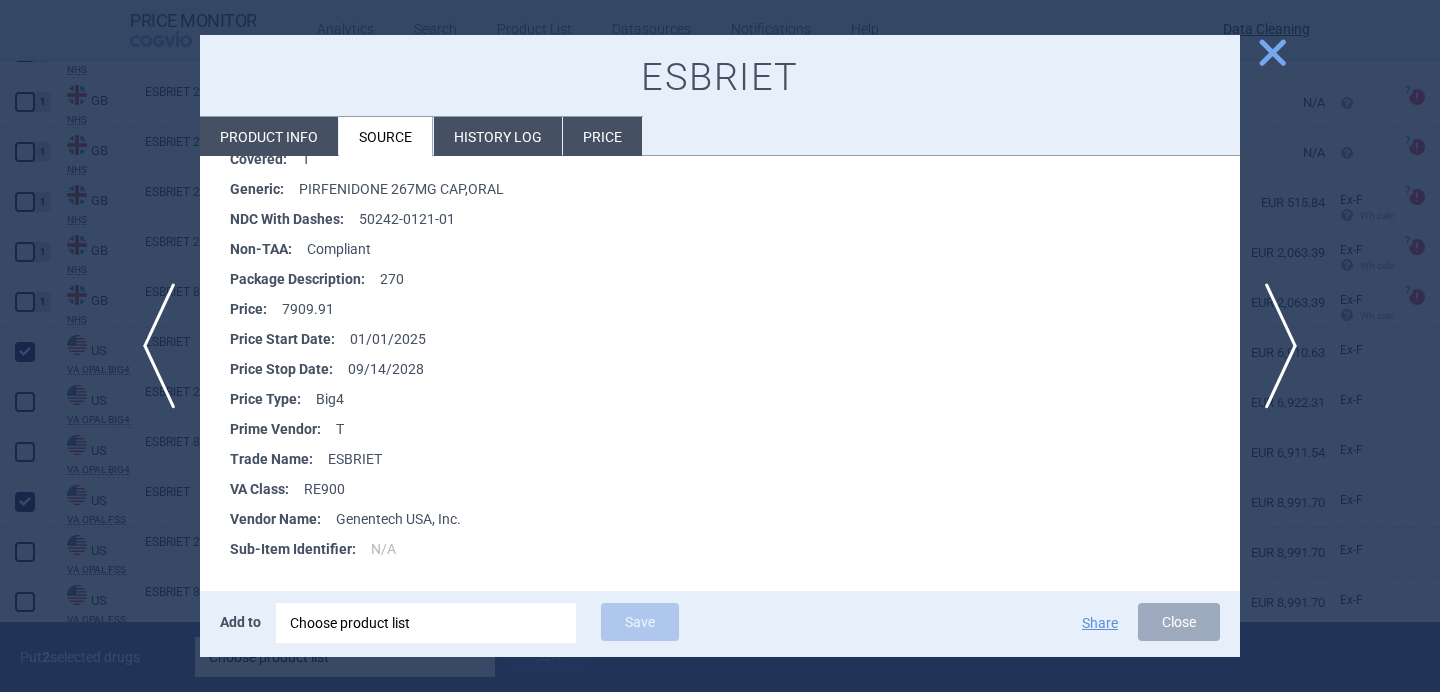 click at bounding box center [720, 346] 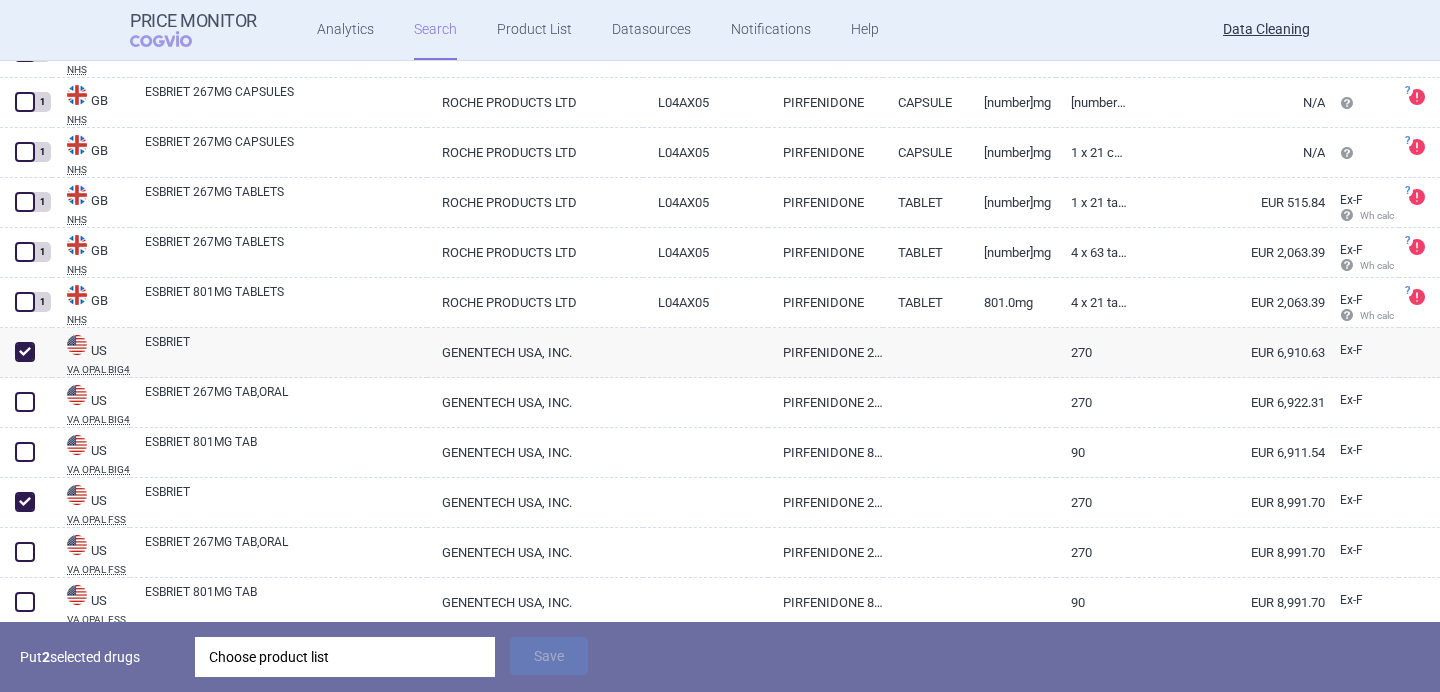click on "Choose product list" at bounding box center [345, 657] 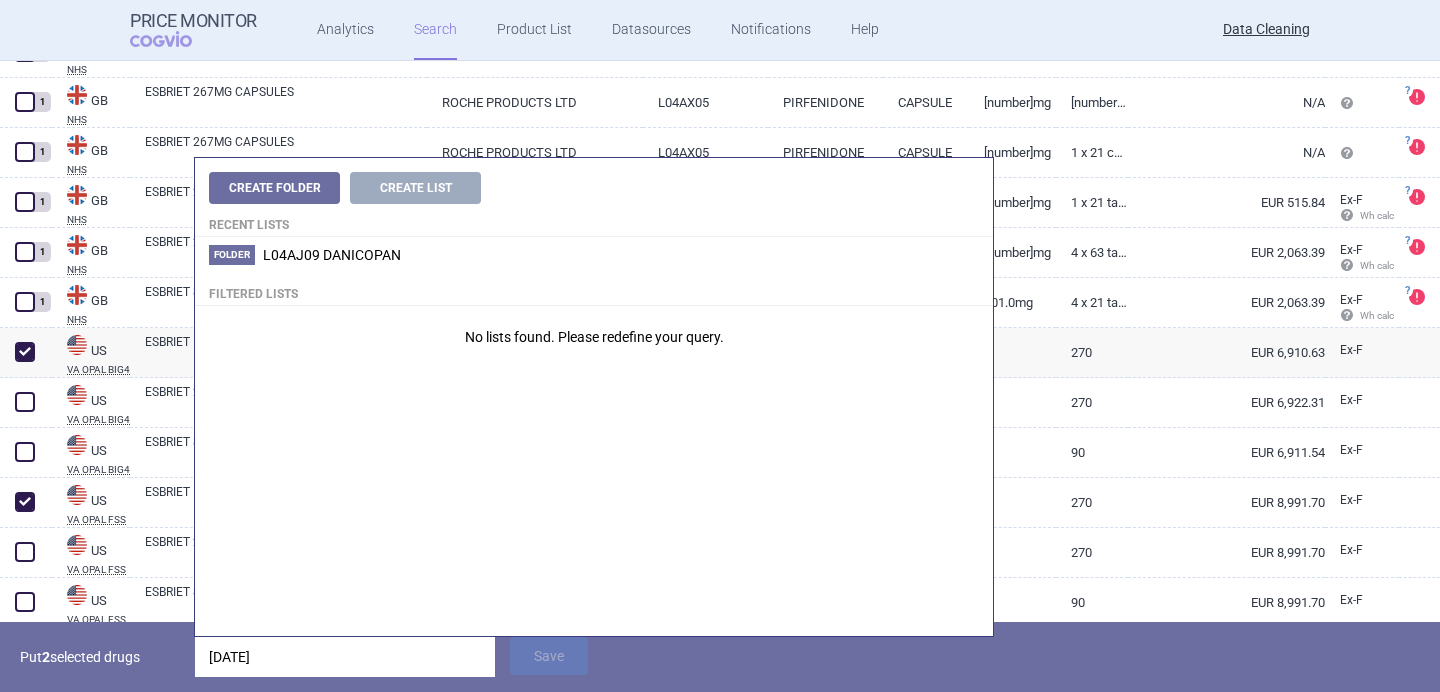 click on "1.8.2025" at bounding box center (345, 657) 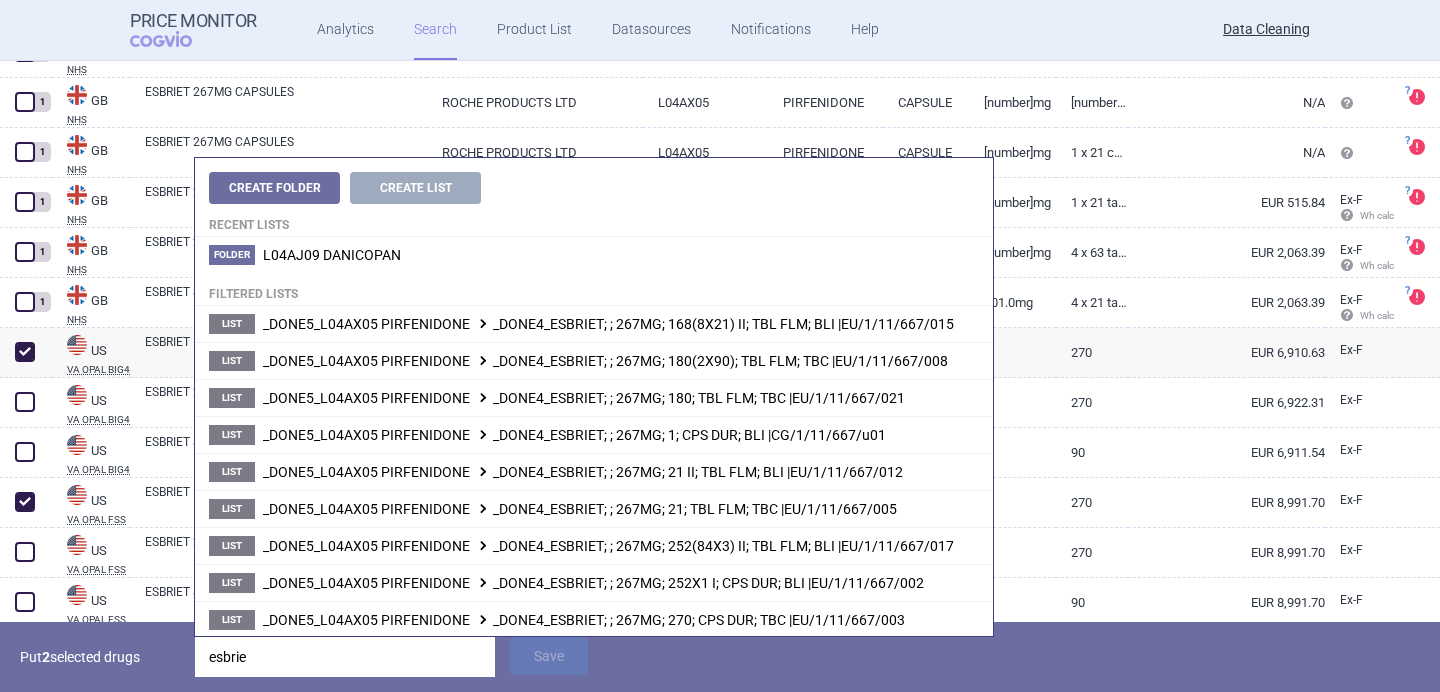 type on "esbriet" 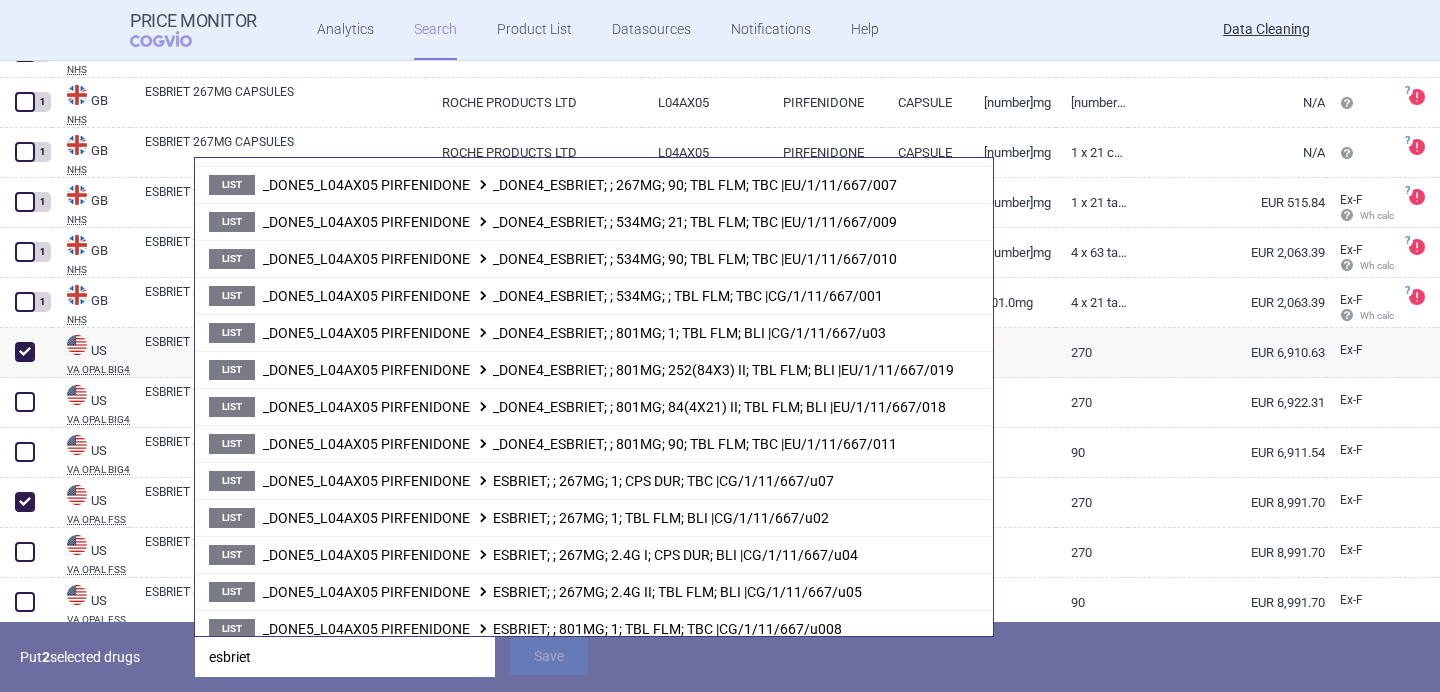 scroll, scrollTop: 742, scrollLeft: 0, axis: vertical 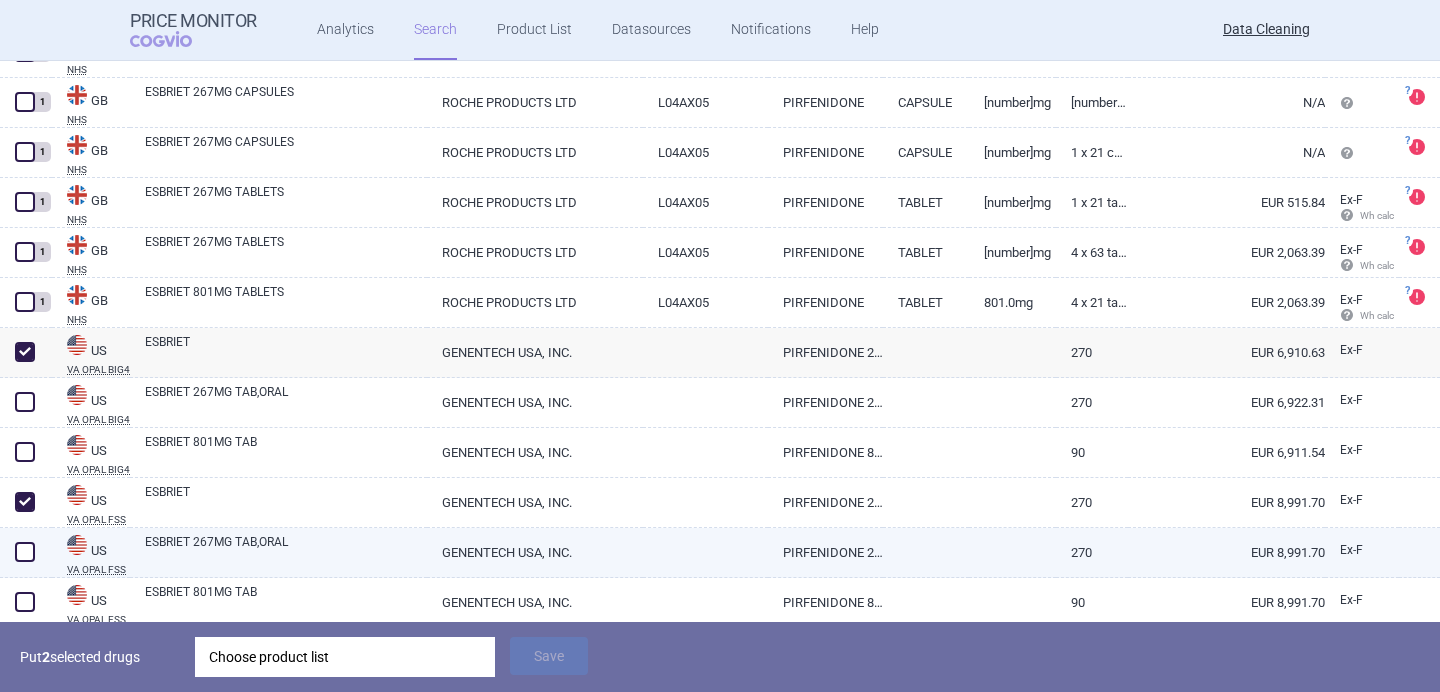 click on "US VA OPAL FSS" at bounding box center (91, 554) 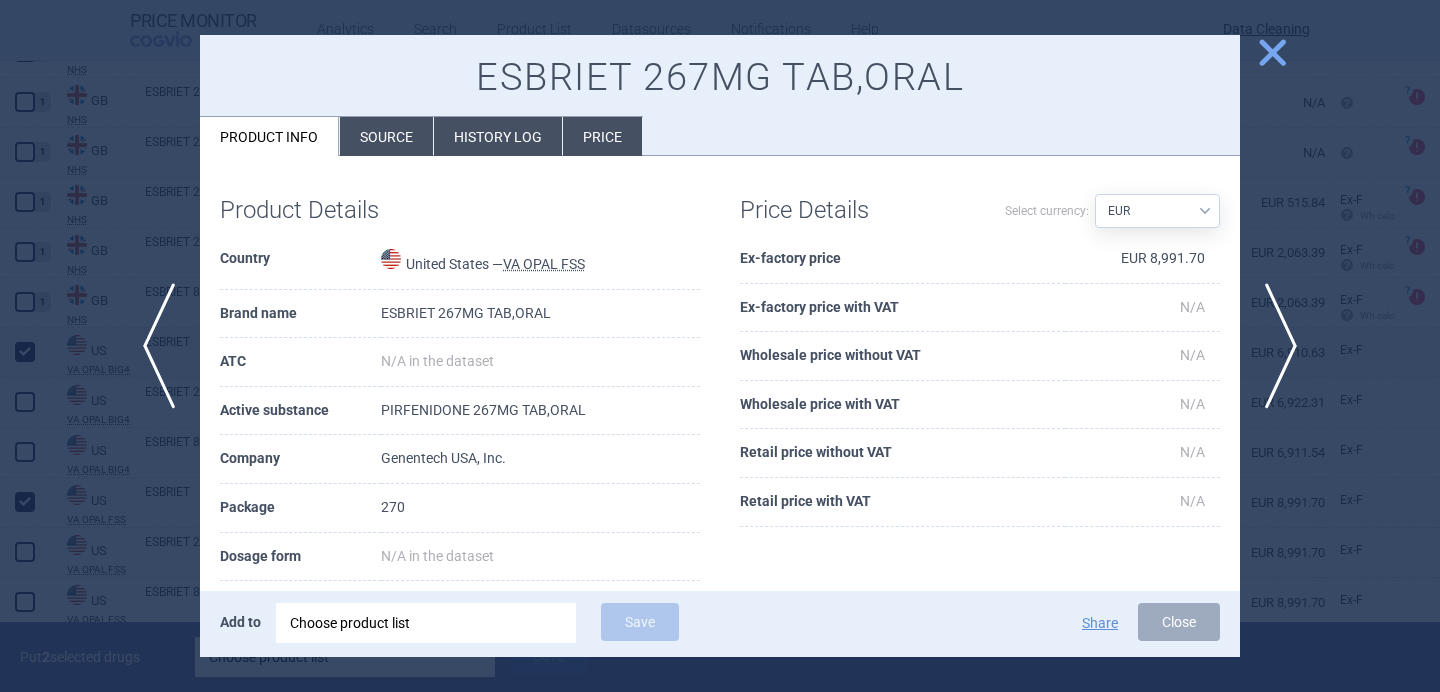 click at bounding box center (720, 346) 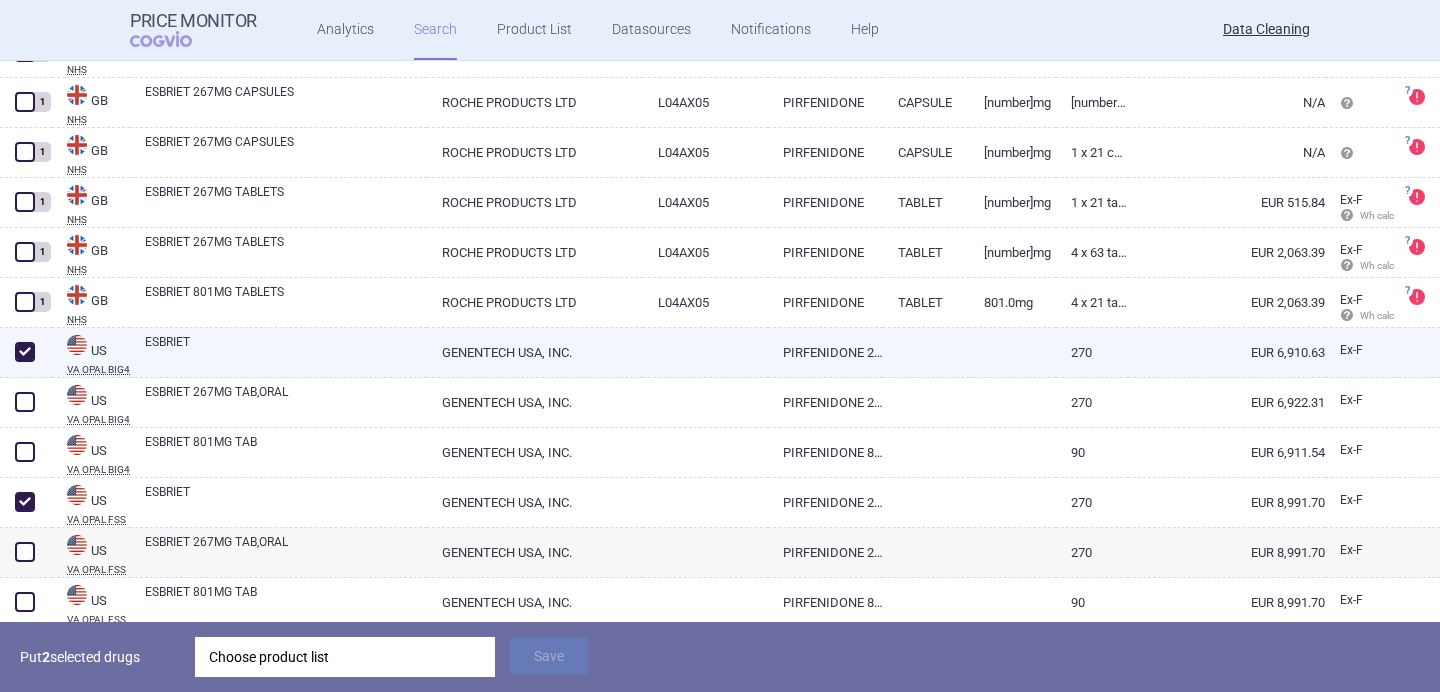 click on "ESBRIET" at bounding box center (286, 351) 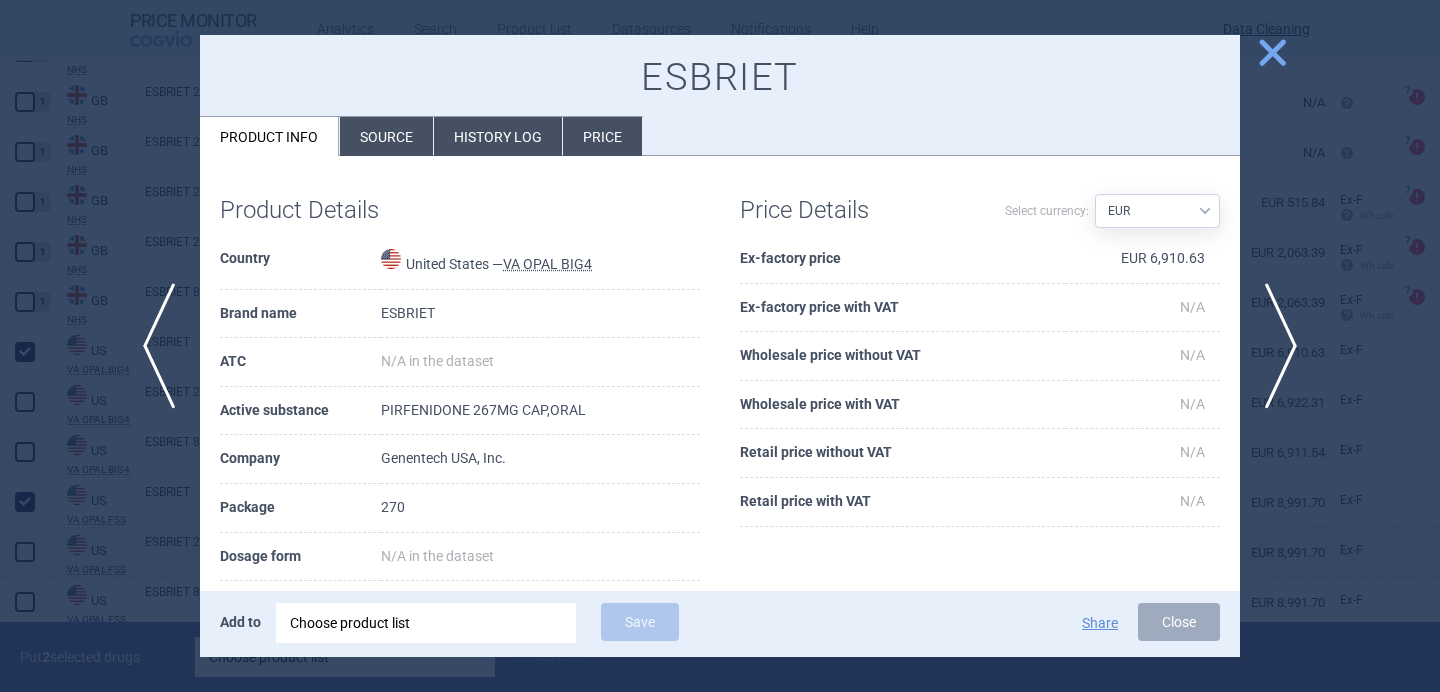 click on "Source" at bounding box center (386, 136) 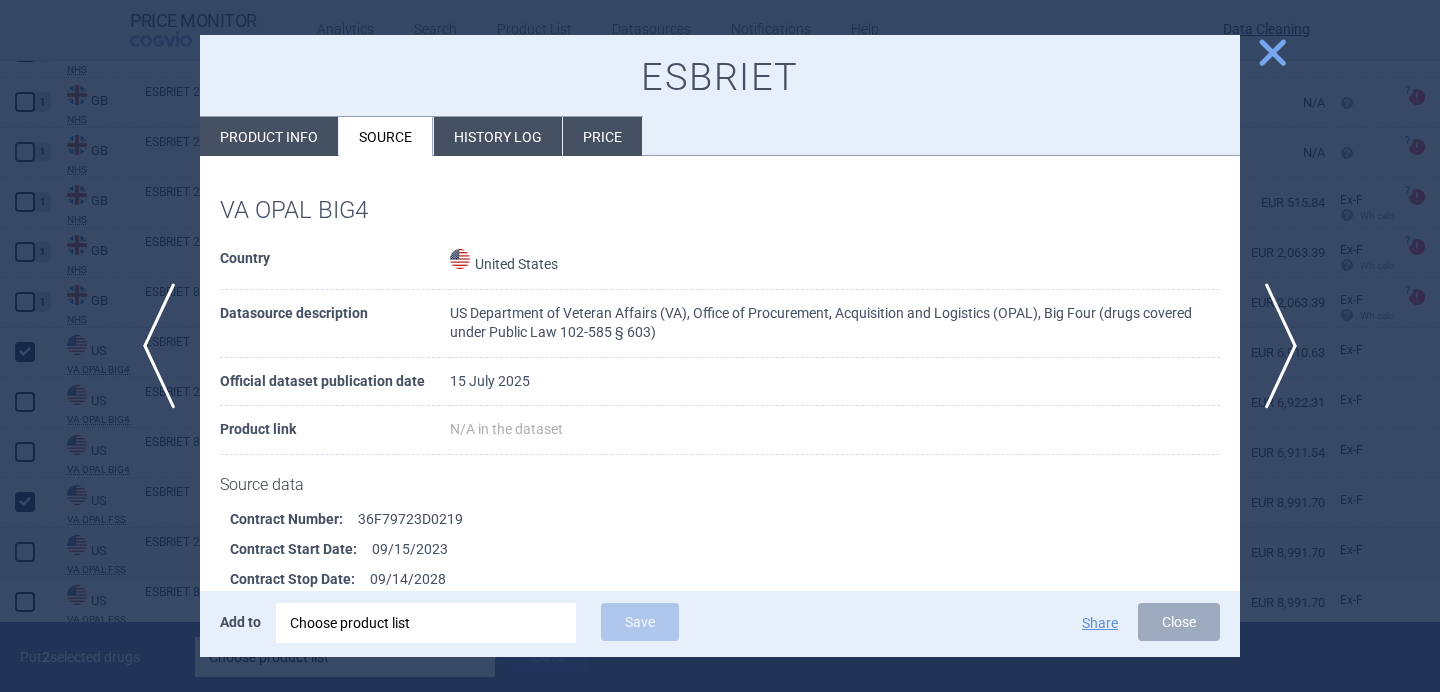 scroll, scrollTop: 173, scrollLeft: 0, axis: vertical 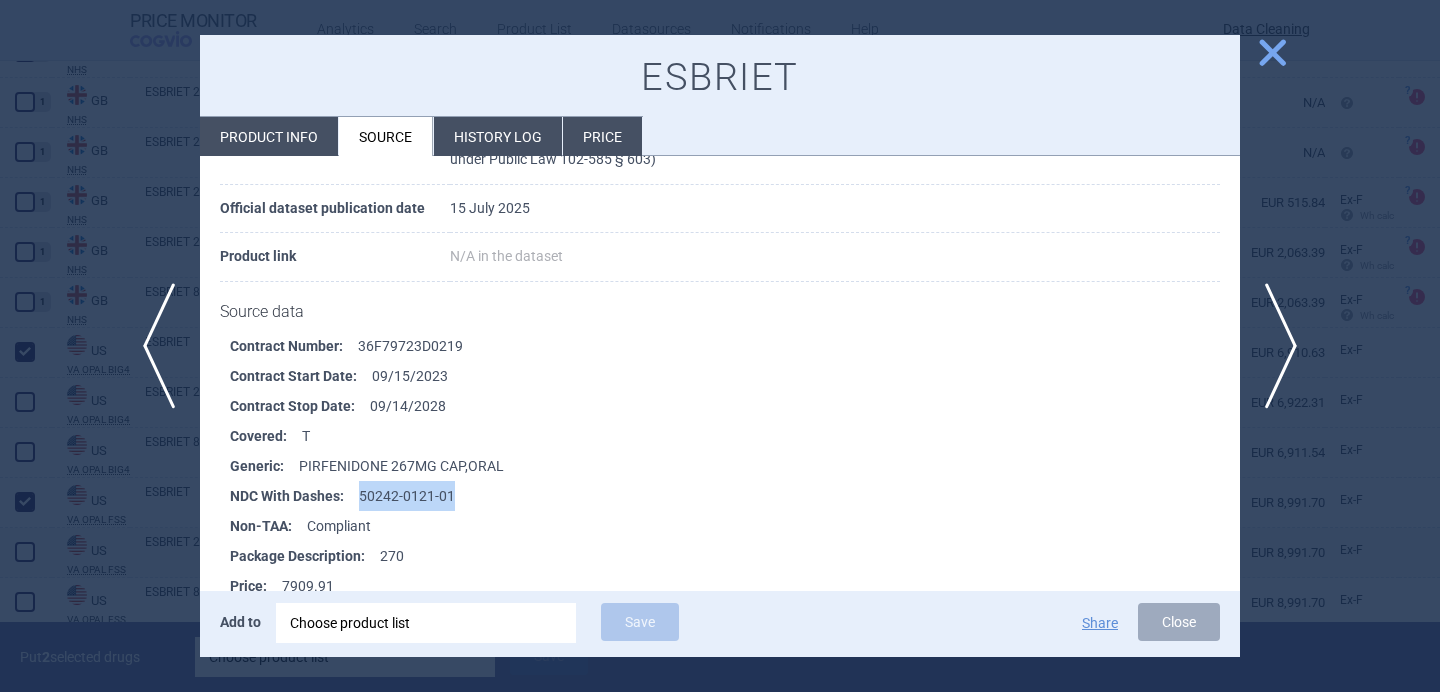 drag, startPoint x: 469, startPoint y: 491, endPoint x: 361, endPoint y: 490, distance: 108.00463 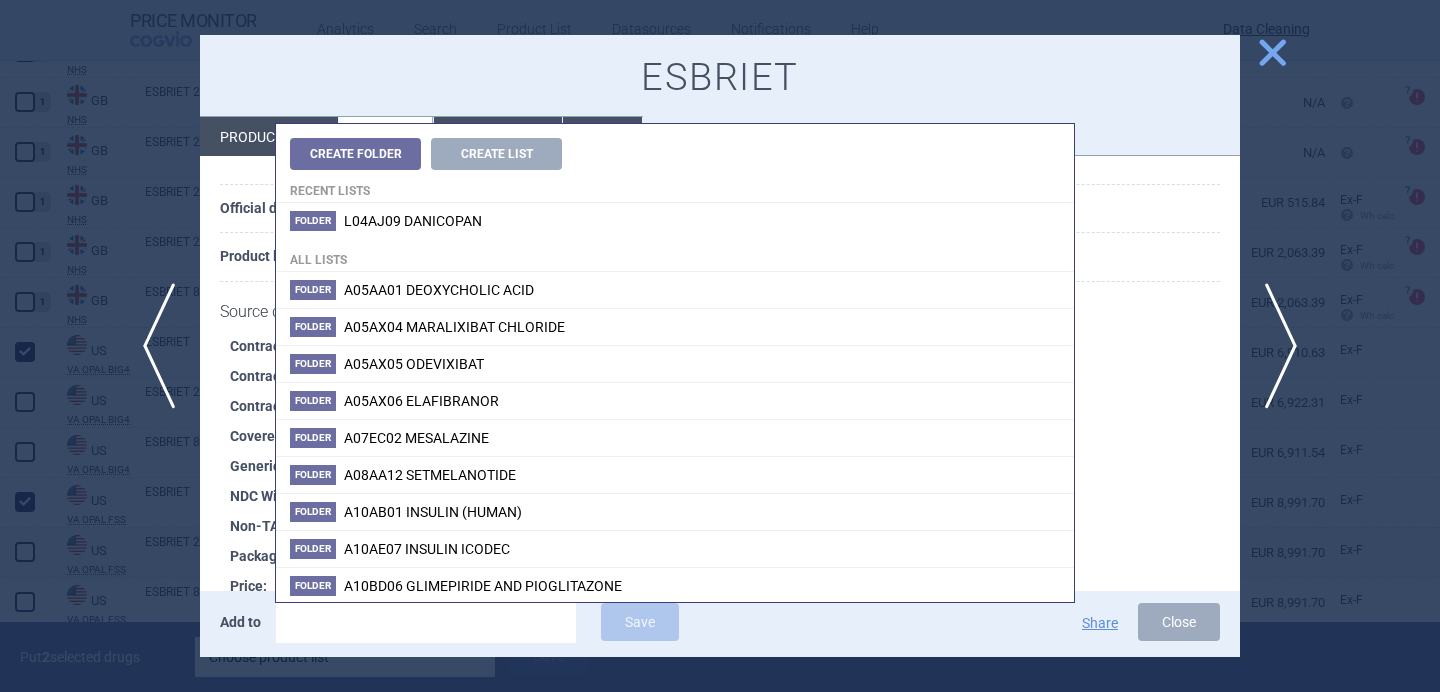 click at bounding box center (426, 623) 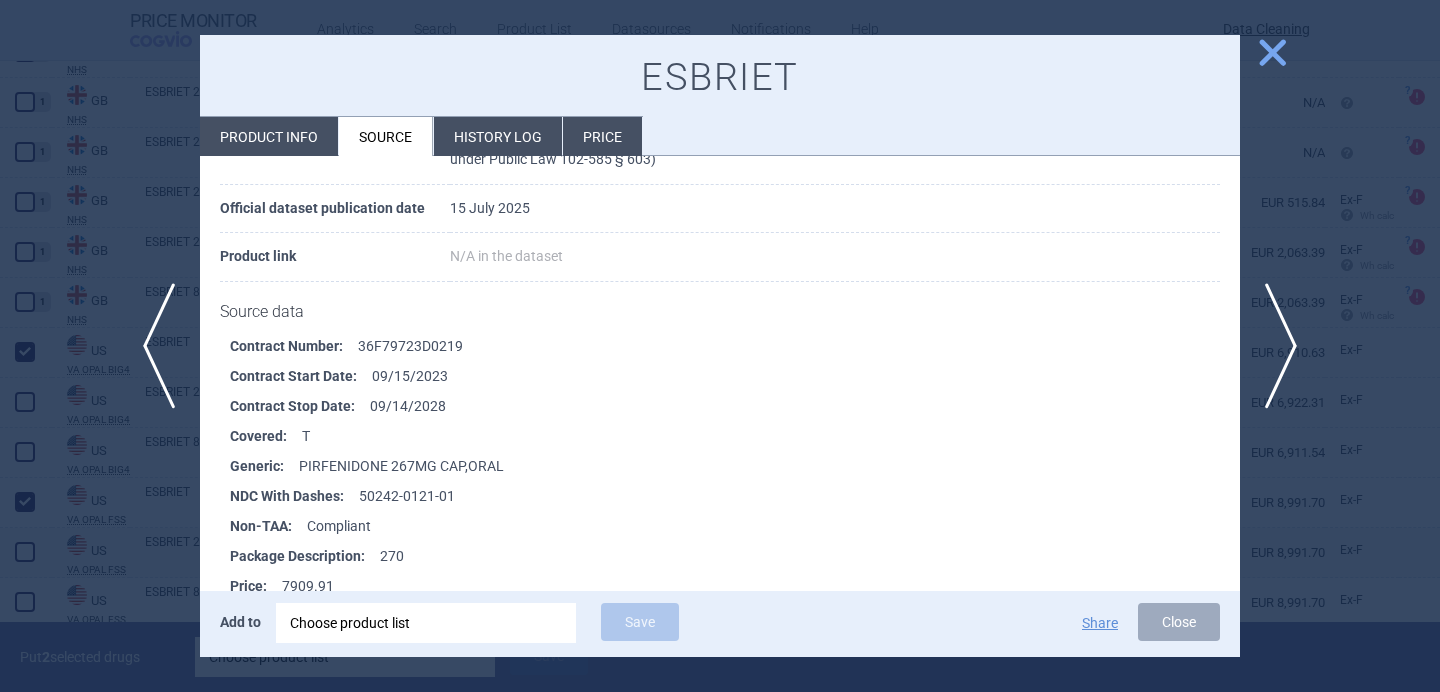 click at bounding box center [720, 346] 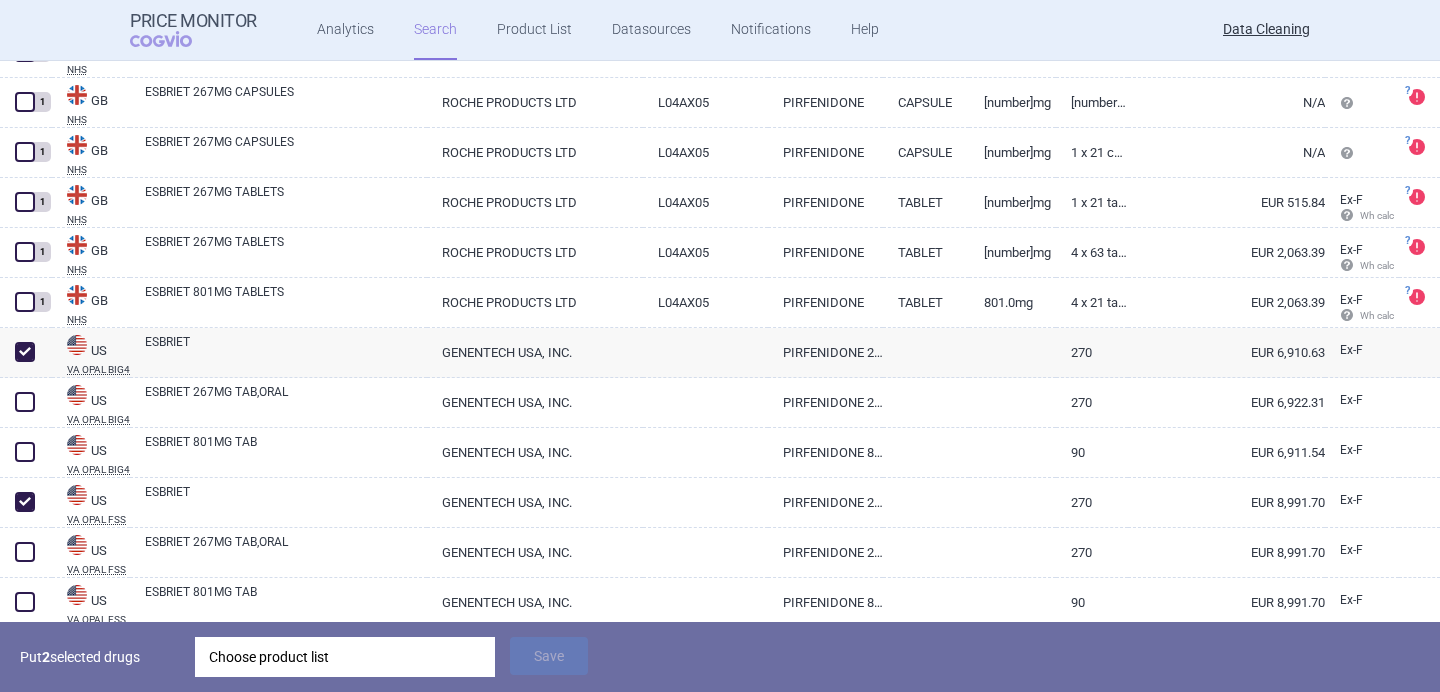 click on "Choose product list" at bounding box center [345, 657] 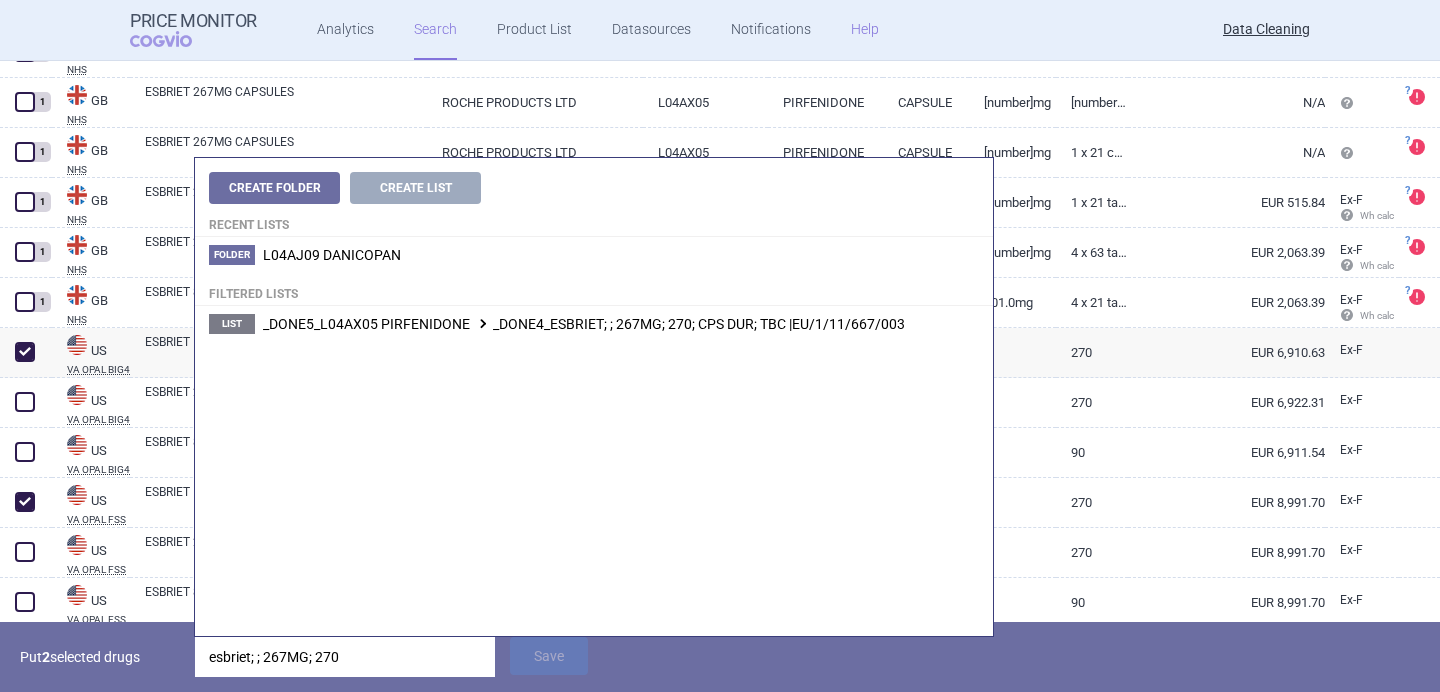 type on "esbriet; ; 267MG; 270" 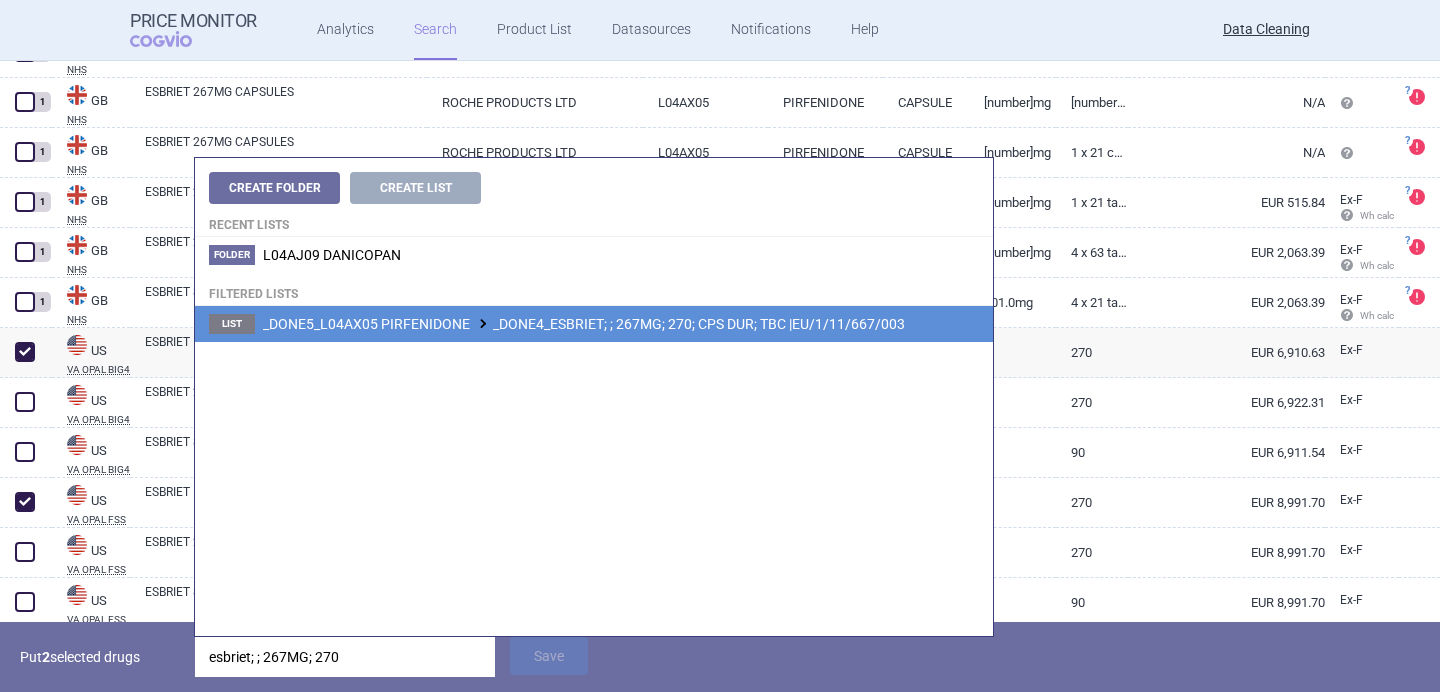 click on "_DONE5_L04AX05 PIRFENIDONE   _DONE4_ESBRIET; ; 267MG; 270; CPS DUR; TBC |EU/1/11/667/003" at bounding box center [584, 324] 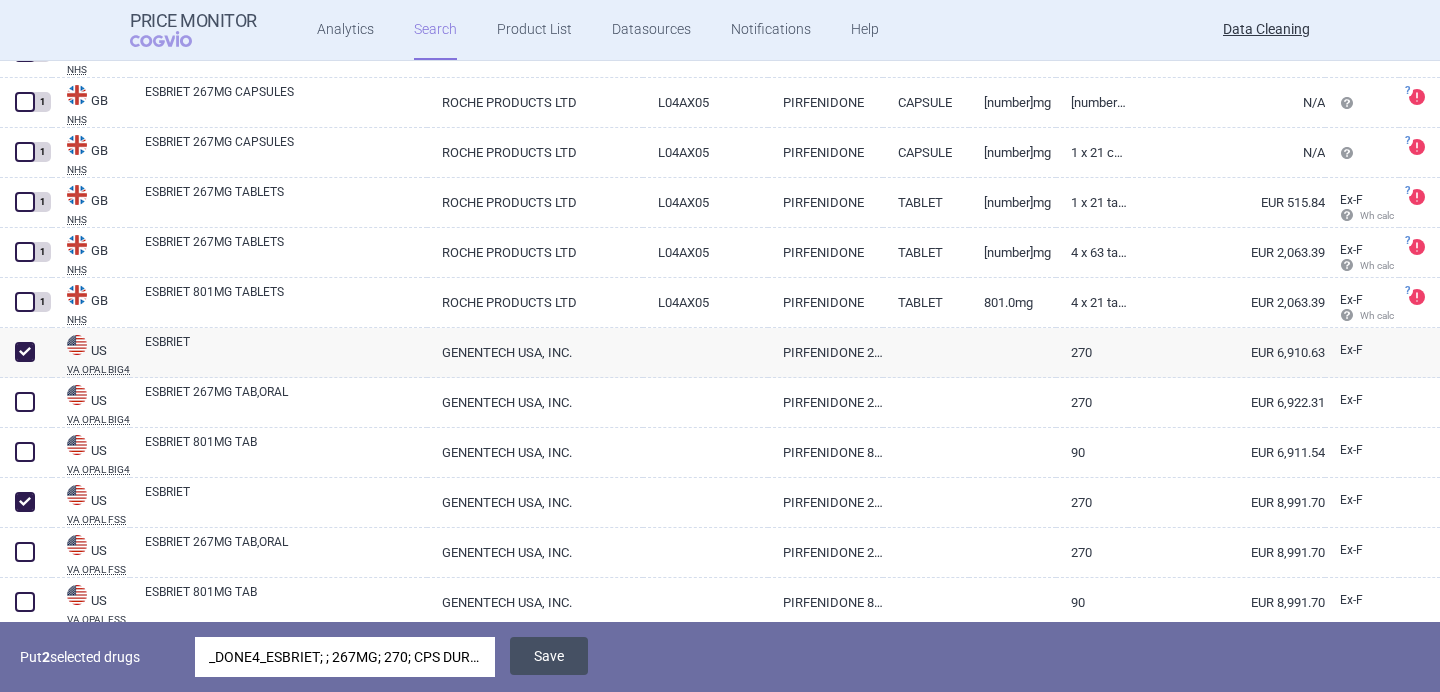 click on "Save" at bounding box center (549, 656) 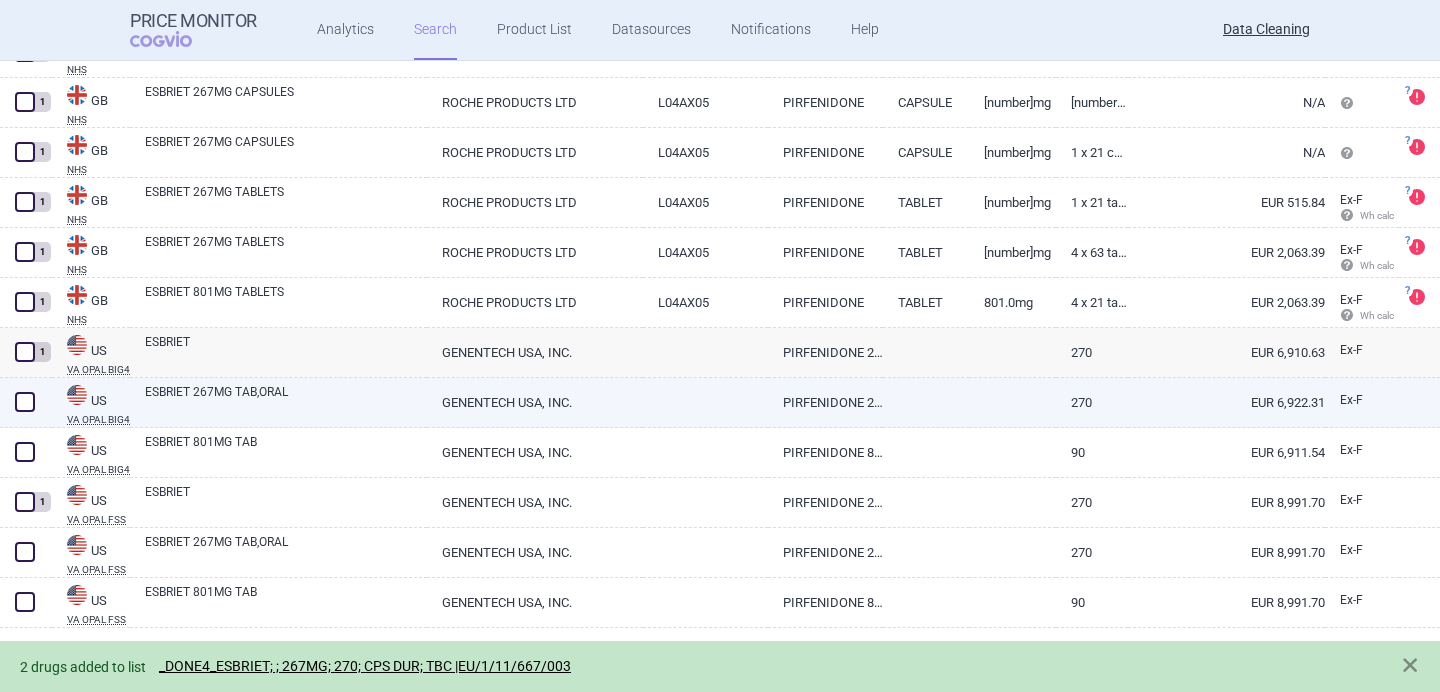 click on "ESBRIET 267MG TAB,ORAL" at bounding box center [286, 401] 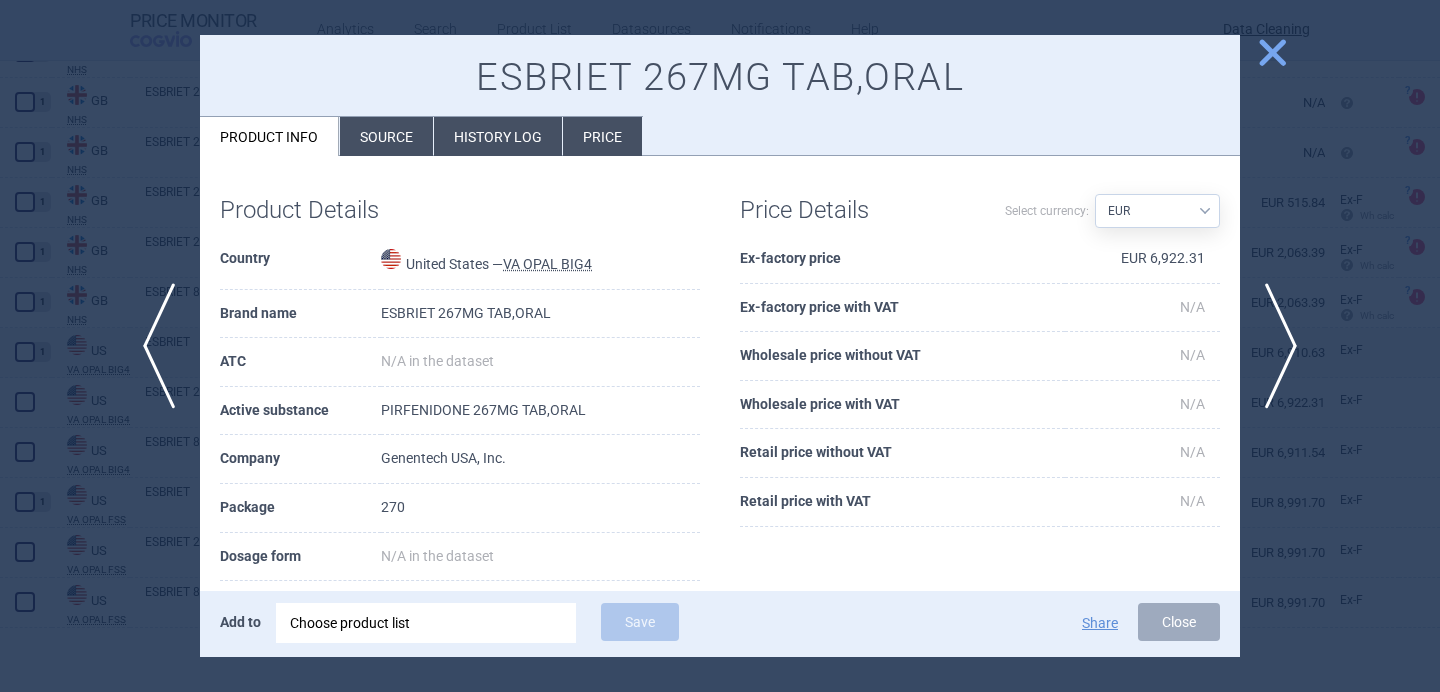 click on "Source" at bounding box center [386, 136] 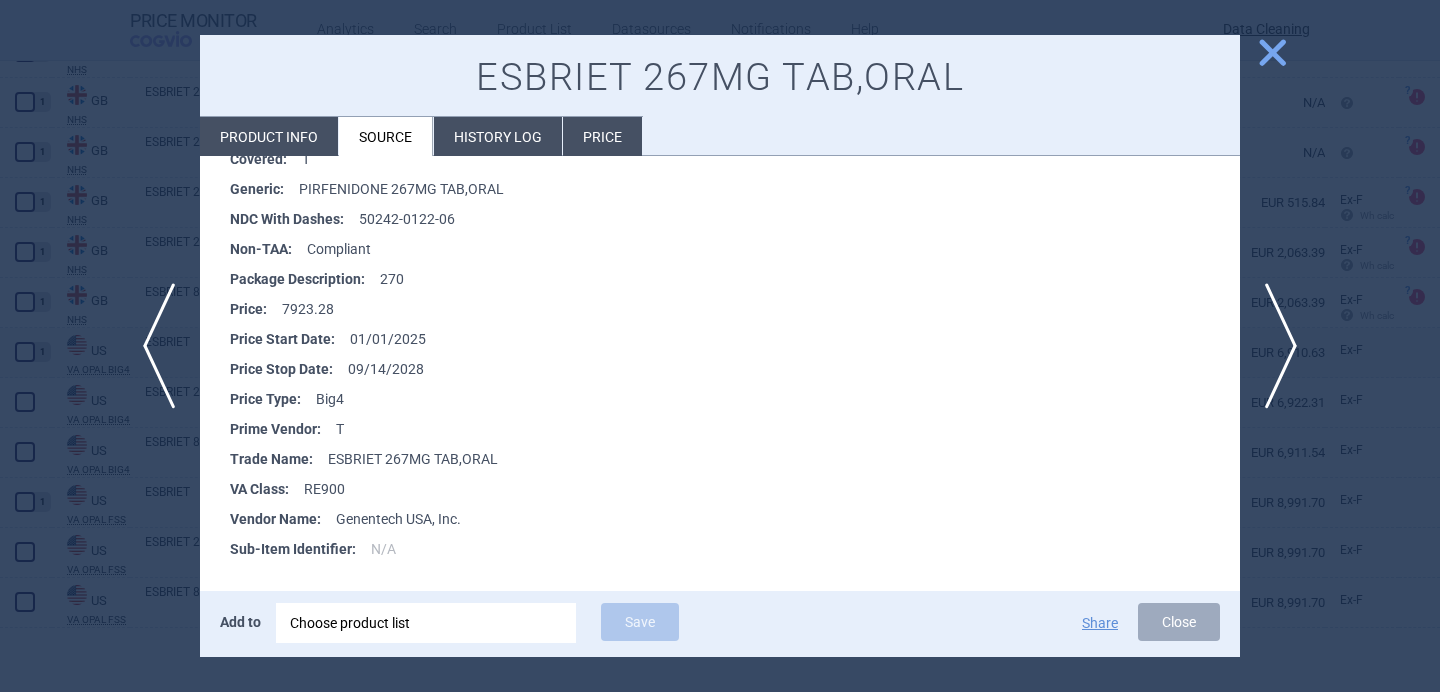 scroll, scrollTop: 302, scrollLeft: 0, axis: vertical 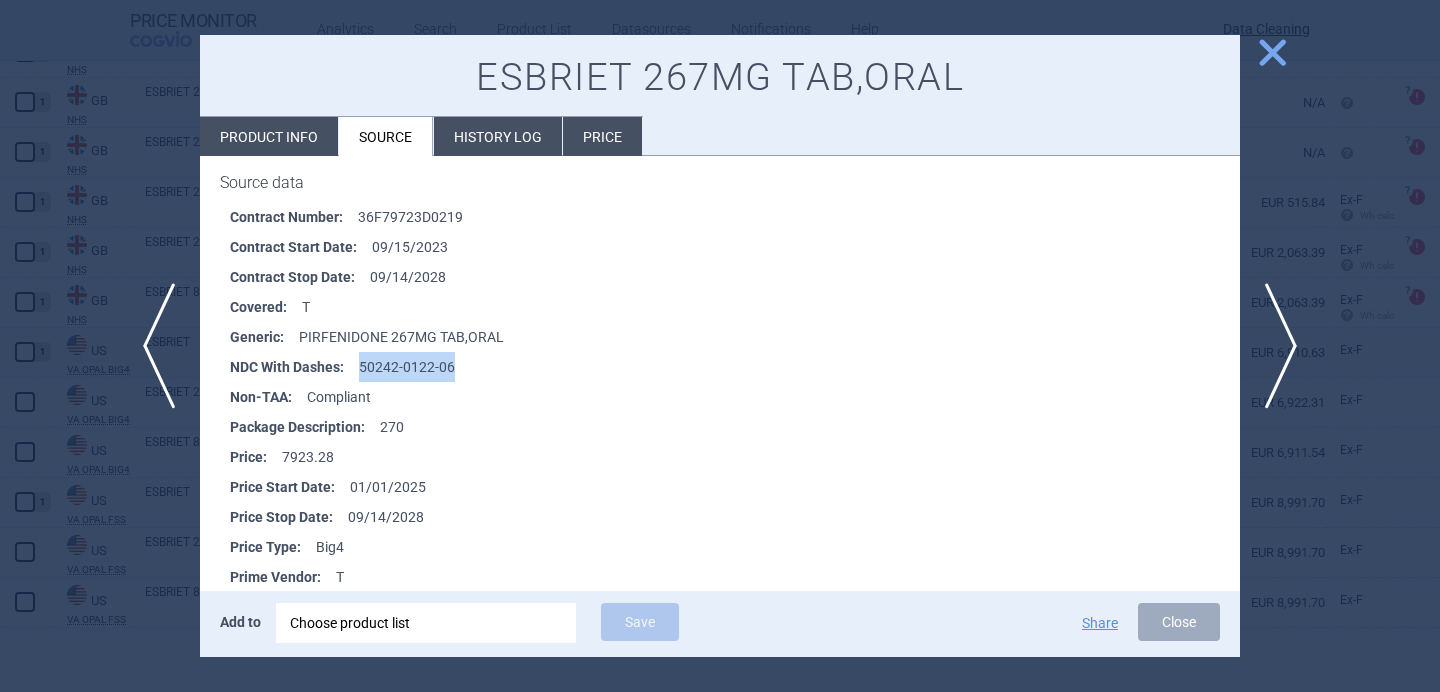 drag, startPoint x: 467, startPoint y: 364, endPoint x: 362, endPoint y: 364, distance: 105 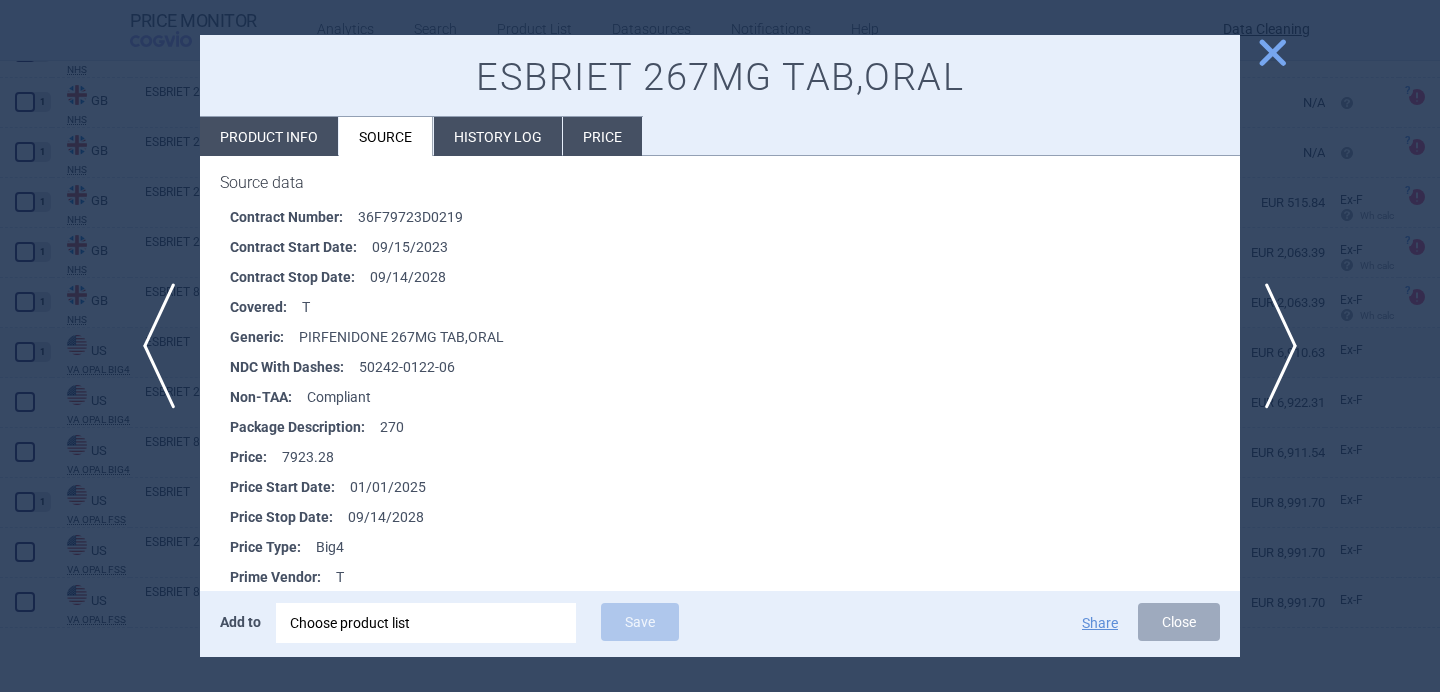 click at bounding box center (720, 346) 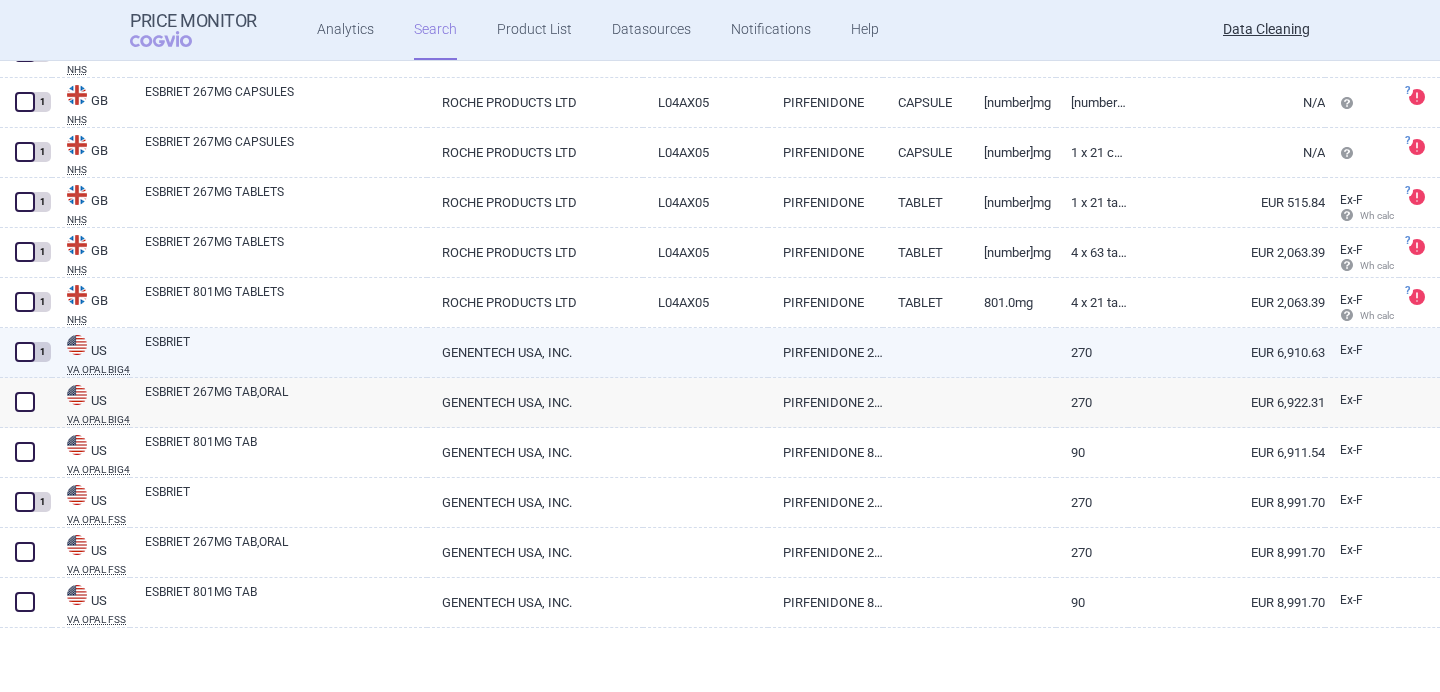 click on "ESBRIET" at bounding box center [286, 351] 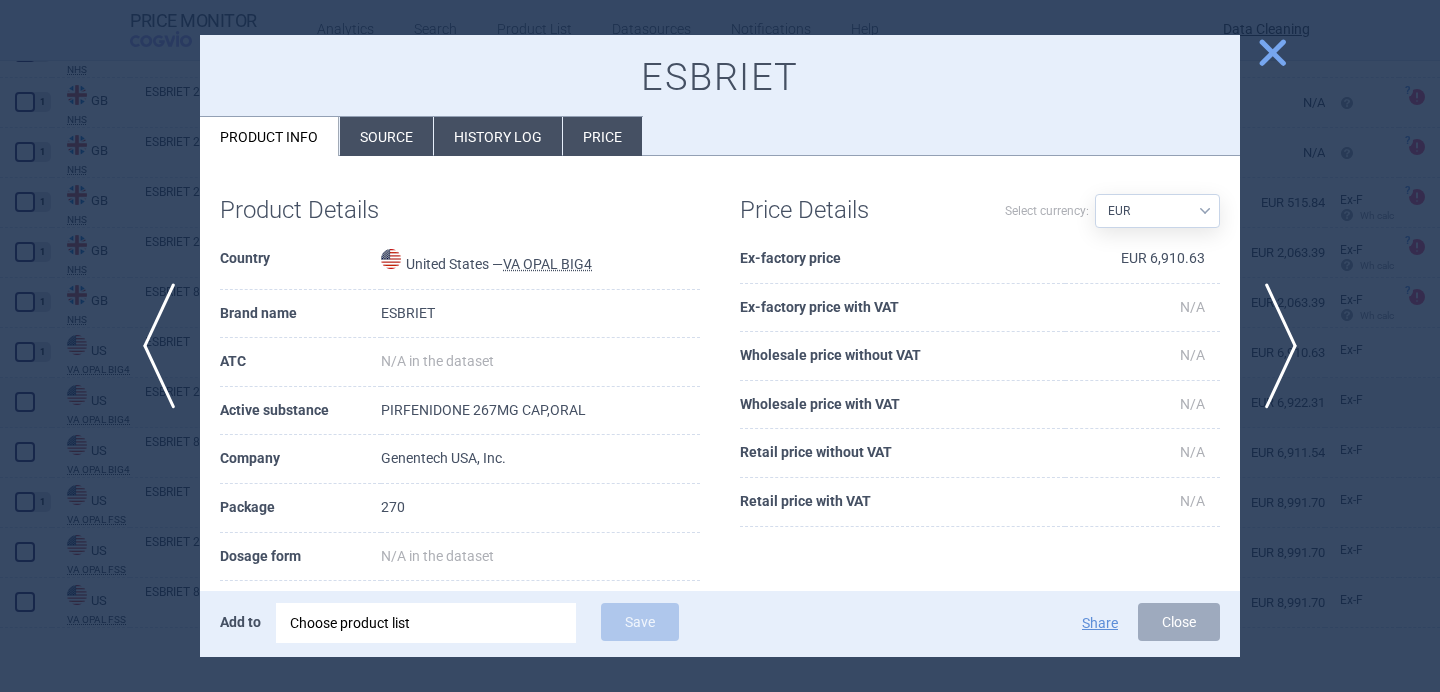 click at bounding box center [720, 346] 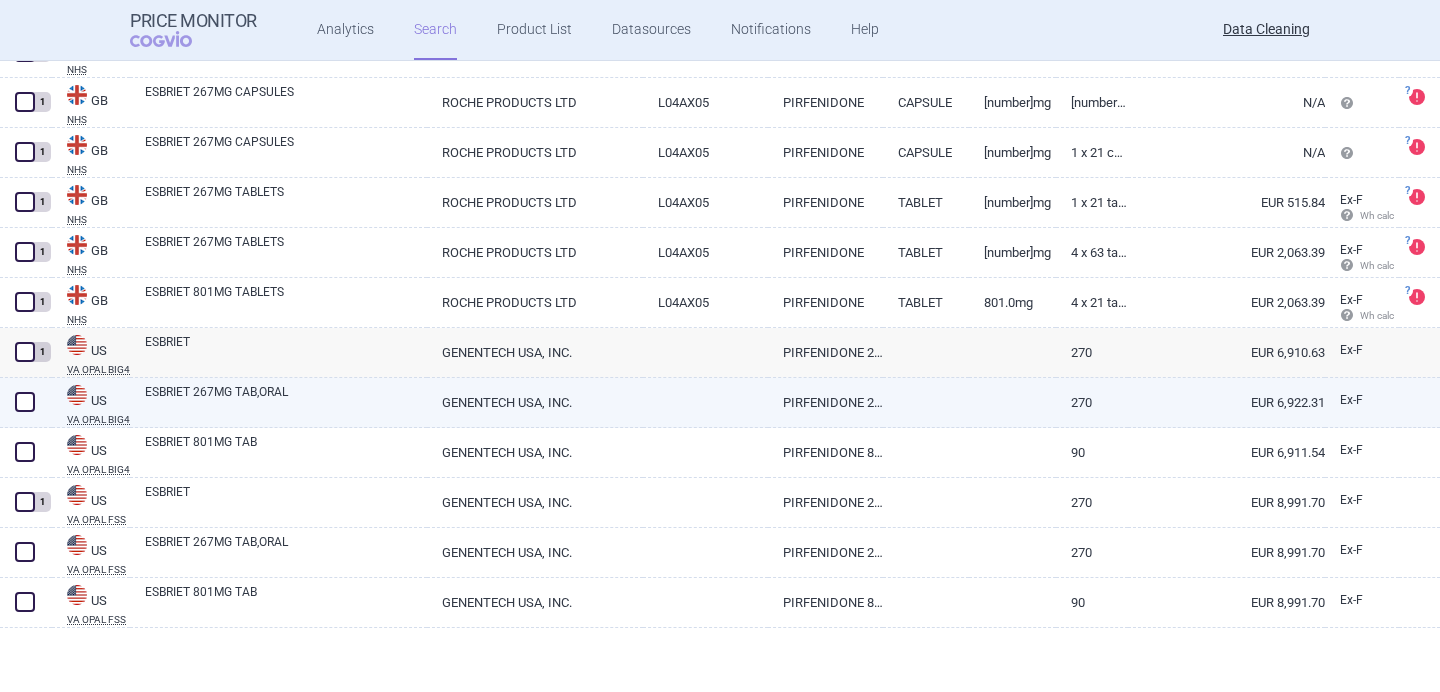 click at bounding box center (25, 402) 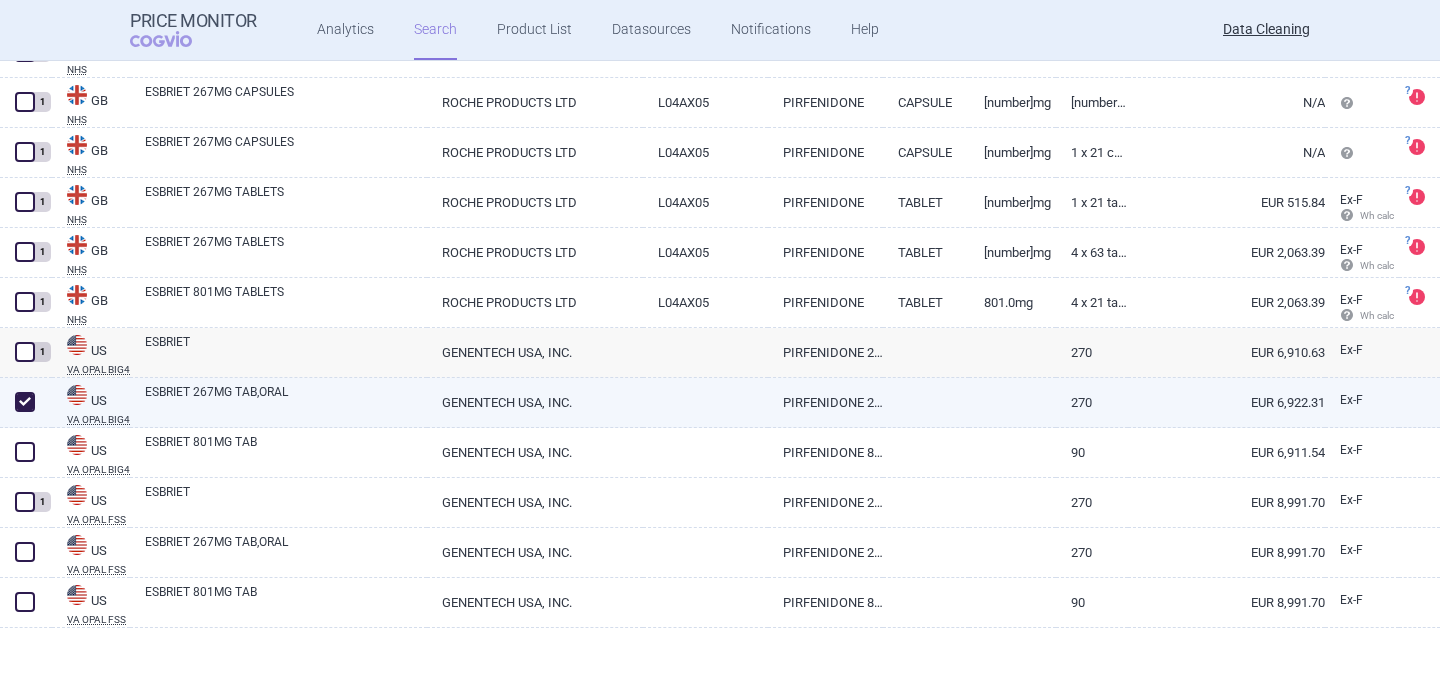 checkbox on "true" 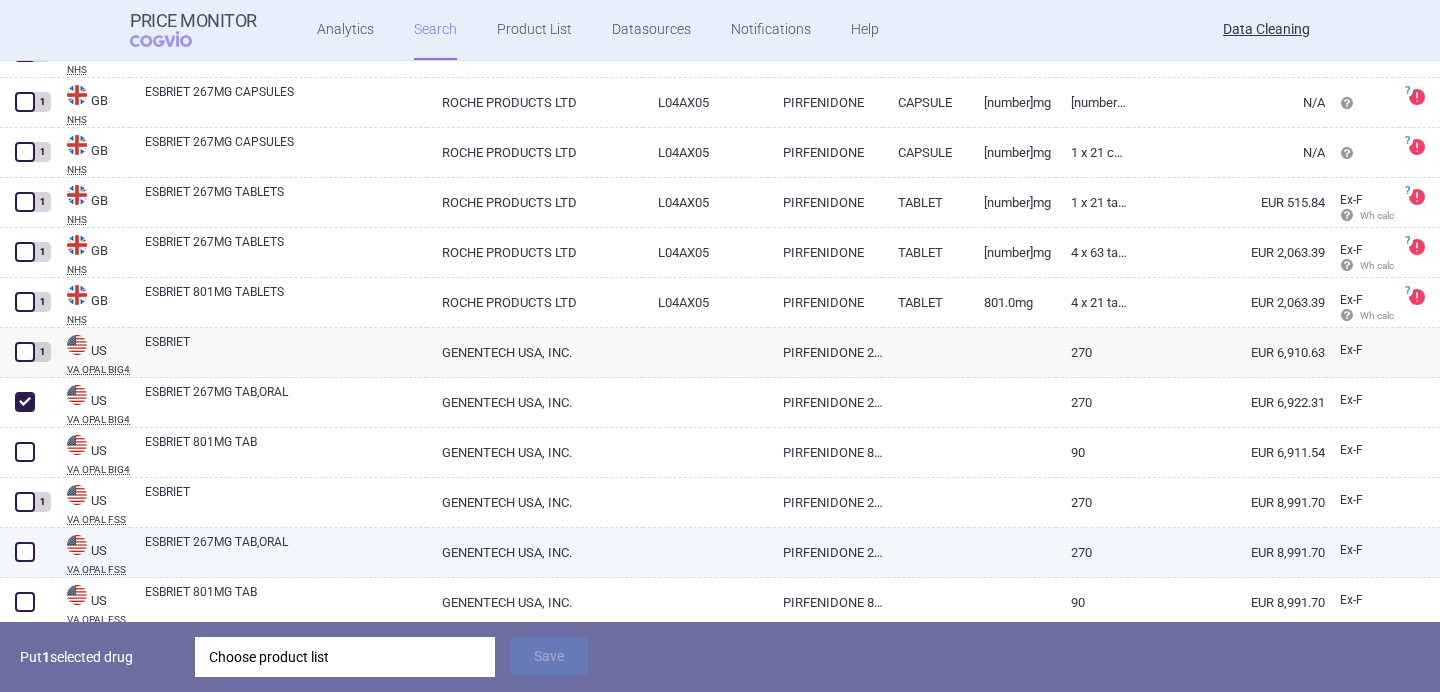 click at bounding box center (25, 552) 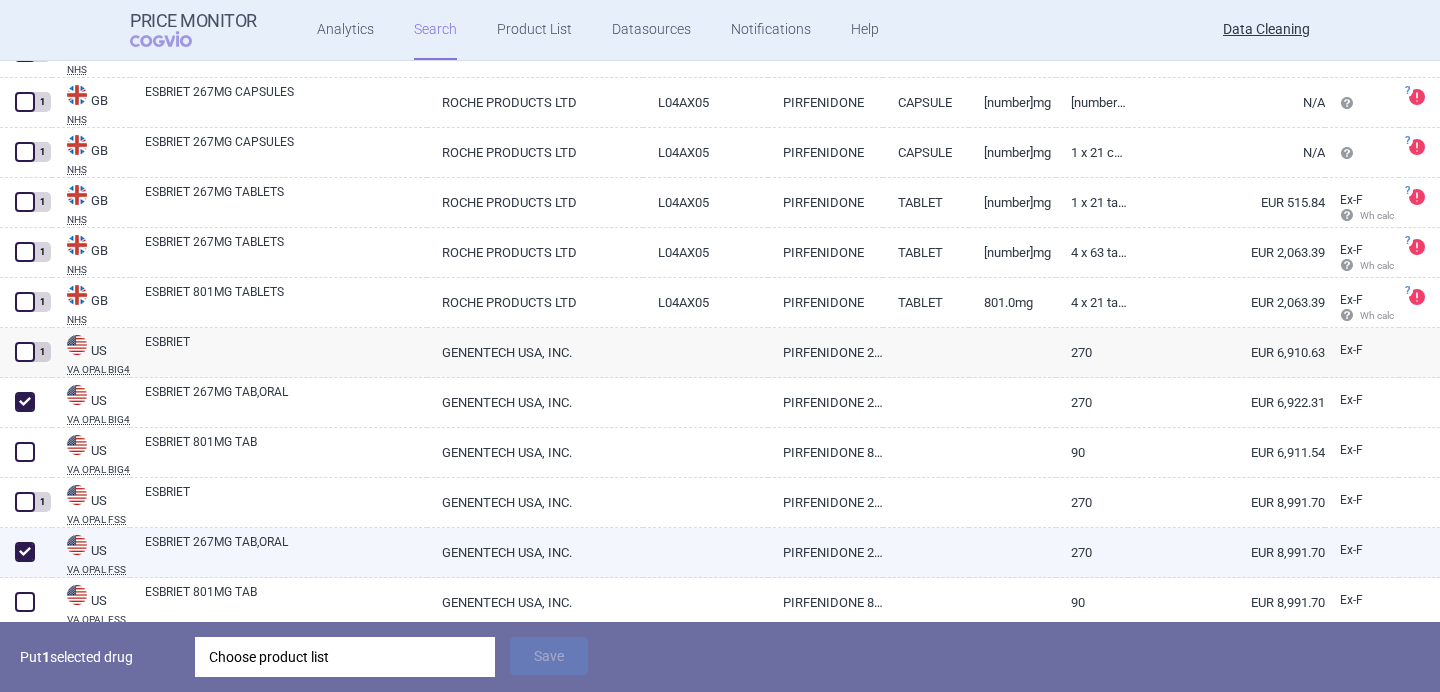 checkbox on "true" 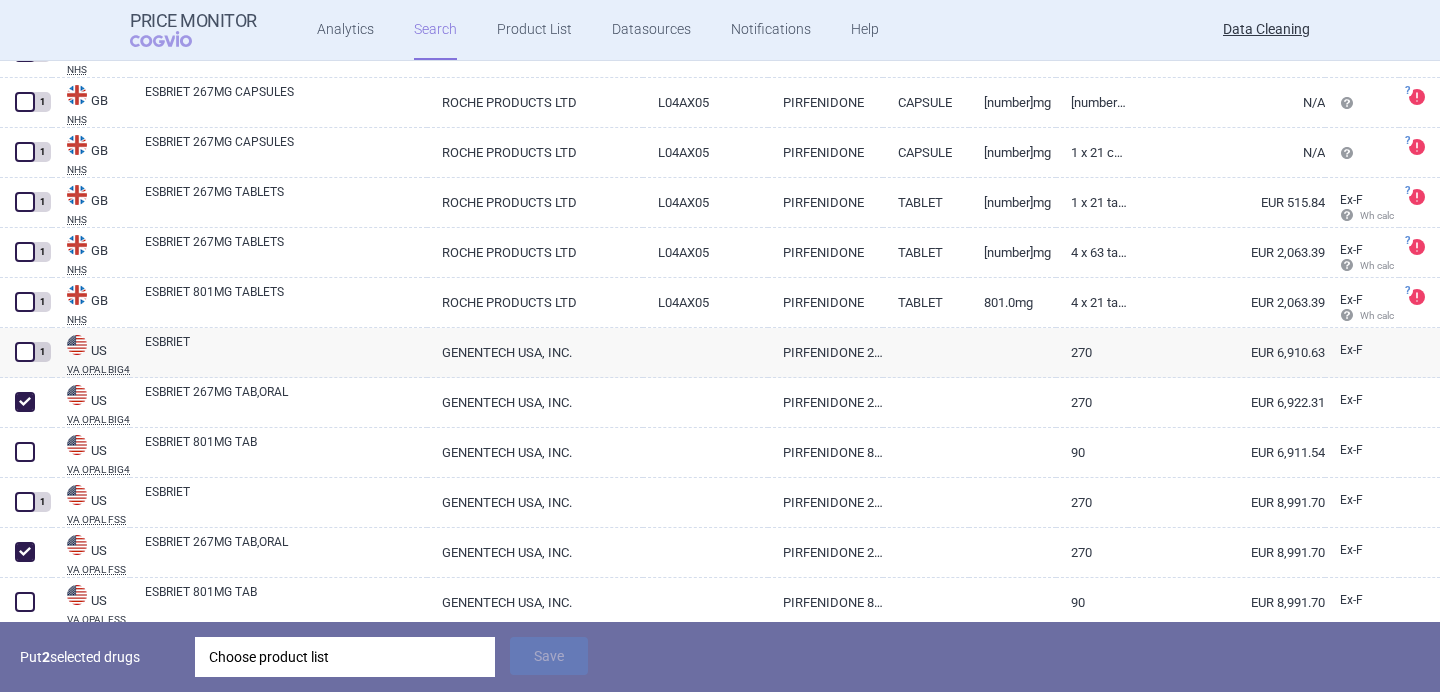 click on "Choose product list" at bounding box center [345, 657] 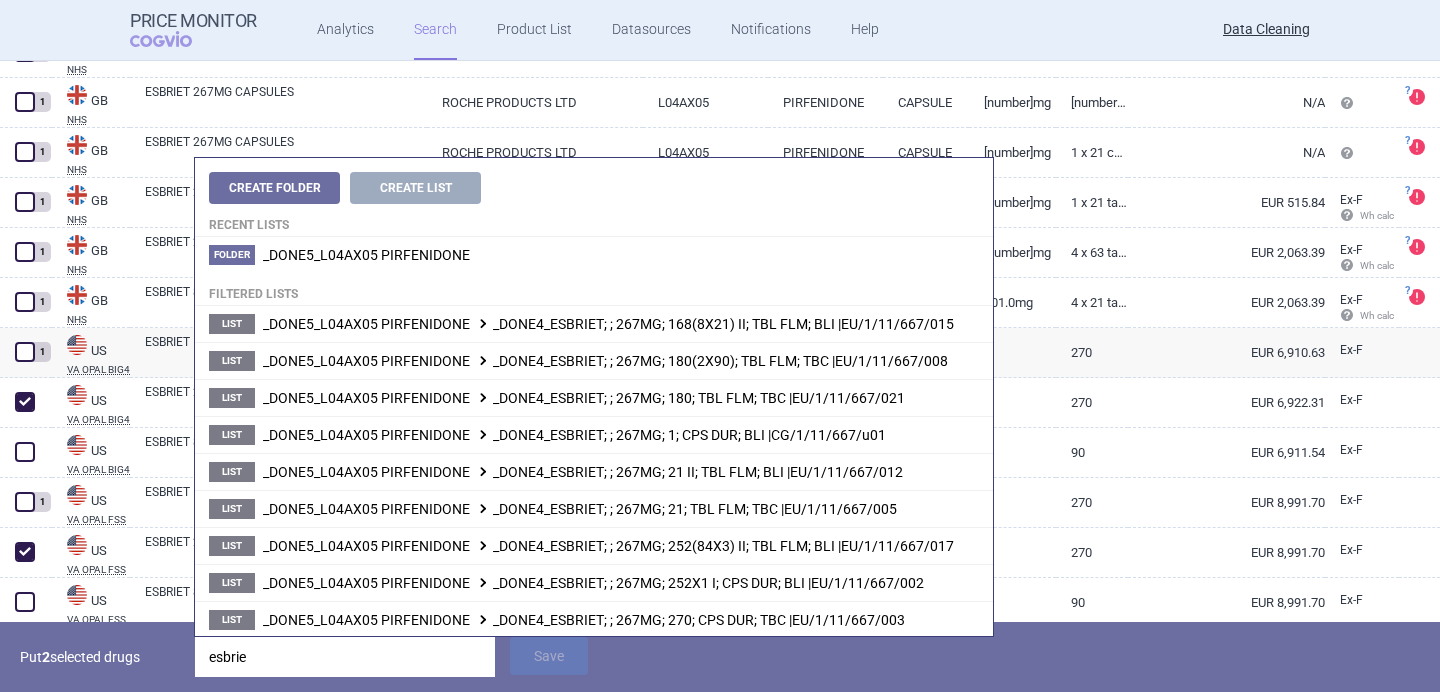 type on "esbriet" 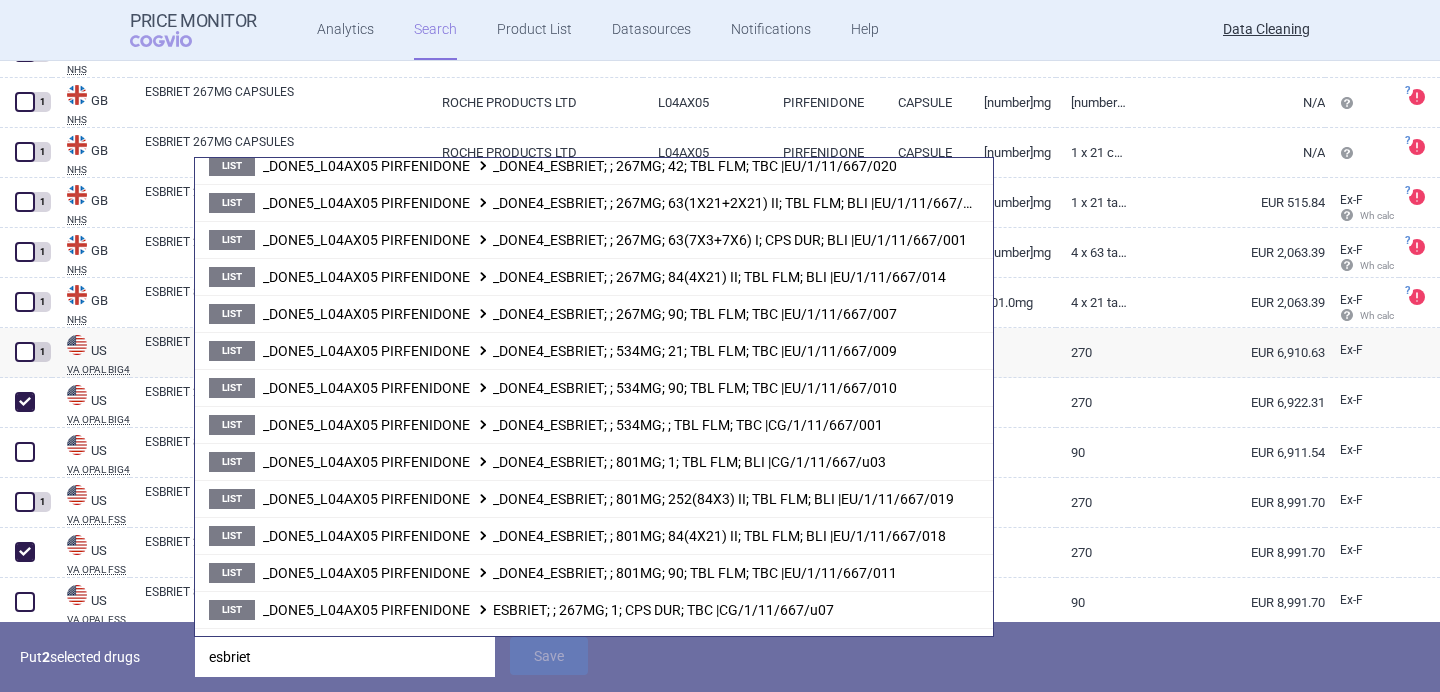 scroll, scrollTop: 742, scrollLeft: 0, axis: vertical 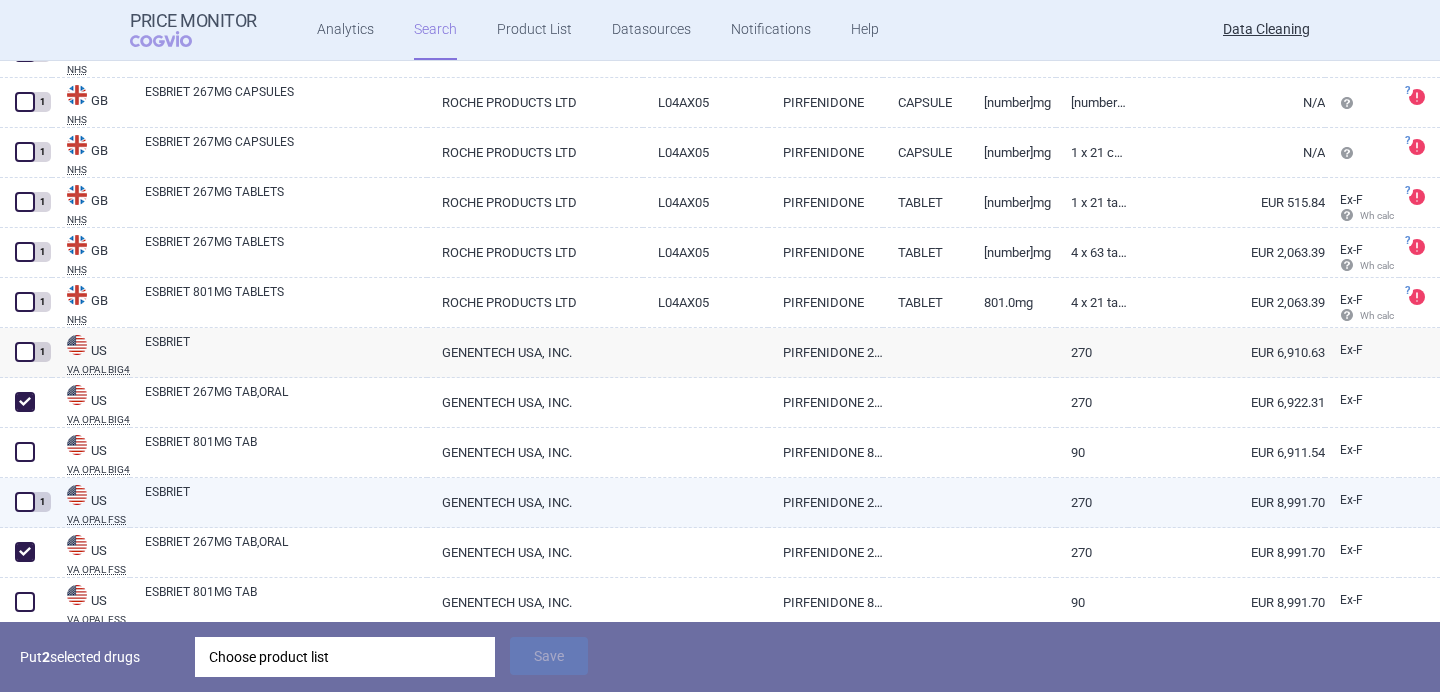 click on "ESBRIET" at bounding box center [286, 501] 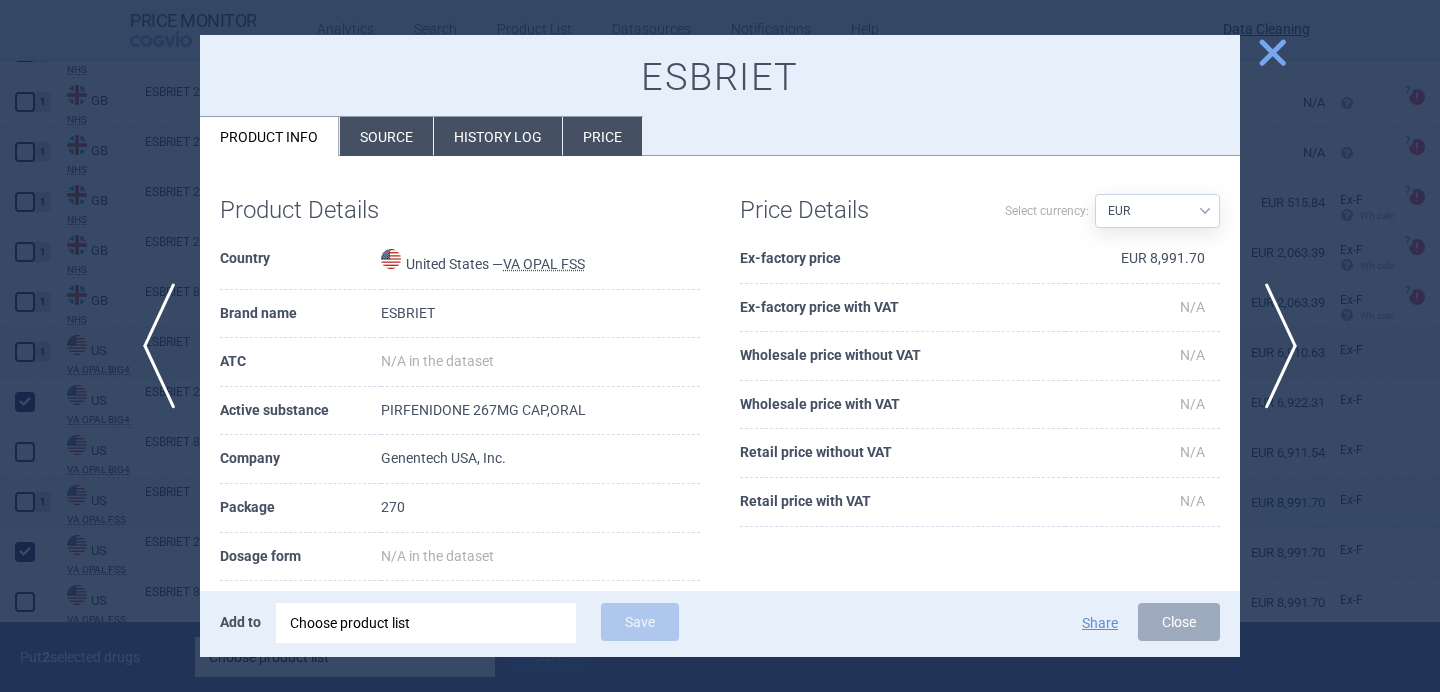 click at bounding box center [720, 346] 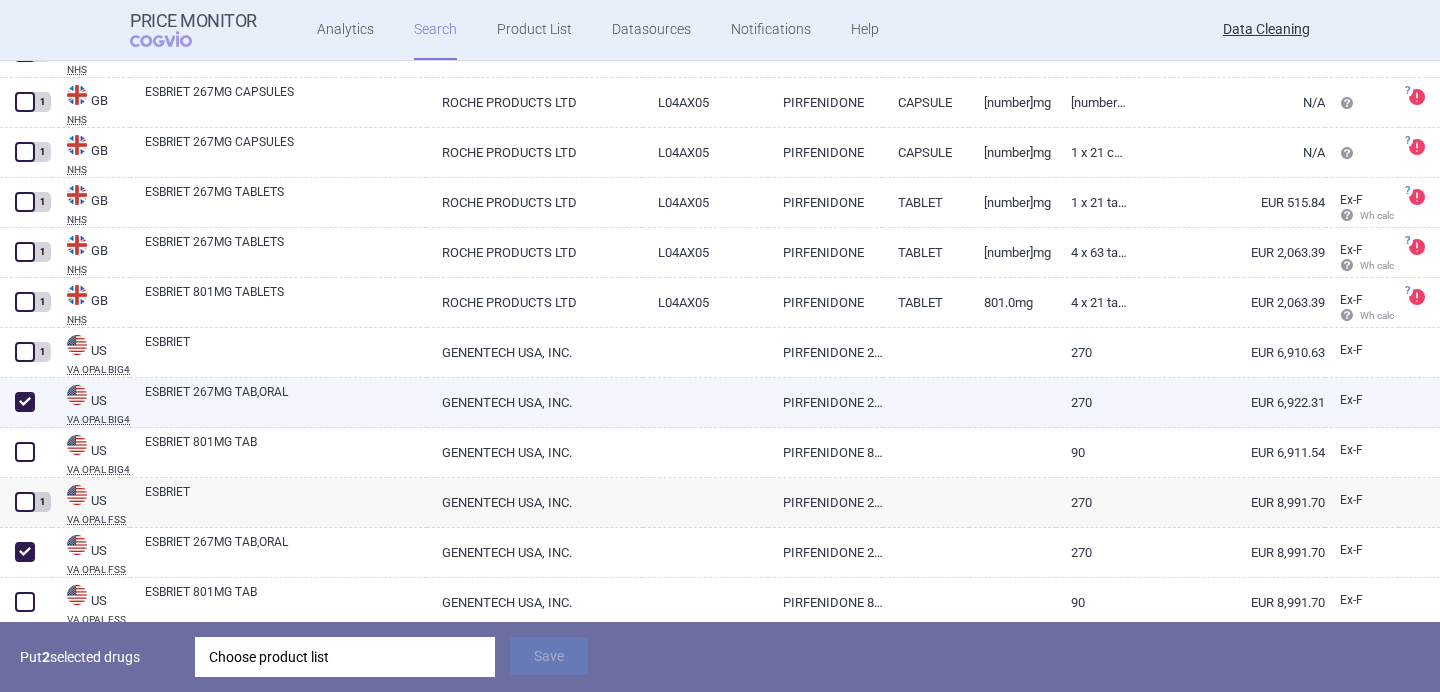 click at bounding box center [25, 402] 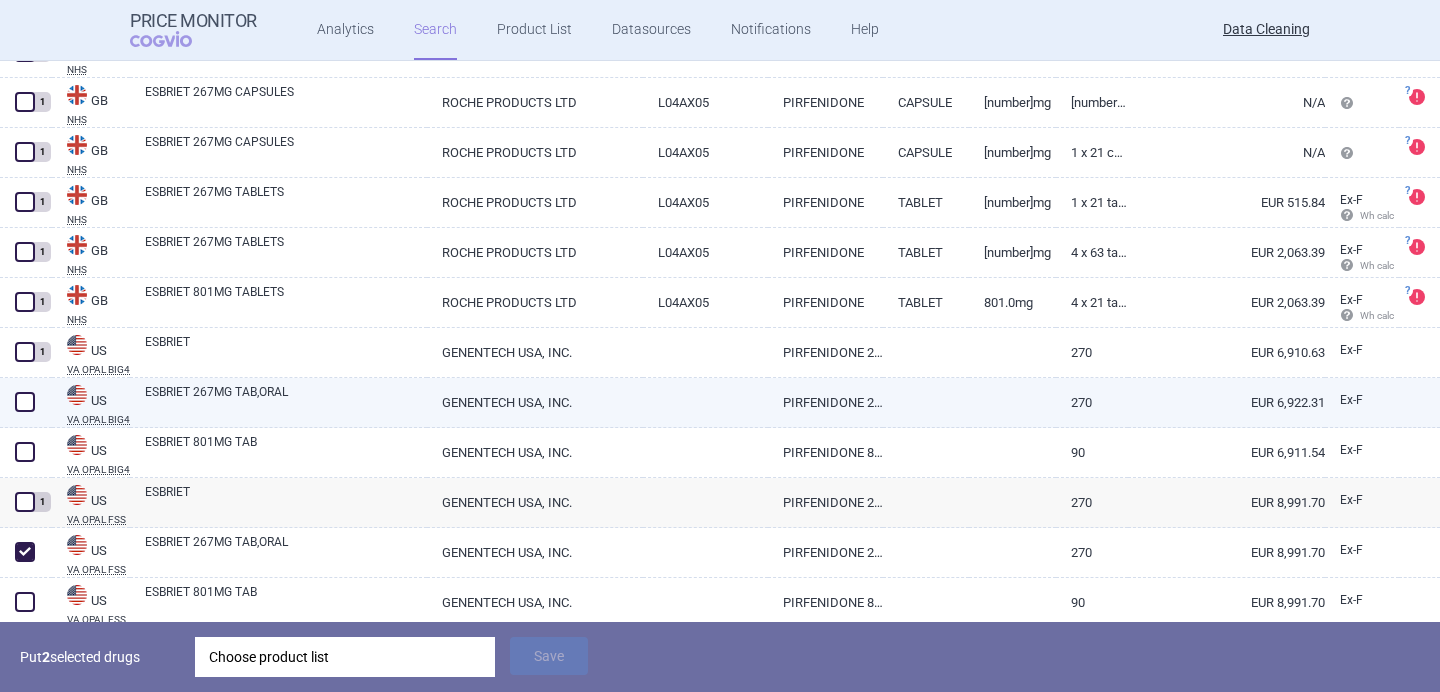 checkbox on "false" 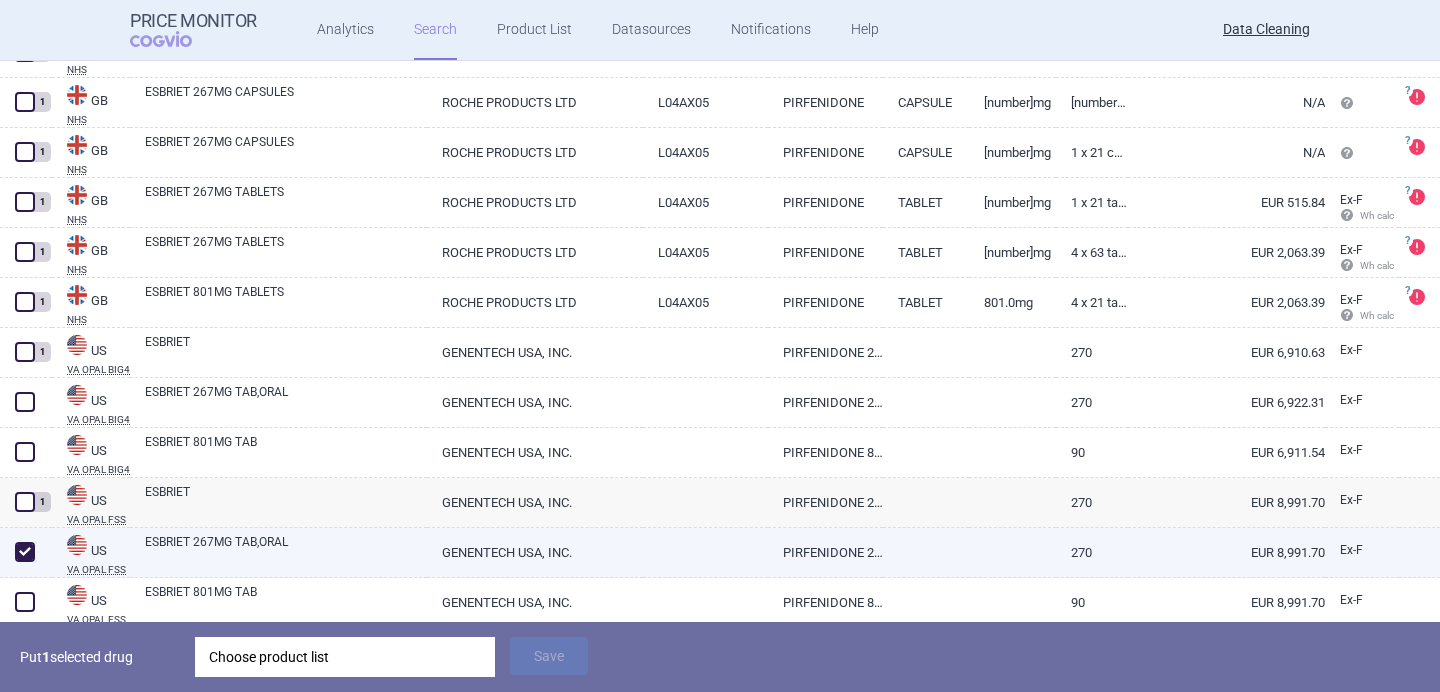 click at bounding box center (25, 552) 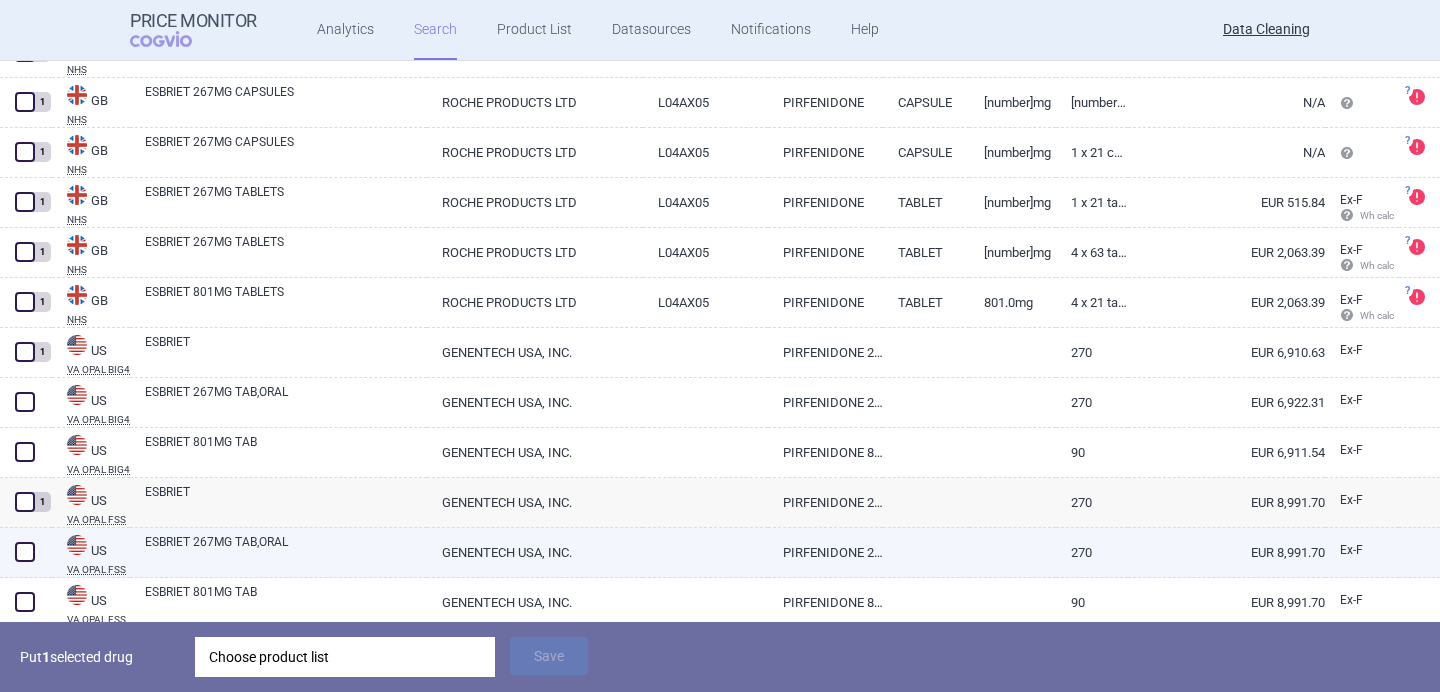 checkbox on "false" 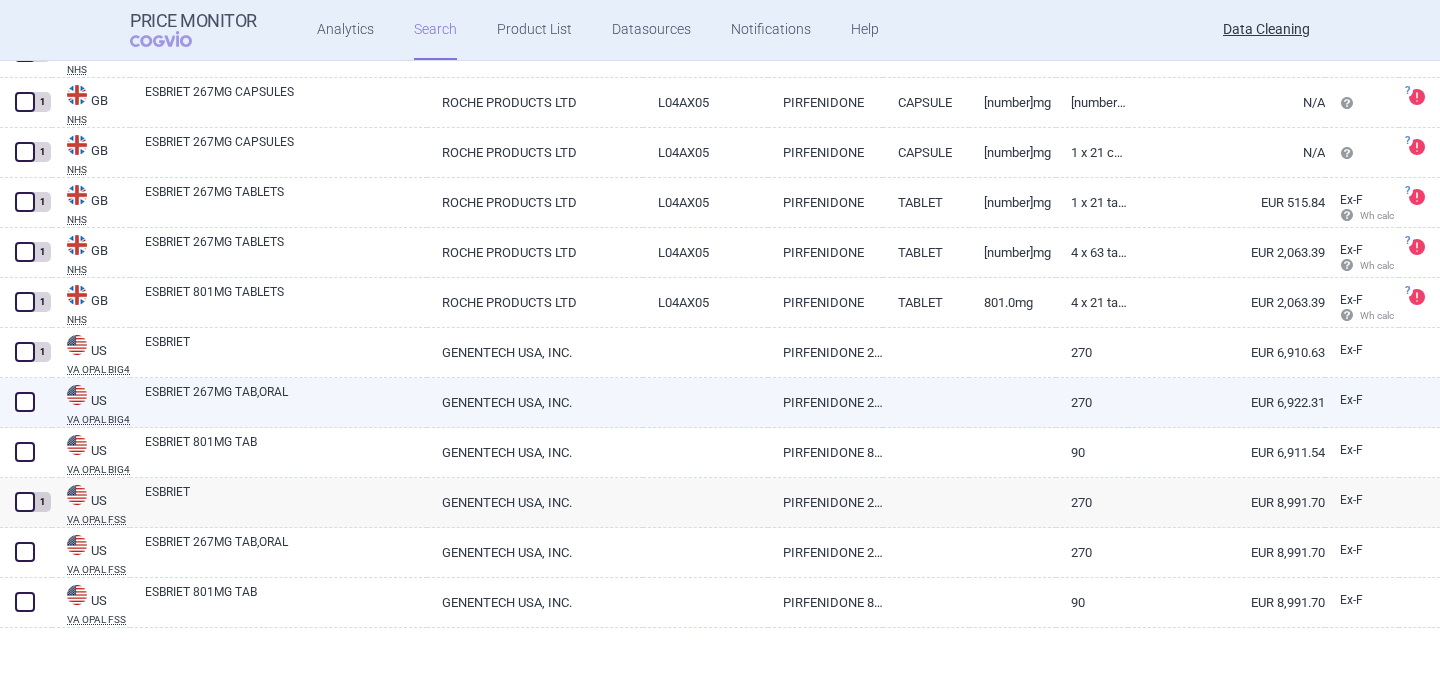 click at bounding box center [25, 402] 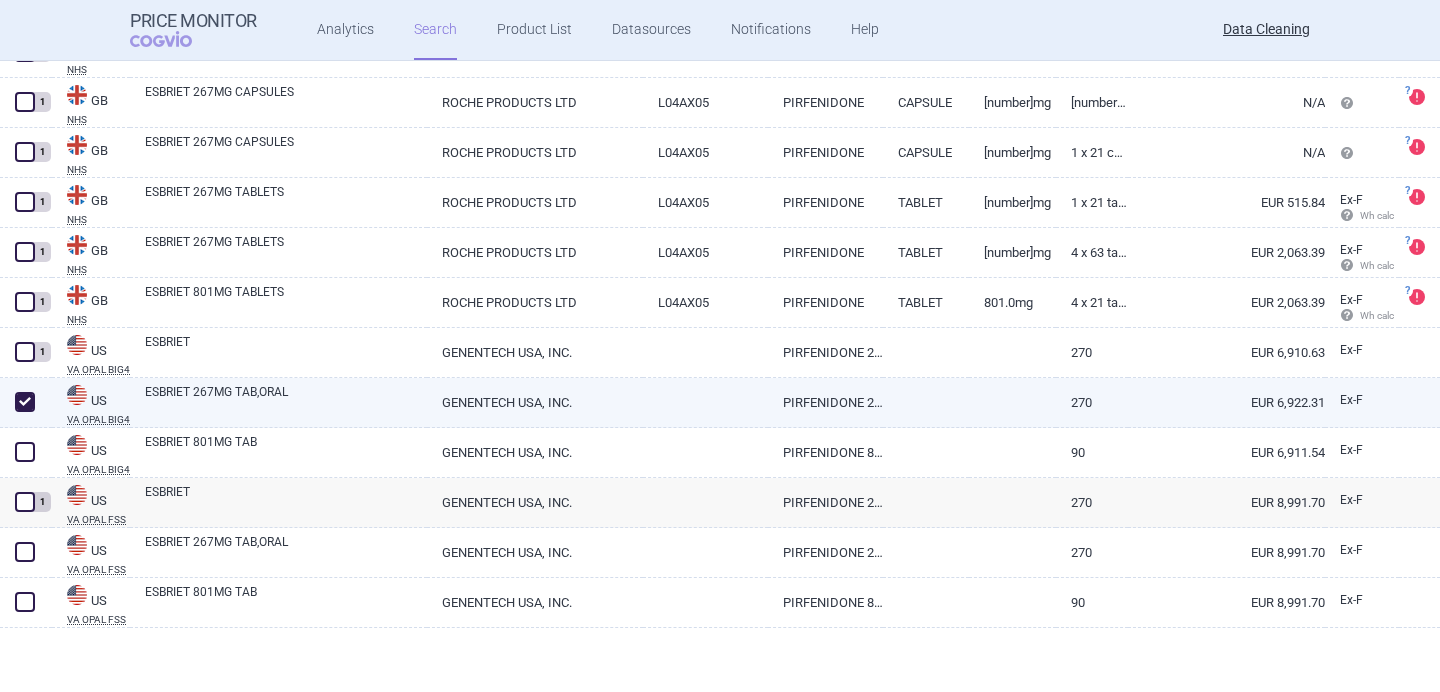 checkbox on "true" 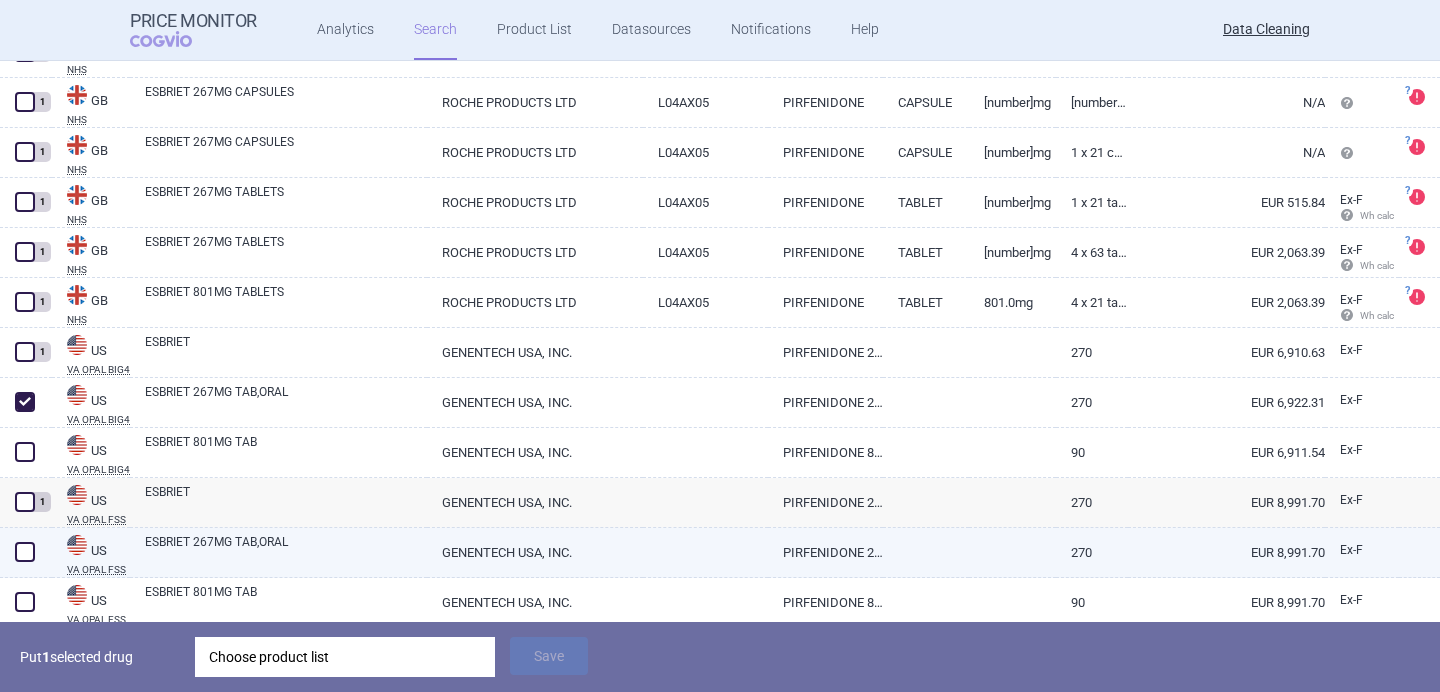 click at bounding box center (25, 552) 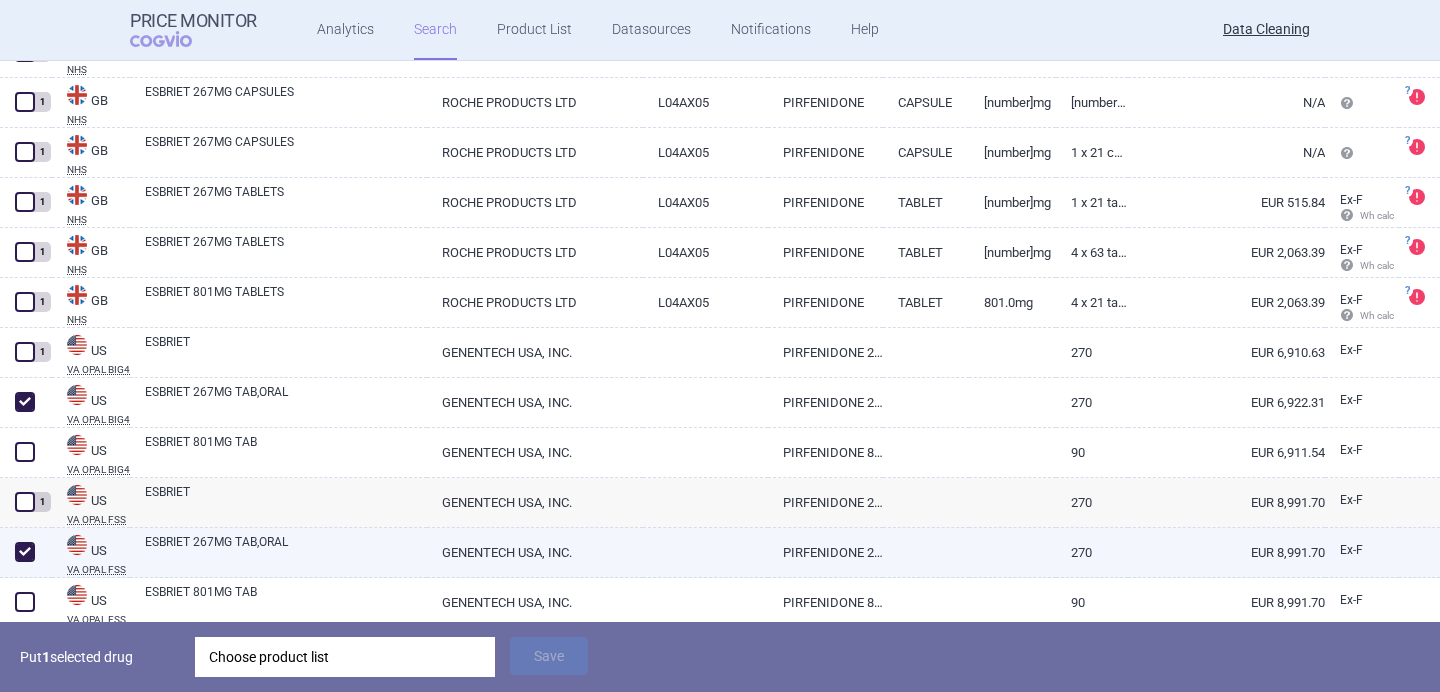 checkbox on "true" 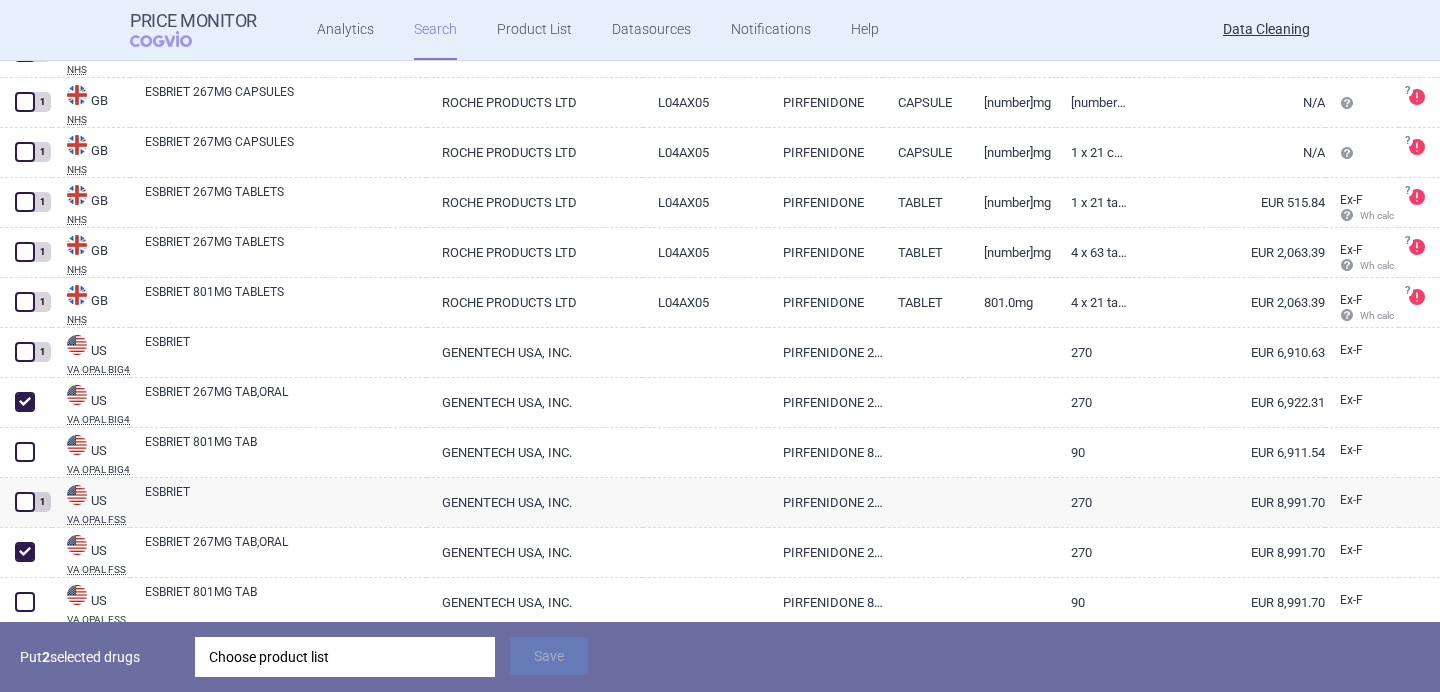 click on "Choose product list" at bounding box center (345, 657) 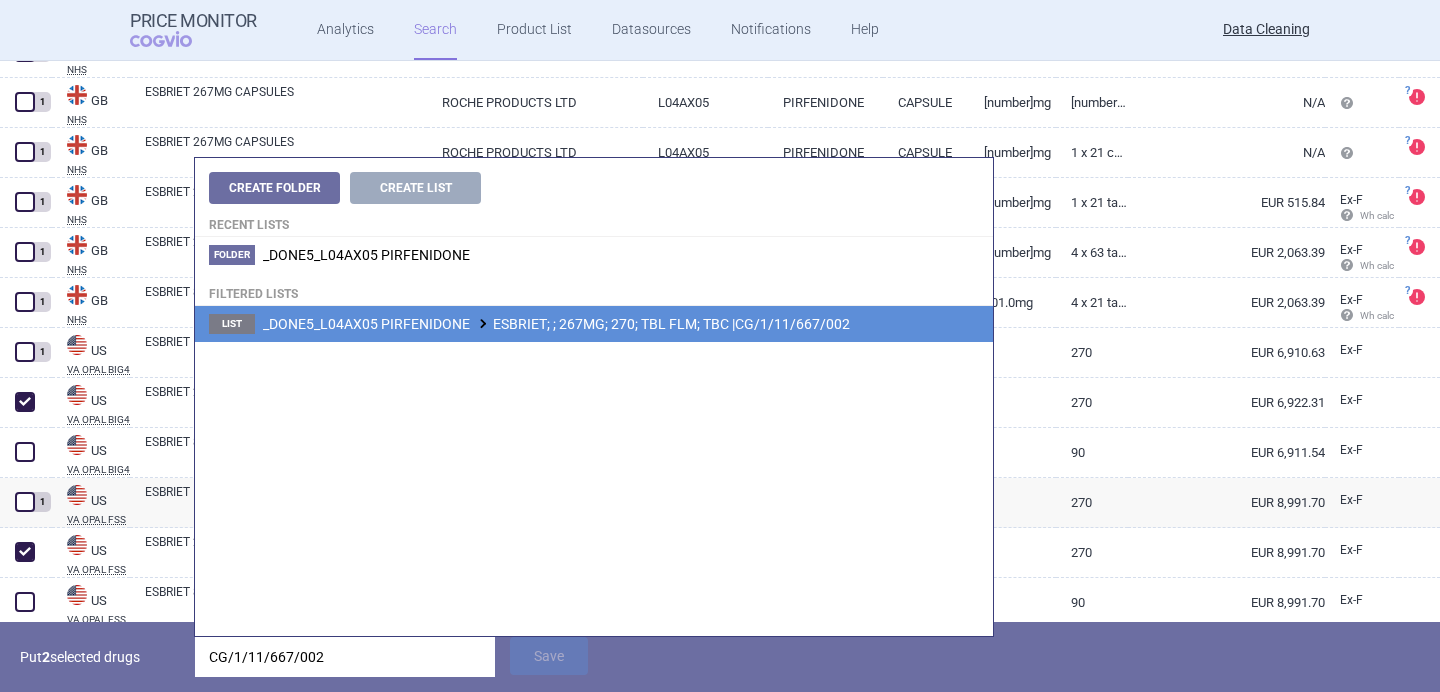 type on "CG/1/11/667/002" 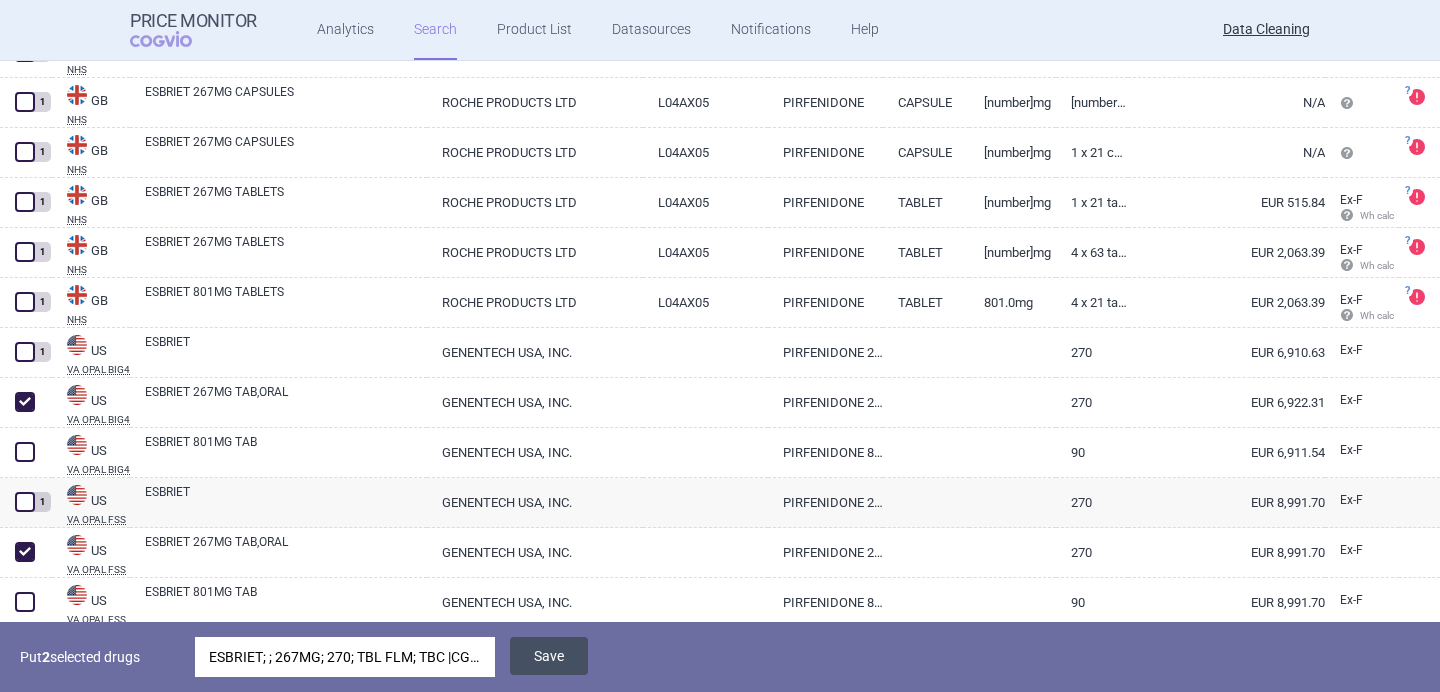 click on "Save" at bounding box center (549, 656) 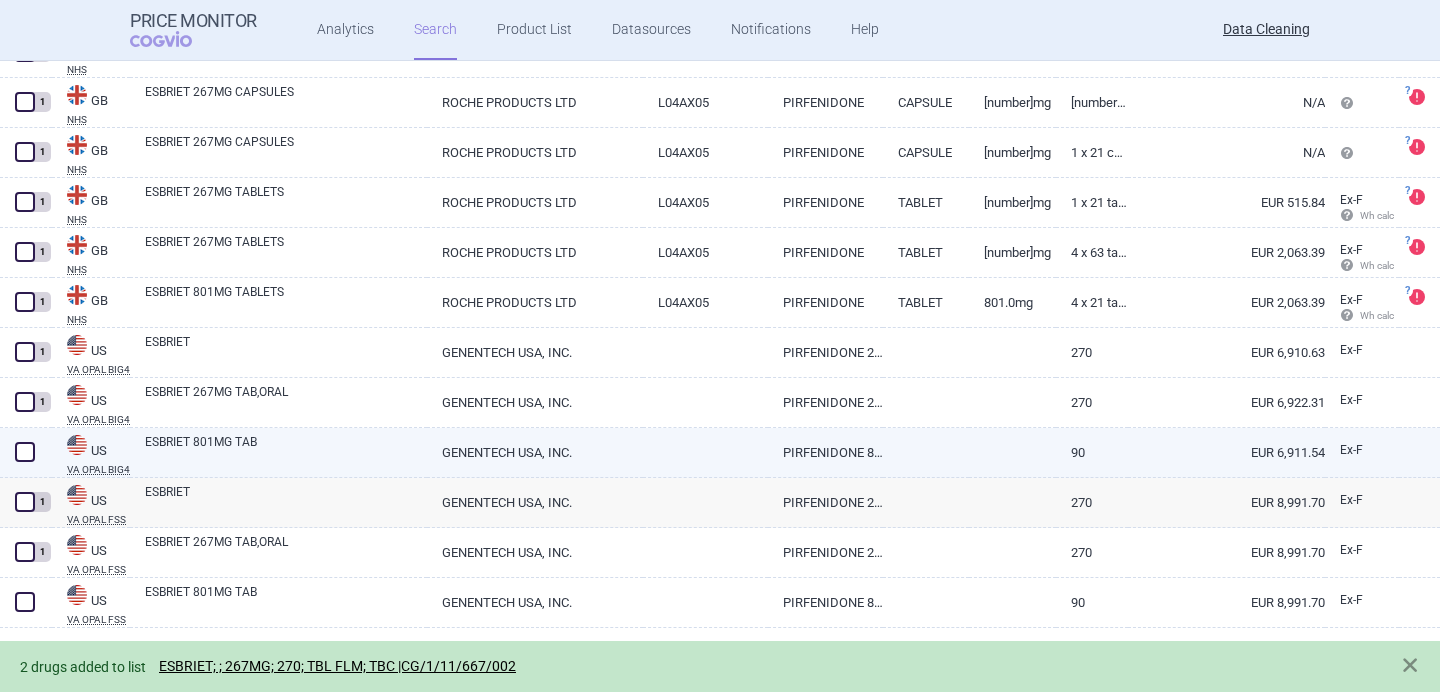 click at bounding box center (25, 452) 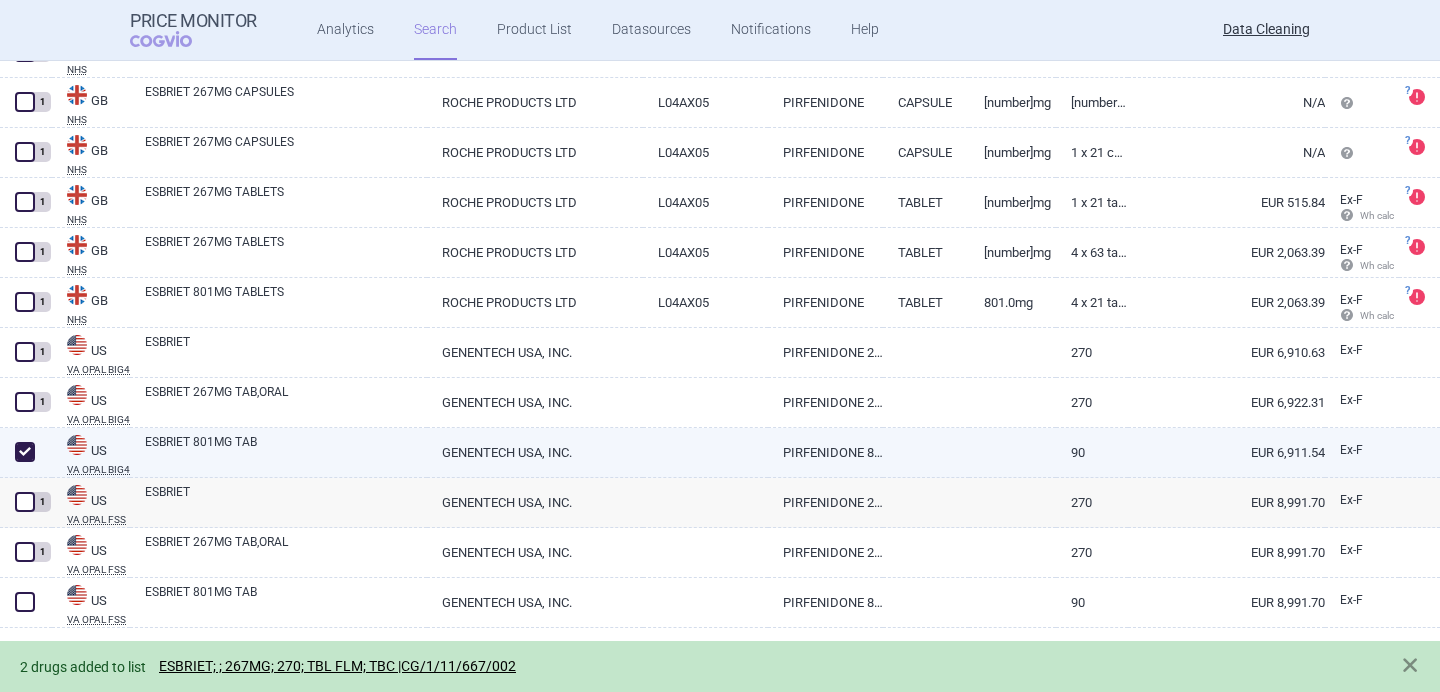 checkbox on "true" 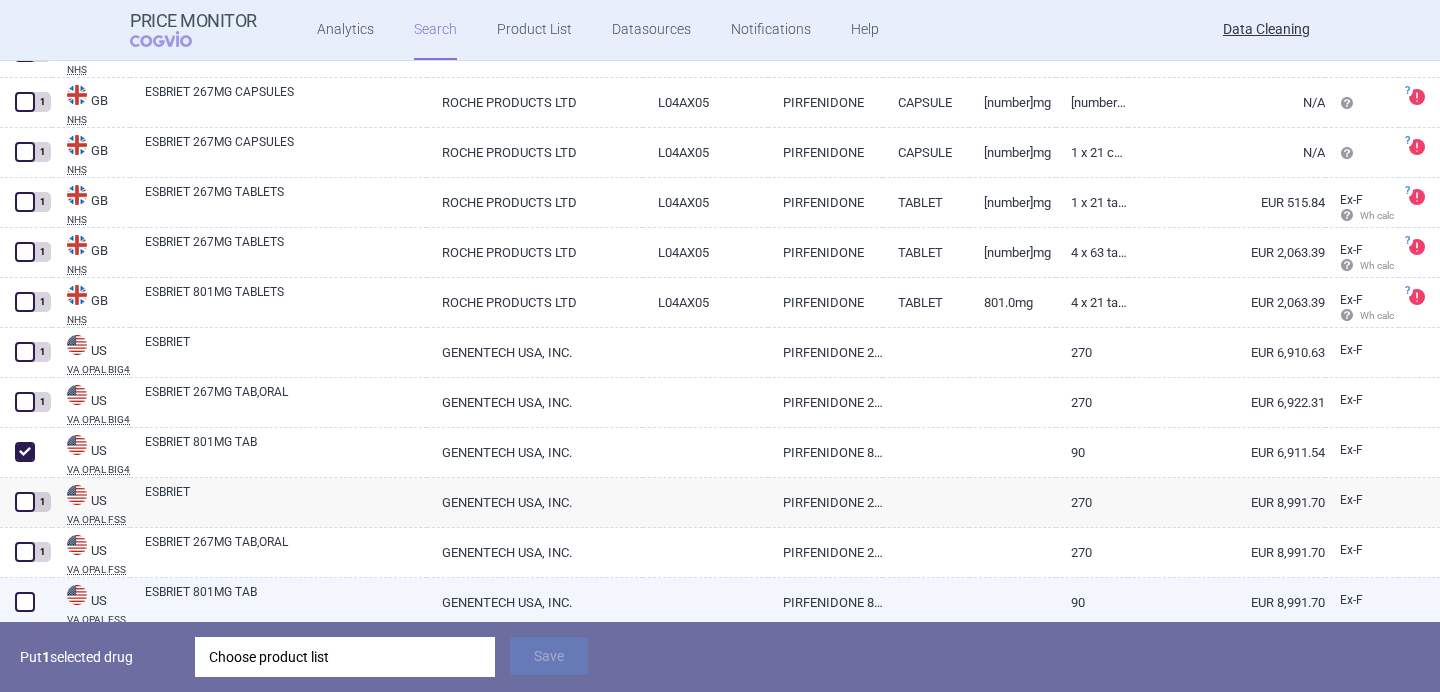 click at bounding box center (25, 602) 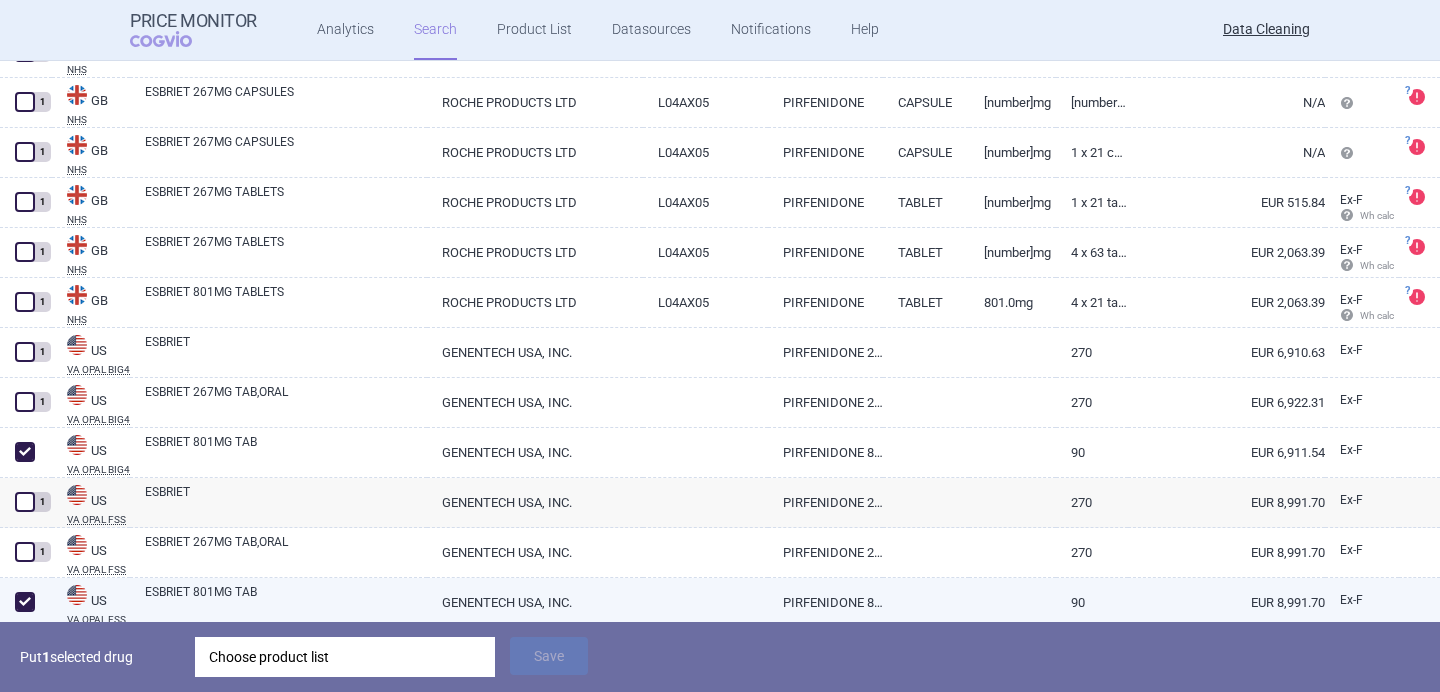 checkbox on "true" 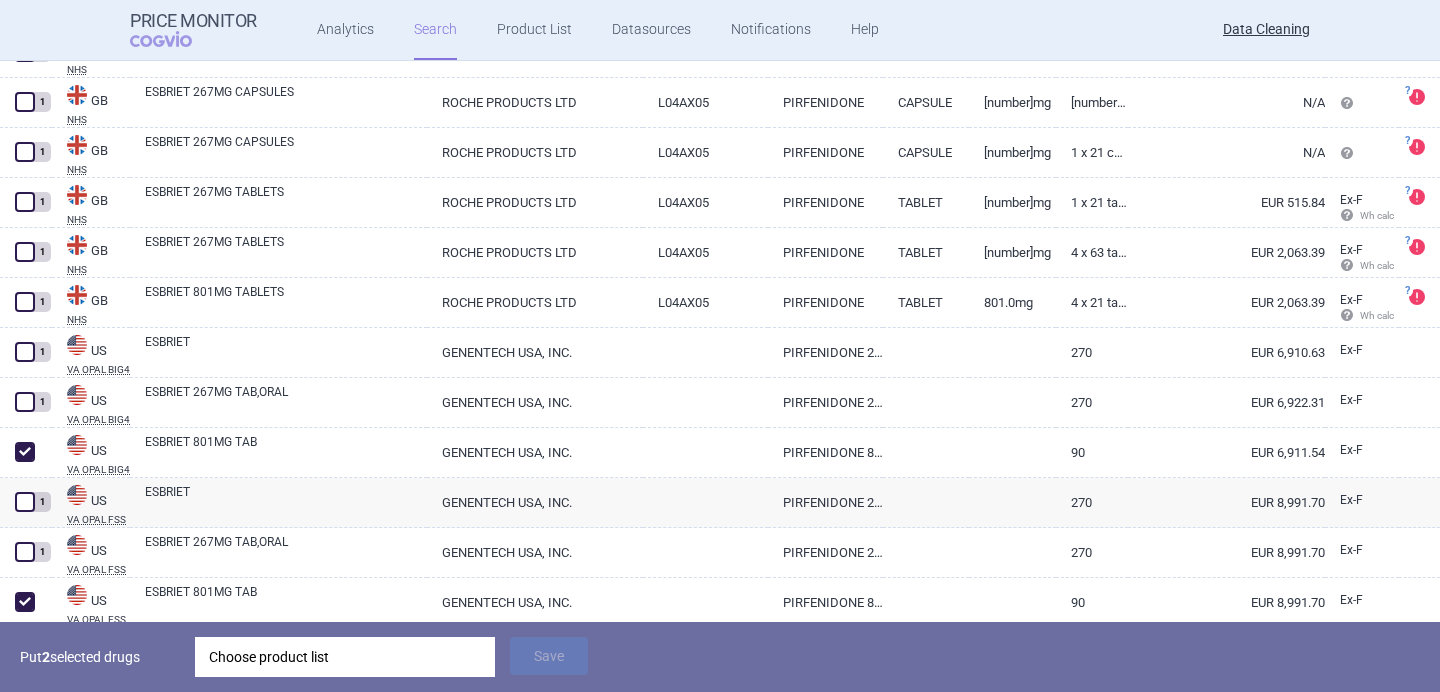click on "Choose product list" at bounding box center [345, 657] 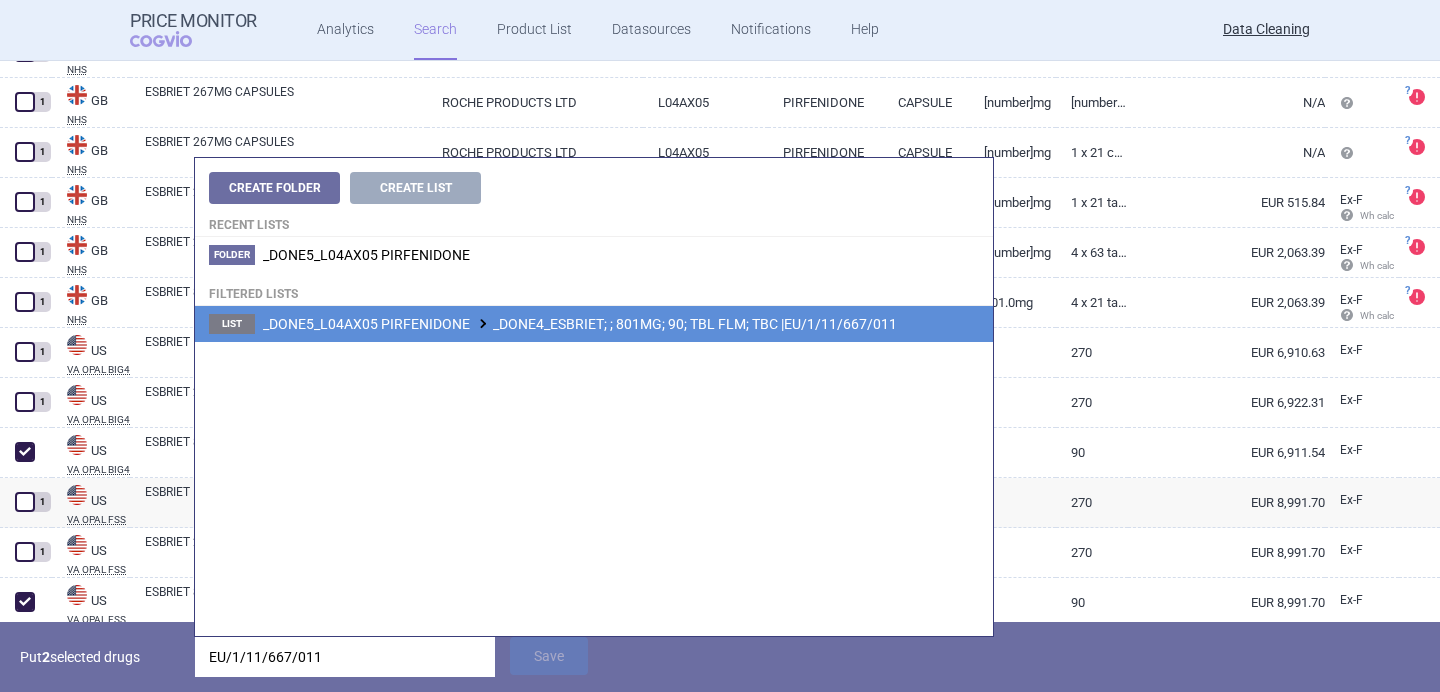 type on "EU/1/11/667/011" 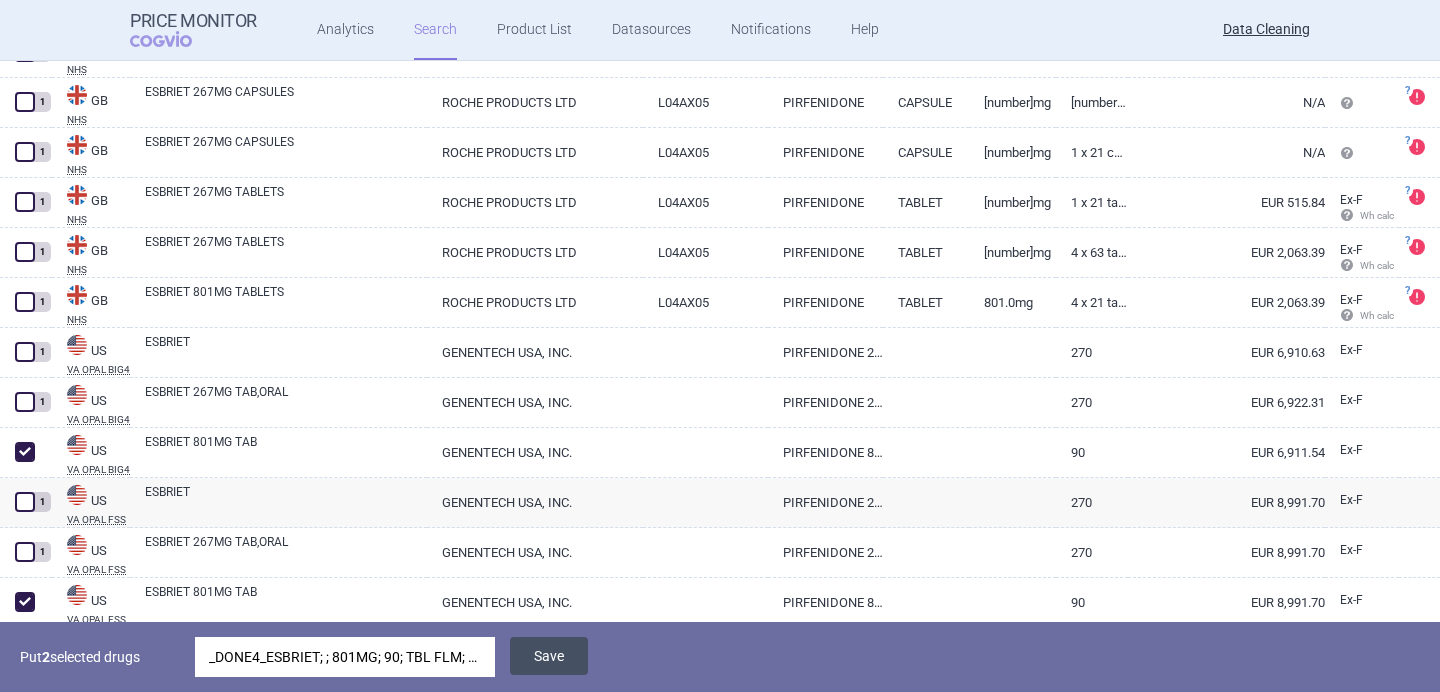 click on "Save" at bounding box center [549, 656] 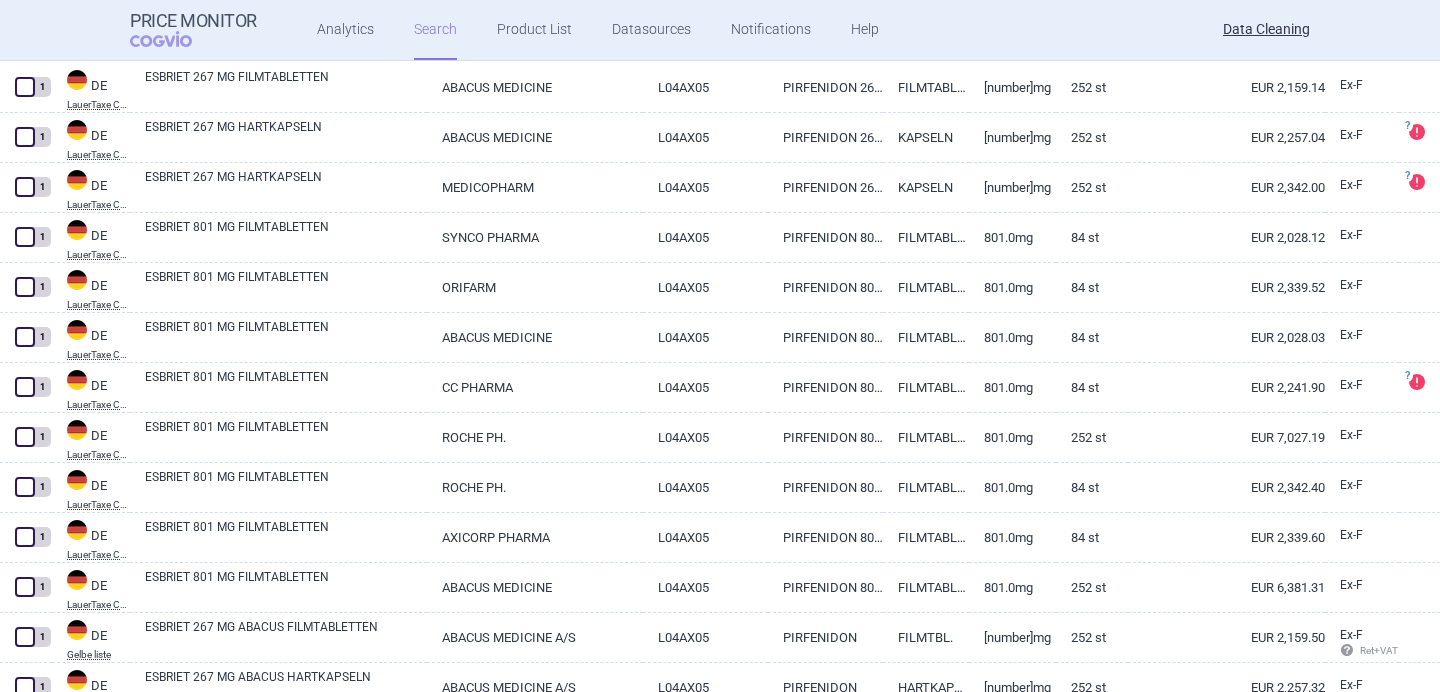 scroll, scrollTop: 0, scrollLeft: 0, axis: both 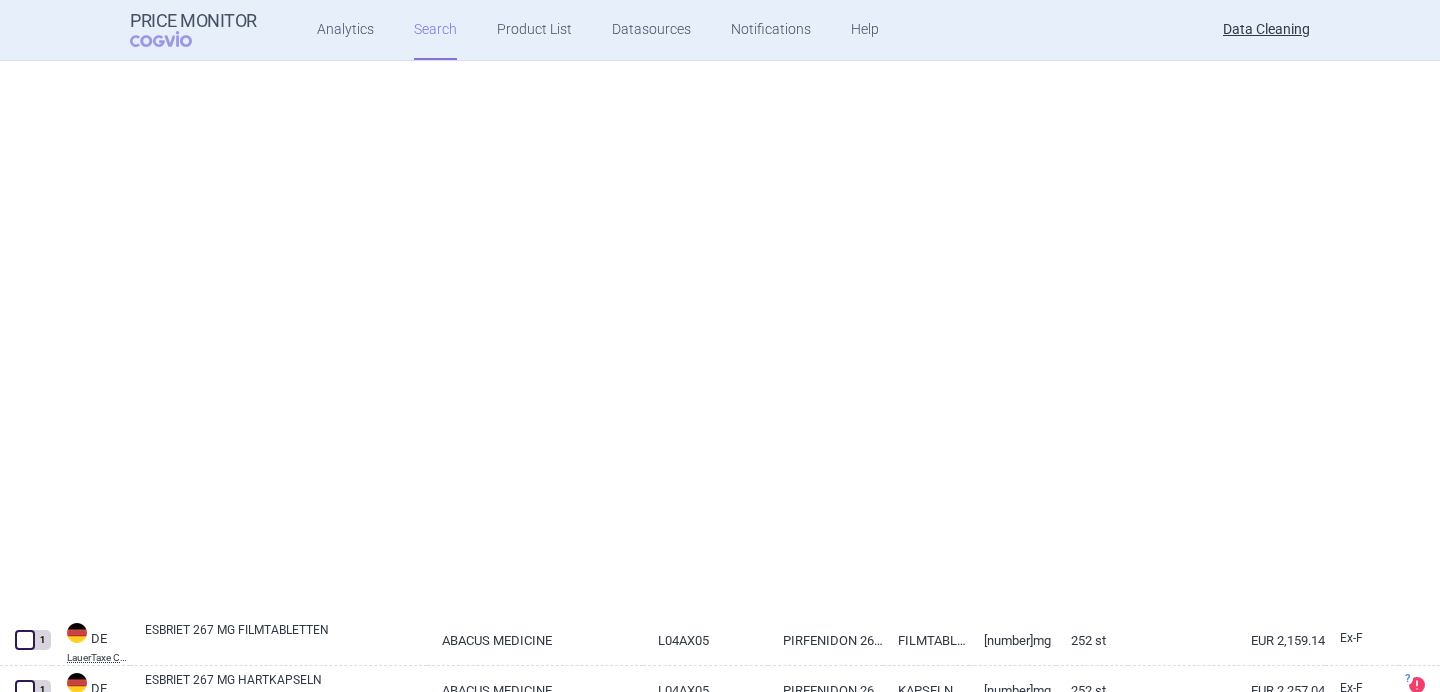 select on "brandName" 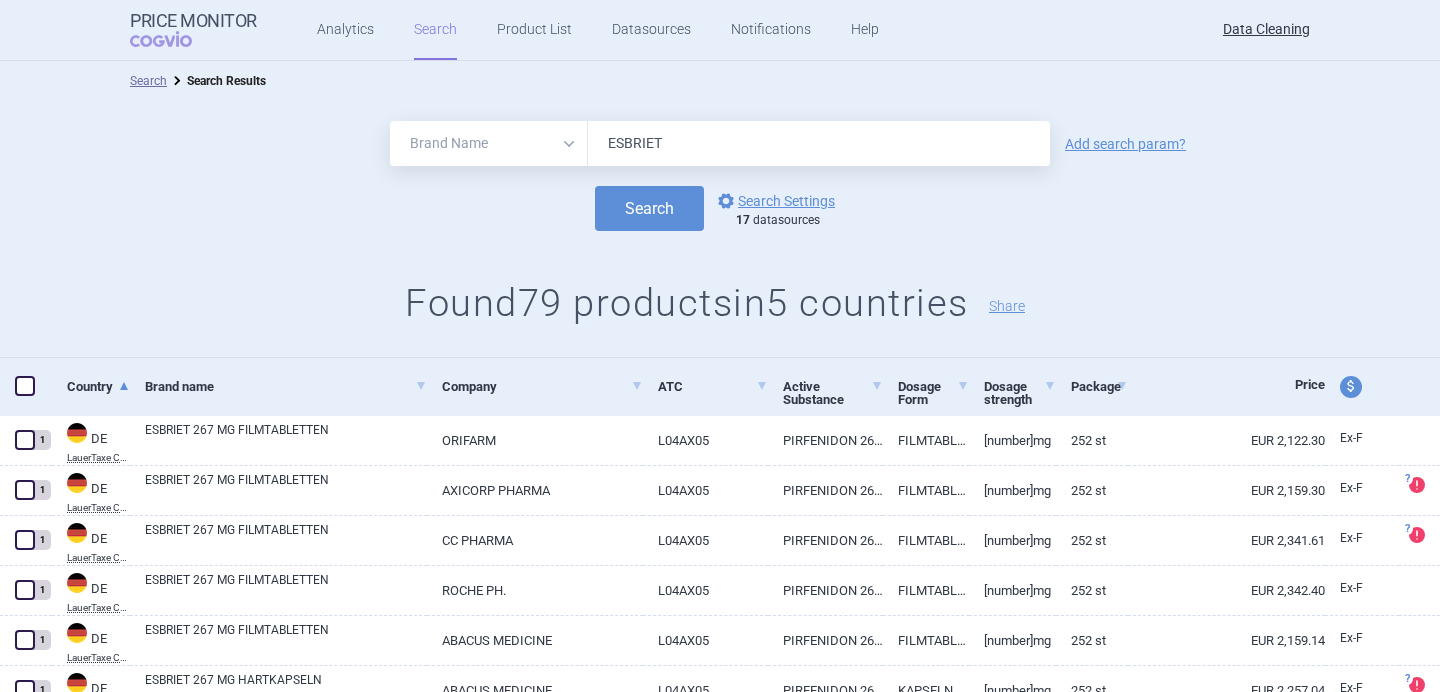 click on "ESBRIET" at bounding box center (819, 143) 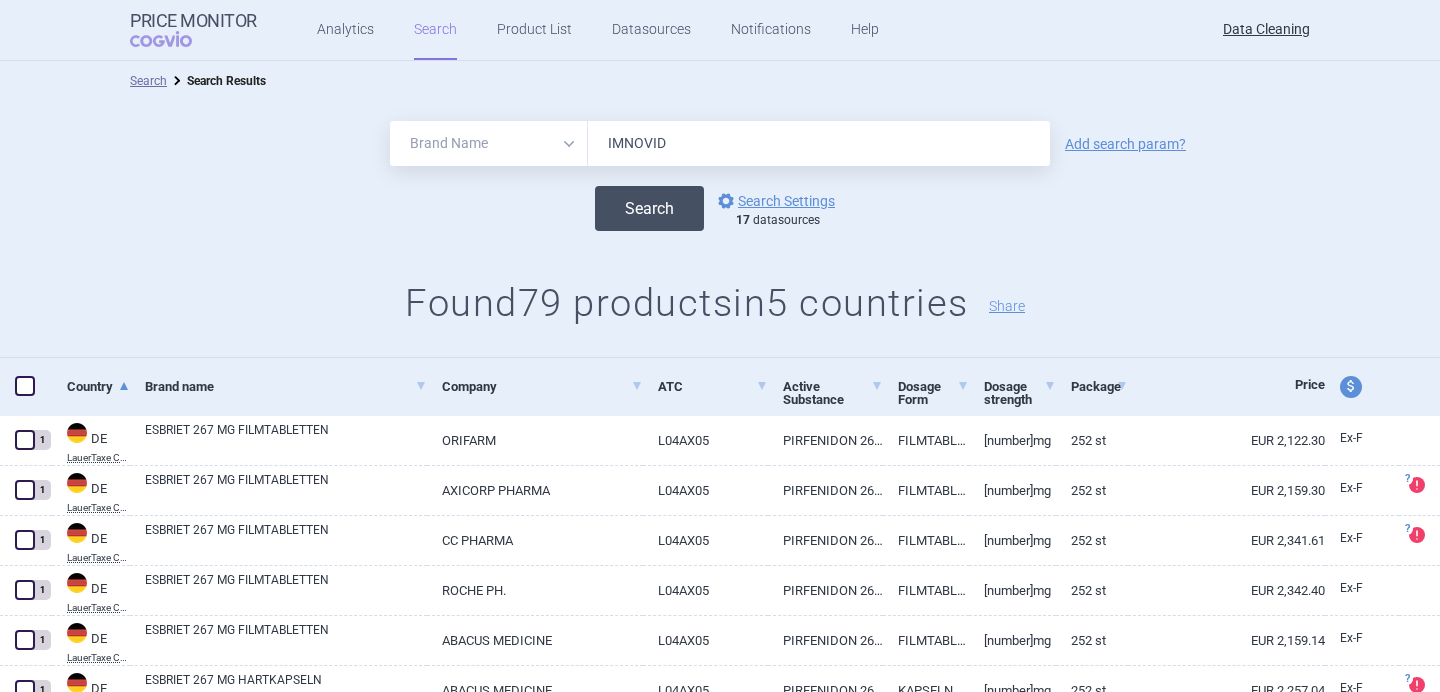 type on "IMNOVID" 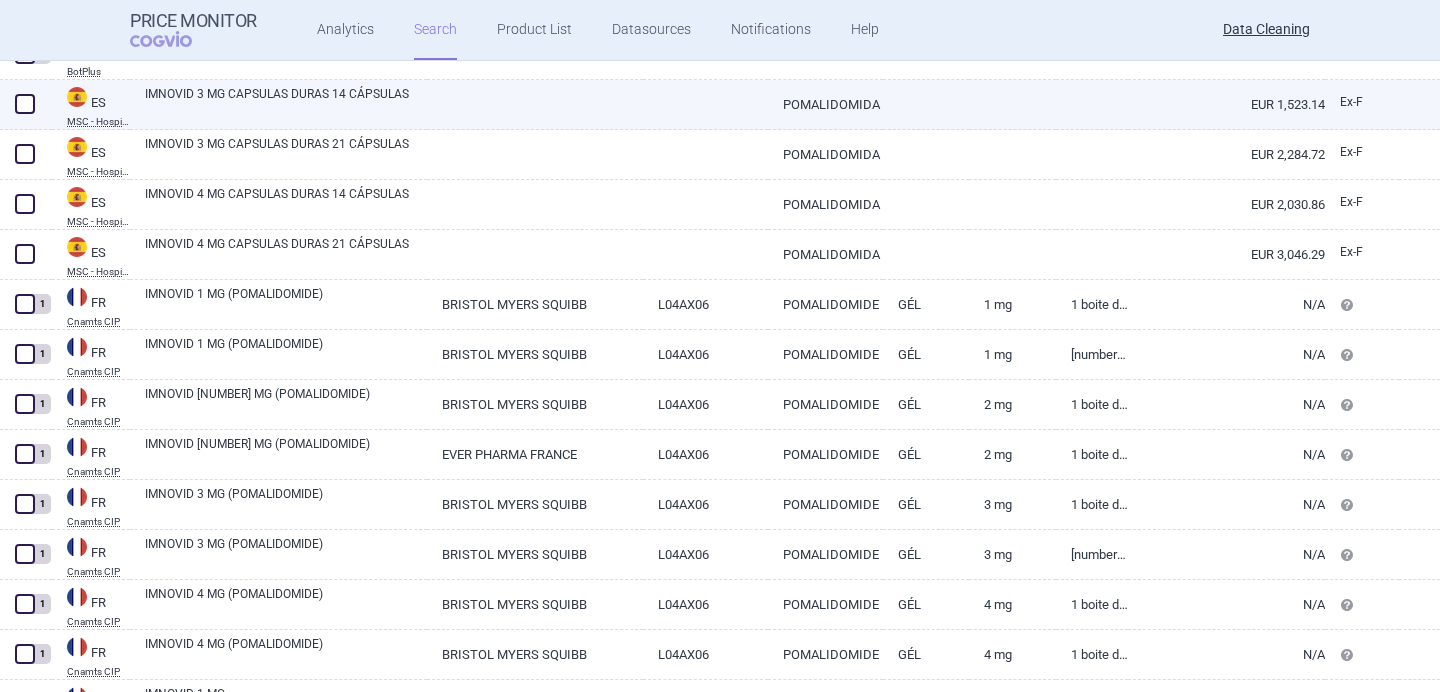 scroll, scrollTop: 2252, scrollLeft: 0, axis: vertical 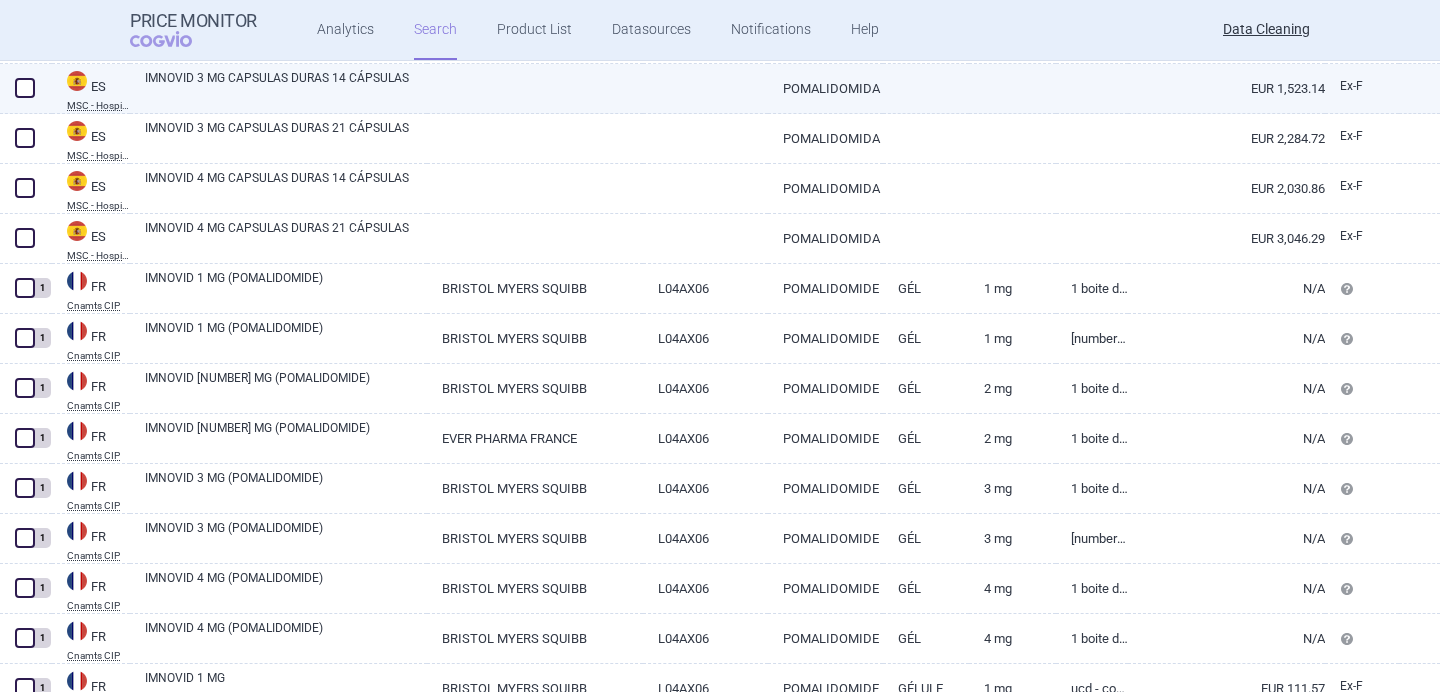 click on "IMNOVID 3 MG CAPSULAS DURAS 14 CÁPSULAS" at bounding box center (286, 87) 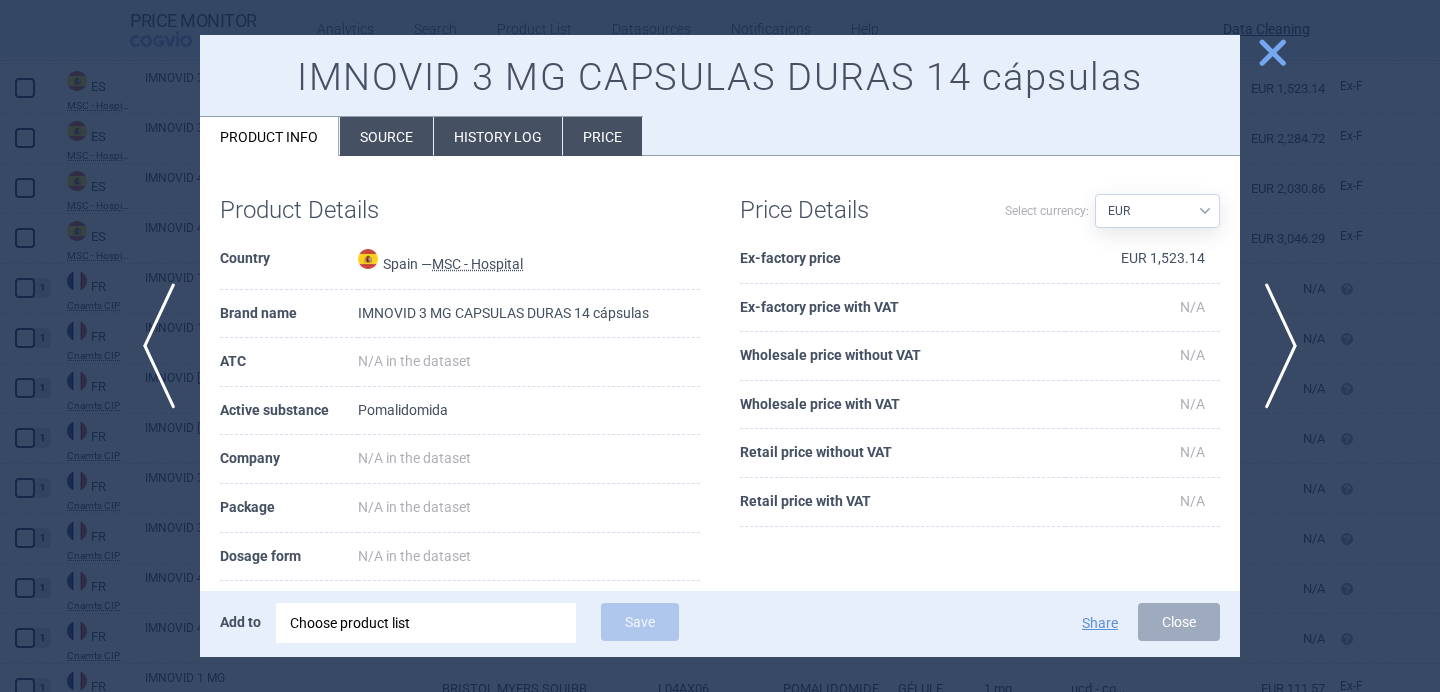 click on "Choose product list" at bounding box center [426, 623] 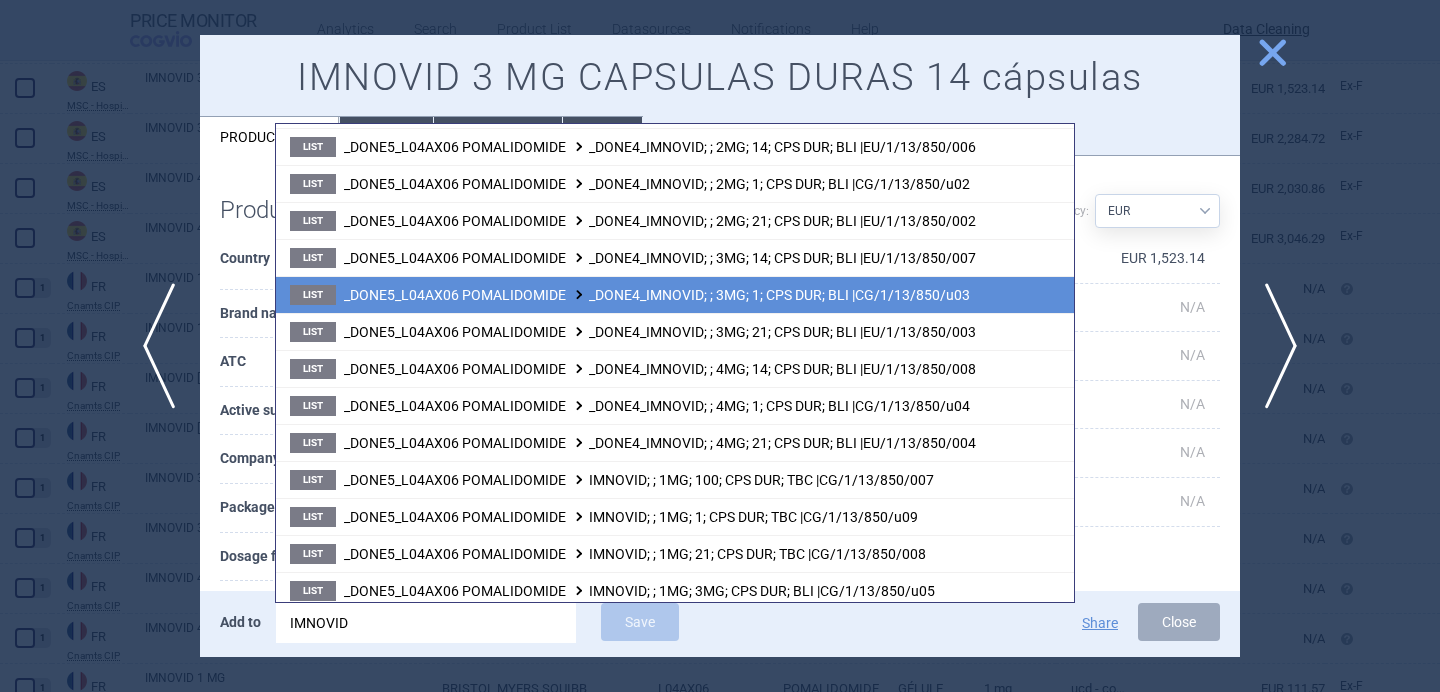 scroll, scrollTop: 256, scrollLeft: 0, axis: vertical 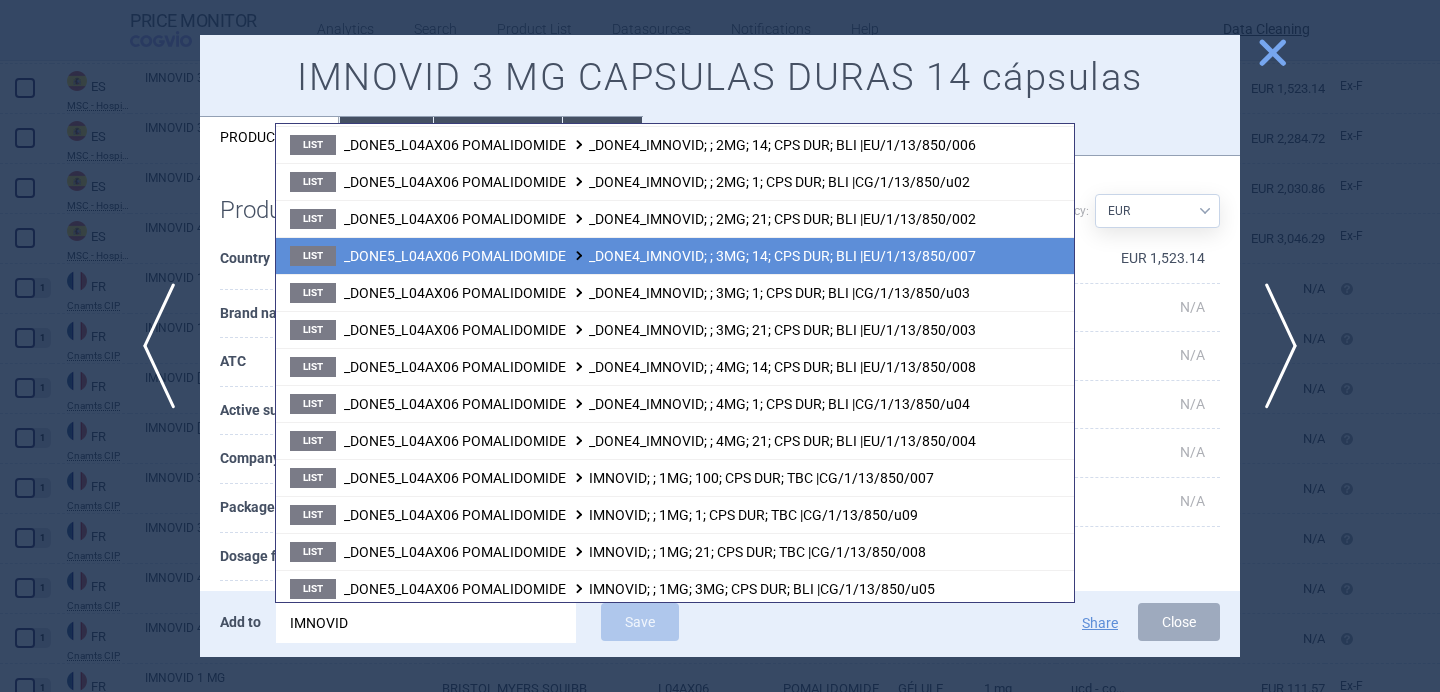type on "IMNOVID" 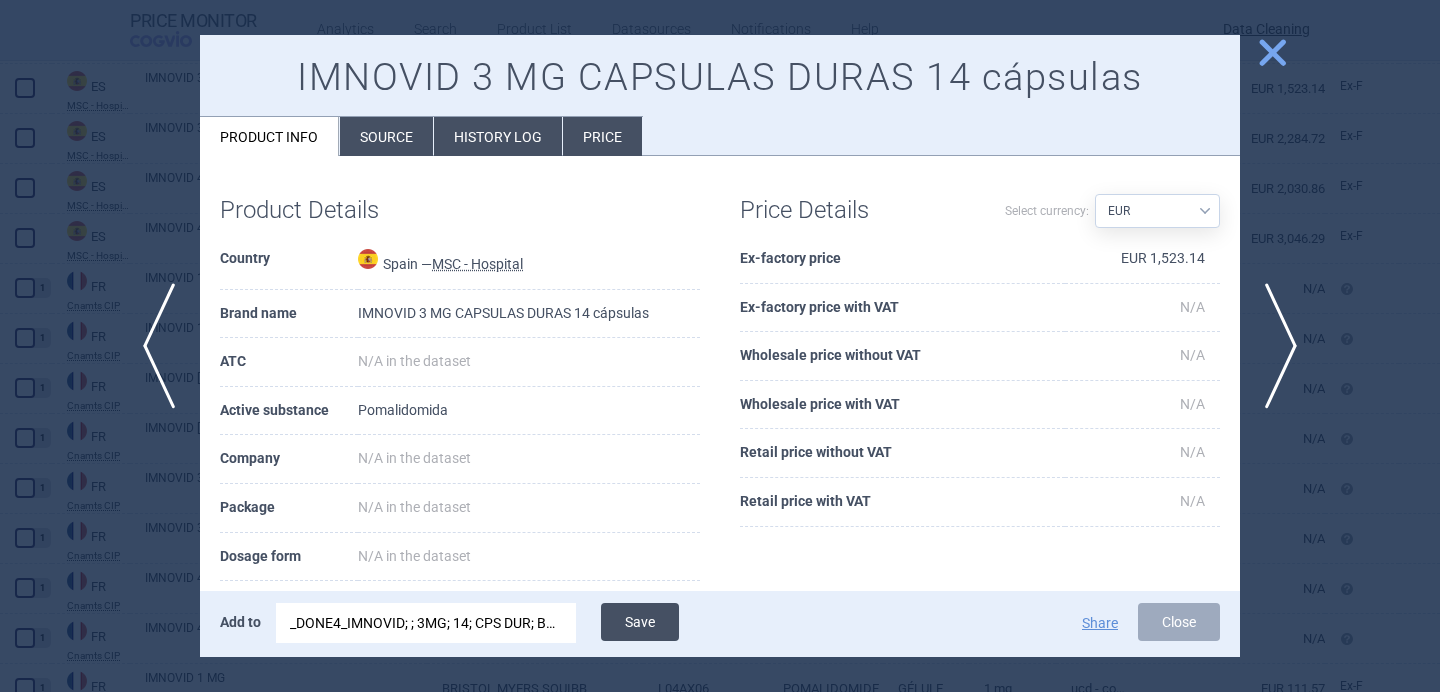 click on "Save" at bounding box center (640, 622) 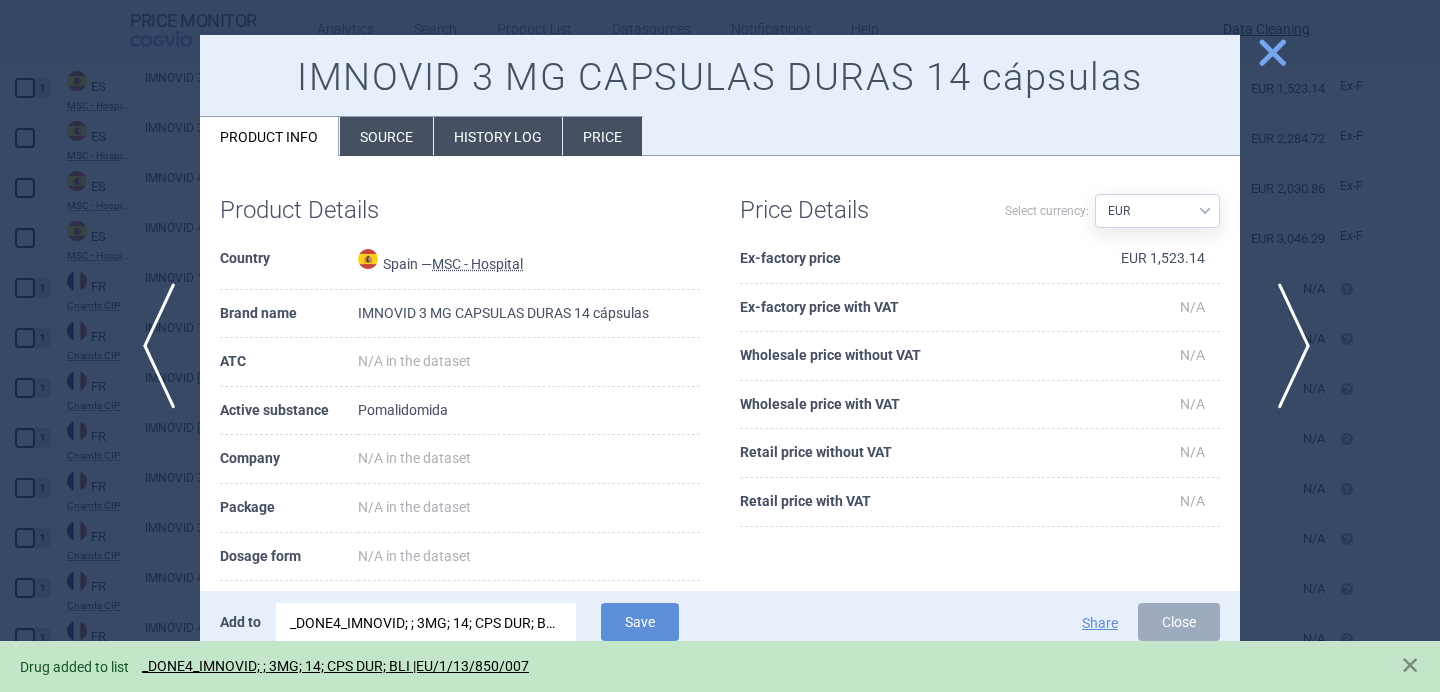 click on "next" at bounding box center (1287, 346) 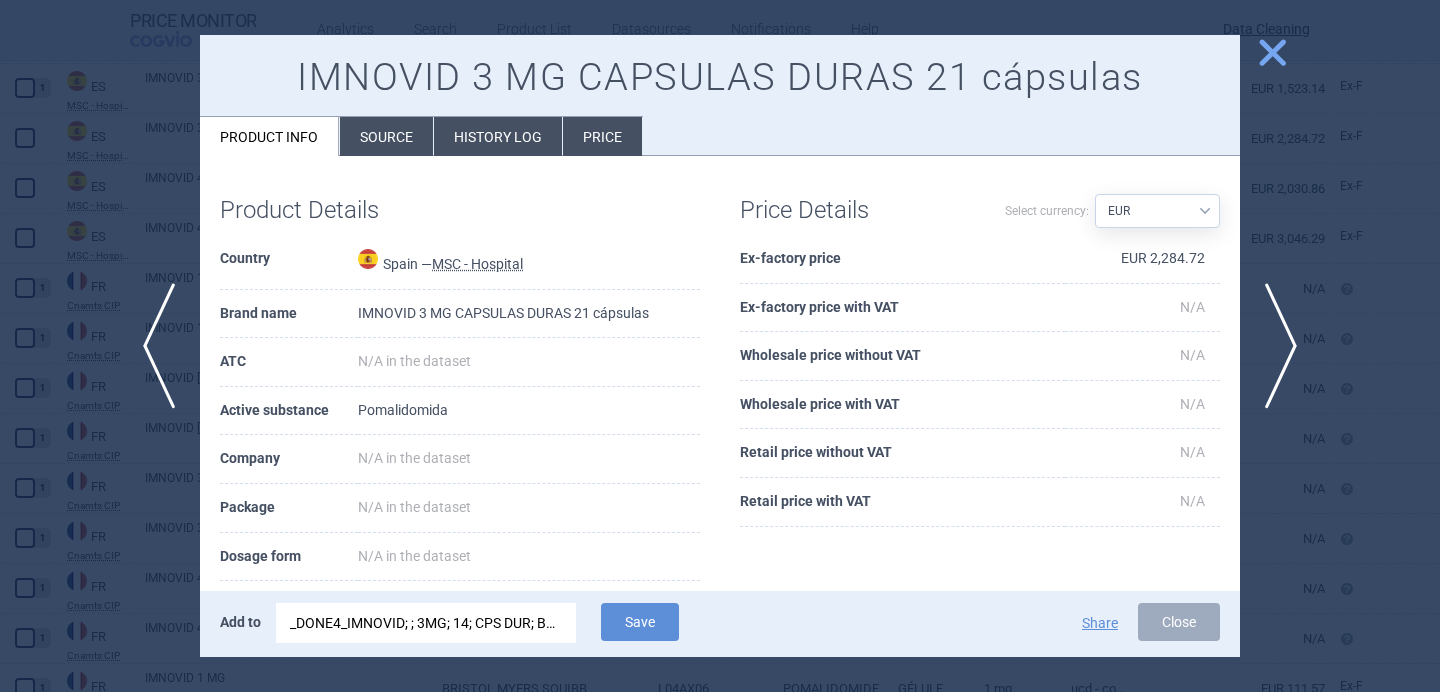 click on "_DONE4_IMNOVID; ; 3MG; 14; CPS DUR; BLI |EU/1/13/850/007" at bounding box center (426, 623) 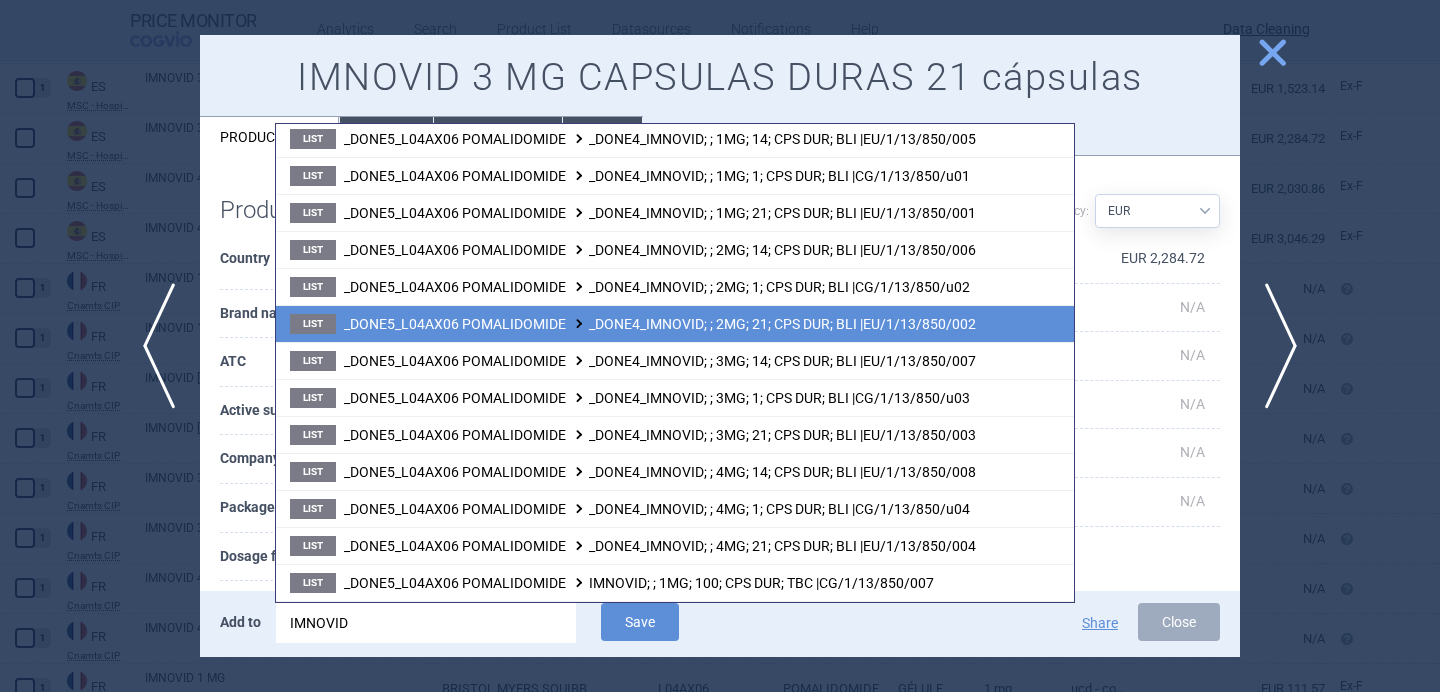 scroll, scrollTop: 255, scrollLeft: 0, axis: vertical 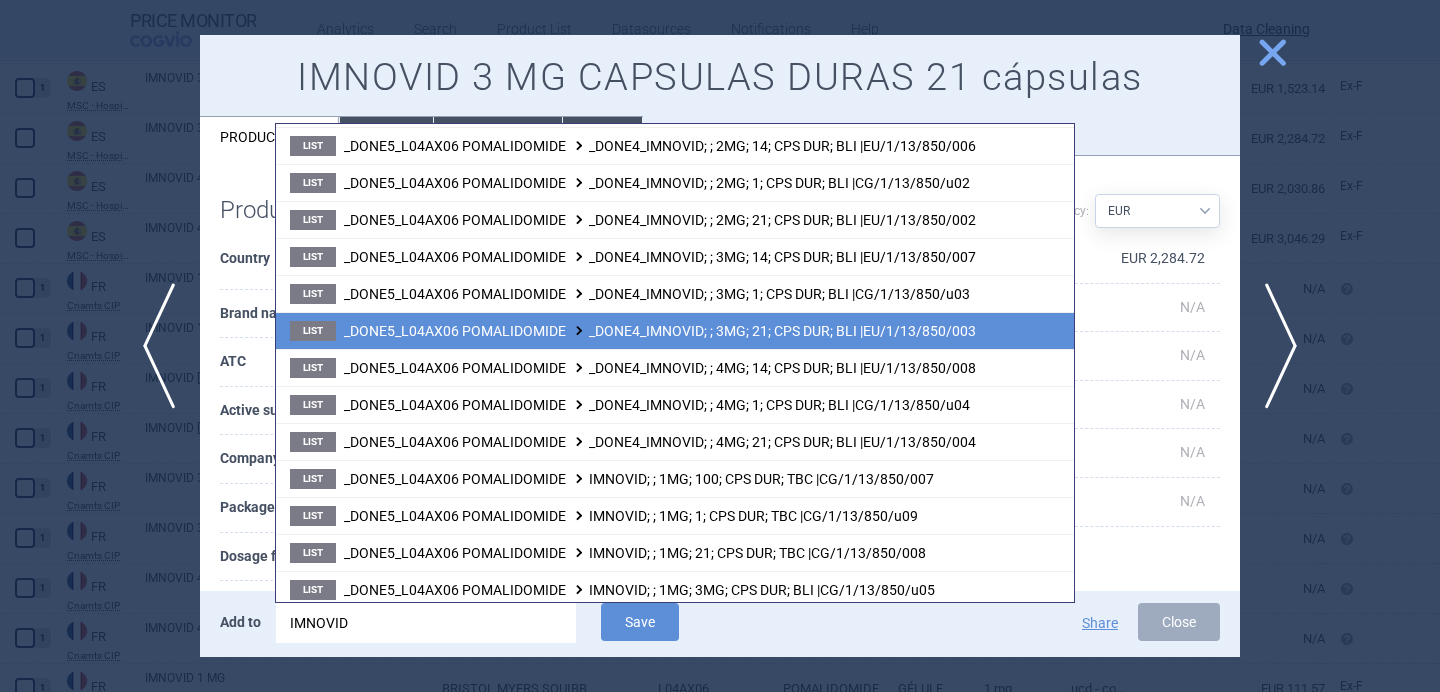 click on "_DONE5_L04AX06 POMALIDOMIDE   _DONE4_IMNOVID; ; 3MG; 21; CPS DUR; BLI |EU/1/13/850/003" at bounding box center [660, 331] 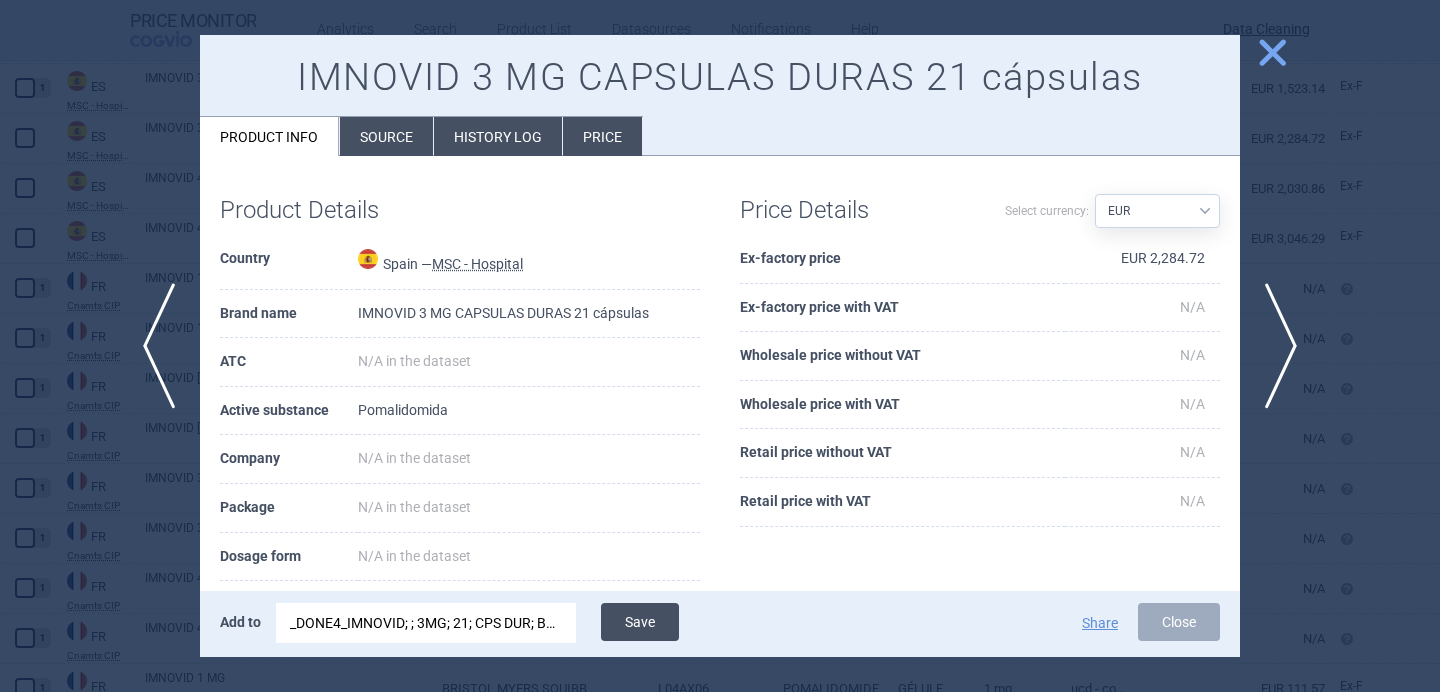 click on "Save" at bounding box center (640, 622) 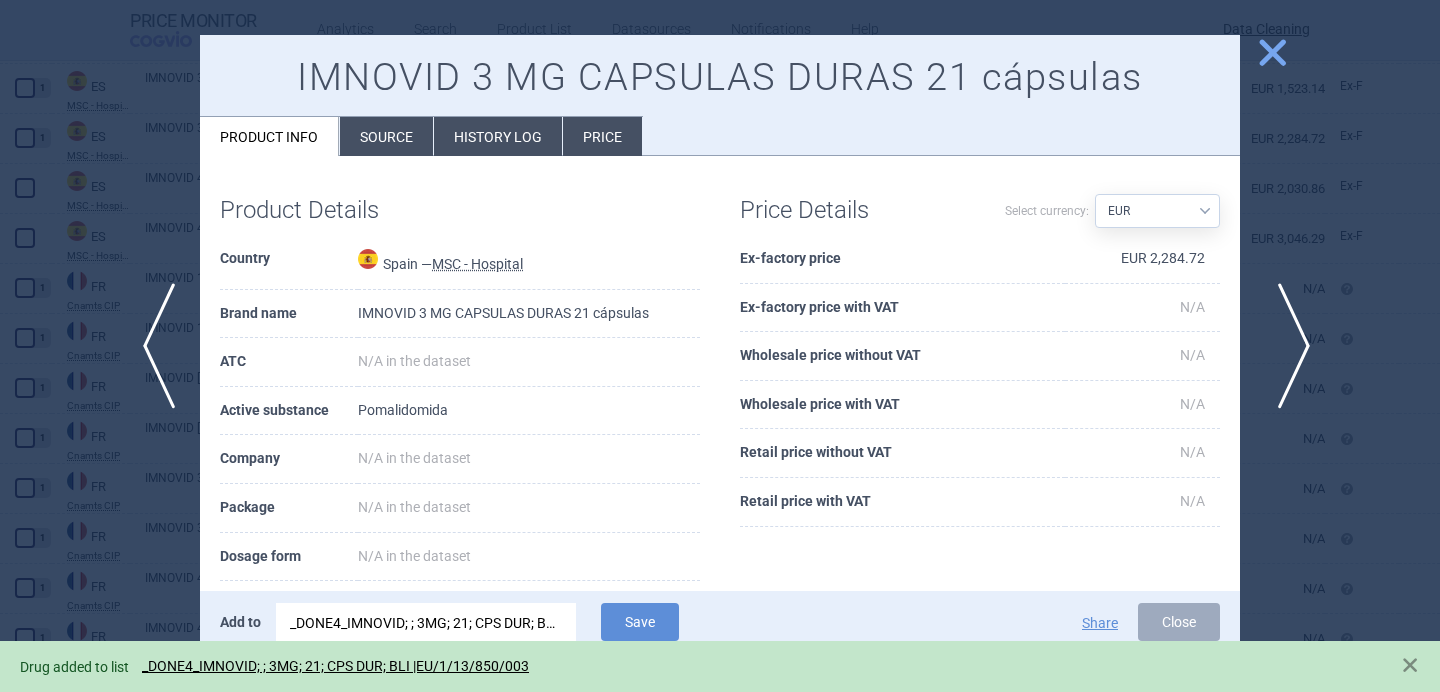 click on "next" at bounding box center [1287, 346] 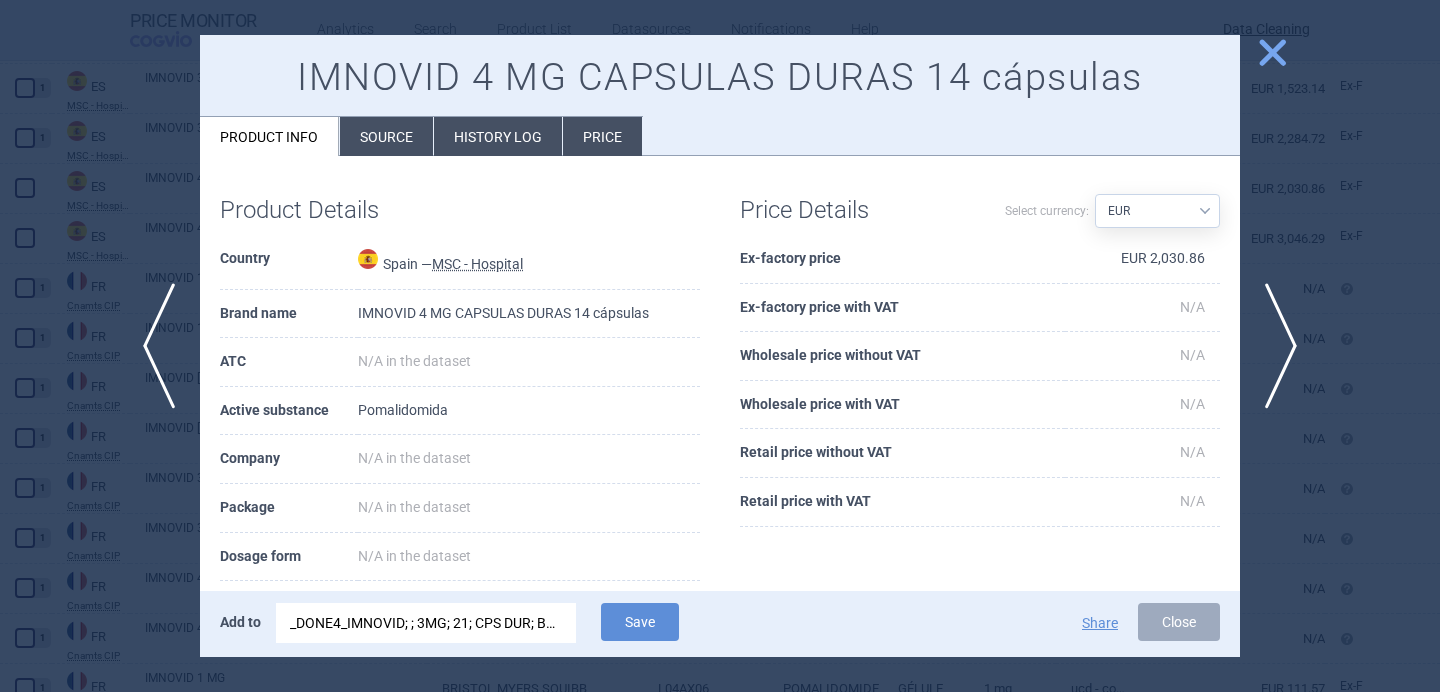 click on "_DONE4_IMNOVID; ; 3MG; 21; CPS DUR; BLI |EU/1/13/850/003" at bounding box center [426, 623] 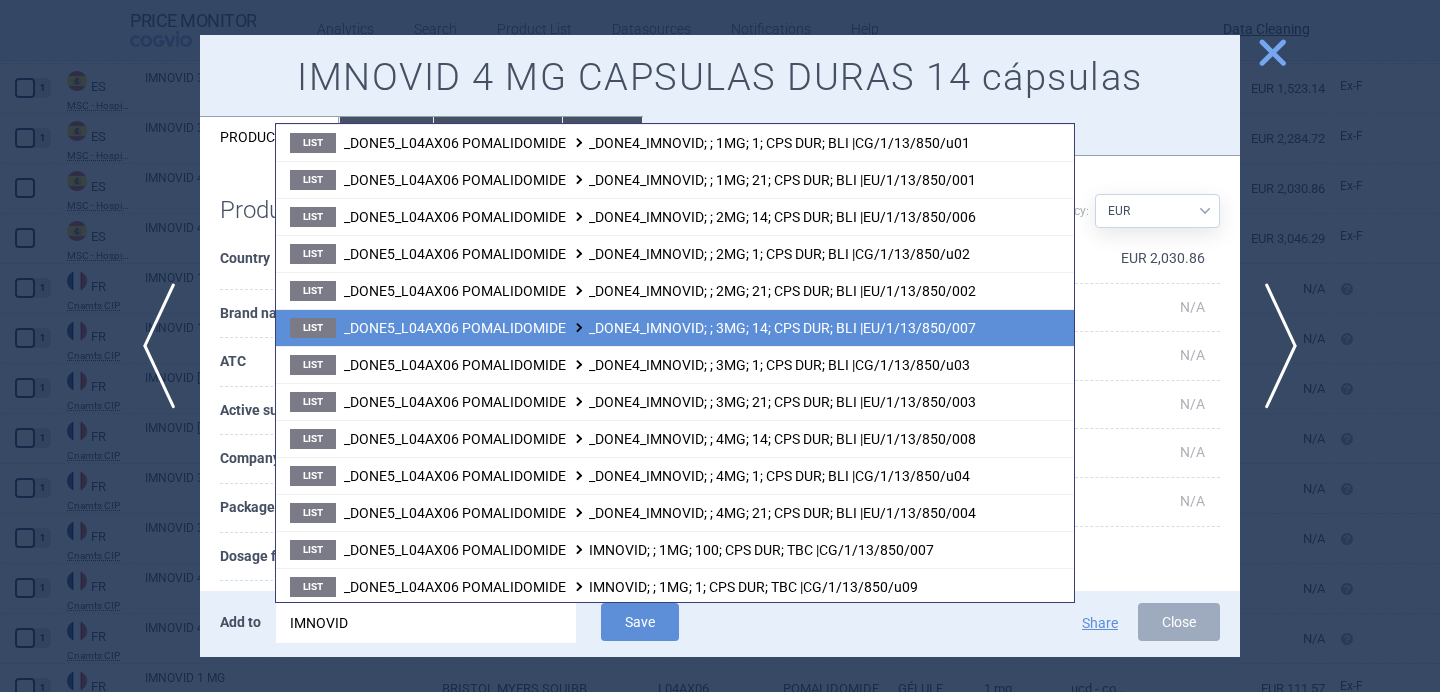 scroll, scrollTop: 203, scrollLeft: 0, axis: vertical 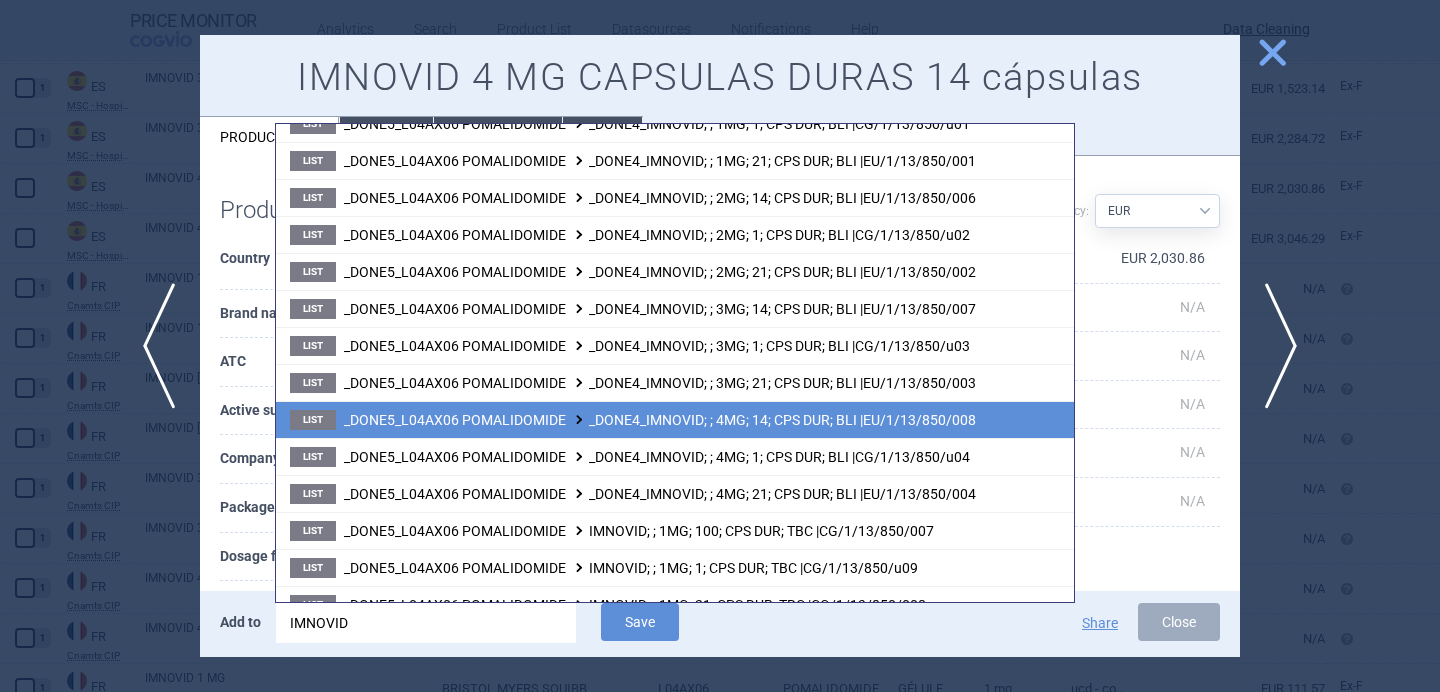 click on "_DONE5_L04AX06 POMALIDOMIDE   _DONE4_IMNOVID; ; 4MG; 14; CPS DUR; BLI |EU/1/13/850/008" at bounding box center (660, 420) 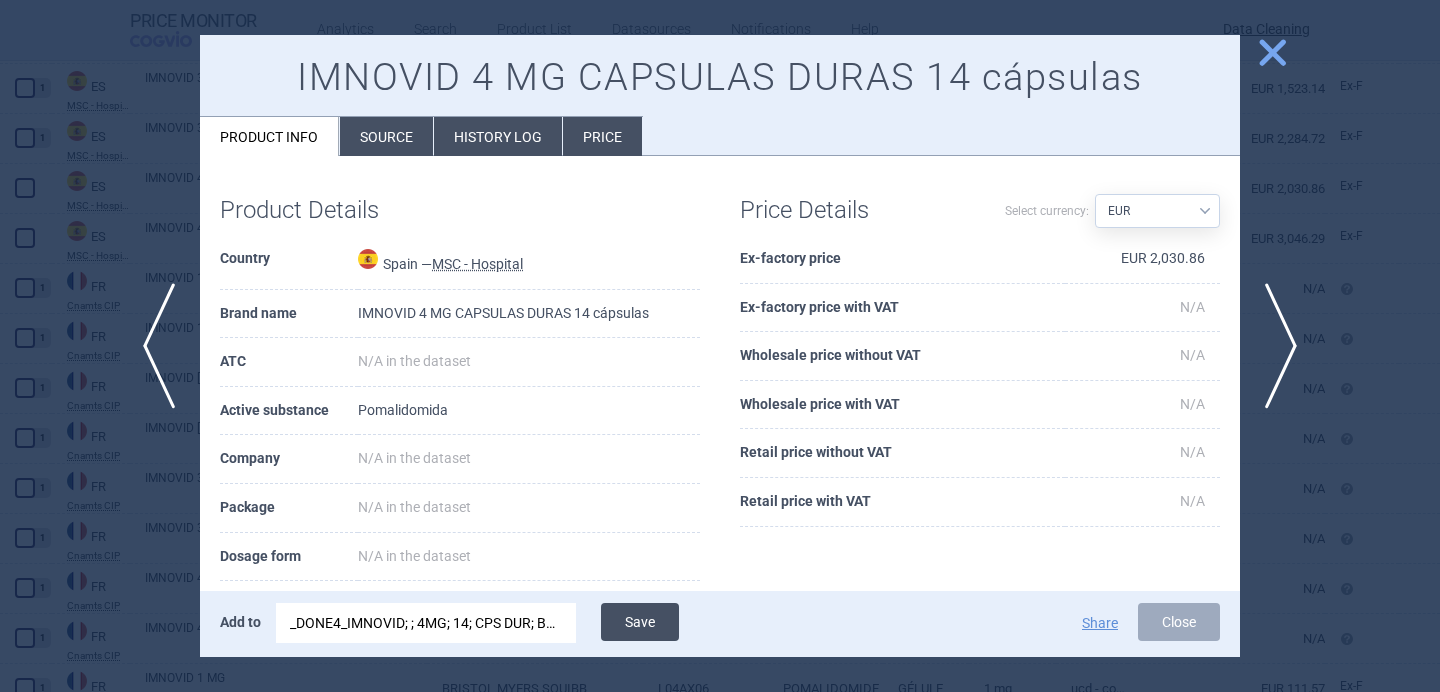 click on "Save" at bounding box center (640, 622) 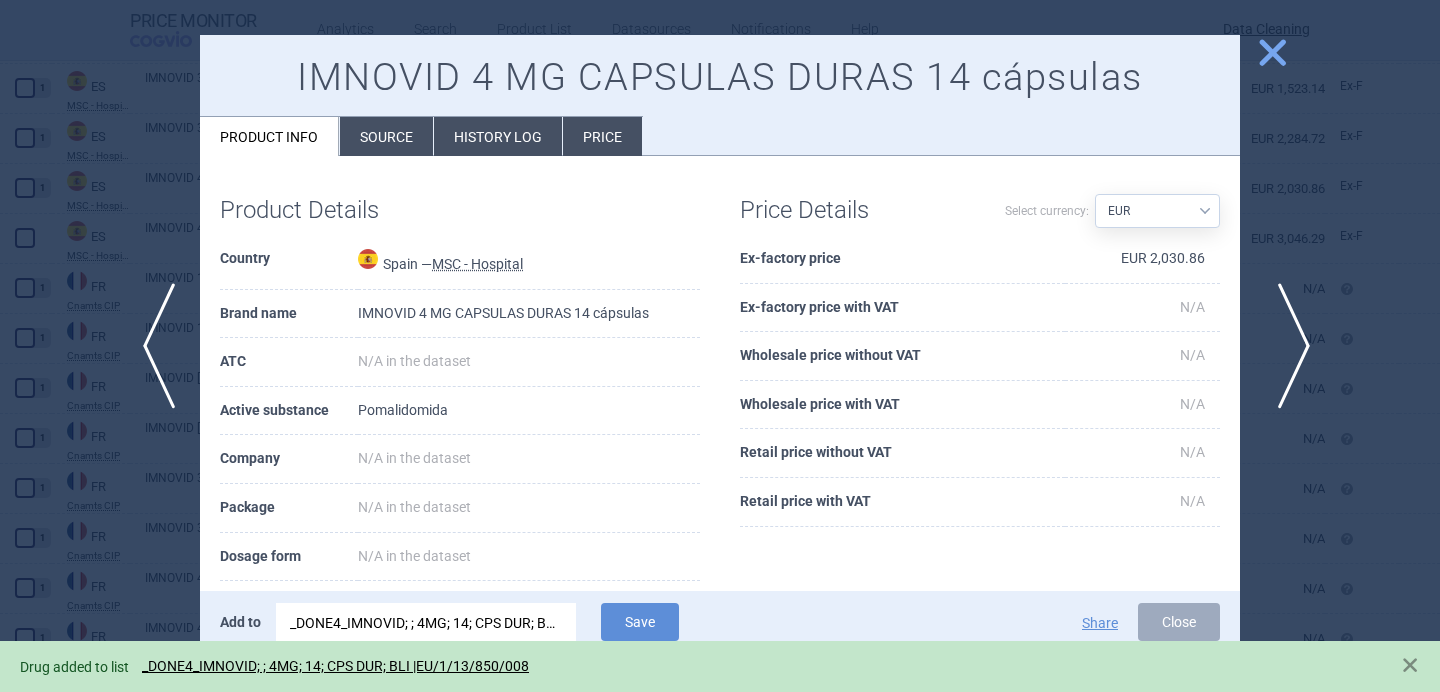 click on "next" at bounding box center (1287, 346) 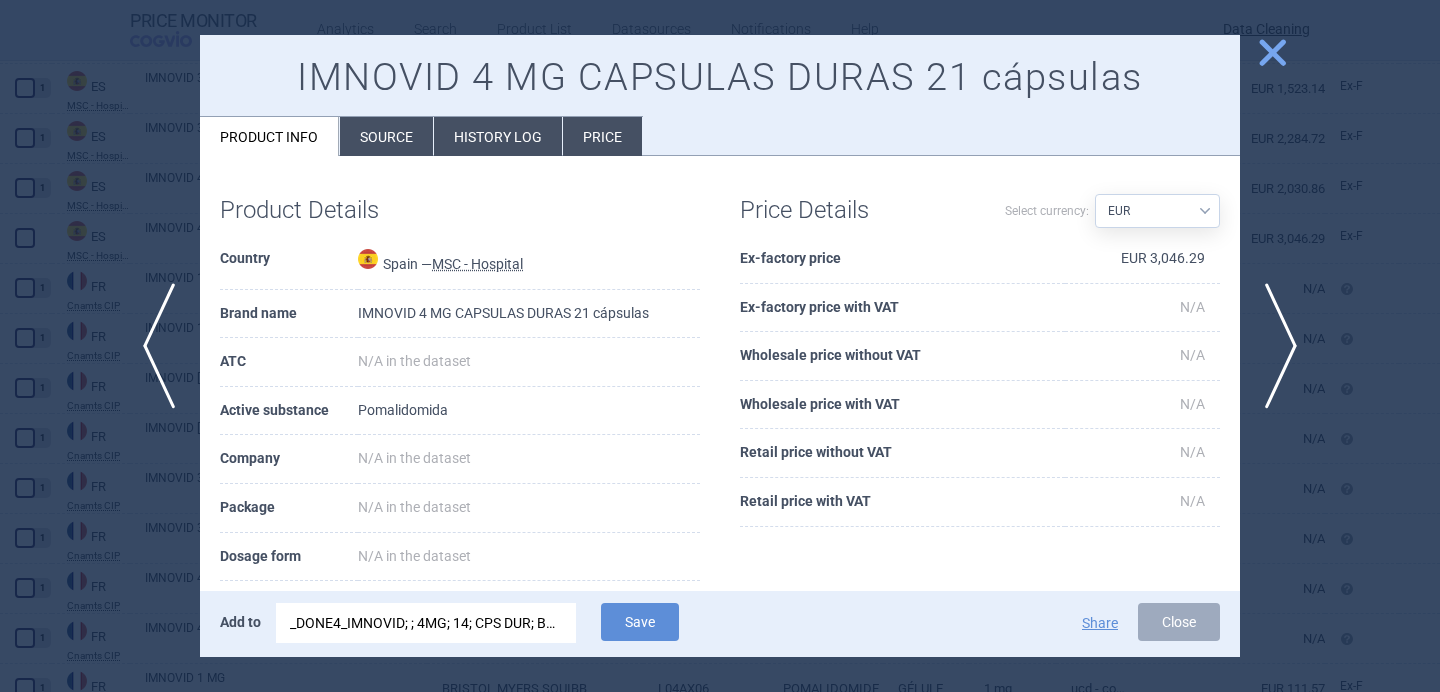 click on "_DONE4_IMNOVID; ; 4MG; 14; CPS DUR; BLI |EU/1/13/850/008" at bounding box center [426, 623] 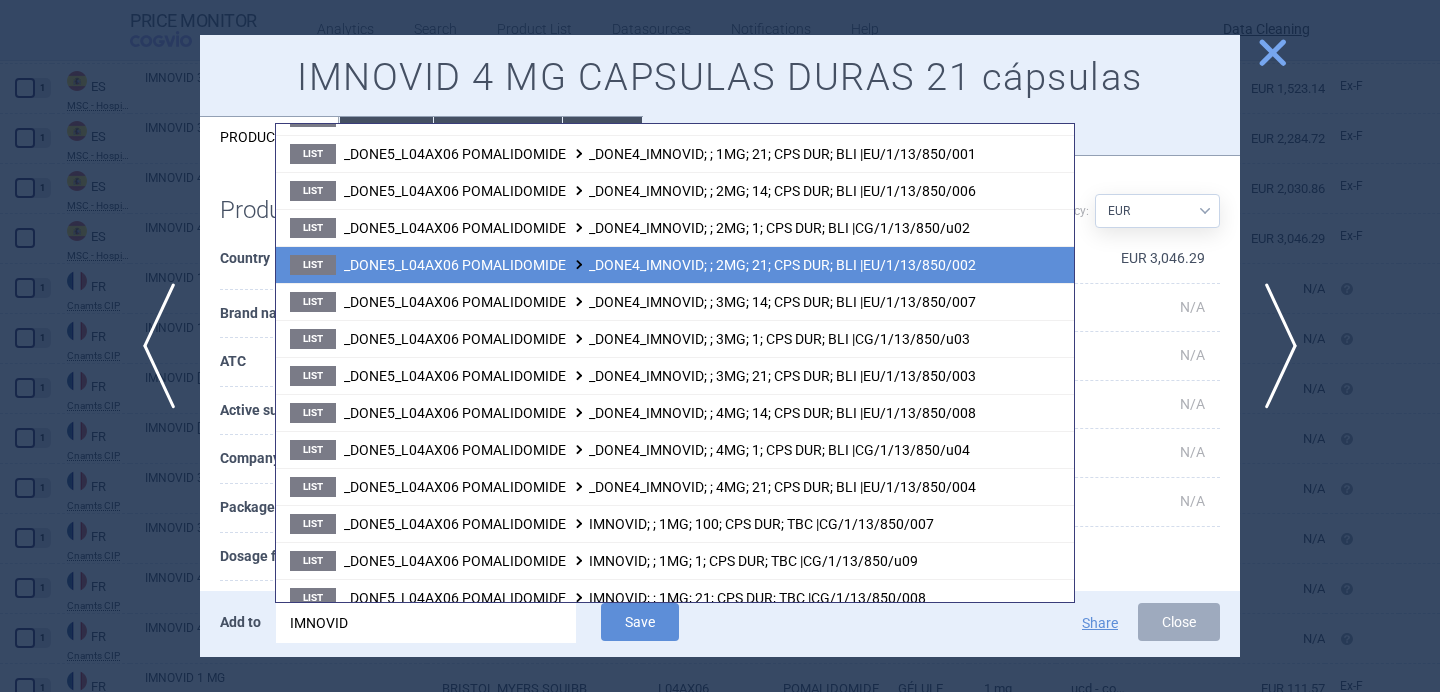 scroll, scrollTop: 211, scrollLeft: 0, axis: vertical 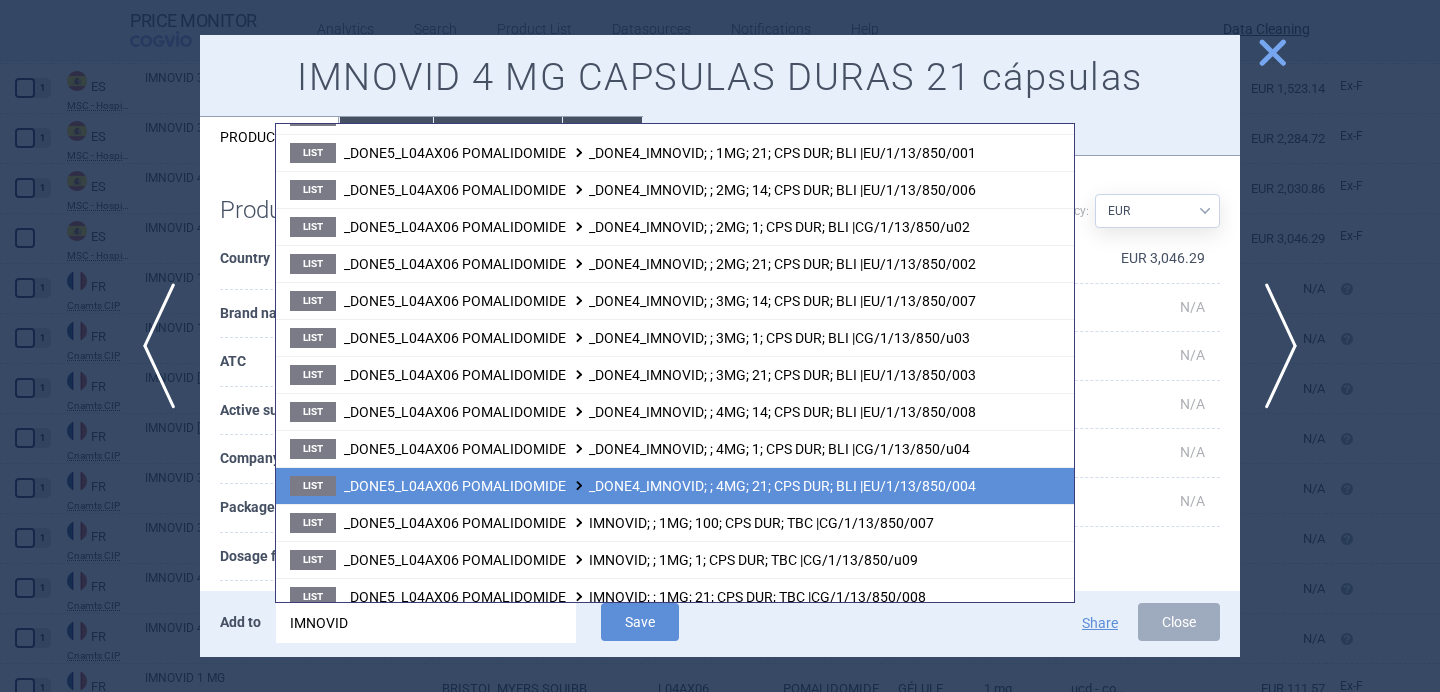 click on "_DONE5_L04AX06 POMALIDOMIDE   _DONE4_IMNOVID; ; 4MG; 21; CPS DUR; BLI |EU/1/13/850/004" at bounding box center [660, 486] 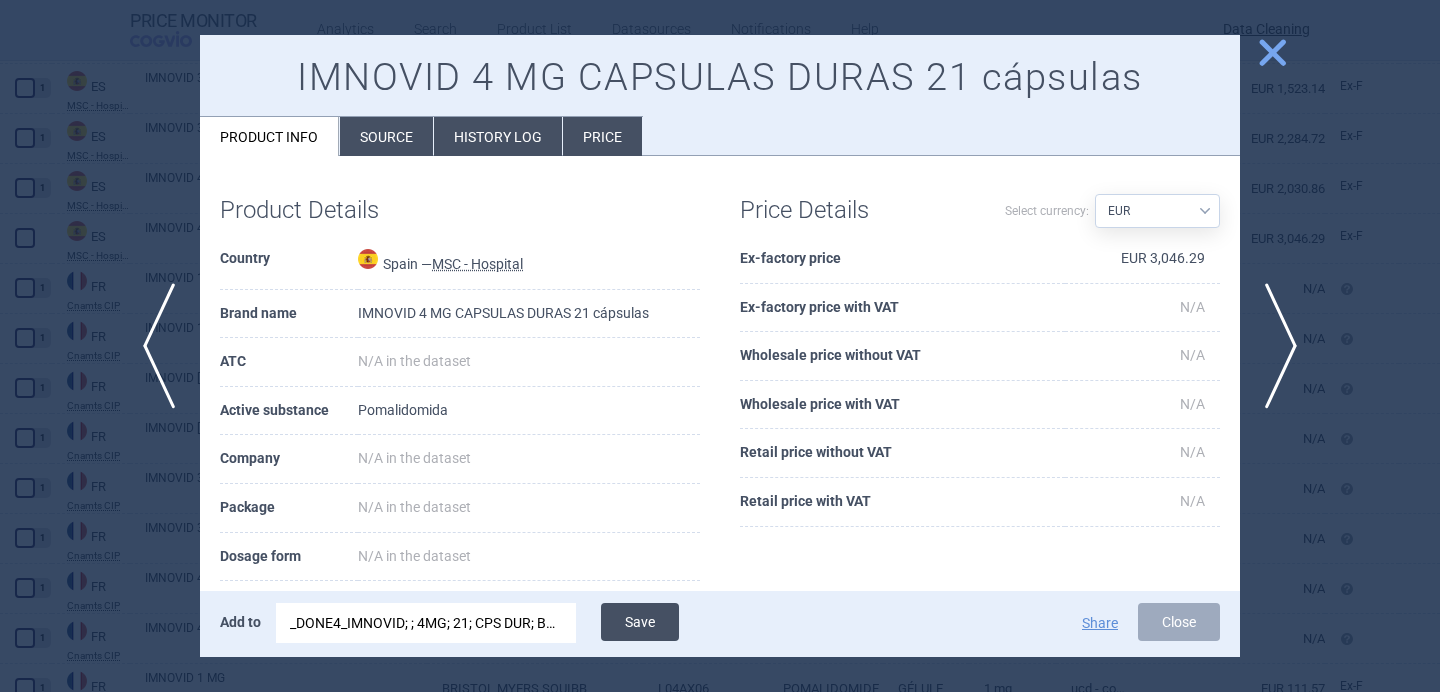 click on "Save" at bounding box center [640, 622] 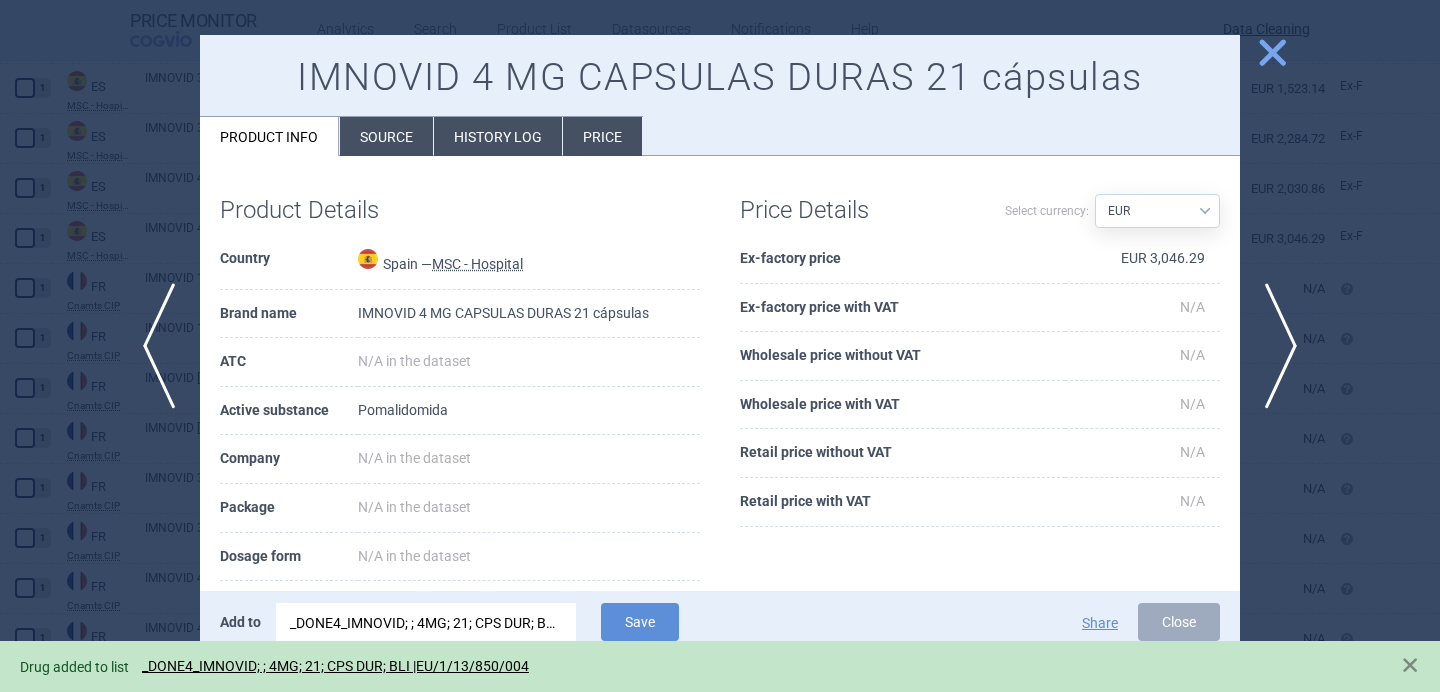 click at bounding box center [720, 346] 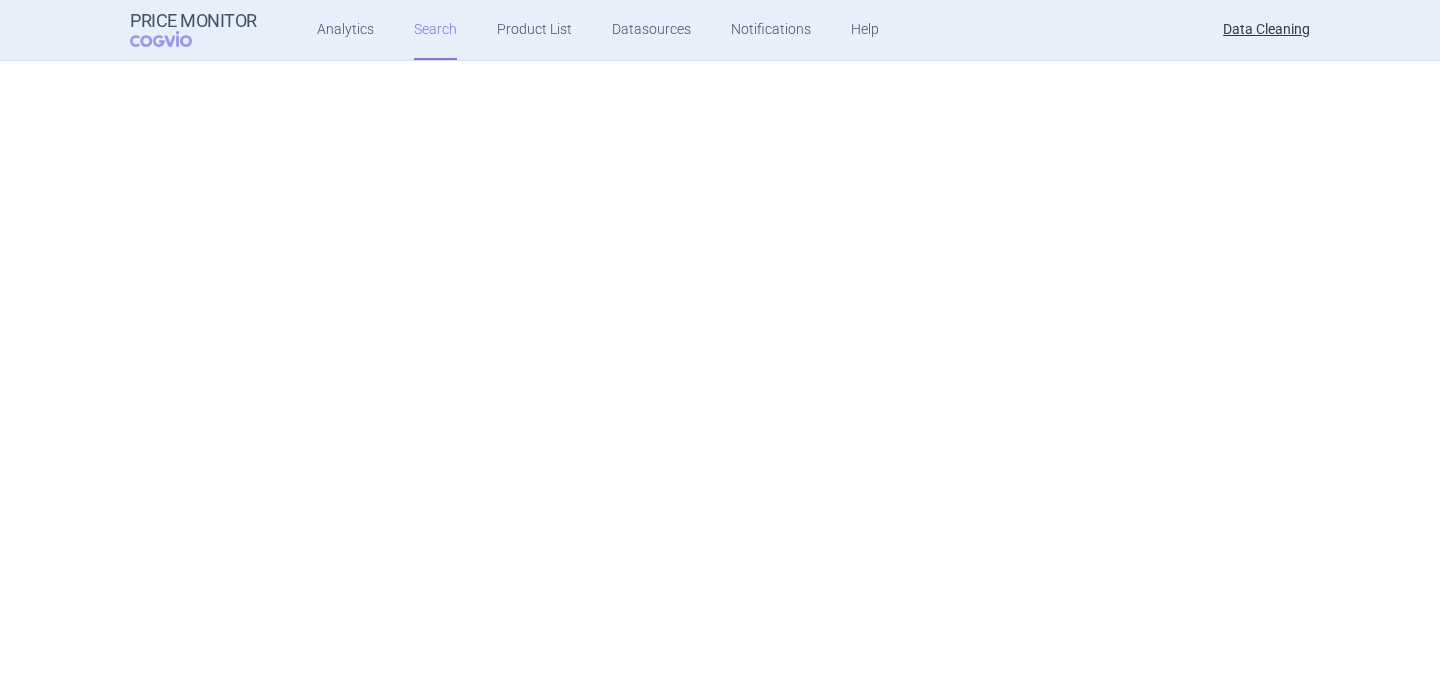 select on "brandName" 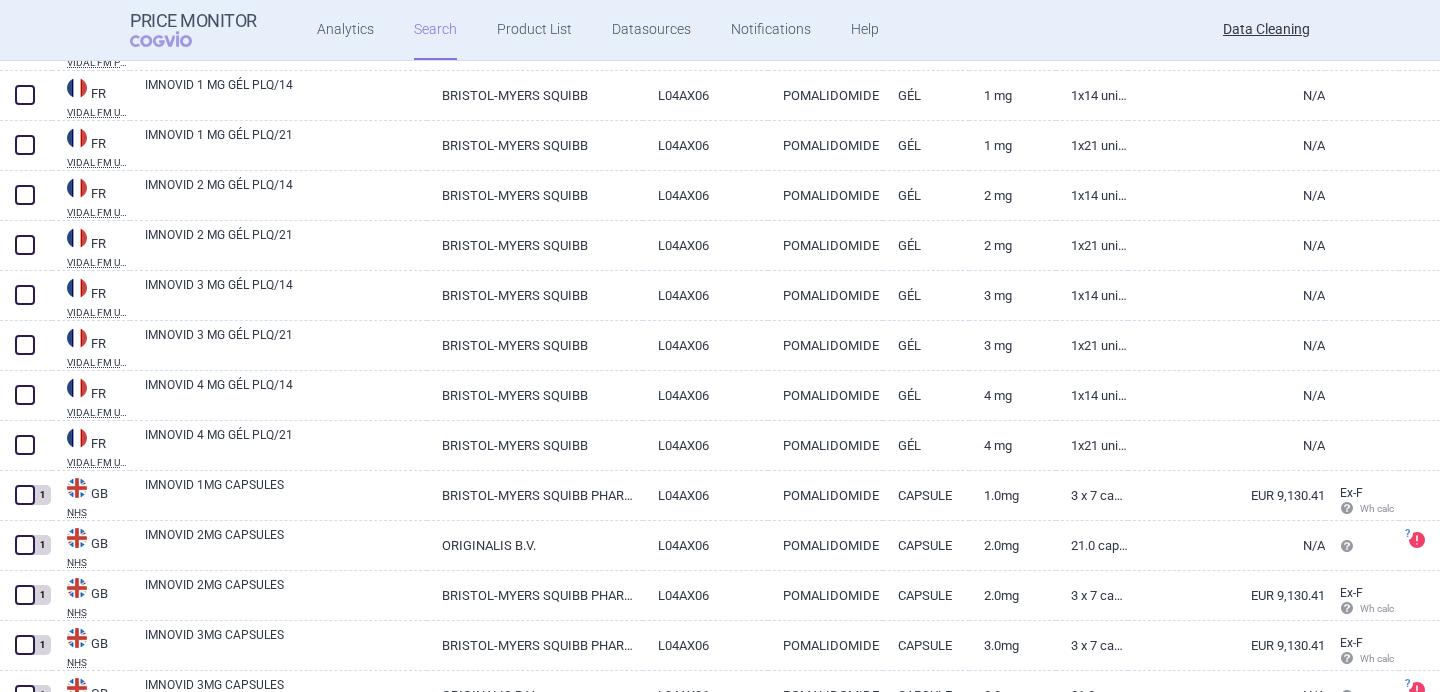 scroll, scrollTop: 3651, scrollLeft: 0, axis: vertical 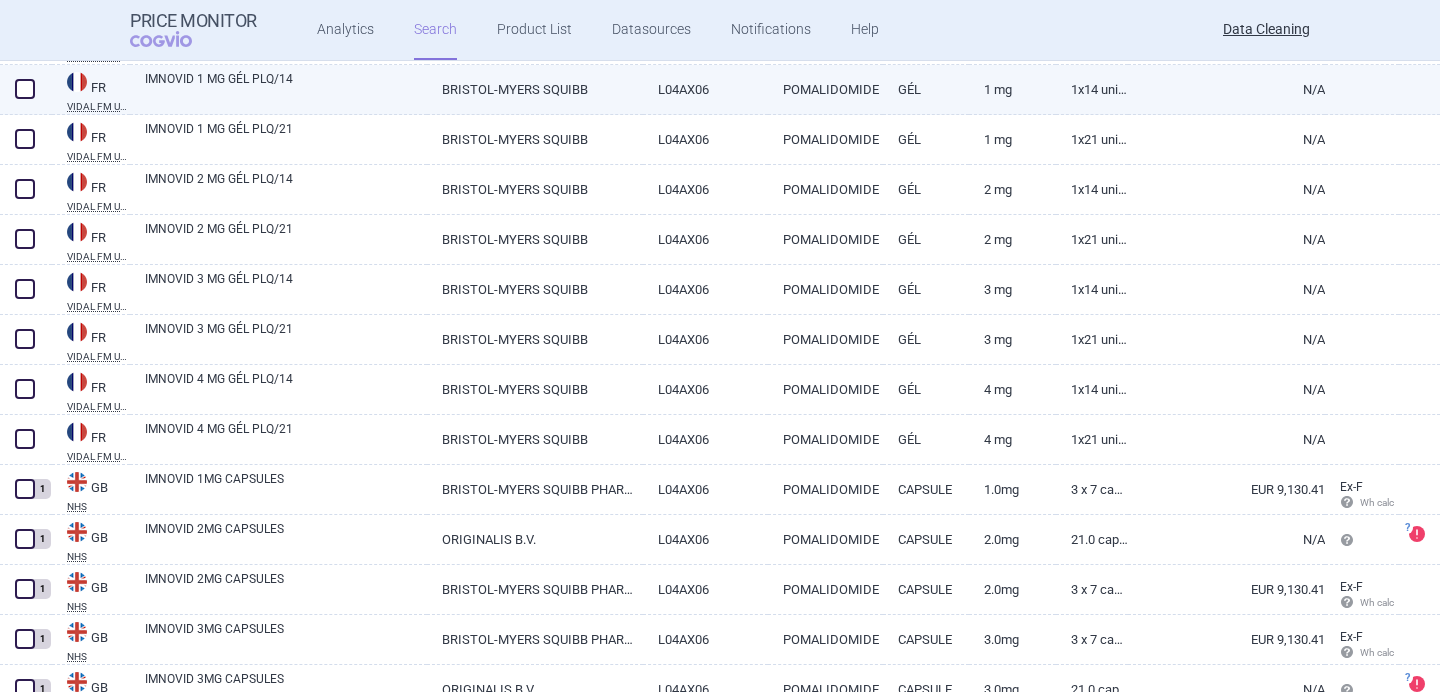 click on "IMNOVID 1 MG GÉL PLQ/14" at bounding box center [286, 88] 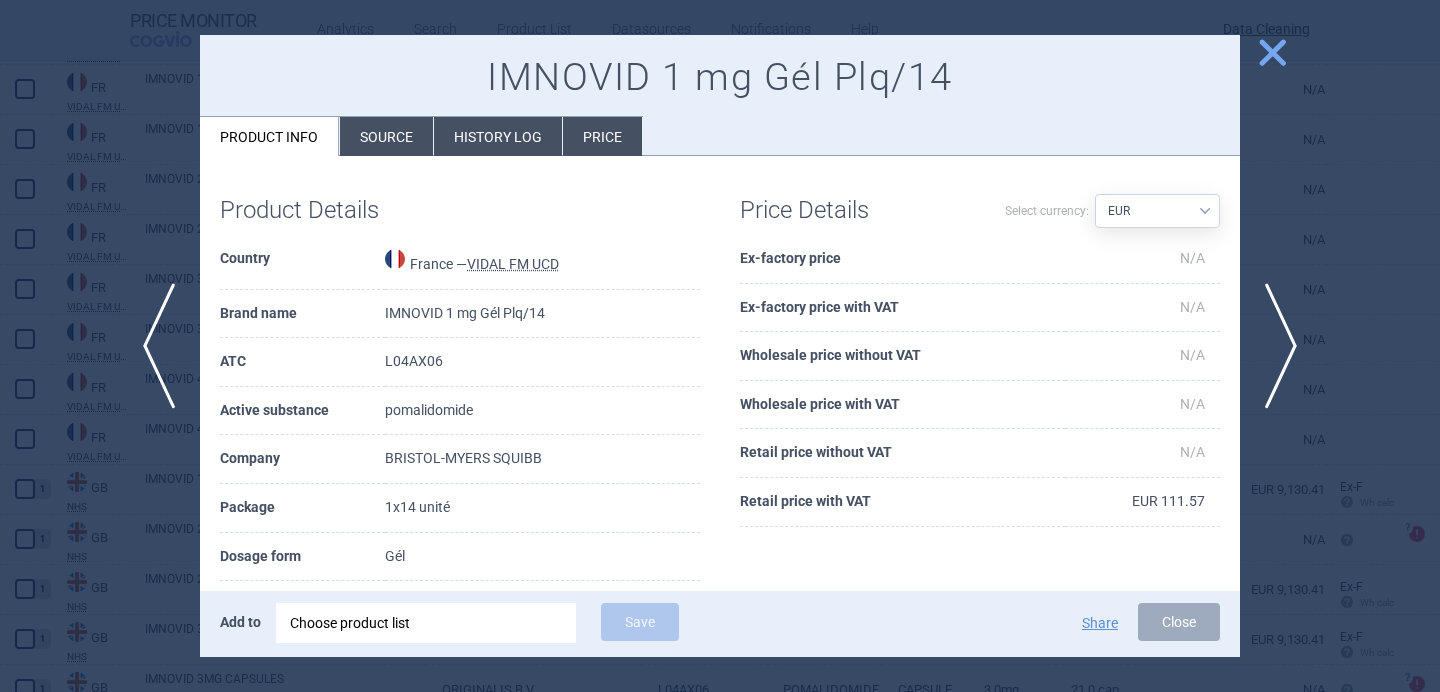 click on "Choose product list" at bounding box center (426, 623) 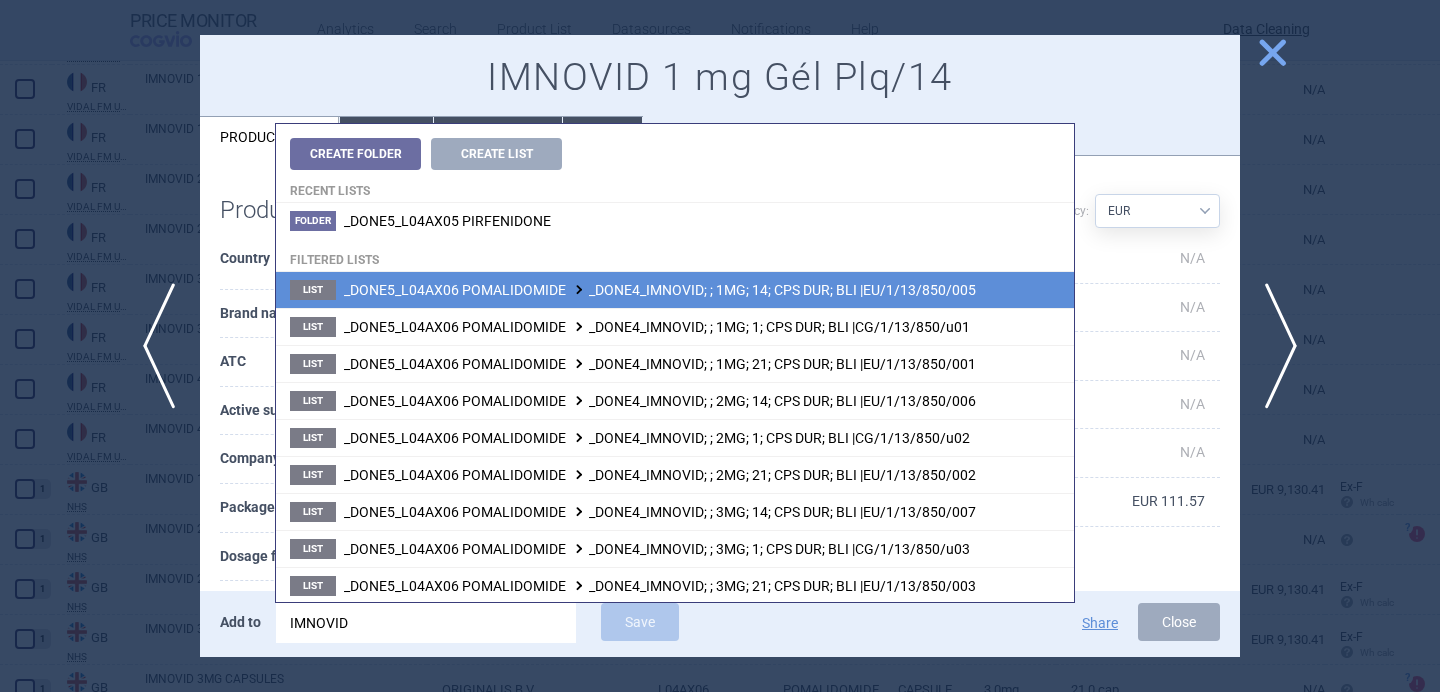 type on "IMNOVID" 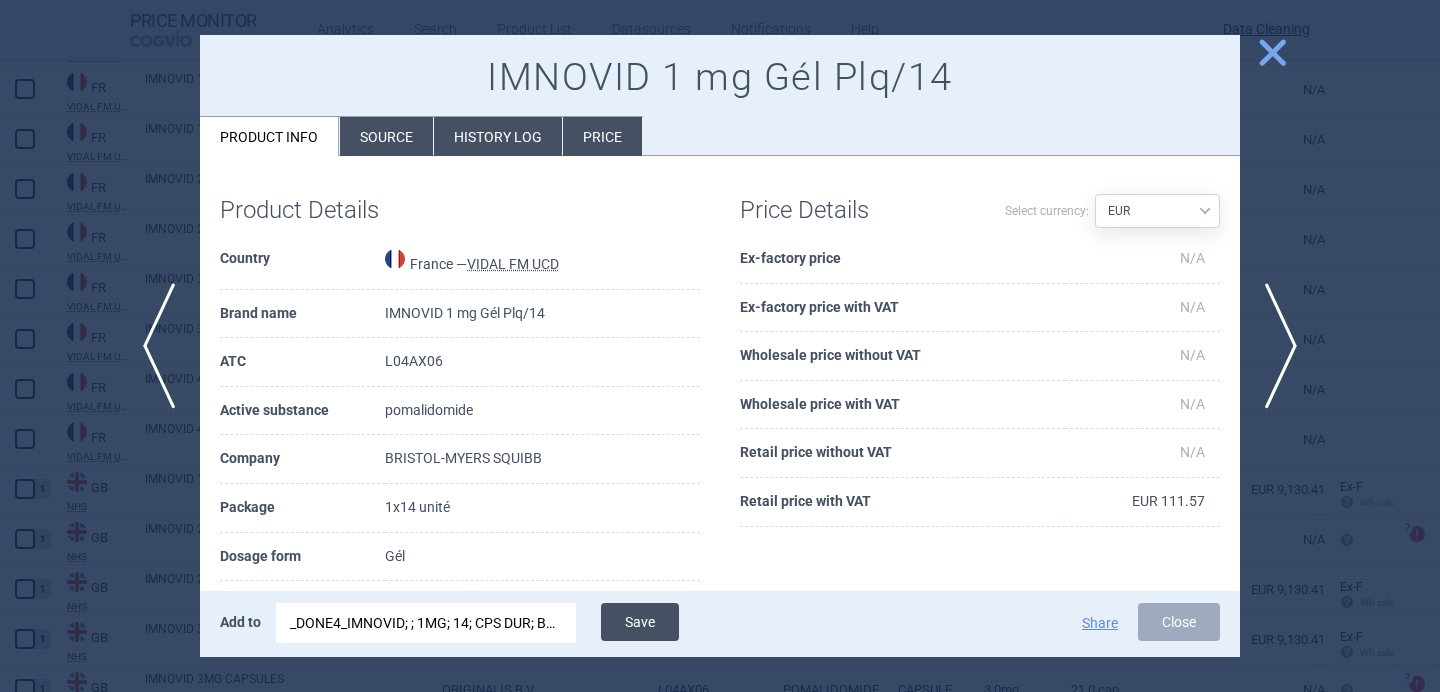 click on "Save" at bounding box center (640, 622) 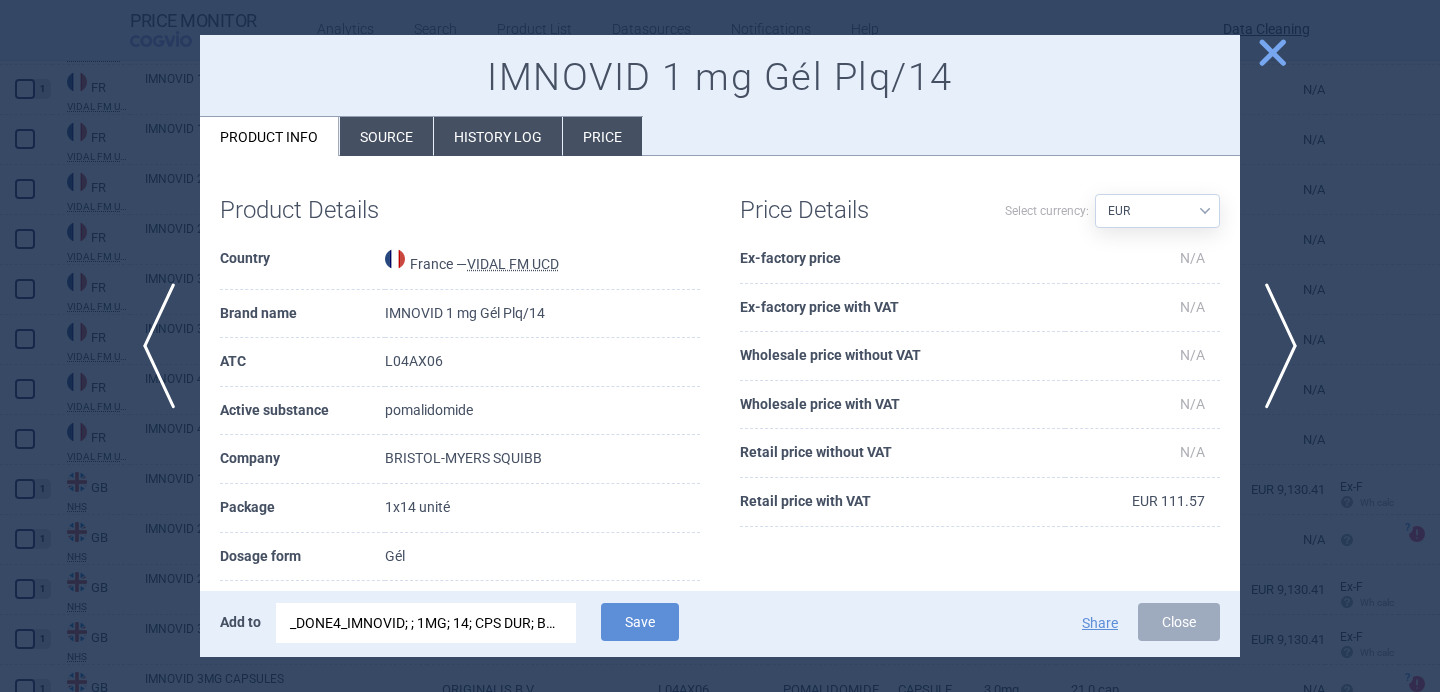 click on "_DONE4_IMNOVID; ; 1MG; 14; CPS DUR; BLI |EU/1/13/850/005" at bounding box center (426, 623) 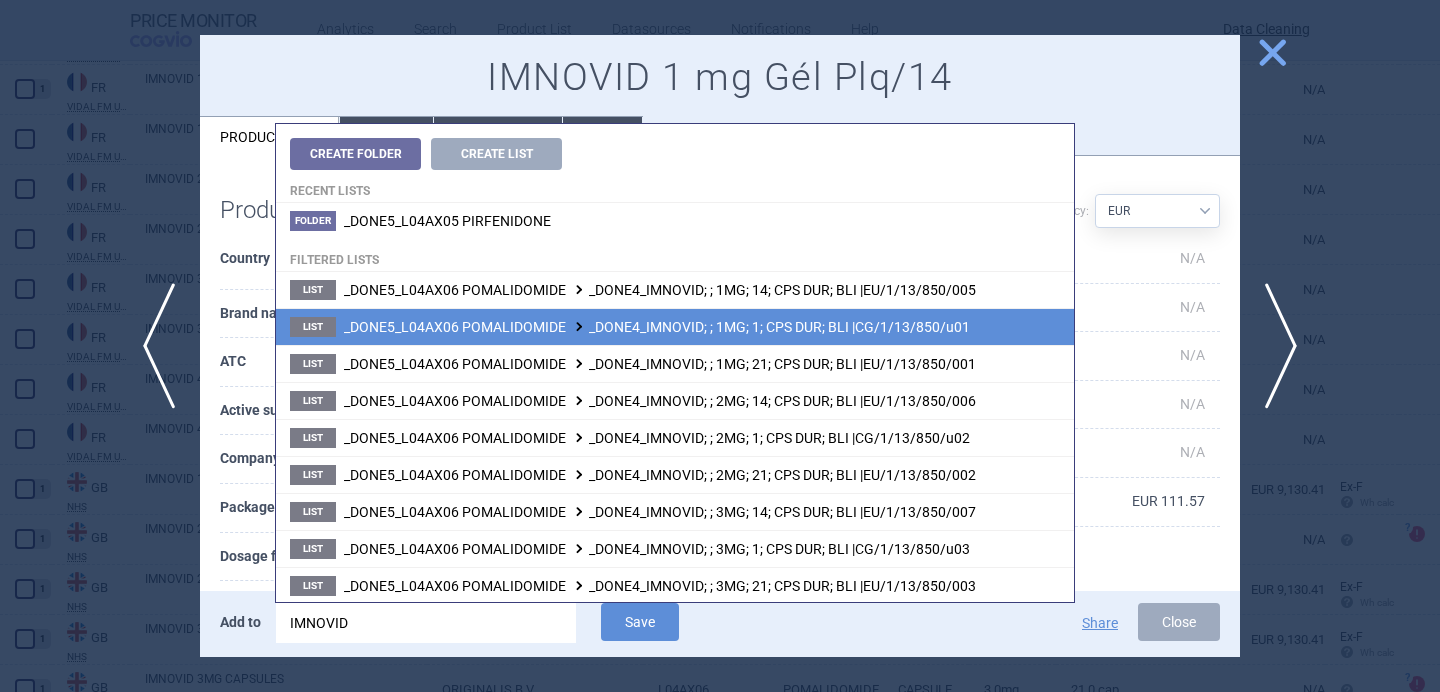 click on "List _DONE5_L04AX06 POMALIDOMIDE   _DONE4_IMNOVID; ; 1MG; 1; CPS DUR; BLI |CG/1/13/850/u01" at bounding box center [675, 326] 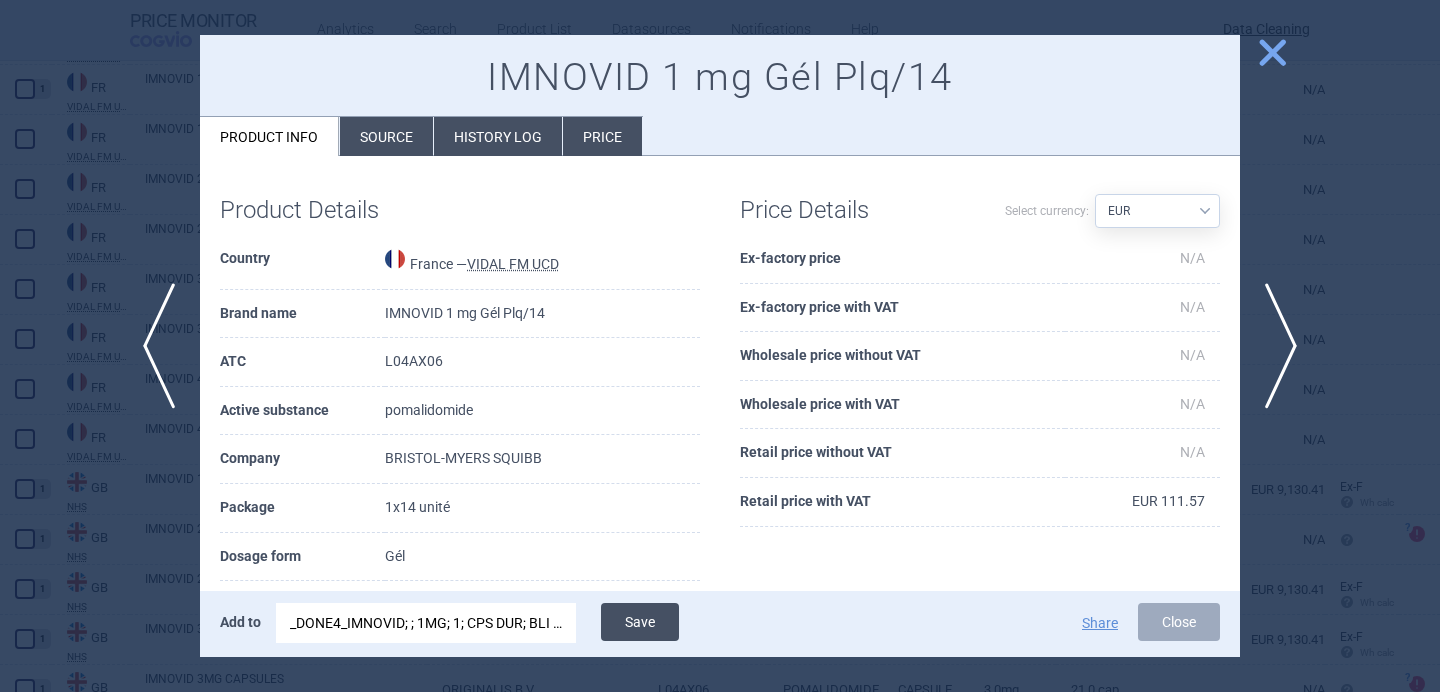 click on "Save" at bounding box center [640, 622] 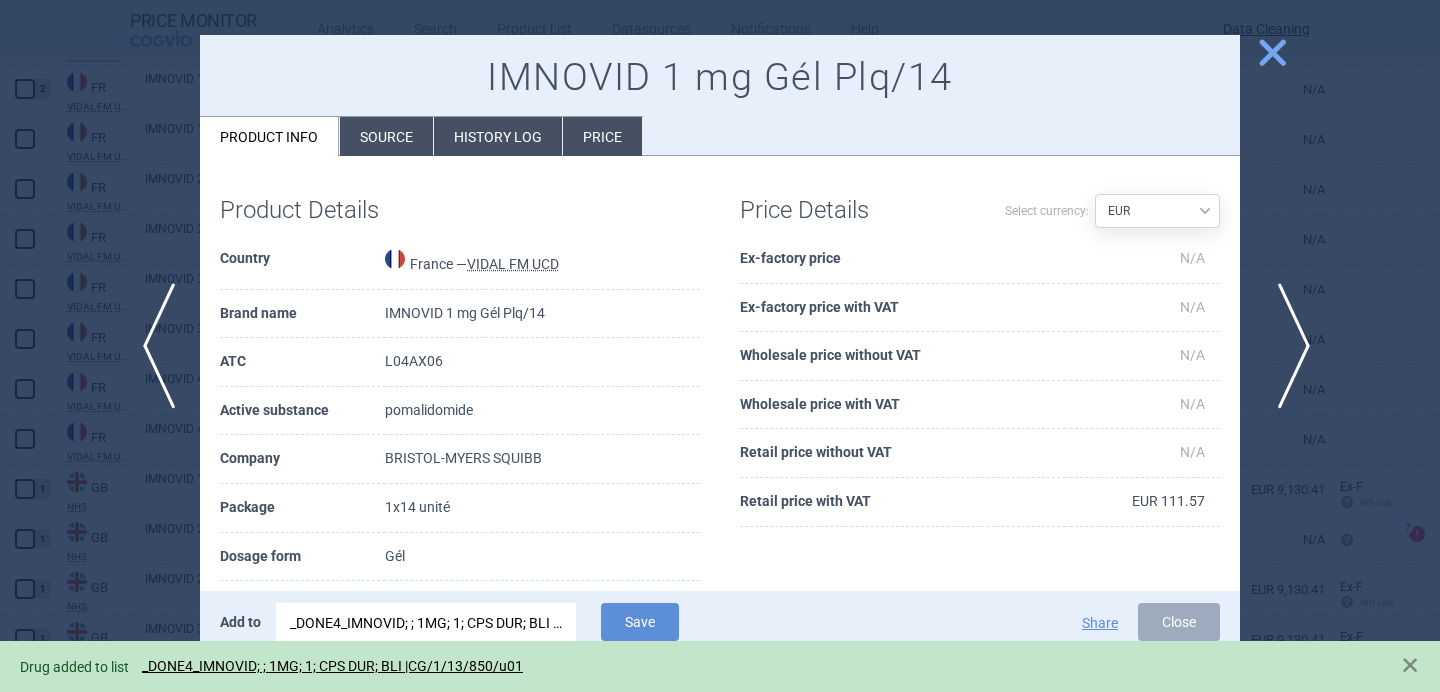 click on "next" at bounding box center (1287, 346) 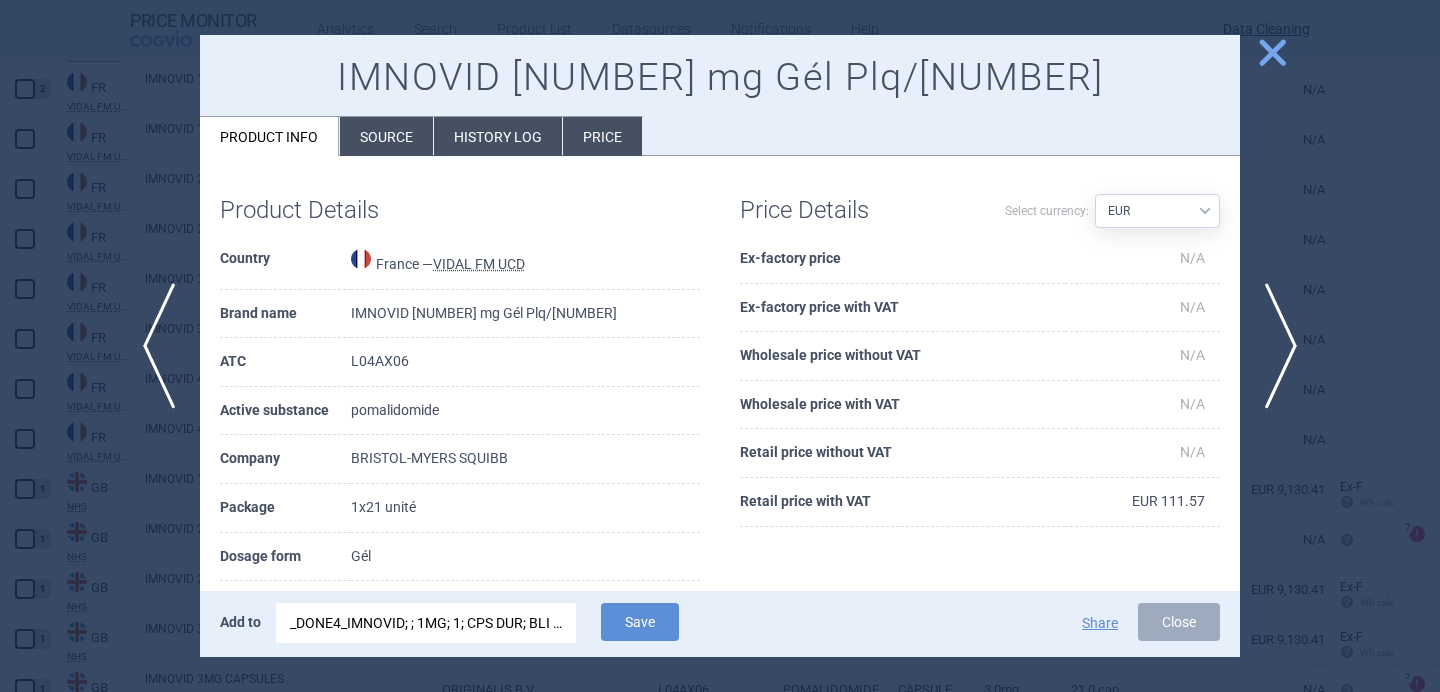 click on "_DONE4_IMNOVID; ; 1MG; 1; CPS DUR; BLI |CG/1/13/850/u01" at bounding box center [426, 623] 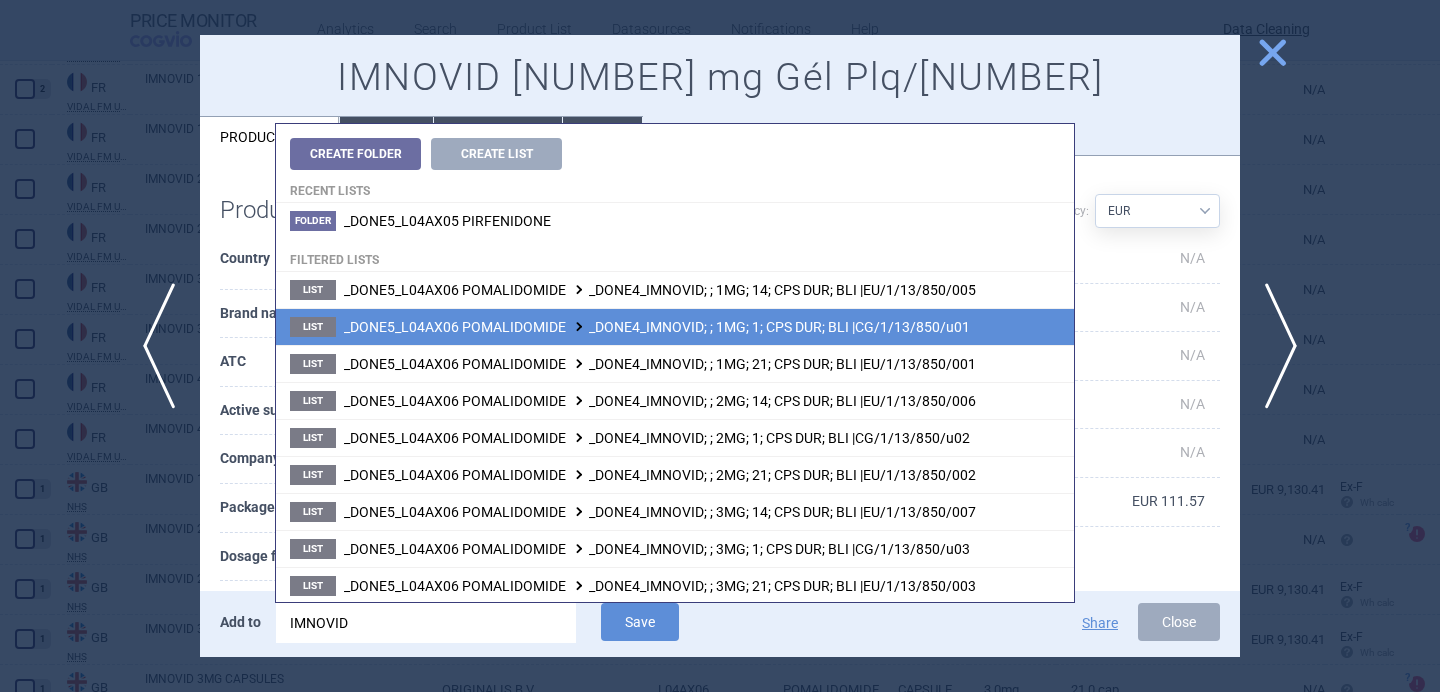 click on "_DONE5_L04AX06 POMALIDOMIDE   _DONE4_IMNOVID; ; 1MG; 1; CPS DUR; BLI |CG/1/13/850/u01" at bounding box center [657, 327] 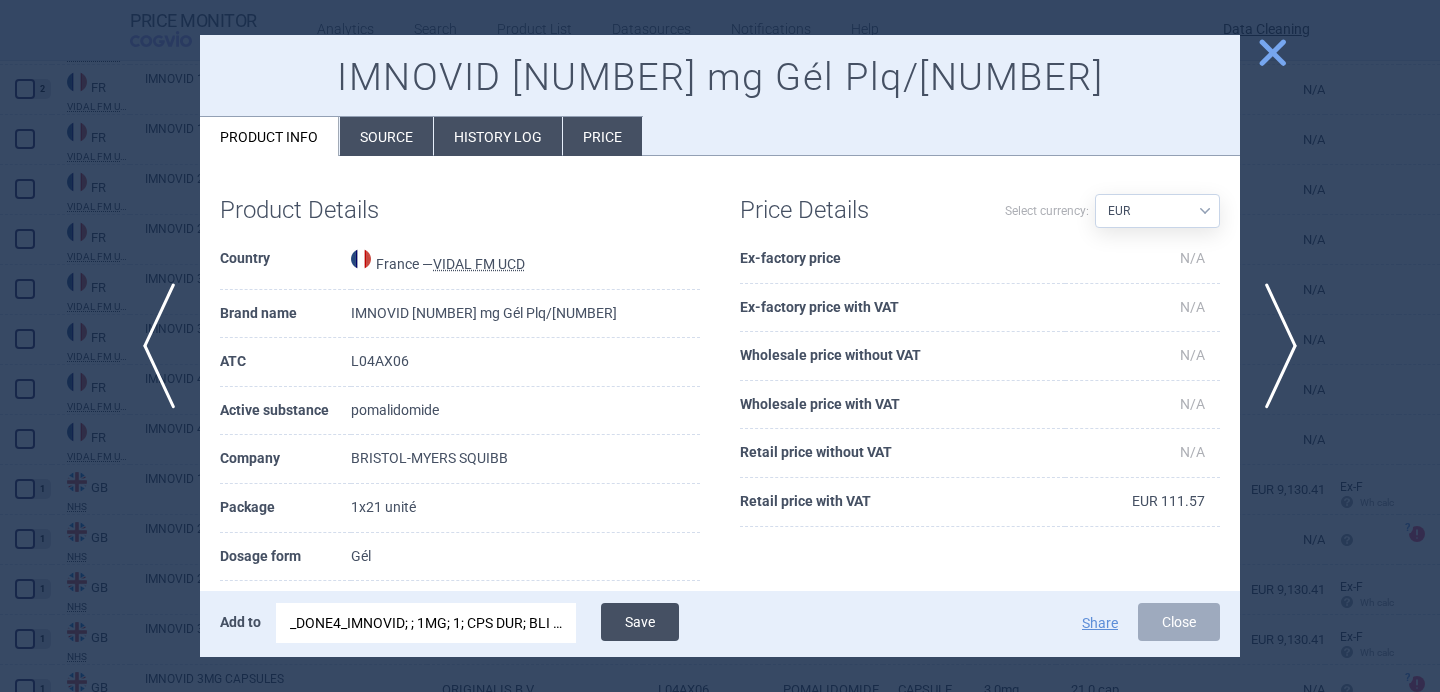 click on "Save" at bounding box center [640, 622] 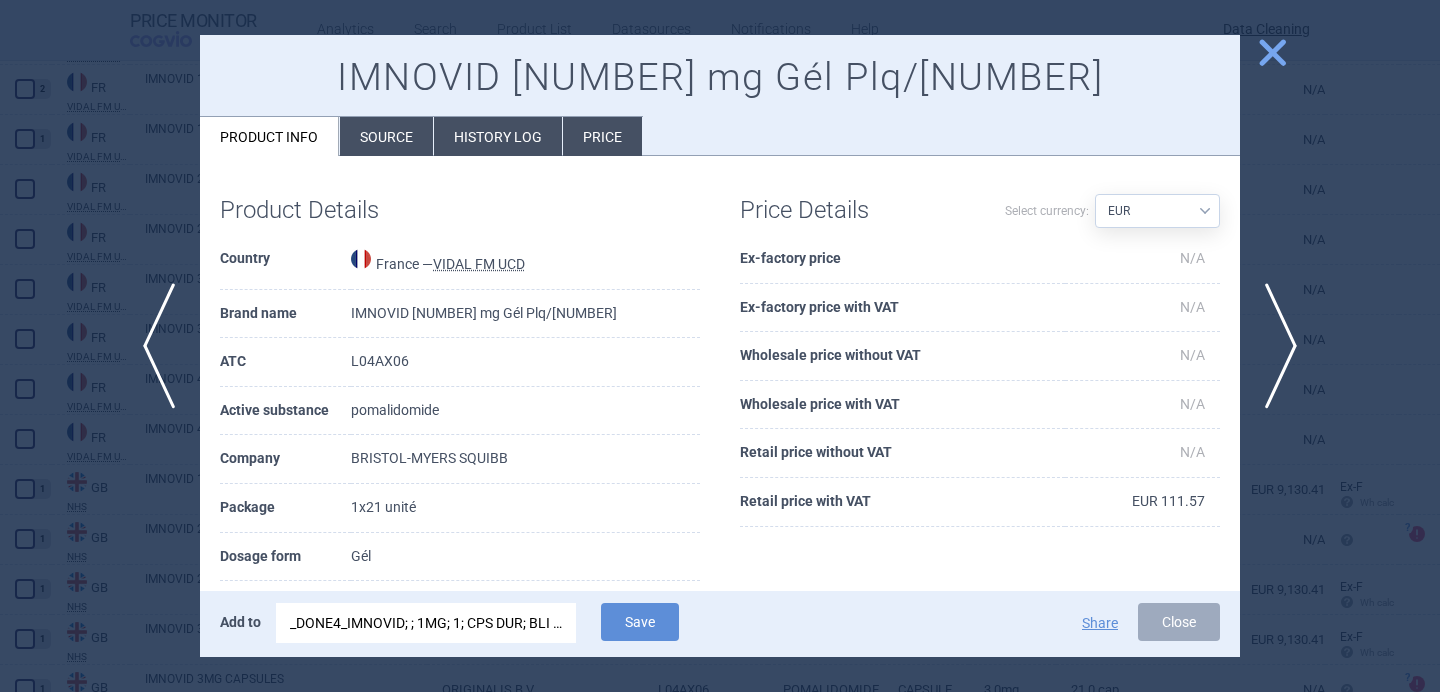 click at bounding box center (720, 346) 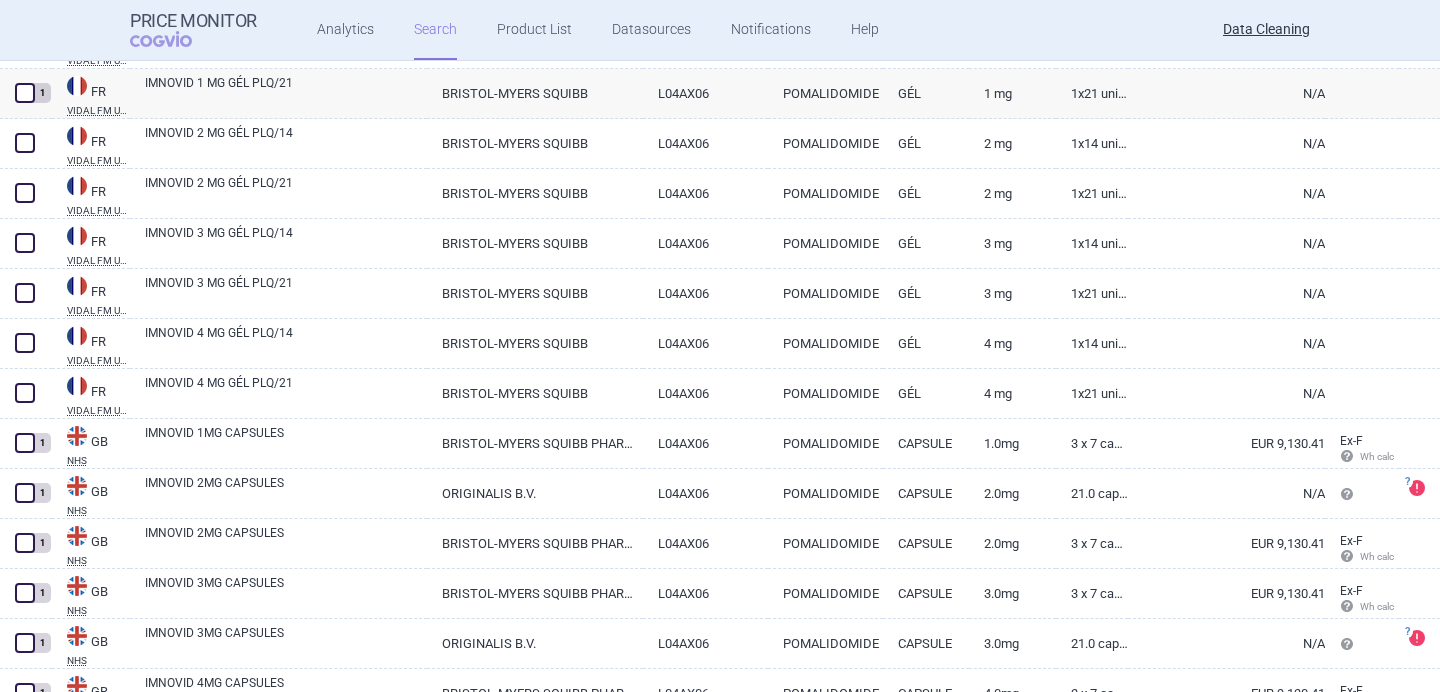 scroll, scrollTop: 3698, scrollLeft: 0, axis: vertical 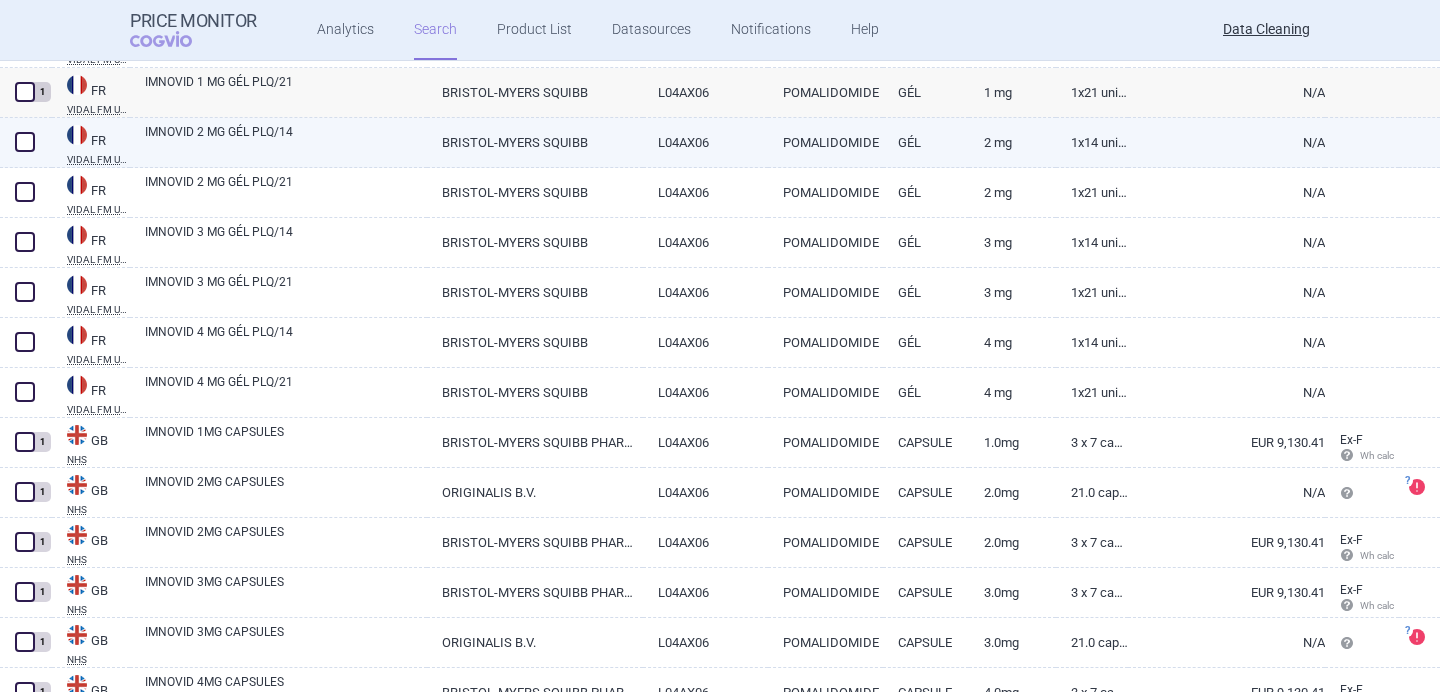 click at bounding box center (25, 142) 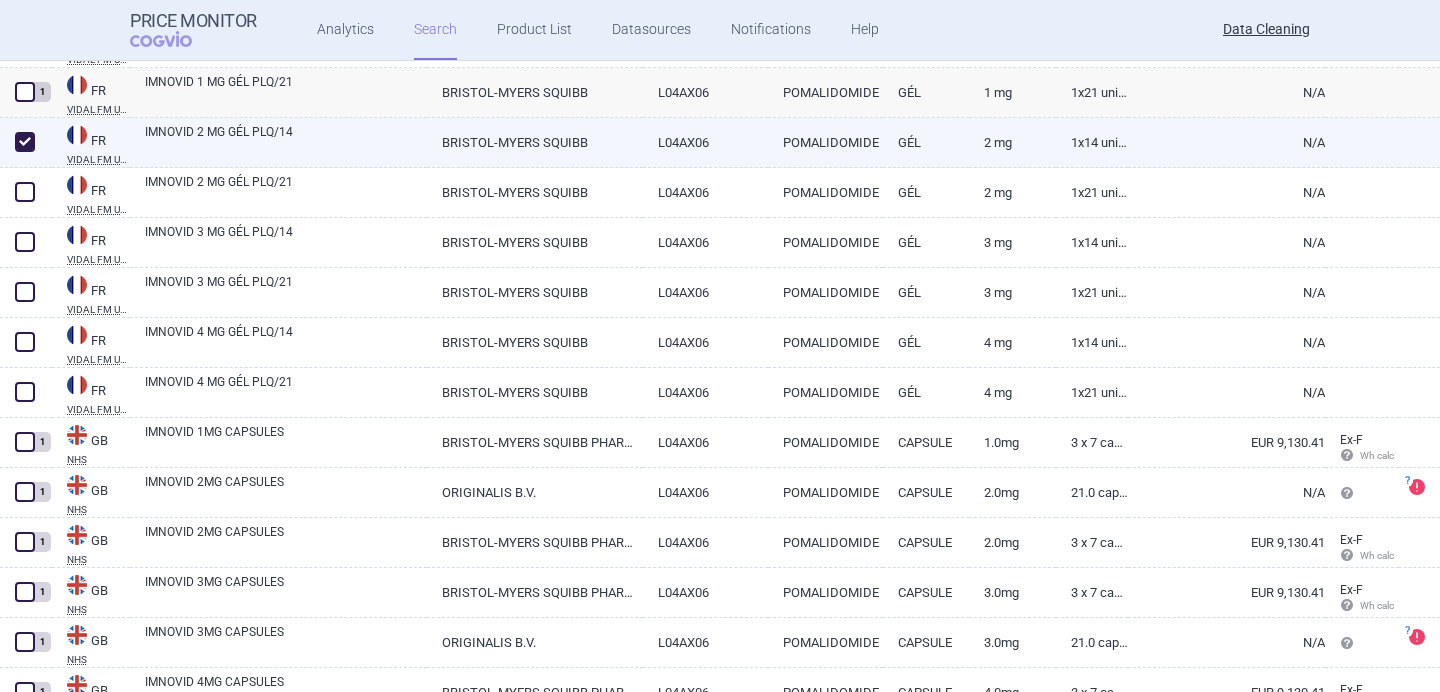 checkbox on "true" 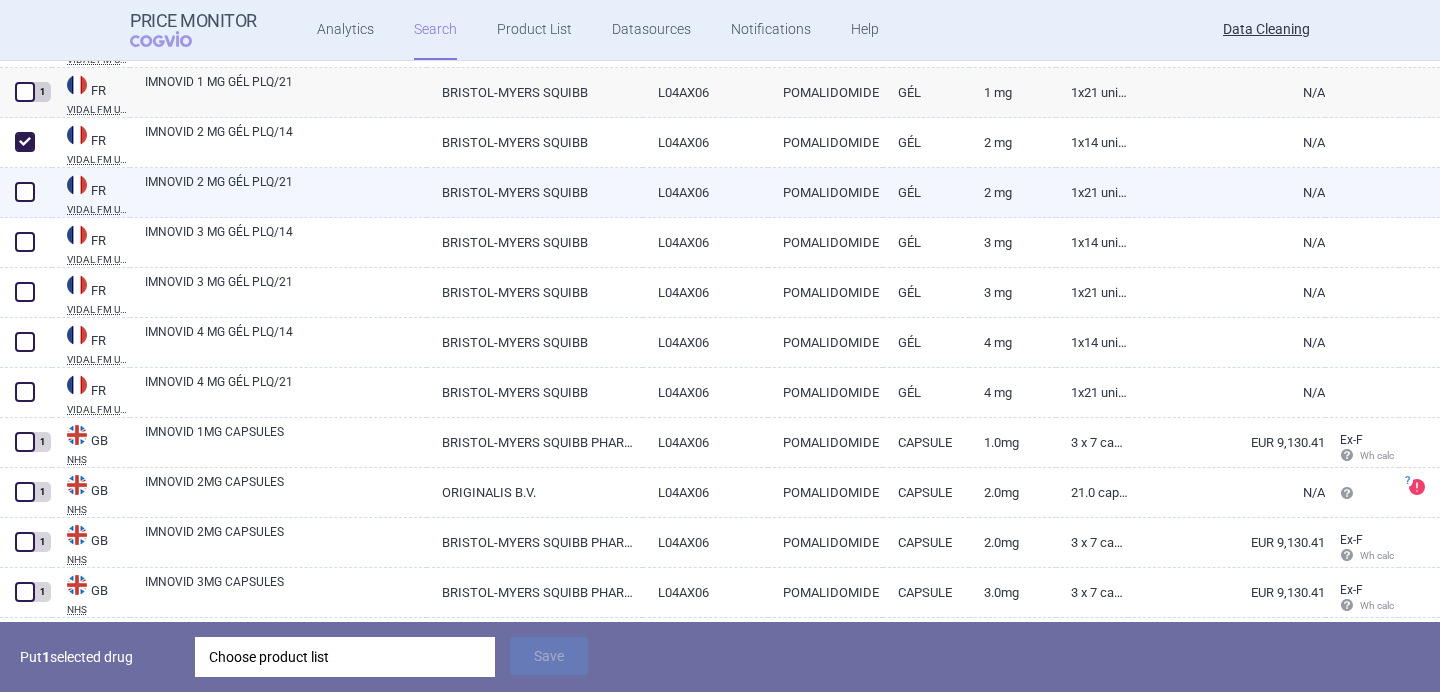 click at bounding box center (25, 192) 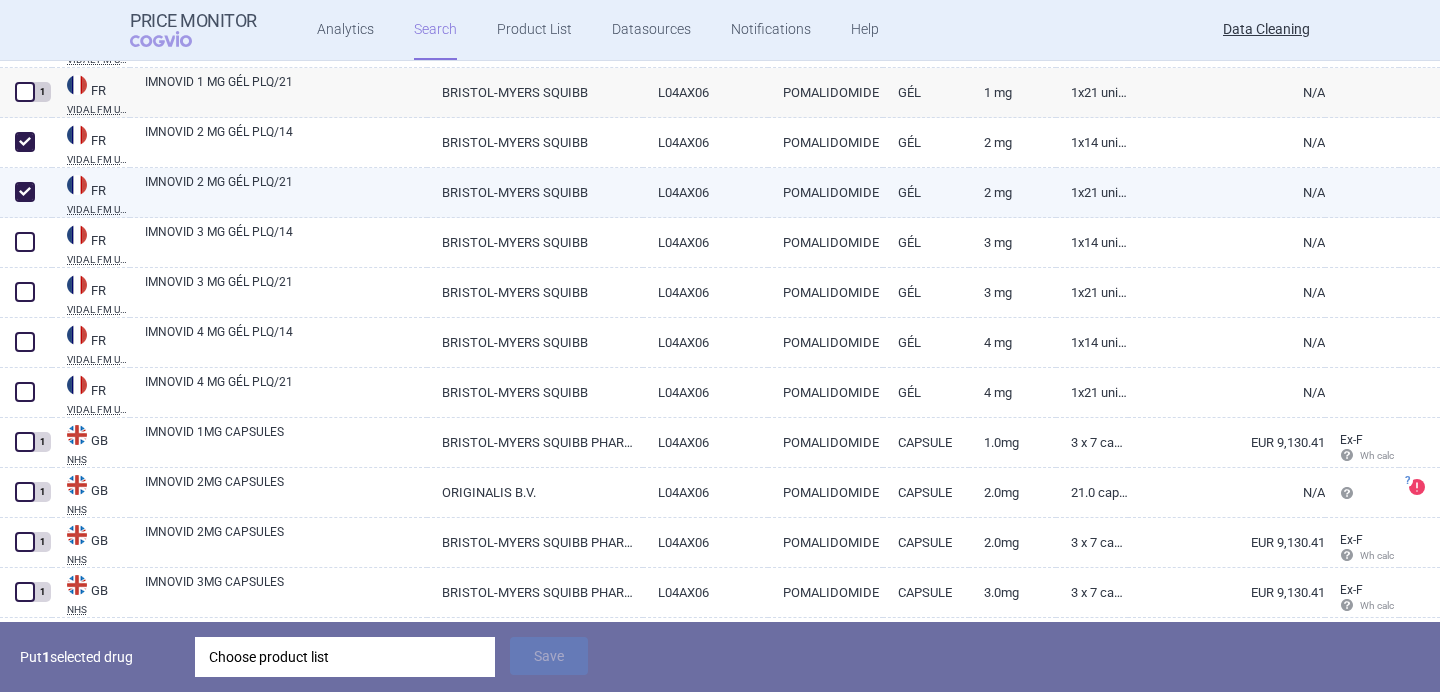 checkbox on "true" 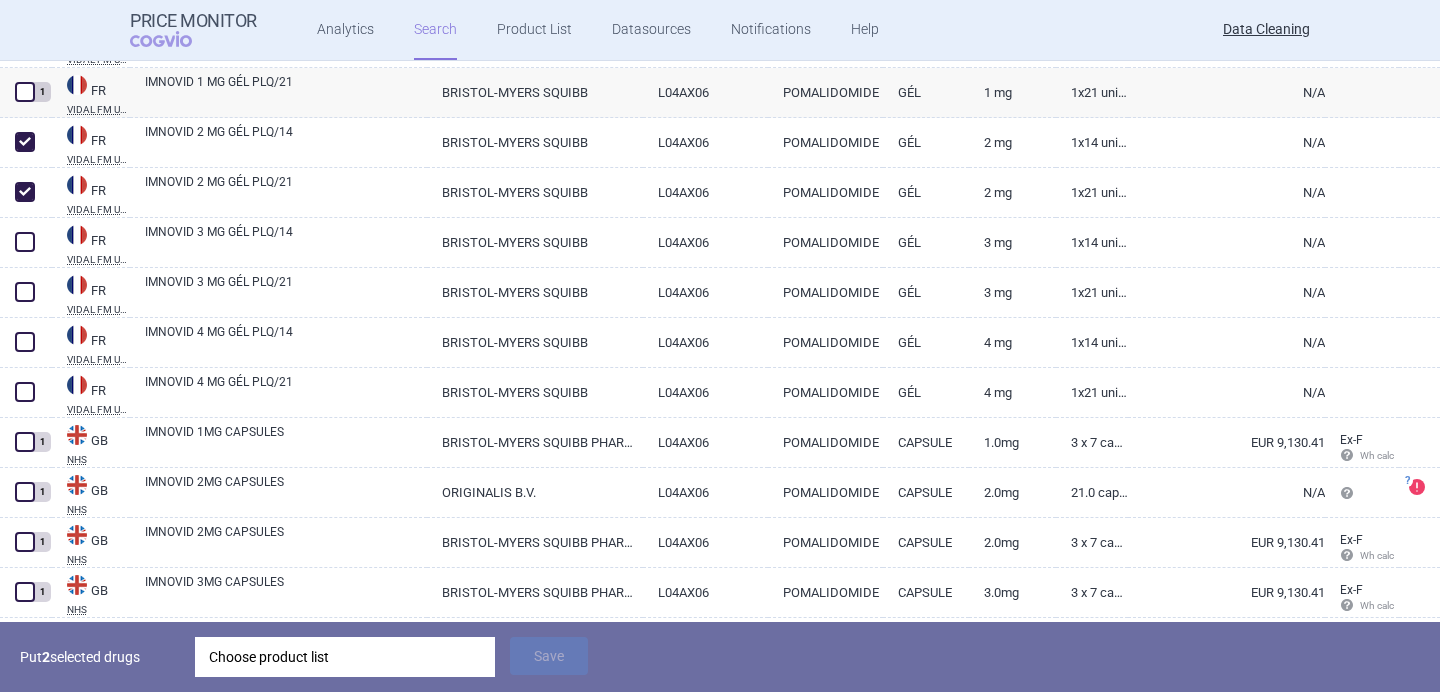 click on "Choose product list" at bounding box center [345, 657] 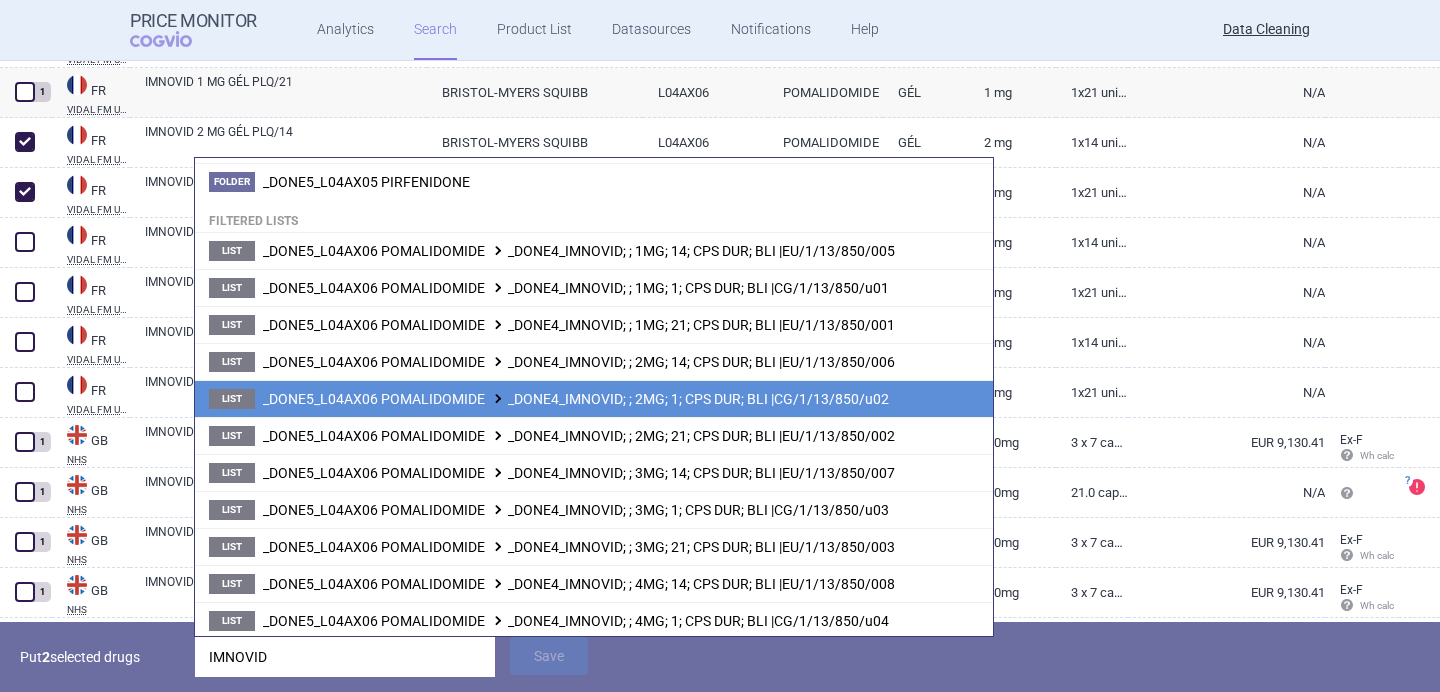 scroll, scrollTop: 79, scrollLeft: 0, axis: vertical 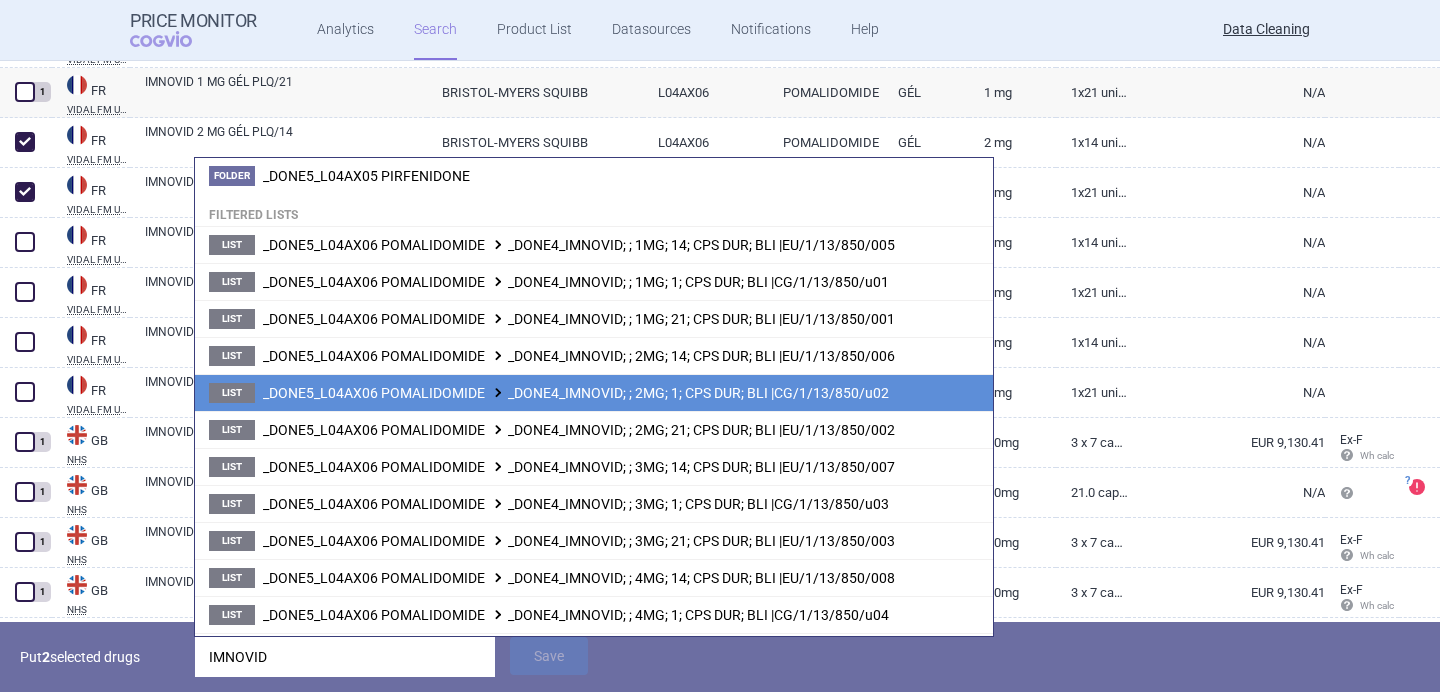 type on "IMNOVID" 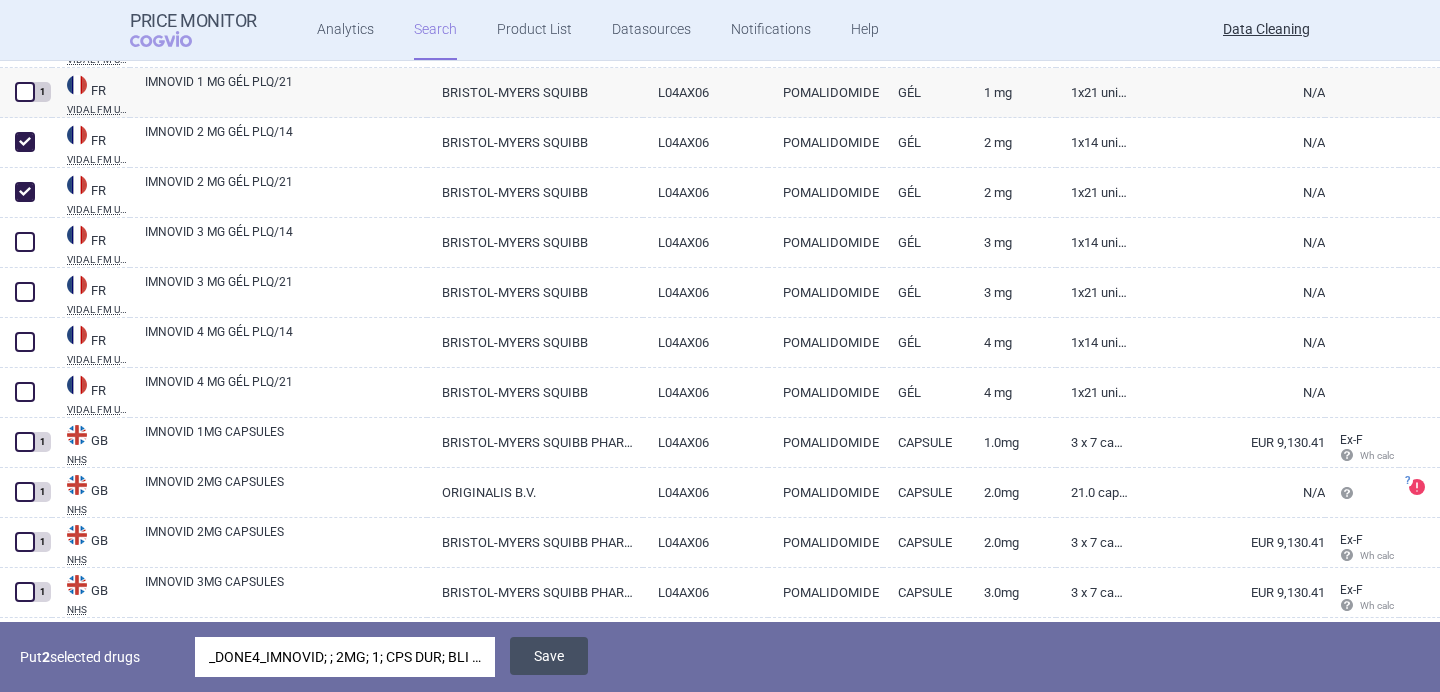 click on "Save" at bounding box center (549, 656) 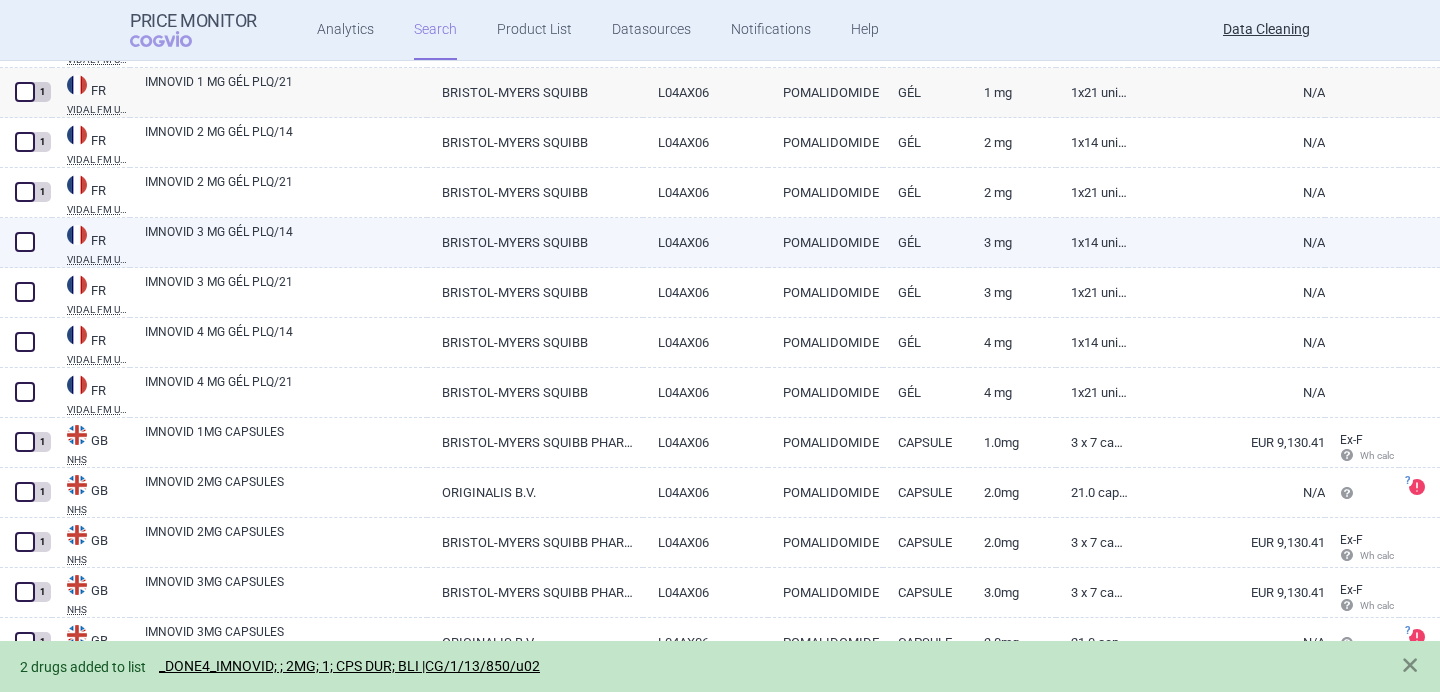 click at bounding box center [25, 242] 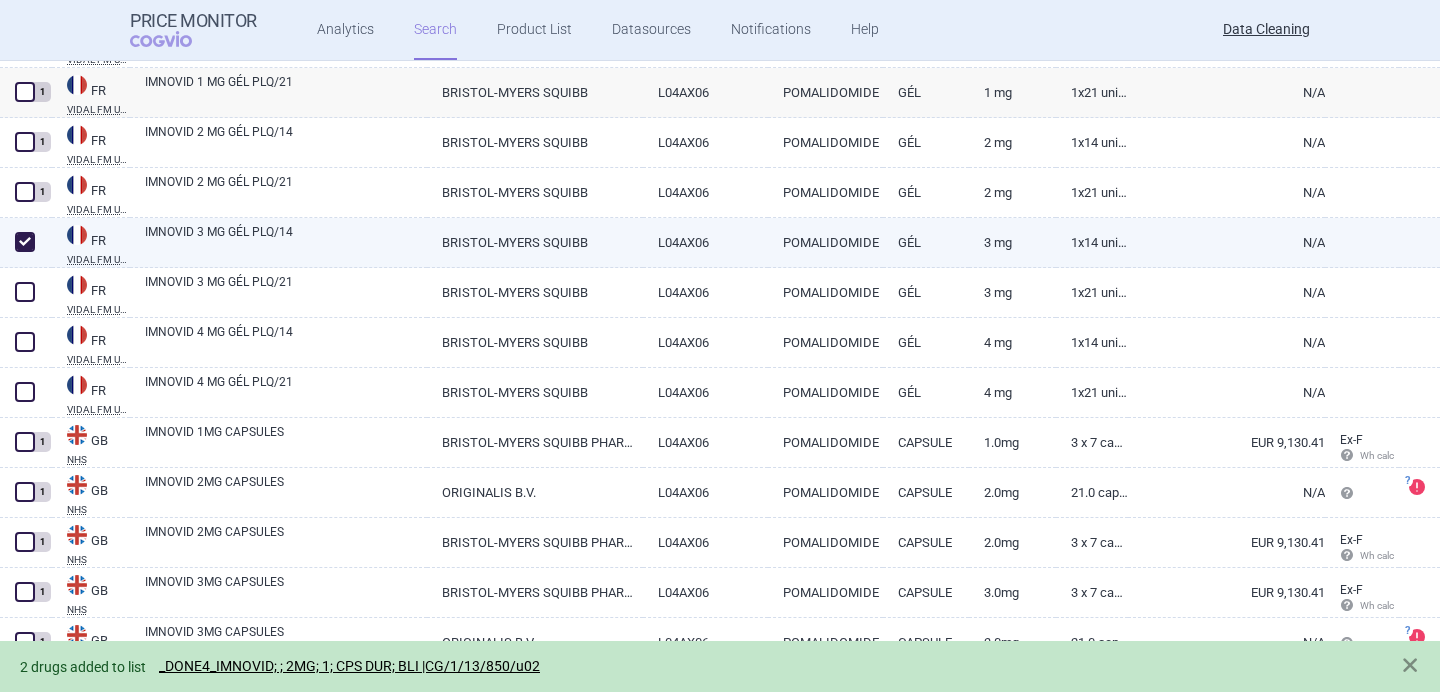 checkbox on "true" 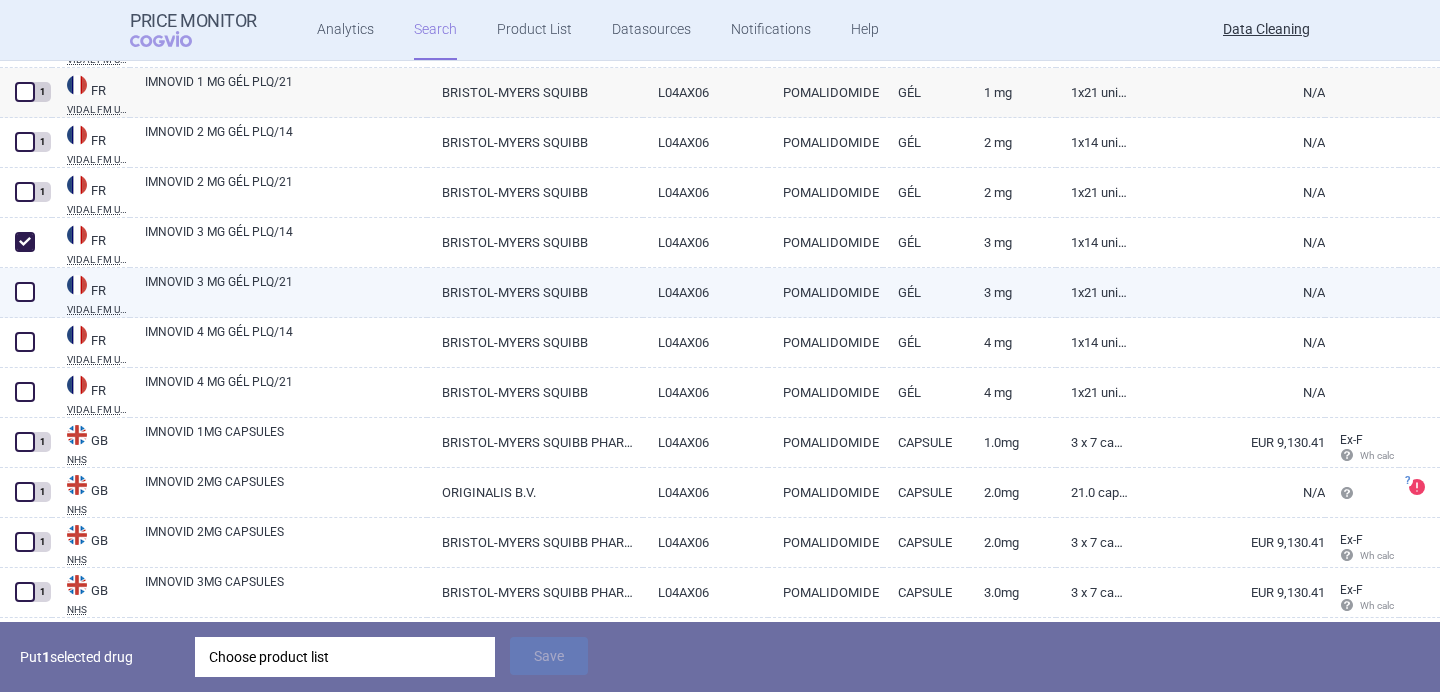 click at bounding box center [25, 292] 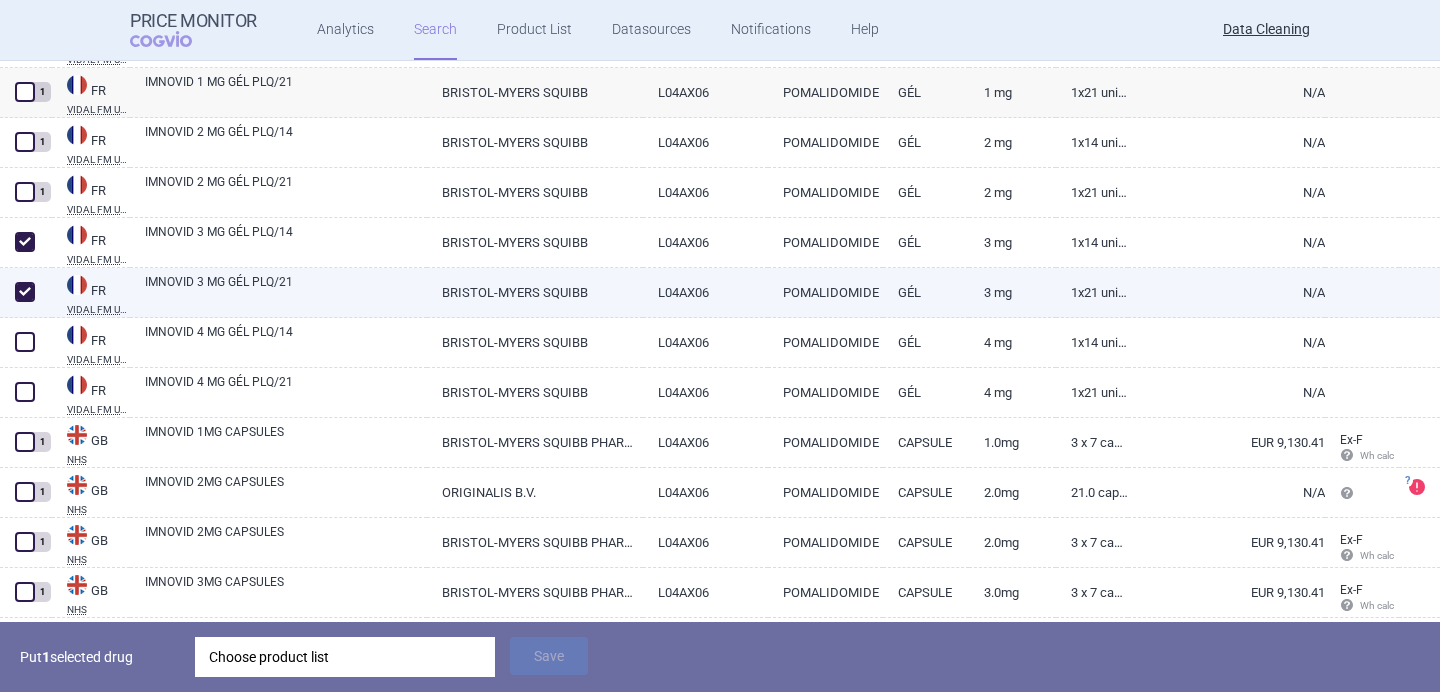 checkbox on "true" 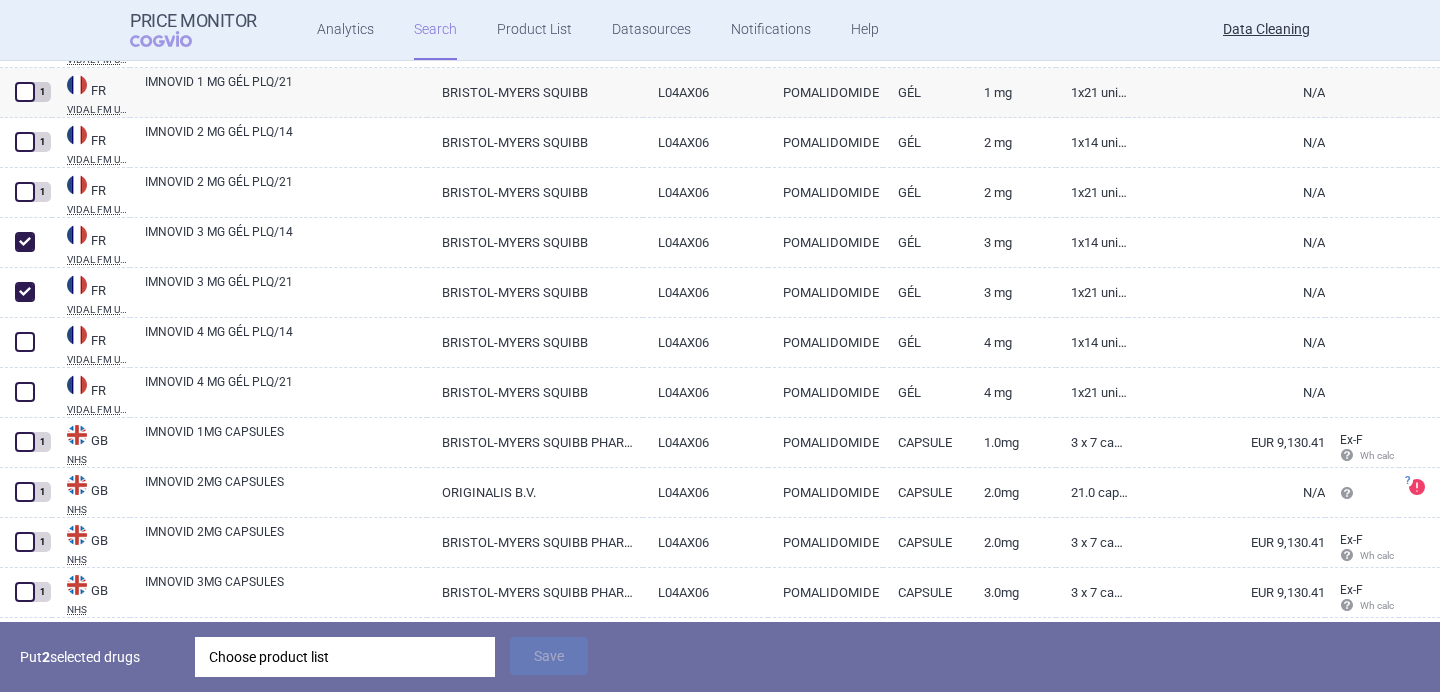 click on "Choose product list" at bounding box center (345, 657) 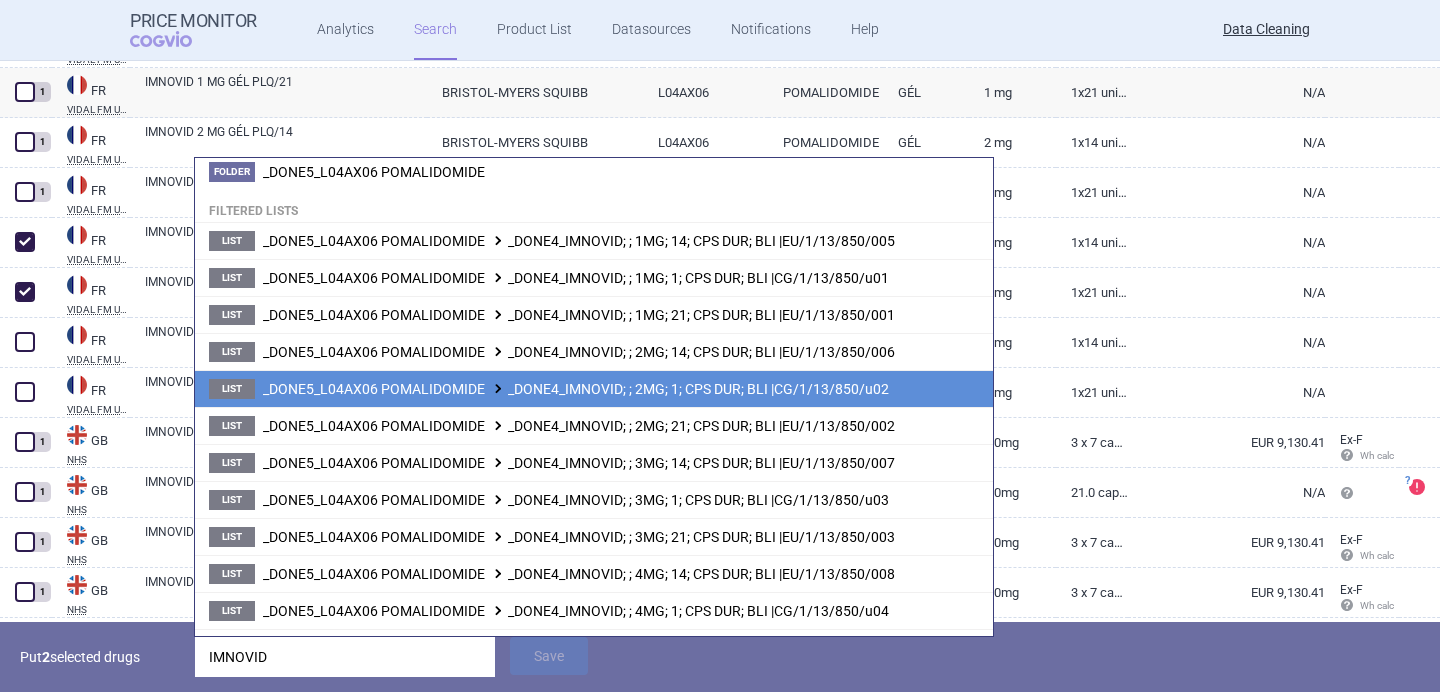 scroll, scrollTop: 86, scrollLeft: 0, axis: vertical 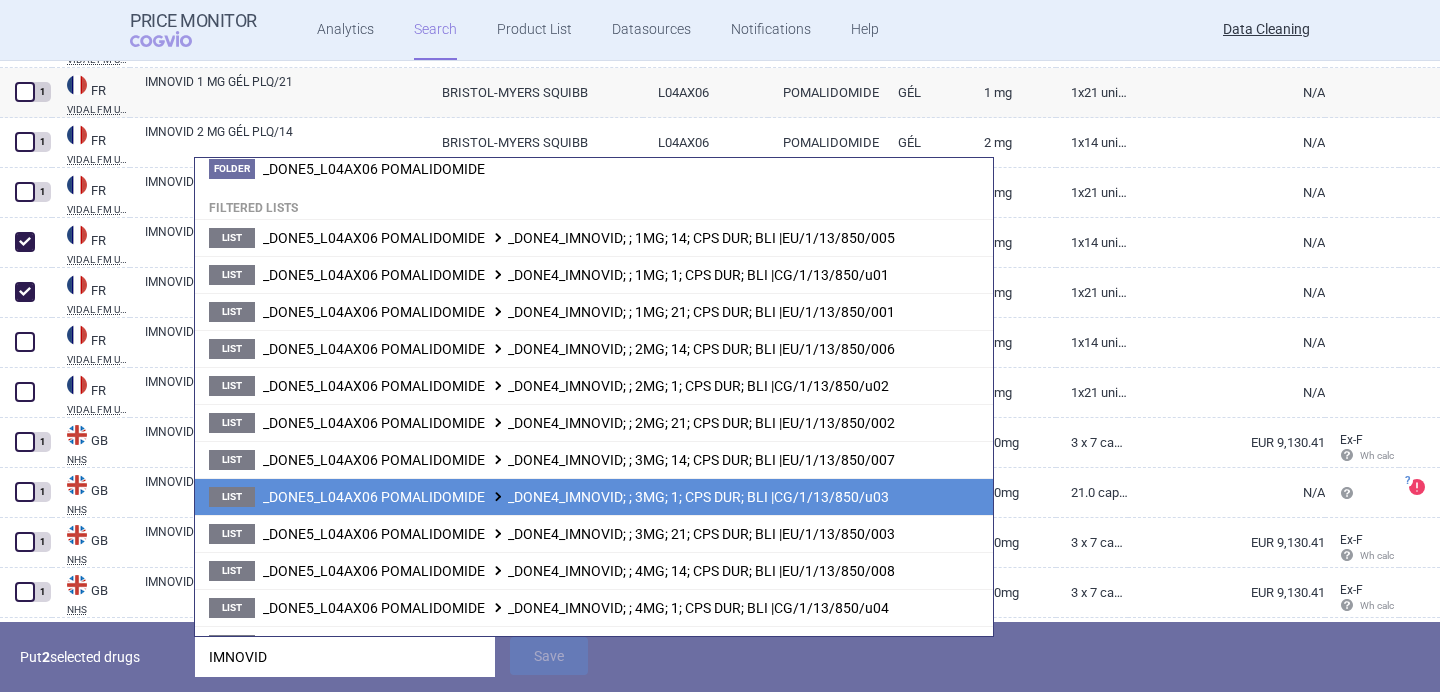 type on "IMNOVID" 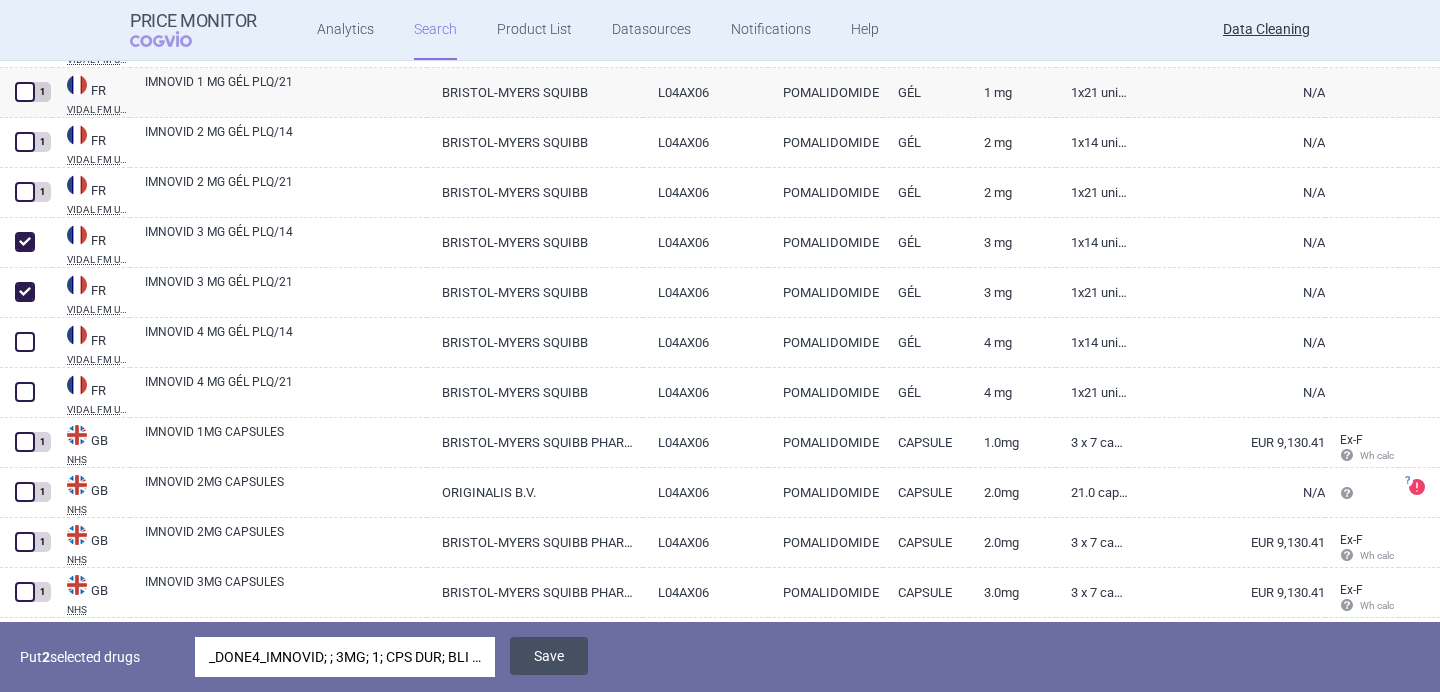 click on "Save" at bounding box center [549, 656] 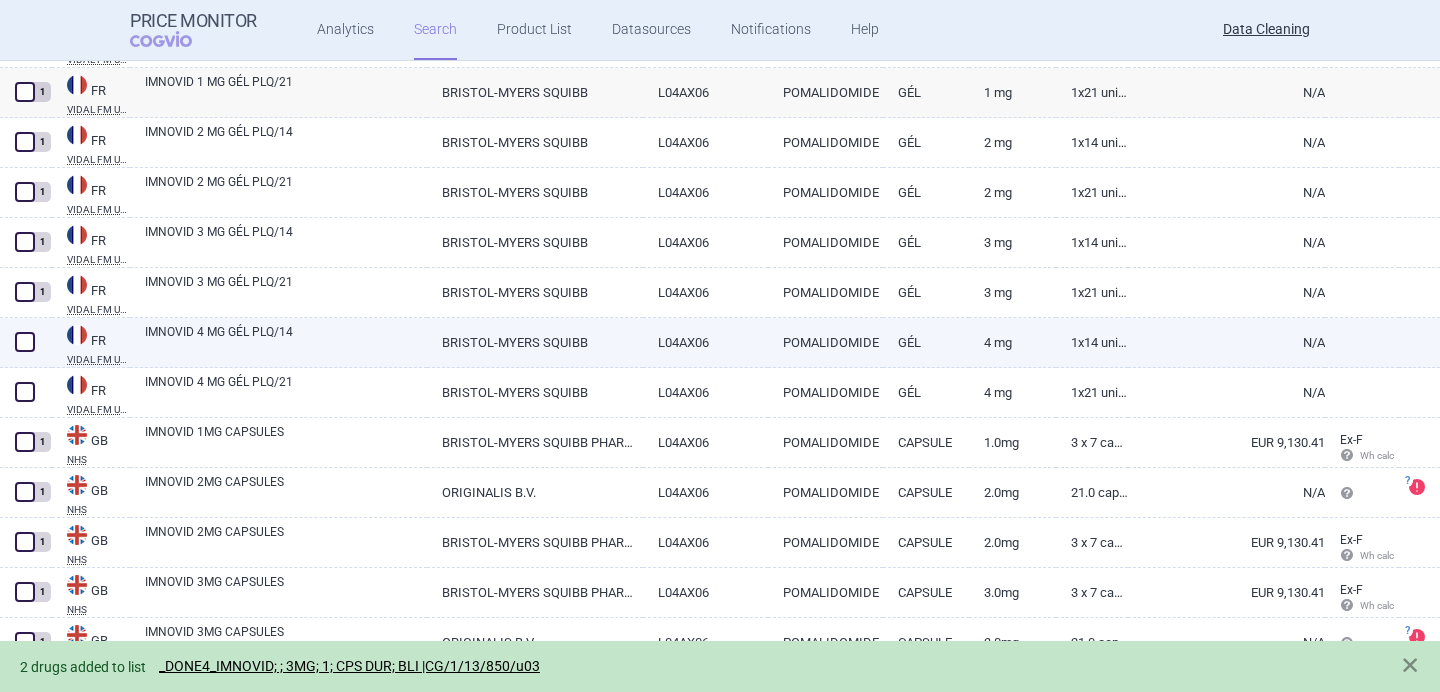click at bounding box center [25, 342] 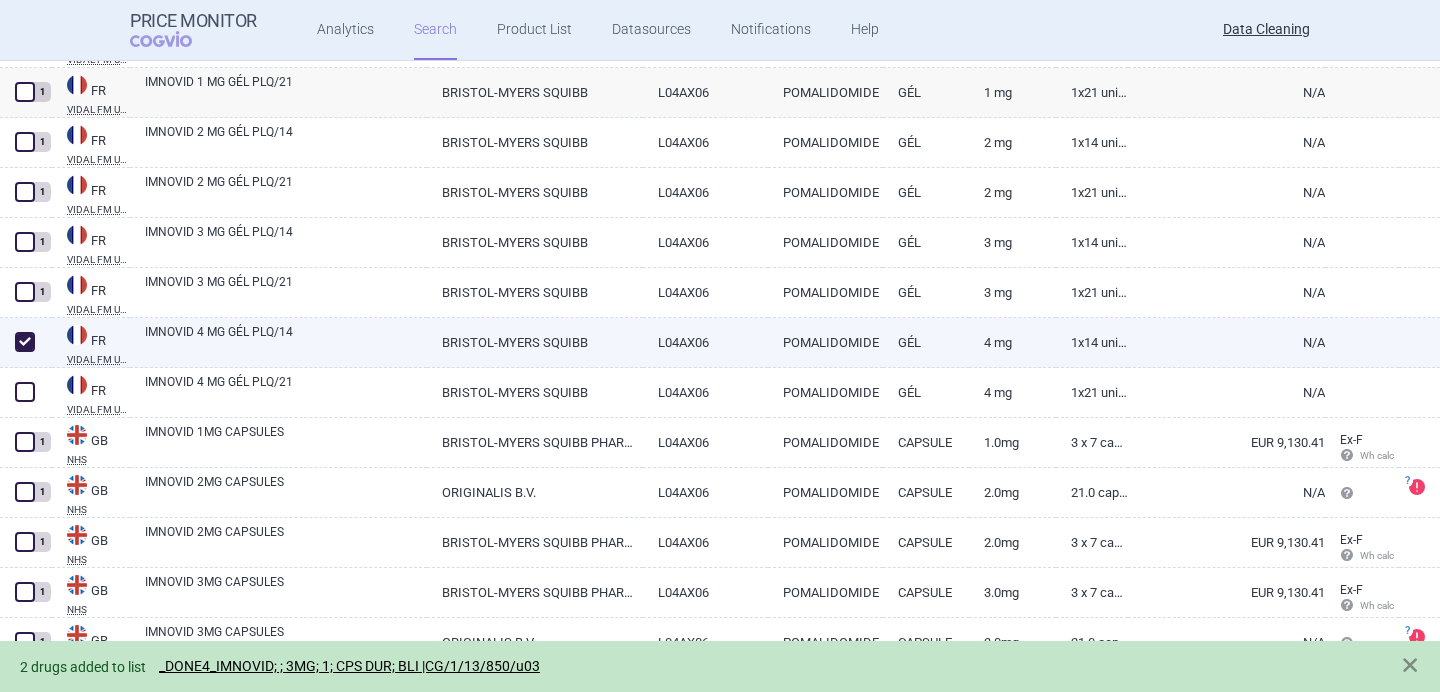 checkbox on "true" 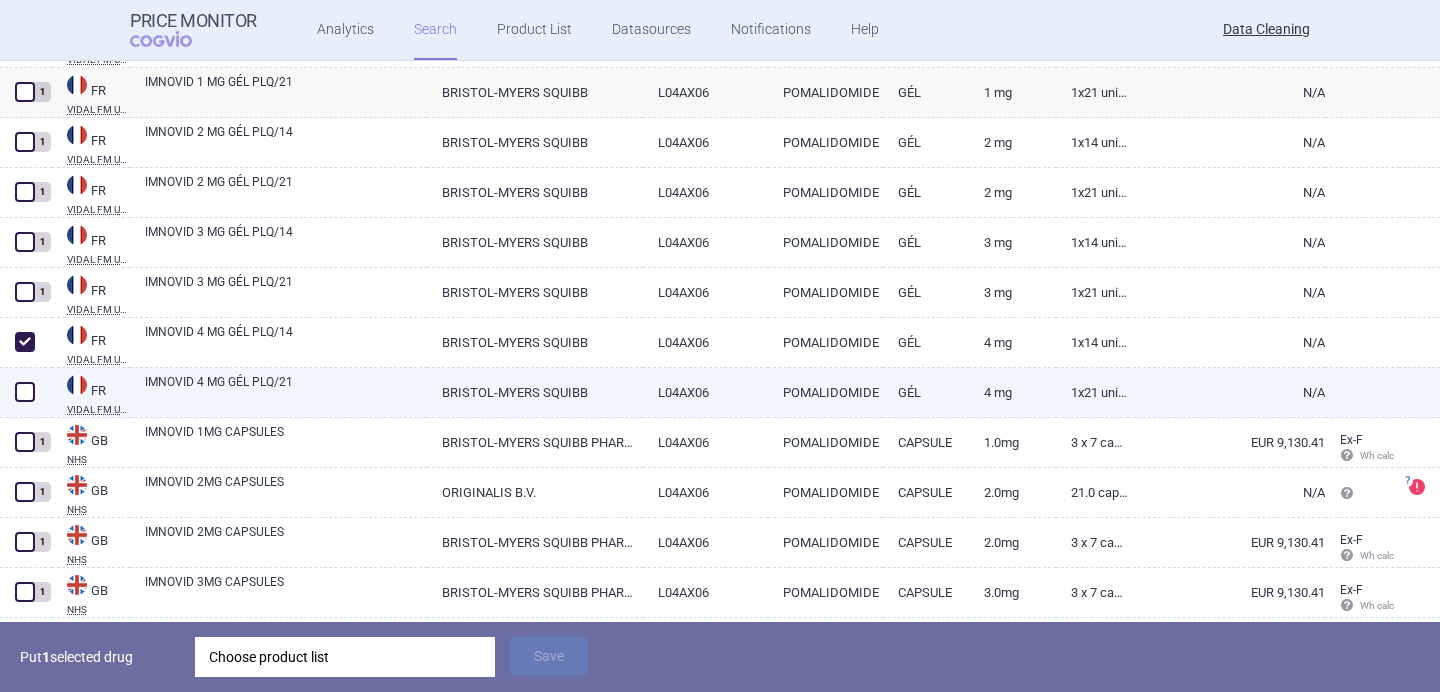 click at bounding box center [26, 393] 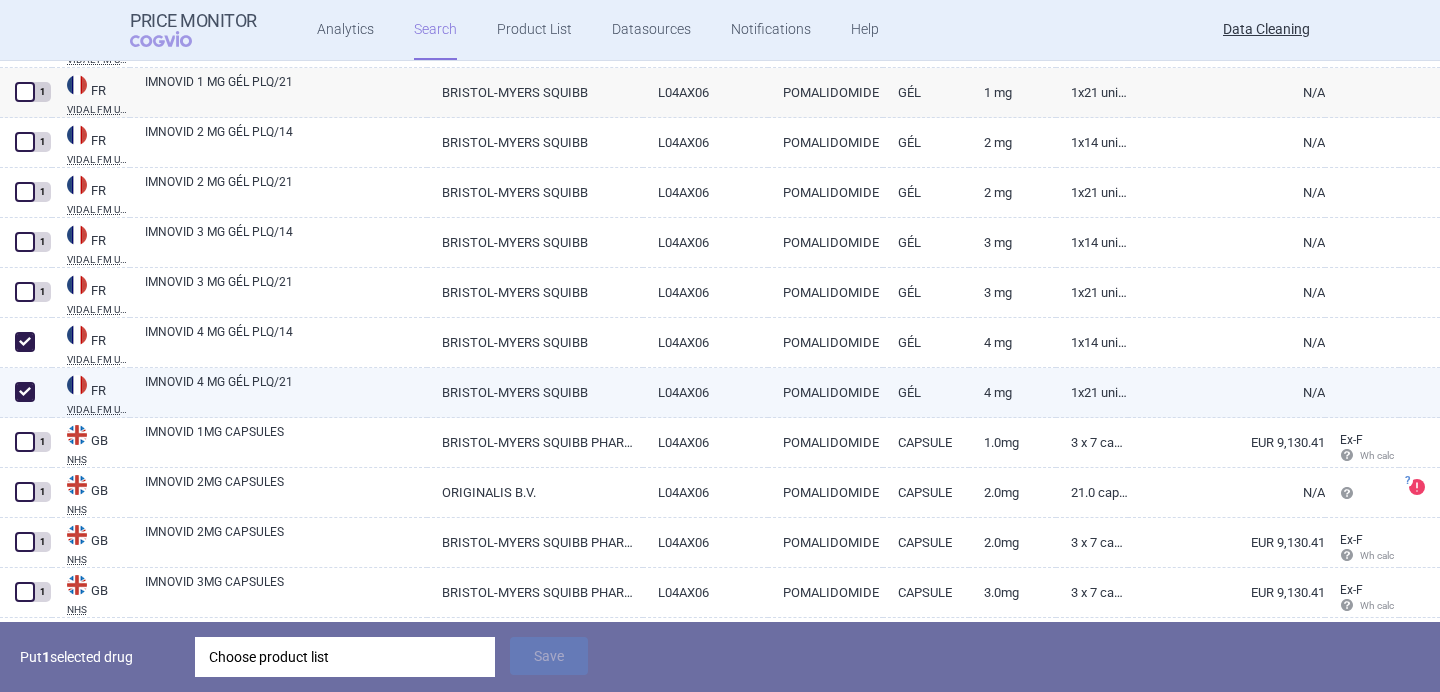 checkbox on "true" 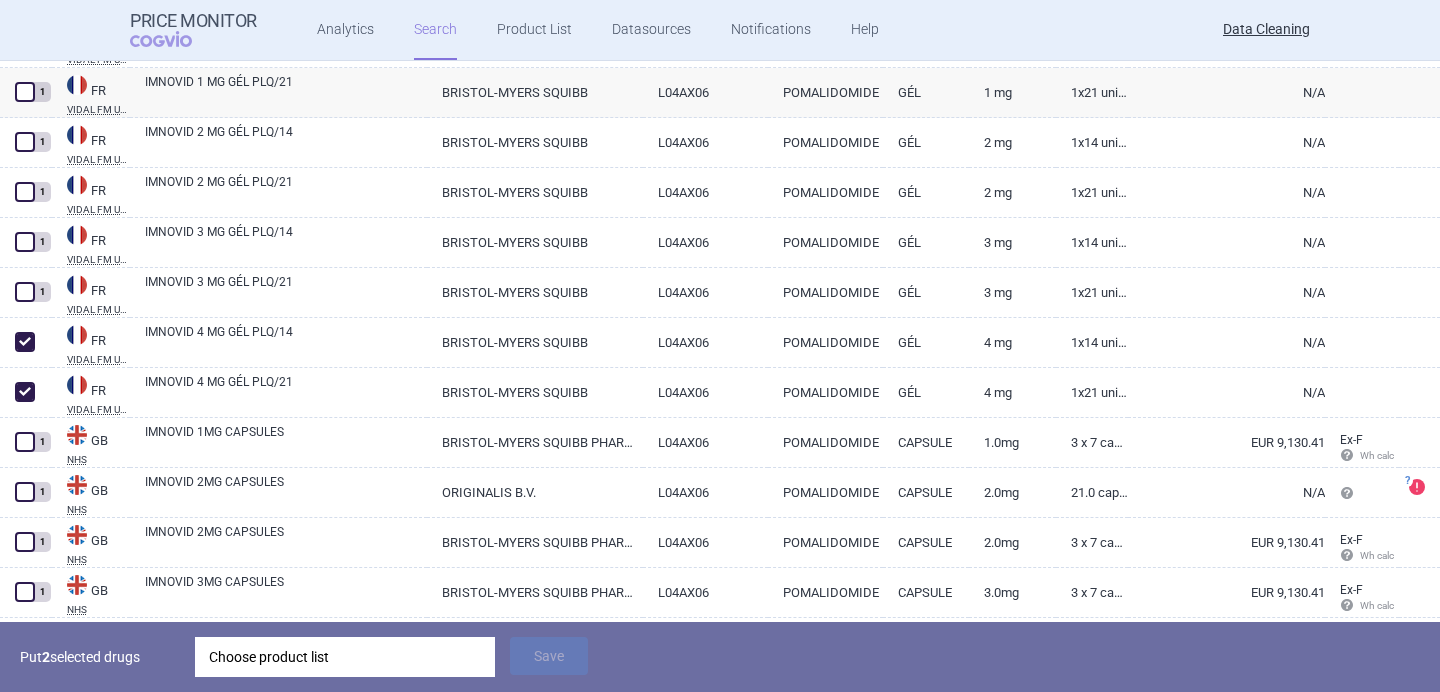 click on "Put  2  selected   drugs Choose product list Save" at bounding box center [720, 657] 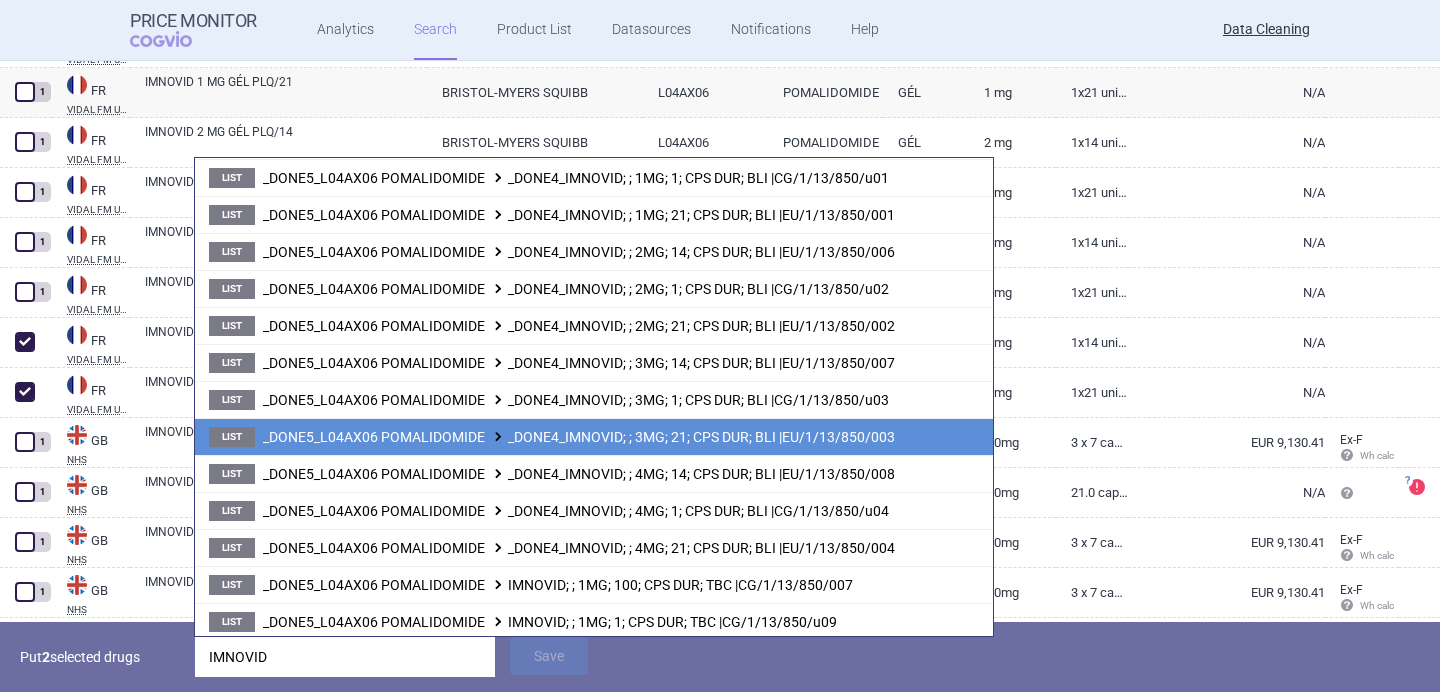scroll, scrollTop: 185, scrollLeft: 0, axis: vertical 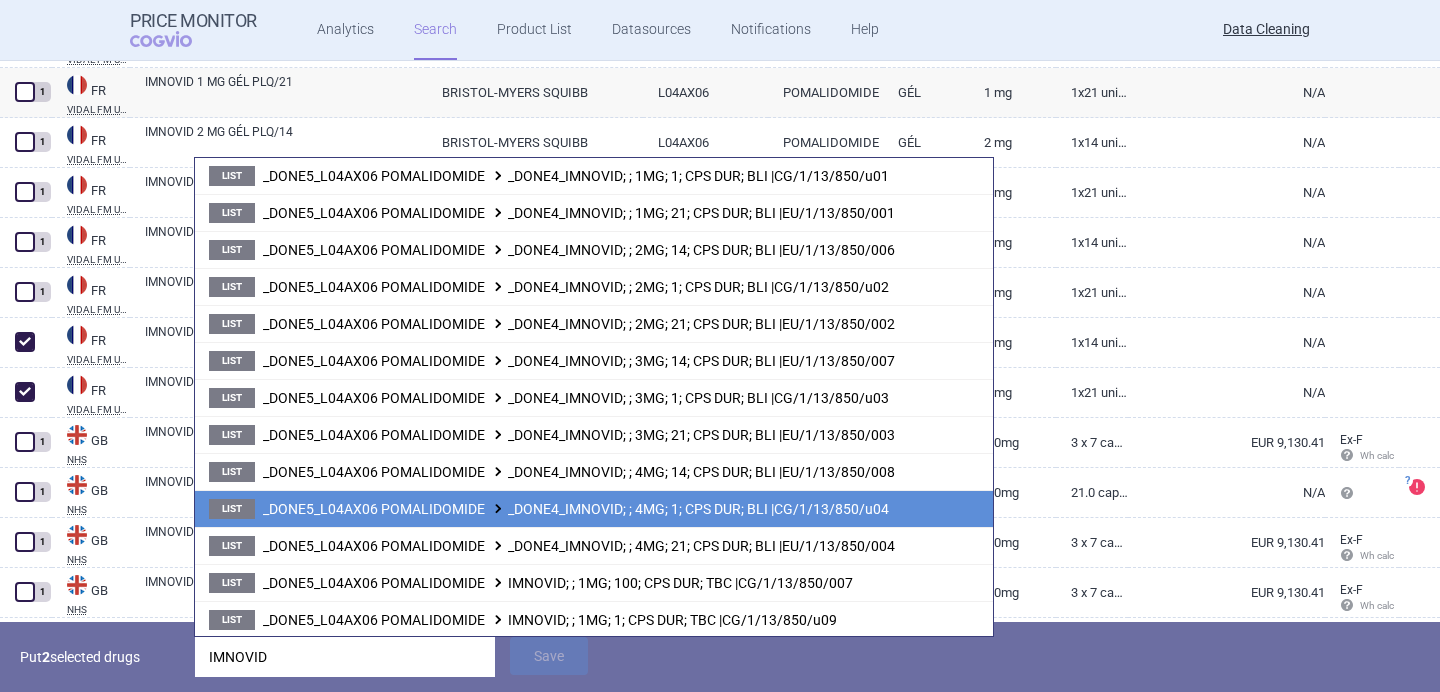 type on "IMNOVID" 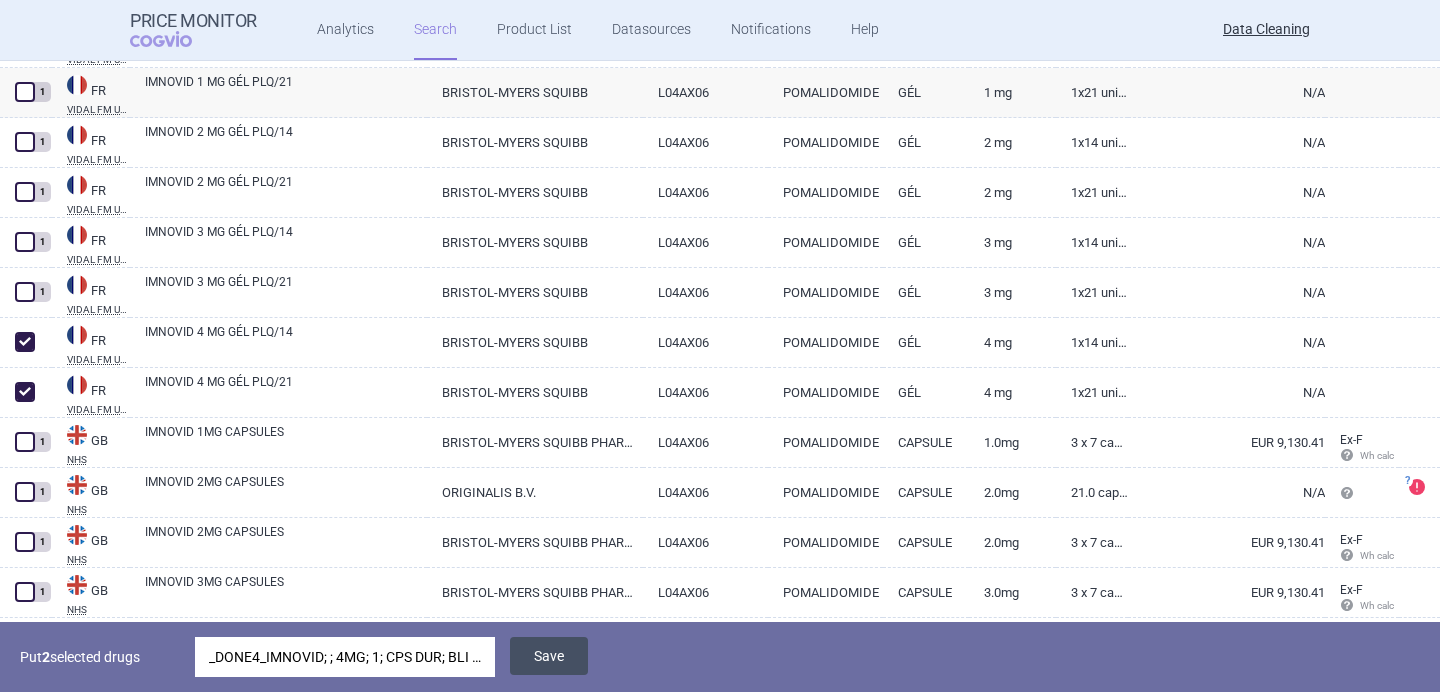 click on "Save" at bounding box center [549, 656] 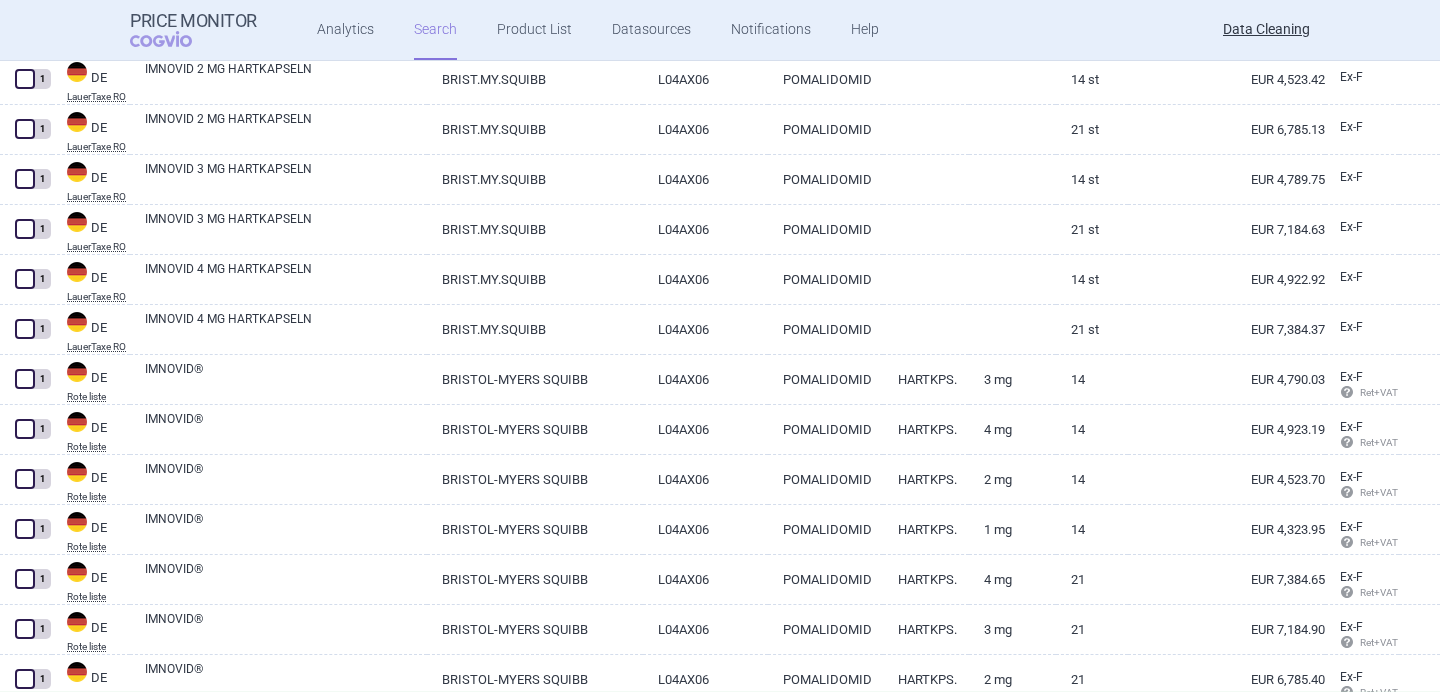 scroll, scrollTop: 1239, scrollLeft: 0, axis: vertical 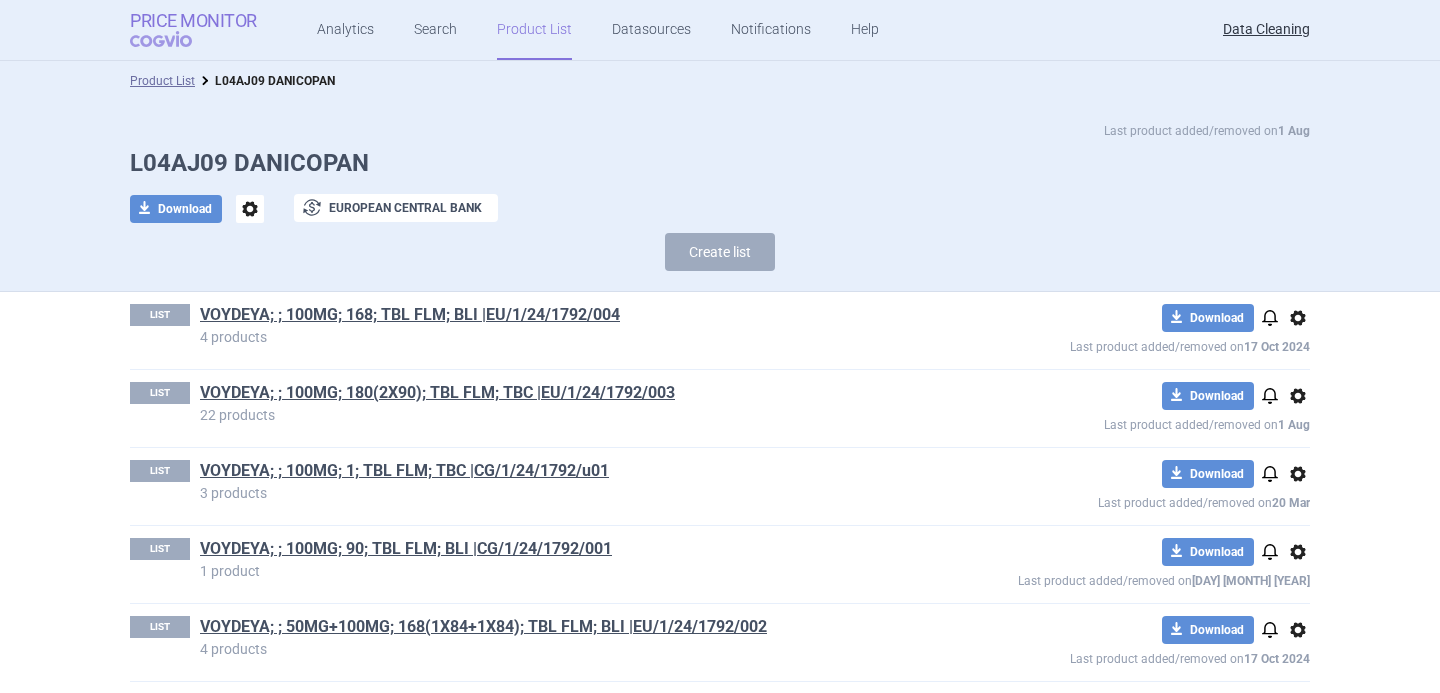click on "Price Monitor" at bounding box center (193, 21) 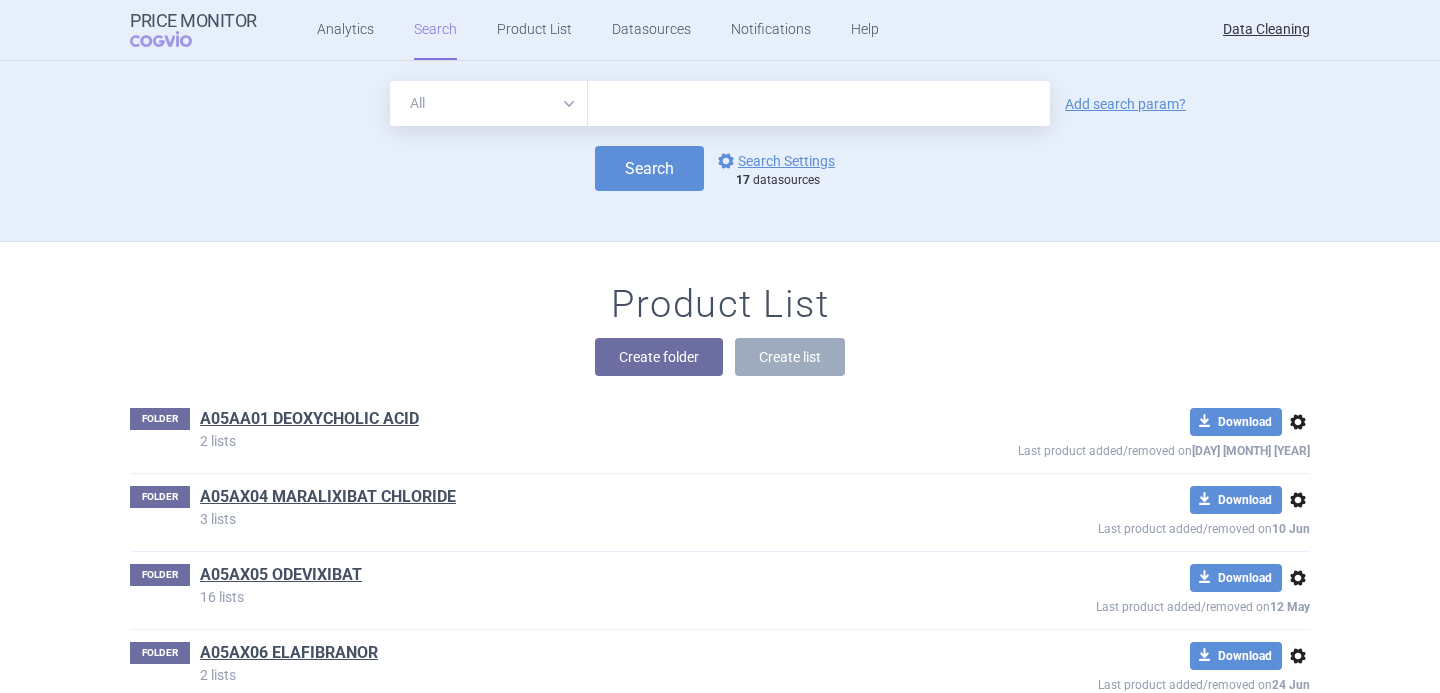 scroll, scrollTop: 72602, scrollLeft: 0, axis: vertical 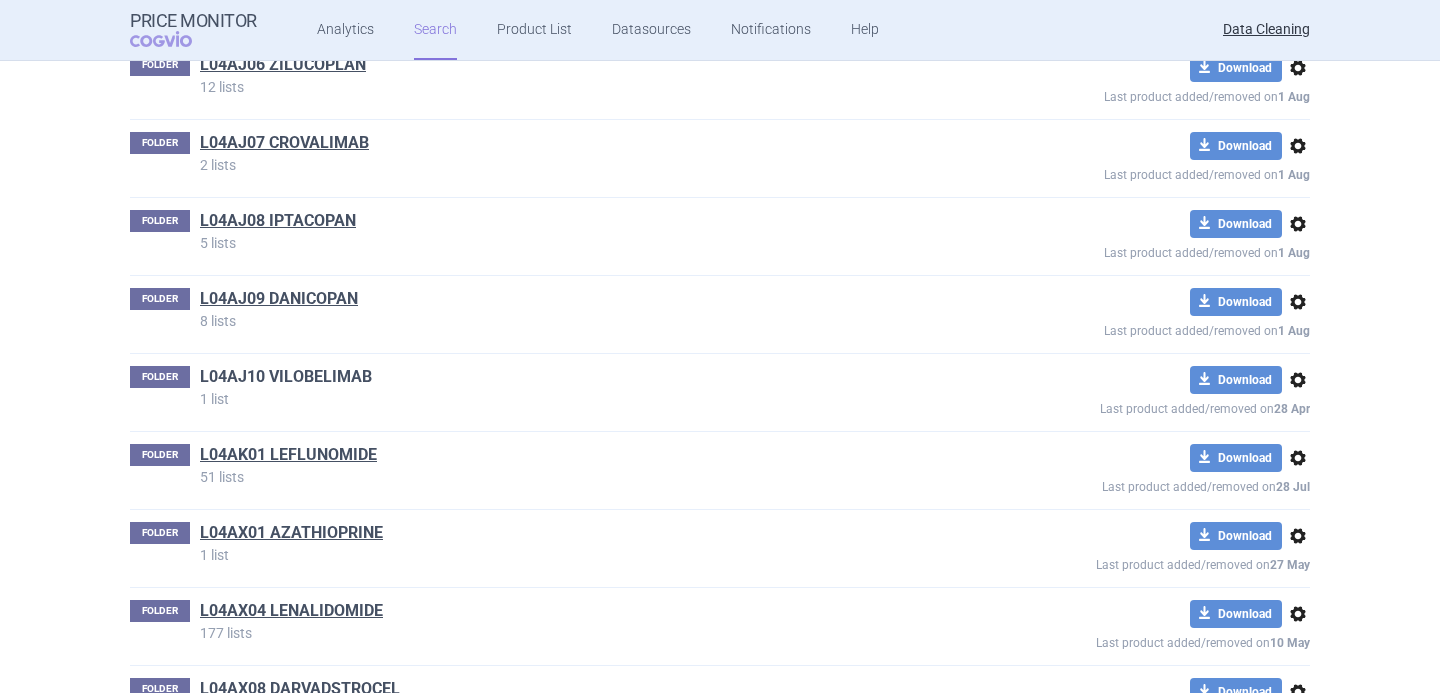 click on "L04AJ10 VILOBELIMAB" at bounding box center (286, 377) 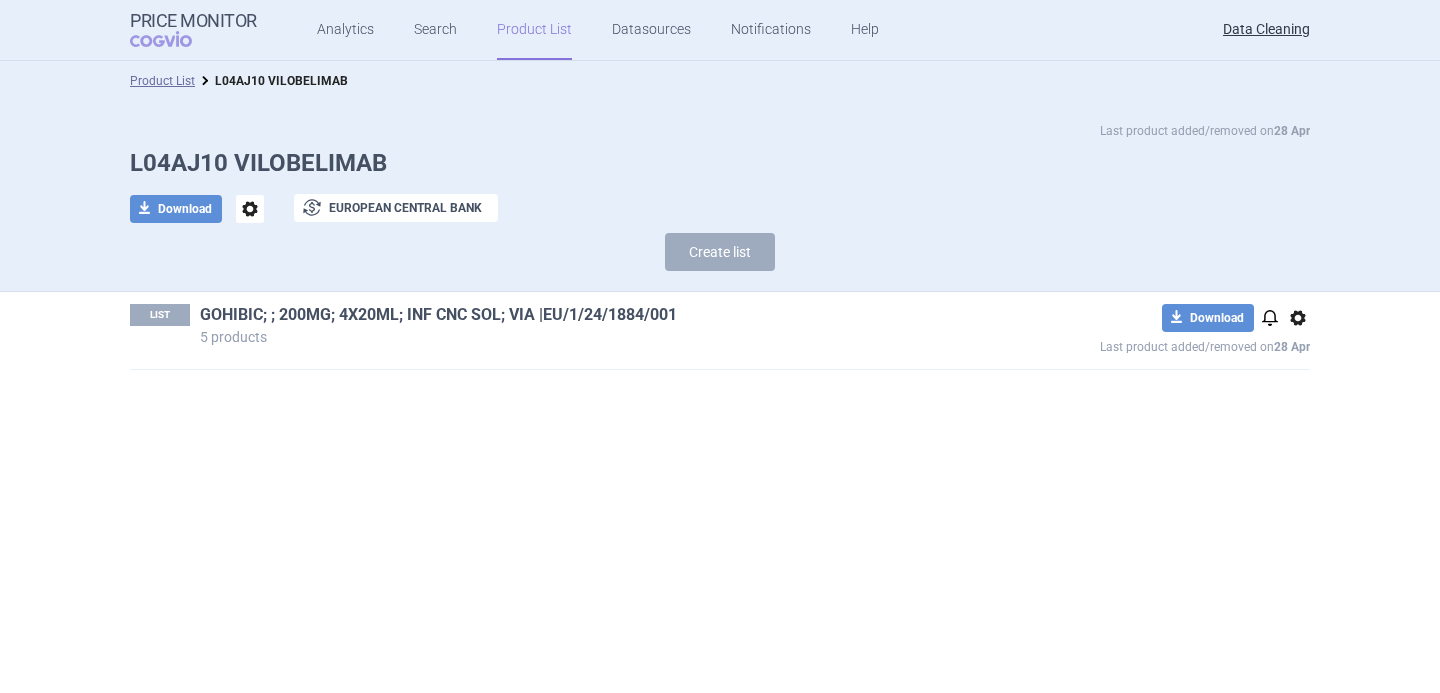click on "GOHIBIC; ; 200MG; 4X20ML; INF CNC SOL; VIA |EU/1/24/1884/001" at bounding box center (438, 315) 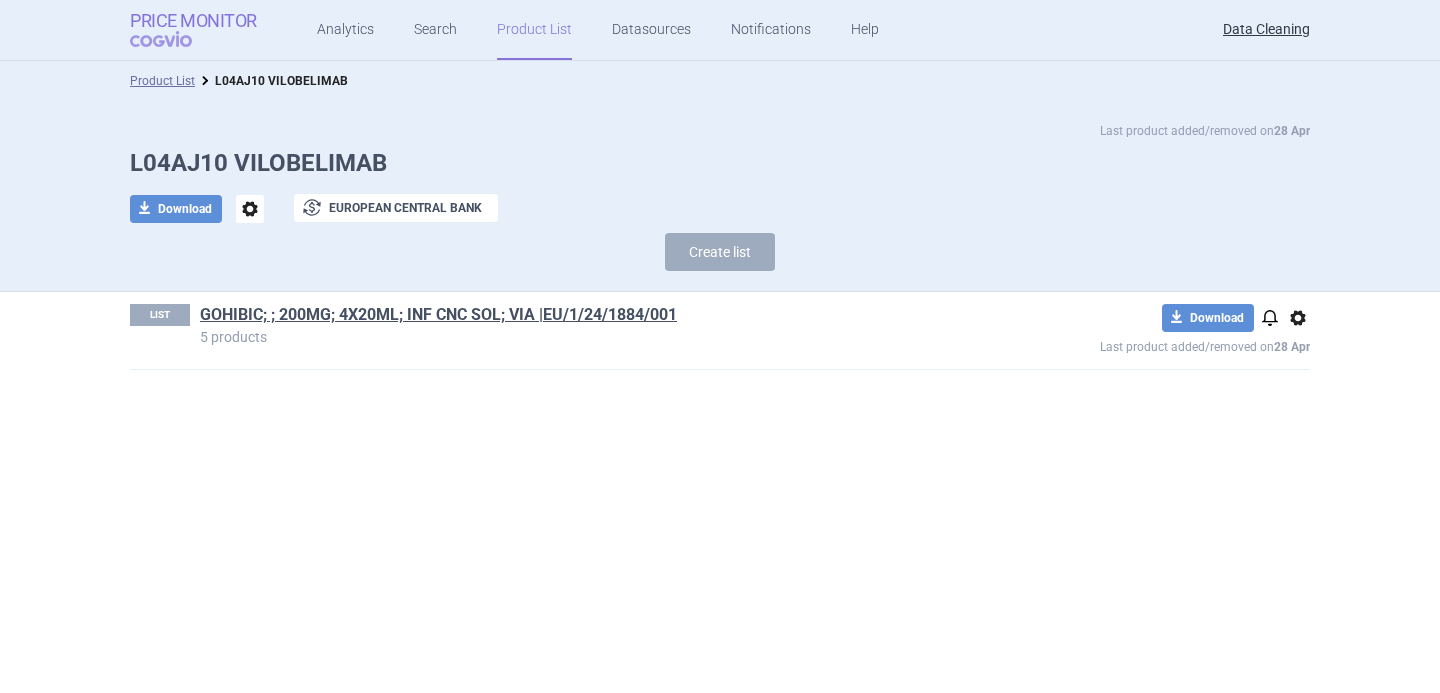 click on "Price Monitor" at bounding box center [193, 21] 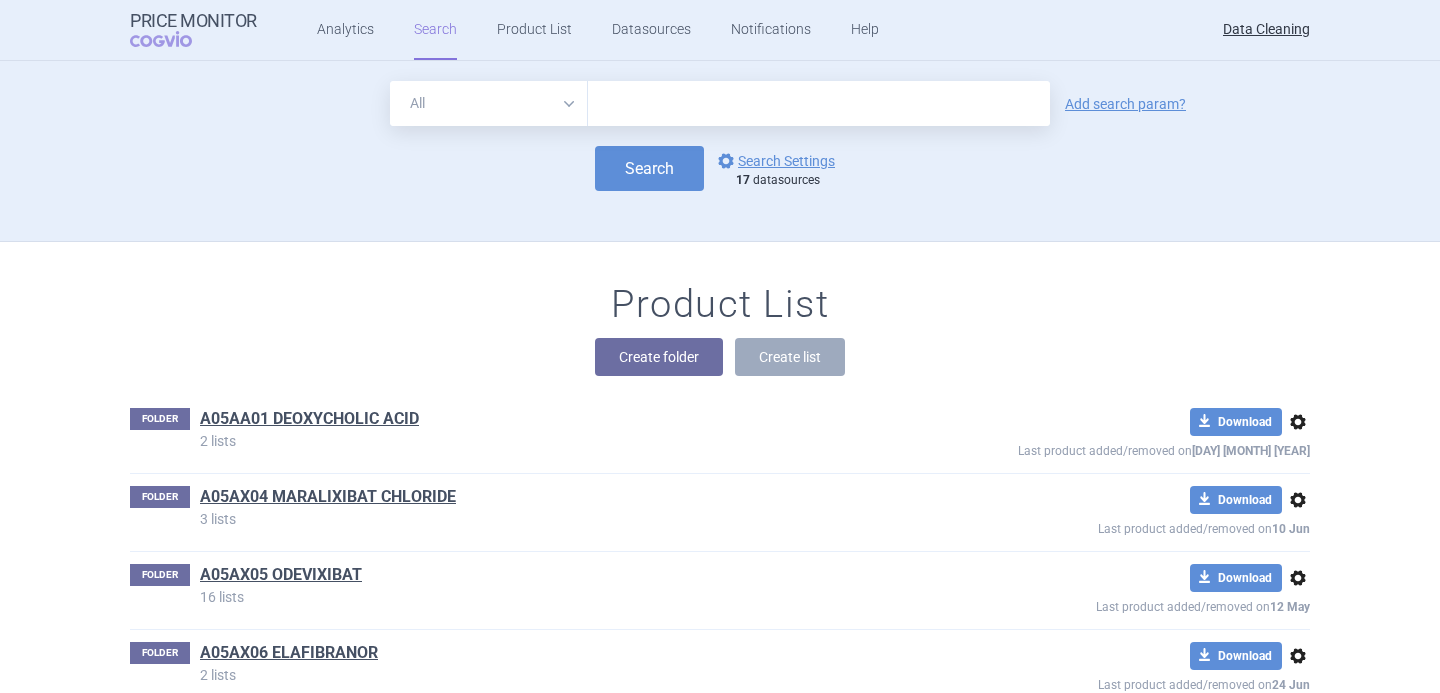 scroll, scrollTop: 72758, scrollLeft: 0, axis: vertical 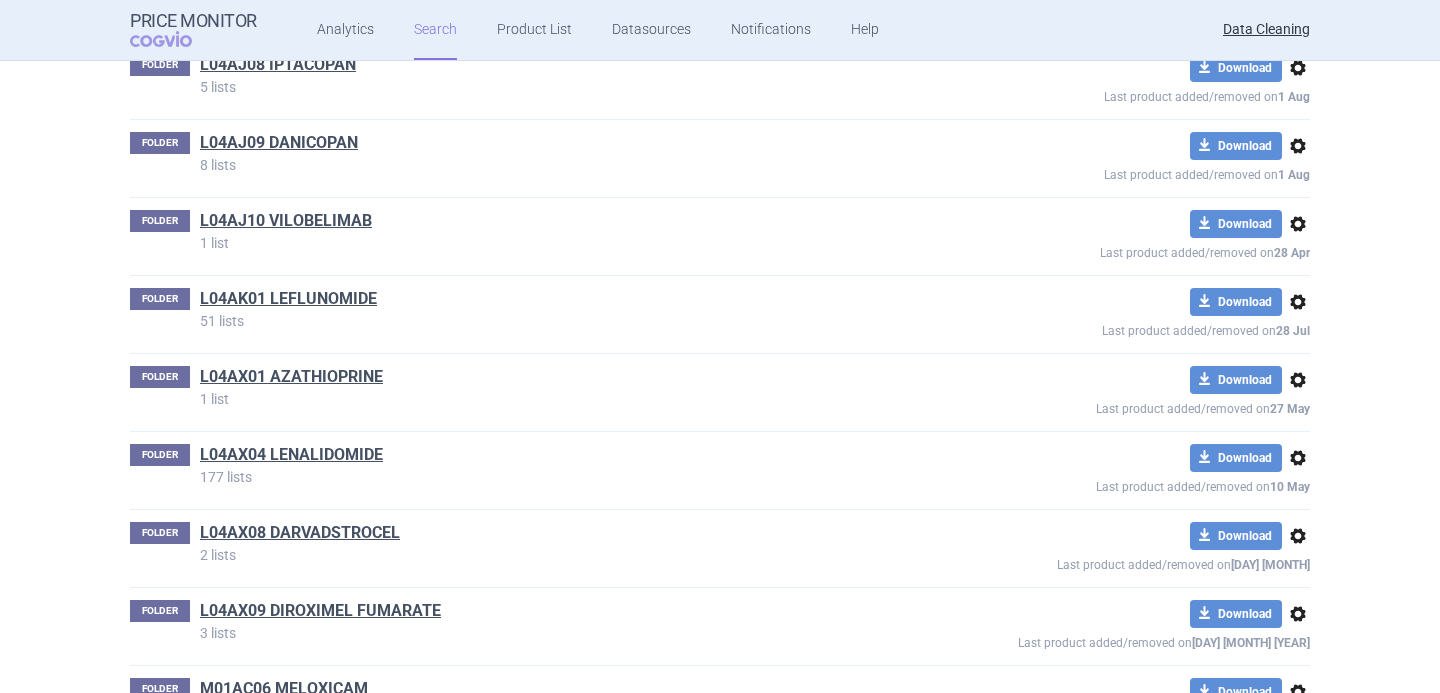 click on "L04AX01 AZATHIOPRINE" at bounding box center (291, 379) 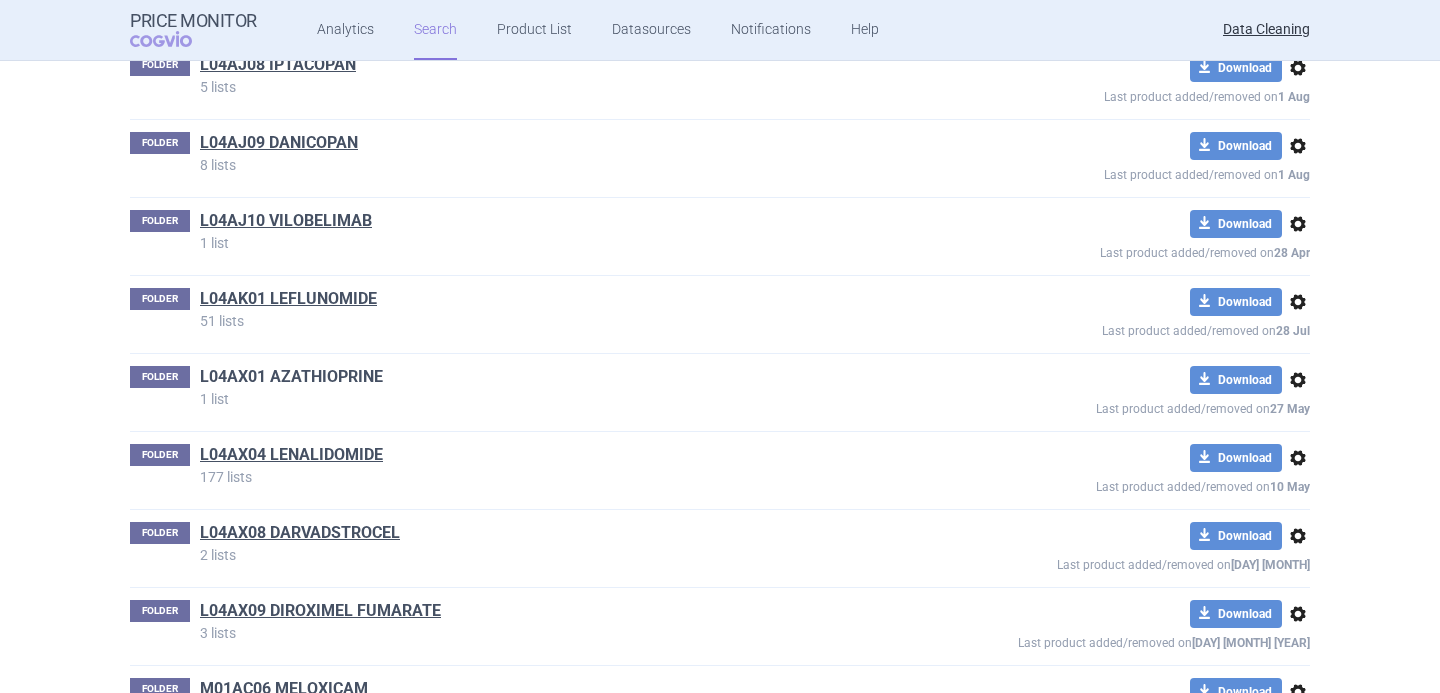 click on "L04AX01 AZATHIOPRINE" at bounding box center (291, 377) 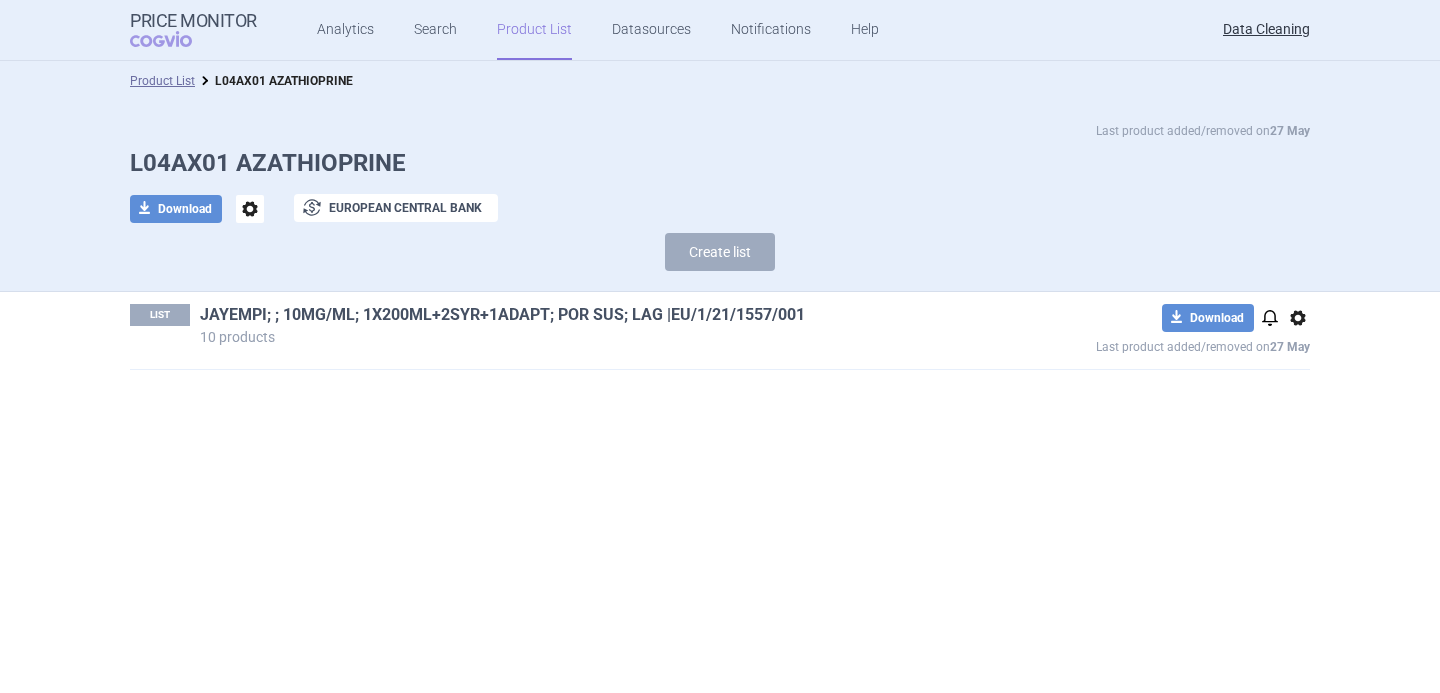 click on "JAYEMPI; ; 10MG/ML; 1X200ML+2SYR+1ADAPT; POR SUS; LAG |EU/1/21/1557/001" at bounding box center [502, 315] 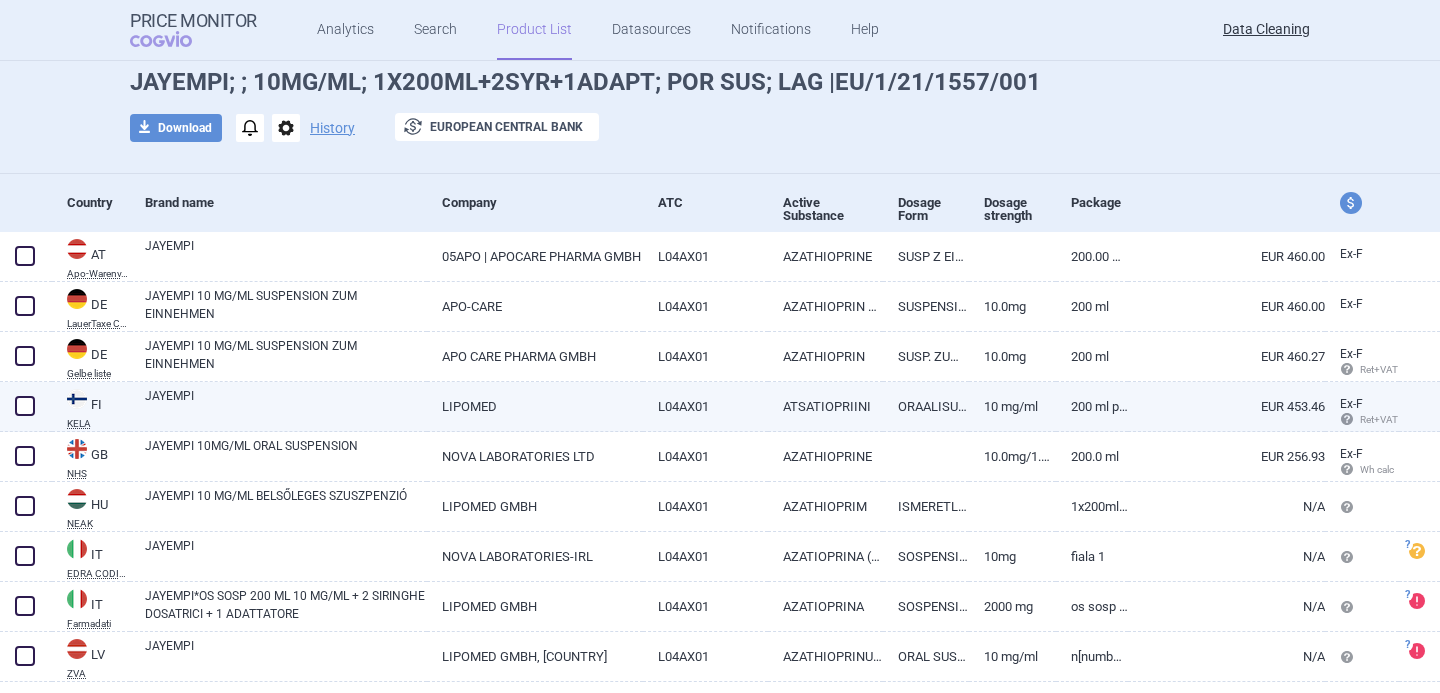scroll, scrollTop: 0, scrollLeft: 0, axis: both 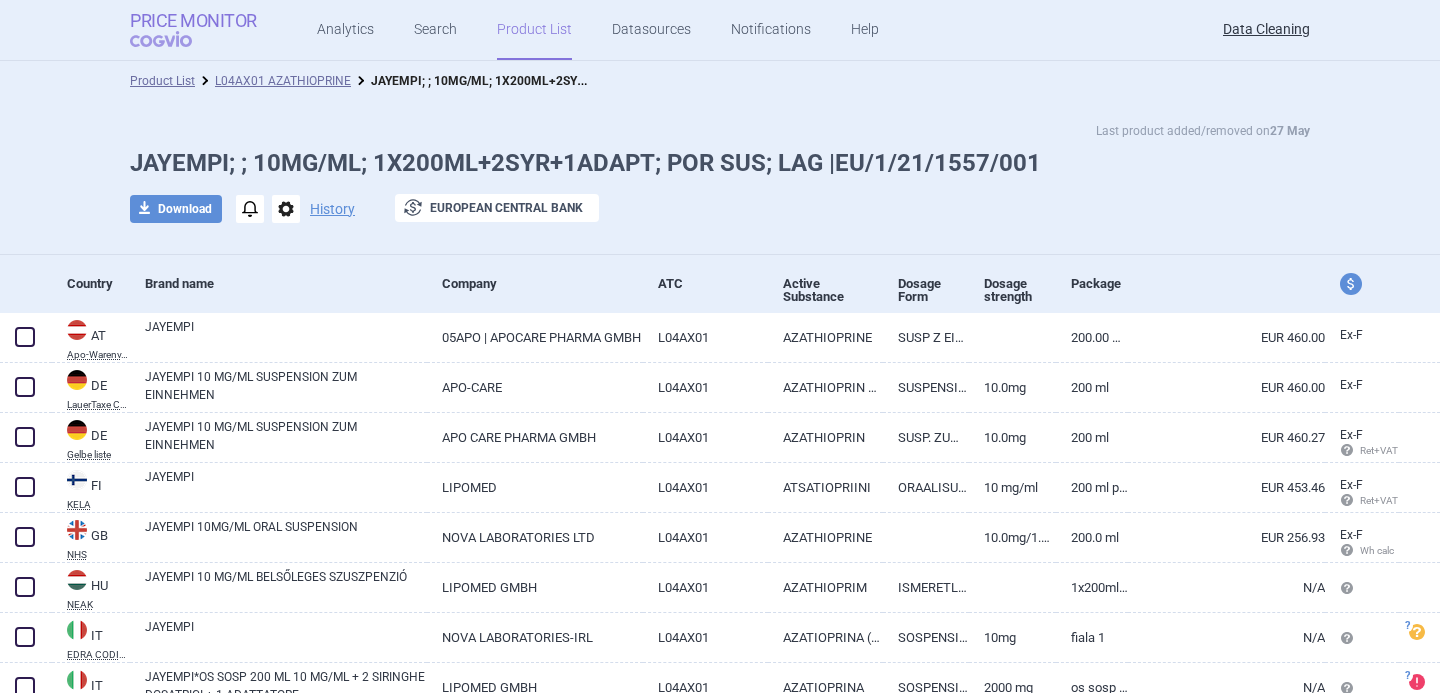 click on "Price Monitor" at bounding box center [193, 21] 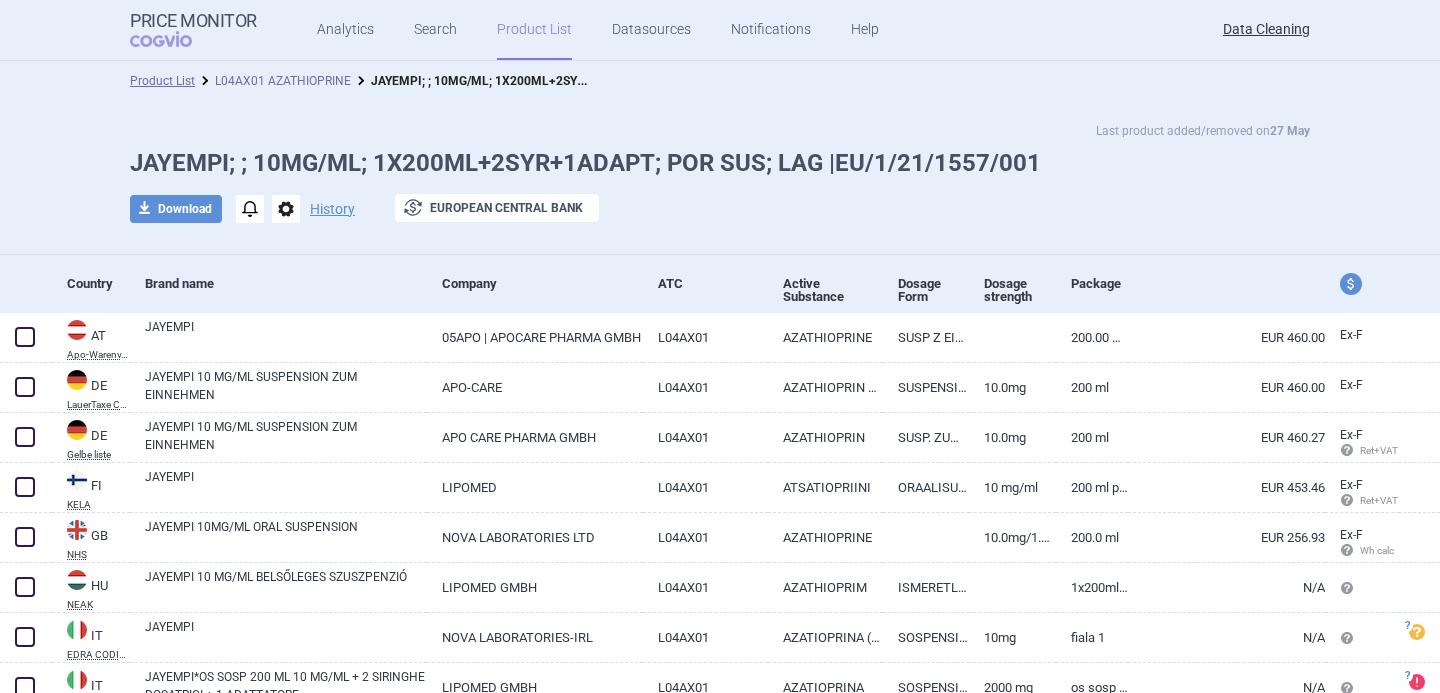 click on "L04AX01 AZATHIOPRINE" at bounding box center (283, 81) 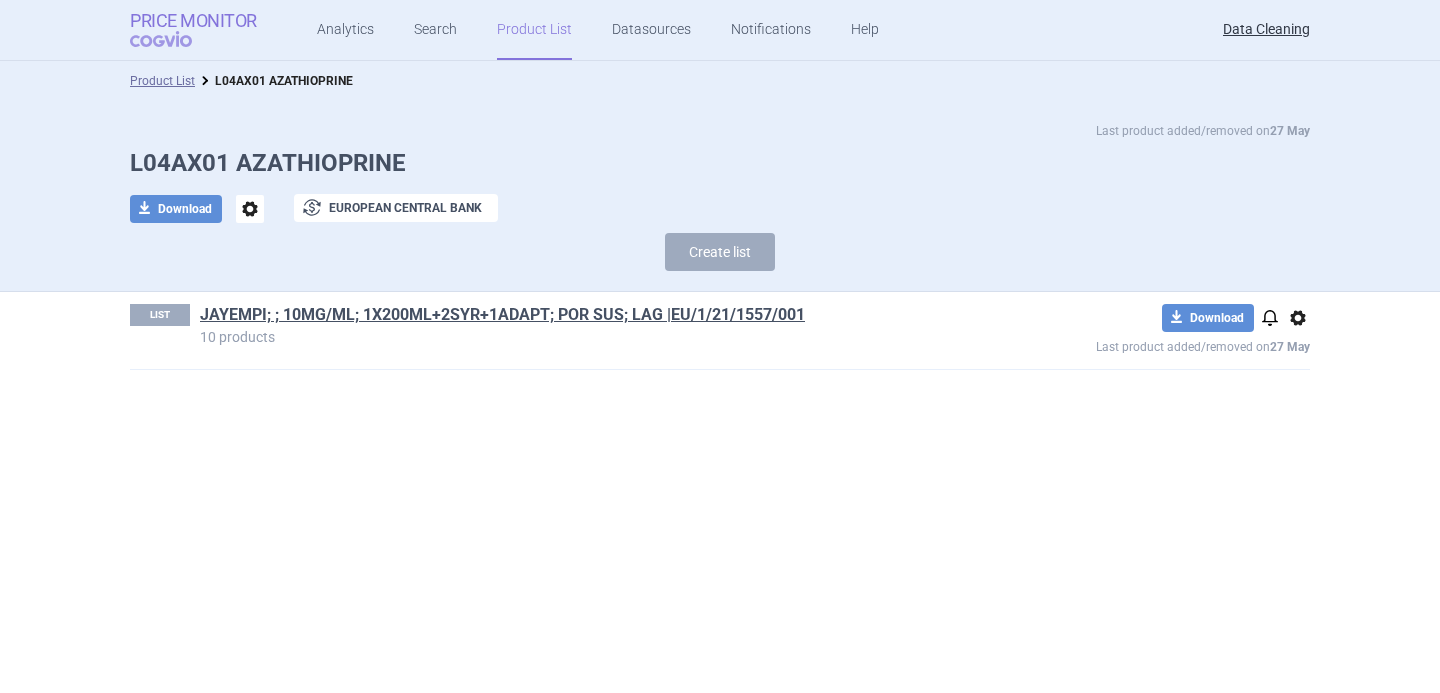 click on "COGVIO" at bounding box center (175, 39) 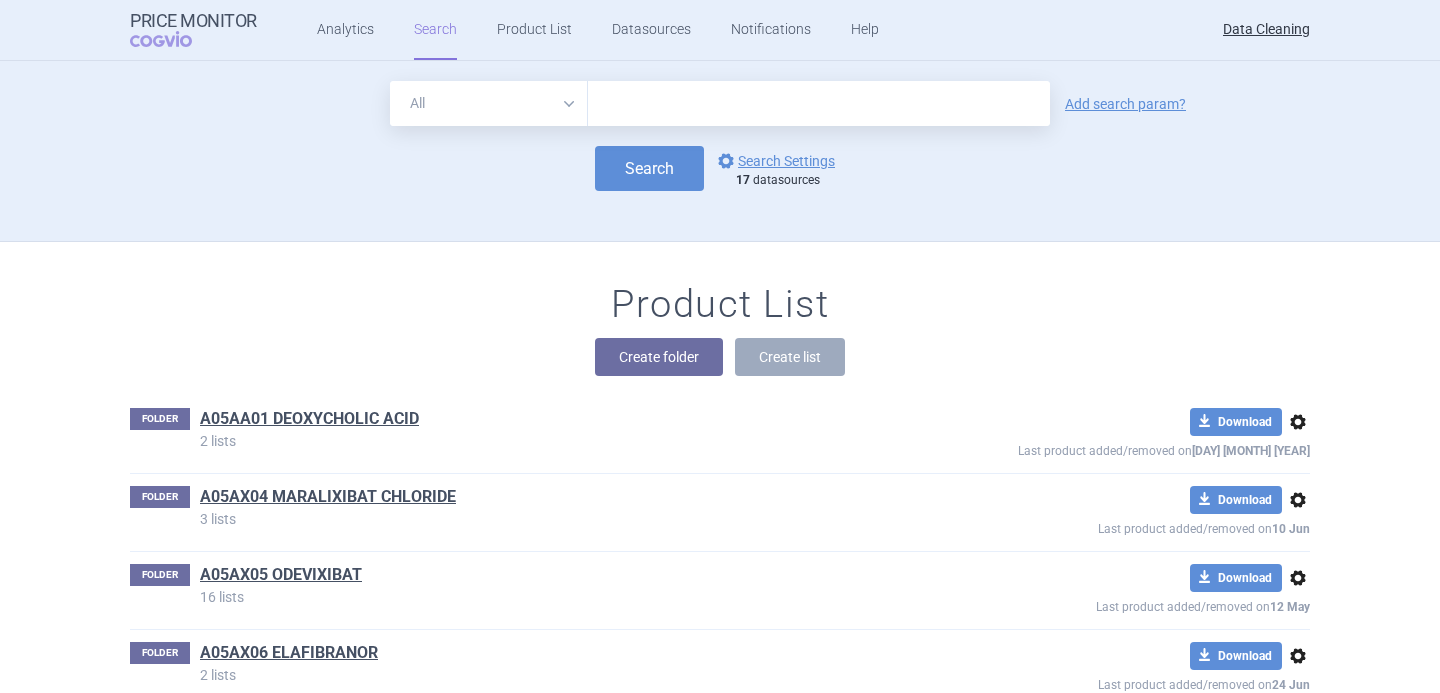 scroll, scrollTop: 47486, scrollLeft: 0, axis: vertical 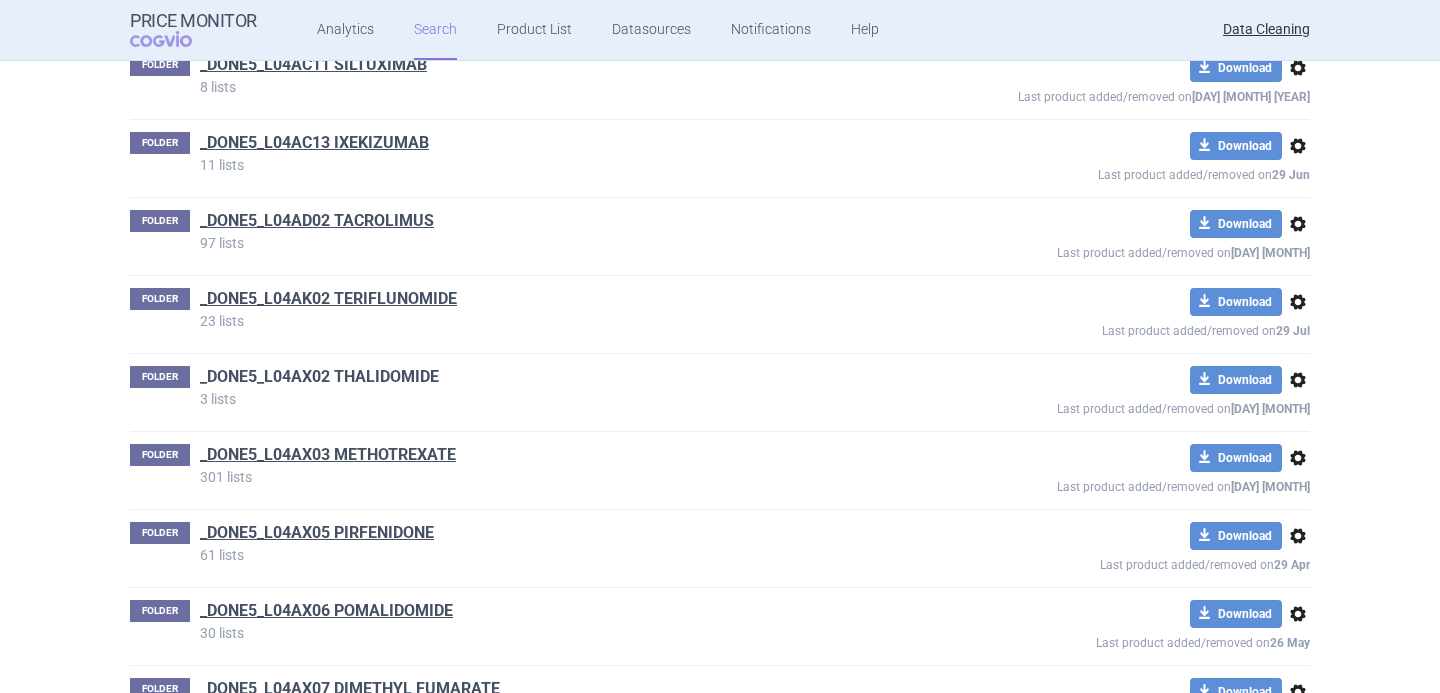 click on "_DONE5_L04AX02 THALIDOMIDE" at bounding box center (319, 377) 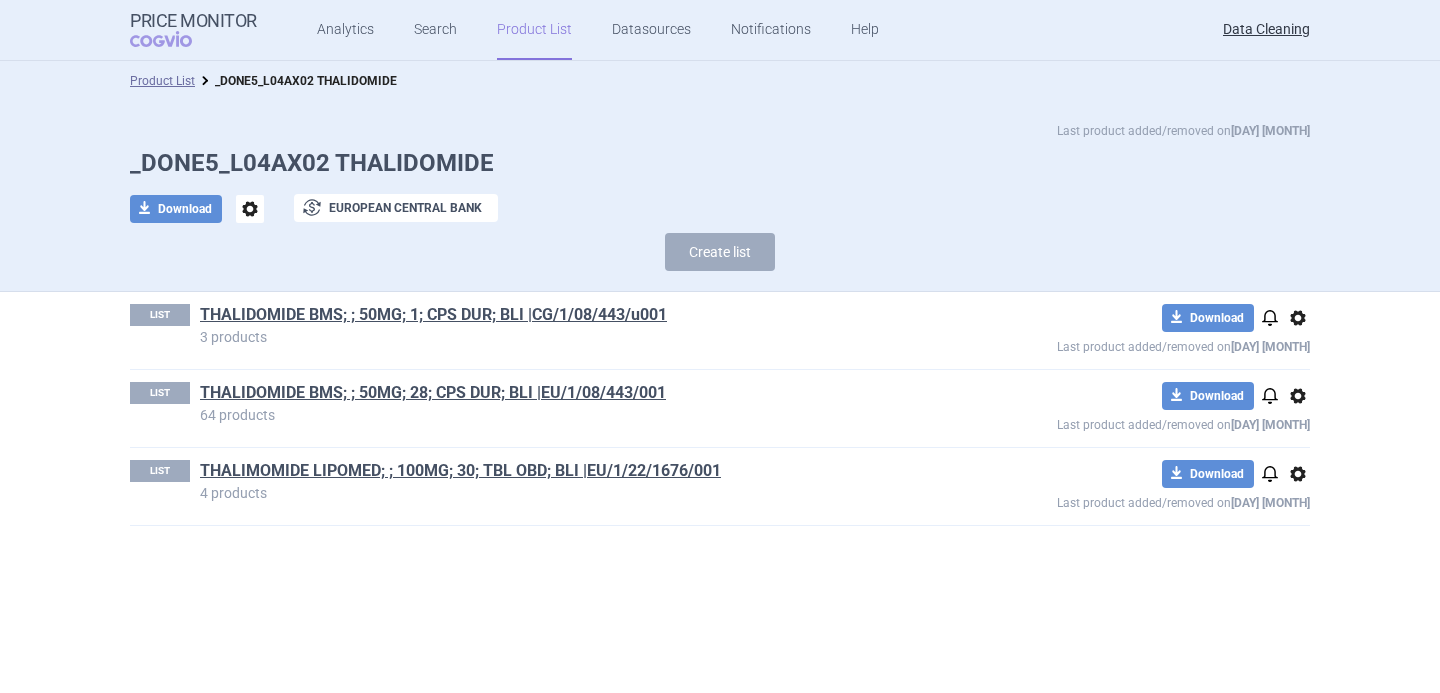 click on "_DONE5_L04AX02 THALIDOMIDE" at bounding box center [720, 163] 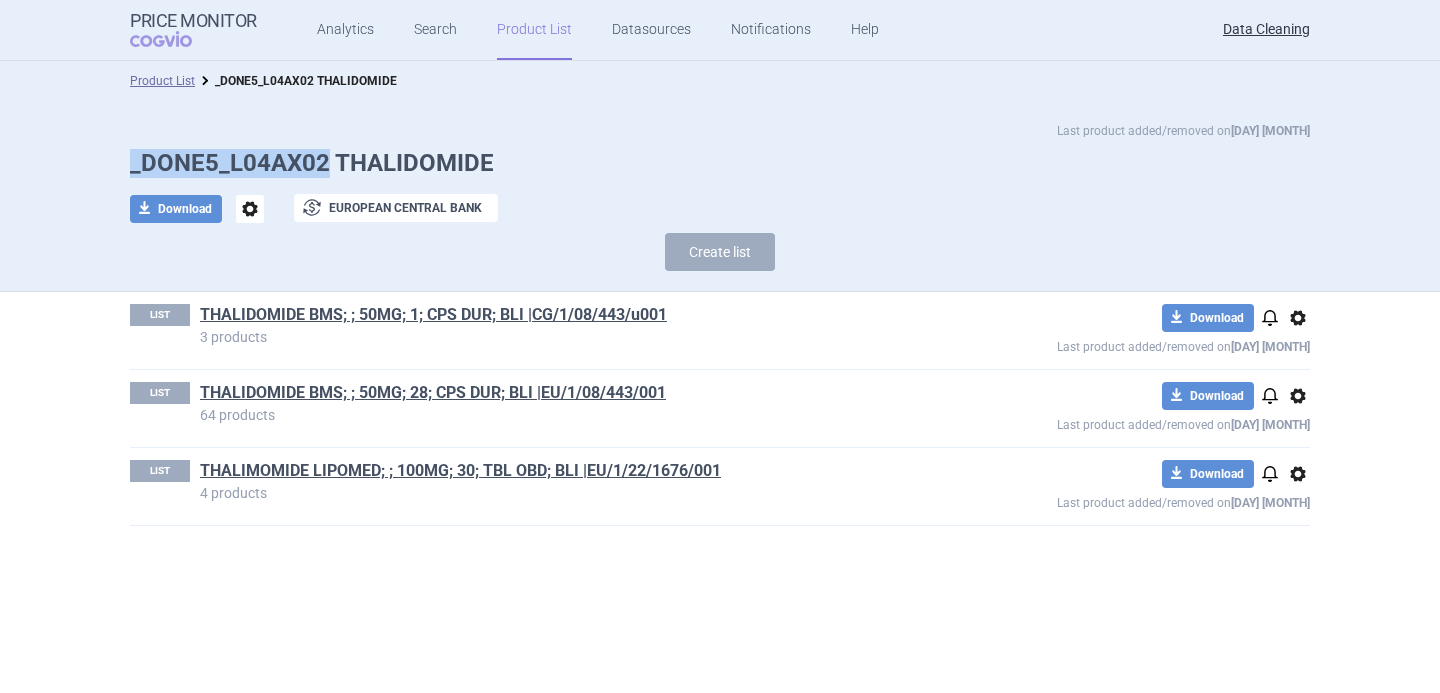 click on "_DONE5_L04AX02 THALIDOMIDE" at bounding box center (720, 163) 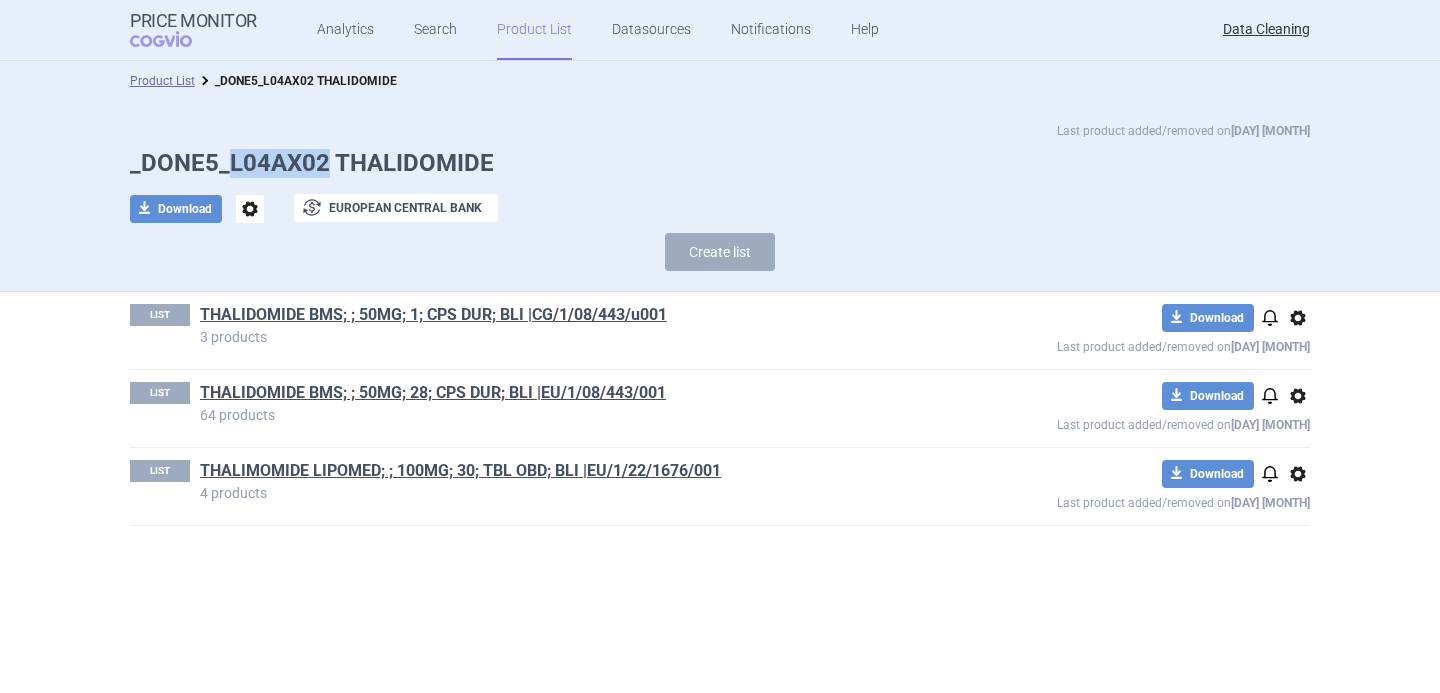 drag, startPoint x: 325, startPoint y: 159, endPoint x: 232, endPoint y: 159, distance: 93 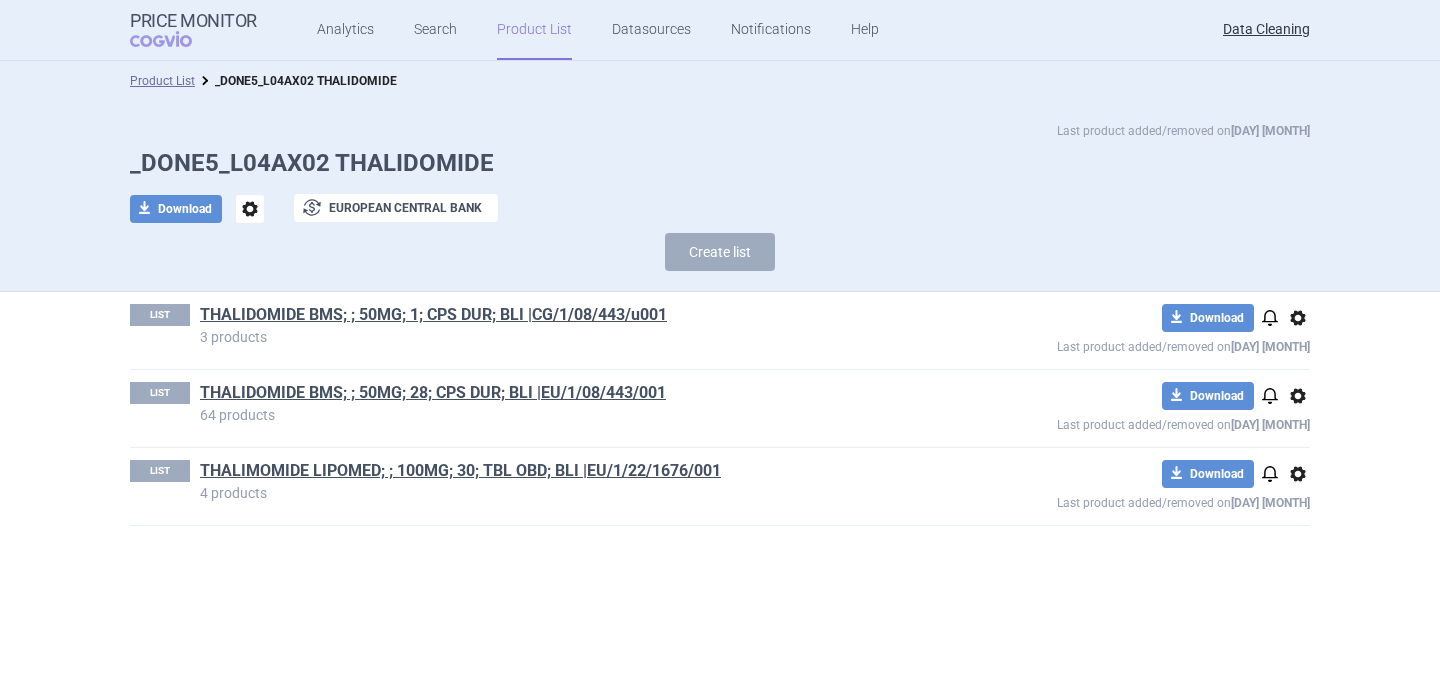 click on "_DONE5_L04AX02 THALIDOMIDE" at bounding box center [720, 163] 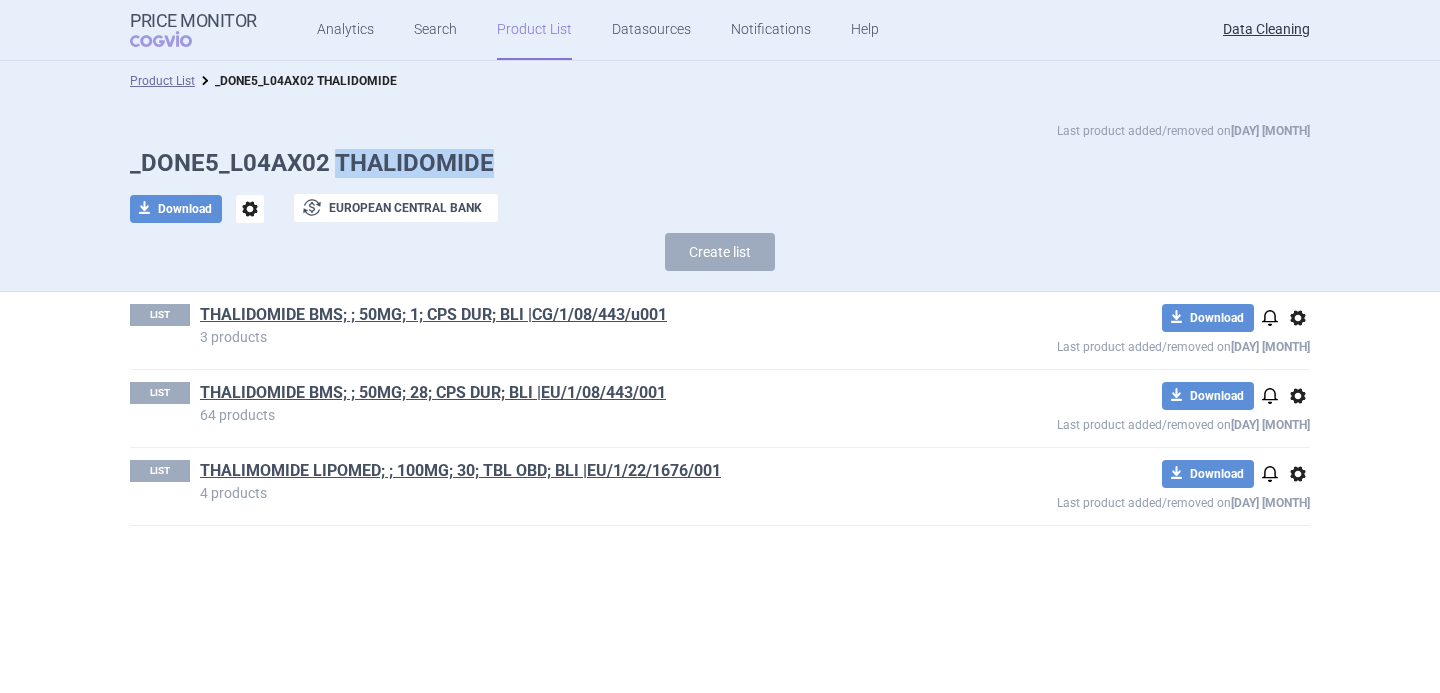 click on "_DONE5_L04AX02 THALIDOMIDE" at bounding box center [720, 163] 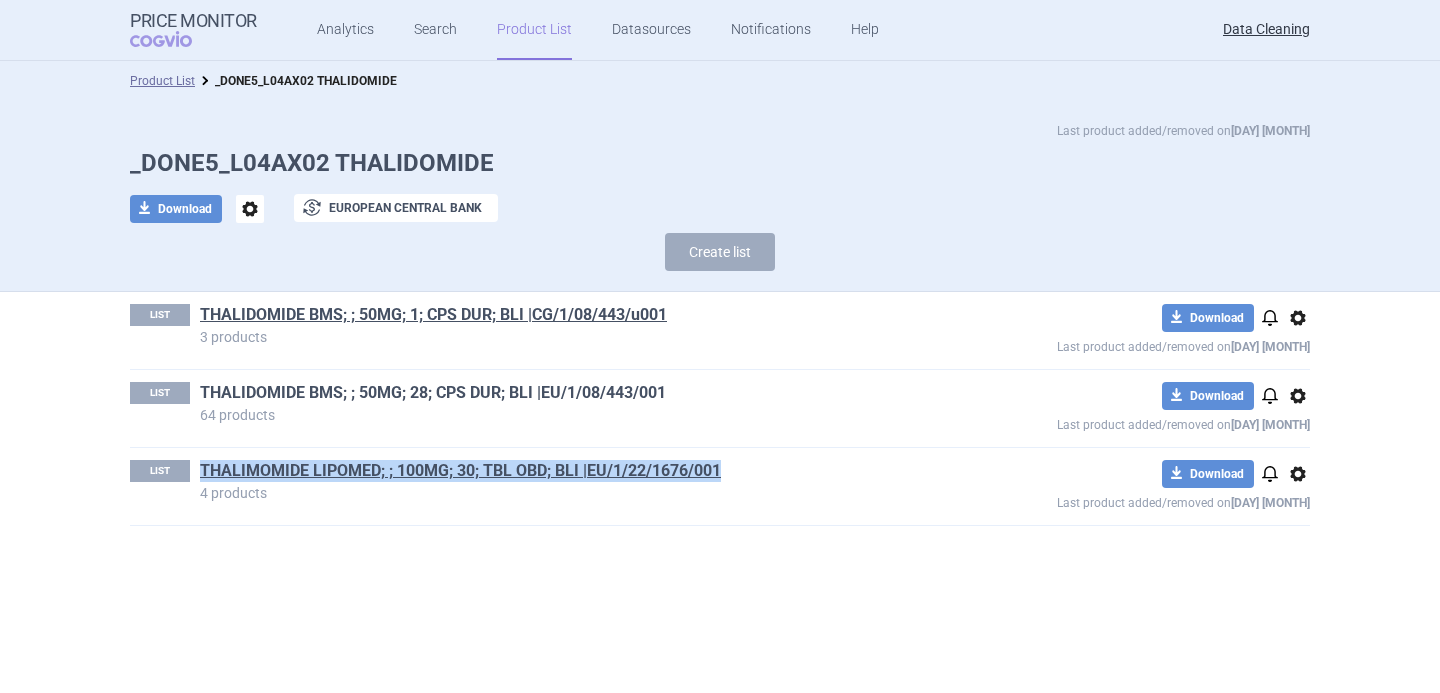 click on "THALIDOMIDE BMS; ; 50MG; 28; CPS DUR; BLI |EU/1/08/443/001" at bounding box center [433, 393] 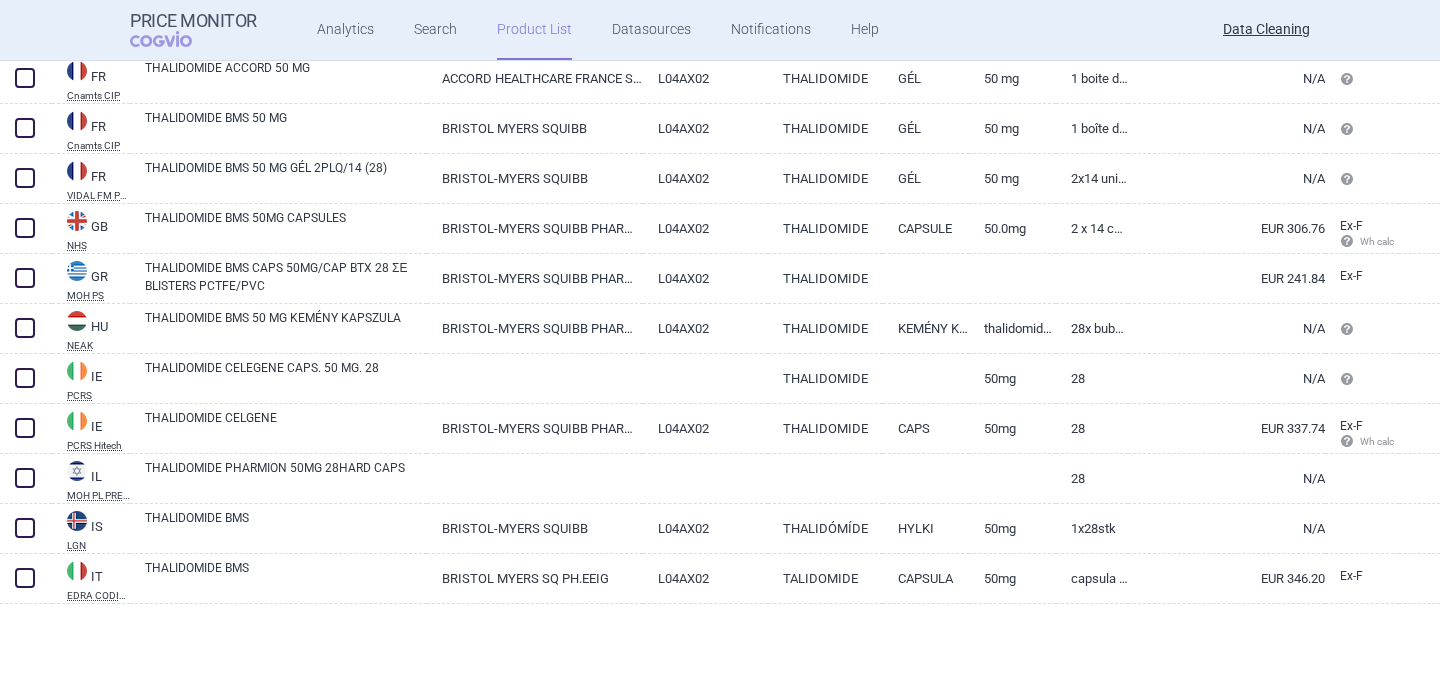 scroll, scrollTop: 1606, scrollLeft: 0, axis: vertical 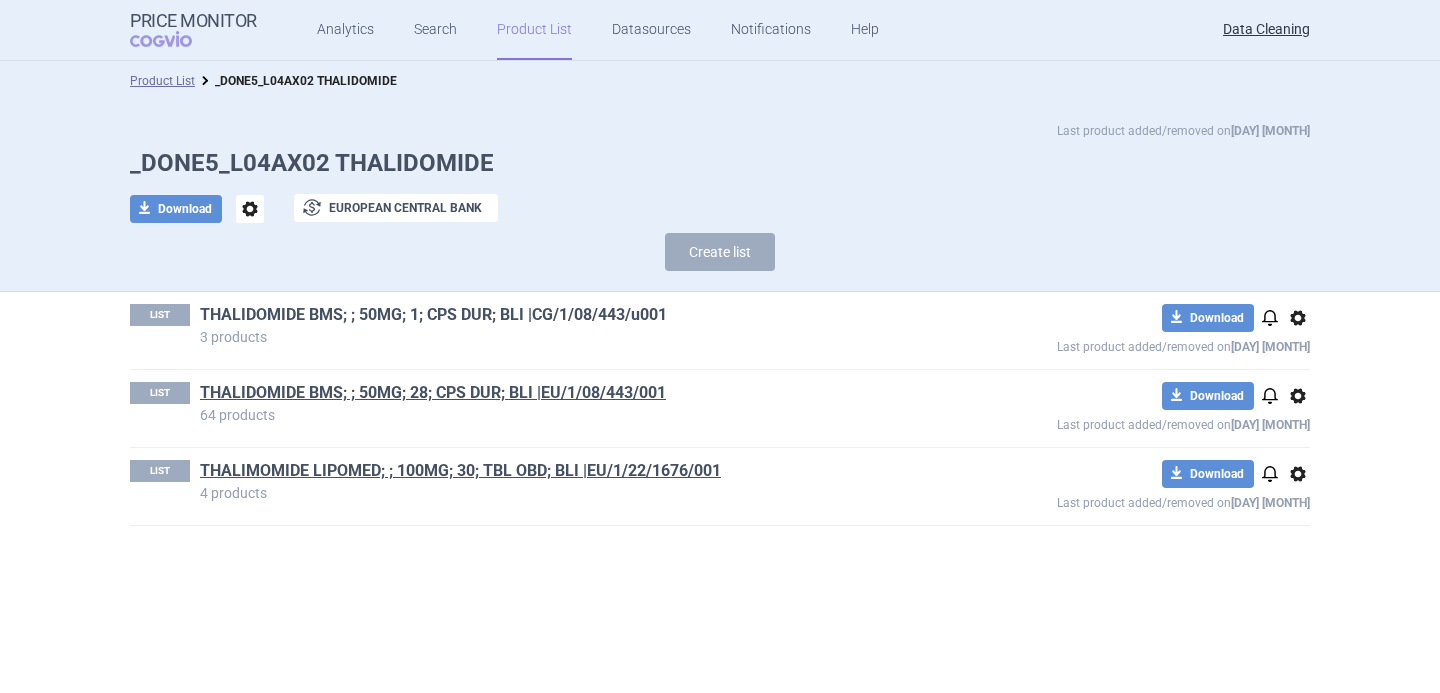click on "THALIDOMIDE BMS; ; 50MG; 1; CPS DUR; BLI |CG/1/08/443/u001" at bounding box center (433, 315) 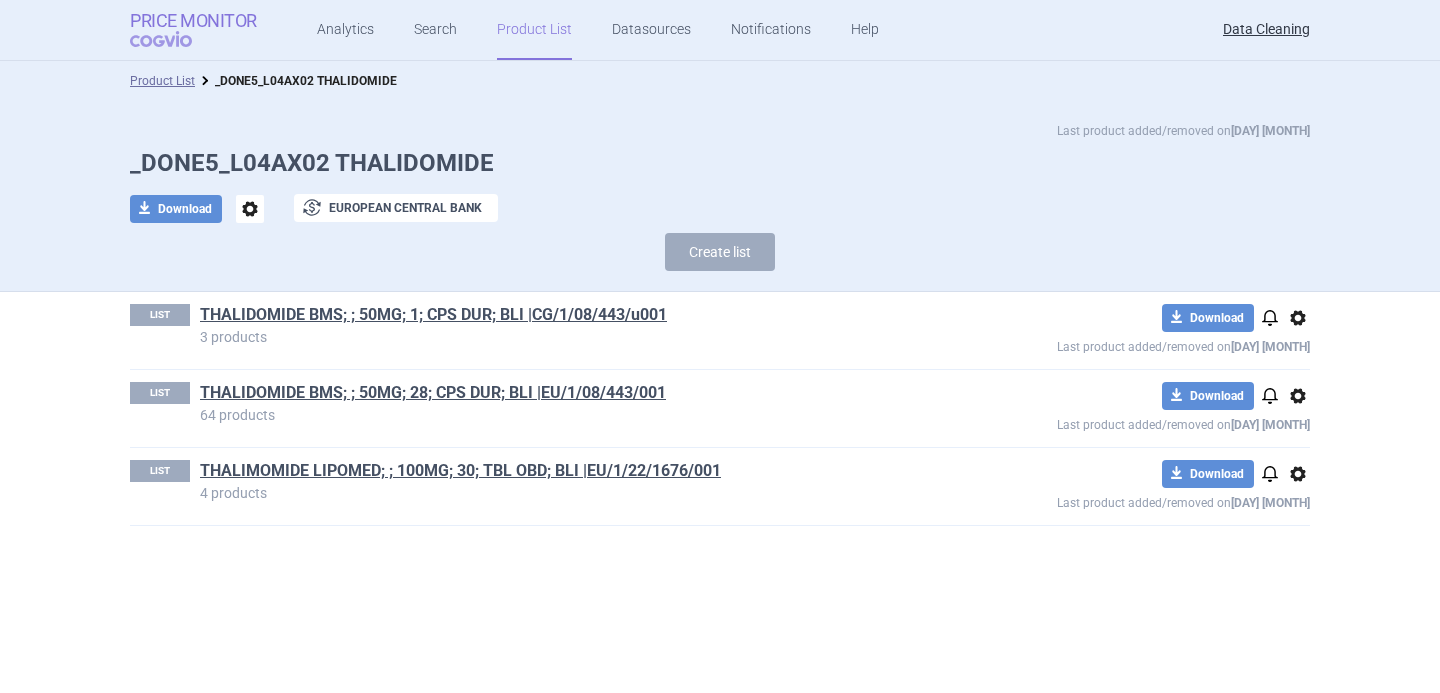click on "COGVIO" at bounding box center [175, 39] 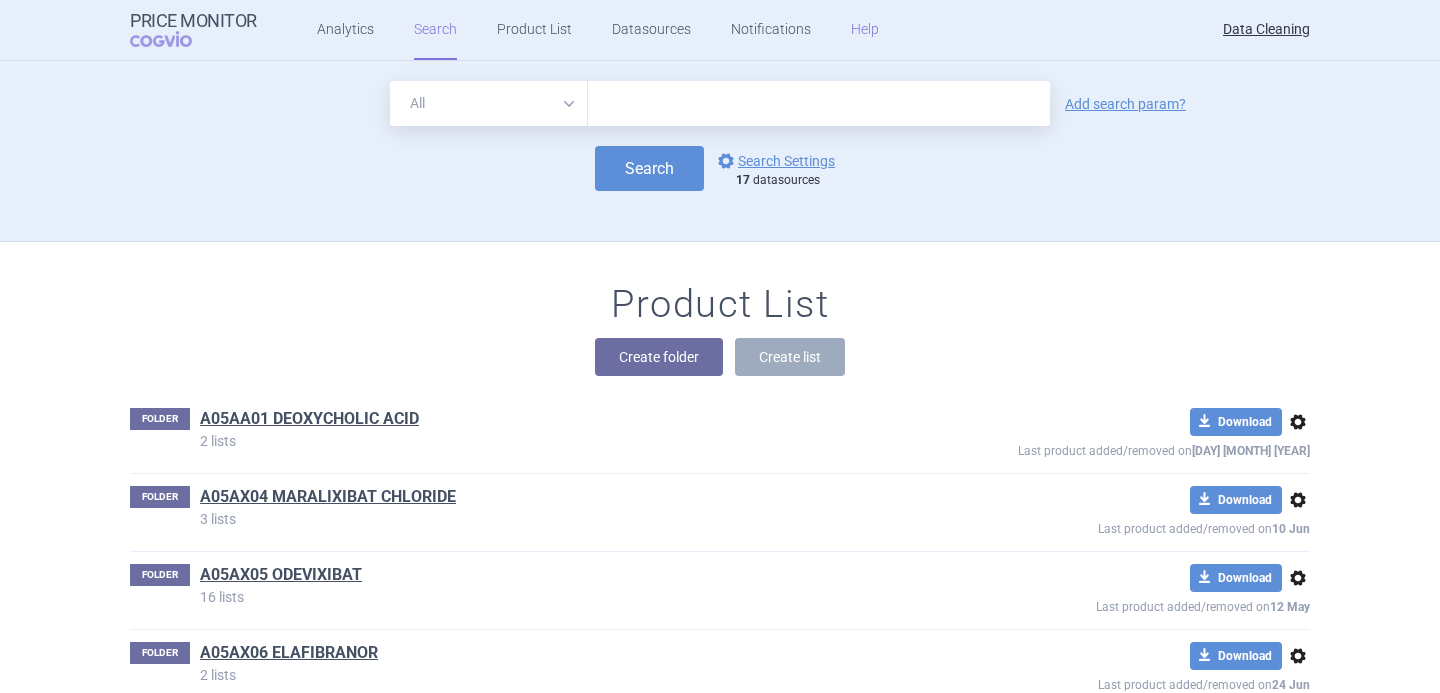 scroll, scrollTop: 47642, scrollLeft: 0, axis: vertical 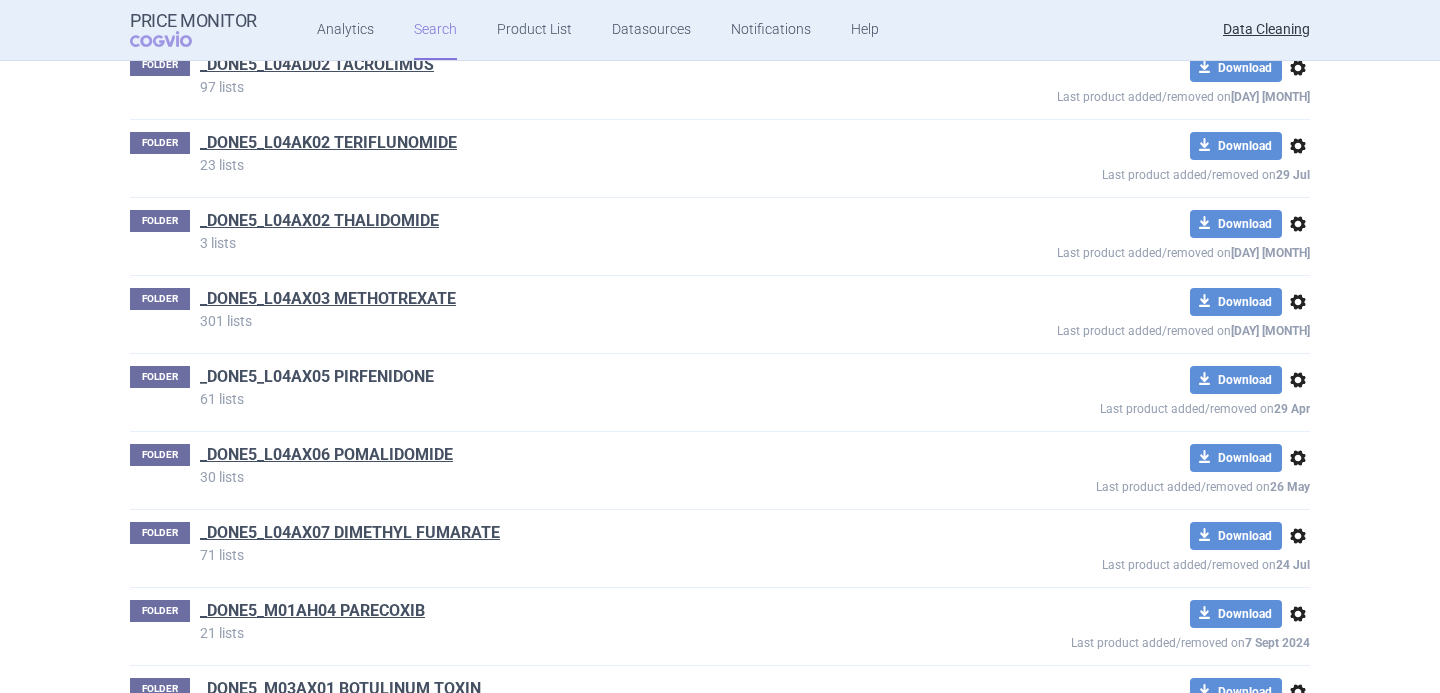click on "_DONE5_L04AX05 PIRFENIDONE" at bounding box center (317, 377) 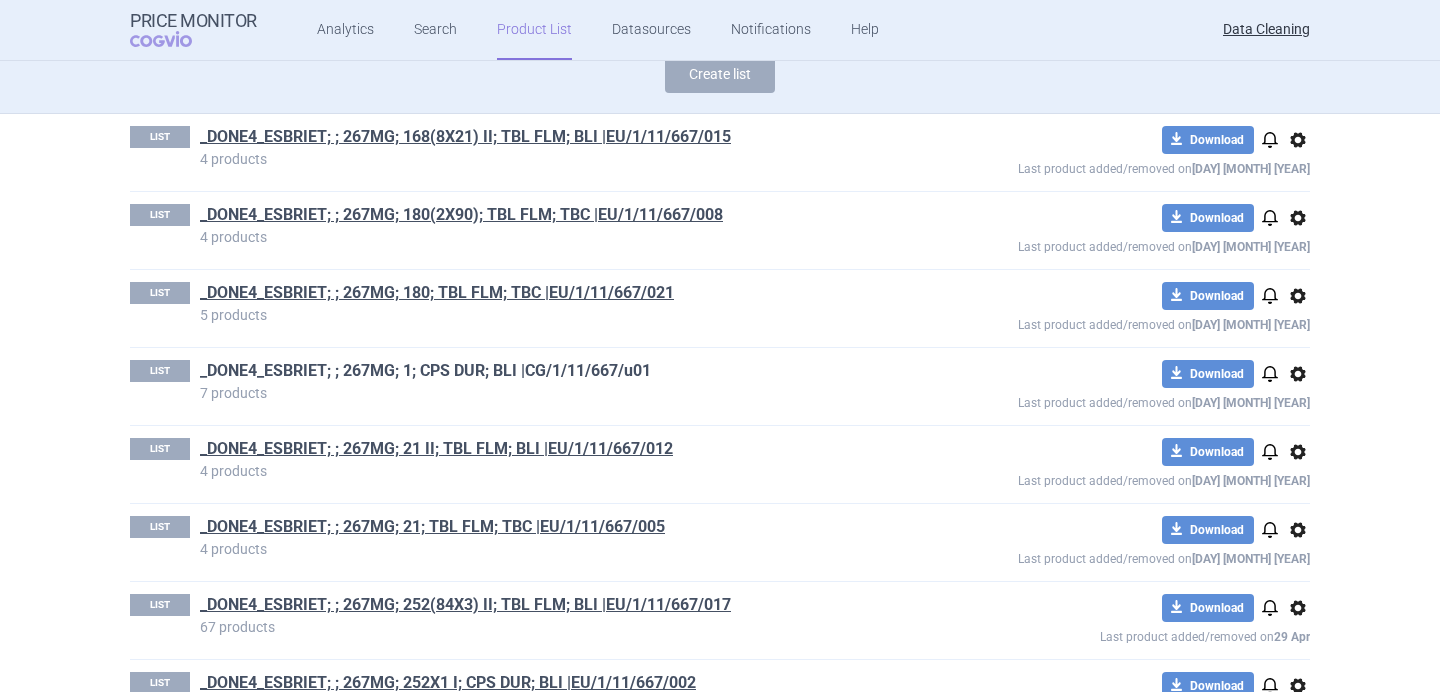 scroll, scrollTop: 156, scrollLeft: 0, axis: vertical 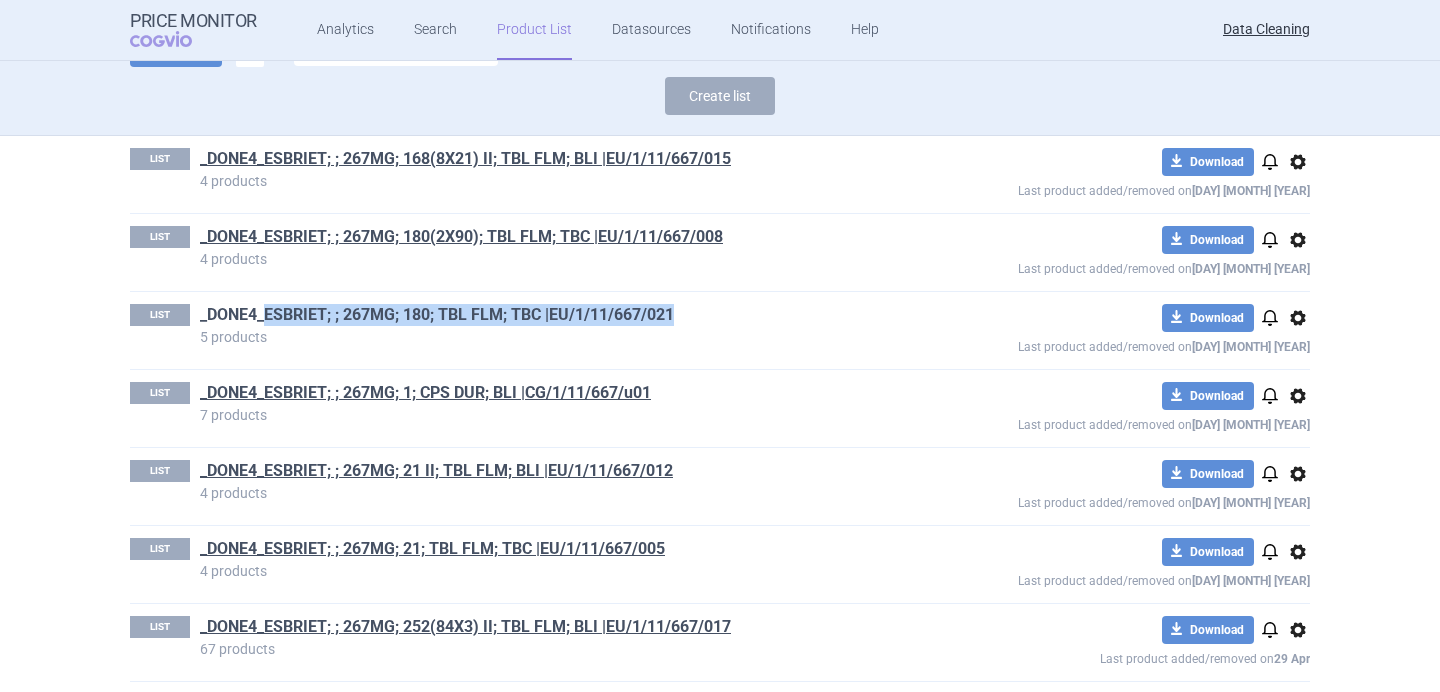 drag, startPoint x: 692, startPoint y: 313, endPoint x: 266, endPoint y: 318, distance: 426.02933 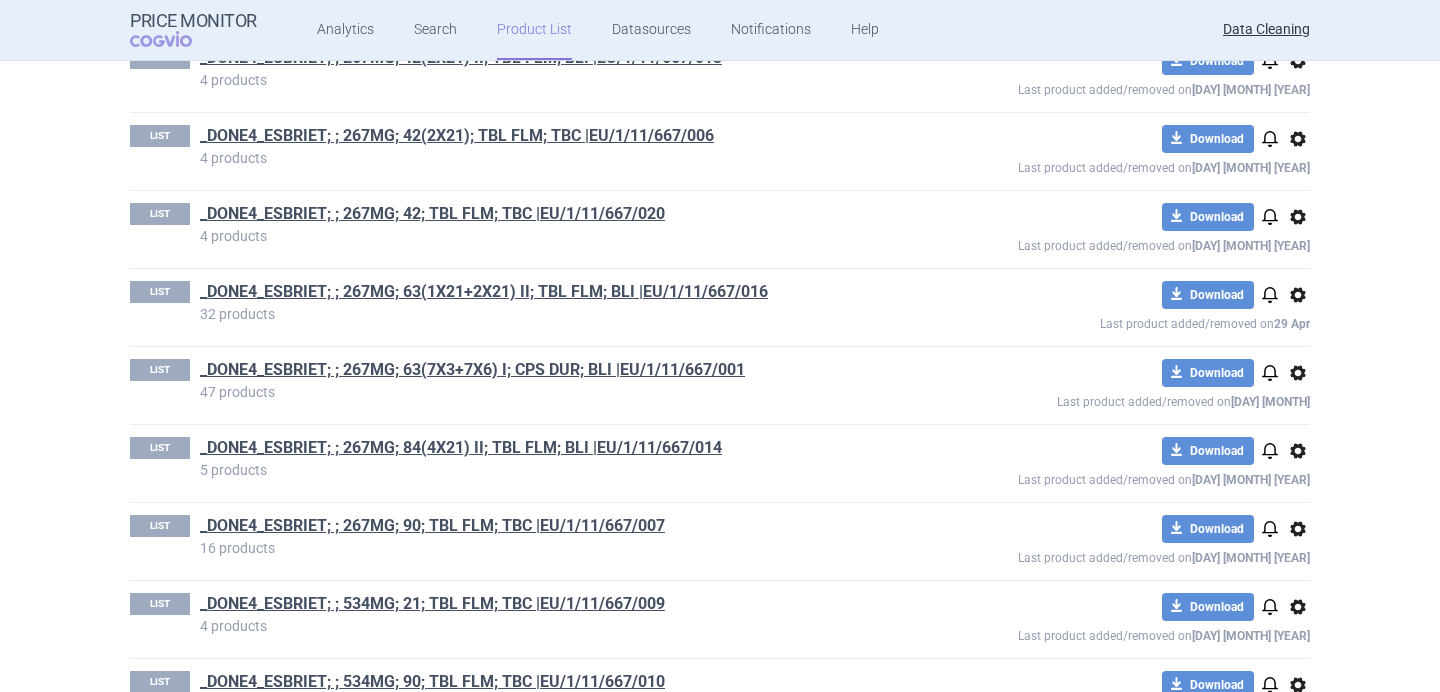 scroll, scrollTop: 0, scrollLeft: 0, axis: both 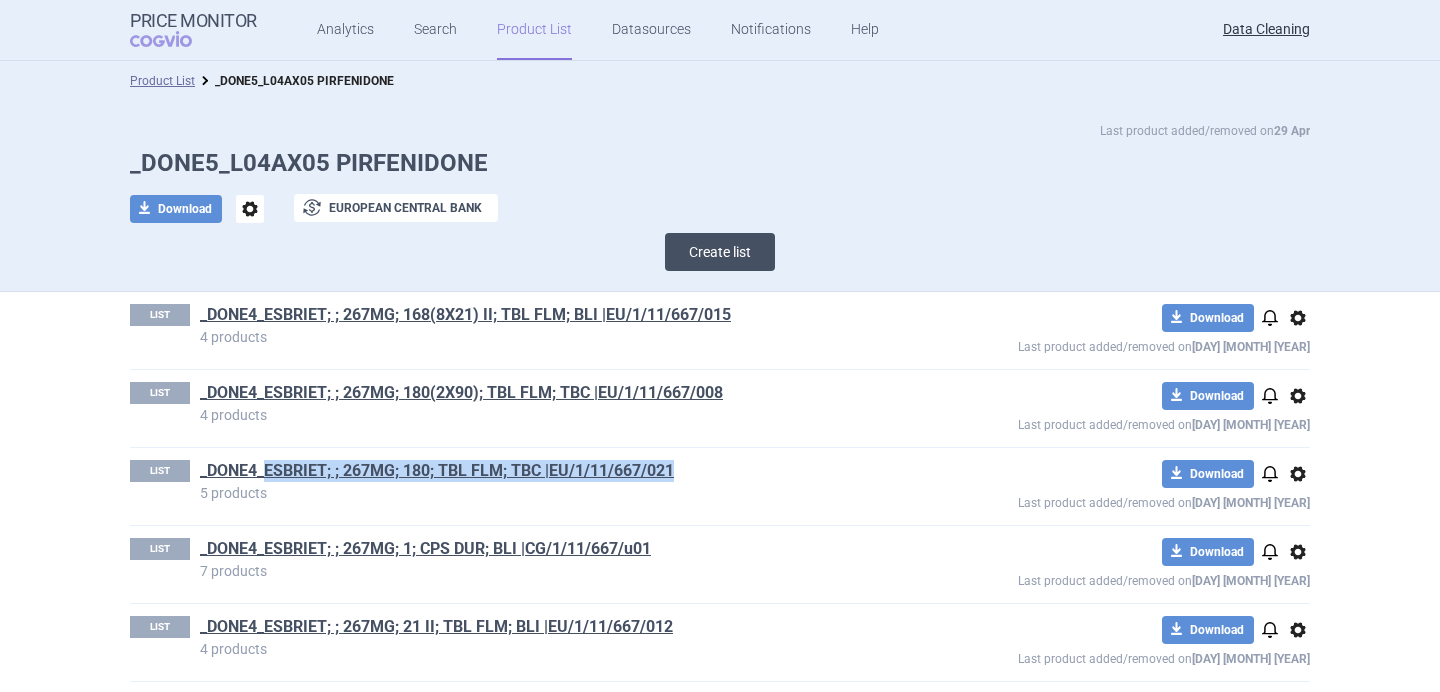 click on "Create list" at bounding box center [720, 252] 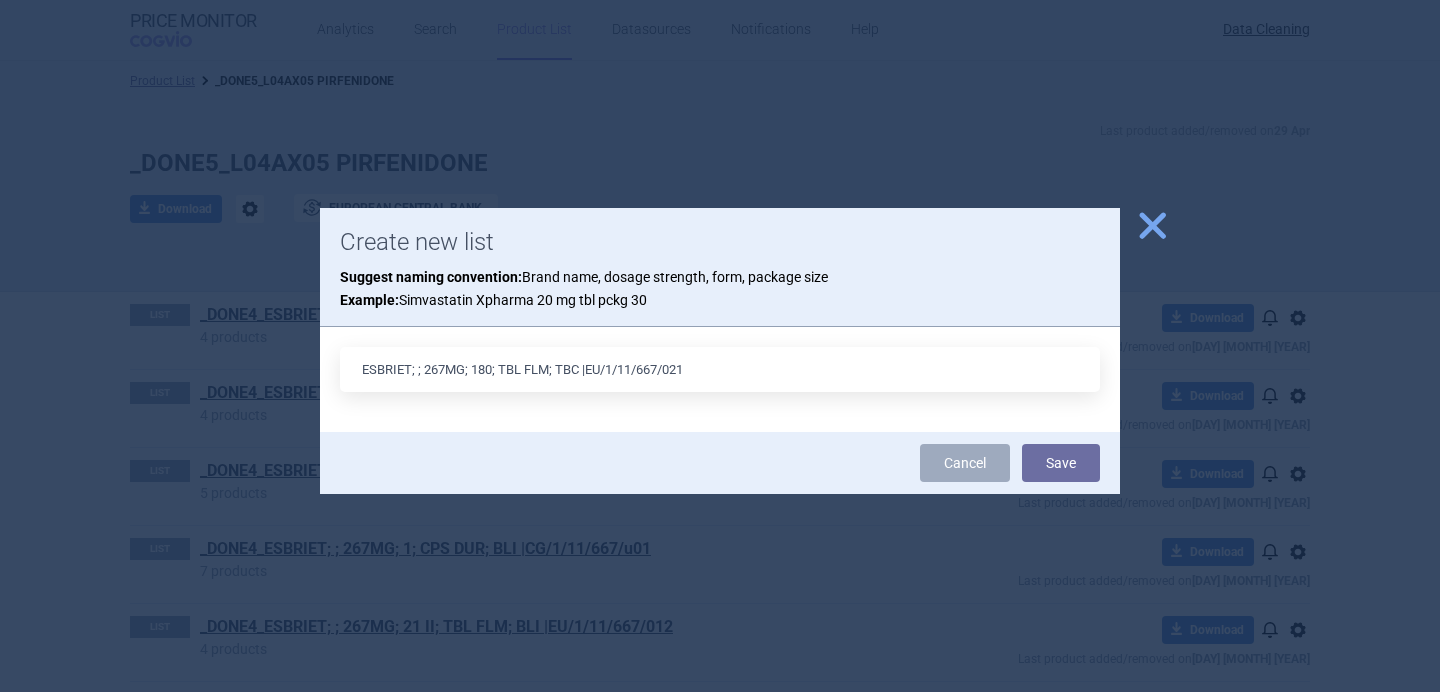 click on "ESBRIET; ; 267MG; 180; TBL FLM; TBC |EU/1/11/667/021" at bounding box center (720, 369) 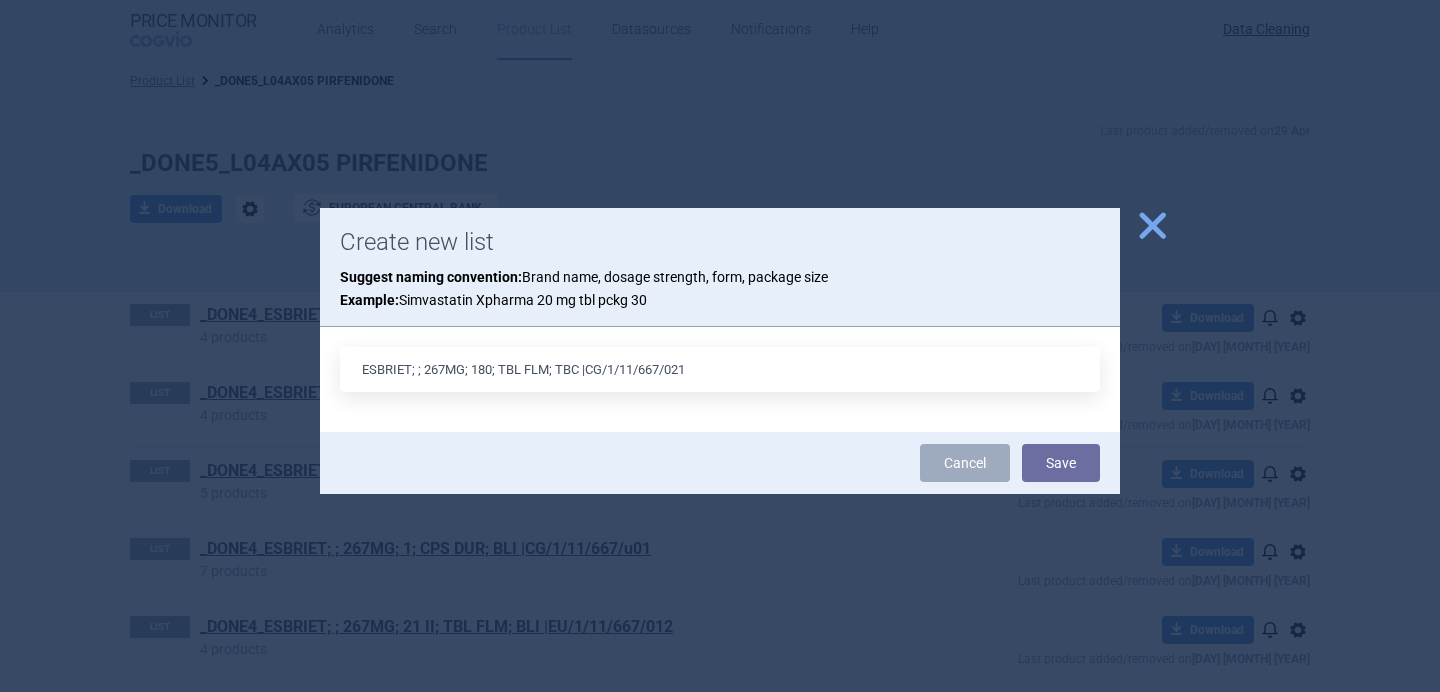 click on "ESBRIET; ; 267MG; 180; TBL FLM; TBC |CG/1/11/667/021" at bounding box center [720, 369] 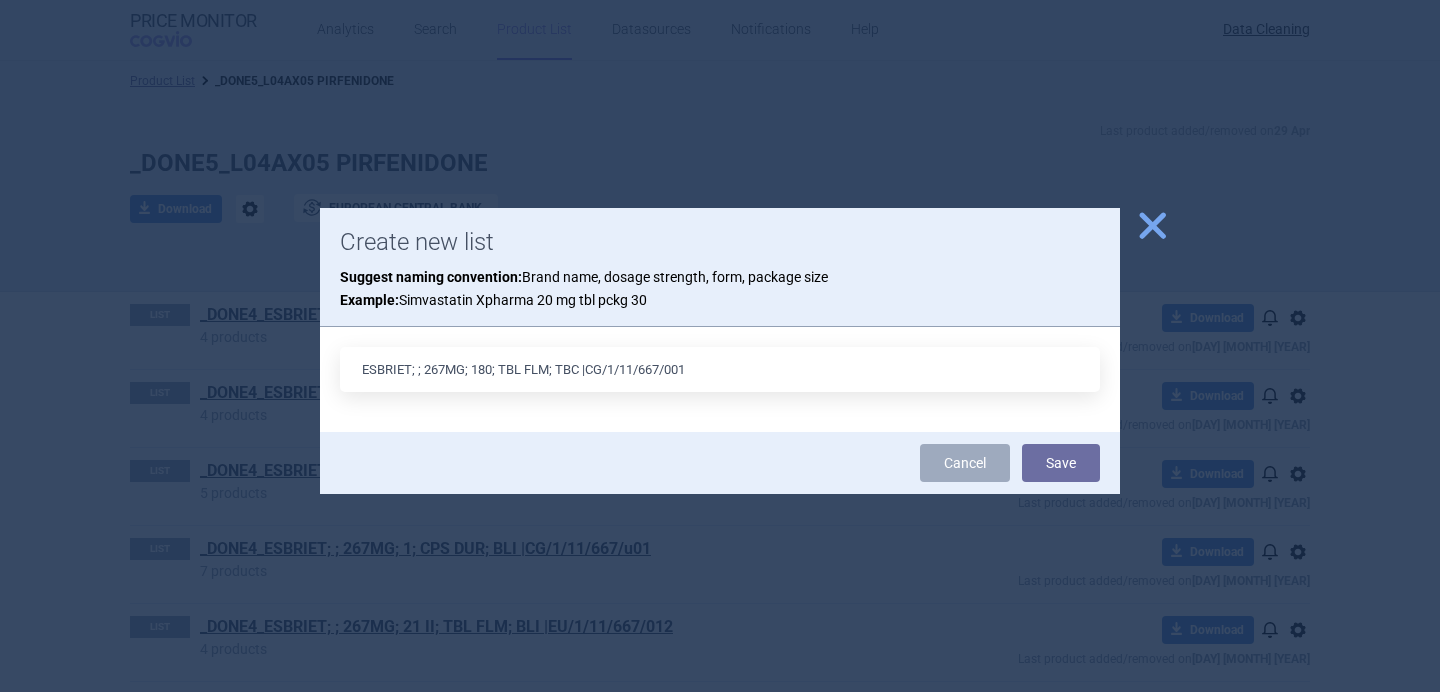 click on "ESBRIET; ; 267MG; 180; TBL FLM; TBC |CG/1/11/667/001" at bounding box center [720, 369] 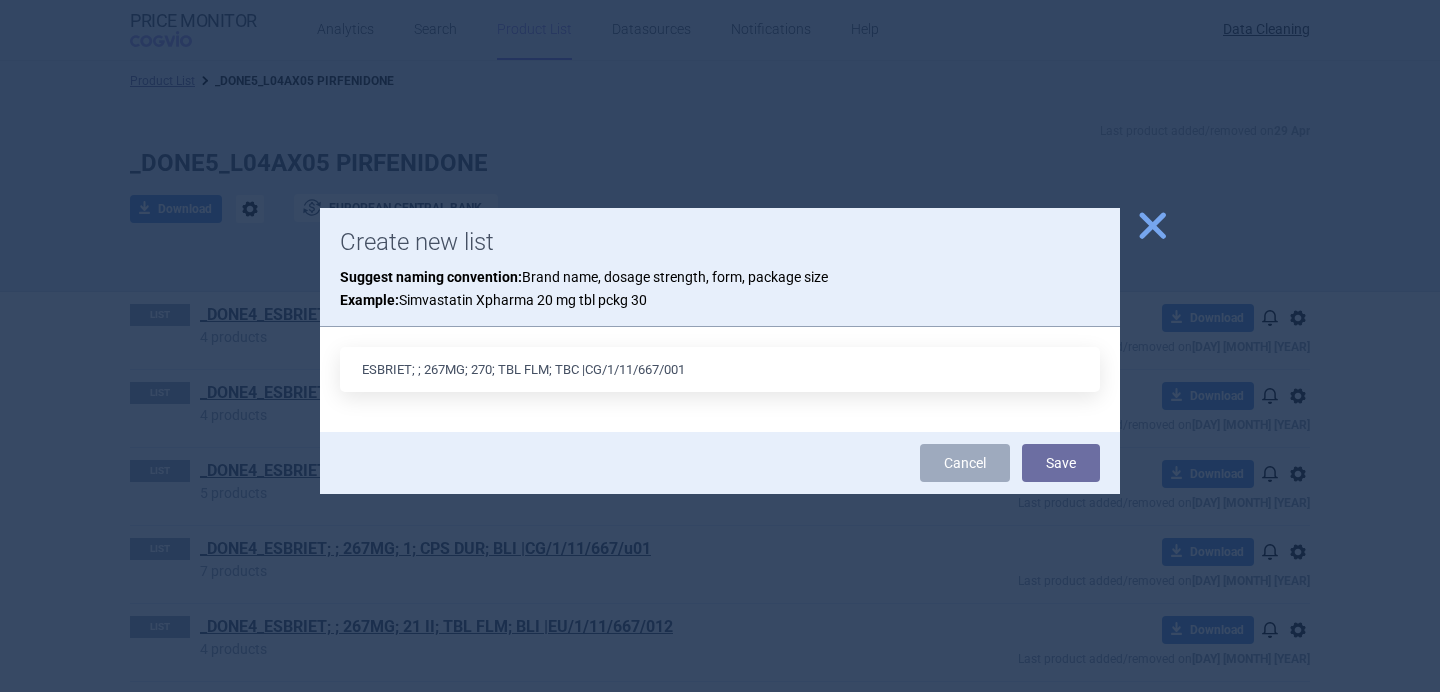 type on "ESBRIET; ; 267MG; 270; TBL FLM; TBC |CG/1/11/667/001" 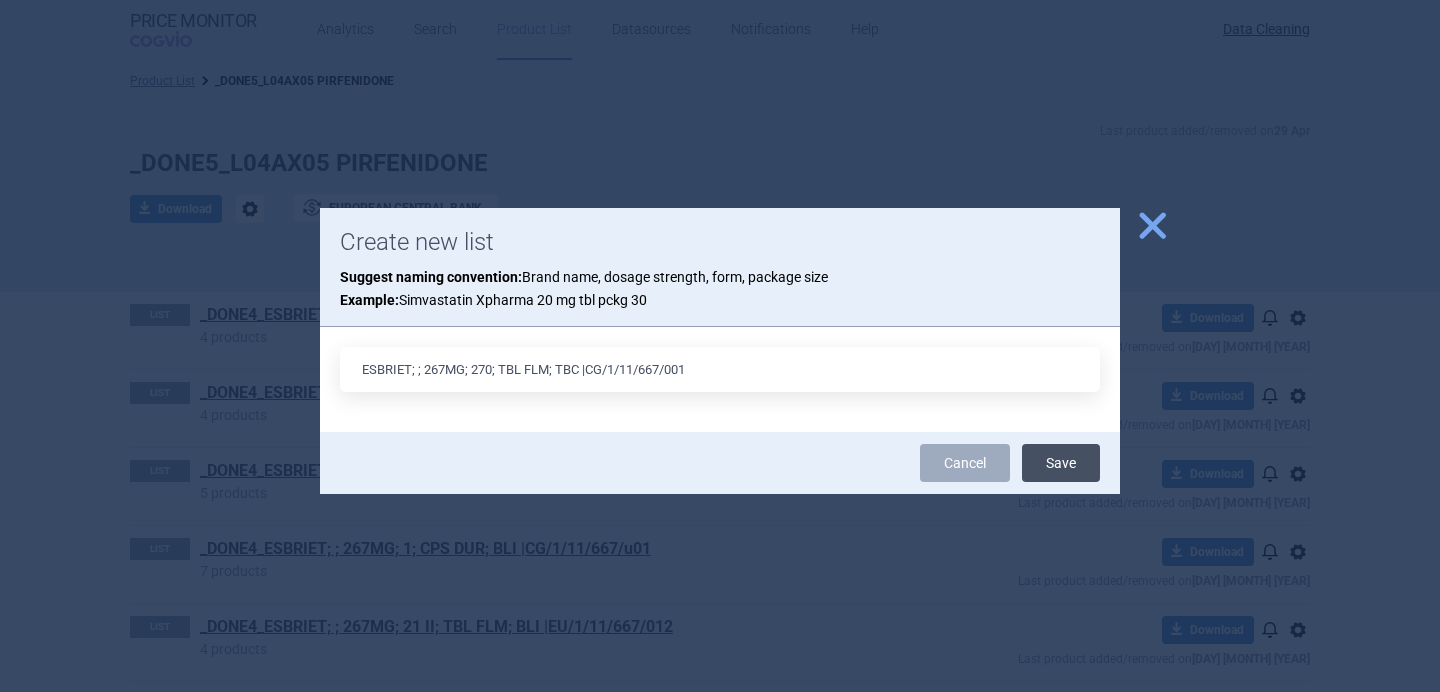 click on "Save" at bounding box center (1061, 463) 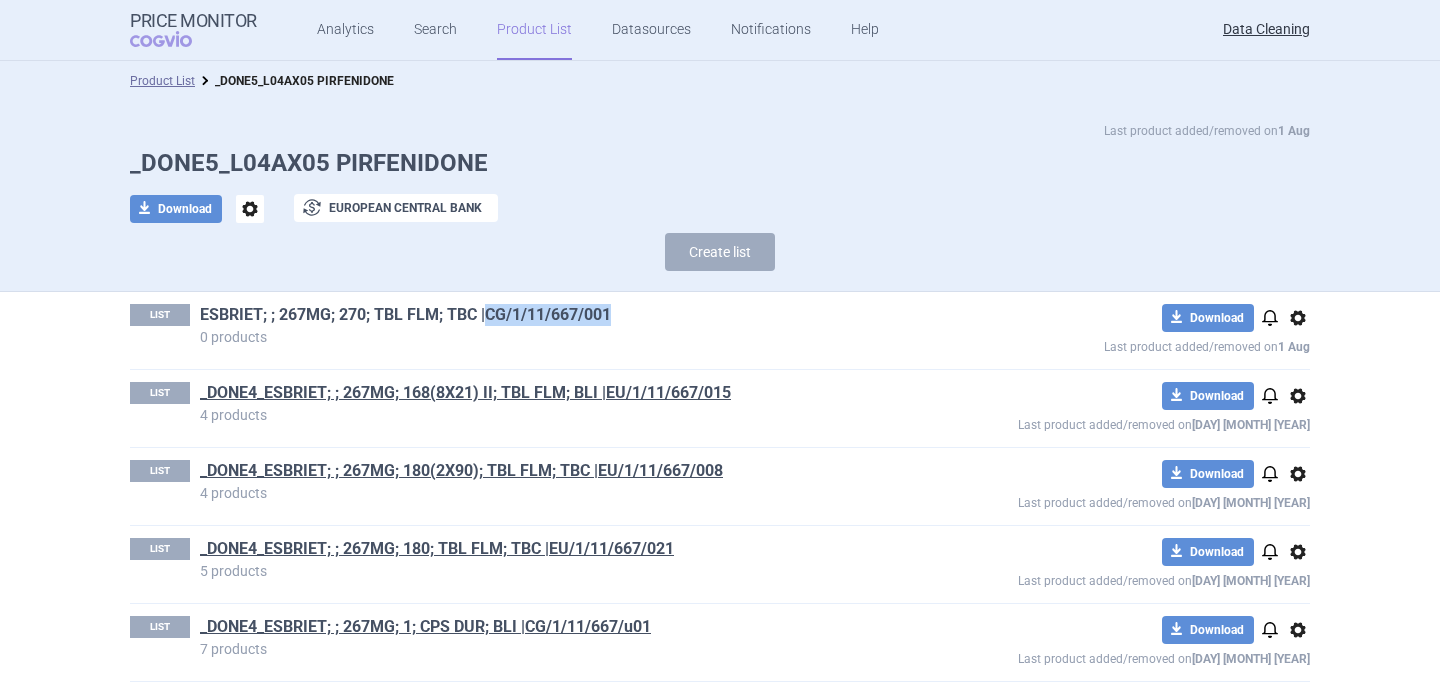 drag, startPoint x: 632, startPoint y: 316, endPoint x: 489, endPoint y: 318, distance: 143.01399 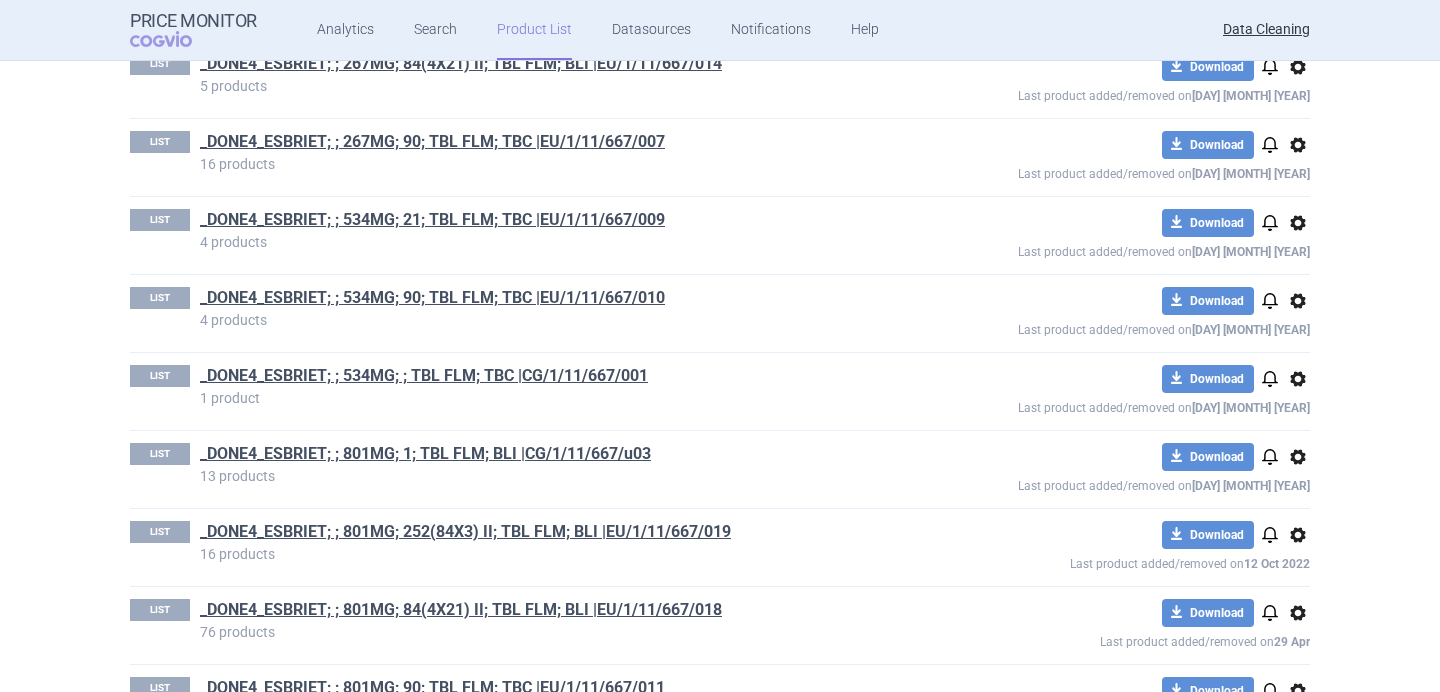 scroll, scrollTop: 0, scrollLeft: 0, axis: both 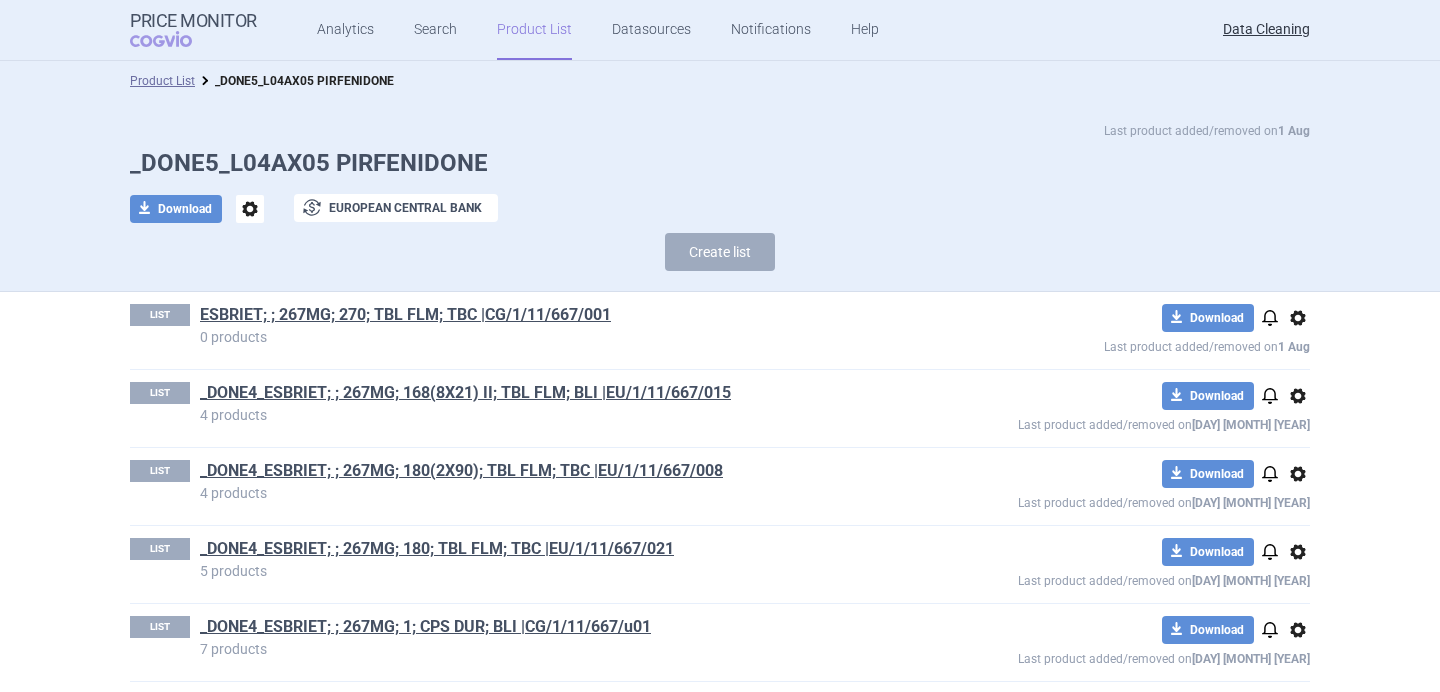 click on "options" at bounding box center (1298, 318) 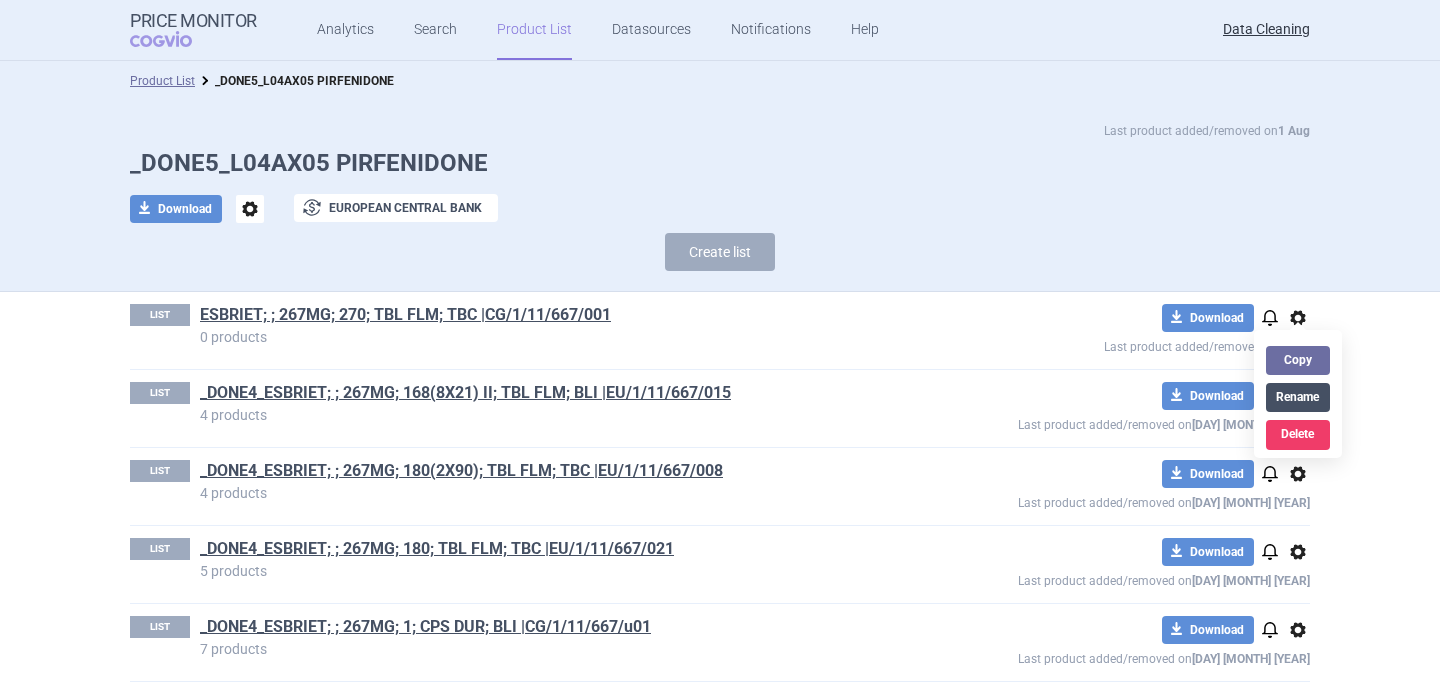 click on "Rename" at bounding box center (1298, 397) 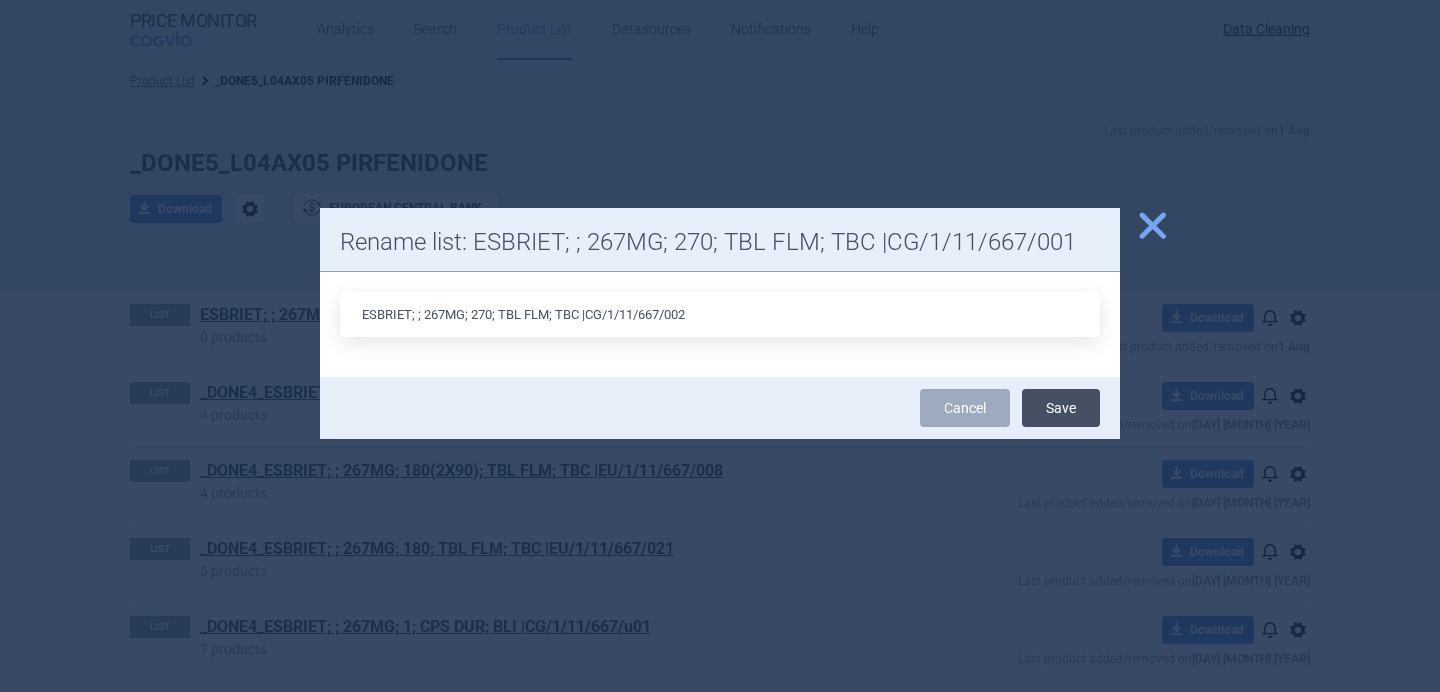 type on "ESBRIET; ; 267MG; 270; TBL FLM; TBC |CG/1/11/667/002" 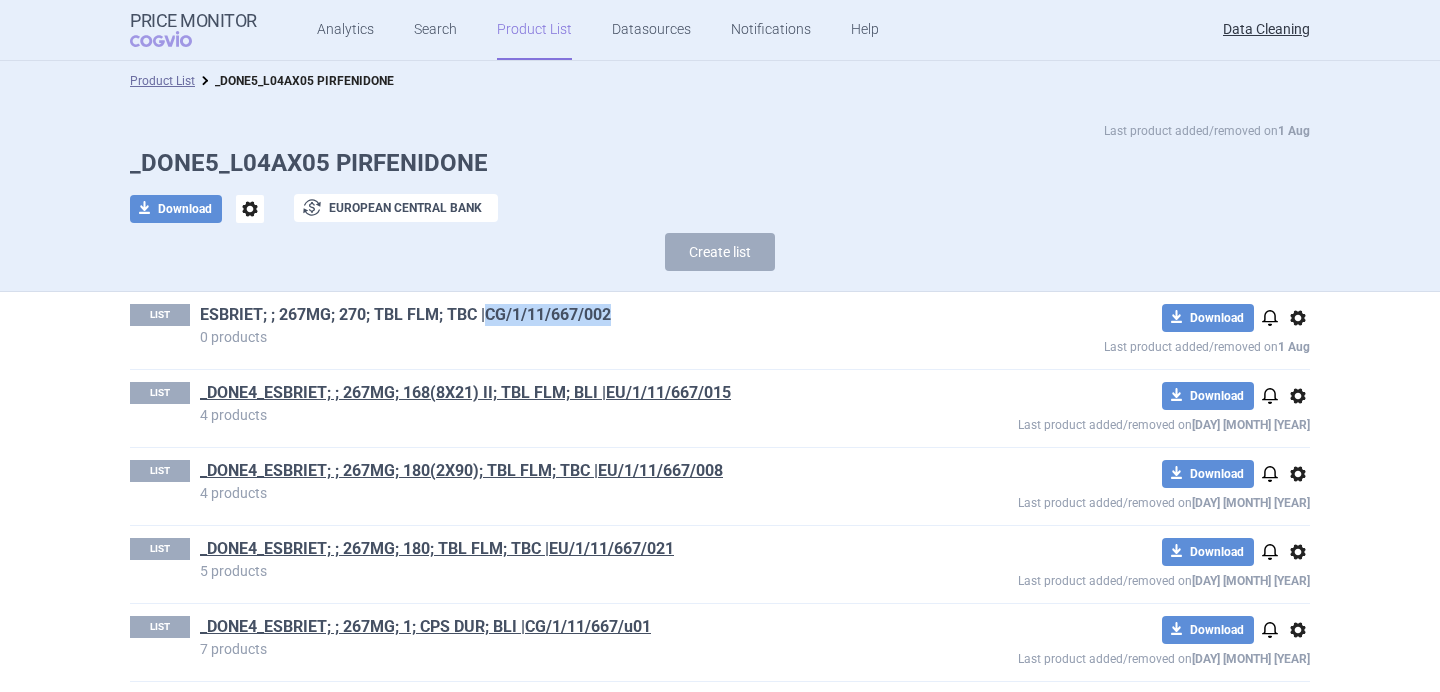 drag, startPoint x: 637, startPoint y: 309, endPoint x: 487, endPoint y: 309, distance: 150 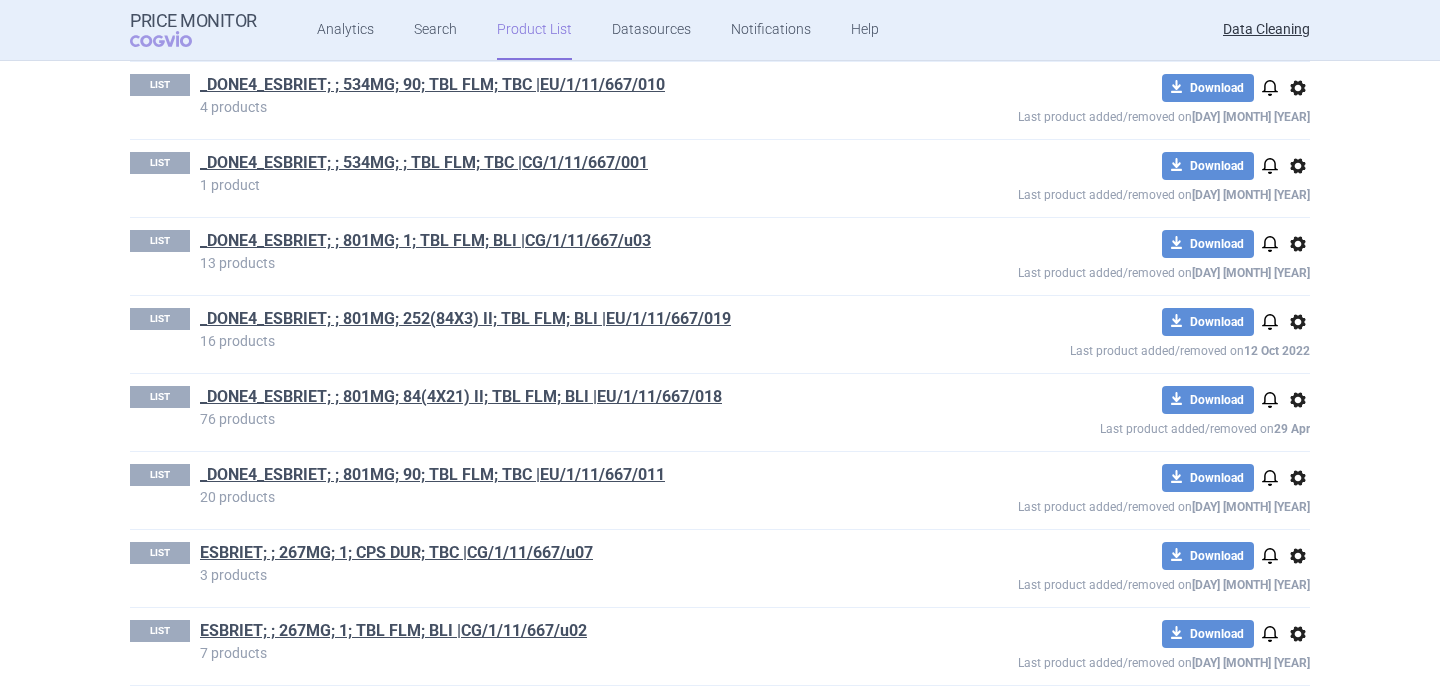 scroll, scrollTop: 1644, scrollLeft: 0, axis: vertical 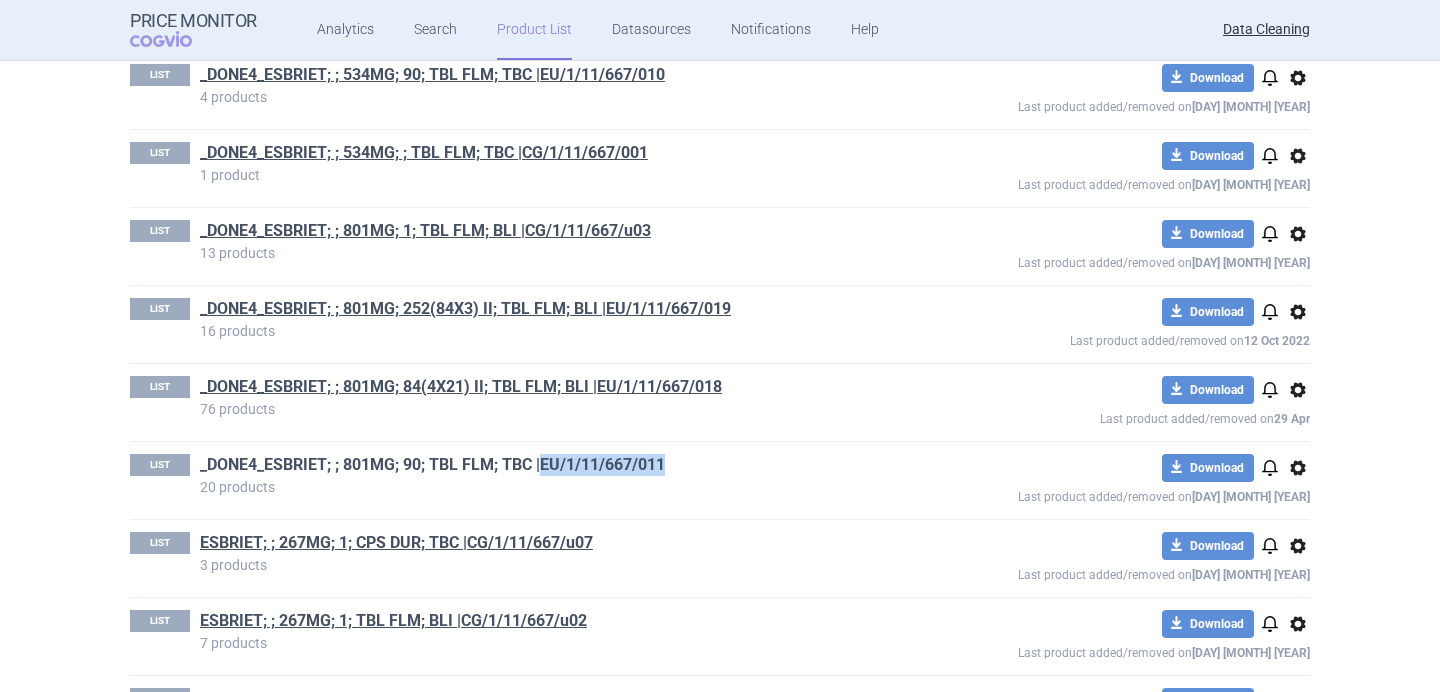 drag, startPoint x: 679, startPoint y: 466, endPoint x: 543, endPoint y: 468, distance: 136.01471 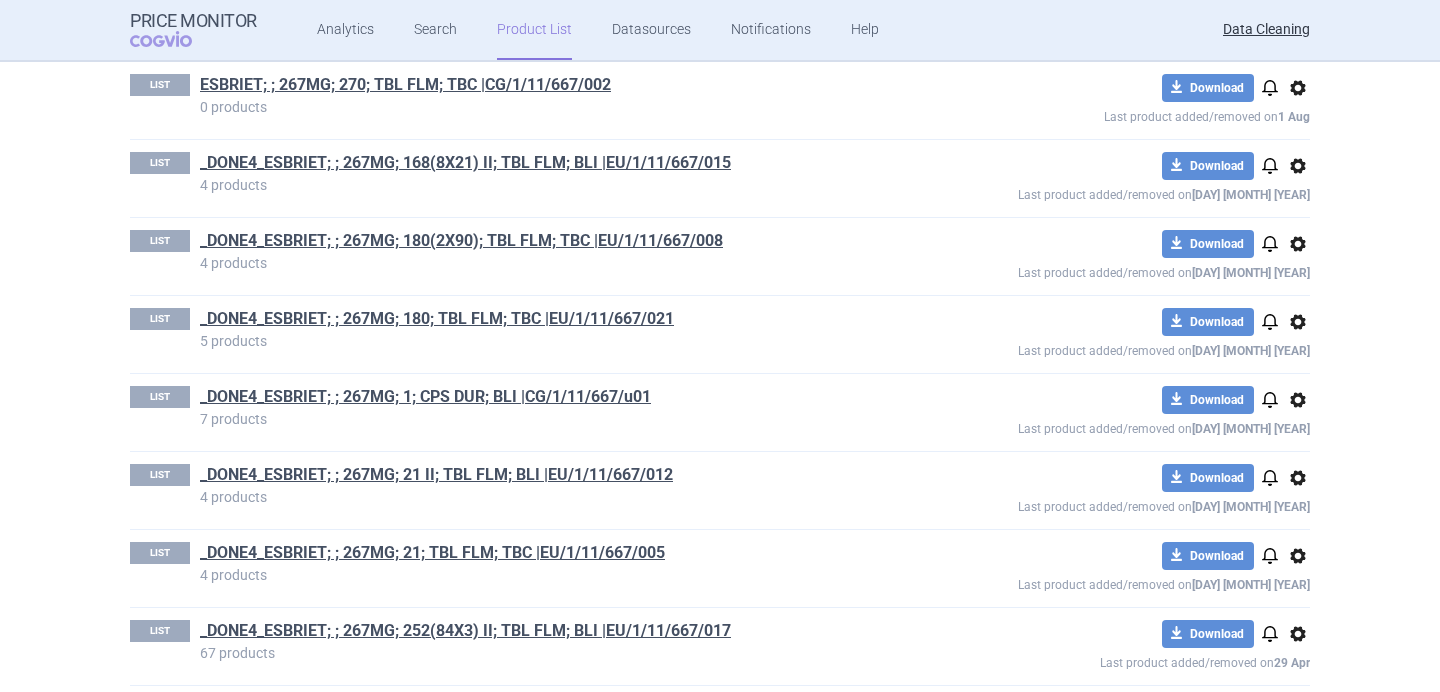 scroll, scrollTop: 0, scrollLeft: 0, axis: both 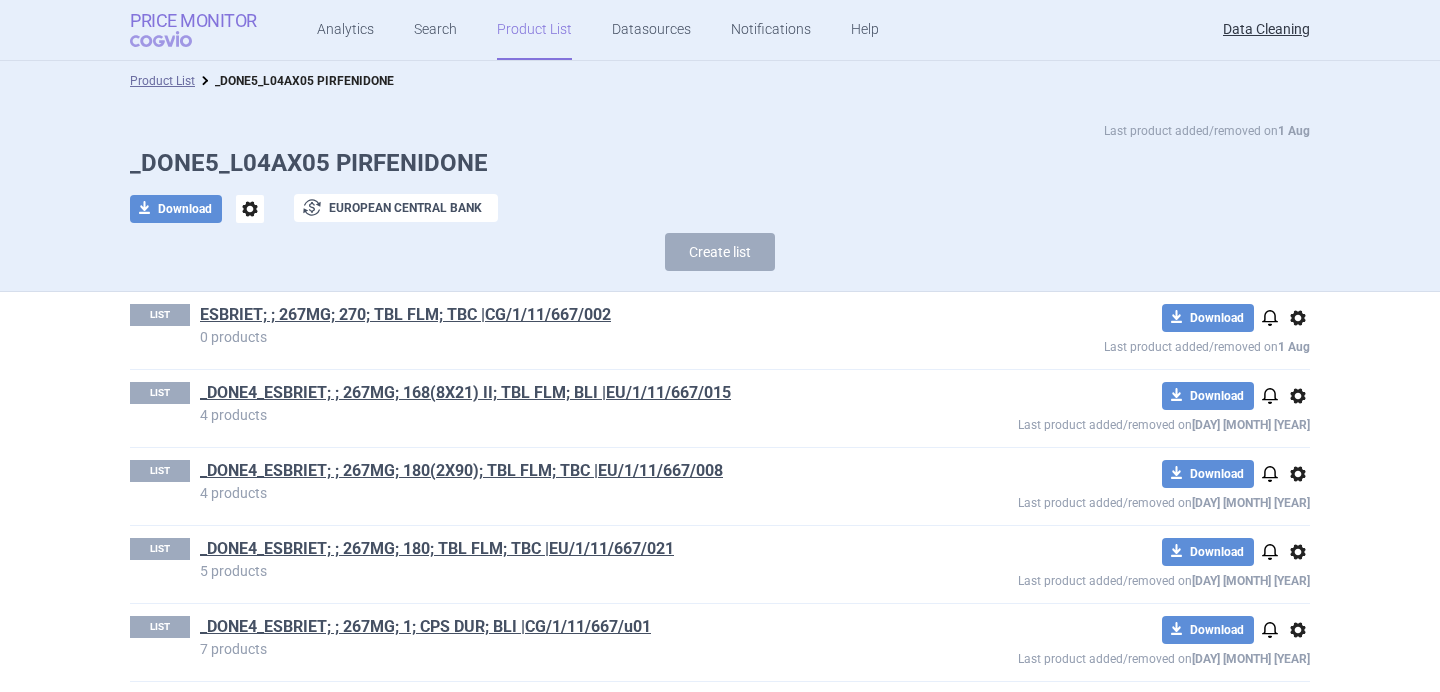 click on "COGVIO" at bounding box center [175, 39] 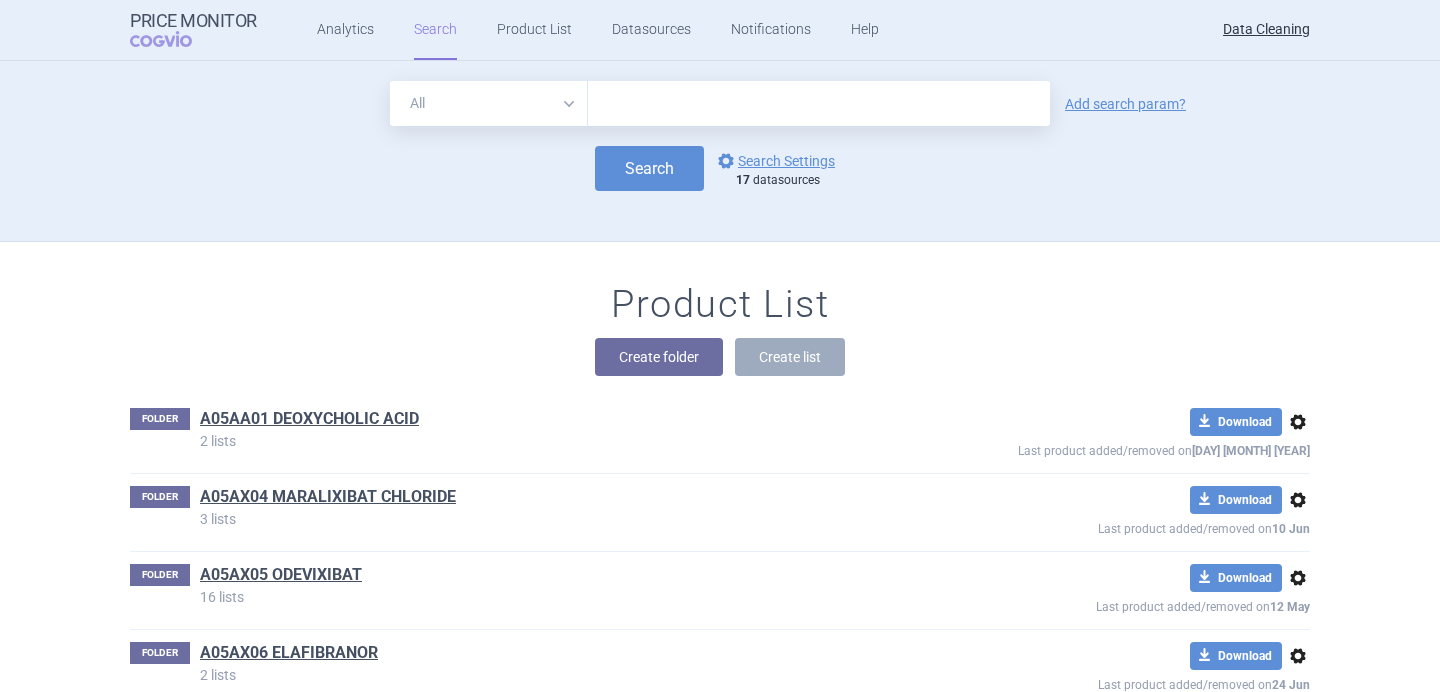 scroll, scrollTop: 47720, scrollLeft: 0, axis: vertical 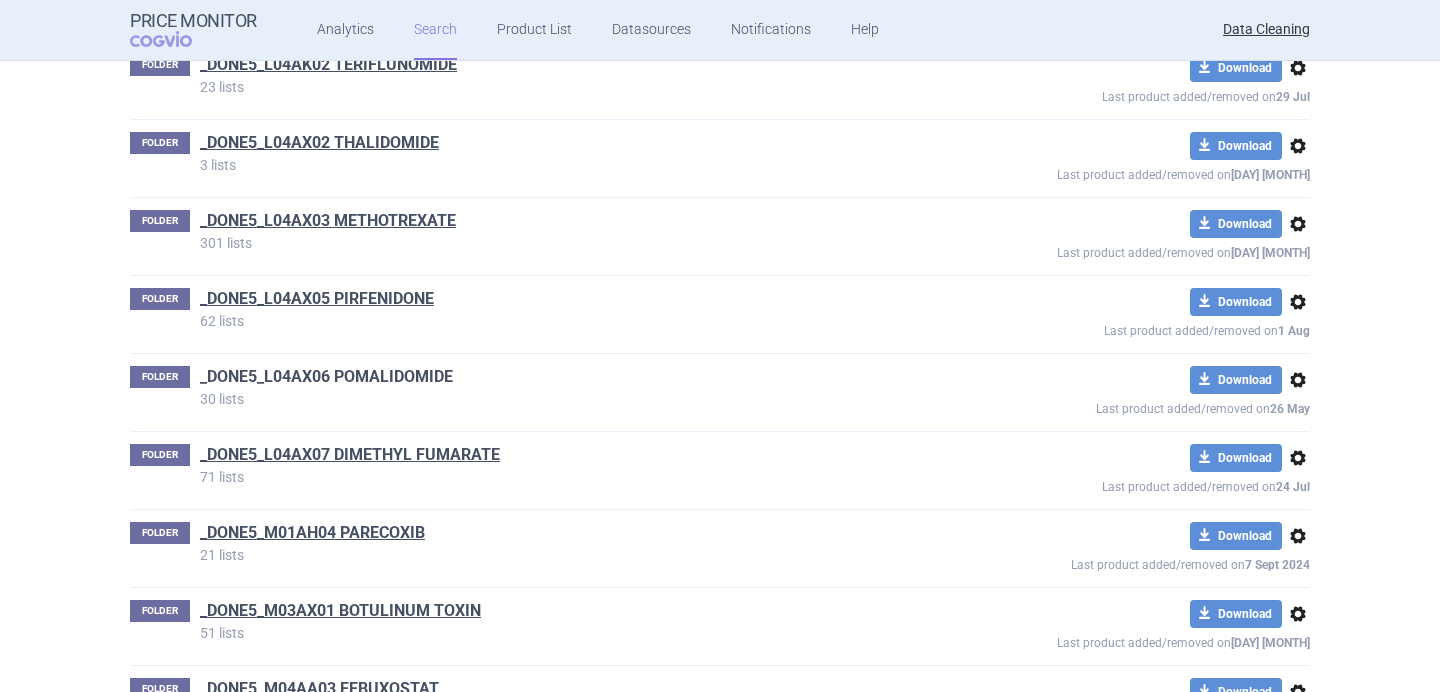 click on "_DONE5_L04AX06 POMALIDOMIDE" at bounding box center (326, 377) 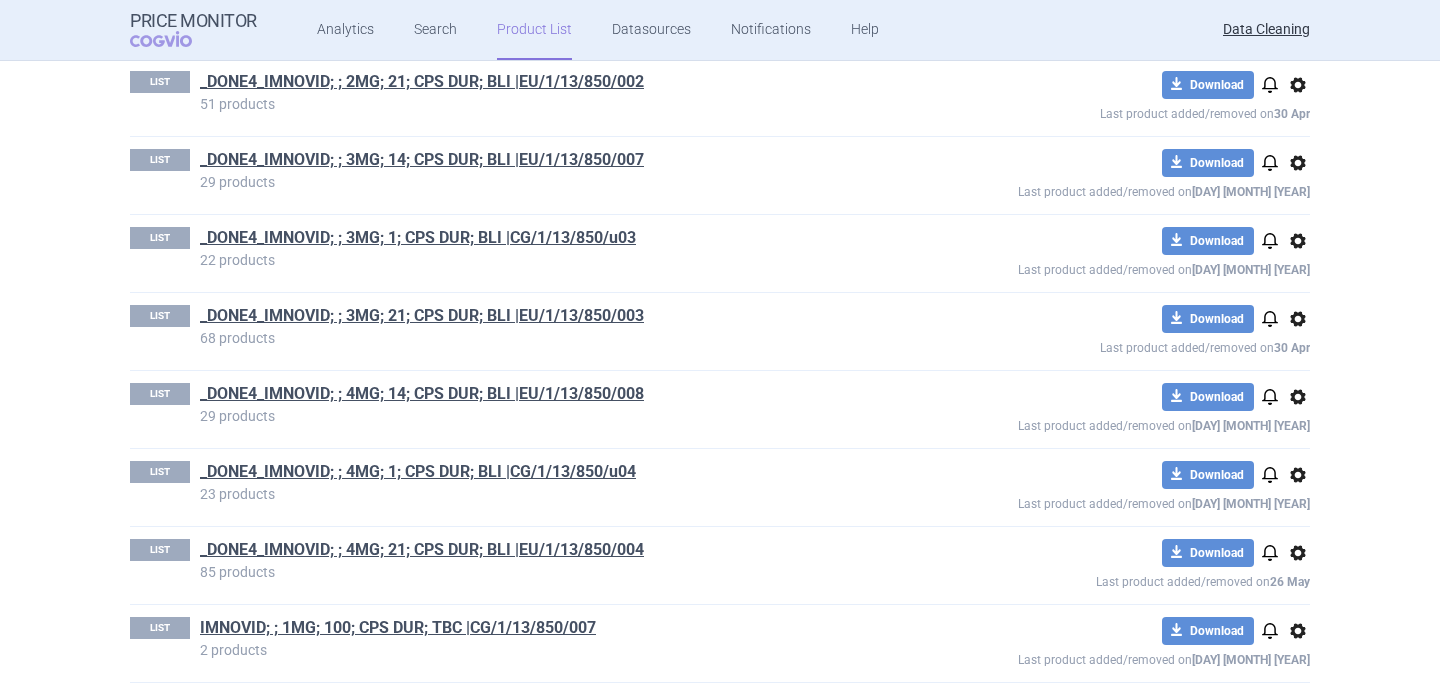scroll, scrollTop: 0, scrollLeft: 0, axis: both 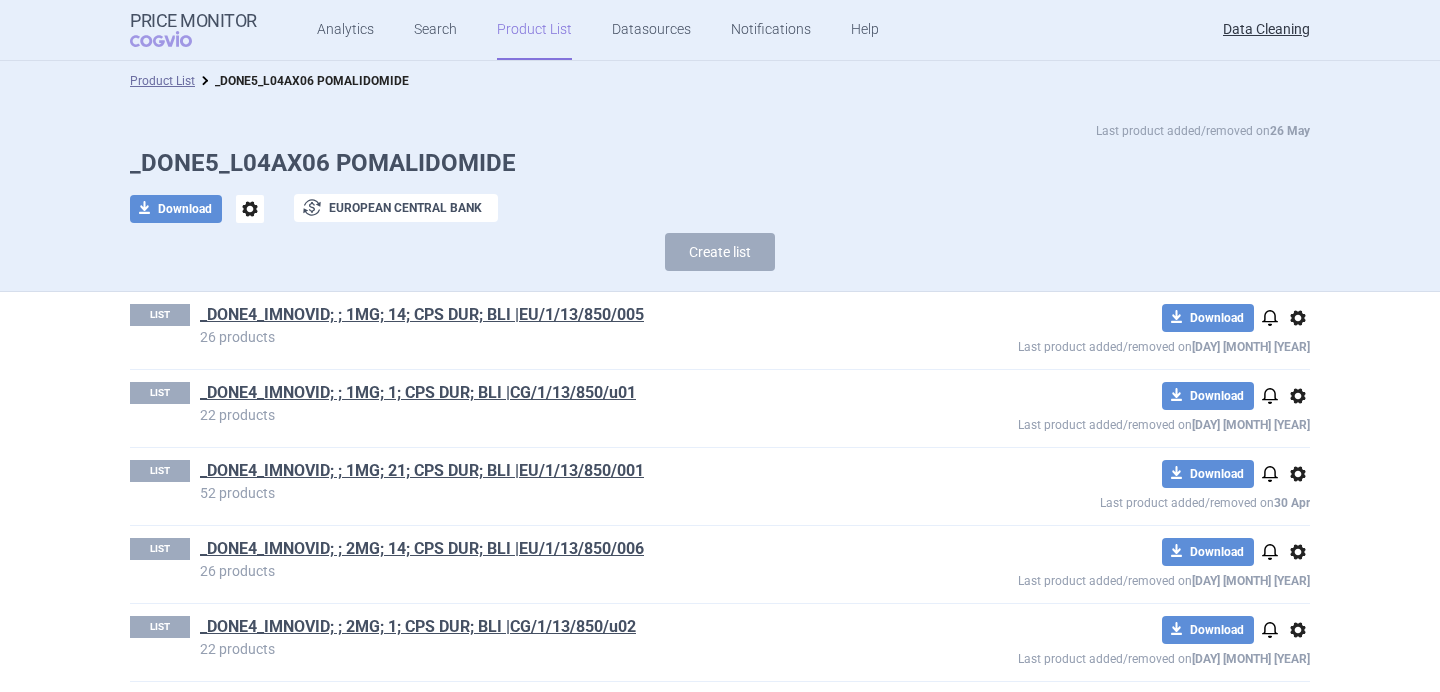 click on "_DONE5_L04AX06 POMALIDOMIDE" at bounding box center [720, 163] 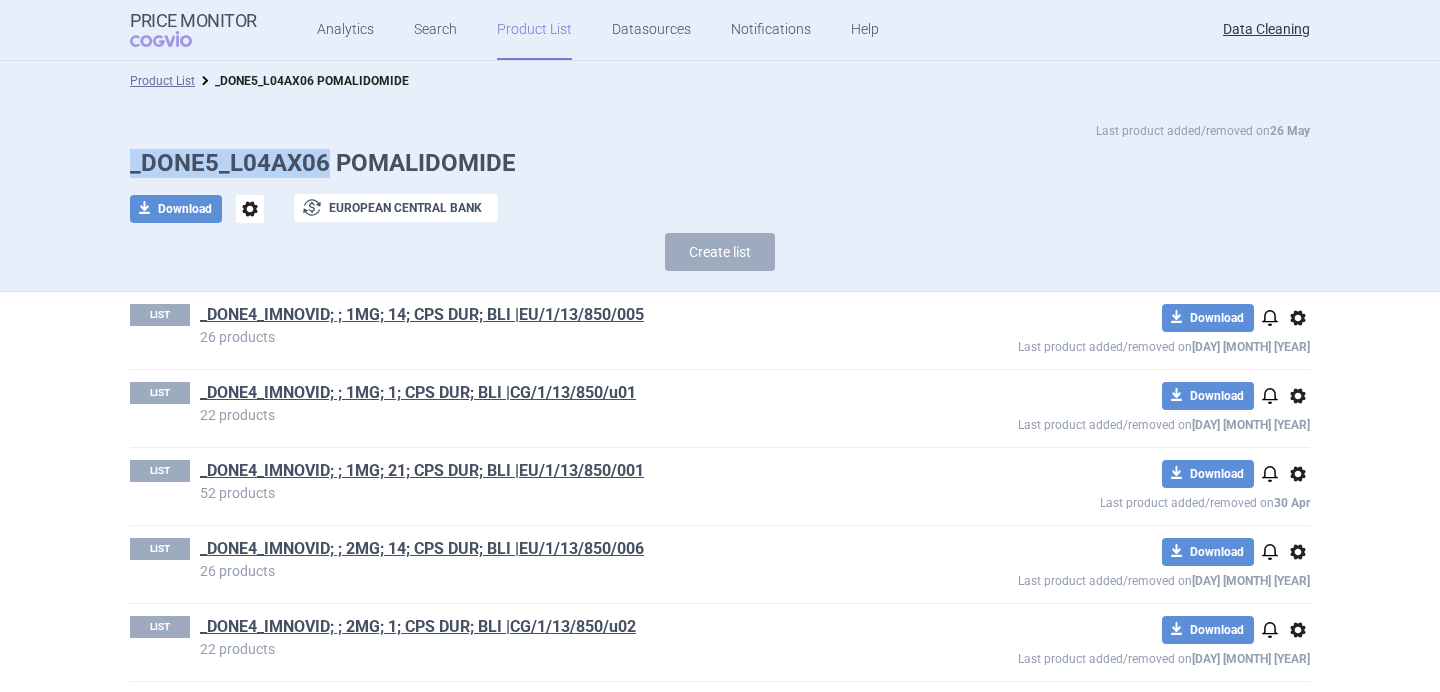 click on "_DONE5_L04AX06 POMALIDOMIDE" at bounding box center (720, 163) 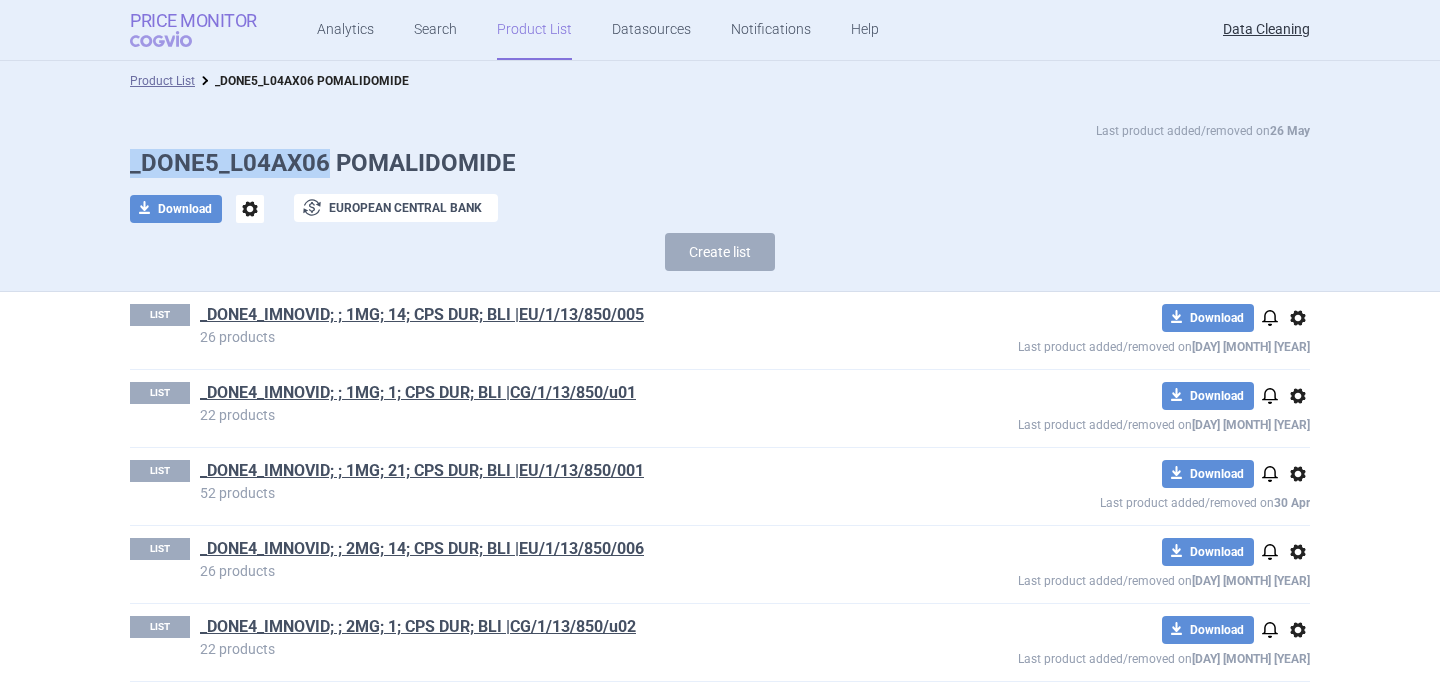 click on "COGVIO" at bounding box center [175, 39] 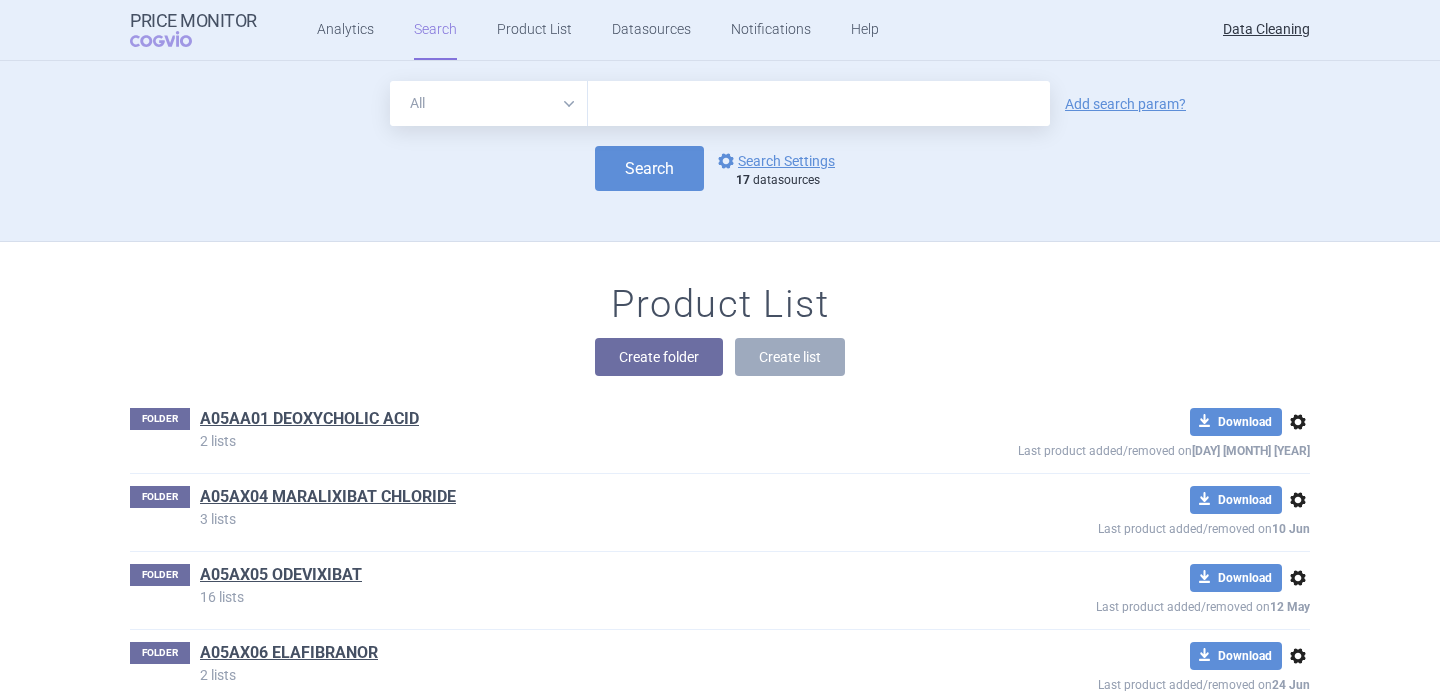 scroll, scrollTop: 47564, scrollLeft: 0, axis: vertical 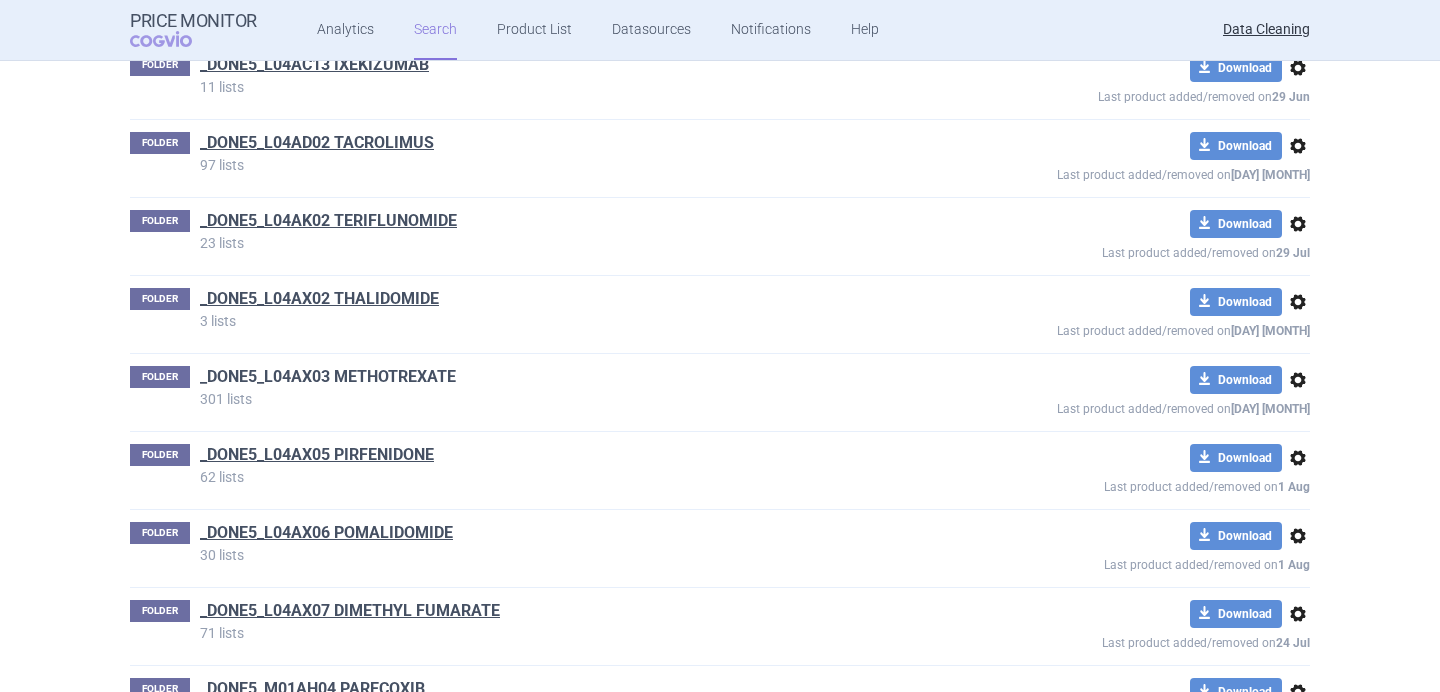 click on "_DONE5_L04AX03 METHOTREXATE" at bounding box center [328, 377] 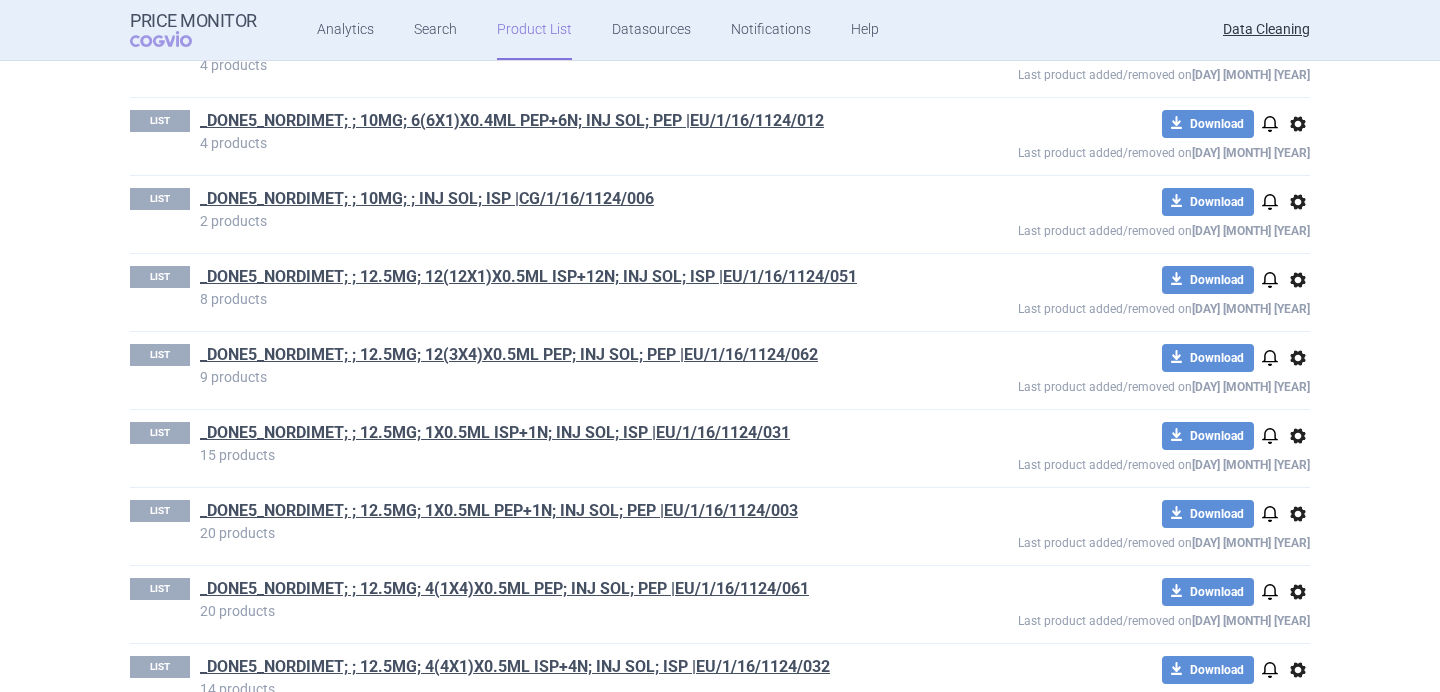 scroll, scrollTop: 0, scrollLeft: 0, axis: both 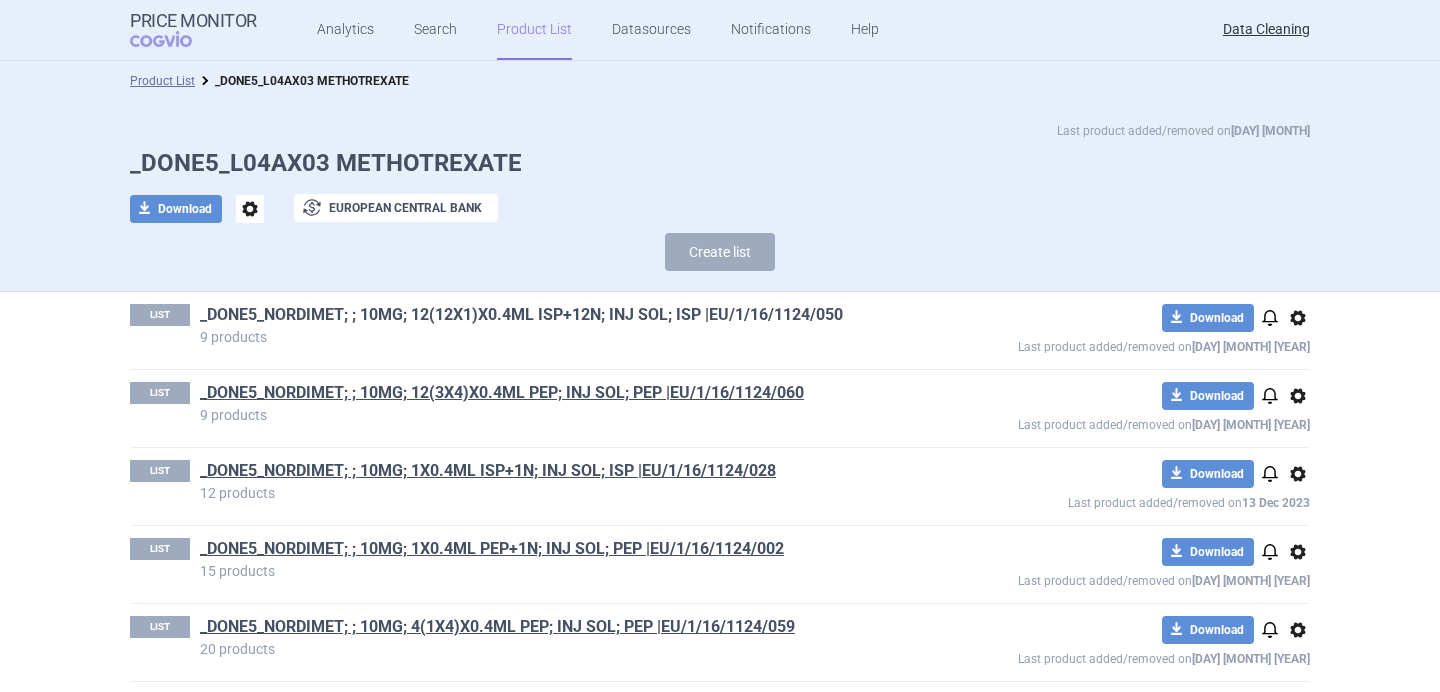click on "_DONE5_NORDIMET; ; 10MG; 12(12X1)X0.4ML ISP+12N; INJ SOL; ISP |EU/1/16/1124/050" at bounding box center (521, 315) 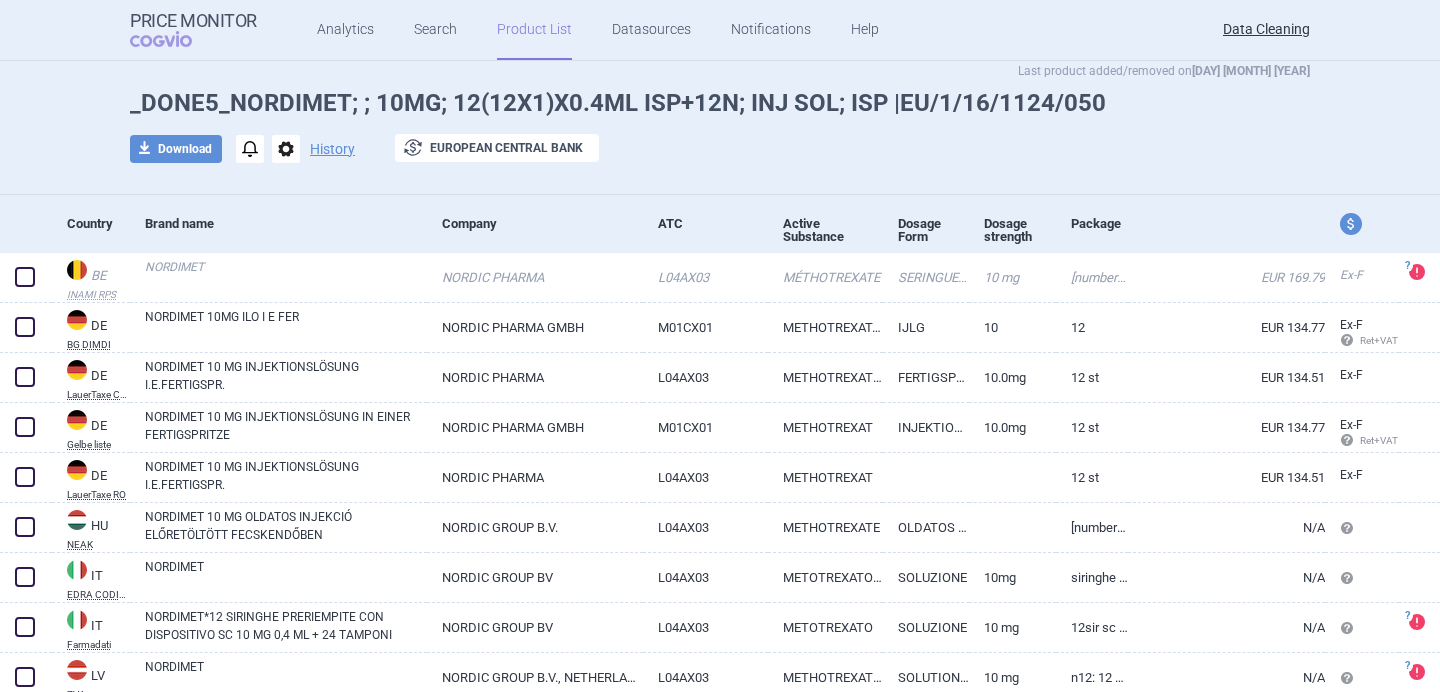 scroll, scrollTop: 136, scrollLeft: 0, axis: vertical 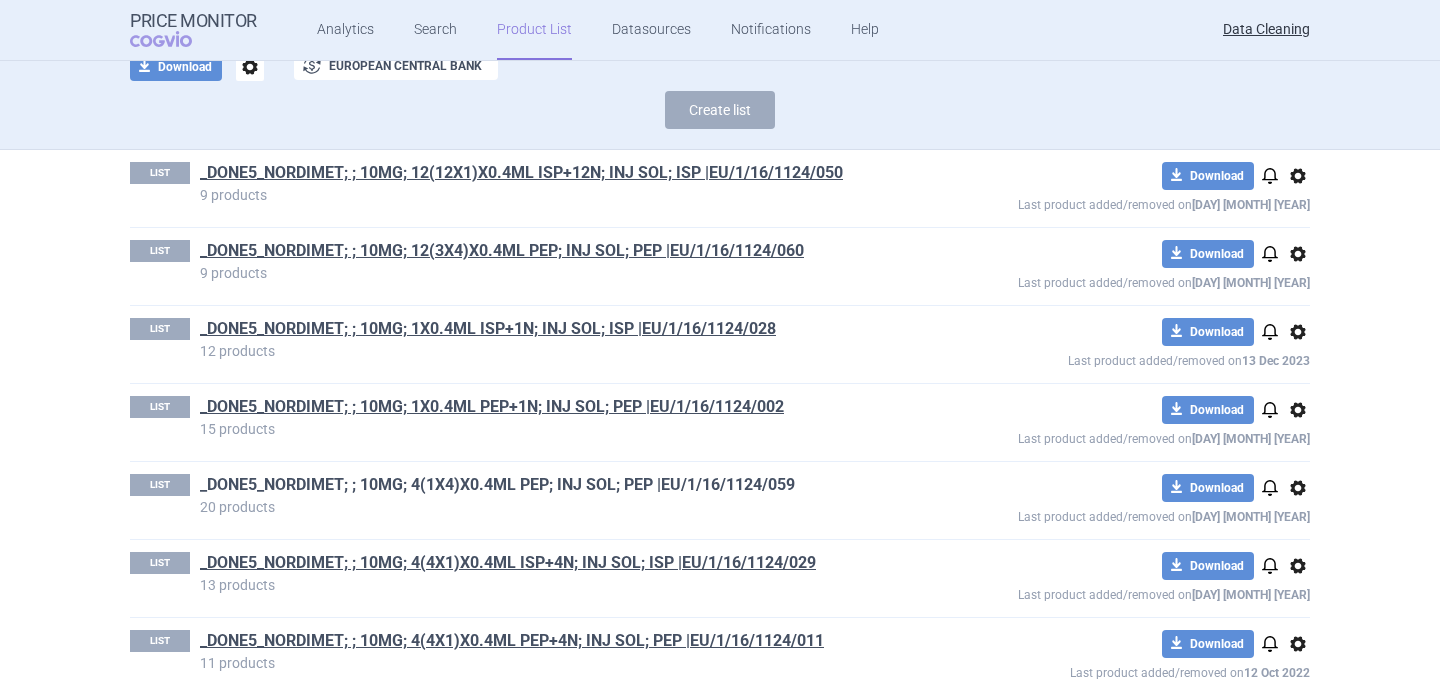 click on "_DONE5_NORDIMET; ; 10MG; 4(1X4)X0.4ML PEP; INJ SOL; PEP |EU/1/16/1124/059" at bounding box center (497, 485) 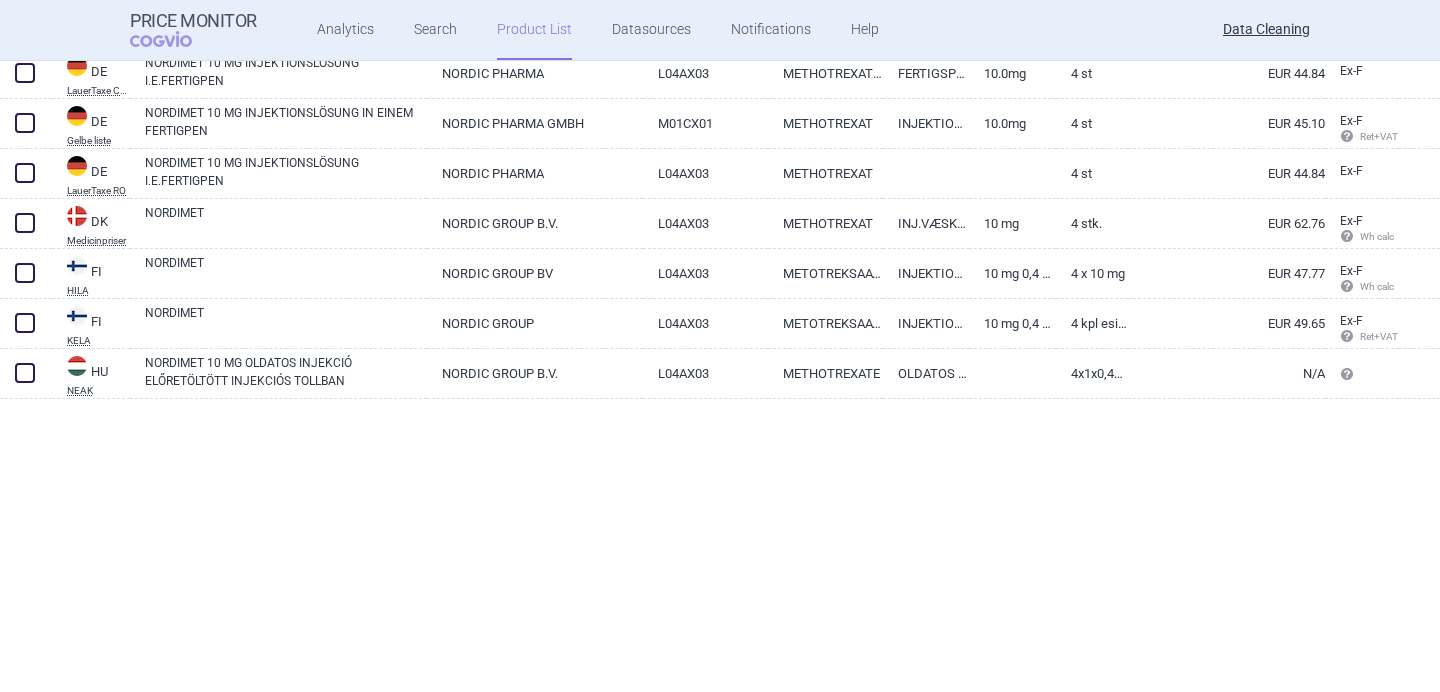 scroll, scrollTop: 0, scrollLeft: 0, axis: both 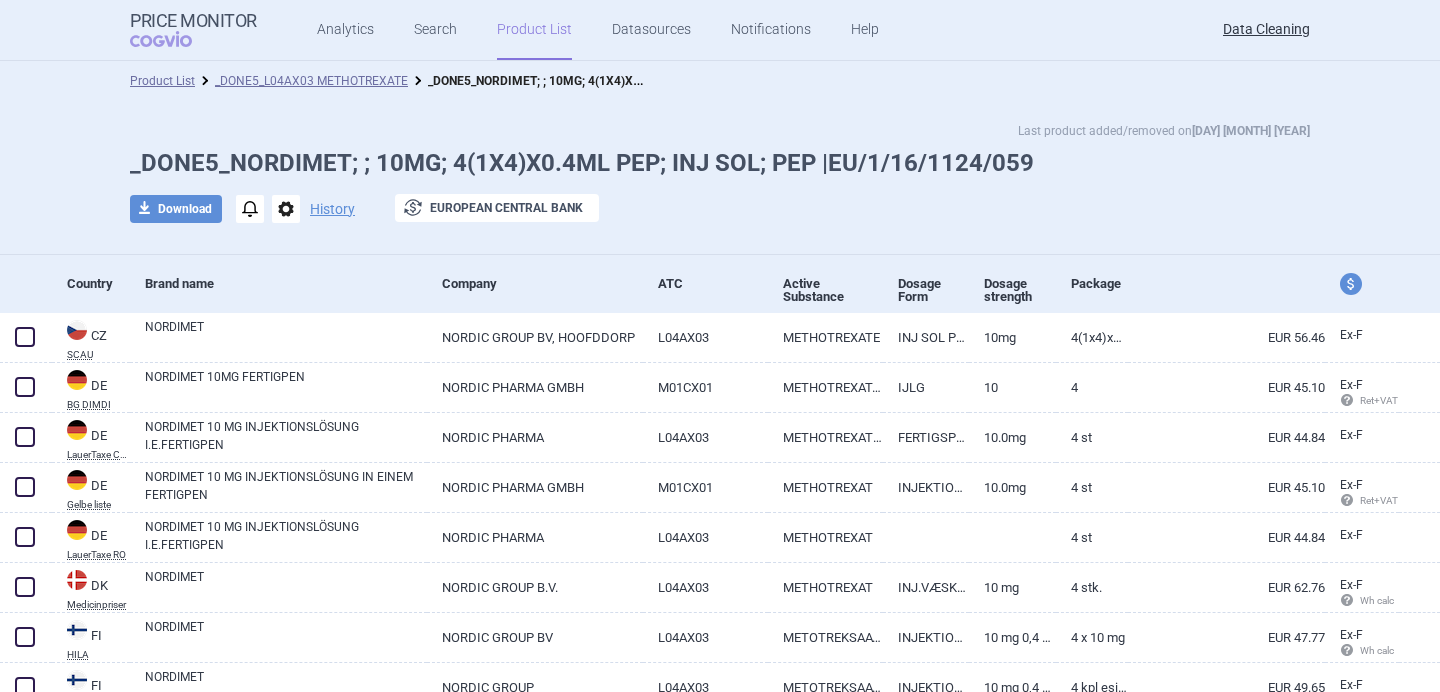 click on "_DONE5_NORDIMET; ; 10MG; 4(1X4)X0.4ML PEP; INJ SOL; PEP |EU/1/16/1124/059" at bounding box center (720, 163) 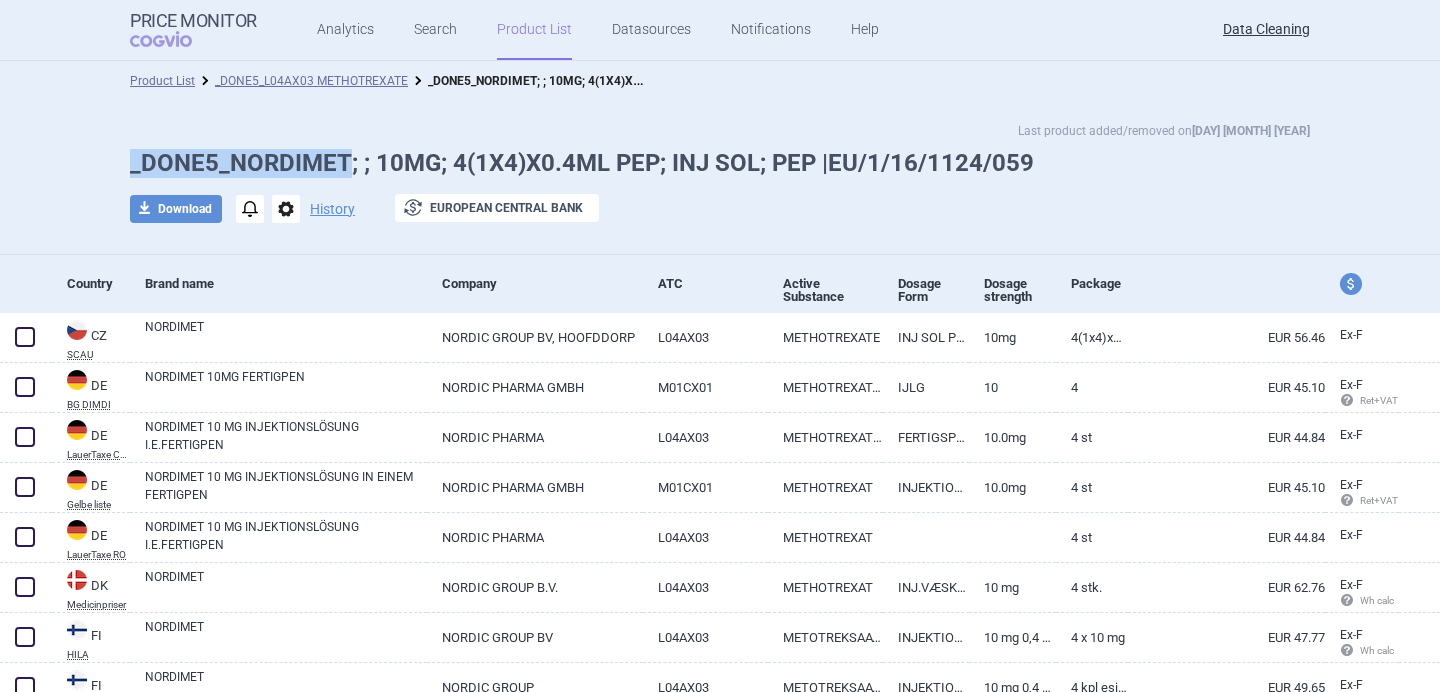 click on "_DONE5_NORDIMET; ; 10MG; 4(1X4)X0.4ML PEP; INJ SOL; PEP |EU/1/16/1124/059" at bounding box center [720, 163] 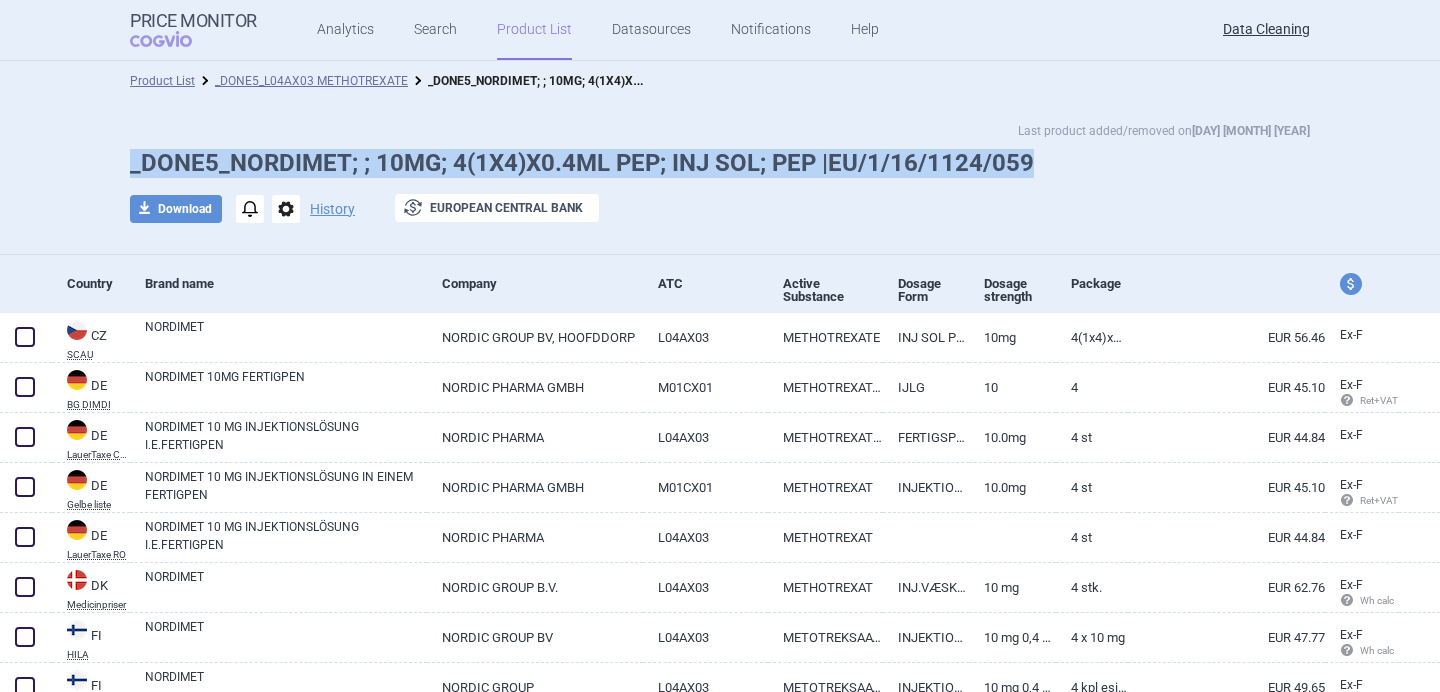click on "_DONE5_NORDIMET; ; 10MG; 4(1X4)X0.4ML PEP; INJ SOL; PEP |EU/1/16/1124/059" at bounding box center [720, 163] 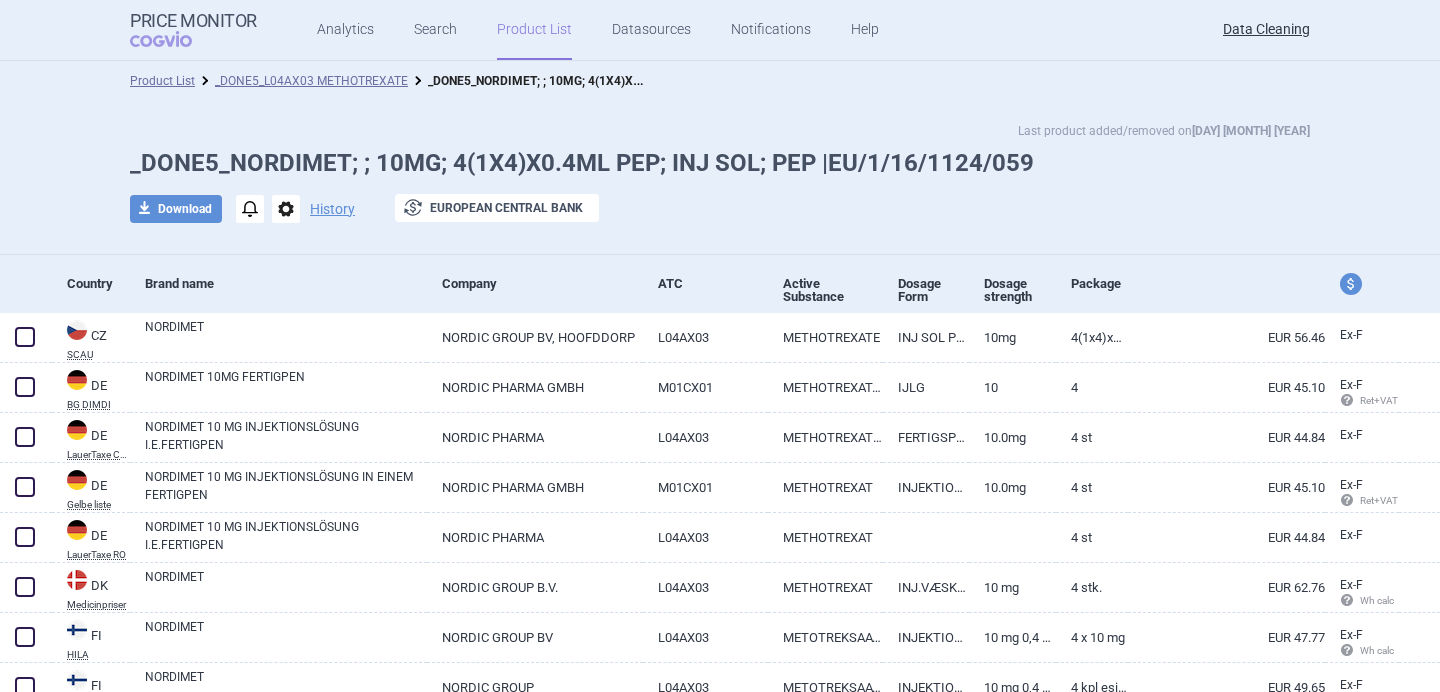click on "_DONE5_NORDIMET; ; 10MG; 4(1X4)X0.4ML PEP; INJ SOL; PEP |EU/1/16/1124/059" at bounding box center (720, 163) 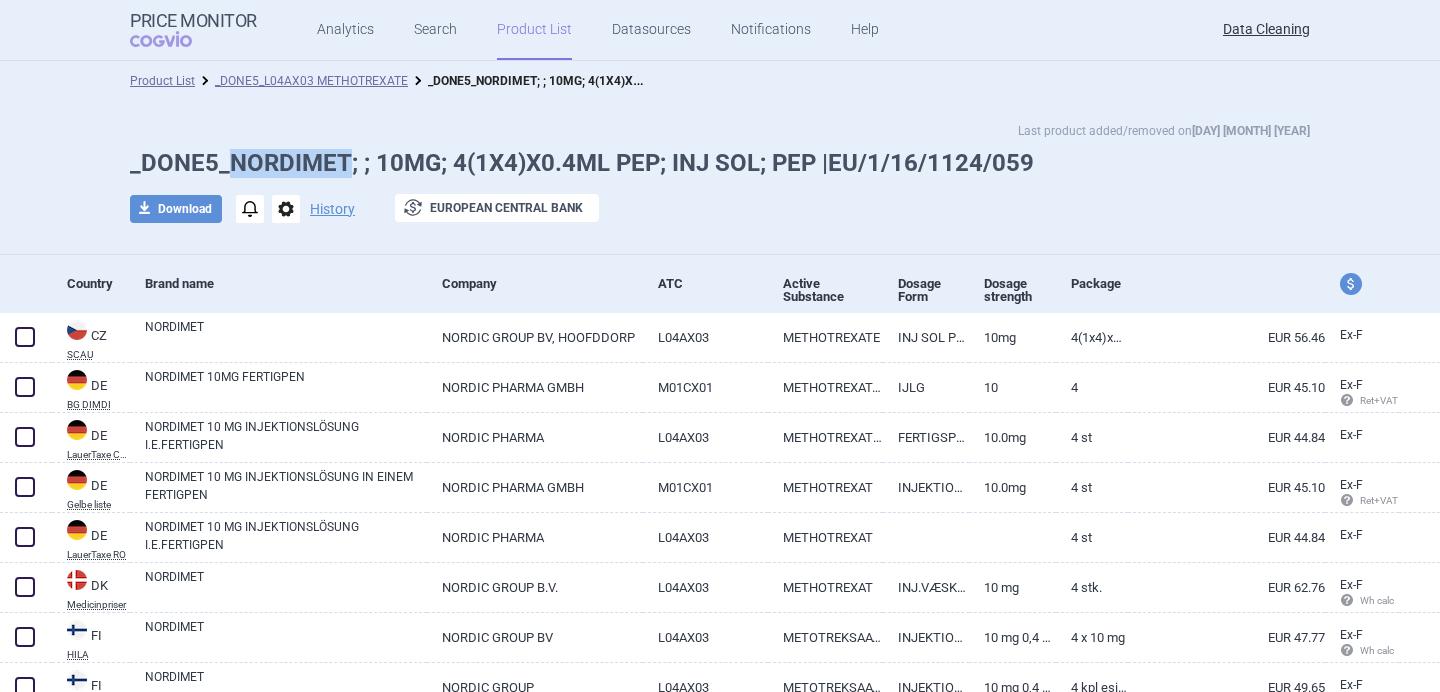 drag, startPoint x: 345, startPoint y: 158, endPoint x: 234, endPoint y: 151, distance: 111.220505 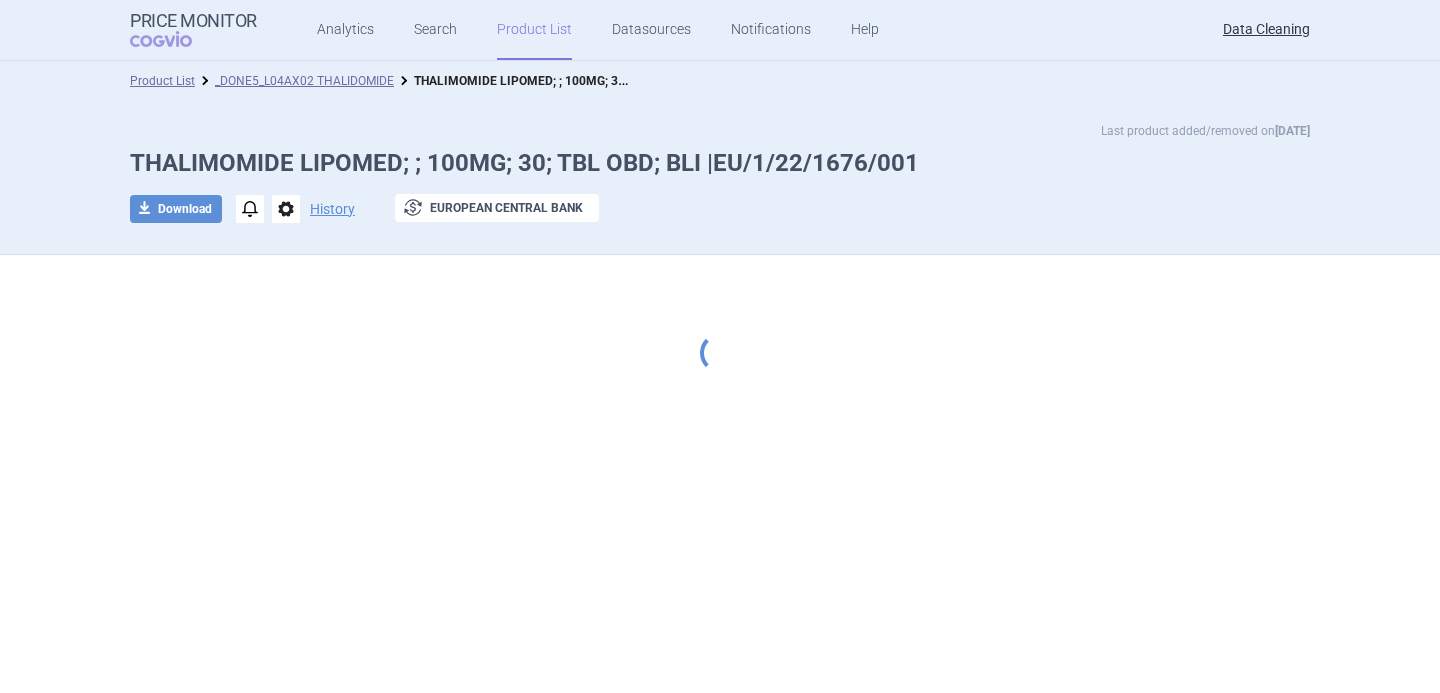 scroll, scrollTop: 0, scrollLeft: 0, axis: both 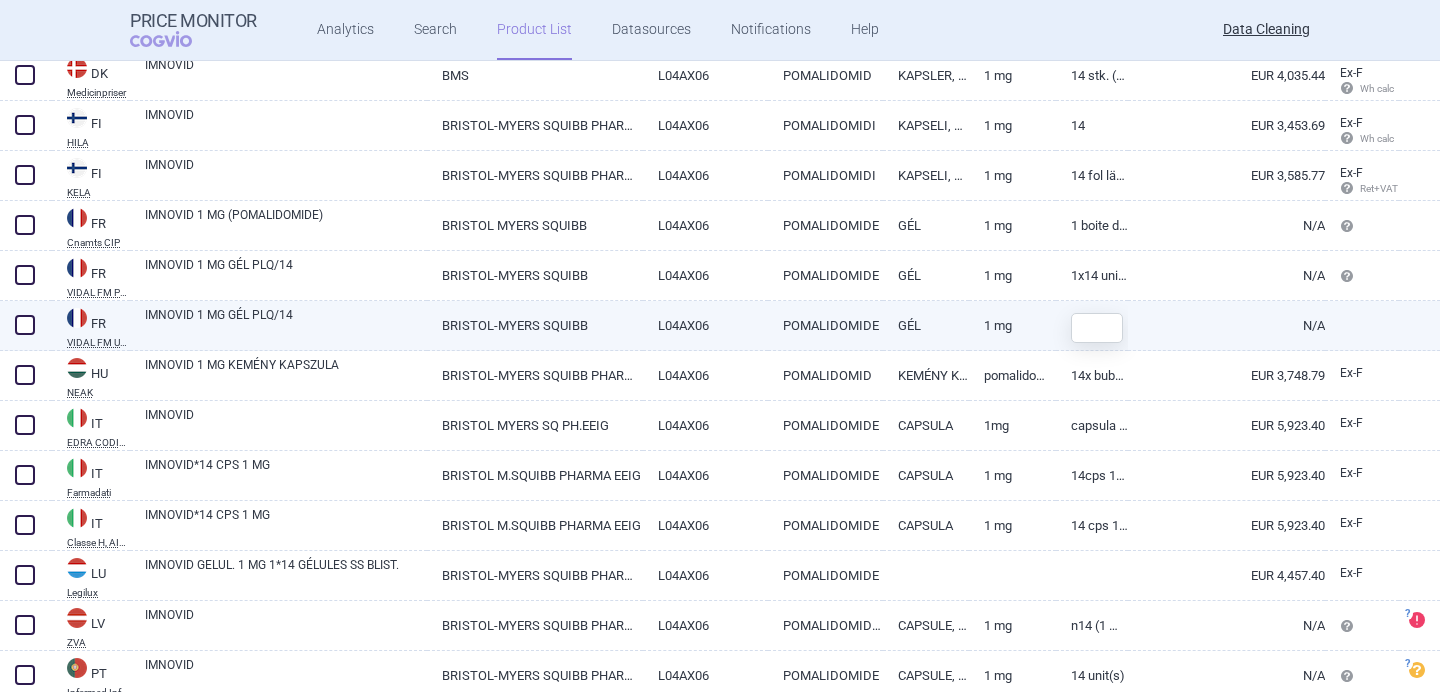 click at bounding box center (25, 325) 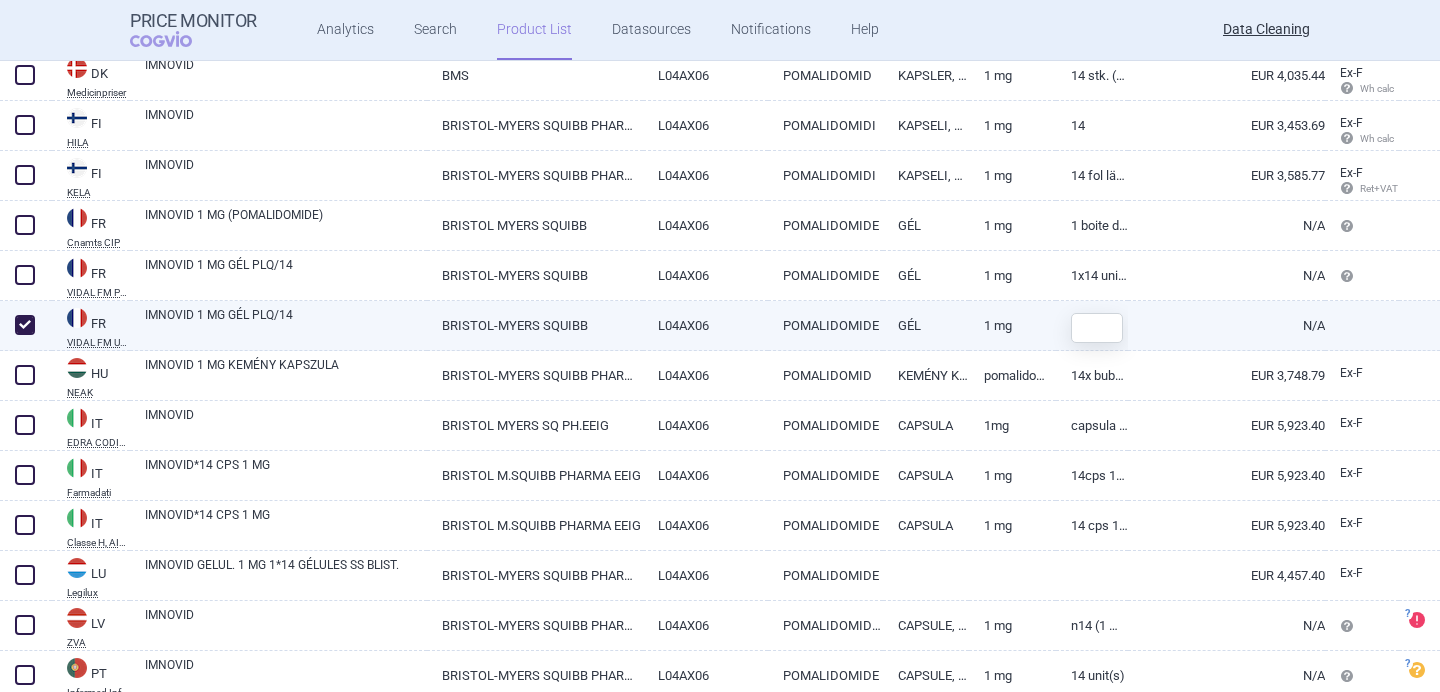checkbox on "true" 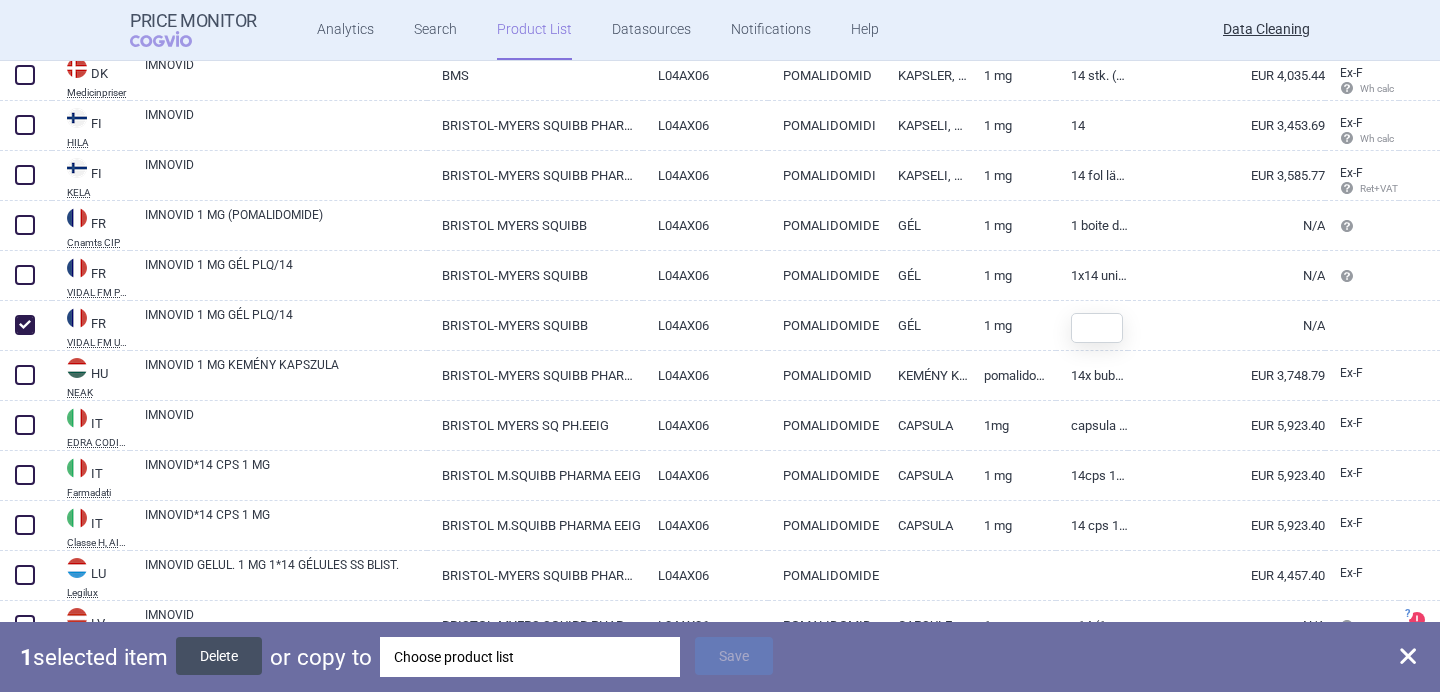 click on "Delete" at bounding box center [219, 656] 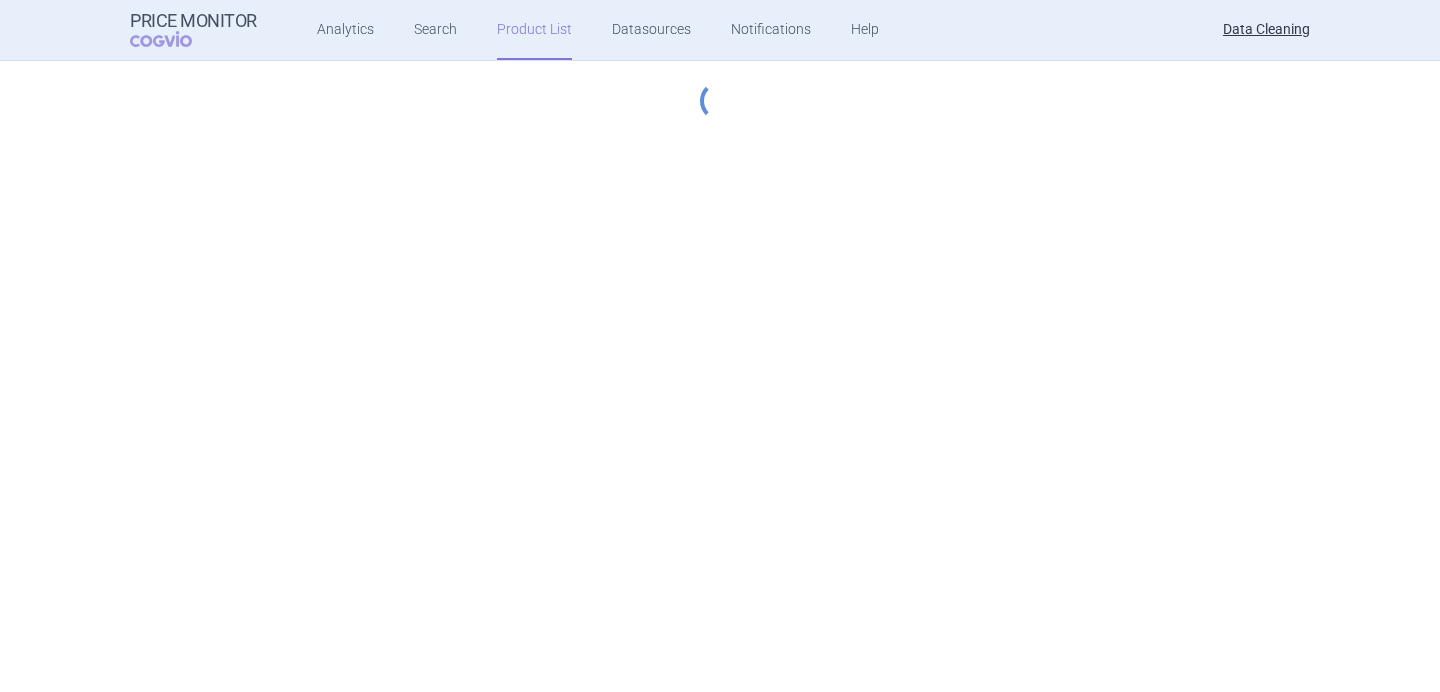 scroll, scrollTop: 0, scrollLeft: 0, axis: both 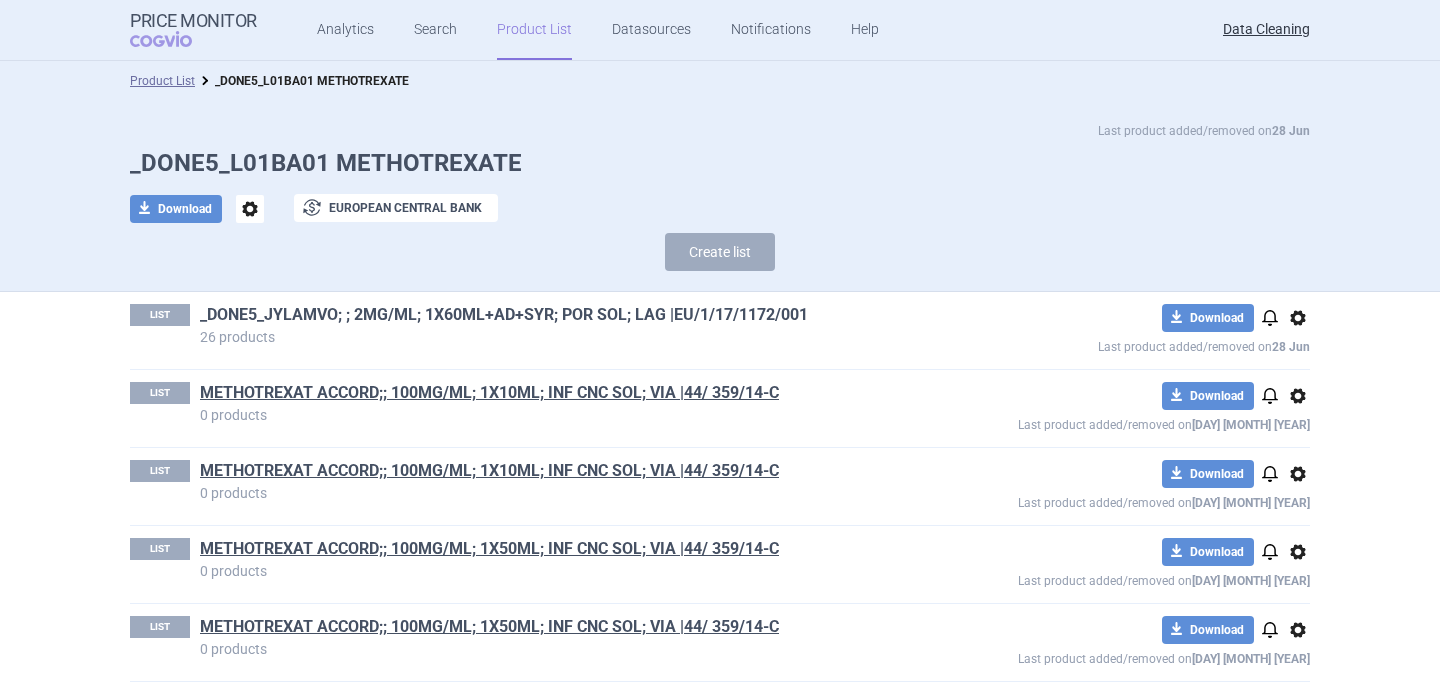 click on "_DONE5_JYLAMVO; ; 2MG/ML; 1X60ML+AD+SYR; POR SOL; LAG |EU/1/17/1172/001" at bounding box center (504, 315) 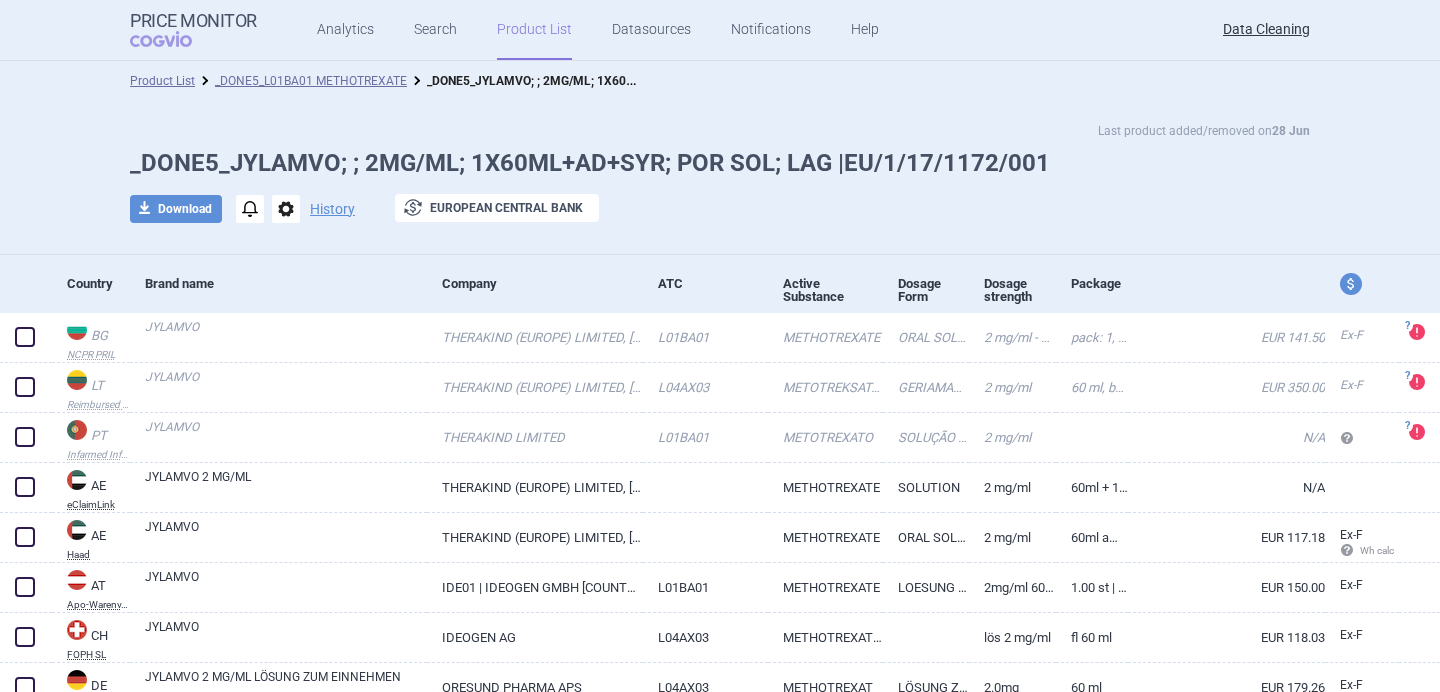 scroll, scrollTop: 19, scrollLeft: 0, axis: vertical 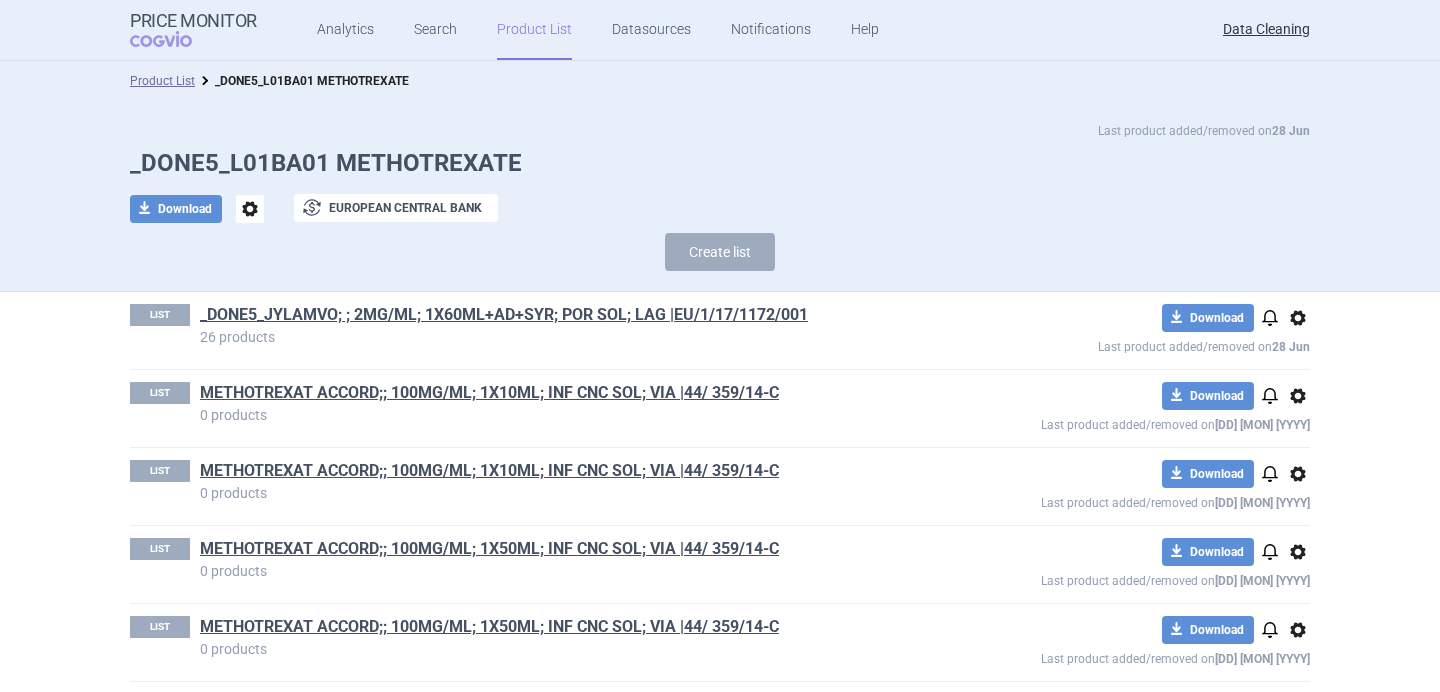 click on "_DONE5_L01BA01 METHOTREXATE" at bounding box center [720, 163] 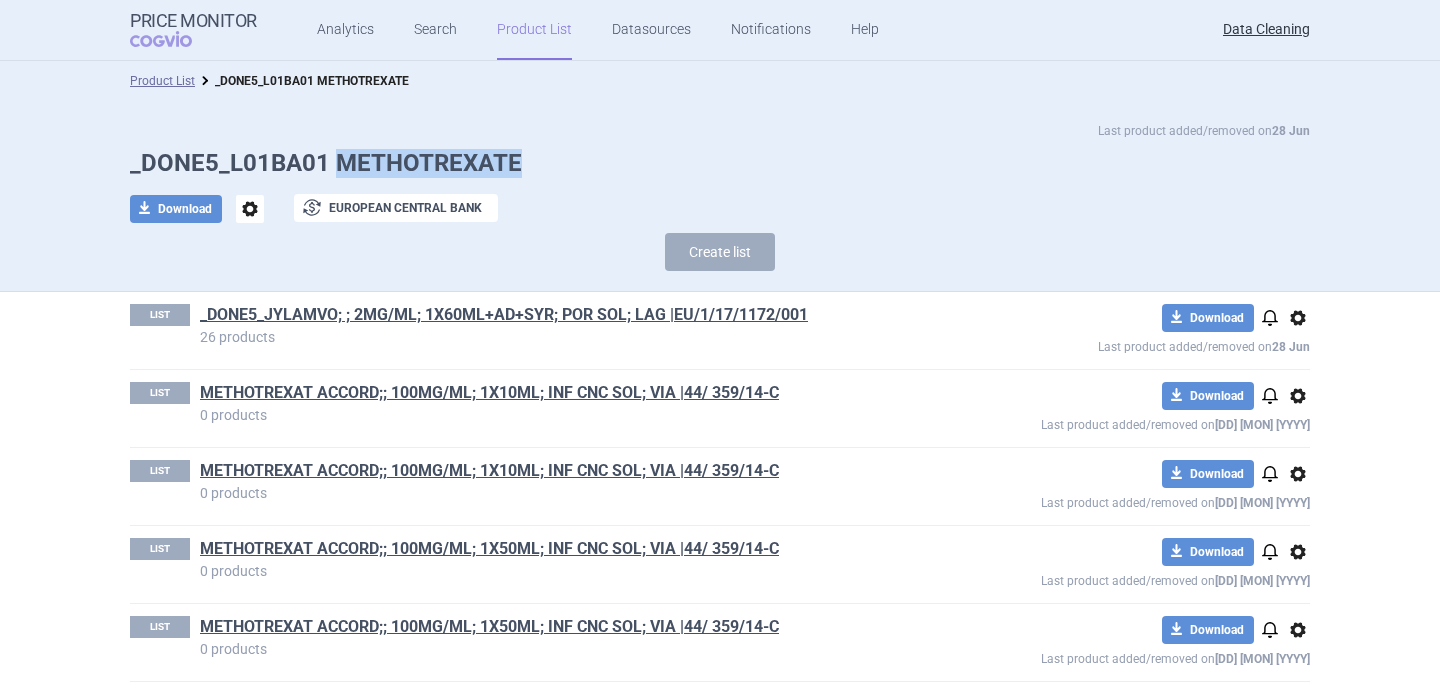 click on "_DONE5_L01BA01 METHOTREXATE" at bounding box center [720, 163] 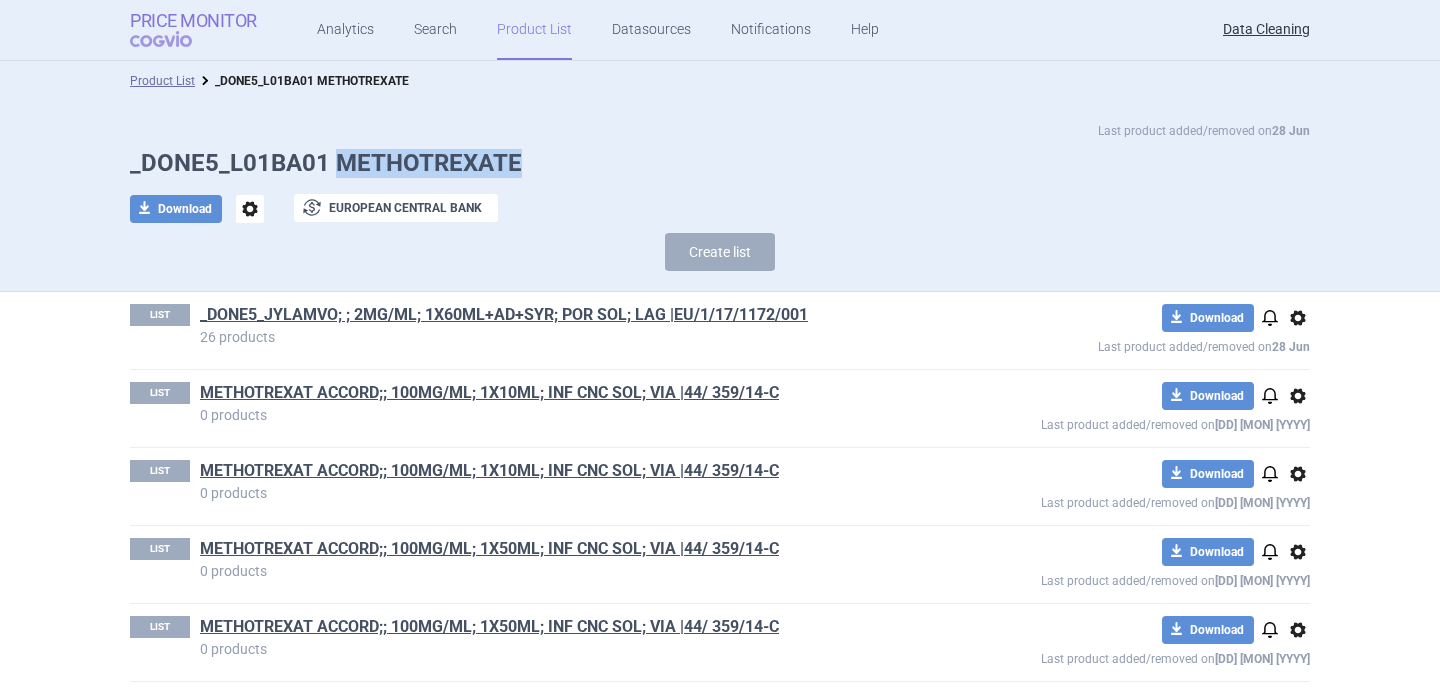click on "Price Monitor" at bounding box center (193, 21) 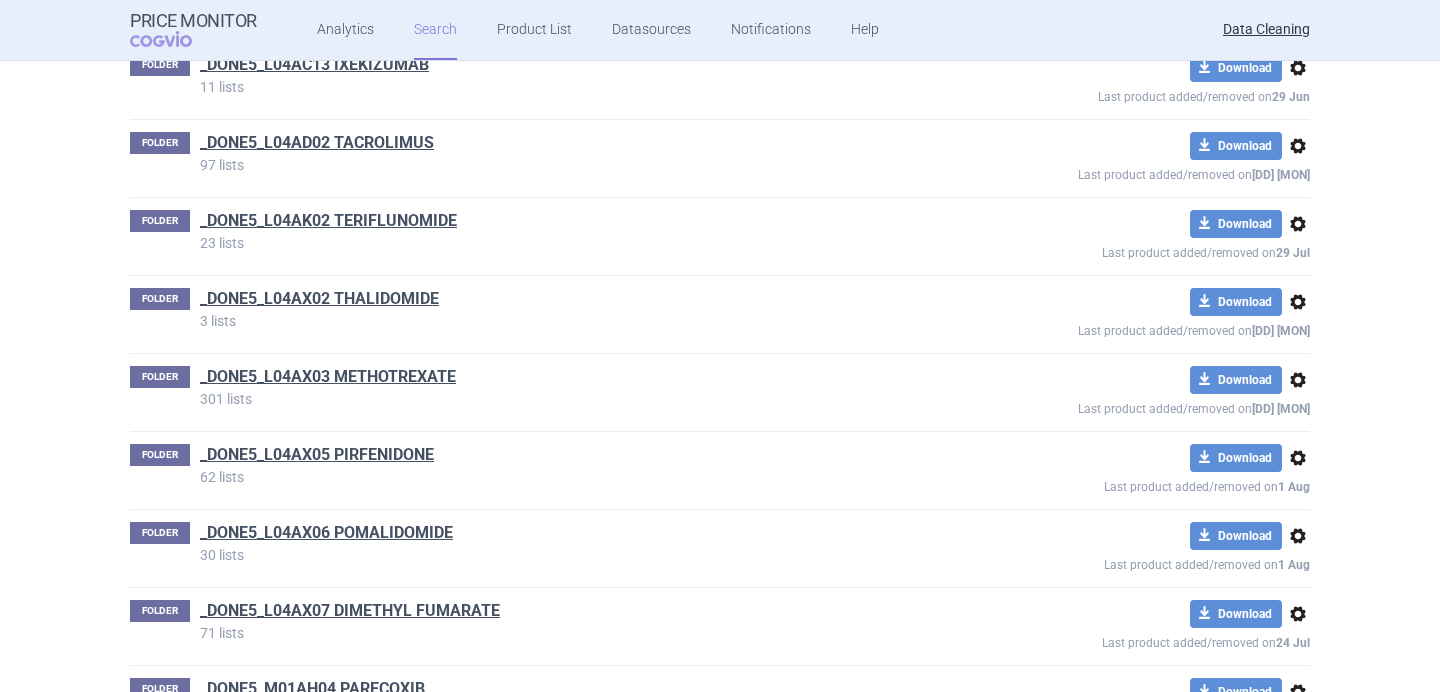 scroll, scrollTop: 73148, scrollLeft: 0, axis: vertical 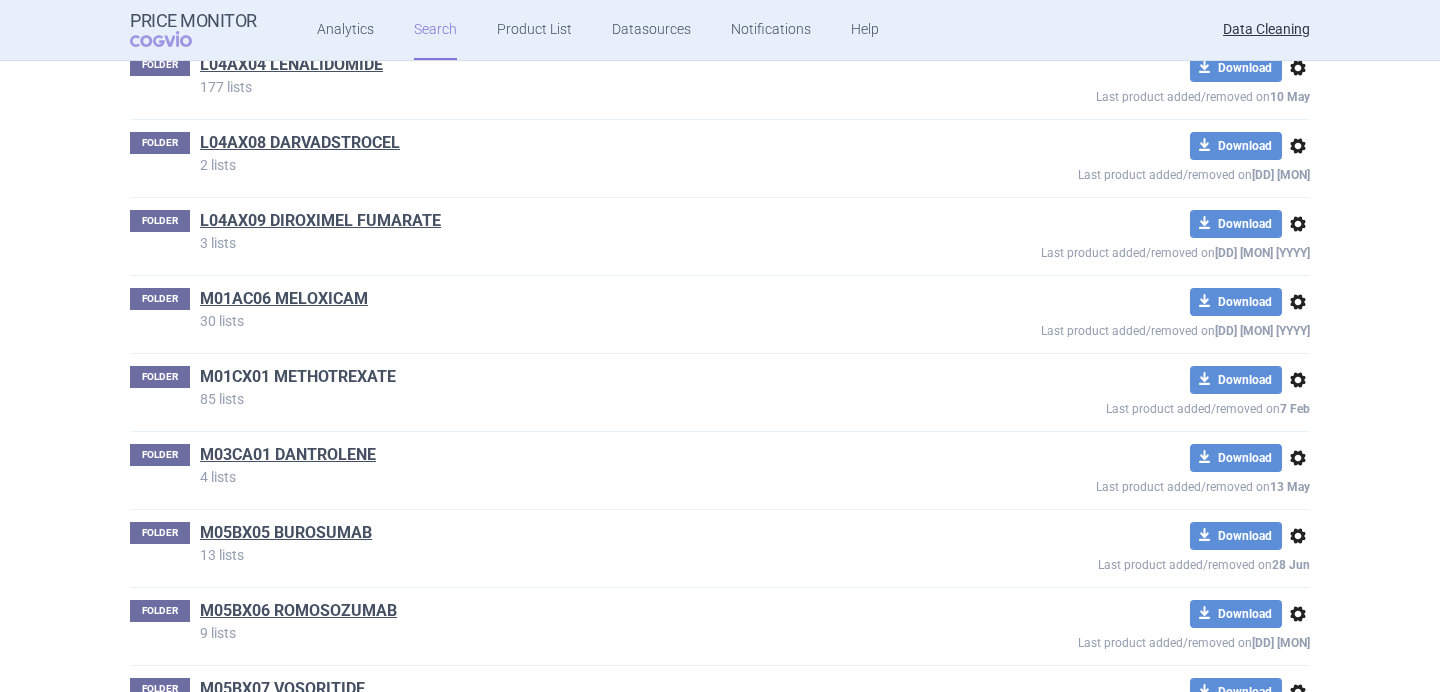click on "M01CX01 METHOTREXATE" at bounding box center [298, 377] 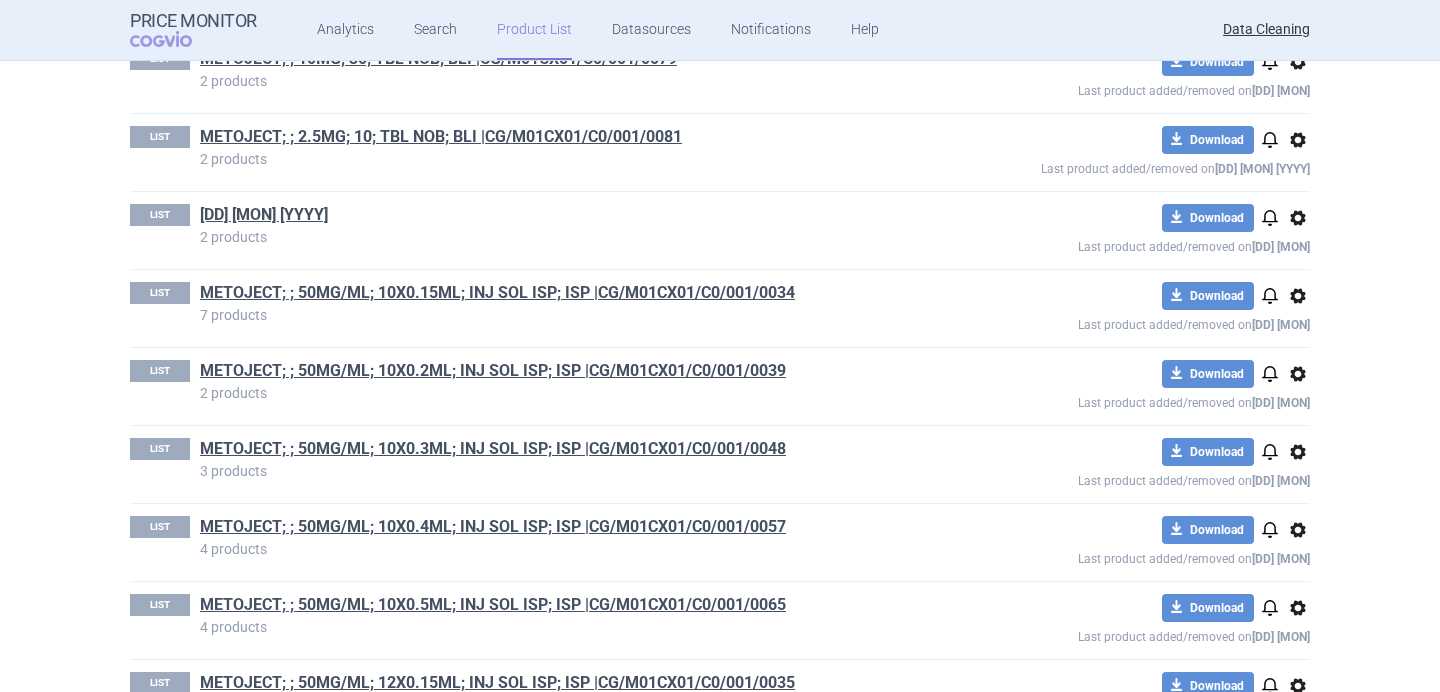 scroll, scrollTop: 0, scrollLeft: 0, axis: both 